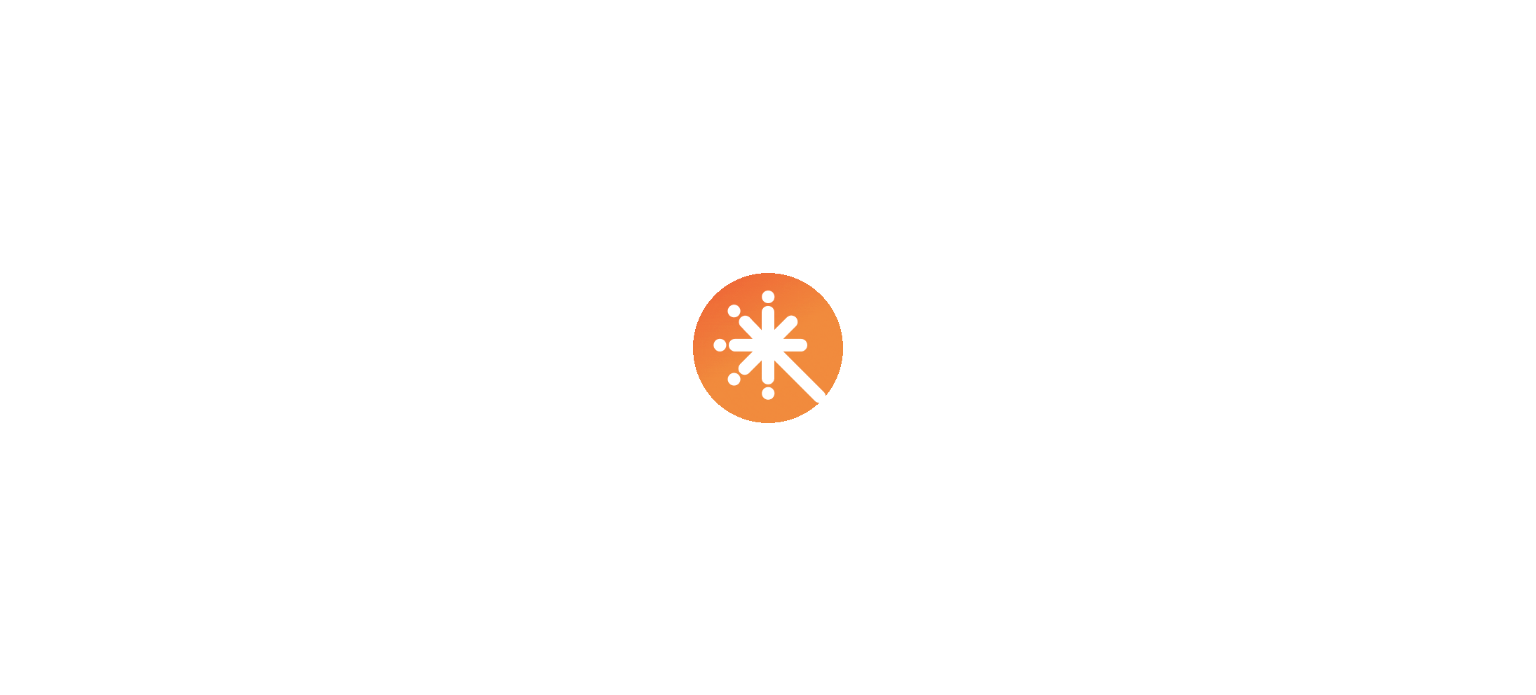 scroll, scrollTop: 0, scrollLeft: 0, axis: both 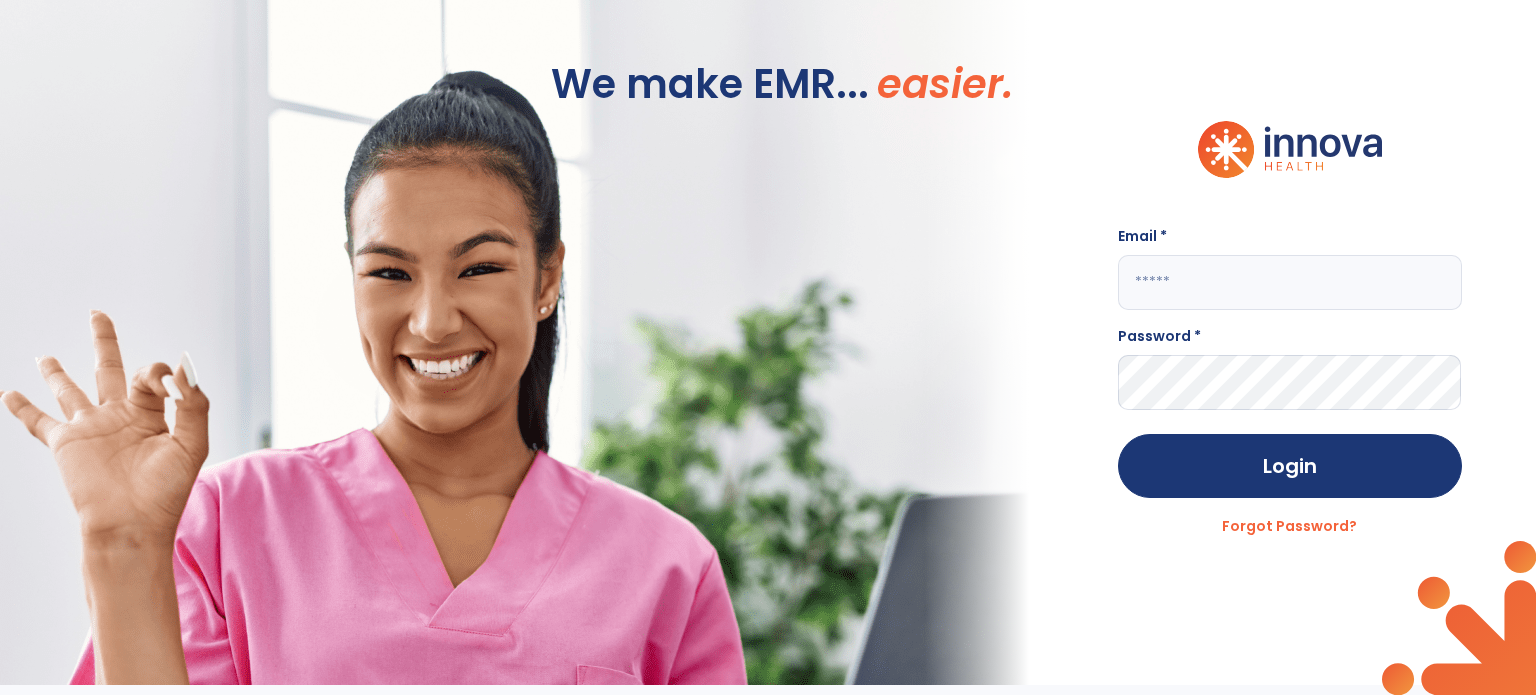 click 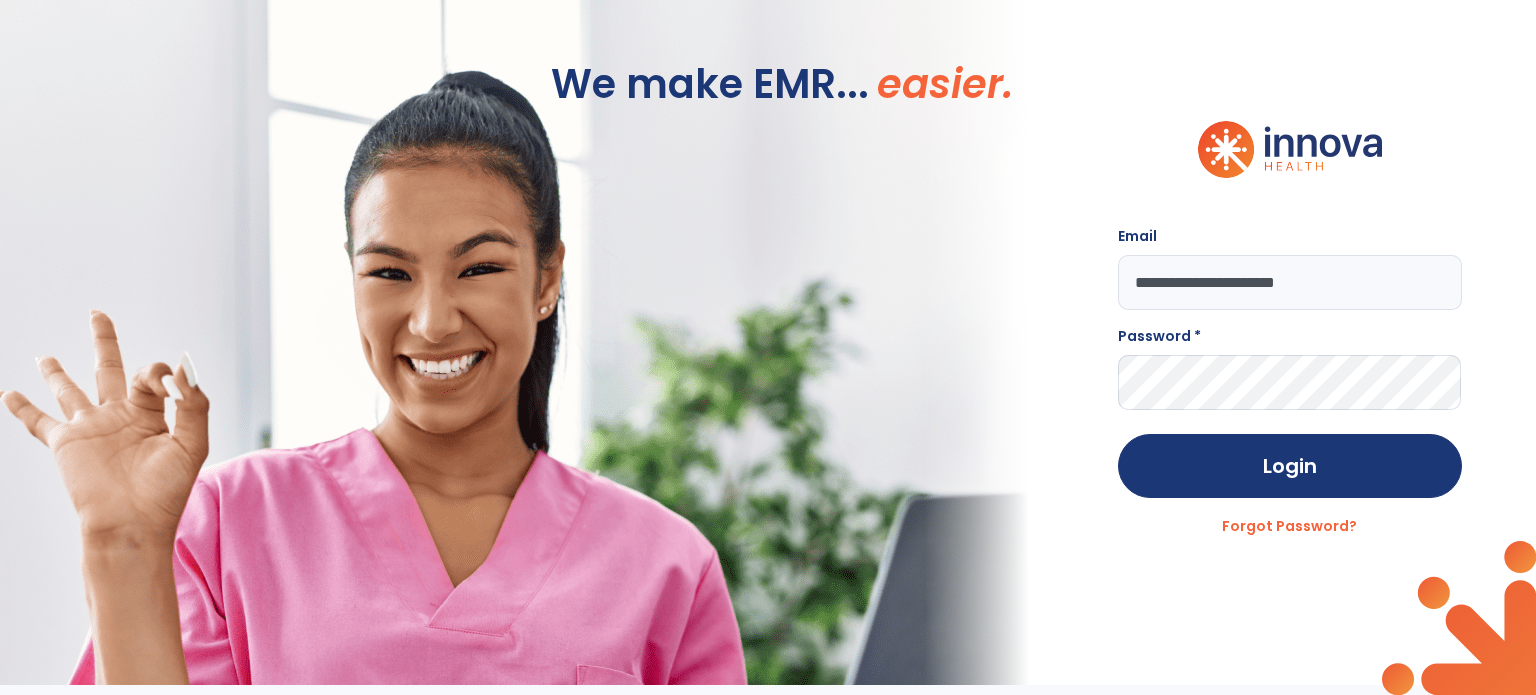 type on "**********" 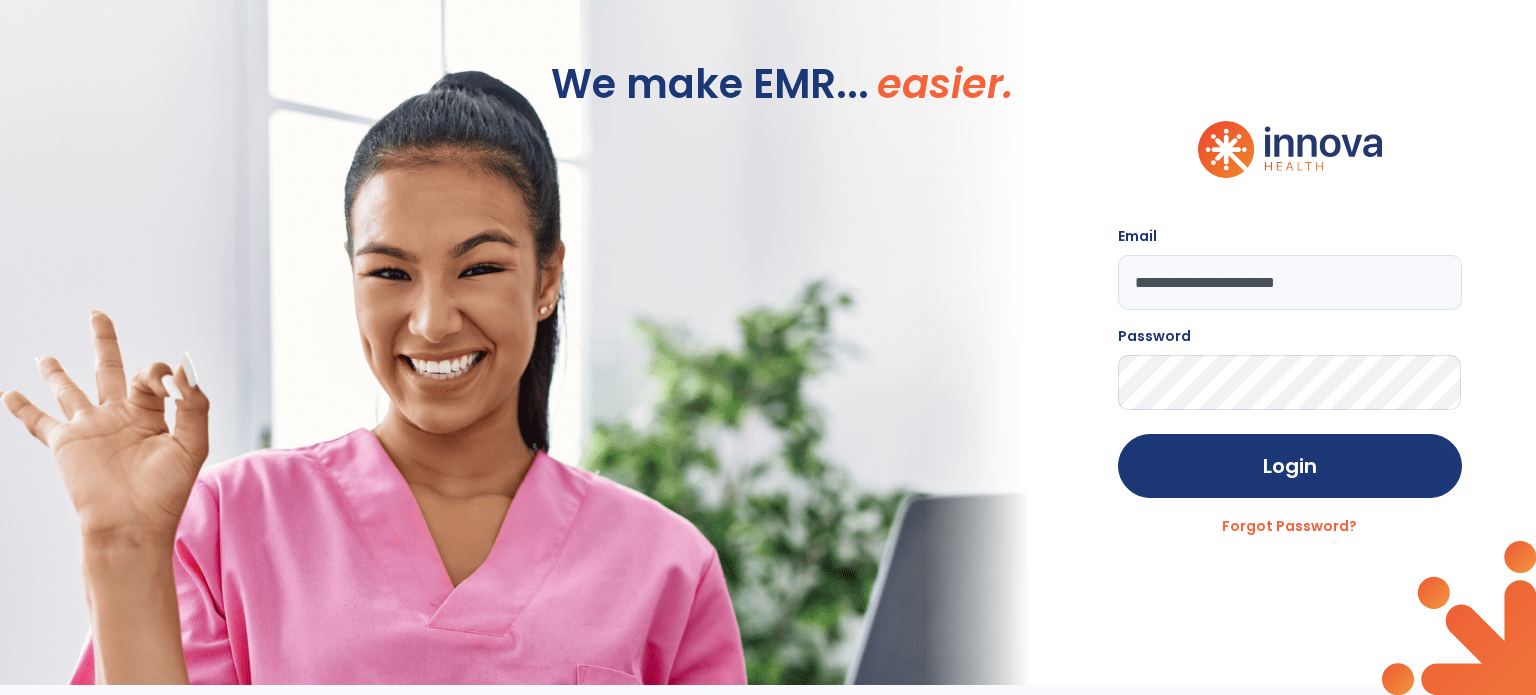 click on "Login" 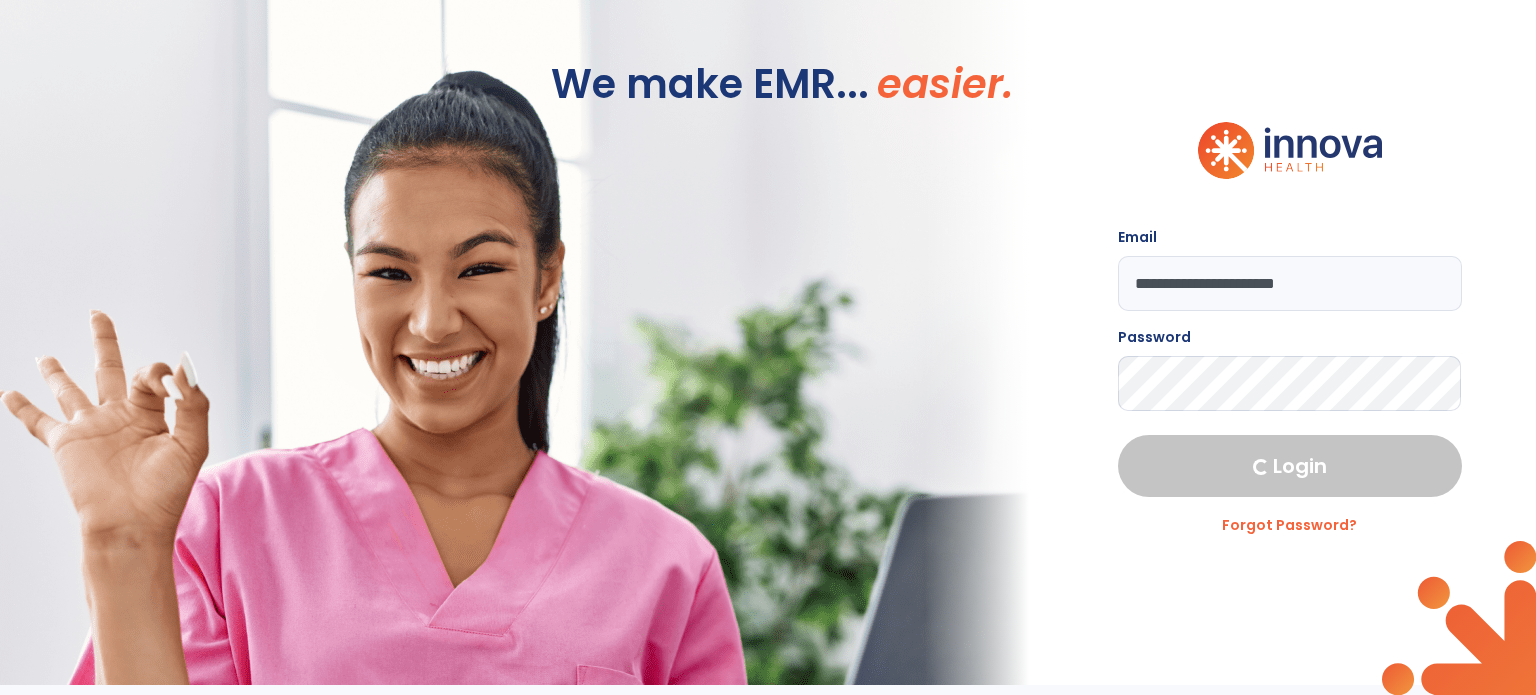 select on "****" 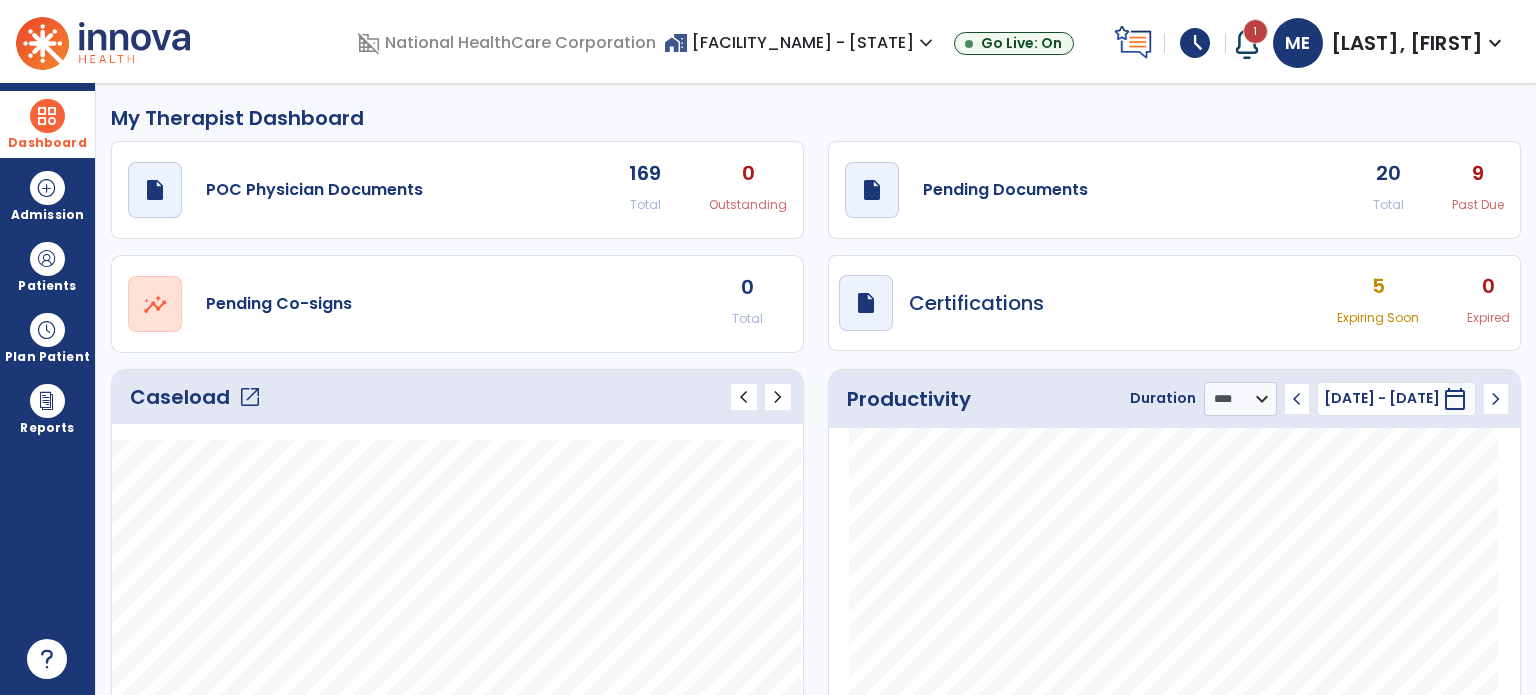 click at bounding box center [47, 116] 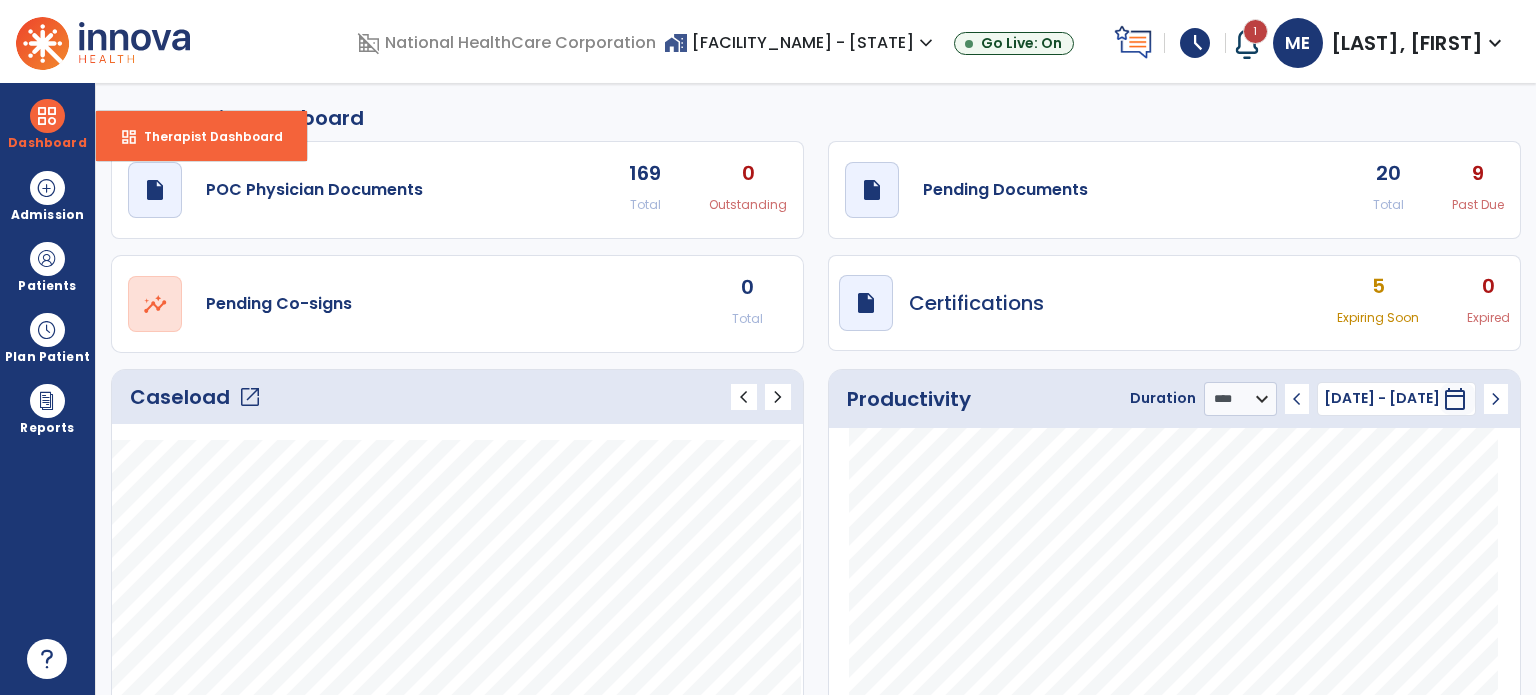click on "open_in_new" 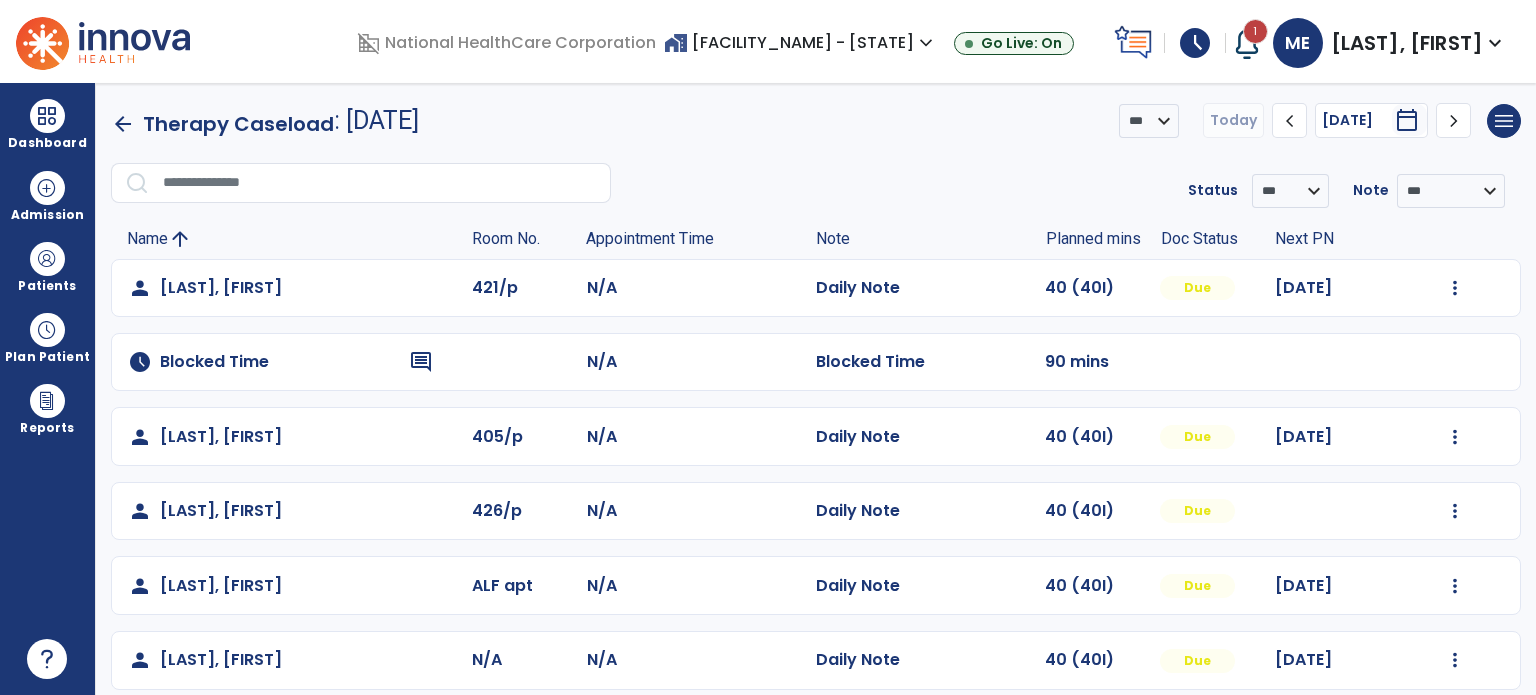 click 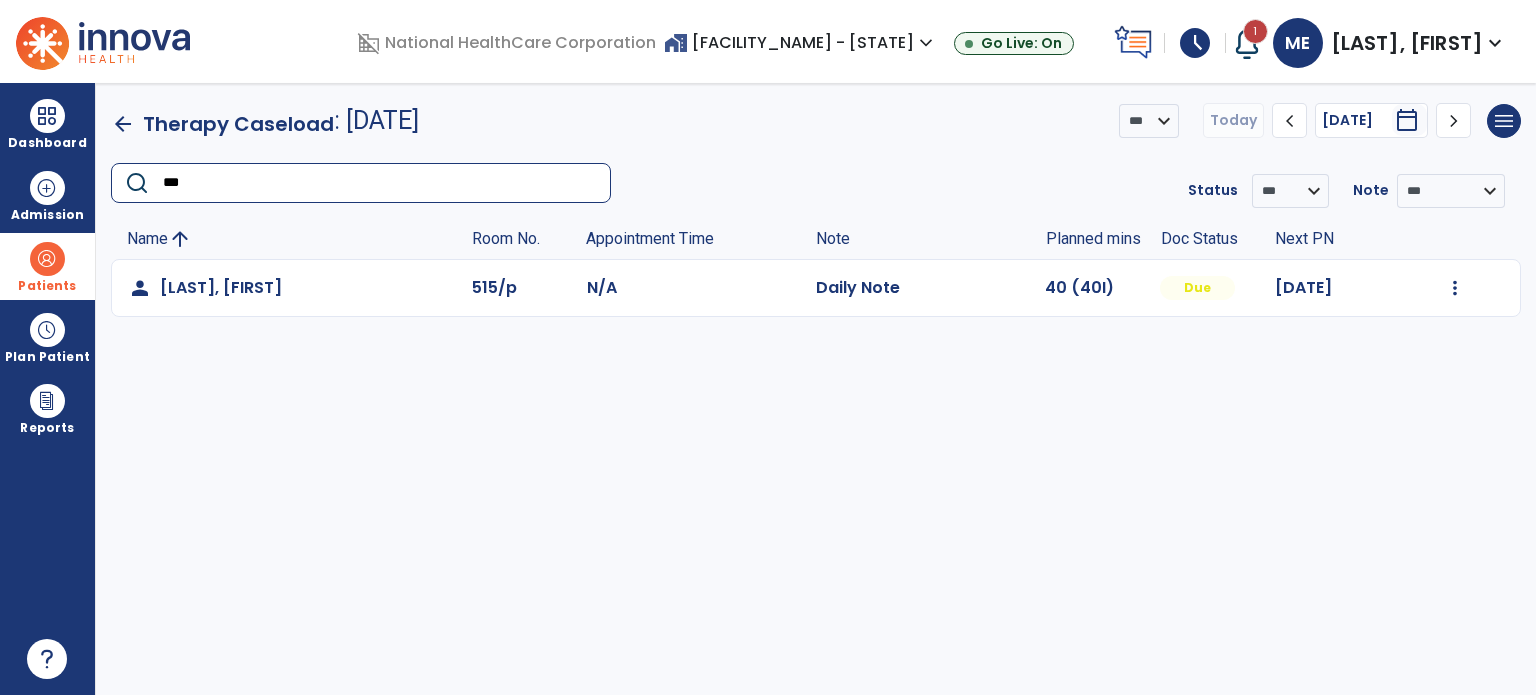 type on "***" 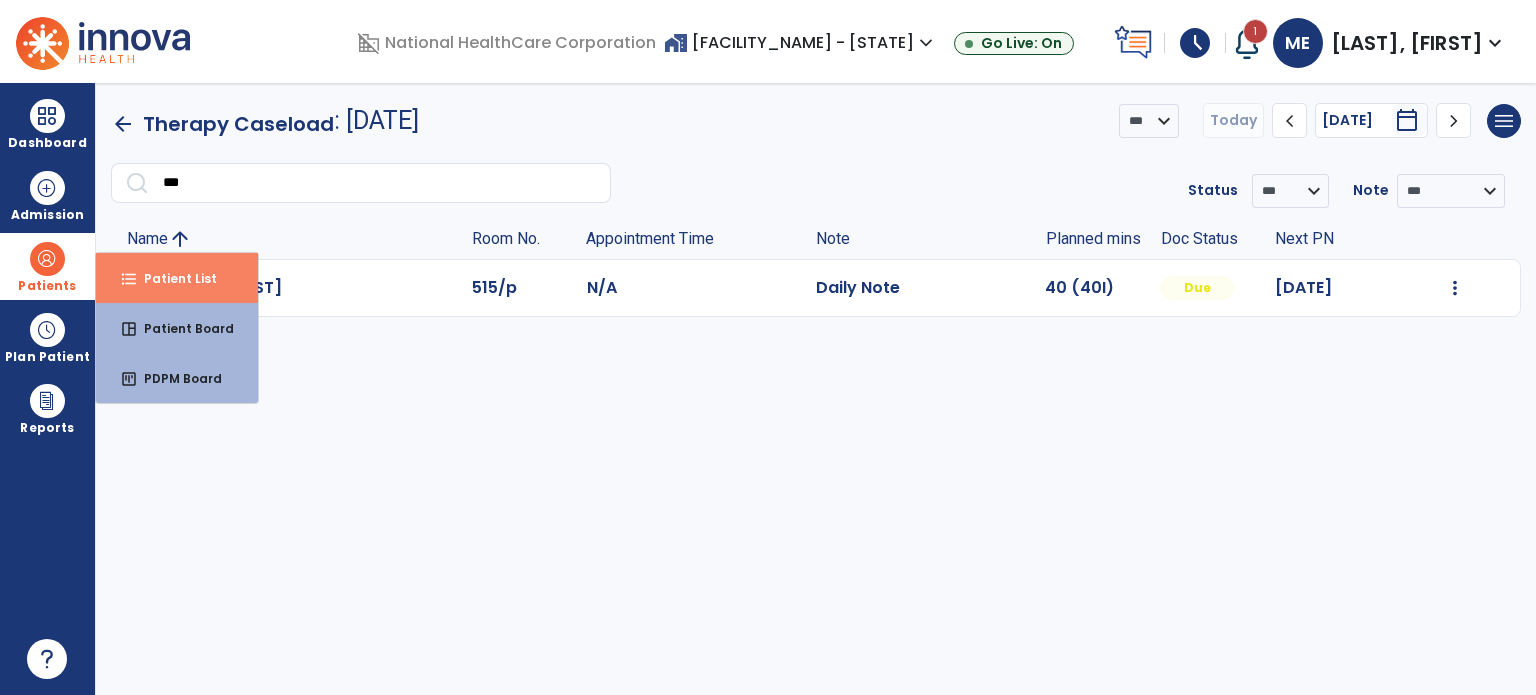 click on "format_list_bulleted" at bounding box center (129, 279) 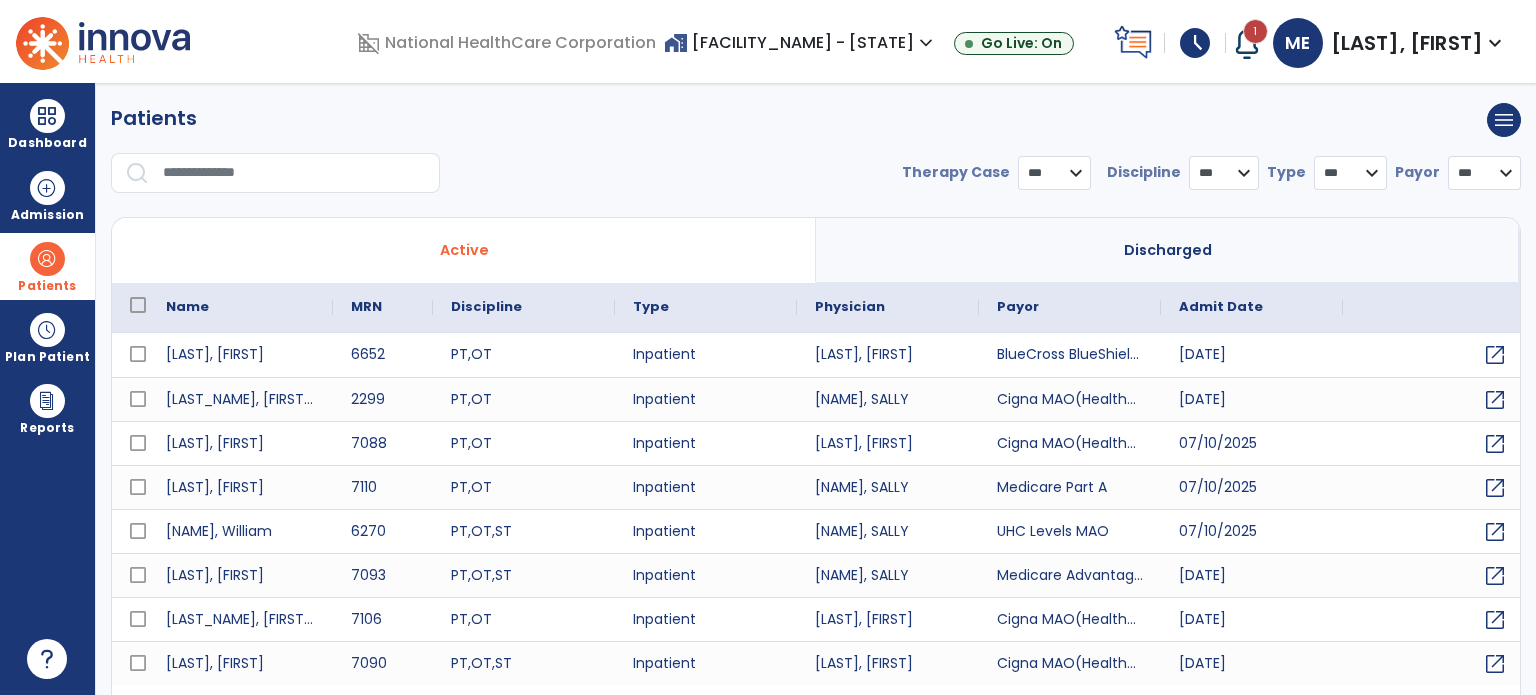 select on "***" 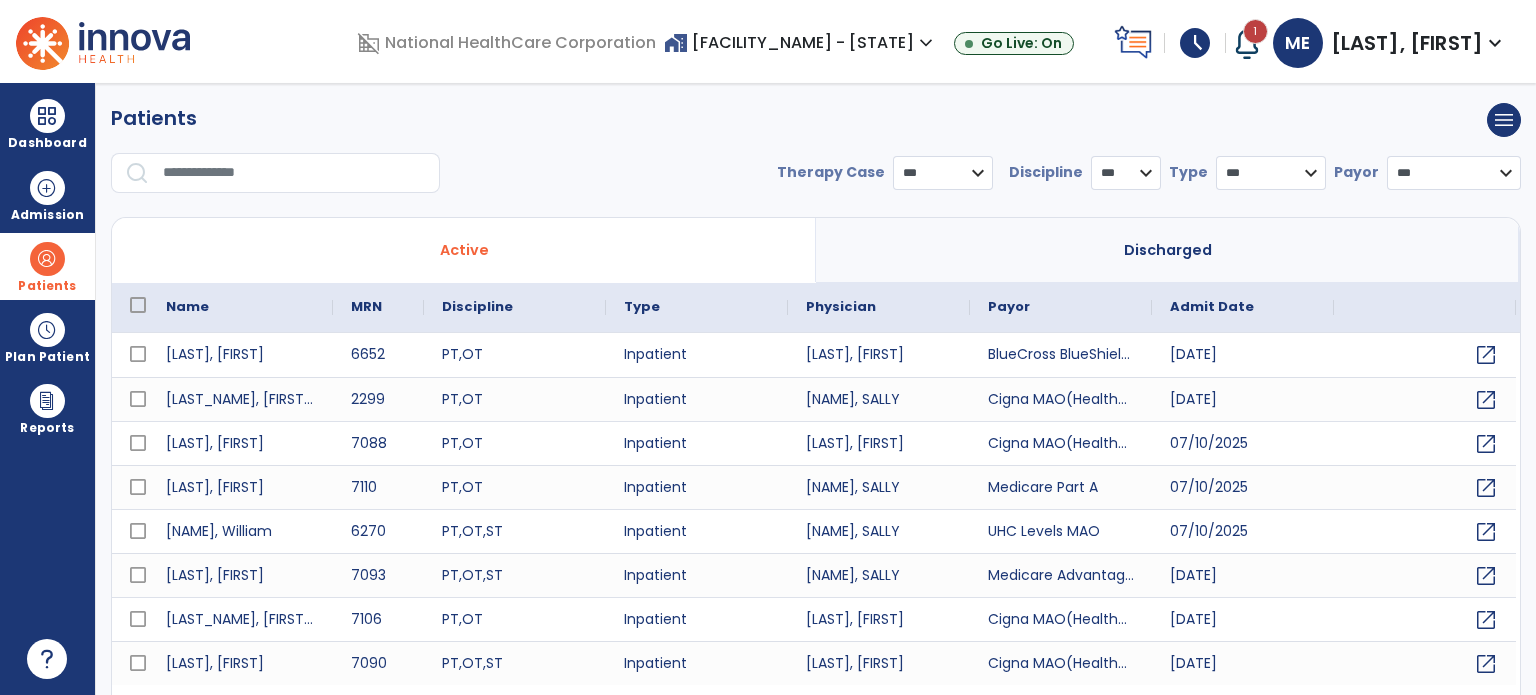 click at bounding box center [294, 173] 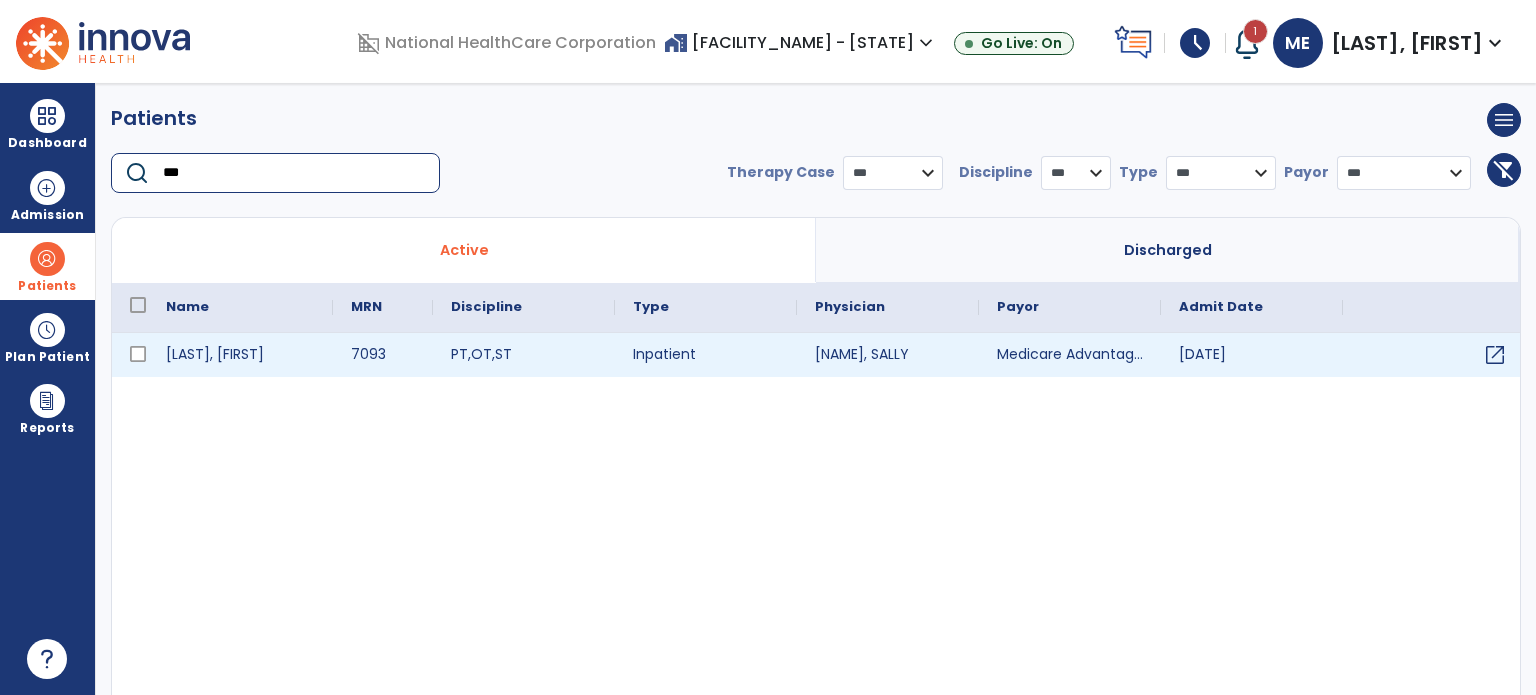 type on "***" 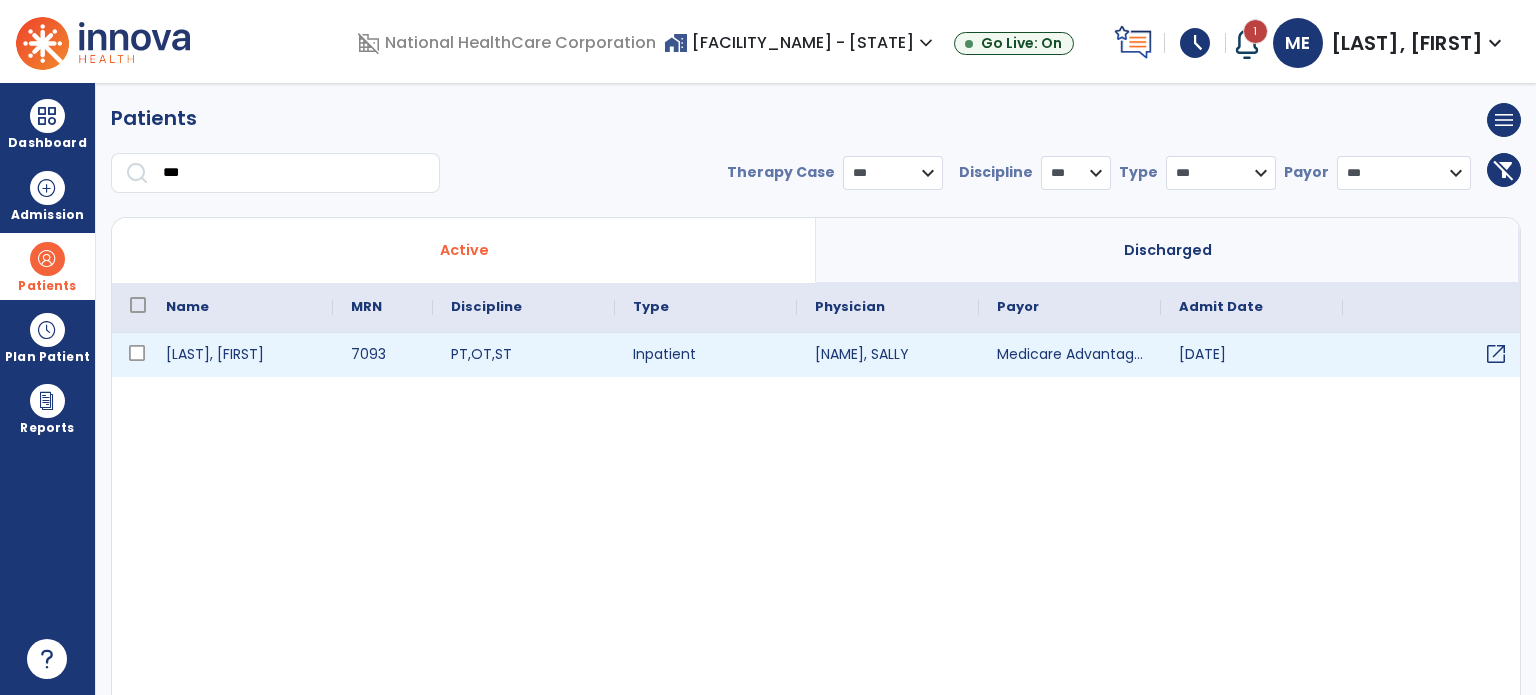 click on "open_in_new" at bounding box center (1496, 354) 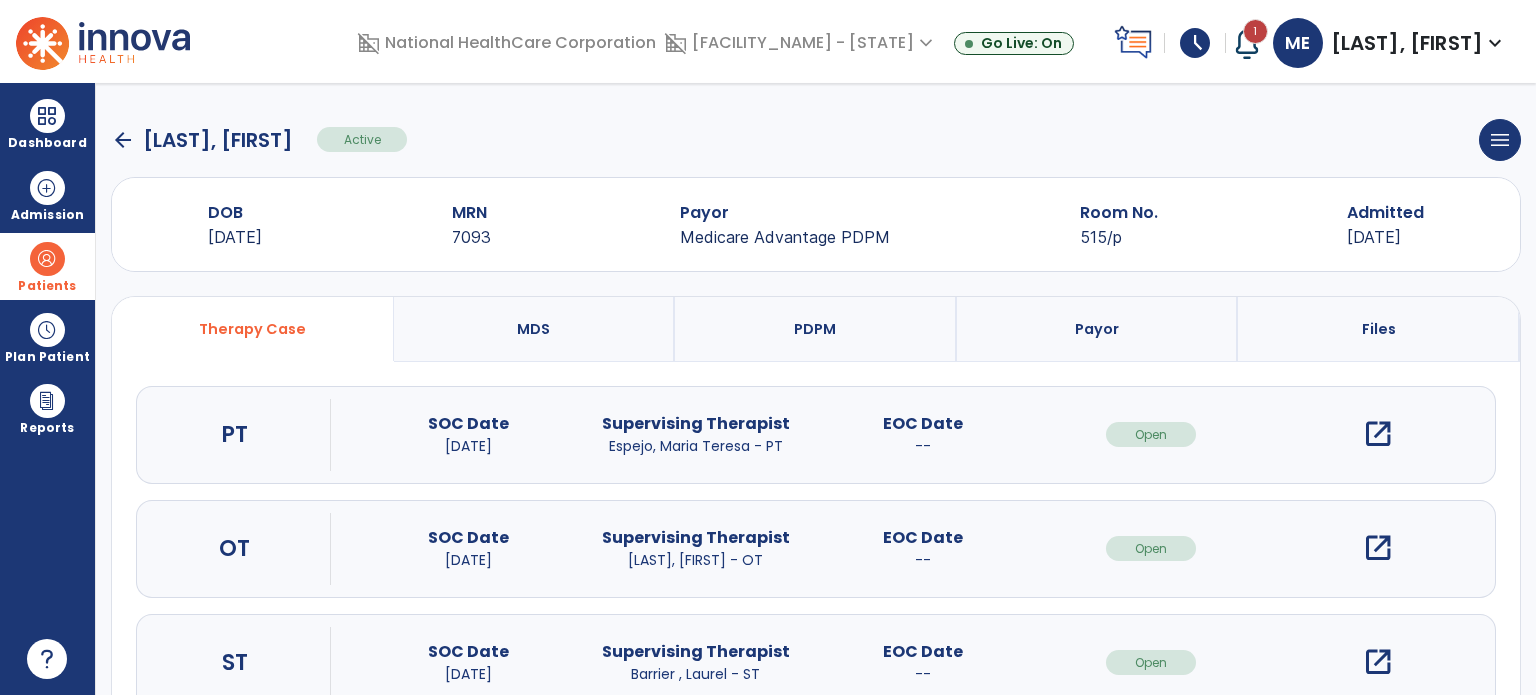 click on "open_in_new" at bounding box center [1378, 434] 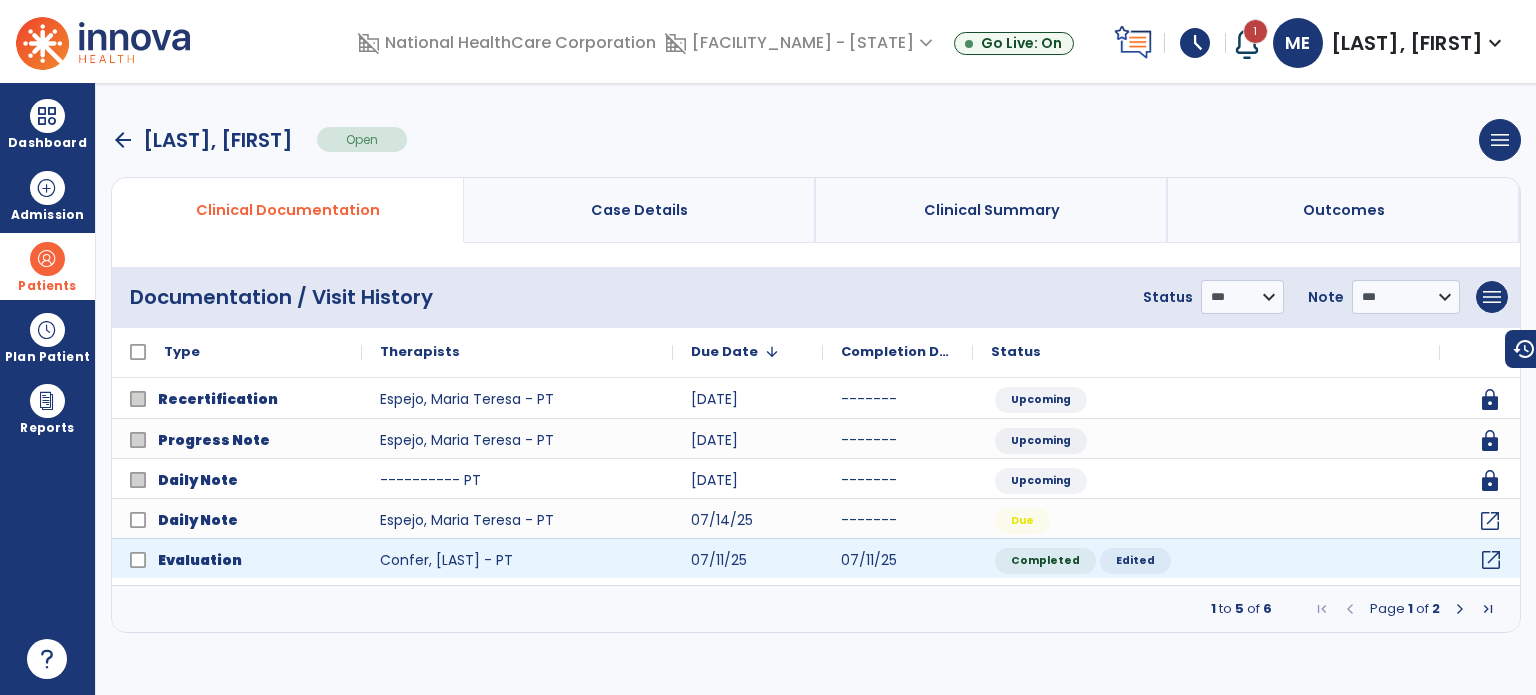 click on "open_in_new" 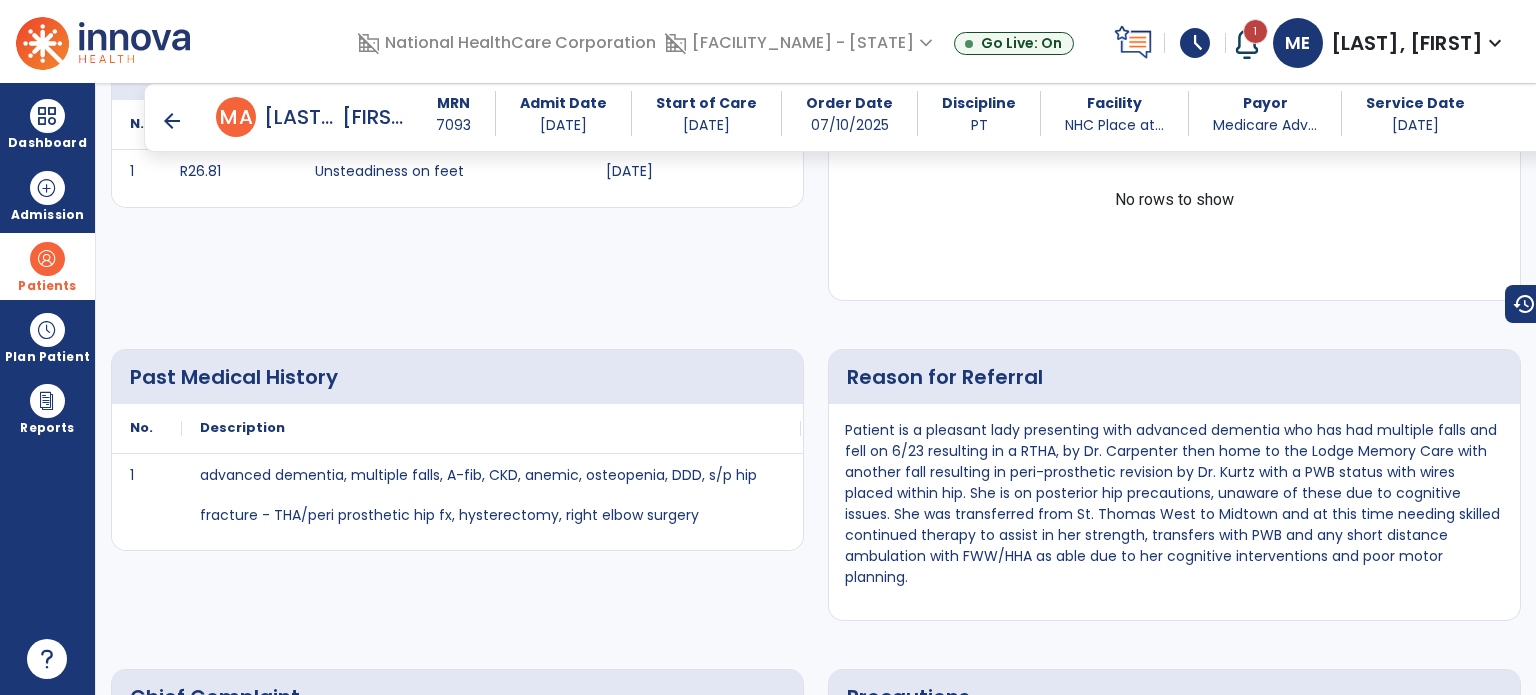 scroll, scrollTop: 706, scrollLeft: 0, axis: vertical 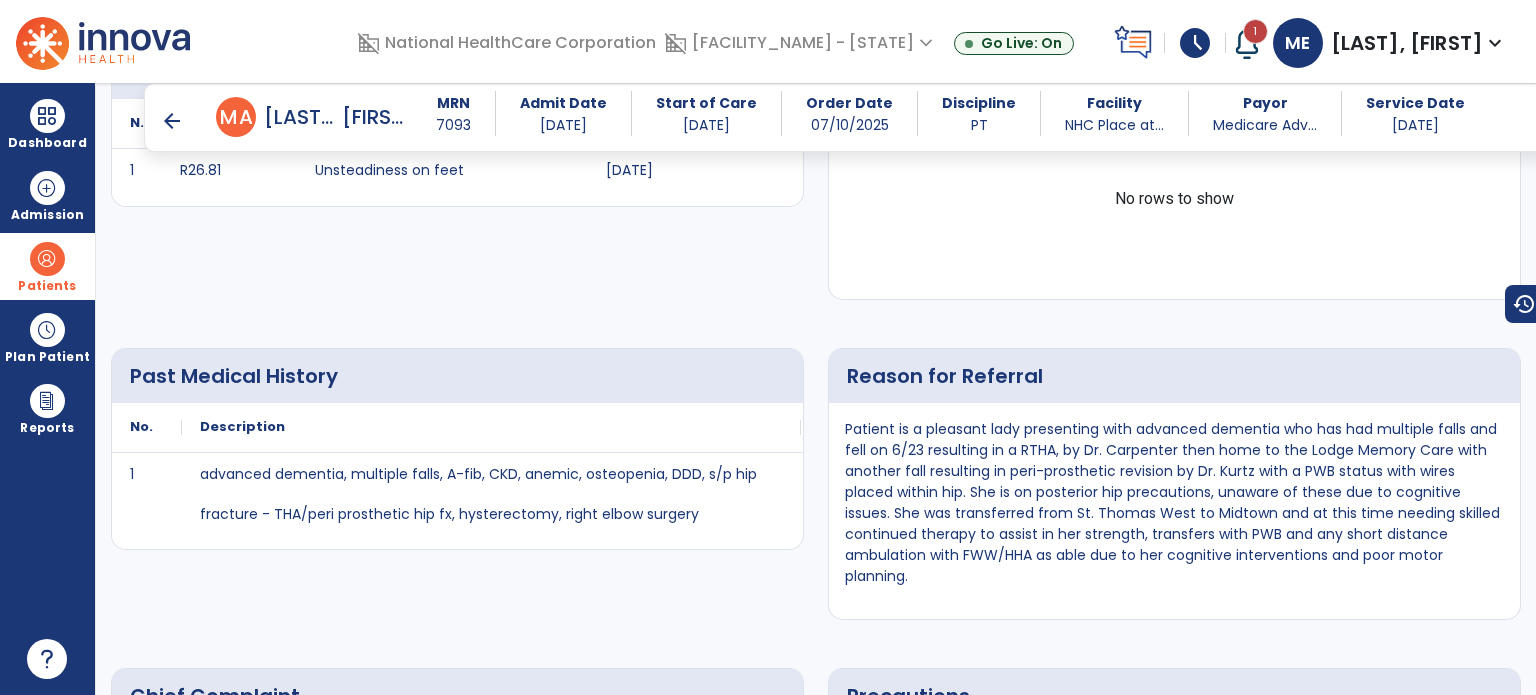 click on "arrow_back" at bounding box center [172, 121] 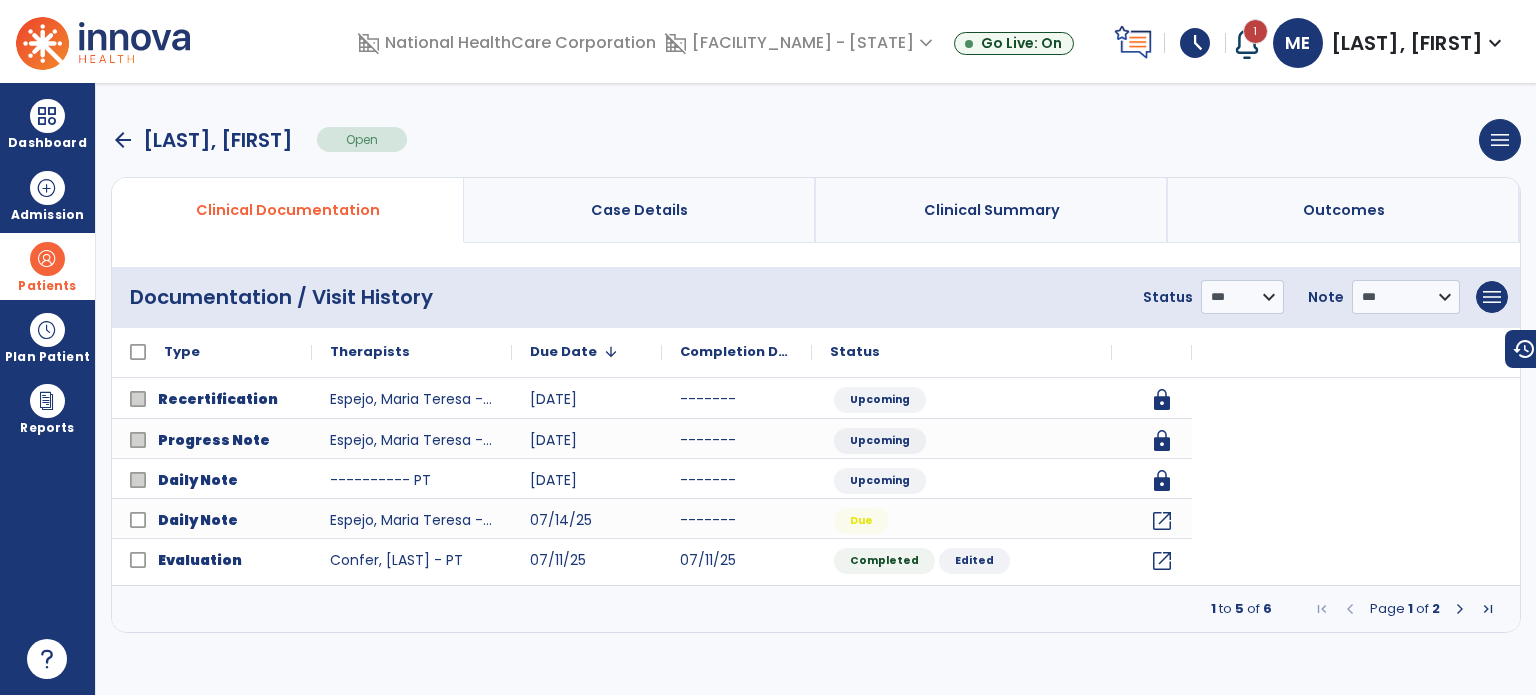 scroll, scrollTop: 0, scrollLeft: 0, axis: both 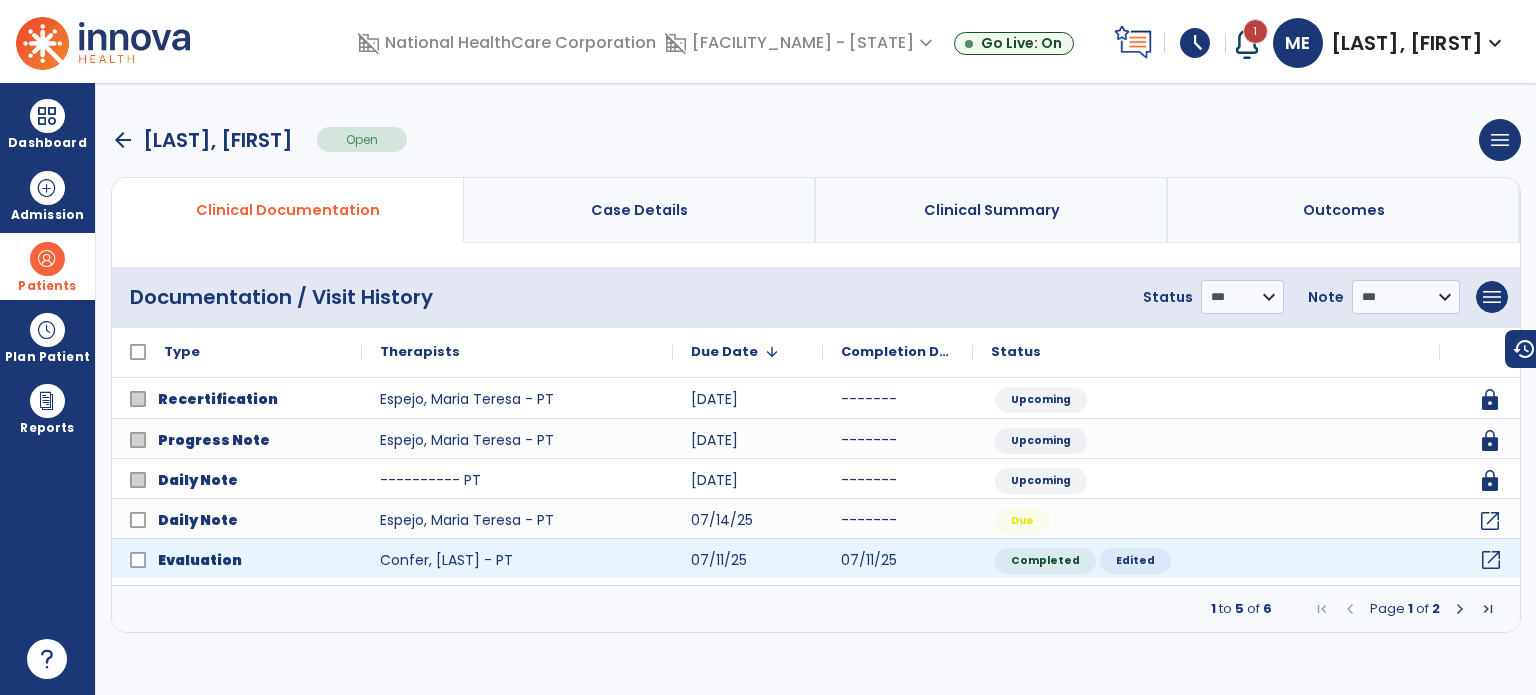 click on "open_in_new" 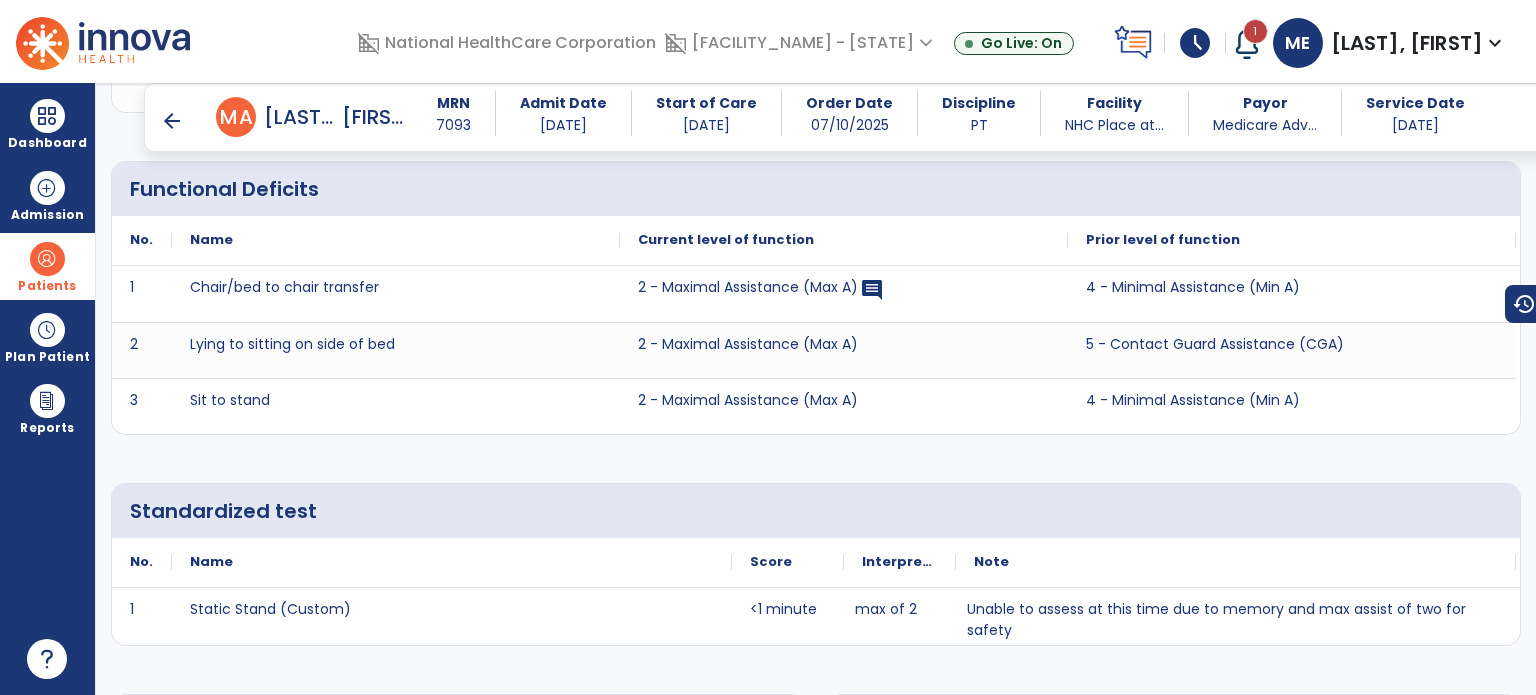 scroll, scrollTop: 3211, scrollLeft: 0, axis: vertical 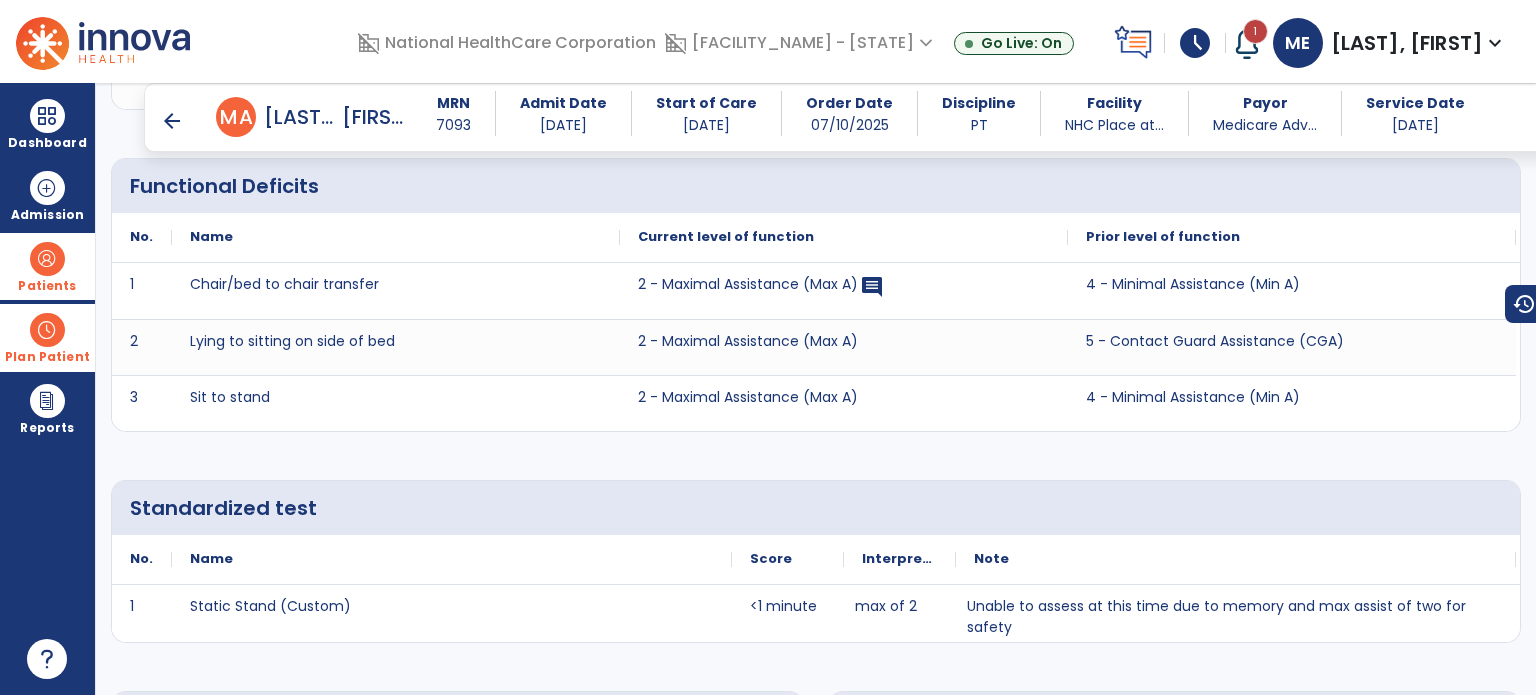click on "Plan Patient" at bounding box center [47, 286] 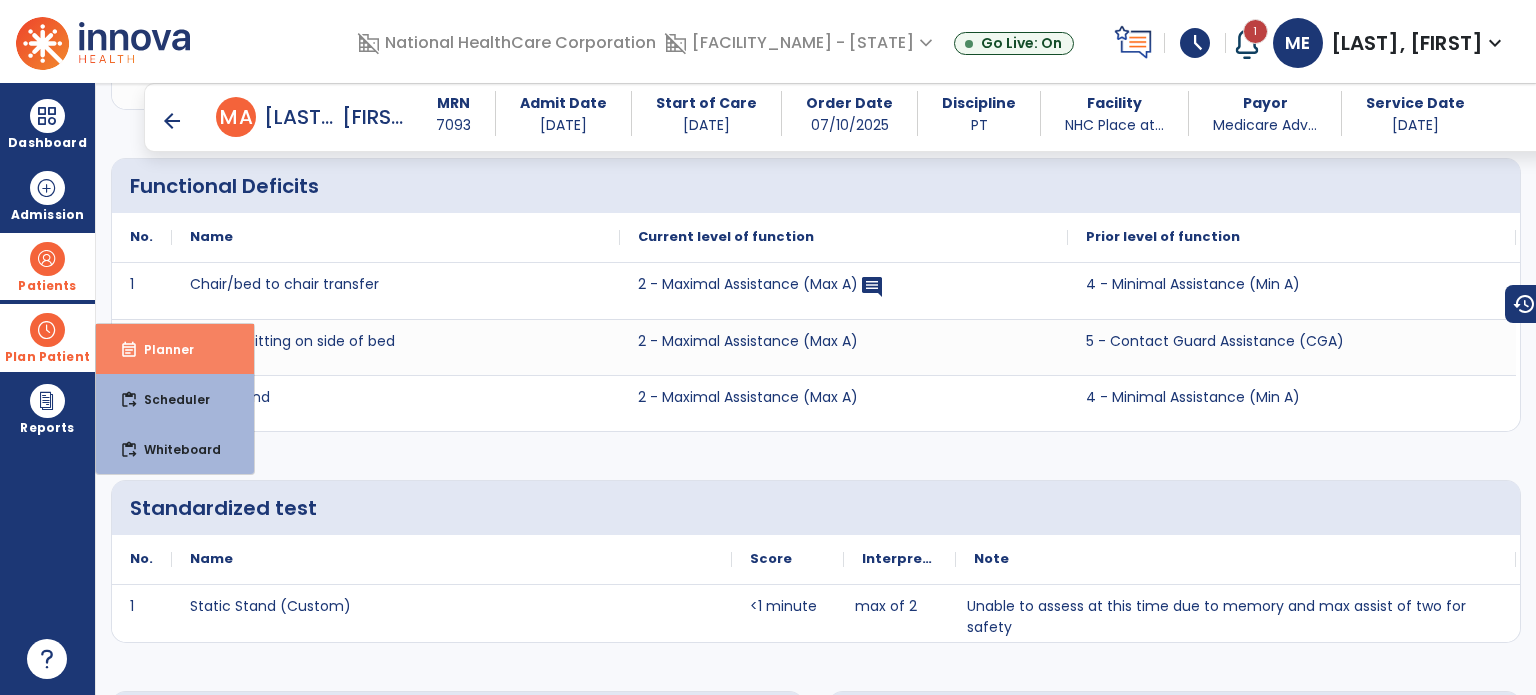click on "event_note  Planner" at bounding box center [175, 349] 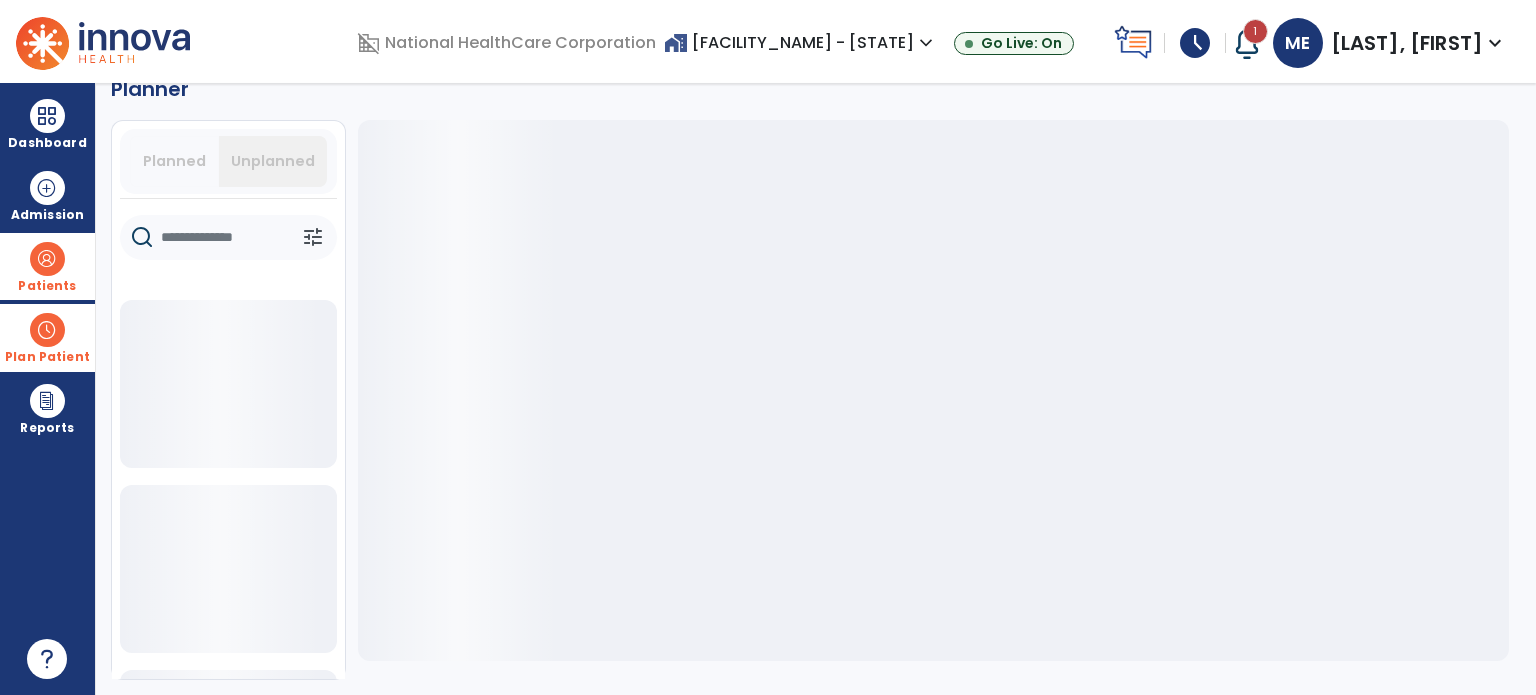 scroll, scrollTop: 36, scrollLeft: 0, axis: vertical 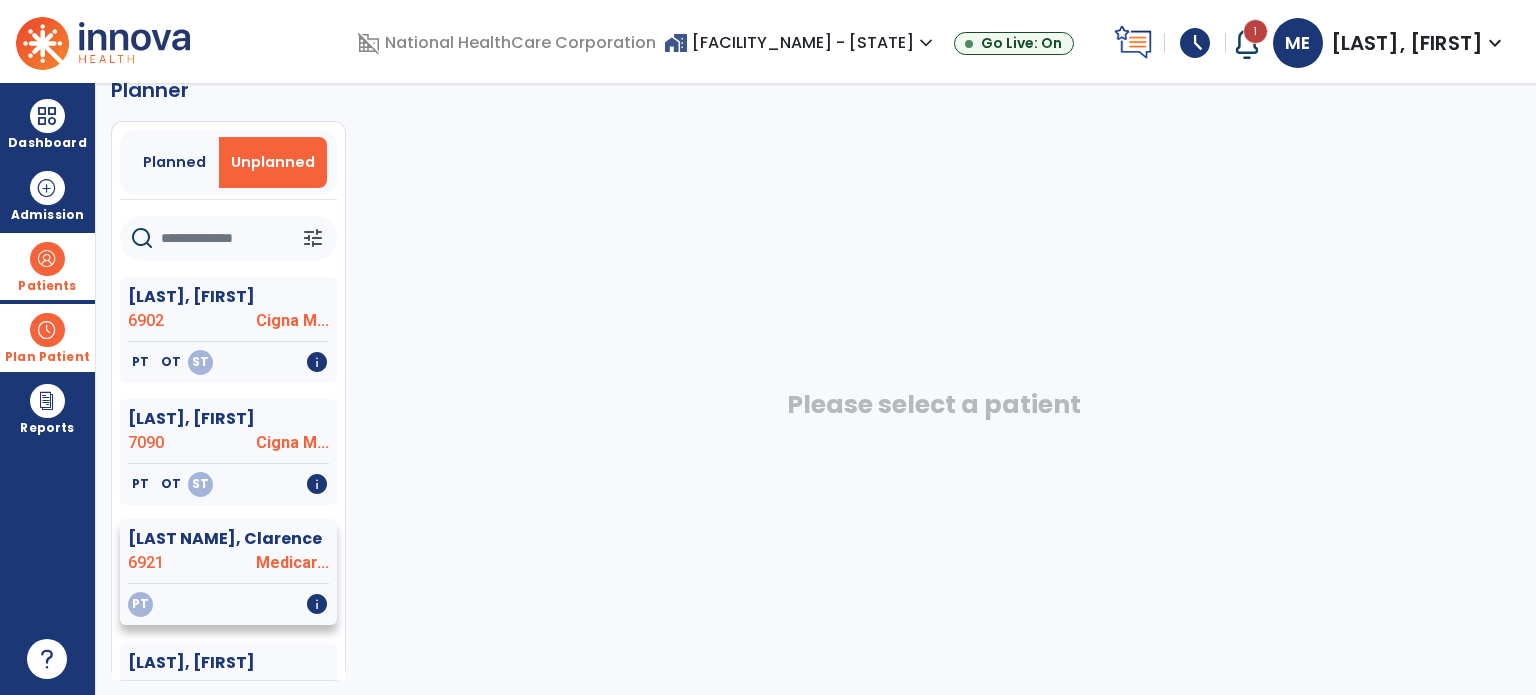 click on "Medicar..." 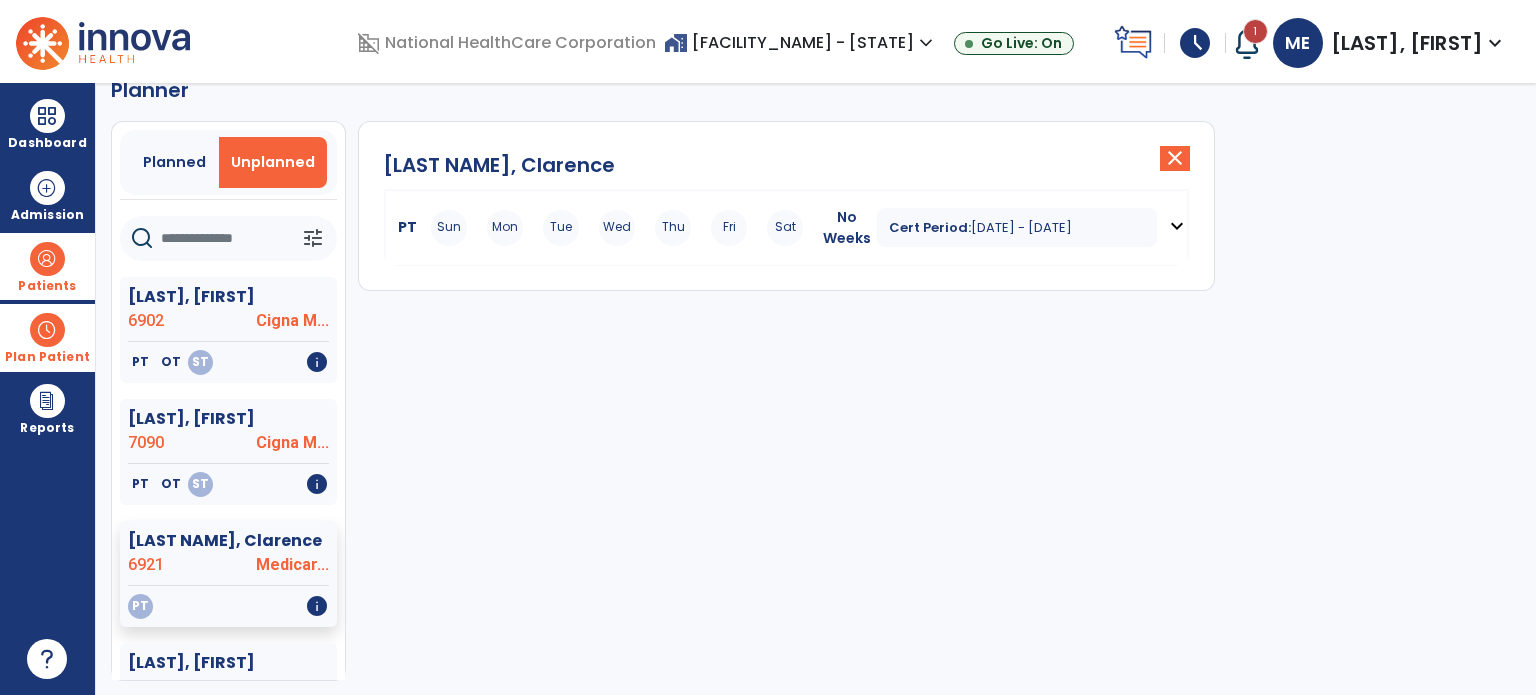 click on "expand_more" at bounding box center (1177, 226) 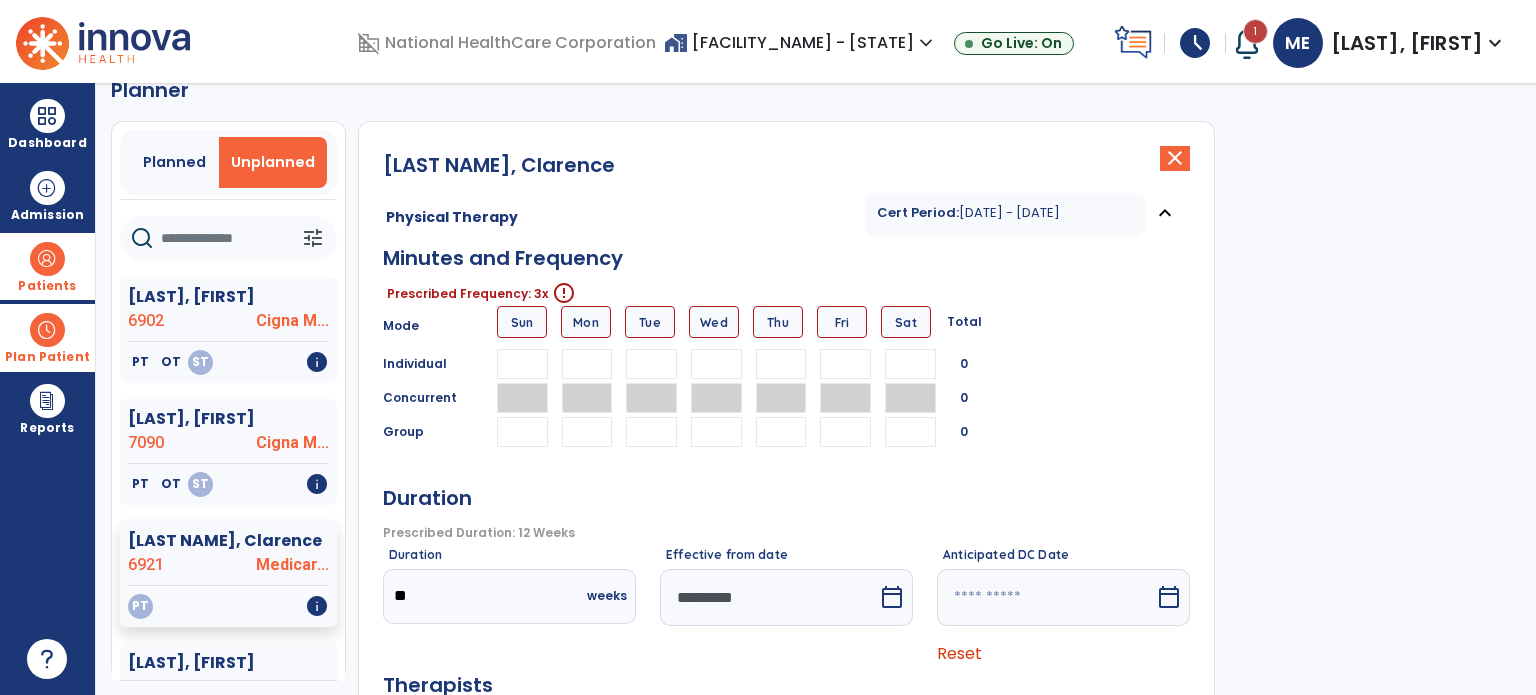 click on "Tue" at bounding box center (650, 322) 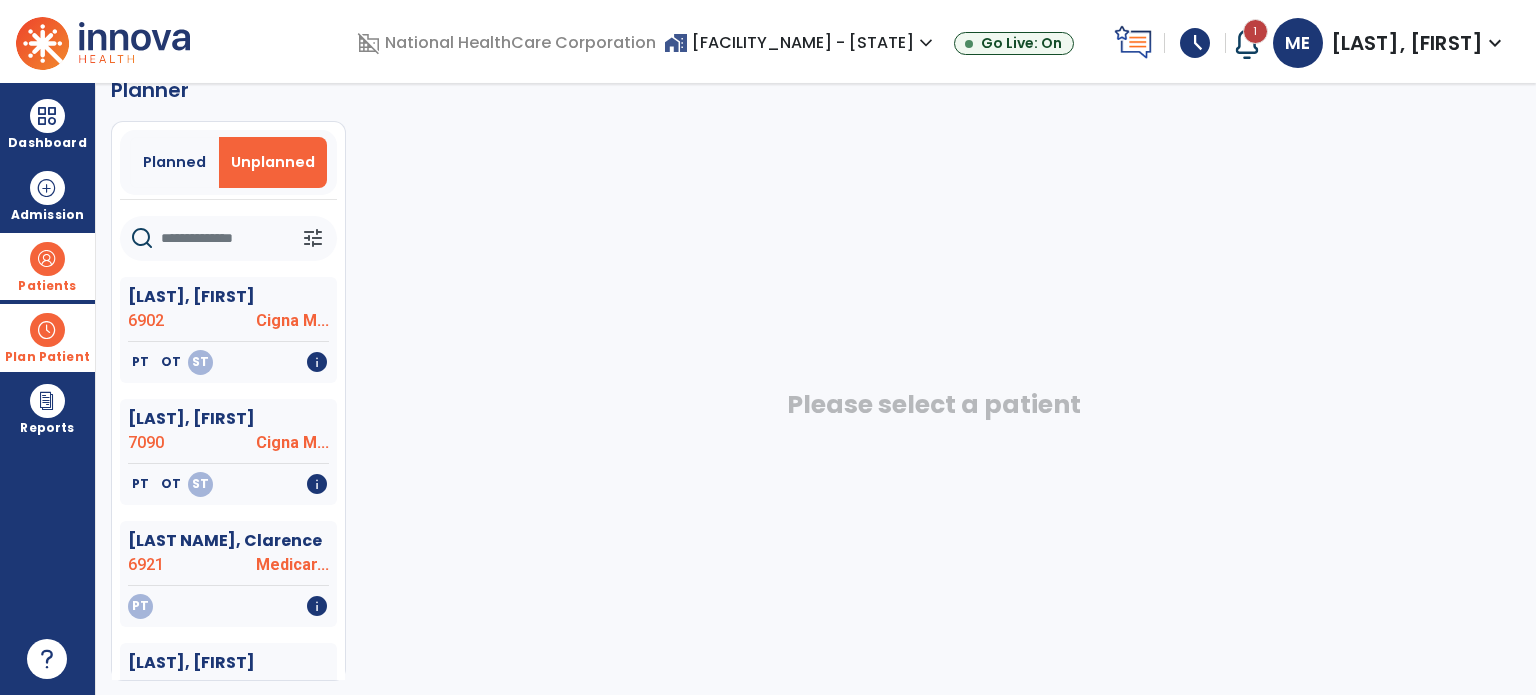 click on "Patients" at bounding box center (47, 286) 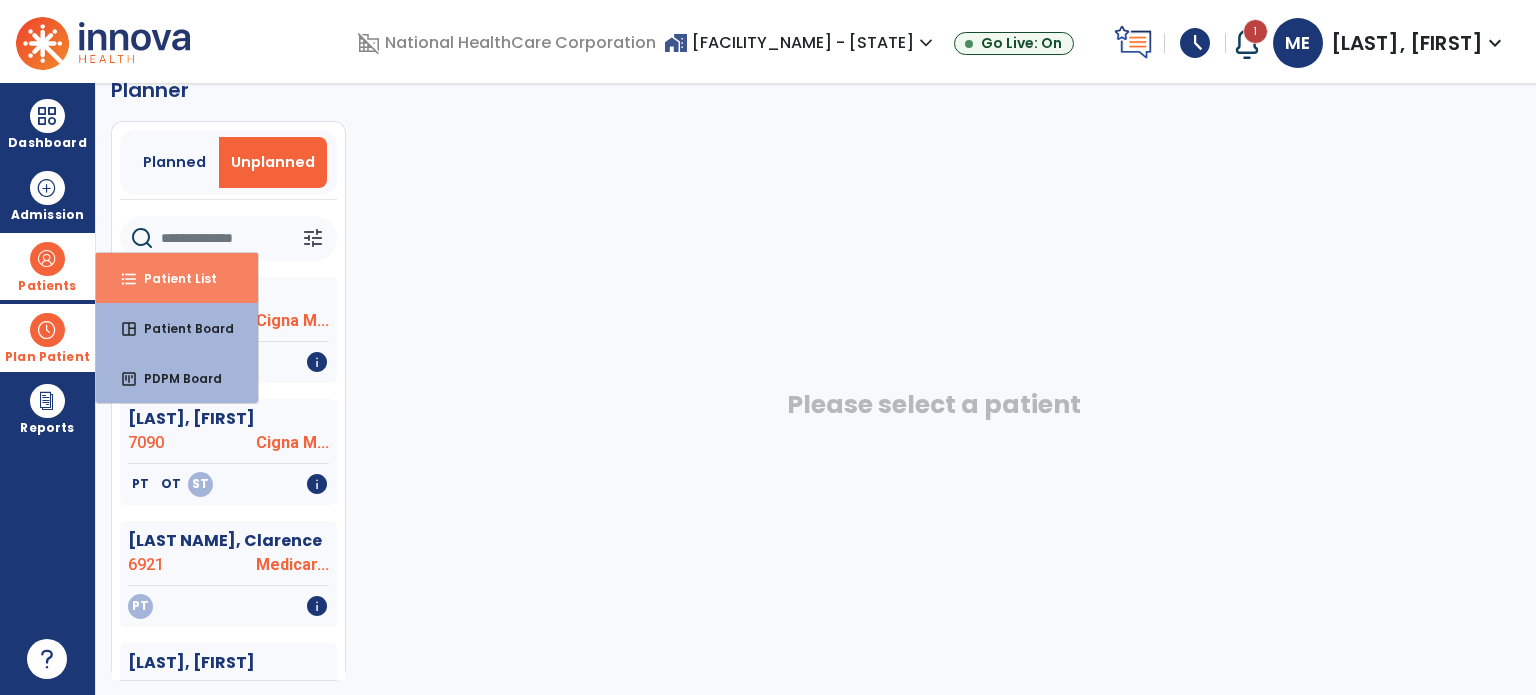click on "Patient List" at bounding box center [172, 278] 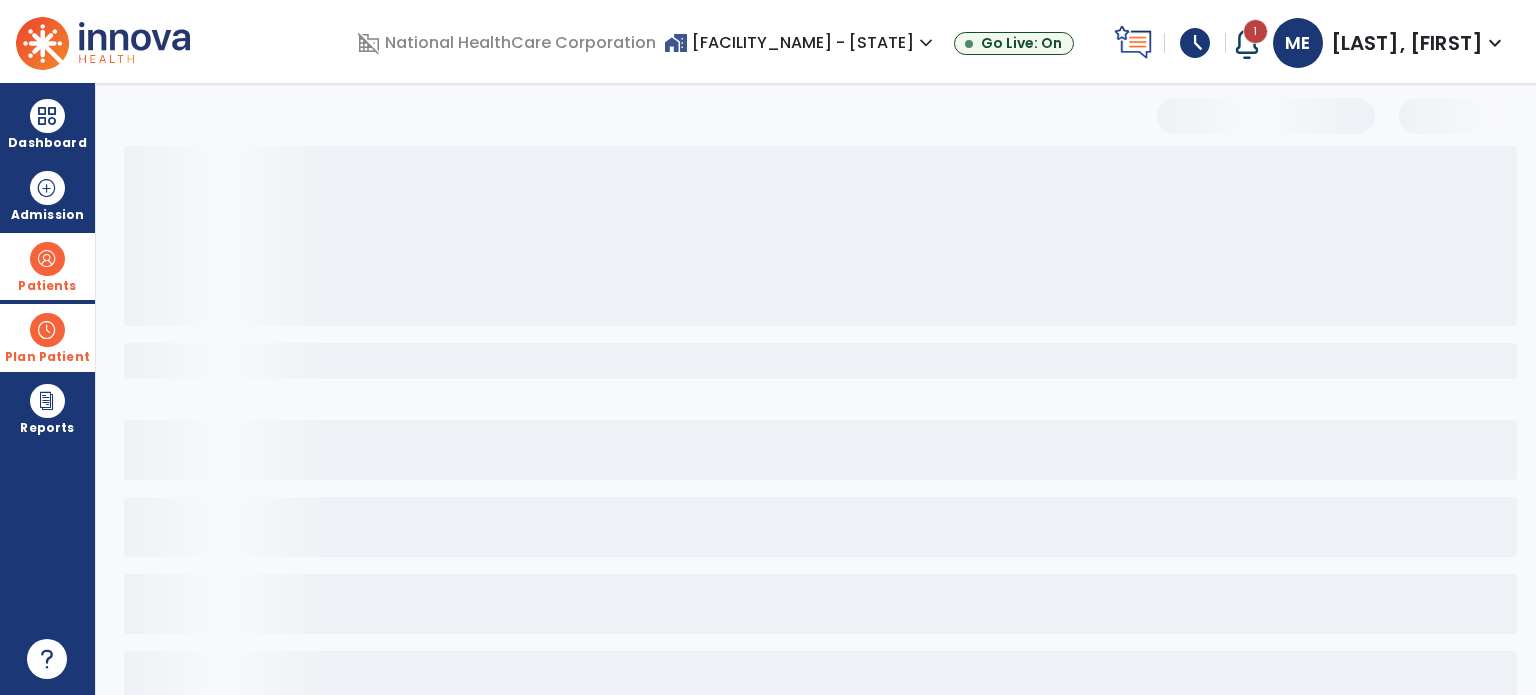 scroll, scrollTop: 0, scrollLeft: 0, axis: both 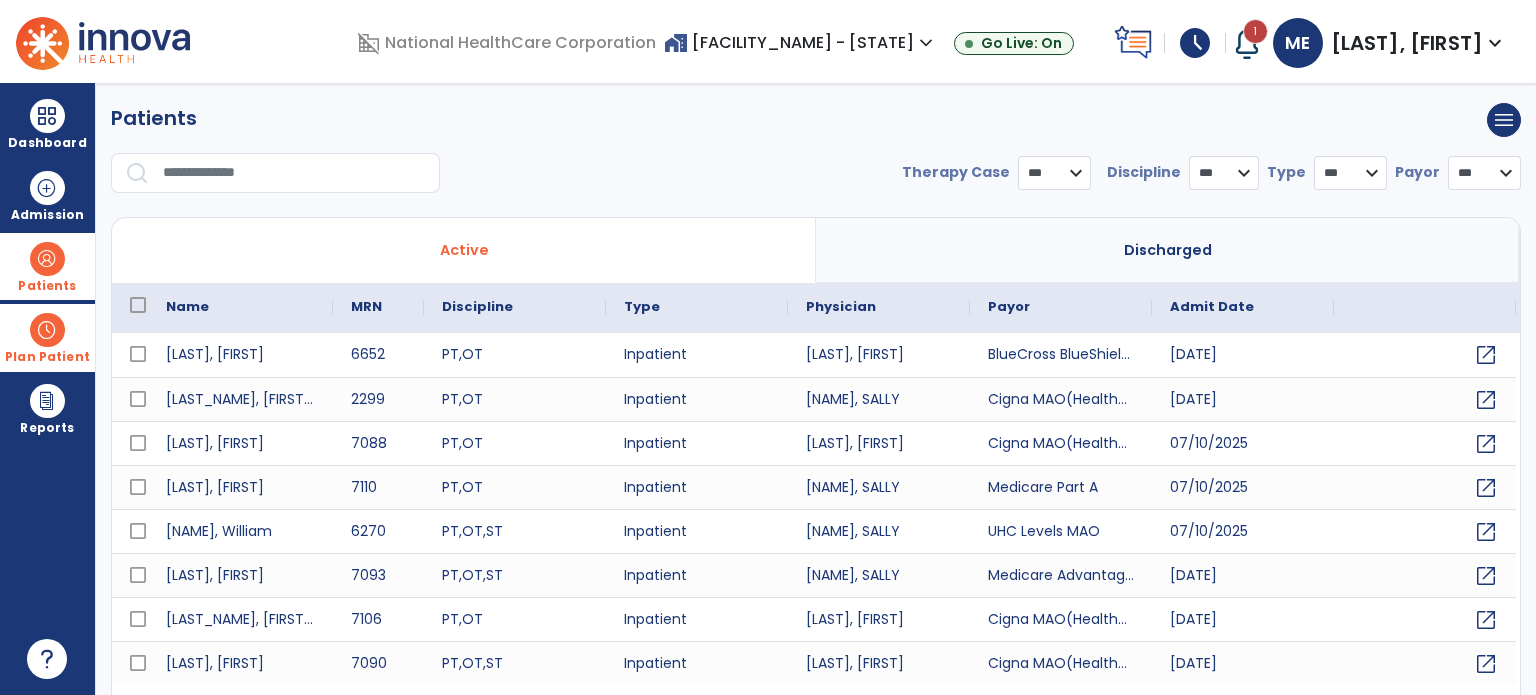 select on "***" 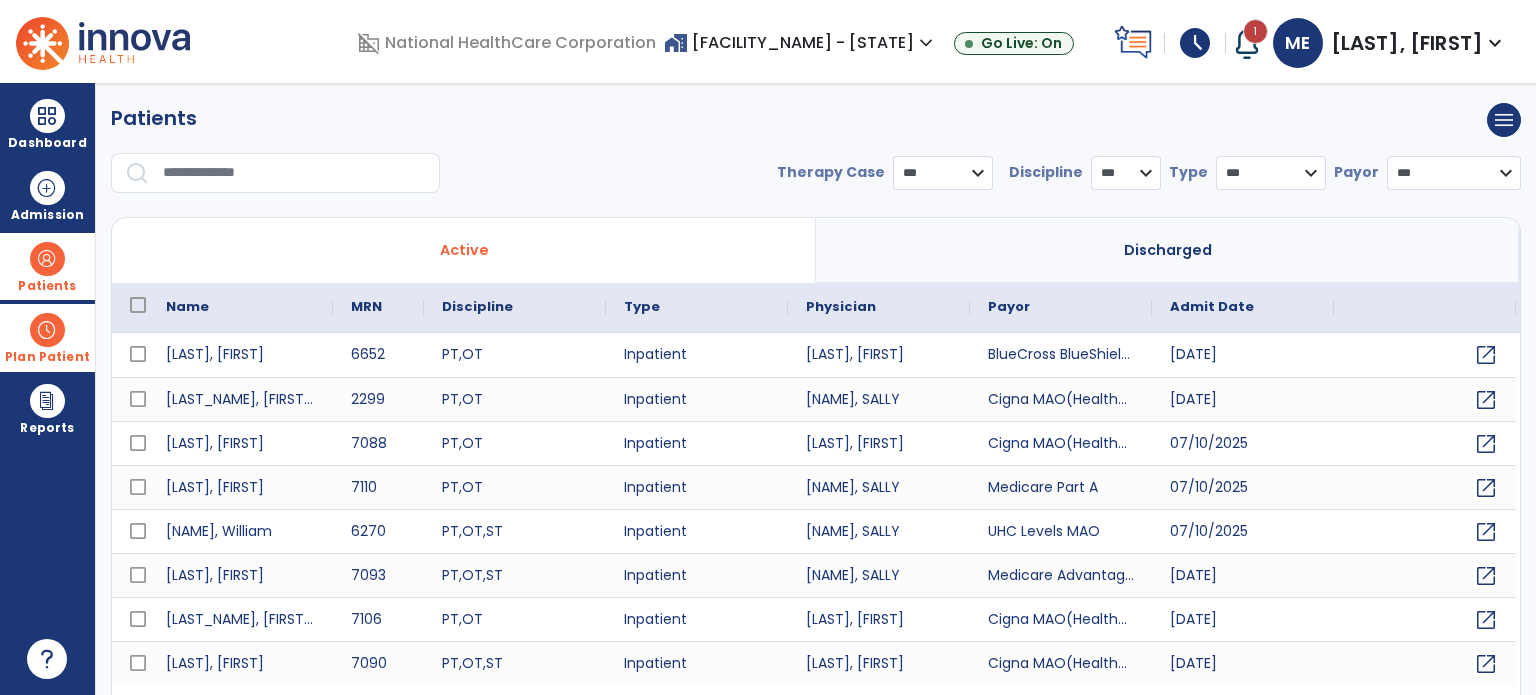 click at bounding box center [294, 173] 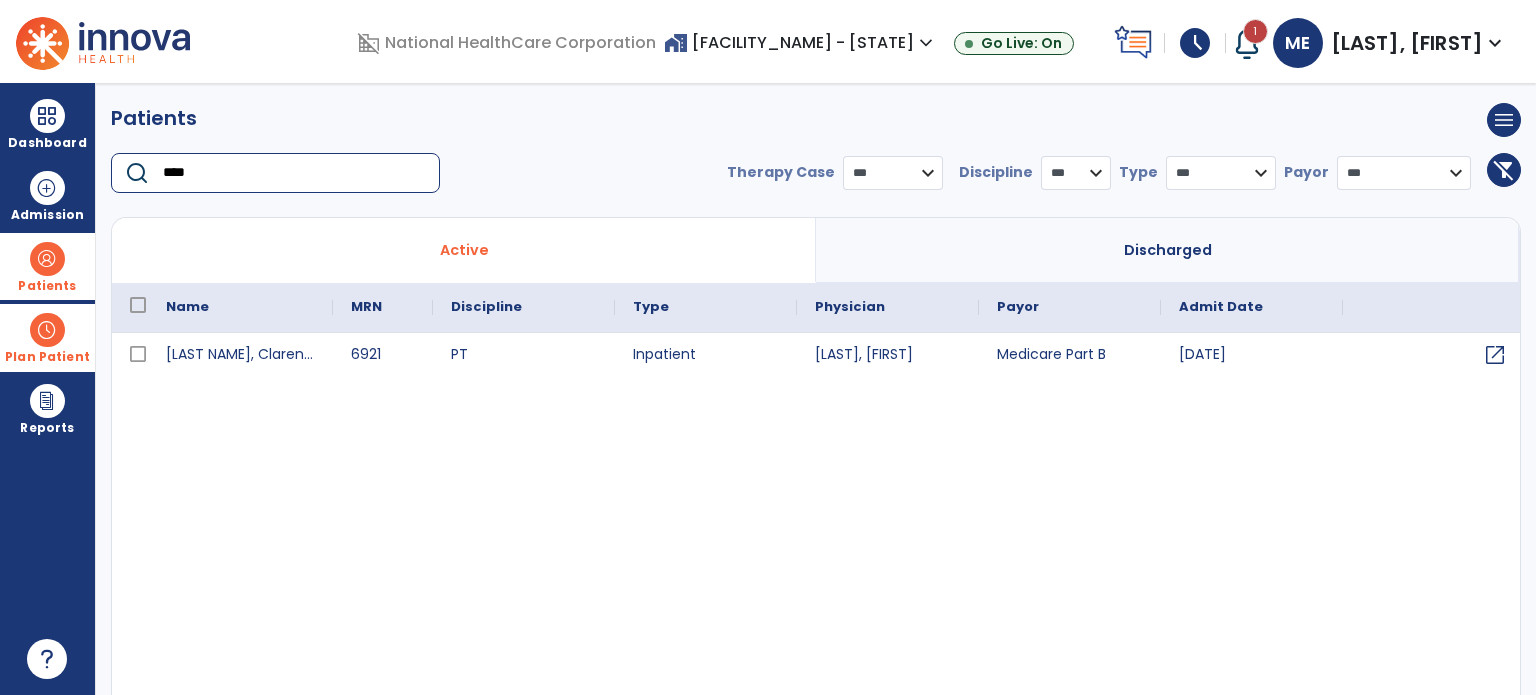 type on "****" 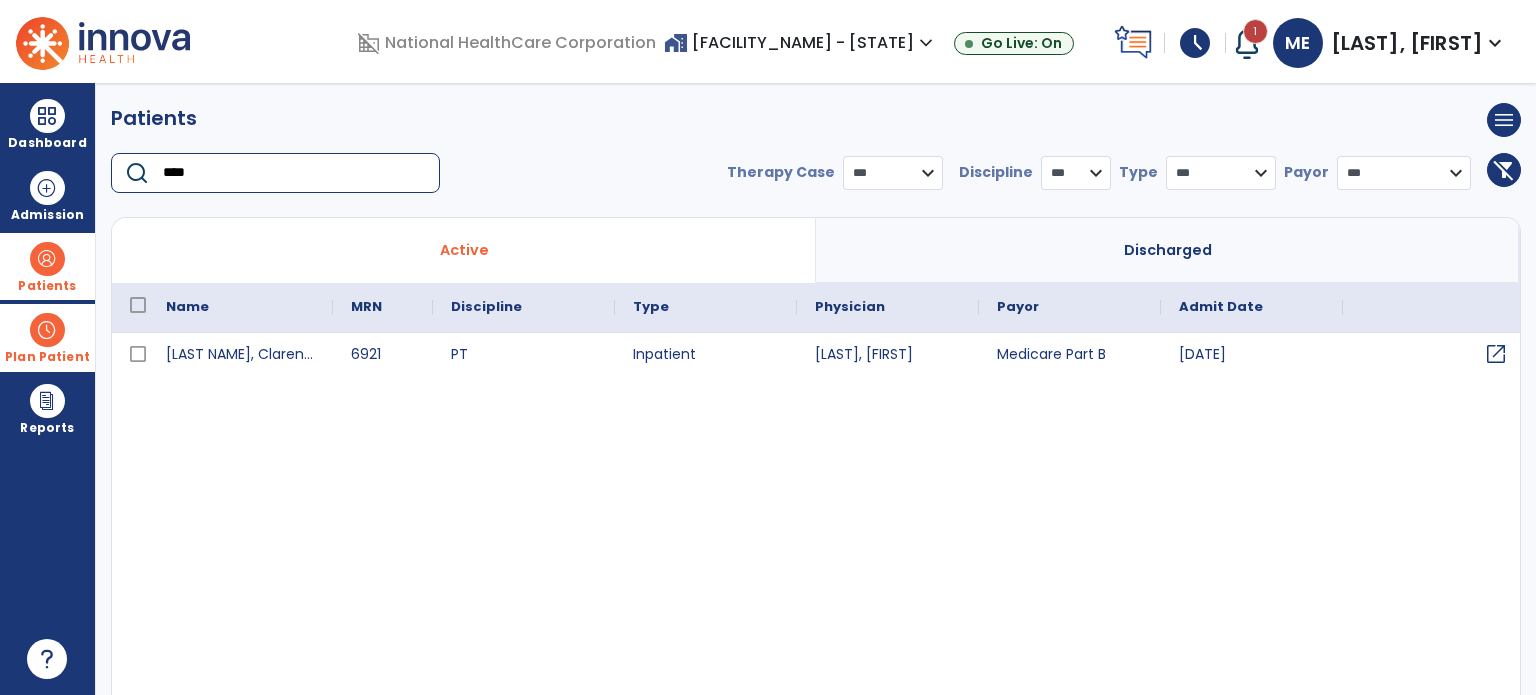 click on "open_in_new" at bounding box center (1496, 354) 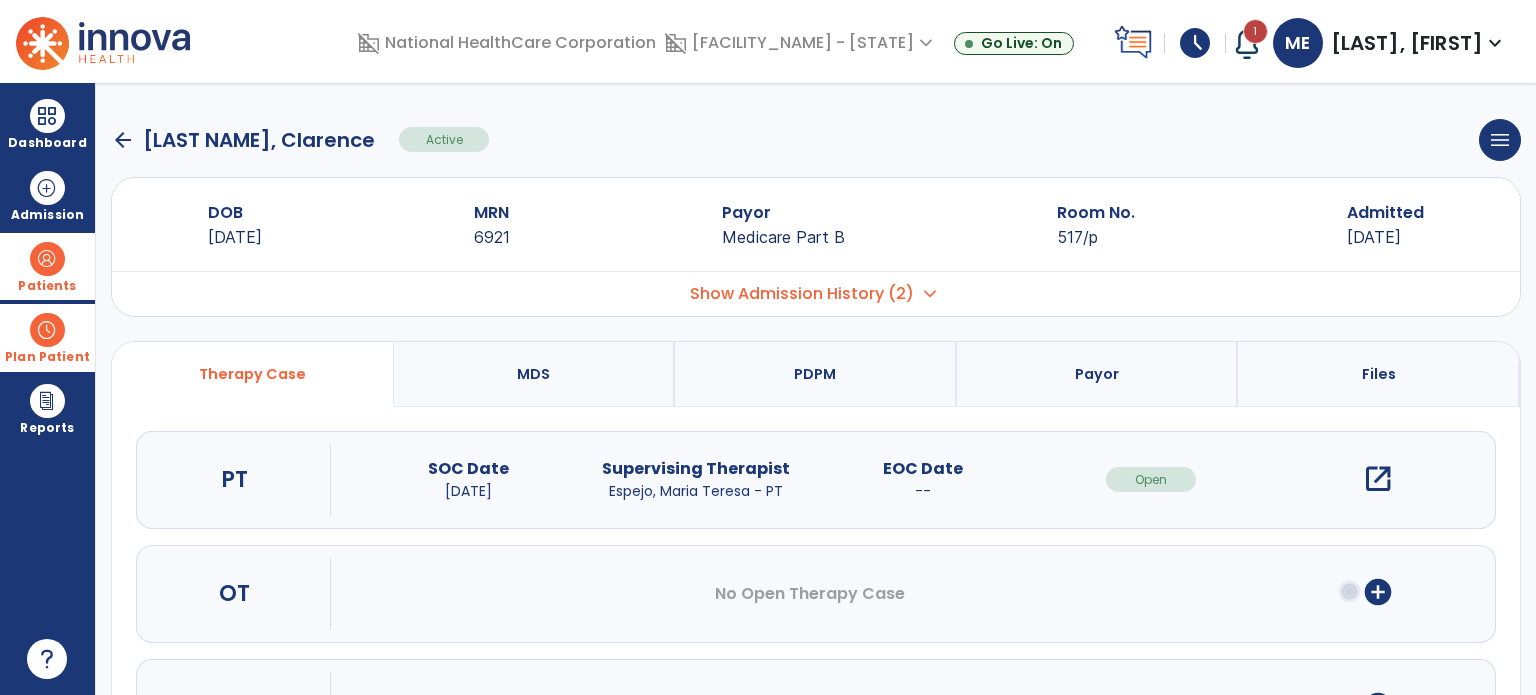 click on "open_in_new" at bounding box center (1378, 479) 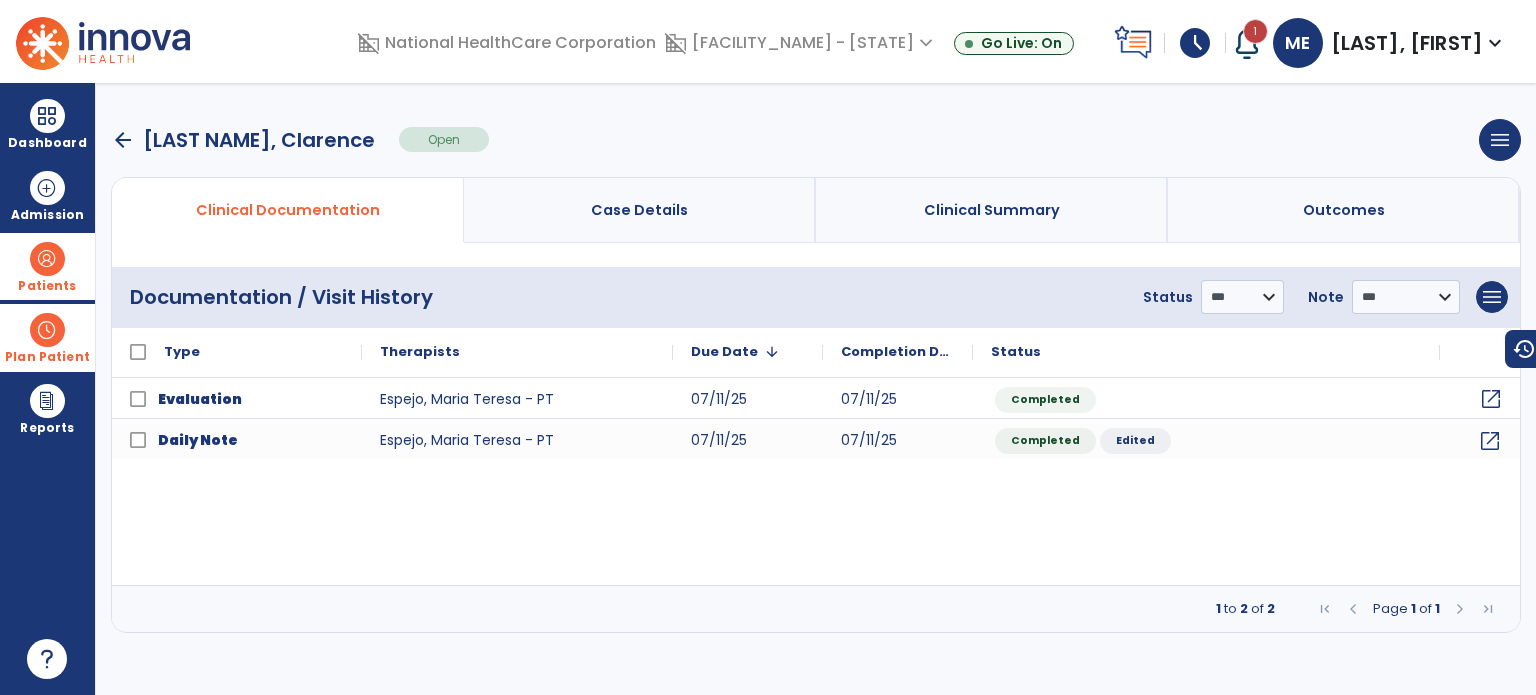 click on "open_in_new" 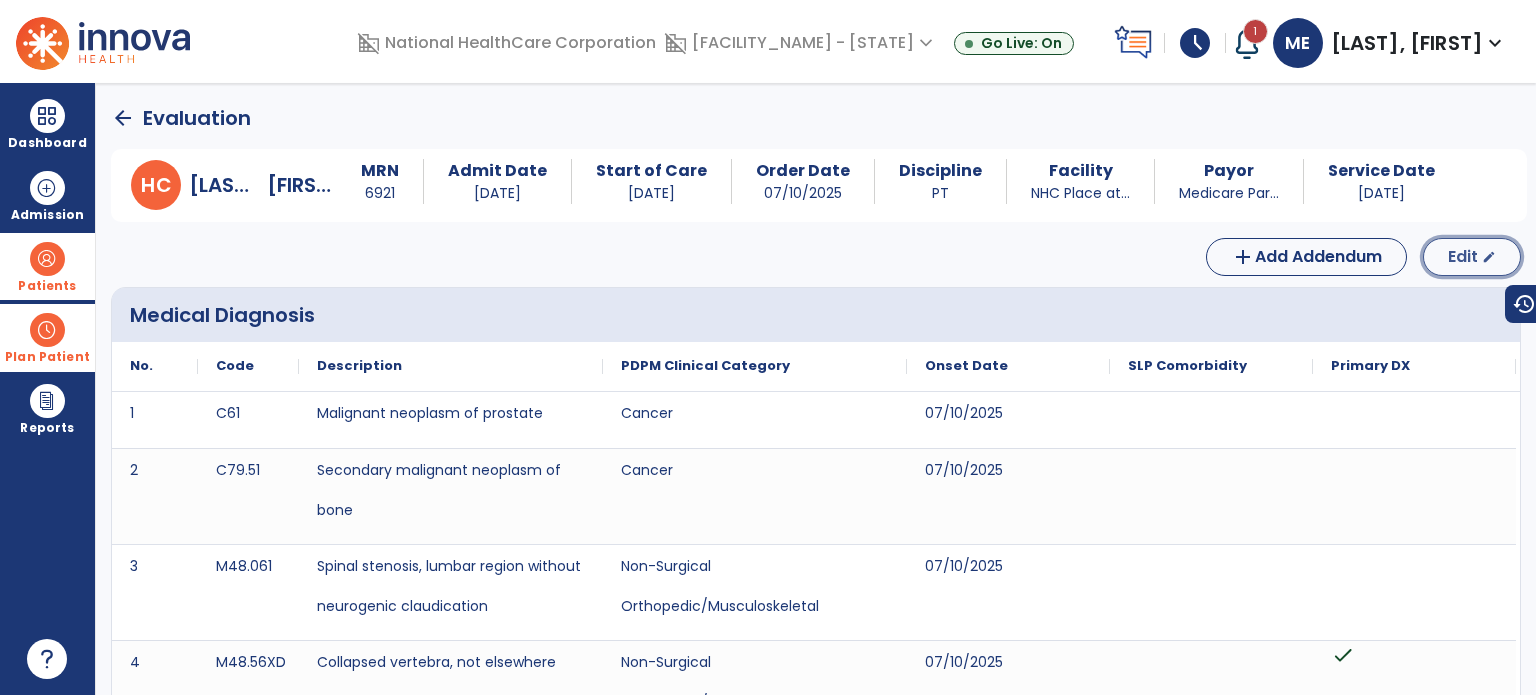 click on "Edit" 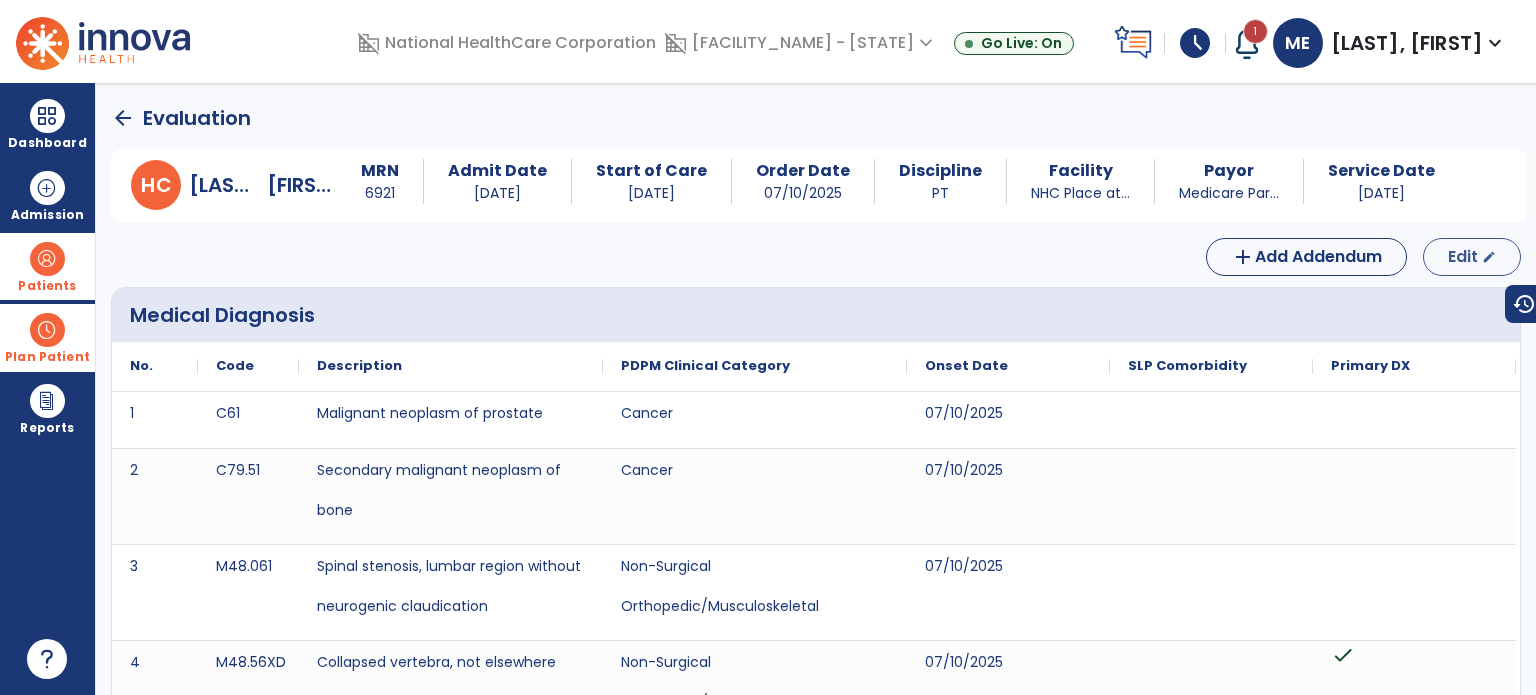 select on "**" 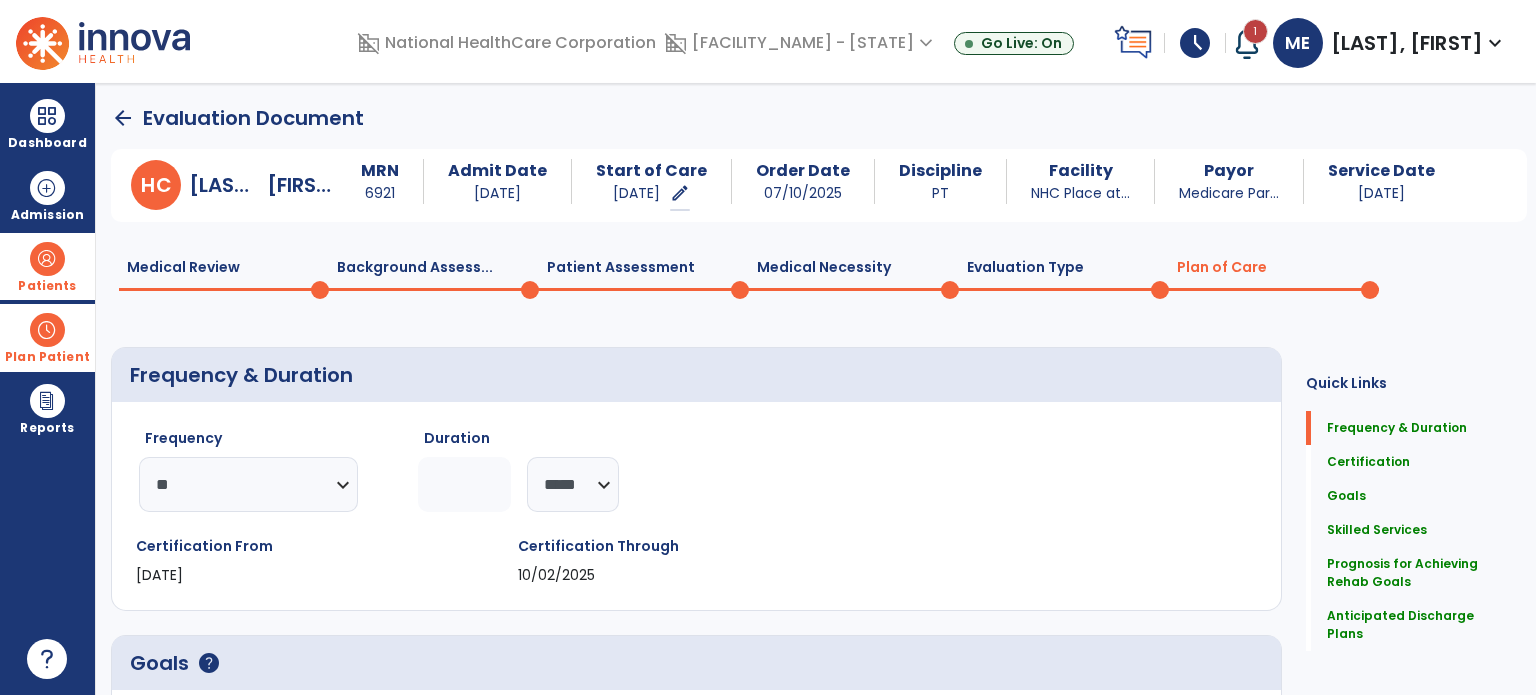 click on "********* ** ** ** ** ** ** **" 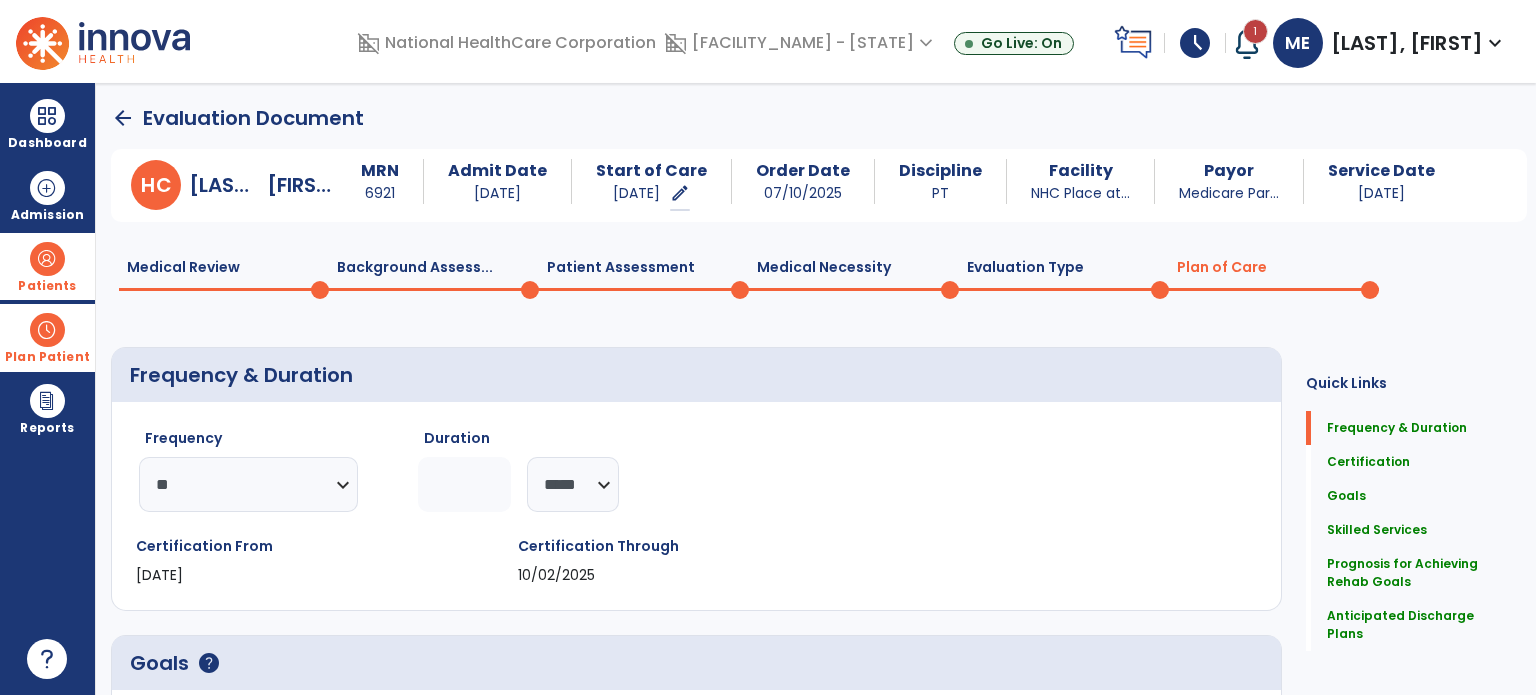 select on "**" 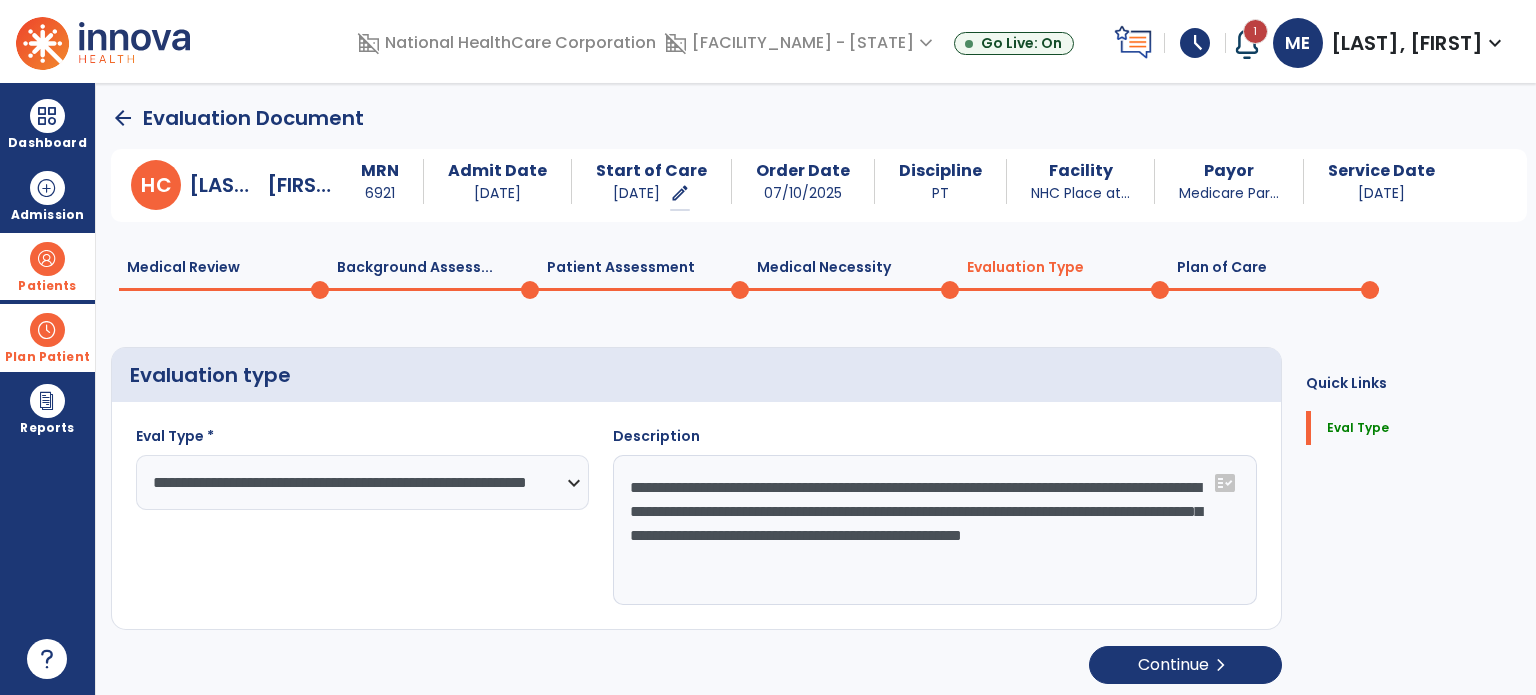 click on "Plan of Care  0" 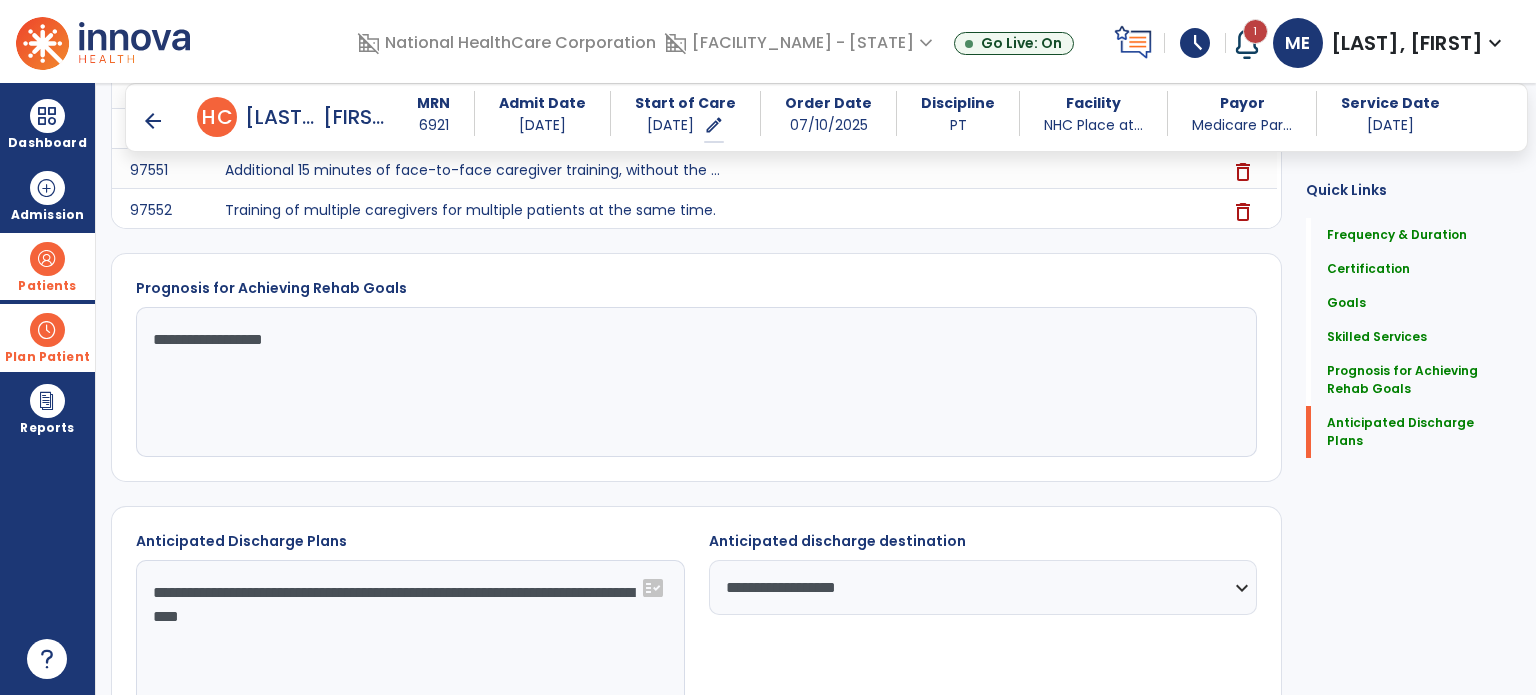 scroll, scrollTop: 1790, scrollLeft: 0, axis: vertical 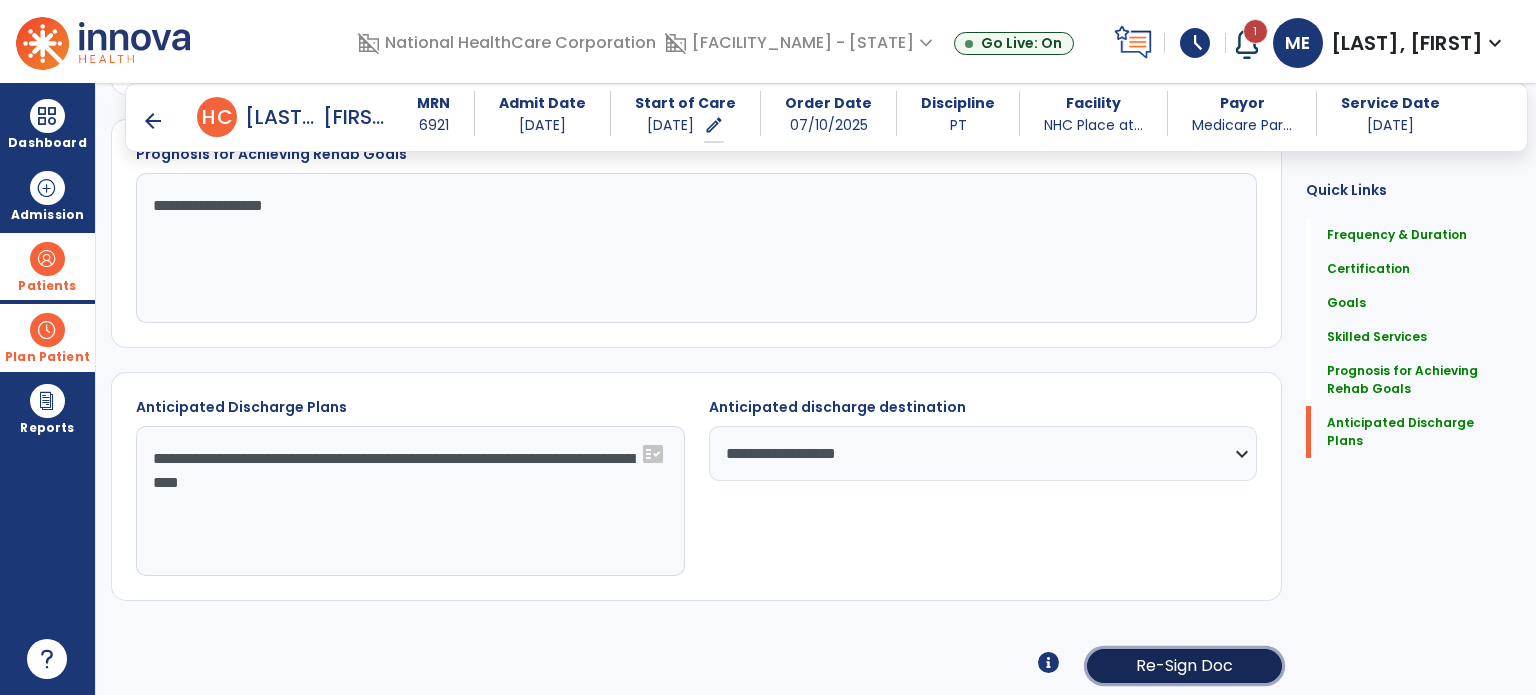 click on "Re-Sign Doc" 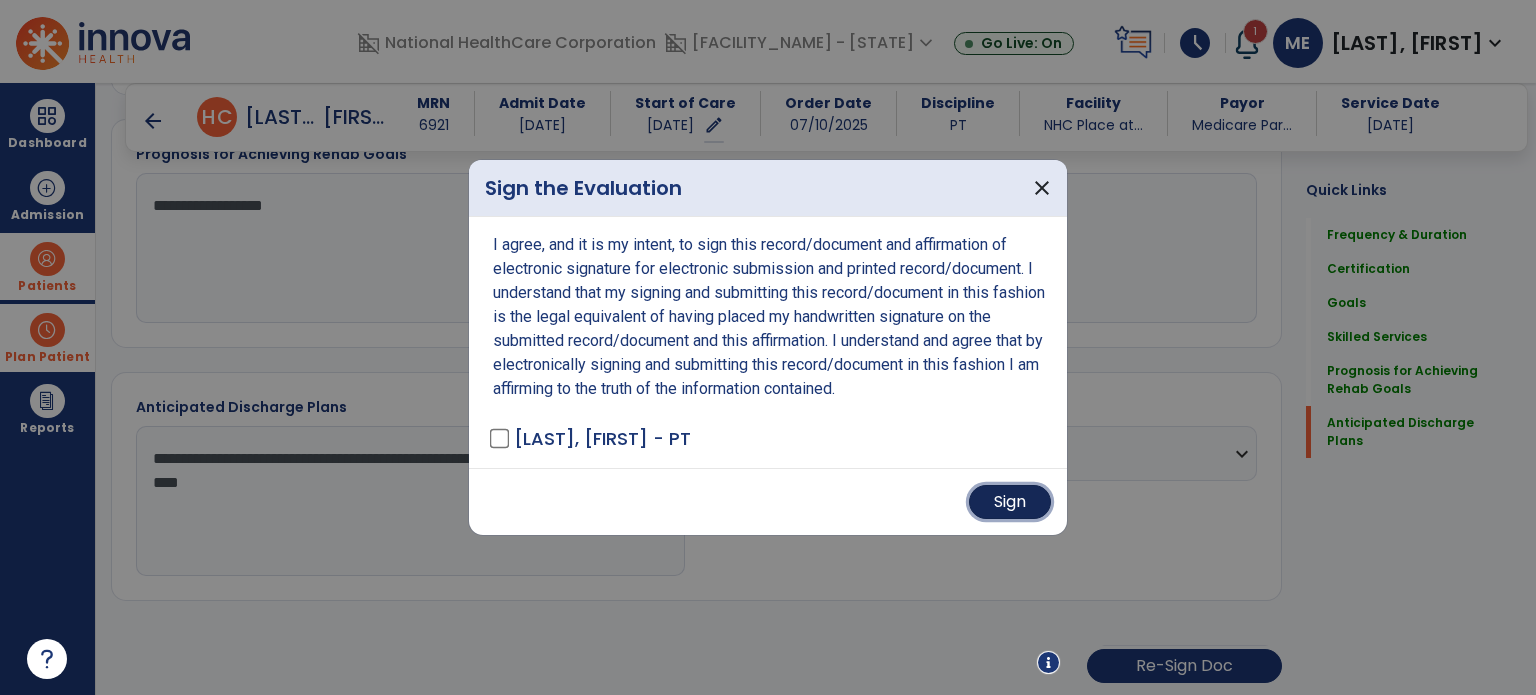 click on "Sign" at bounding box center (1010, 502) 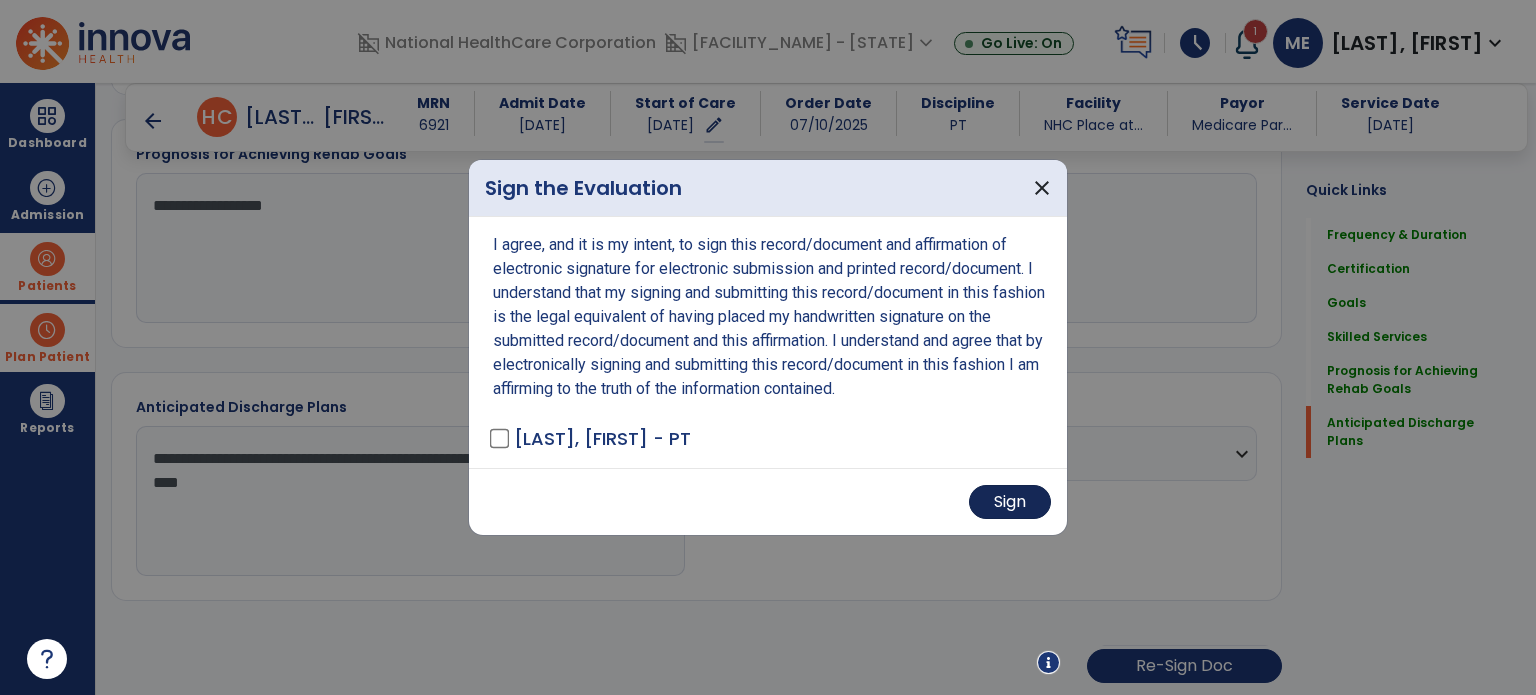 scroll, scrollTop: 1788, scrollLeft: 0, axis: vertical 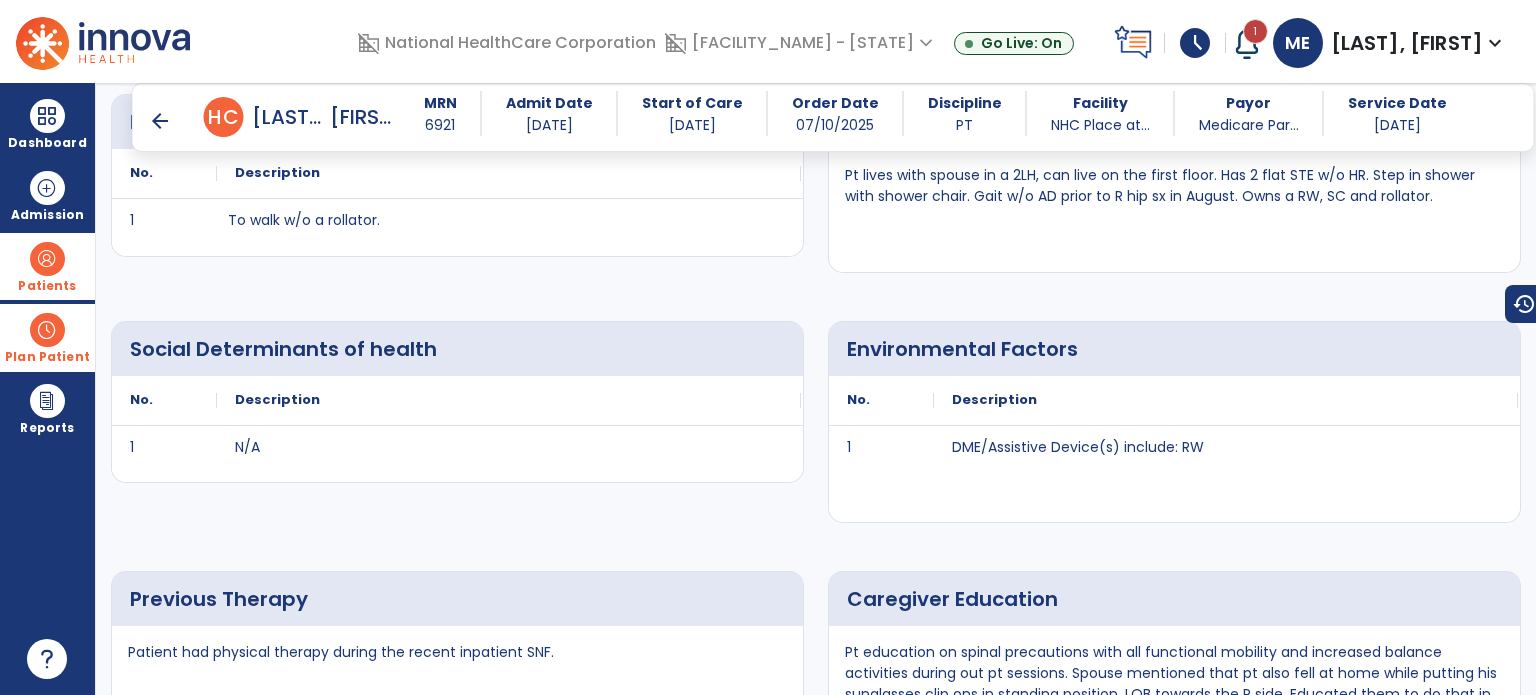 click on "arrow_back      H  C  [LAST],   [FIRST]  MRN 6921 Admit Date [DATE] Start of Care [DATE] Order Date [DATE] Discipline PT Facility NHC Place at... Payor Medicare Par... Service Date [DATE]" at bounding box center [833, 117] 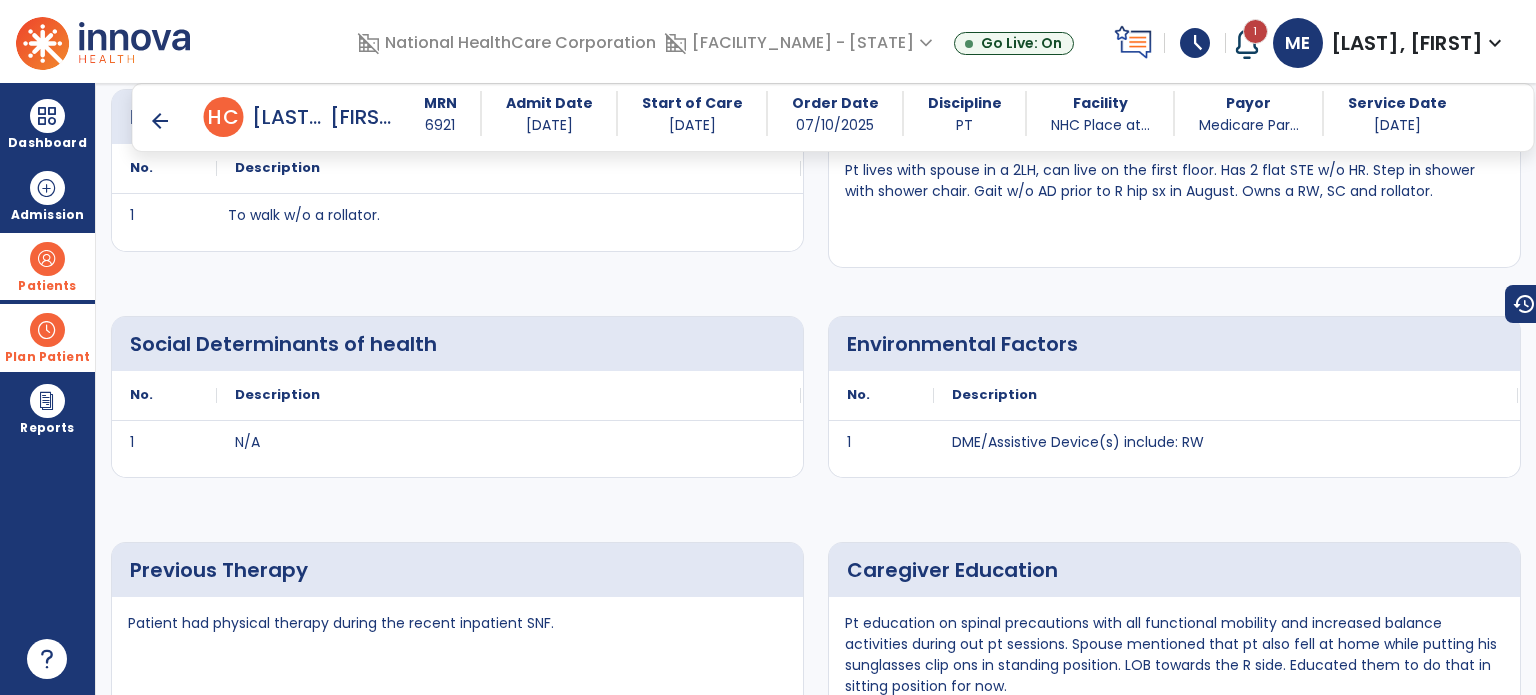 click on "arrow_back" at bounding box center [160, 121] 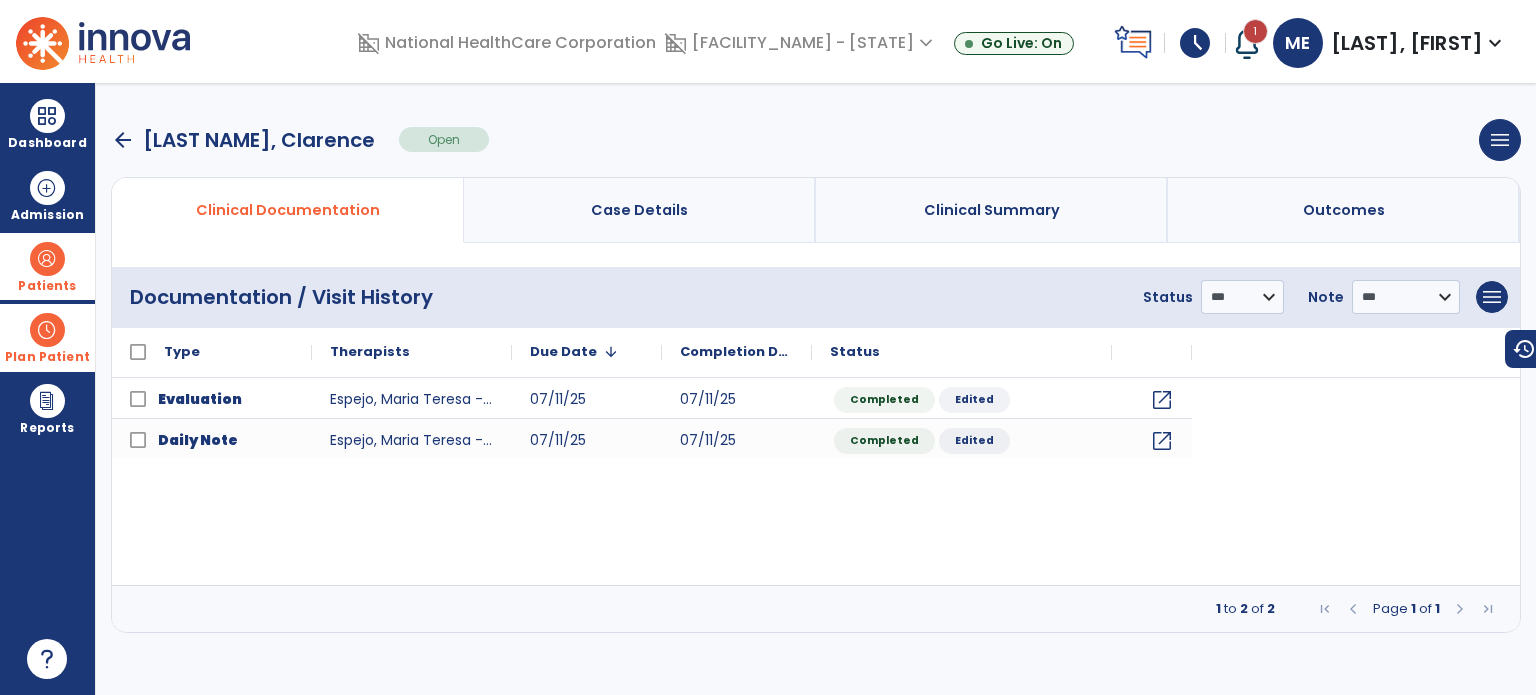 scroll, scrollTop: 0, scrollLeft: 0, axis: both 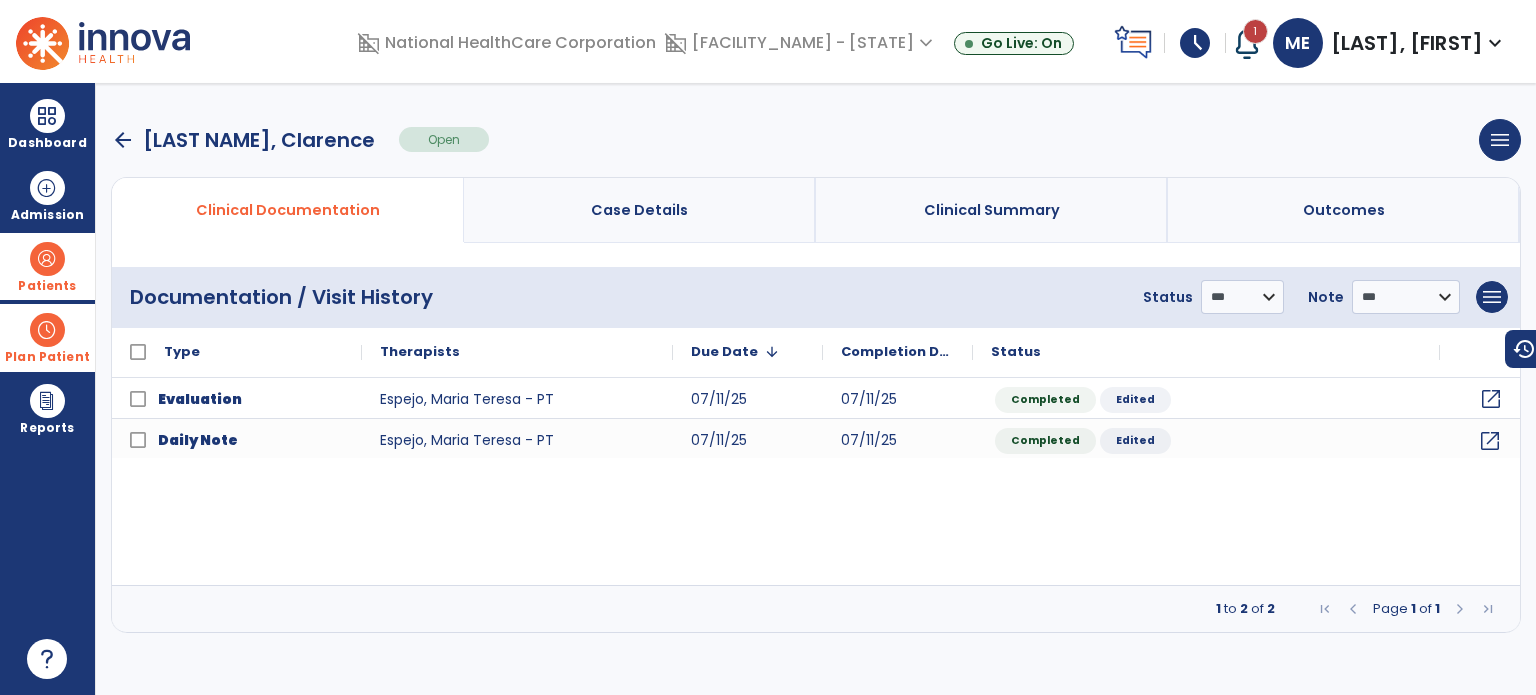 click on "open_in_new" 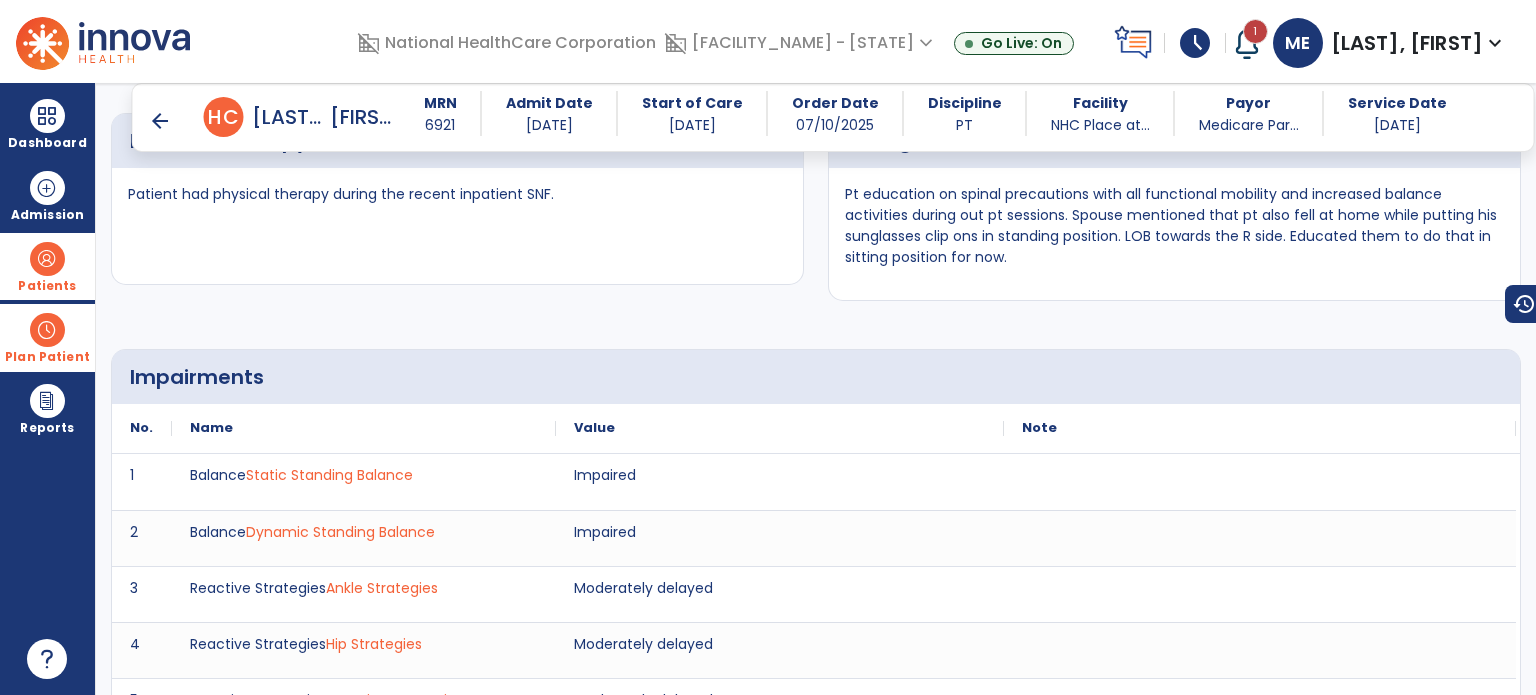 scroll, scrollTop: 2283, scrollLeft: 0, axis: vertical 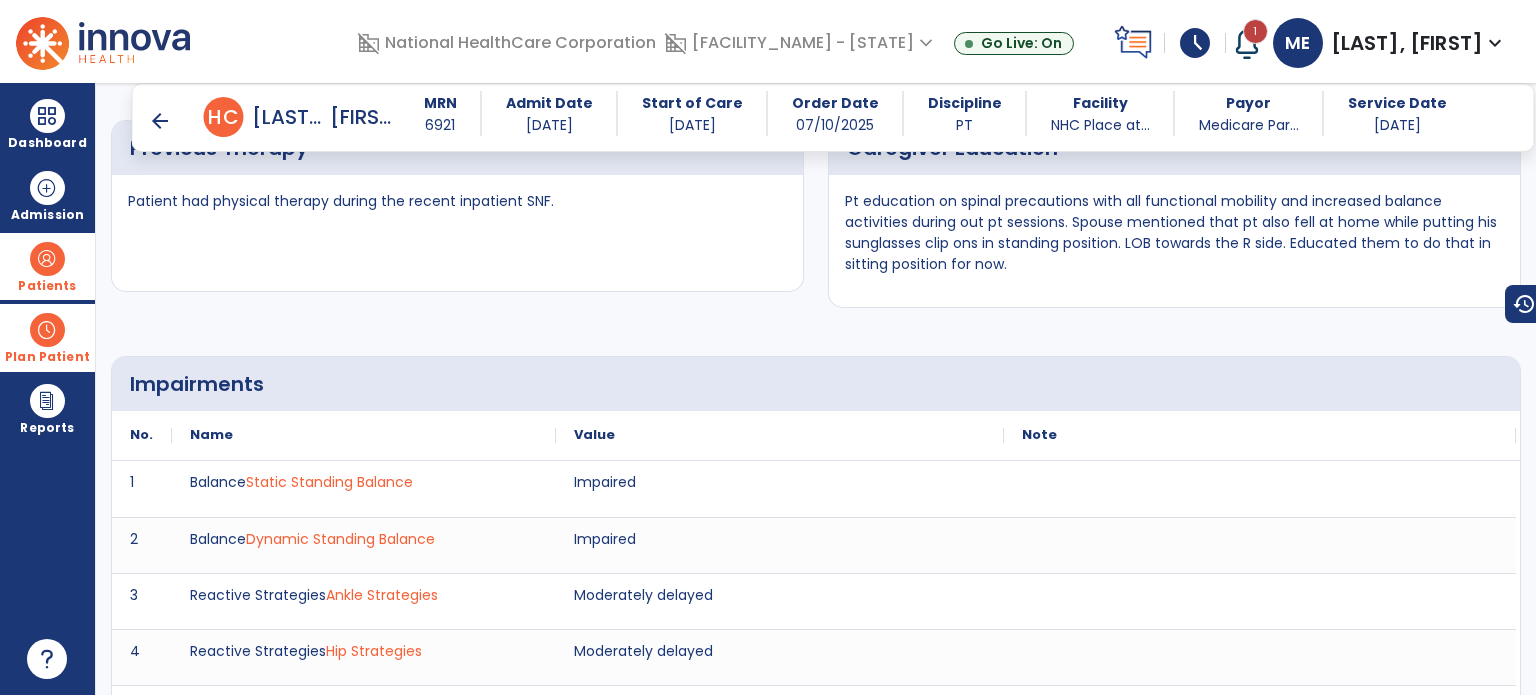 click on "arrow_back" at bounding box center (160, 121) 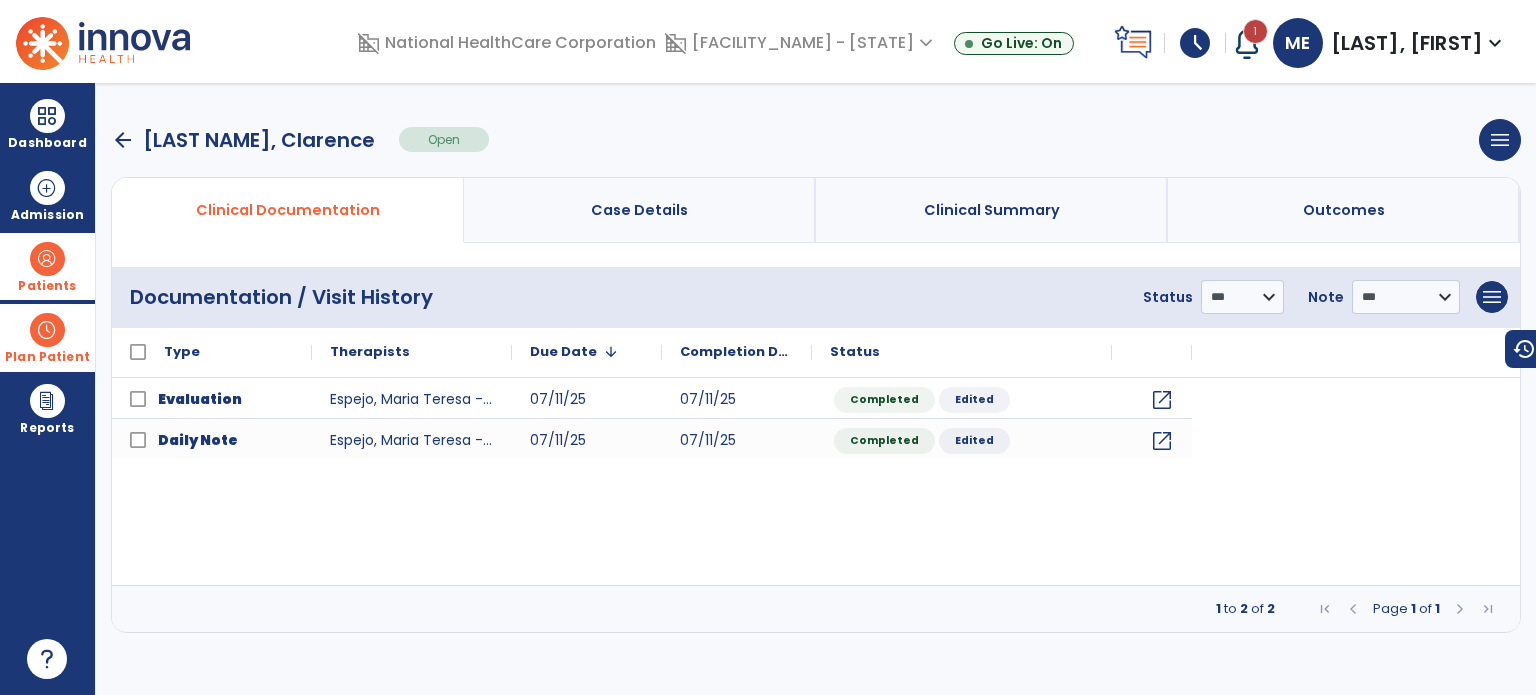scroll, scrollTop: 0, scrollLeft: 0, axis: both 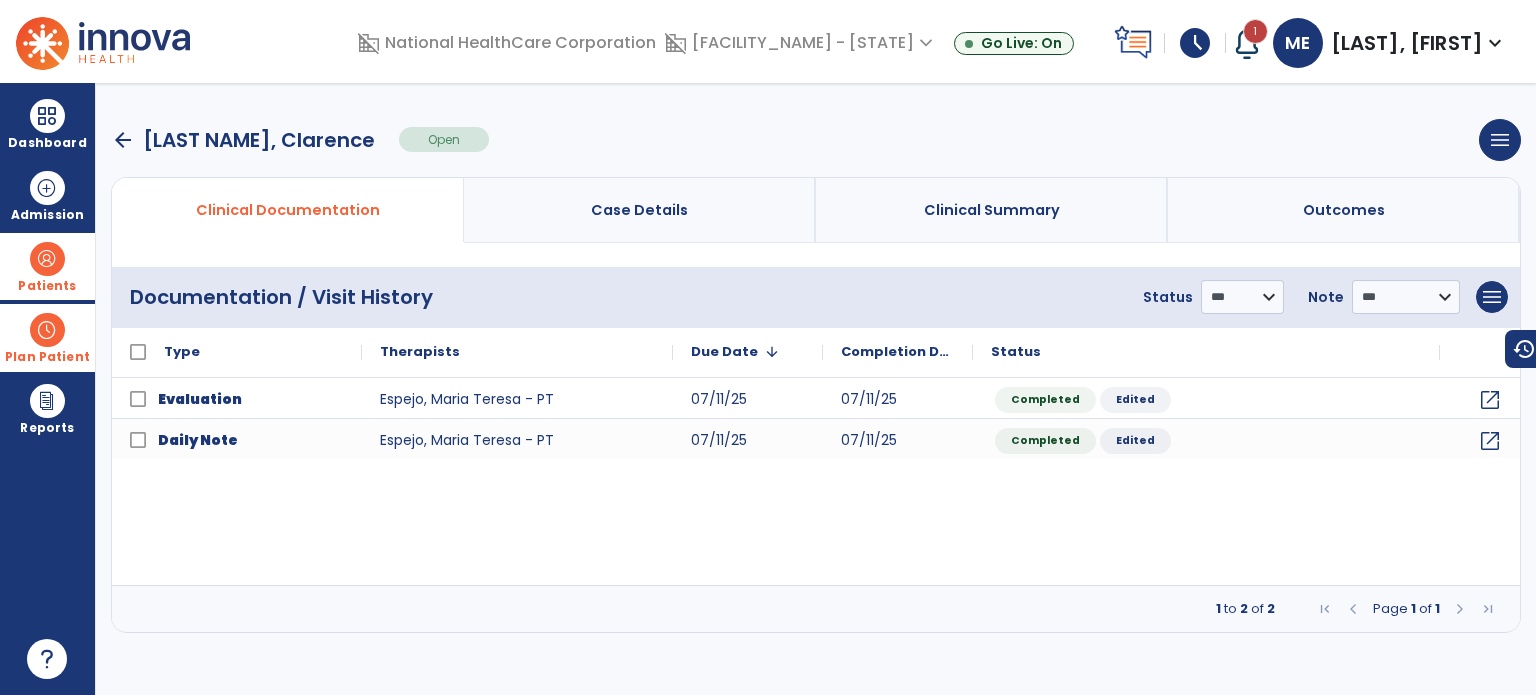 click at bounding box center [47, 330] 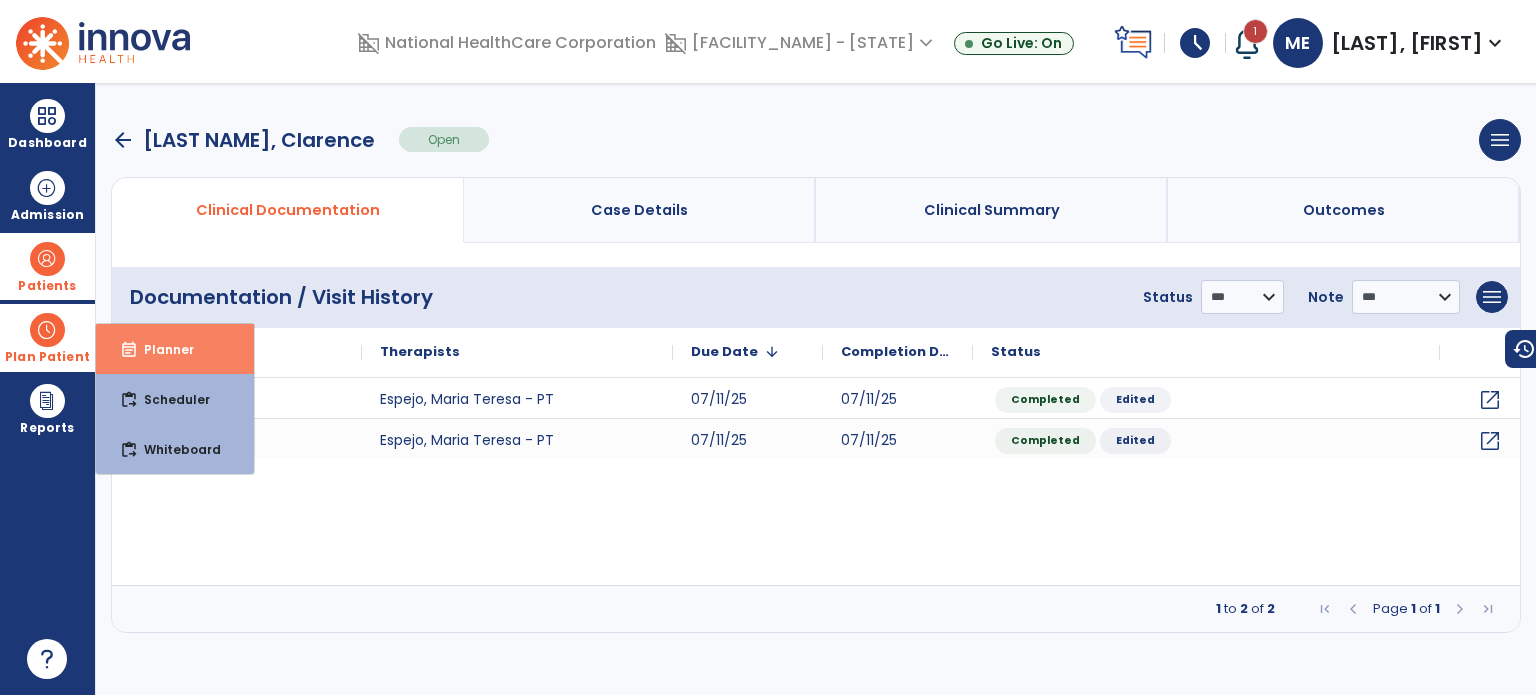 click on "Planner" at bounding box center (161, 349) 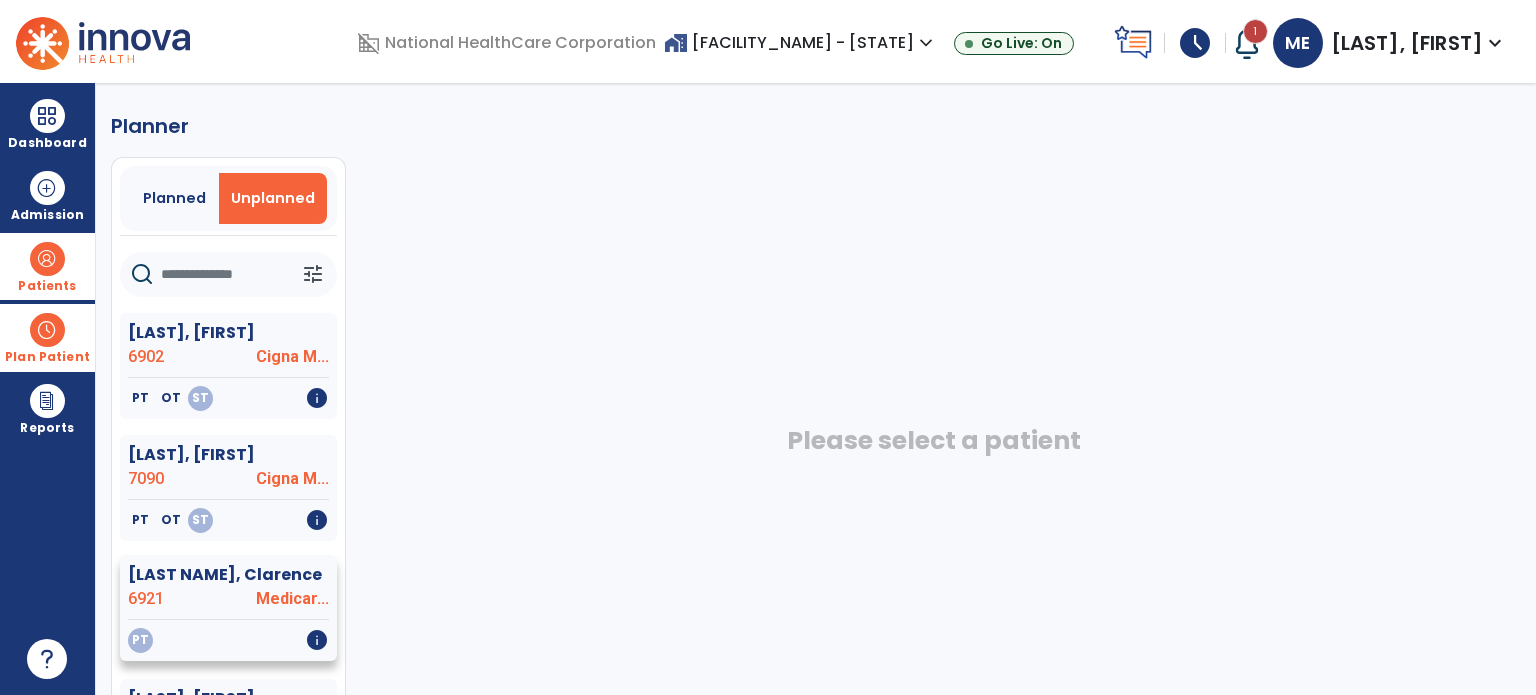 click on "PT   info" 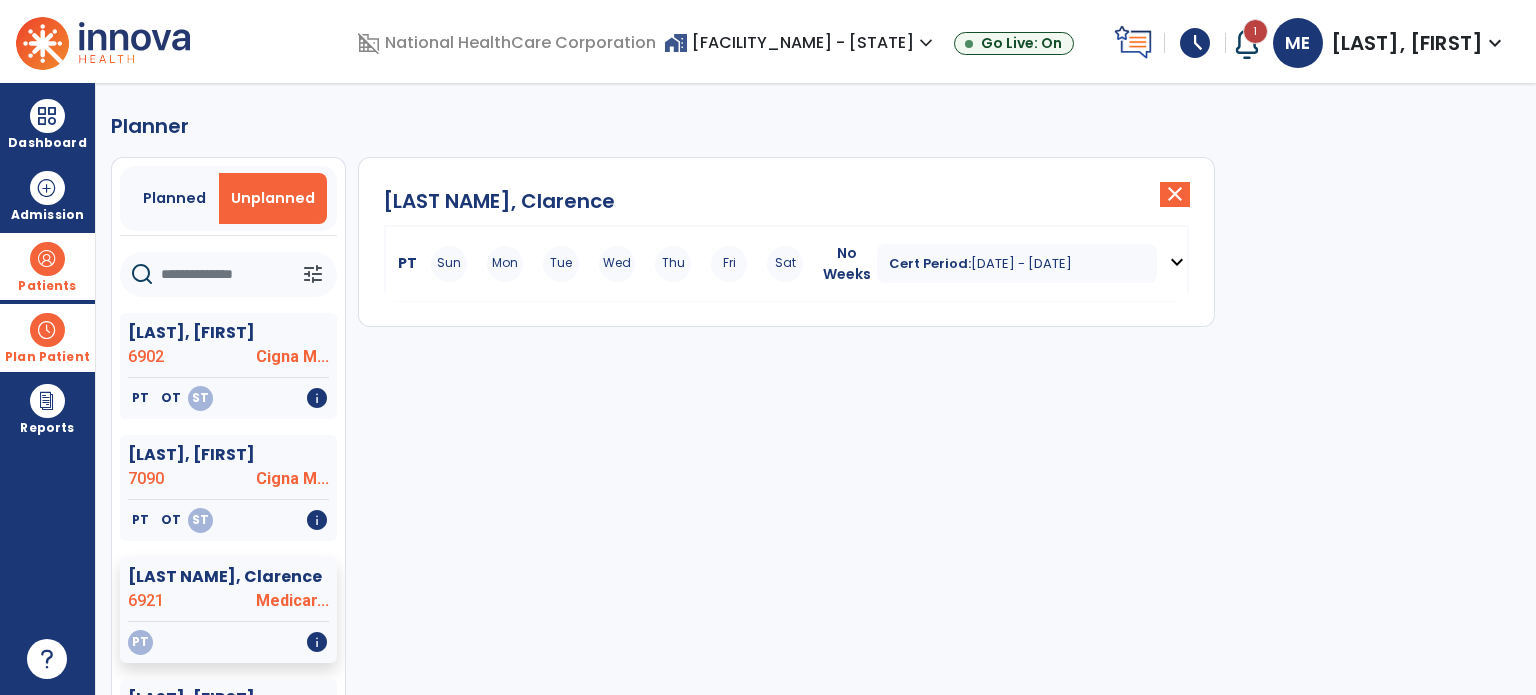 click on "expand_more" at bounding box center [1177, 262] 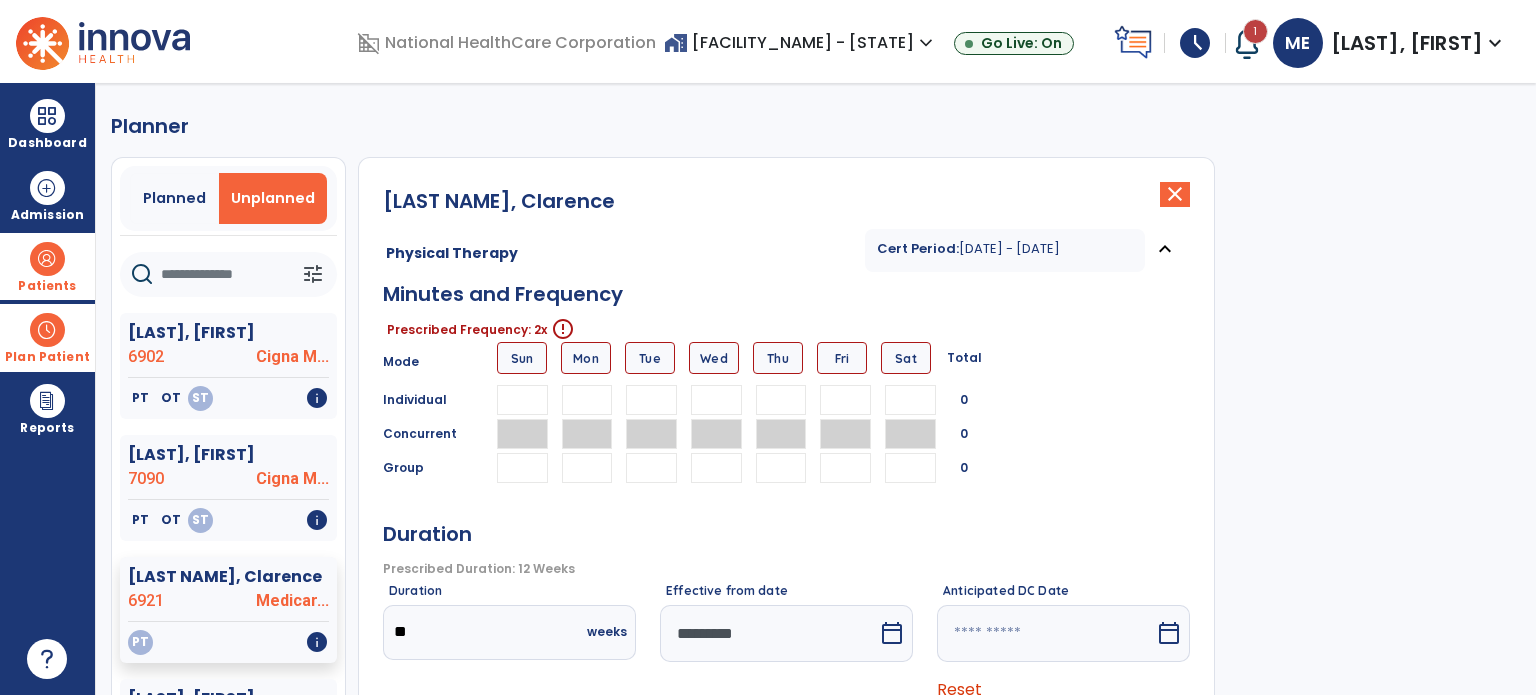 click on "Tue" at bounding box center (650, 358) 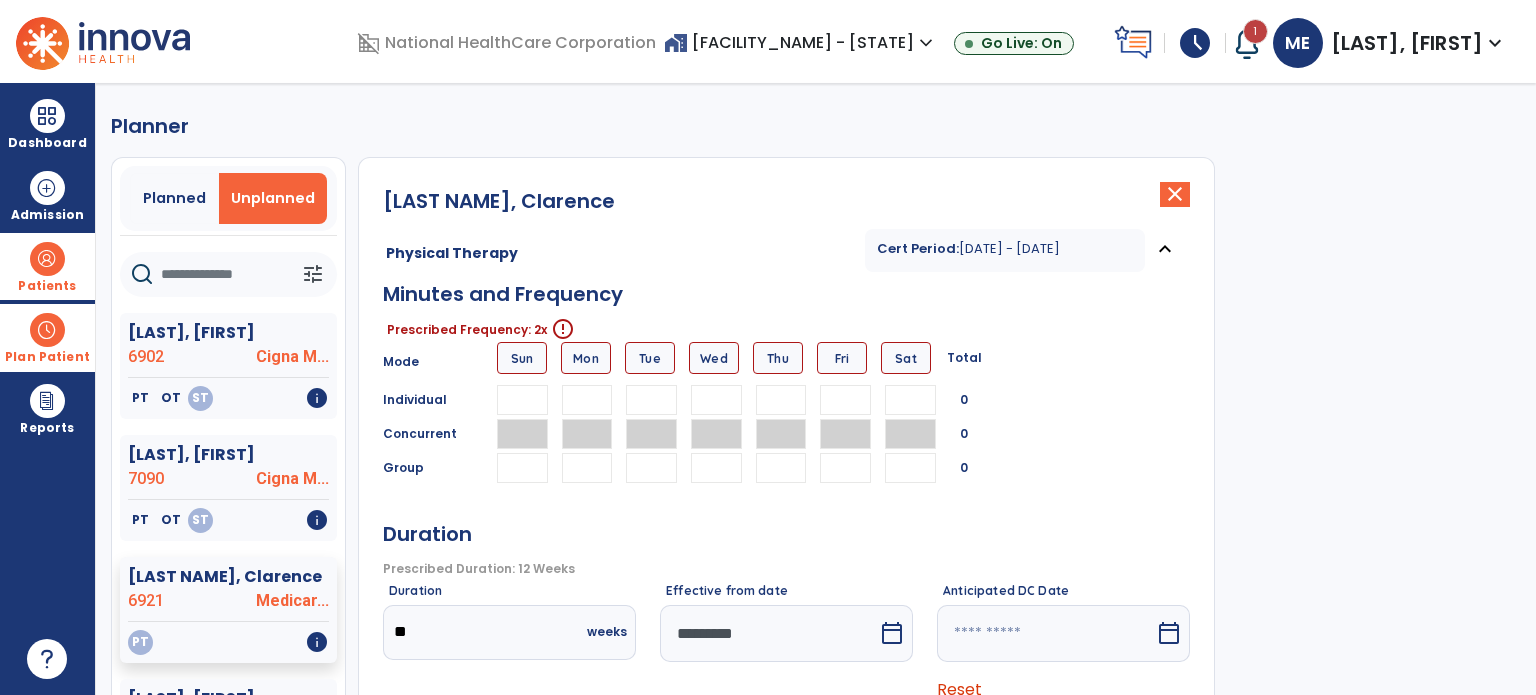 click at bounding box center [651, 400] 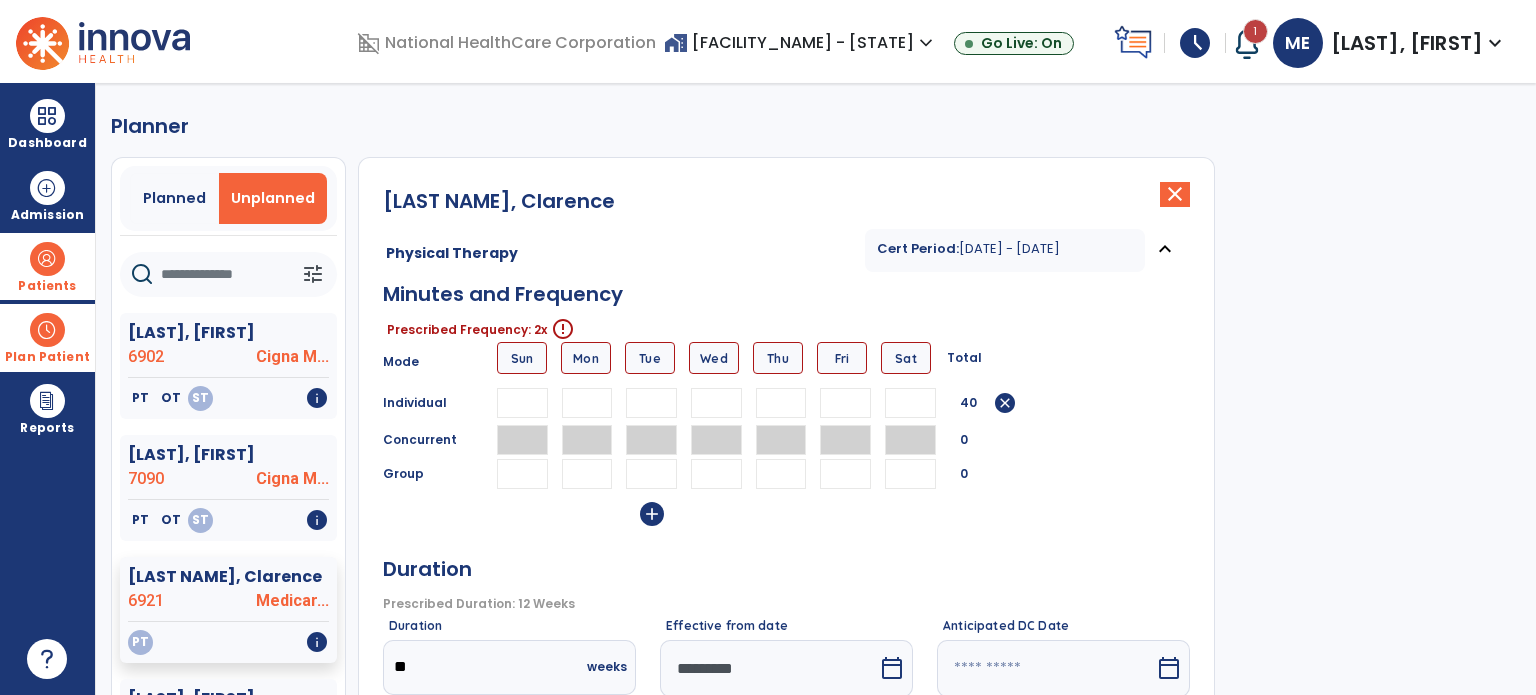 type on "**" 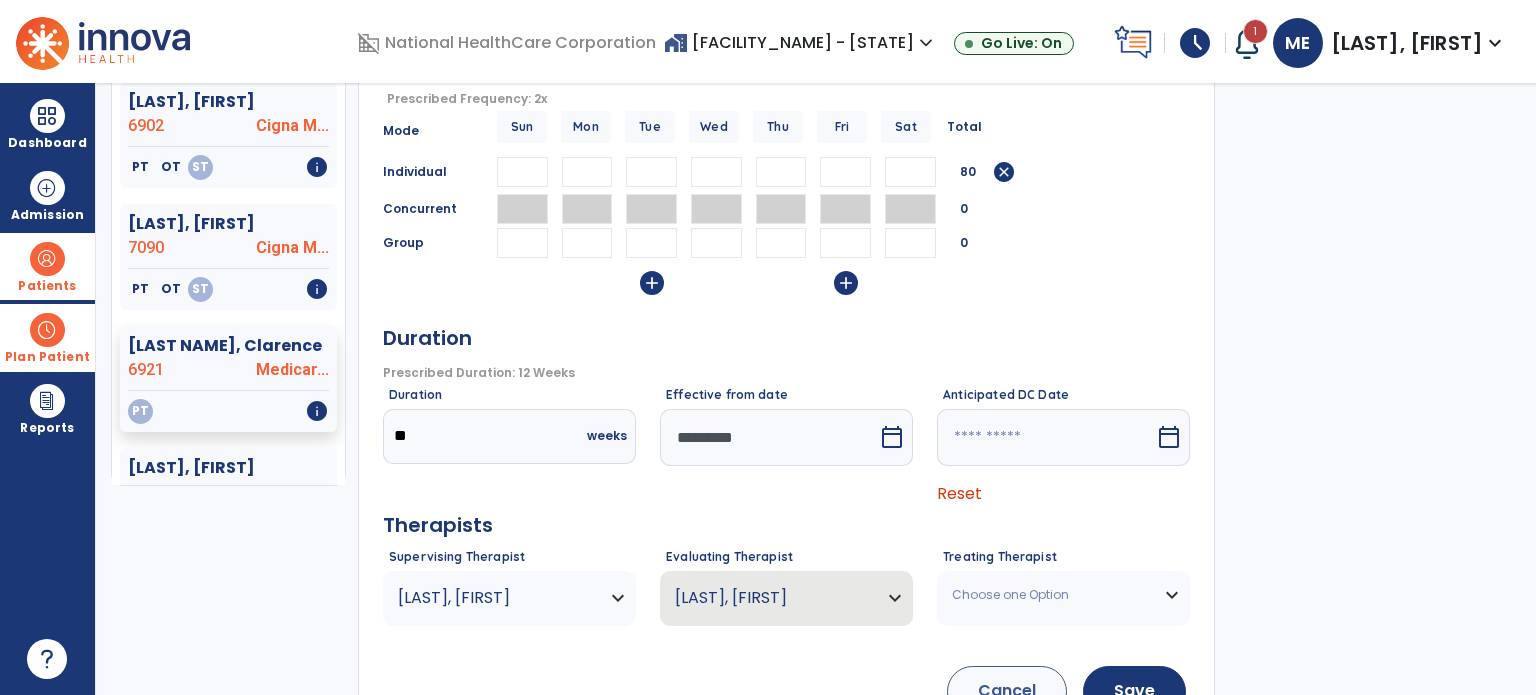 scroll, scrollTop: 299, scrollLeft: 0, axis: vertical 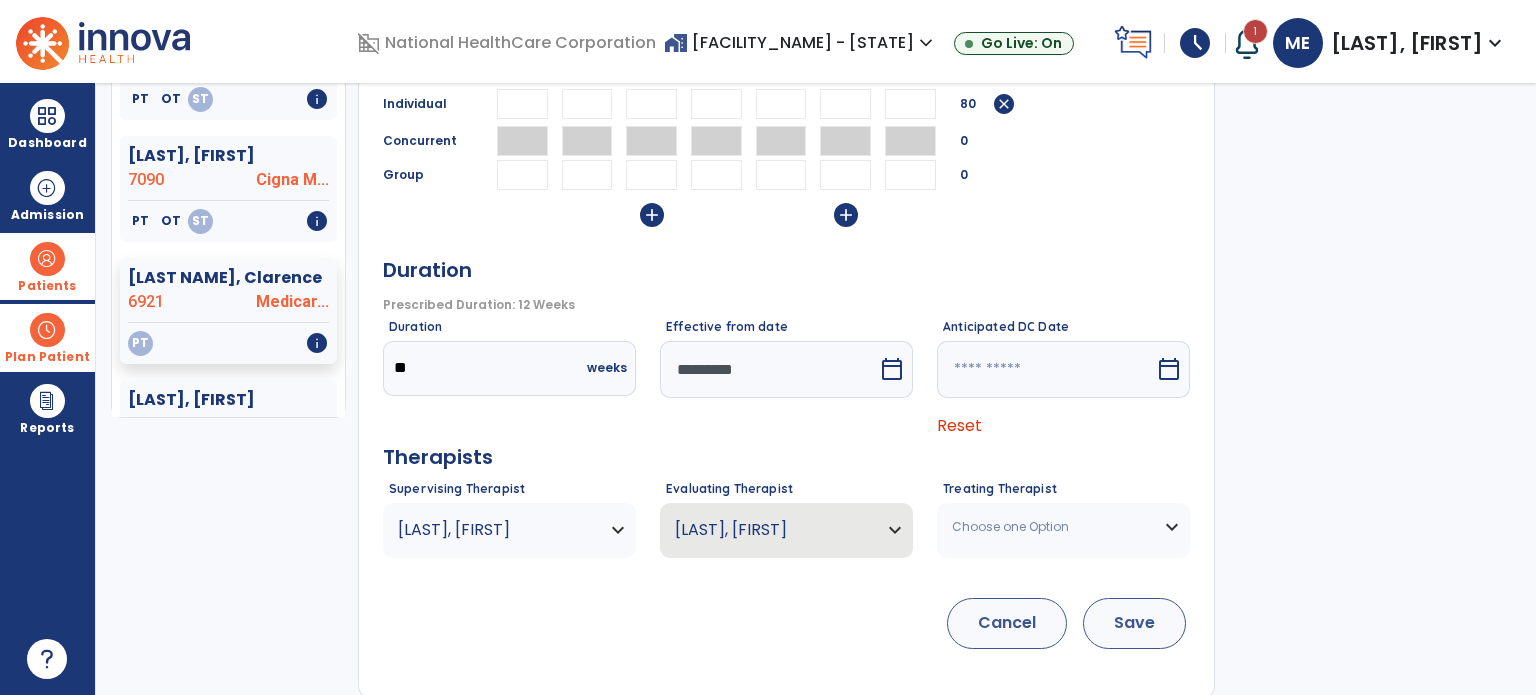 type on "**" 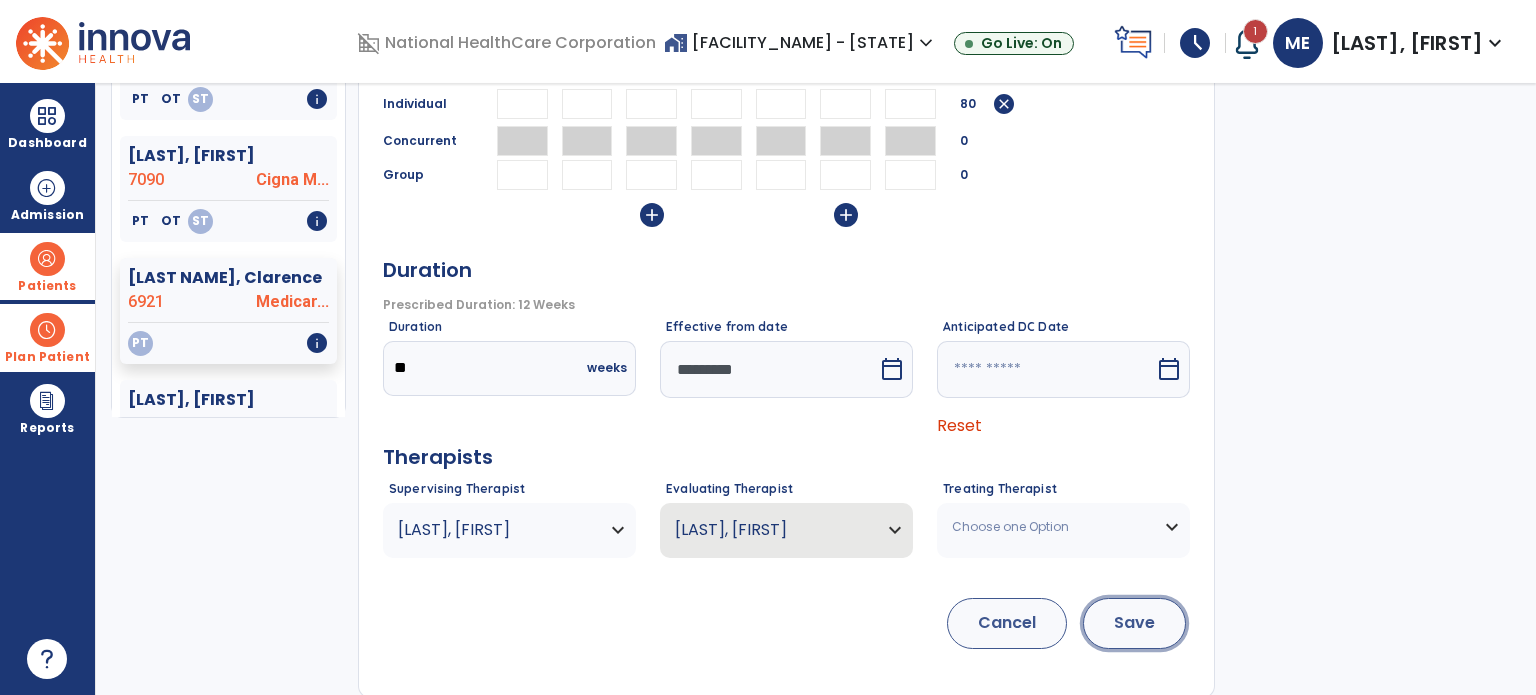 click on "Save" at bounding box center (1134, 623) 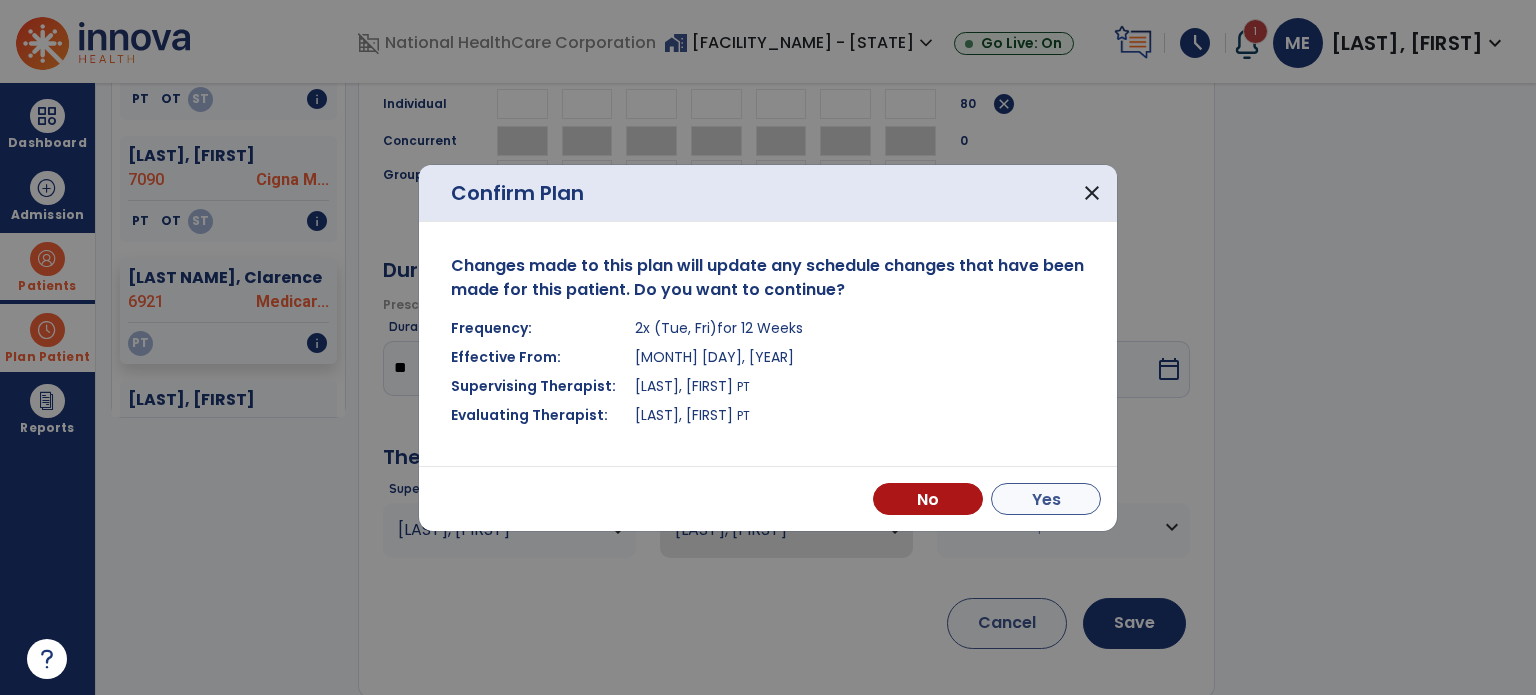 click on "Yes" at bounding box center [1046, 499] 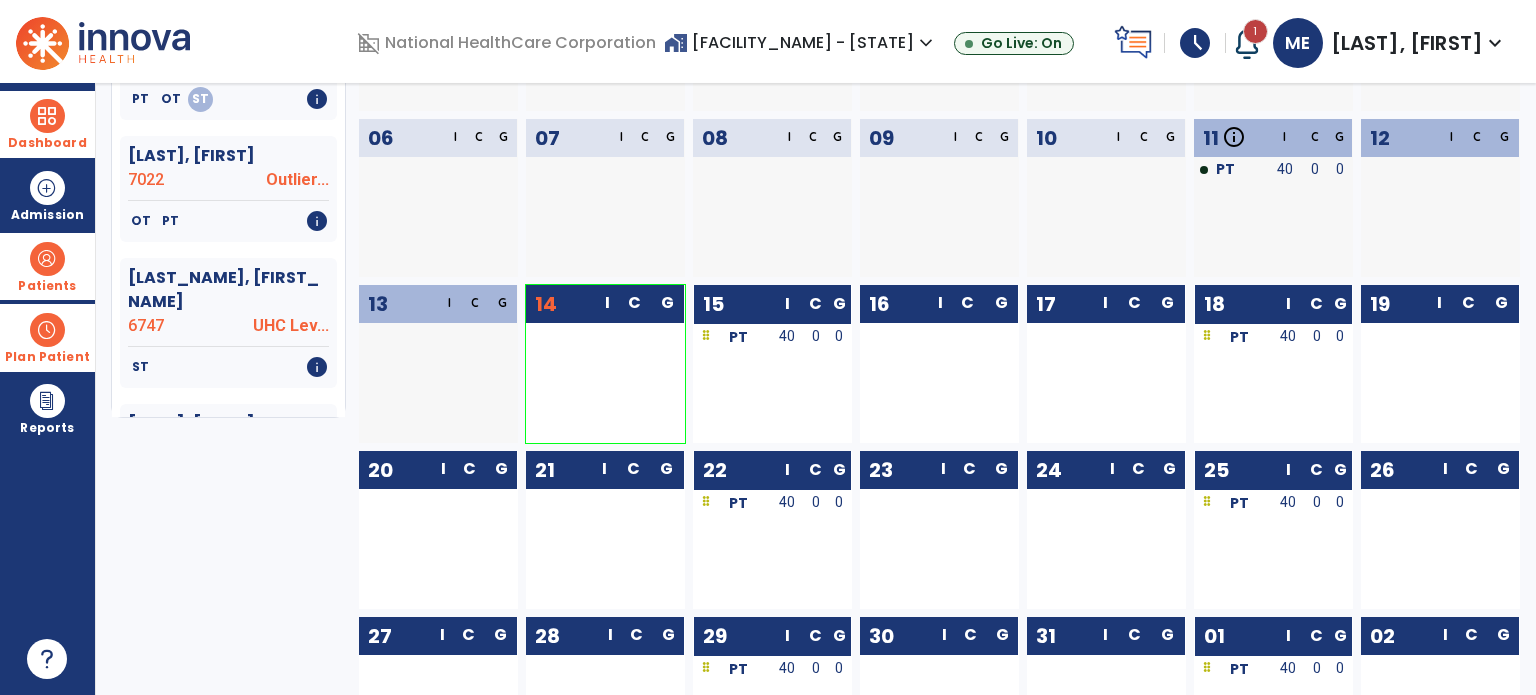 click at bounding box center (47, 116) 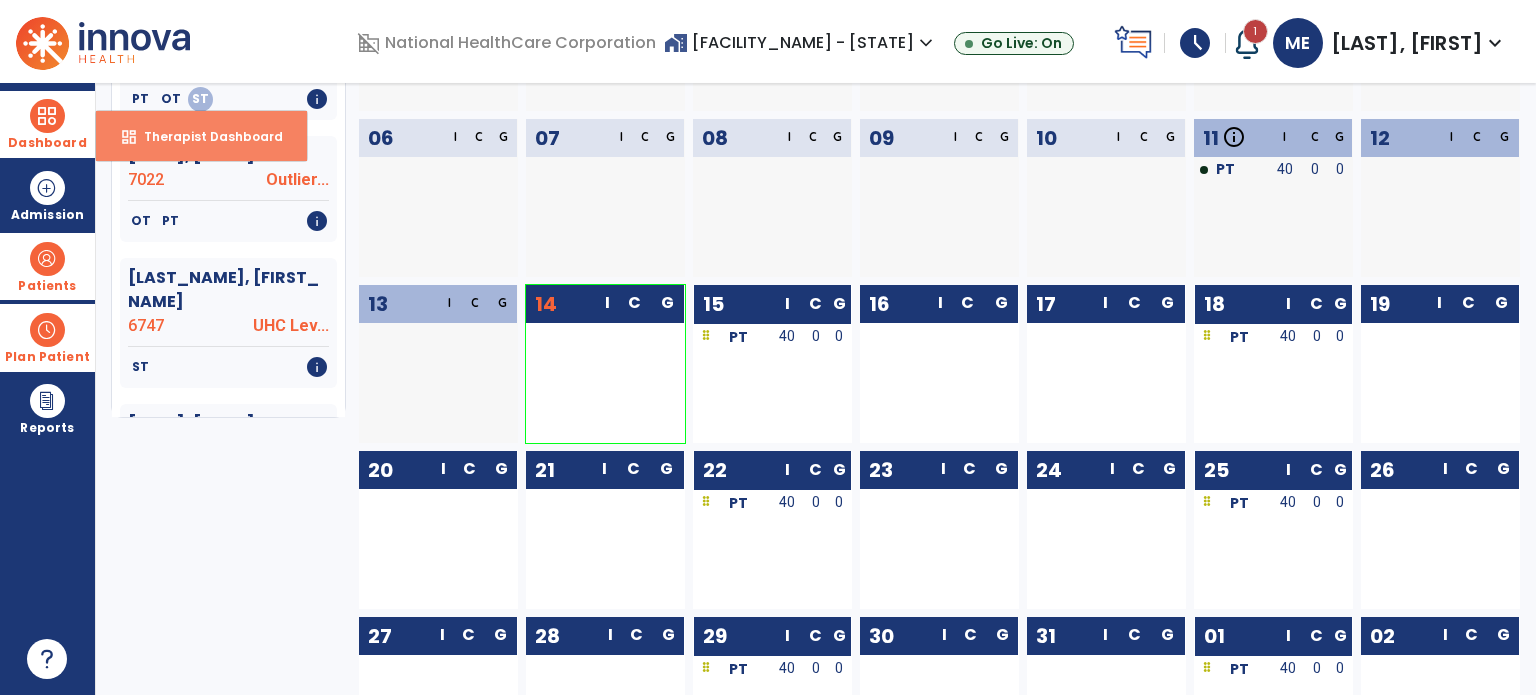 click on "Therapist Dashboard" at bounding box center (205, 136) 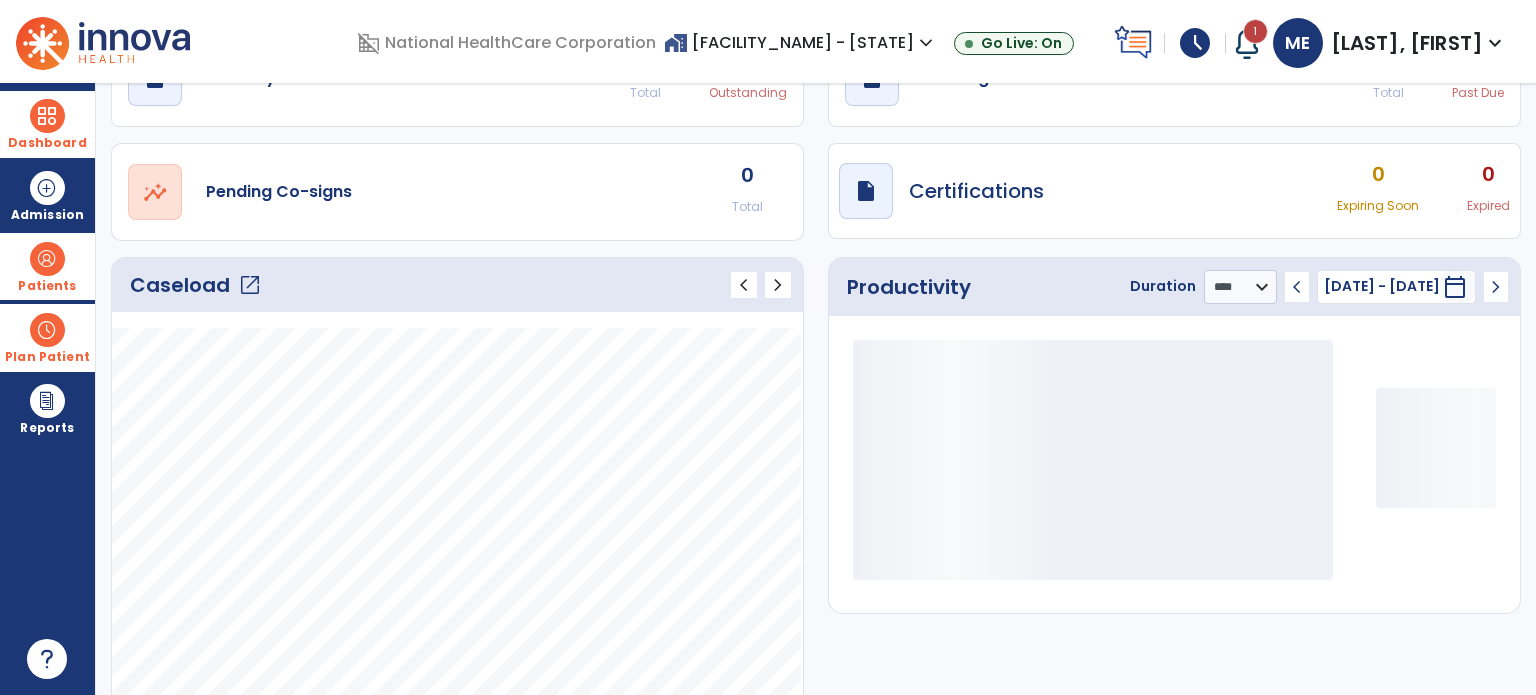 scroll, scrollTop: 112, scrollLeft: 0, axis: vertical 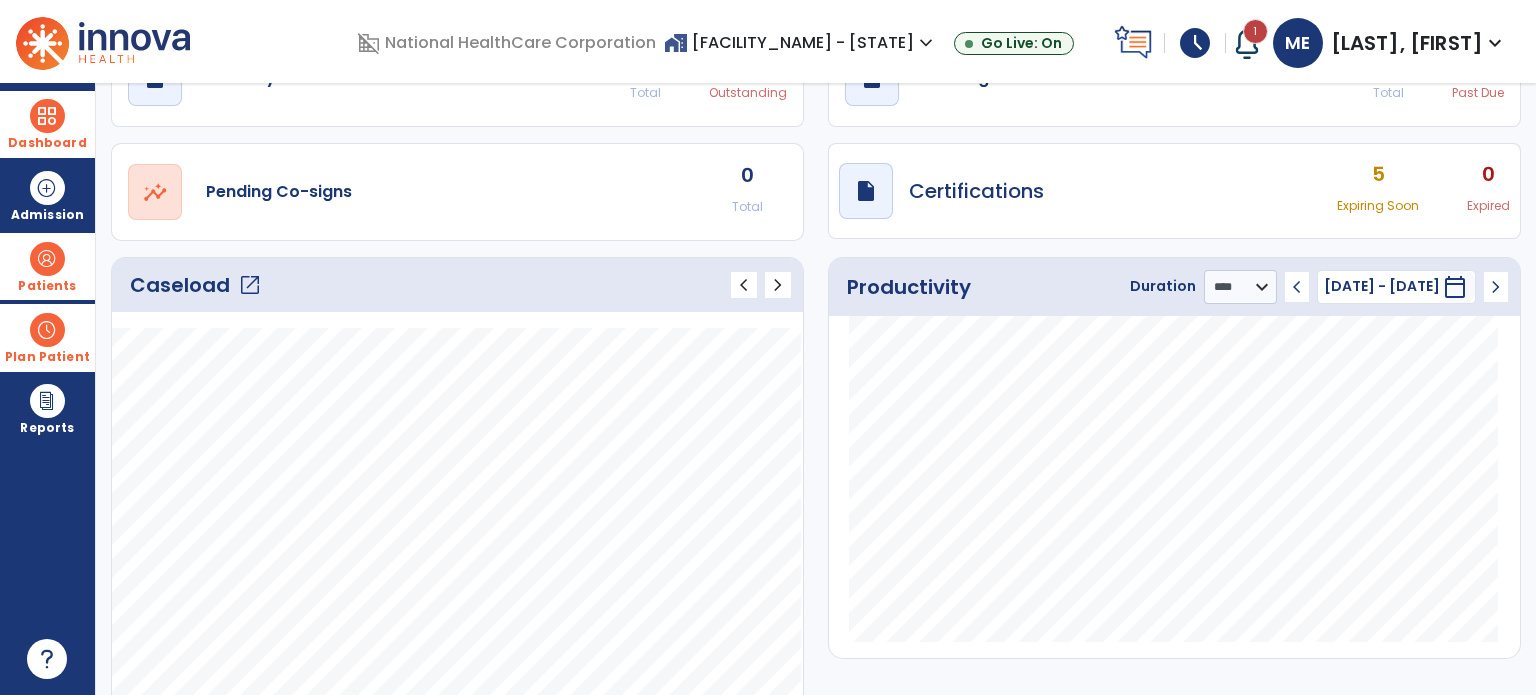 click on "open_in_new" 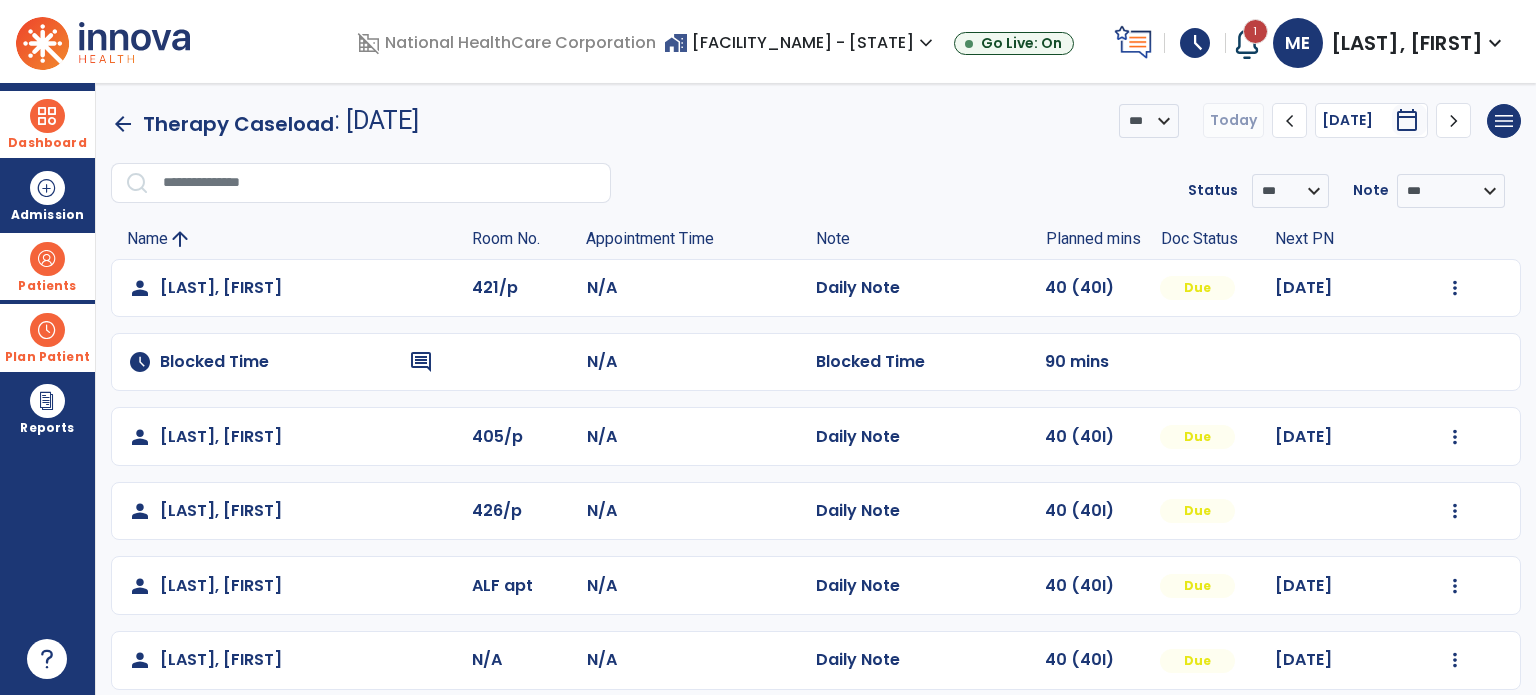 click on "arrow_back" 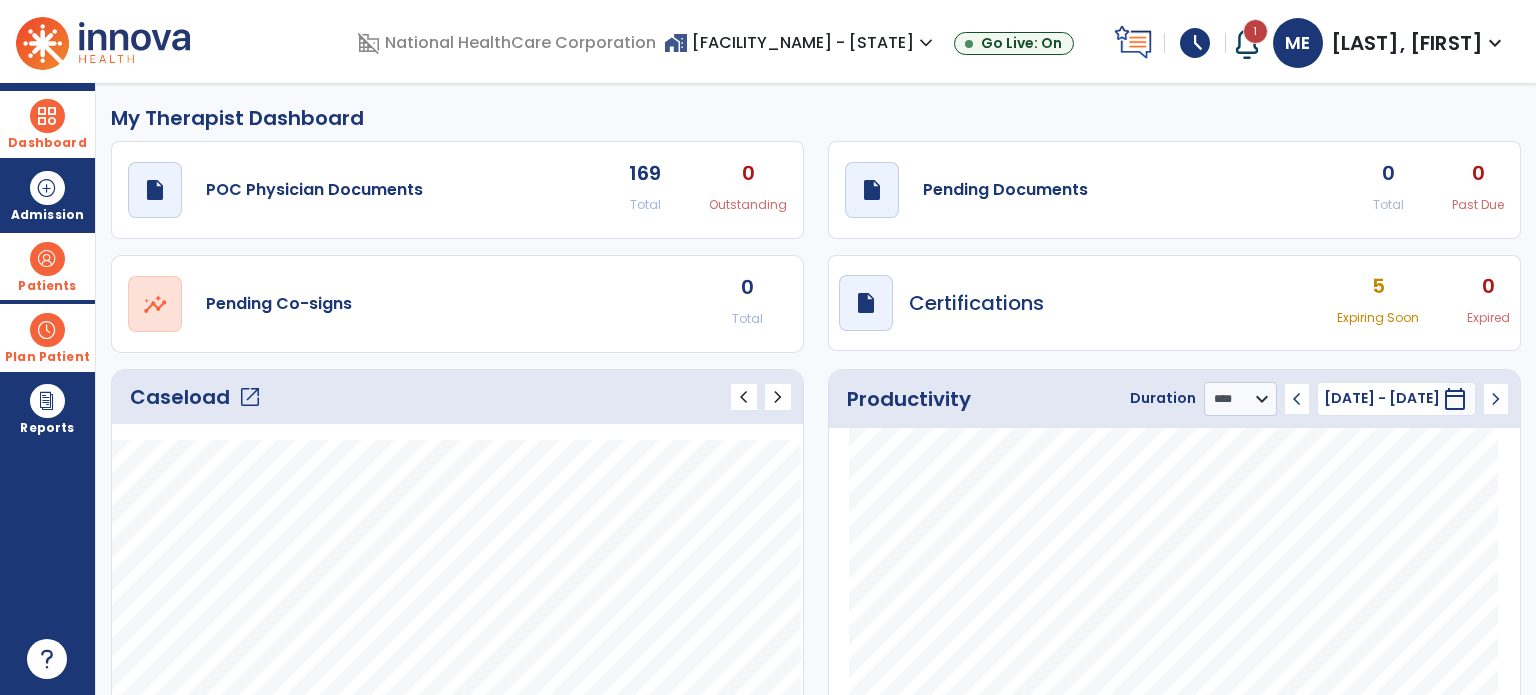 click on "chevron_left" 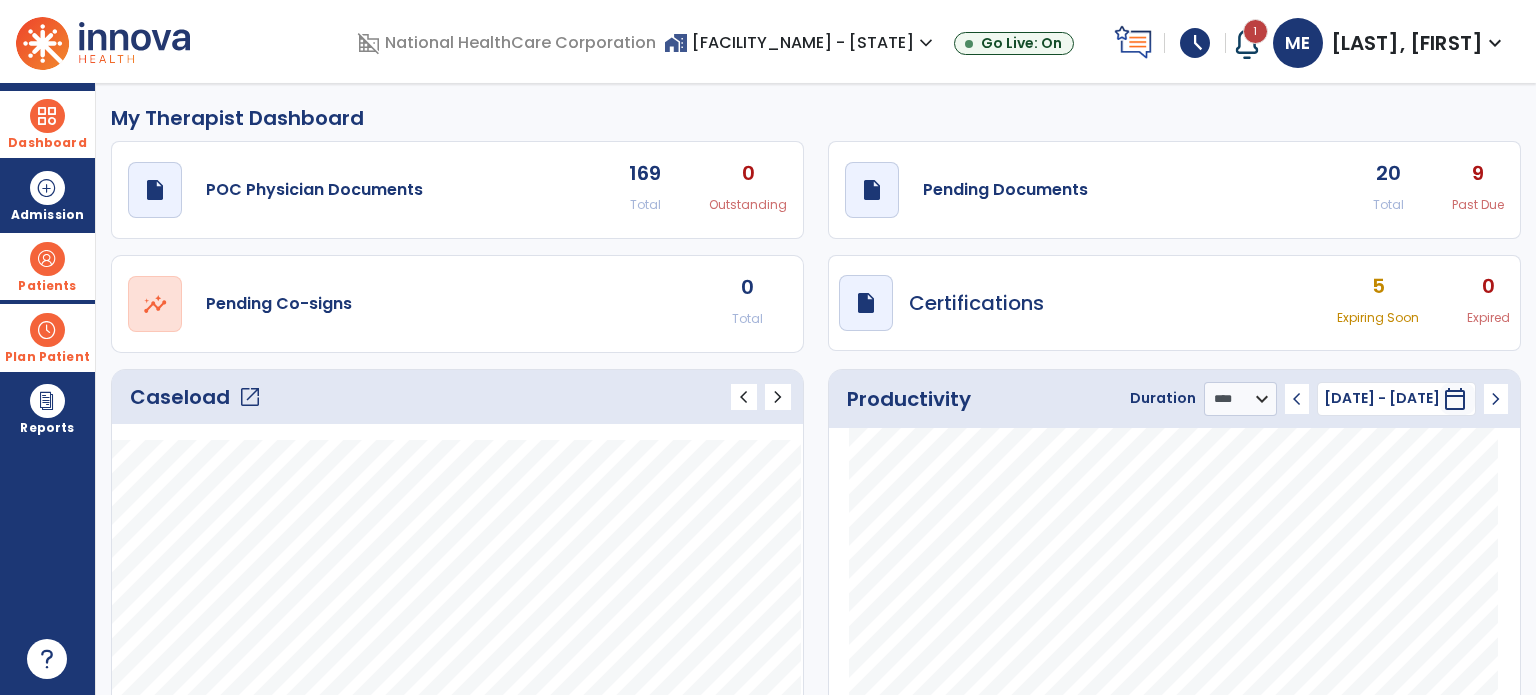 click on "chevron_right" 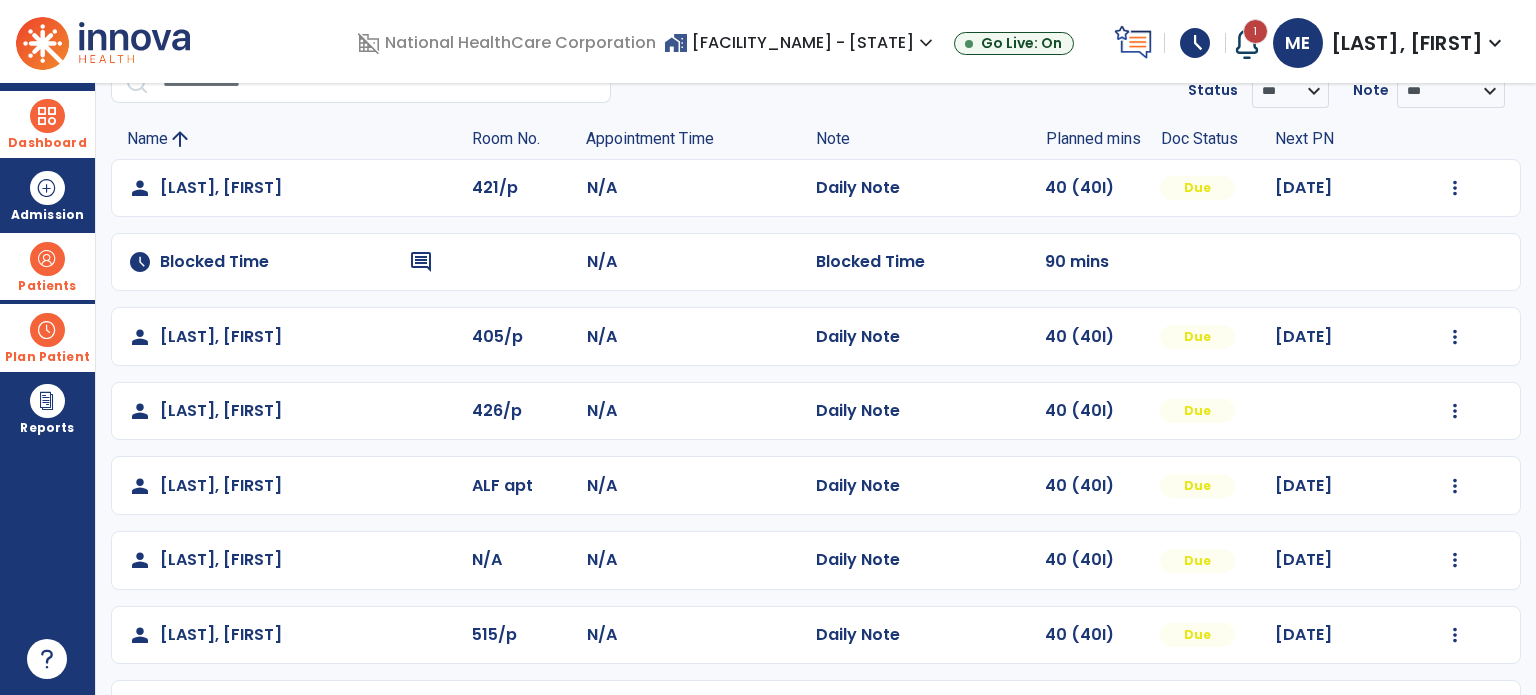 scroll, scrollTop: 243, scrollLeft: 0, axis: vertical 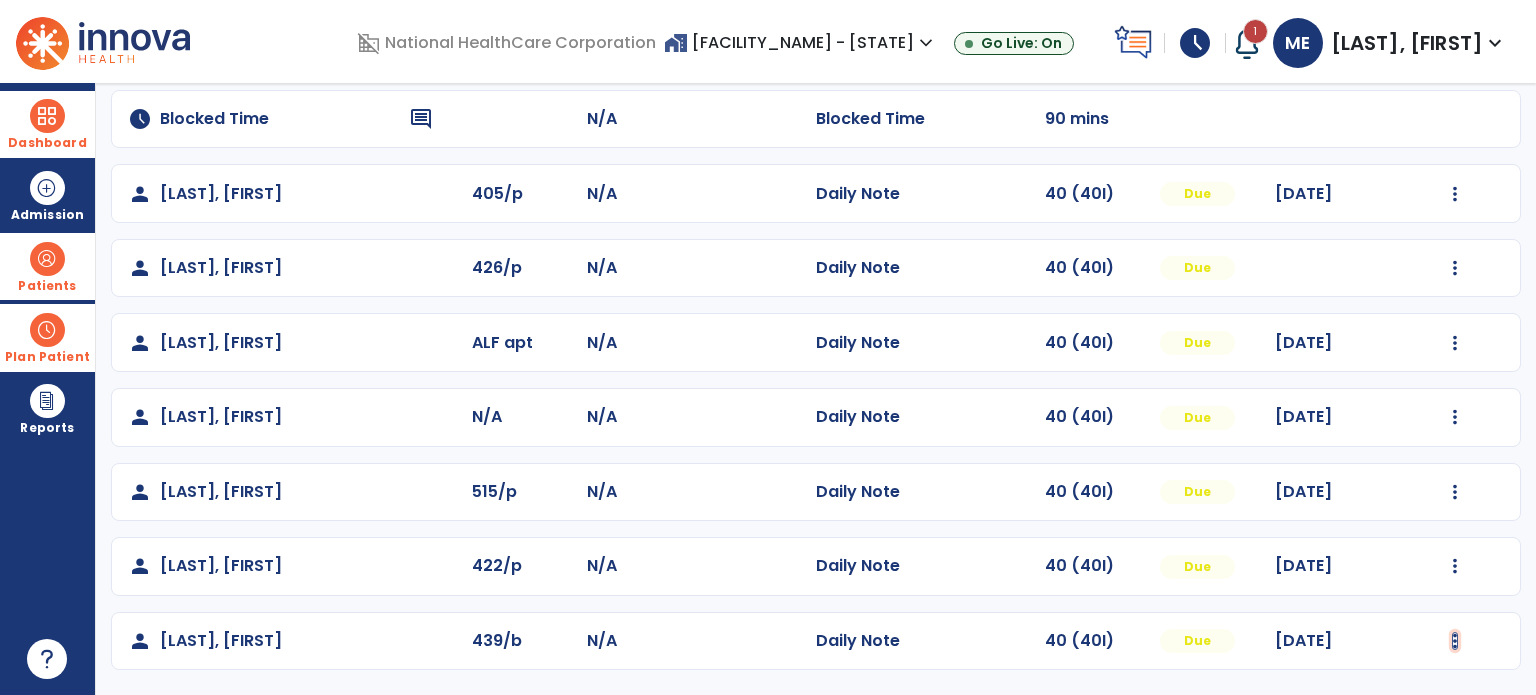 click at bounding box center [1455, 45] 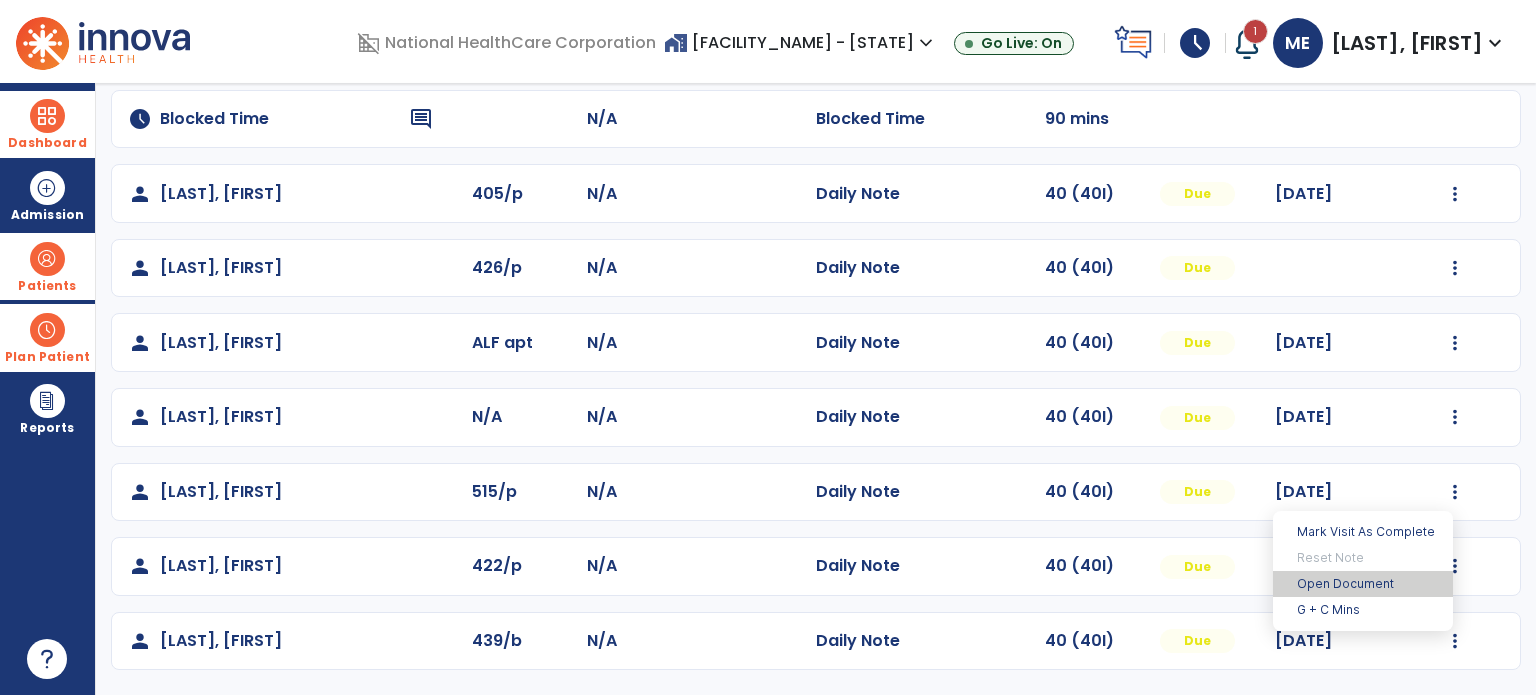 click on "Open Document" at bounding box center [1363, 584] 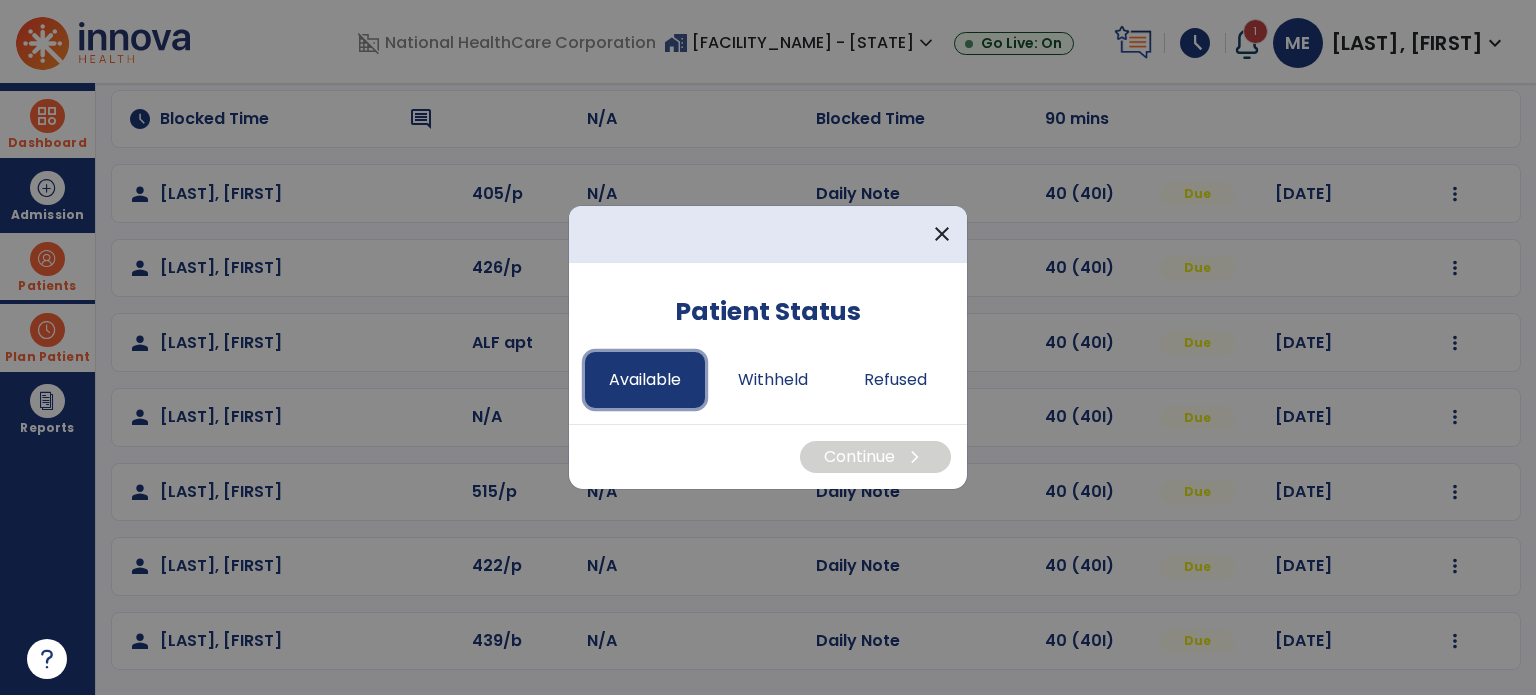 click on "Available" at bounding box center (645, 380) 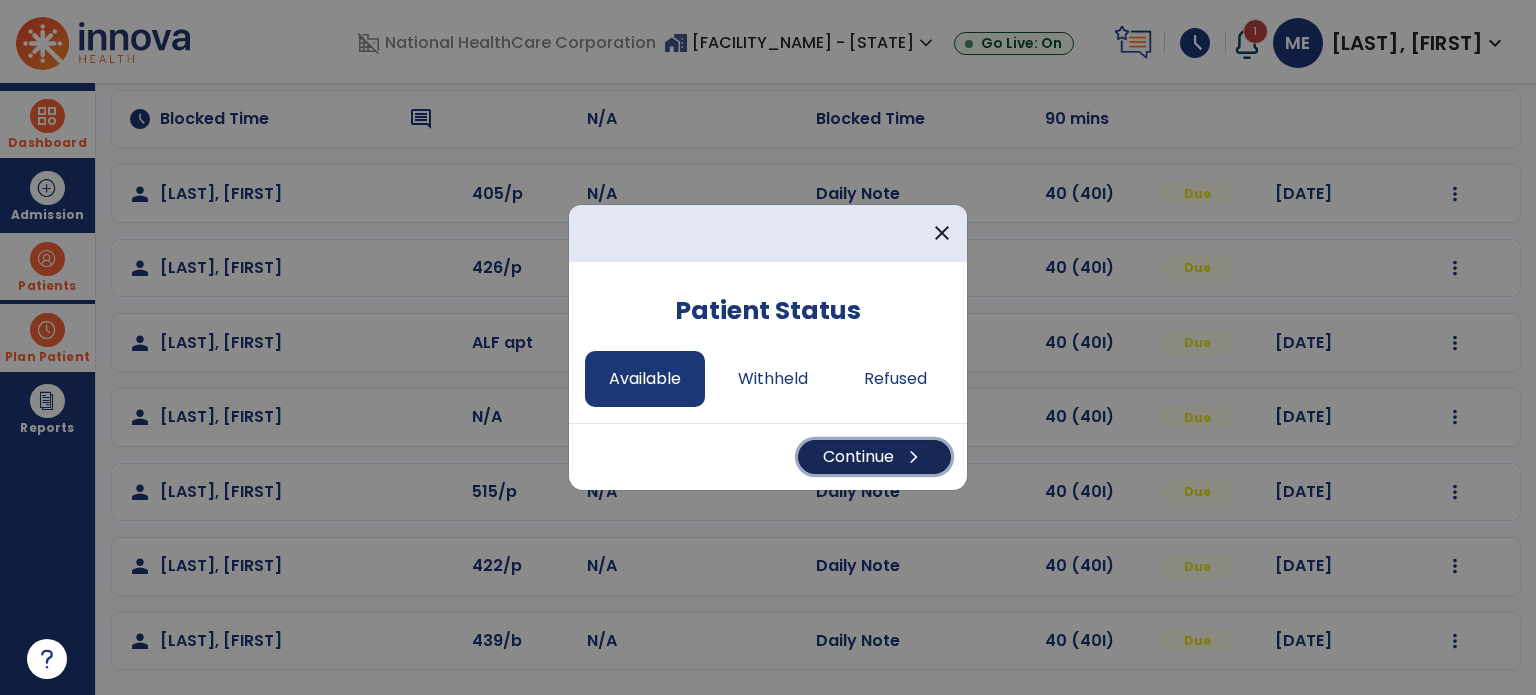 click on "Continue   chevron_right" at bounding box center [874, 457] 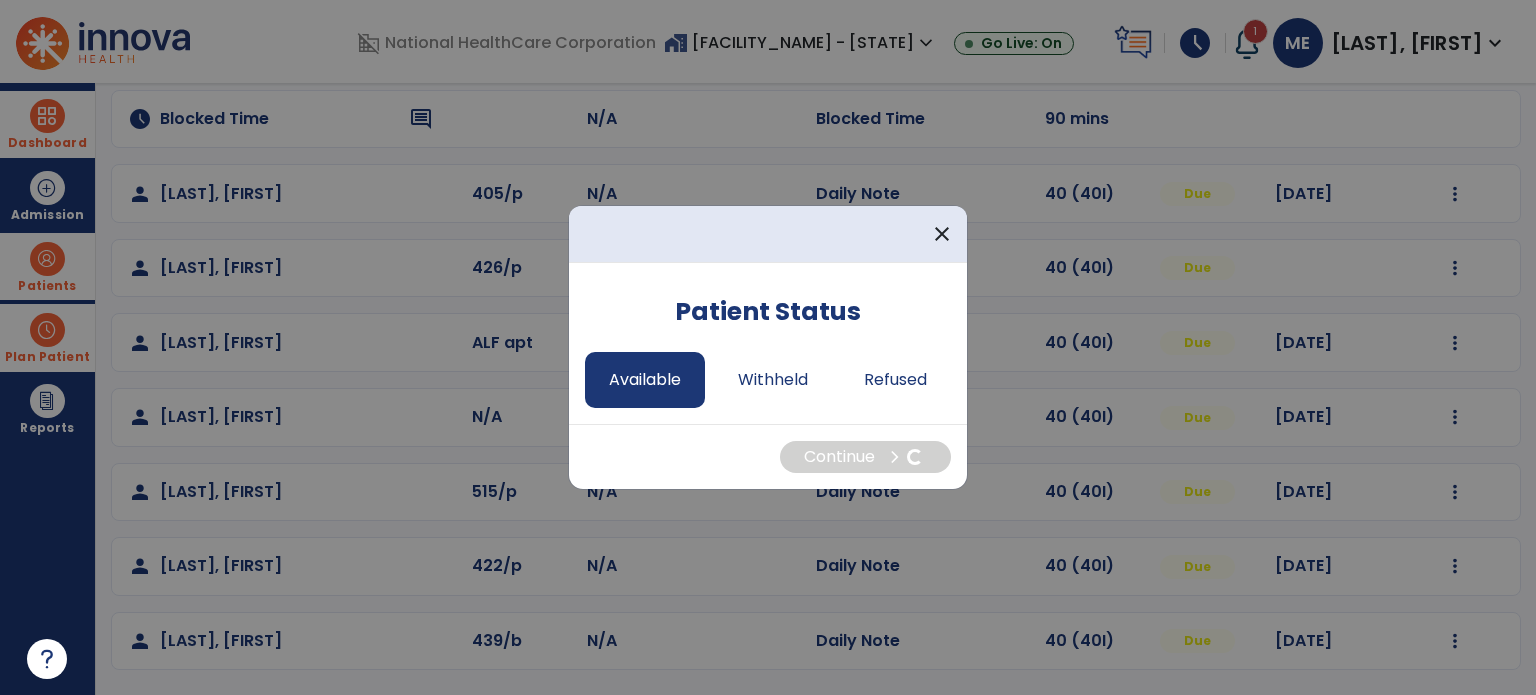 select on "*" 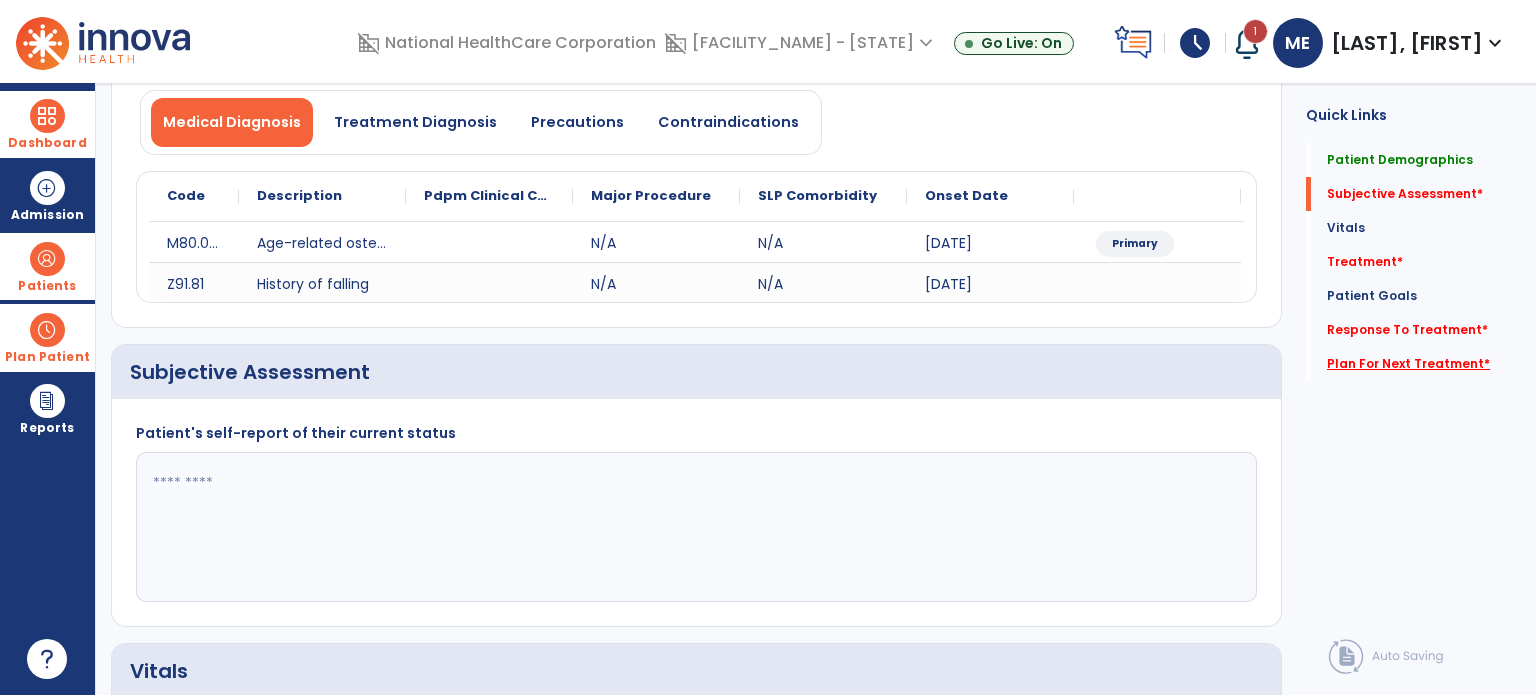 click on "Plan For Next Treatment   *" 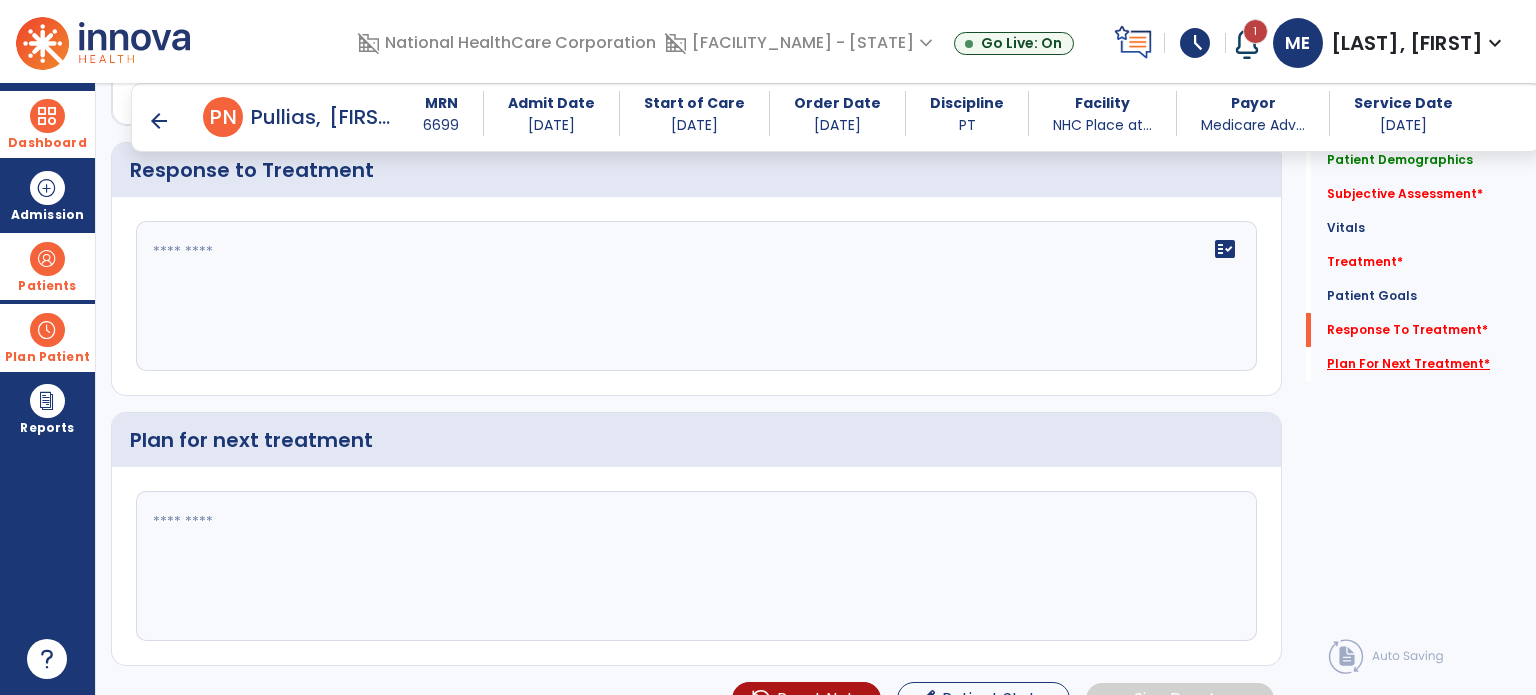 scroll, scrollTop: 2504, scrollLeft: 0, axis: vertical 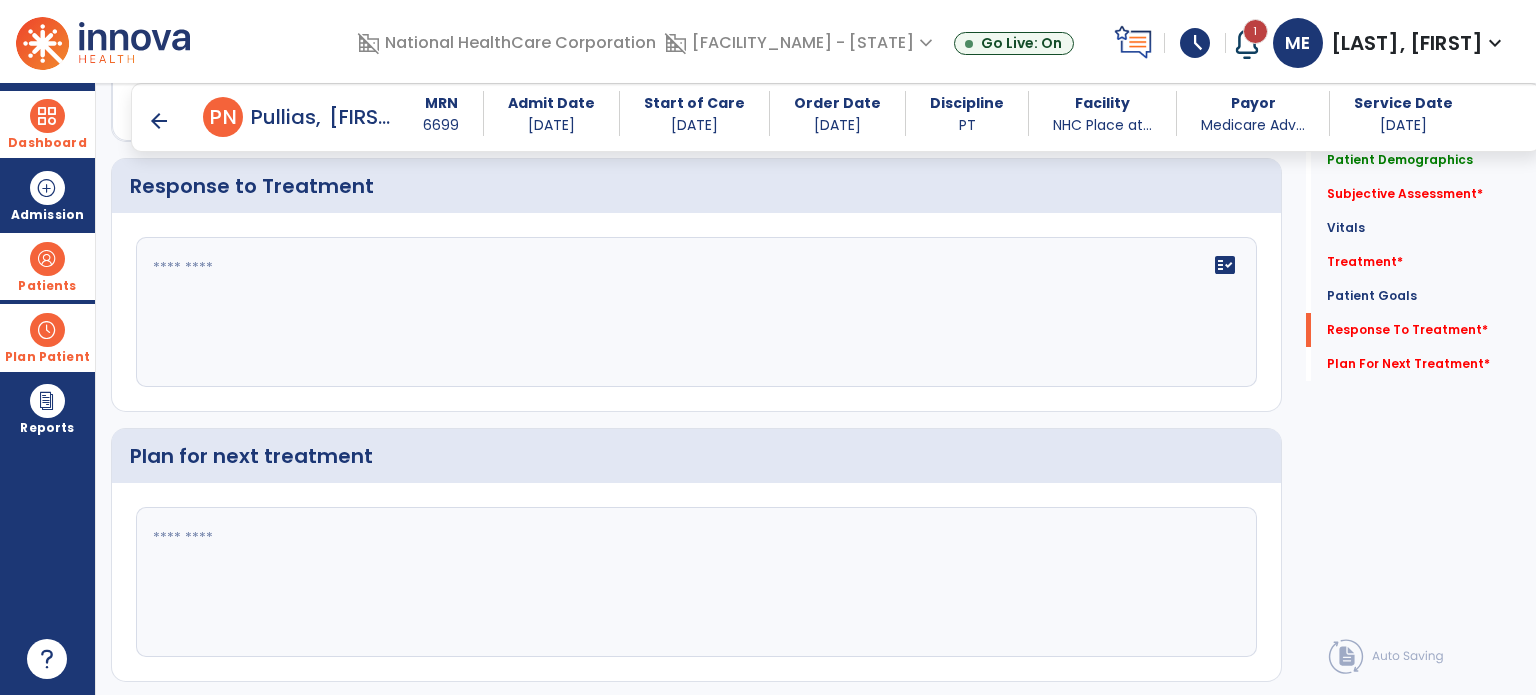 click 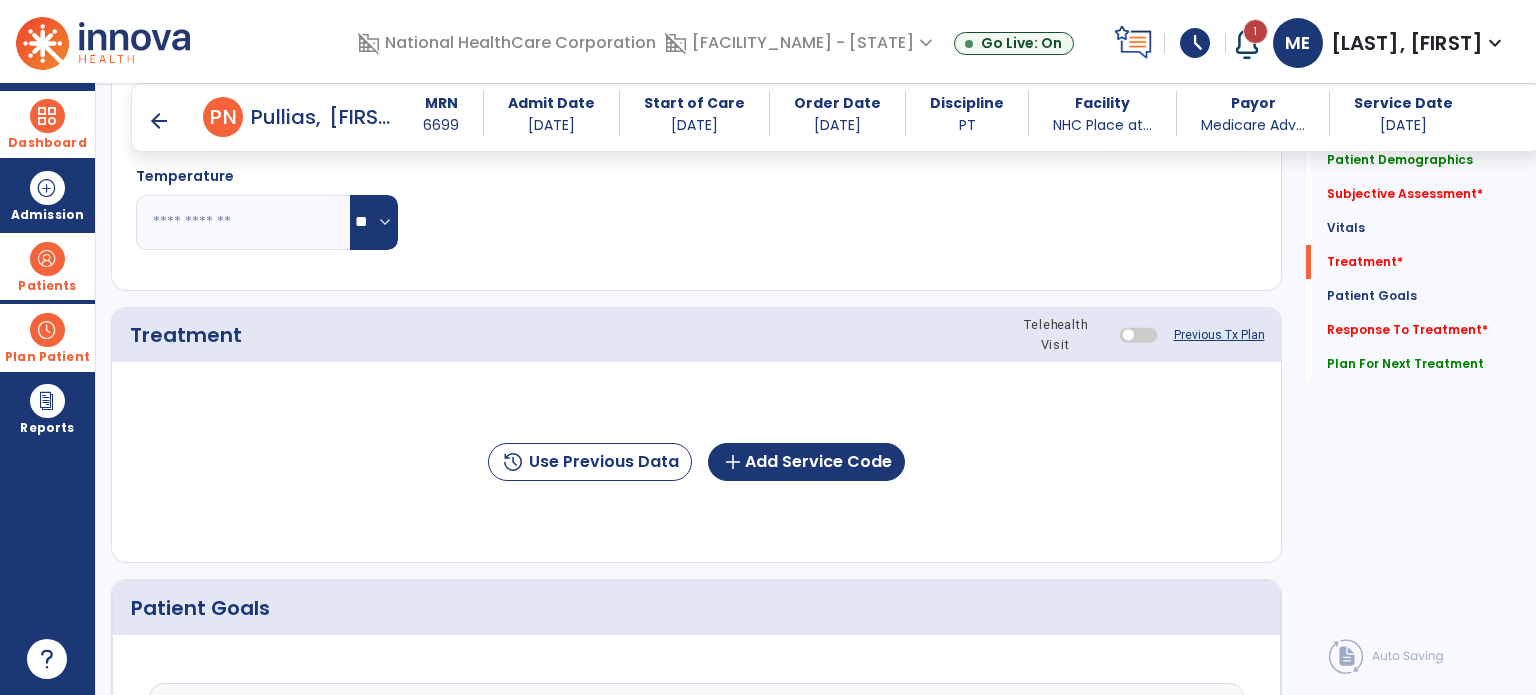 scroll, scrollTop: 941, scrollLeft: 0, axis: vertical 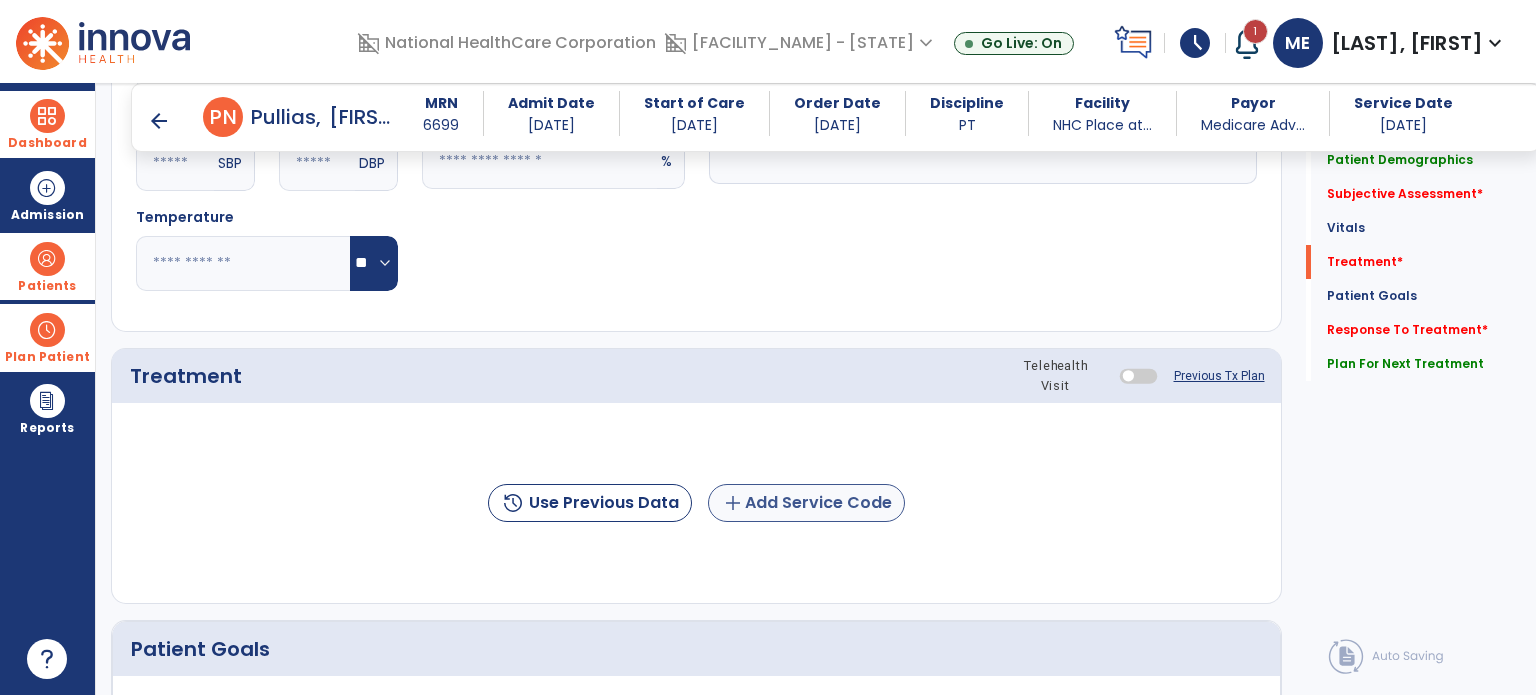 type on "**********" 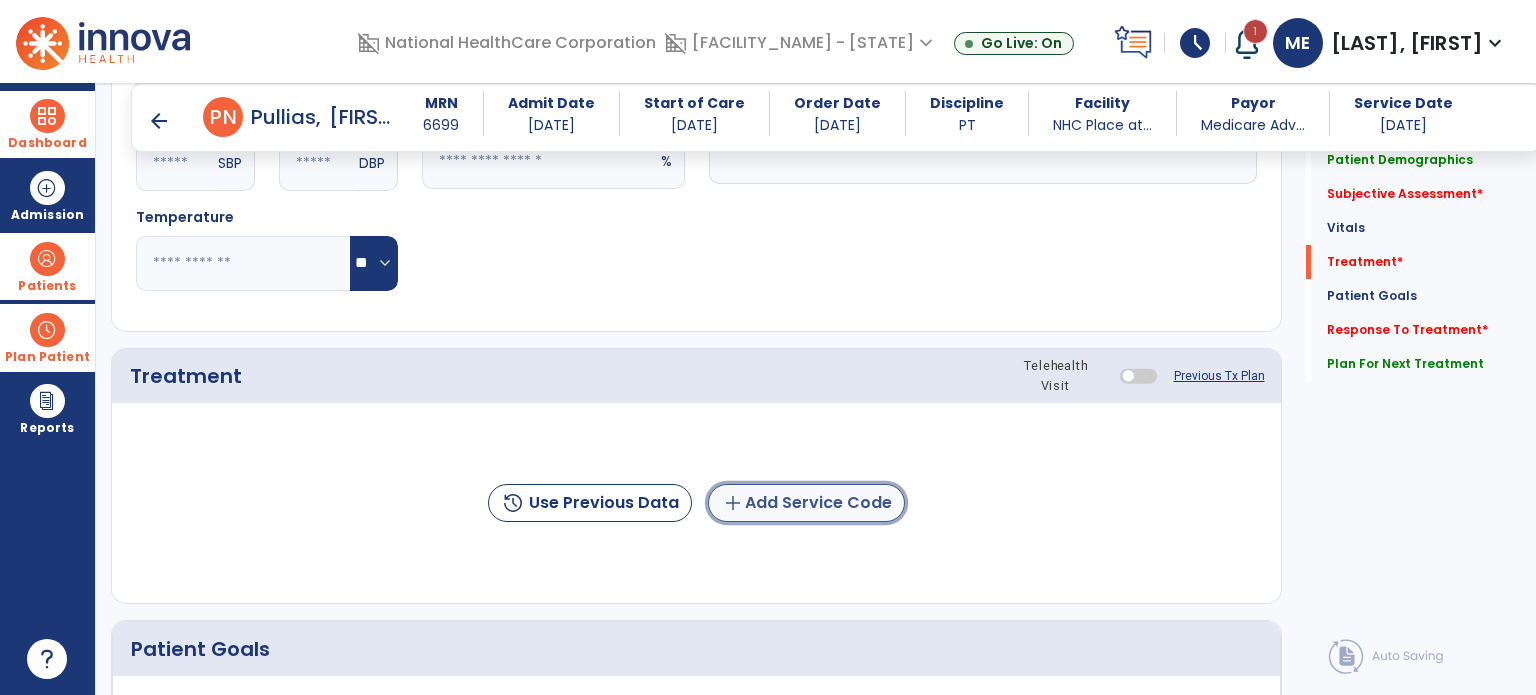 click on "add  Add Service Code" 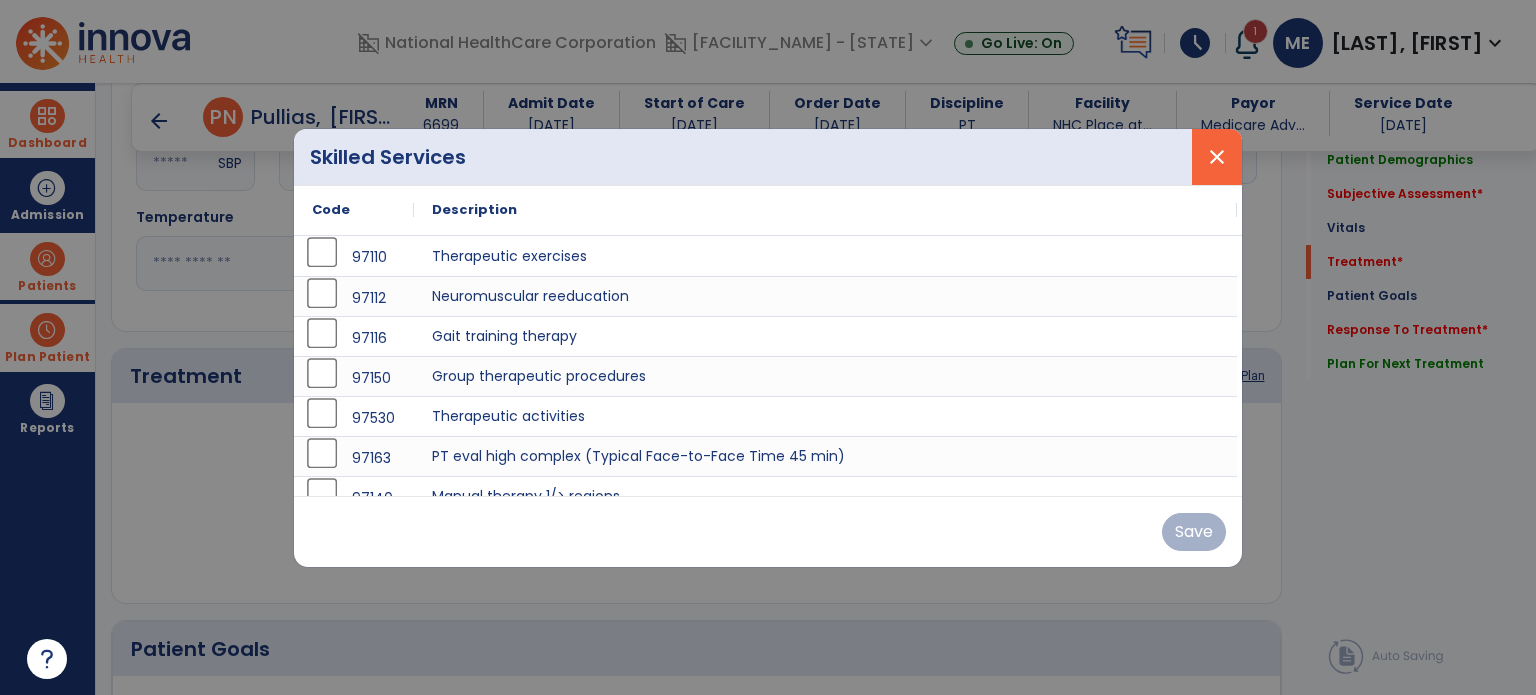 click on "close" at bounding box center [1217, 157] 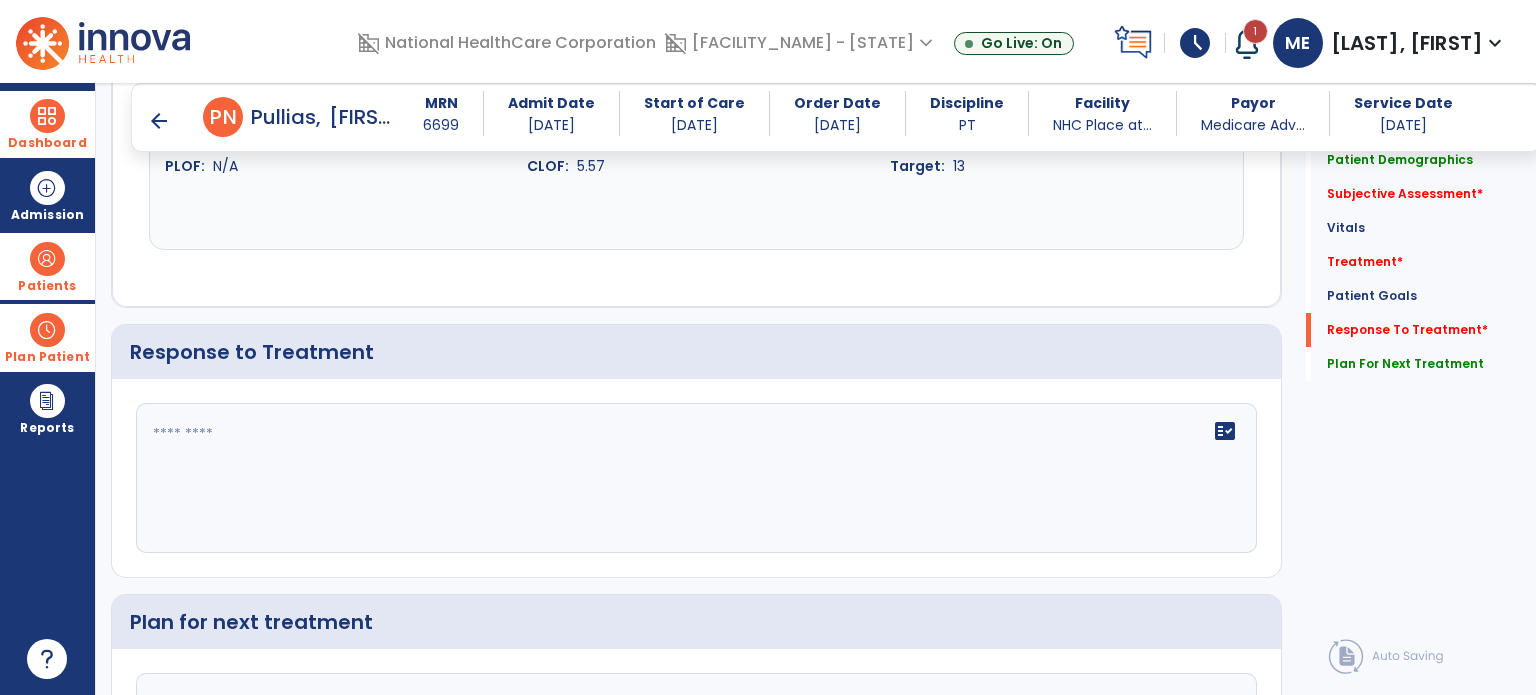 click 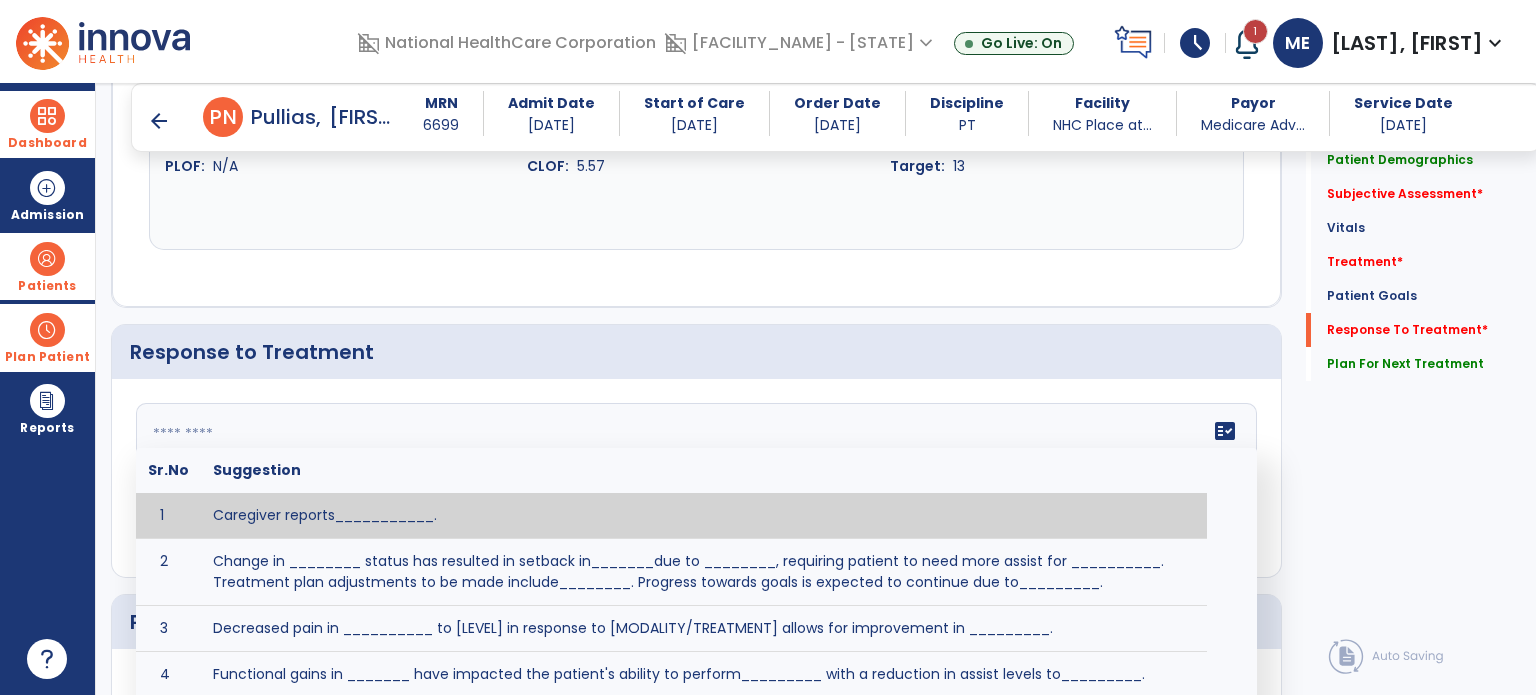 scroll, scrollTop: 2337, scrollLeft: 0, axis: vertical 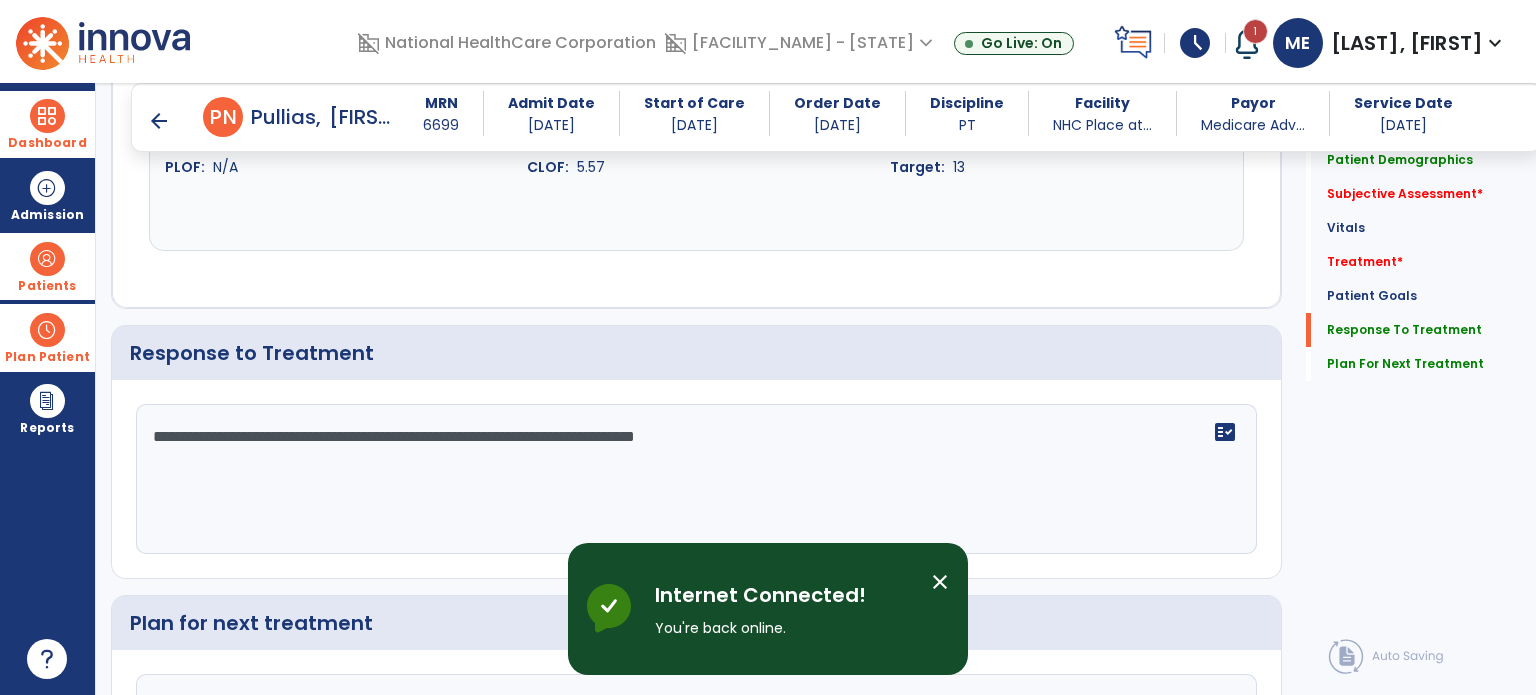 click on "**********" 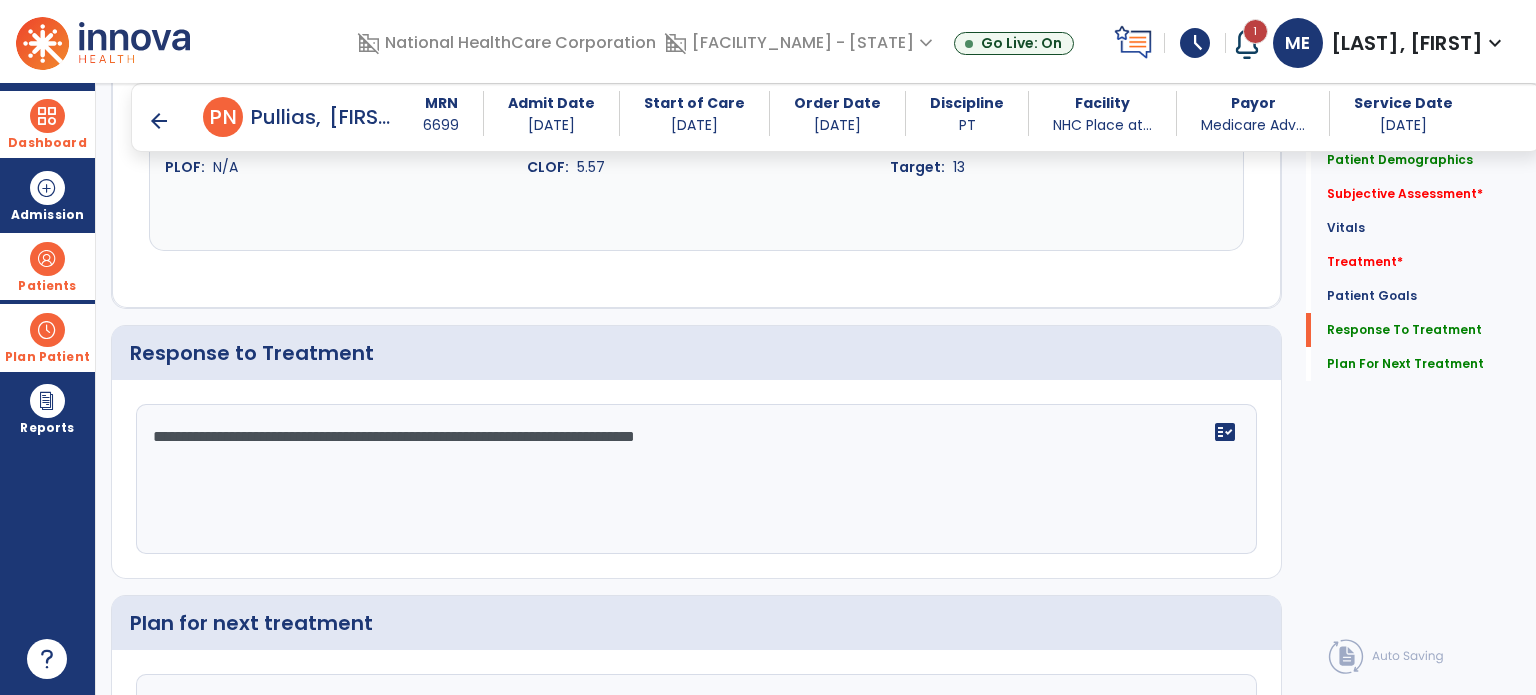 click on "**********" 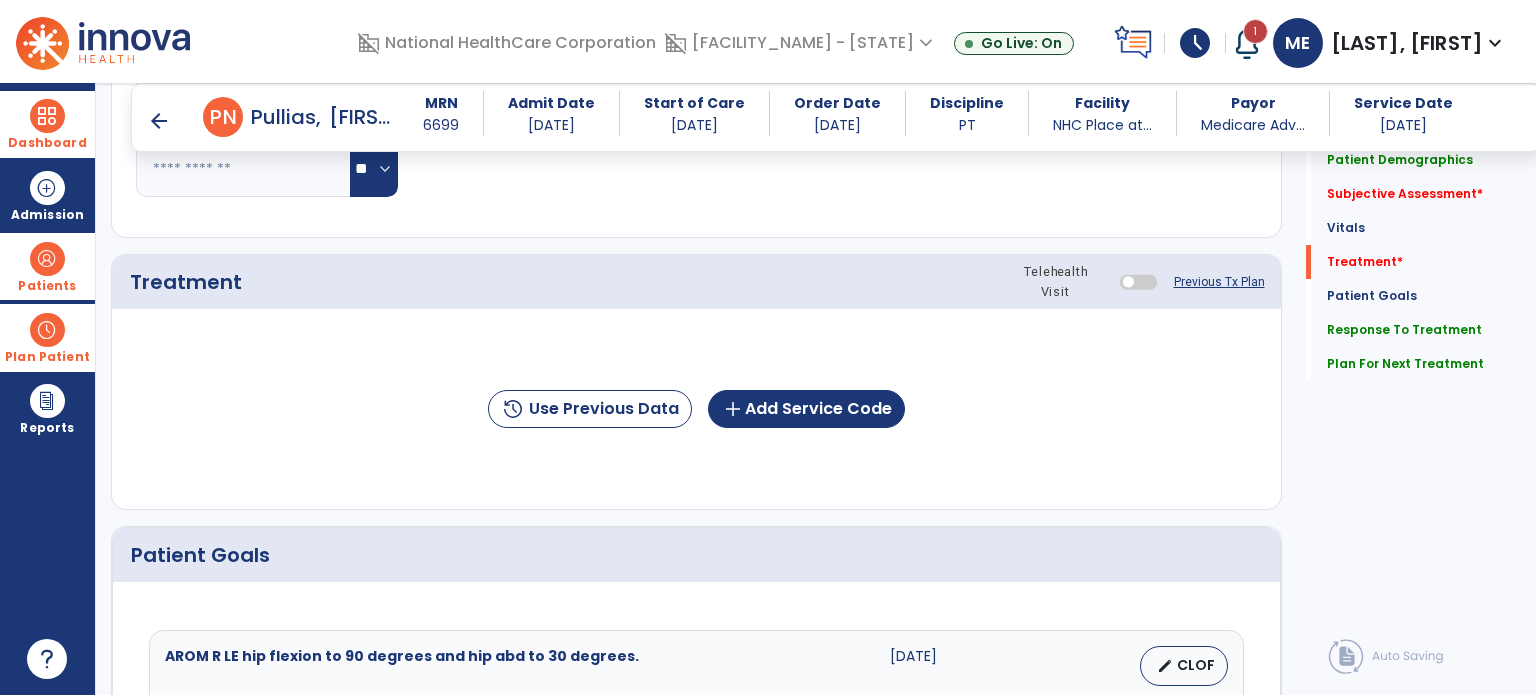 scroll, scrollTop: 1042, scrollLeft: 0, axis: vertical 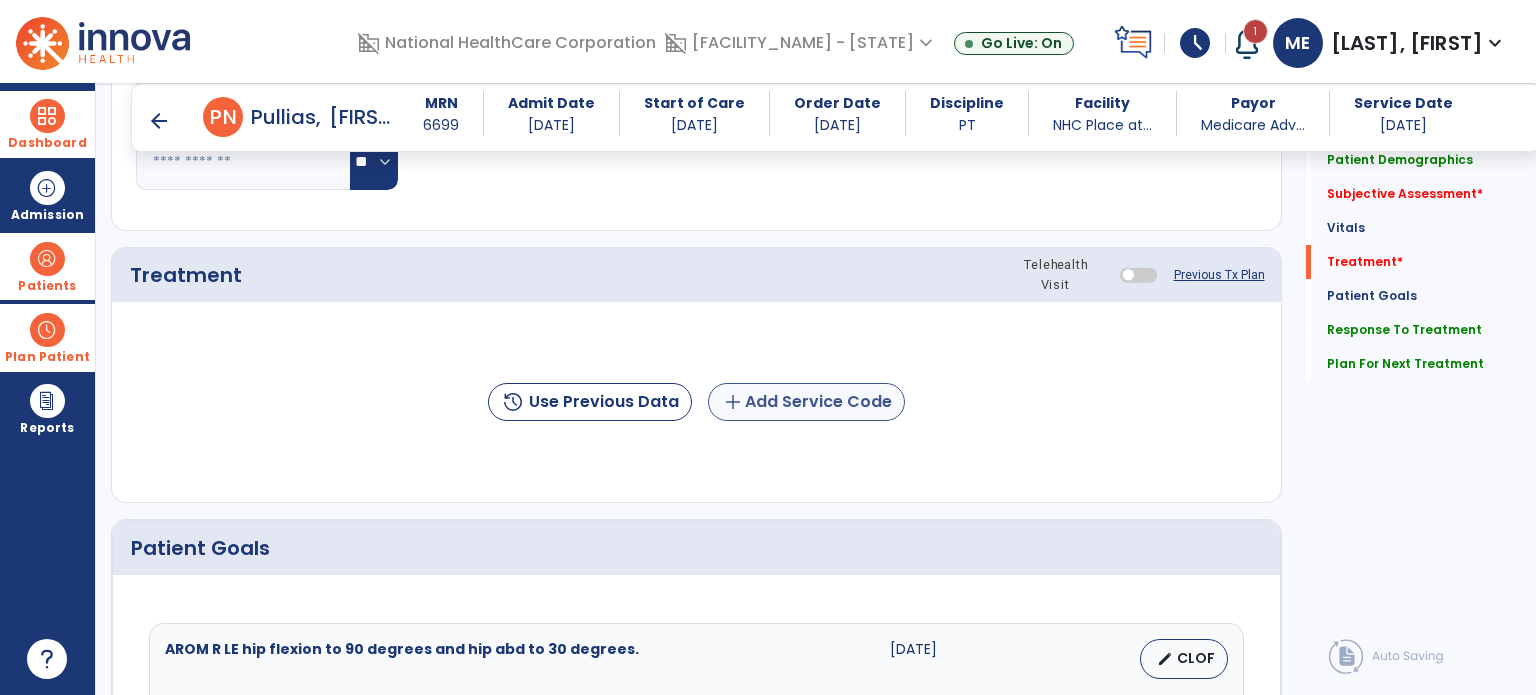type on "**********" 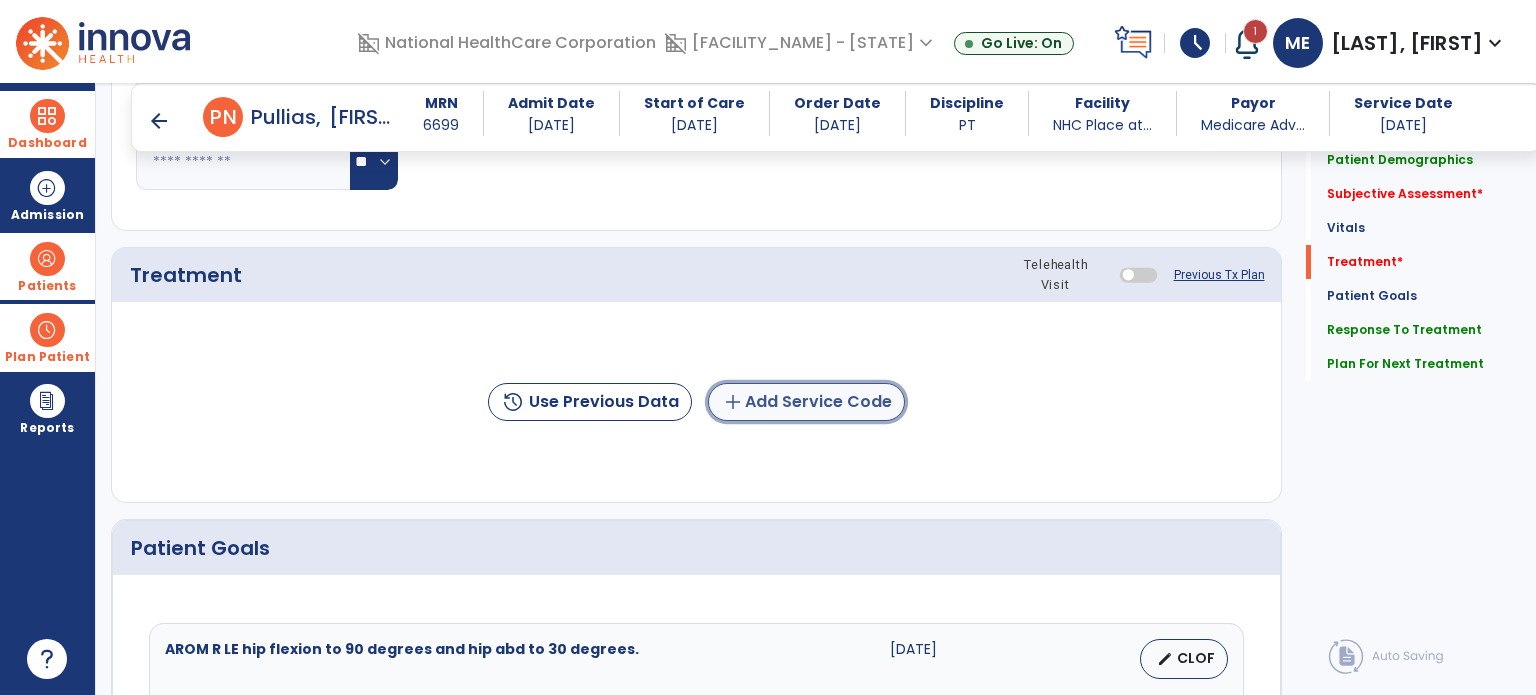 click on "add  Add Service Code" 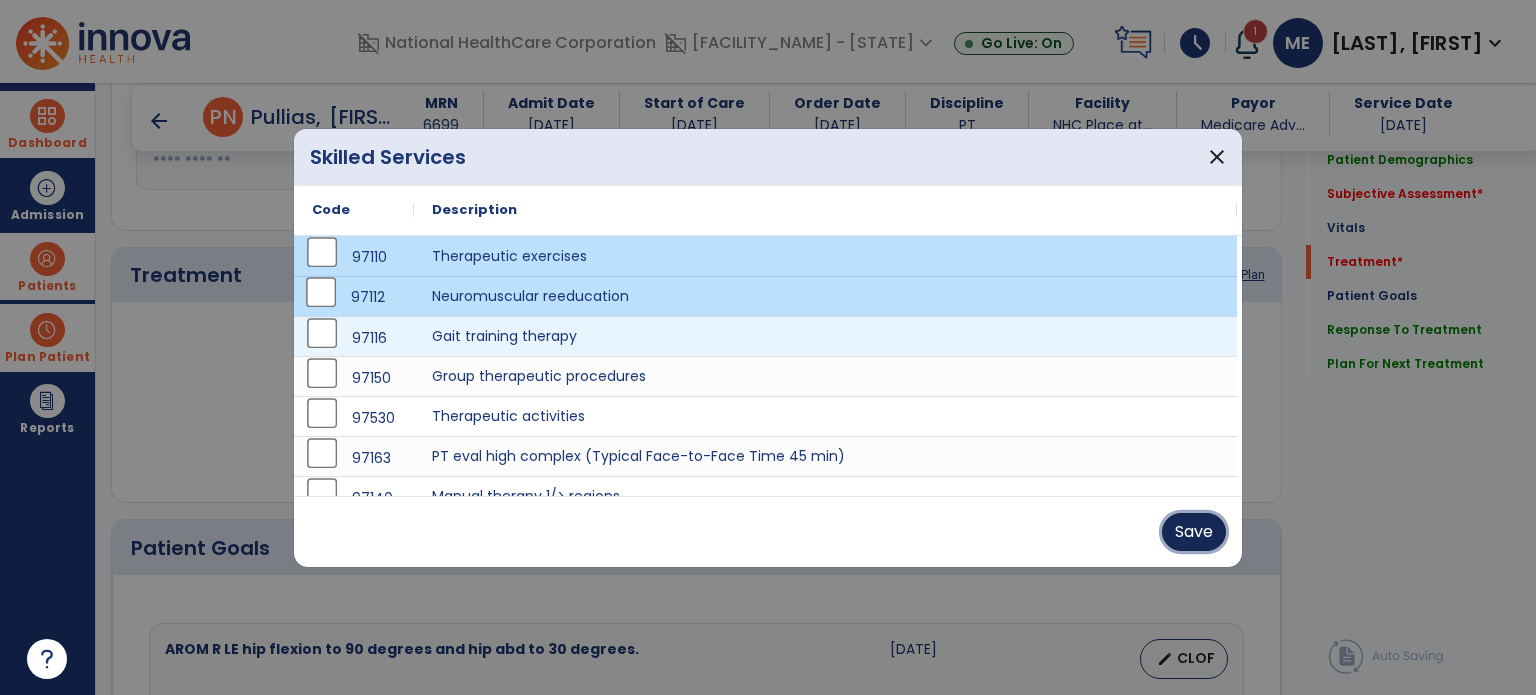 click on "Save" at bounding box center [1194, 532] 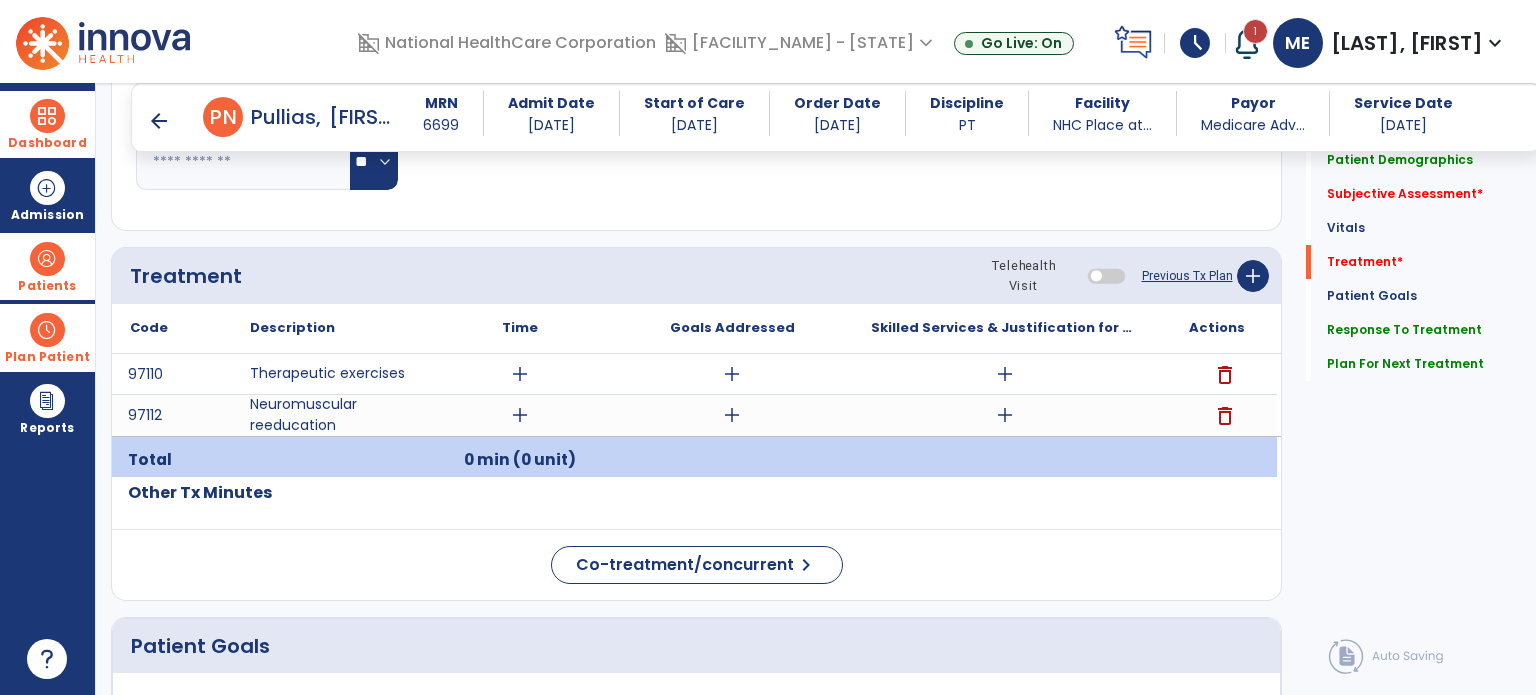 click on "add" at bounding box center [1005, 374] 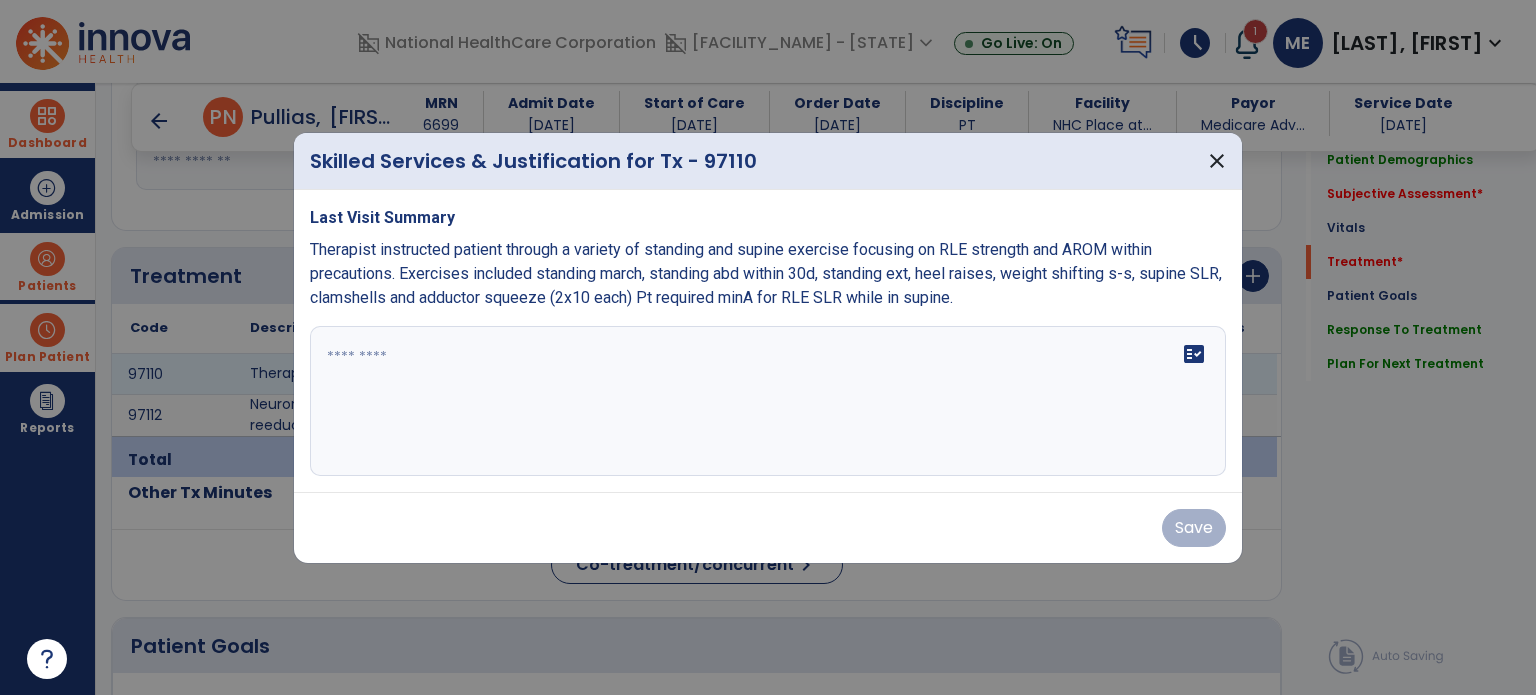 click at bounding box center (768, 401) 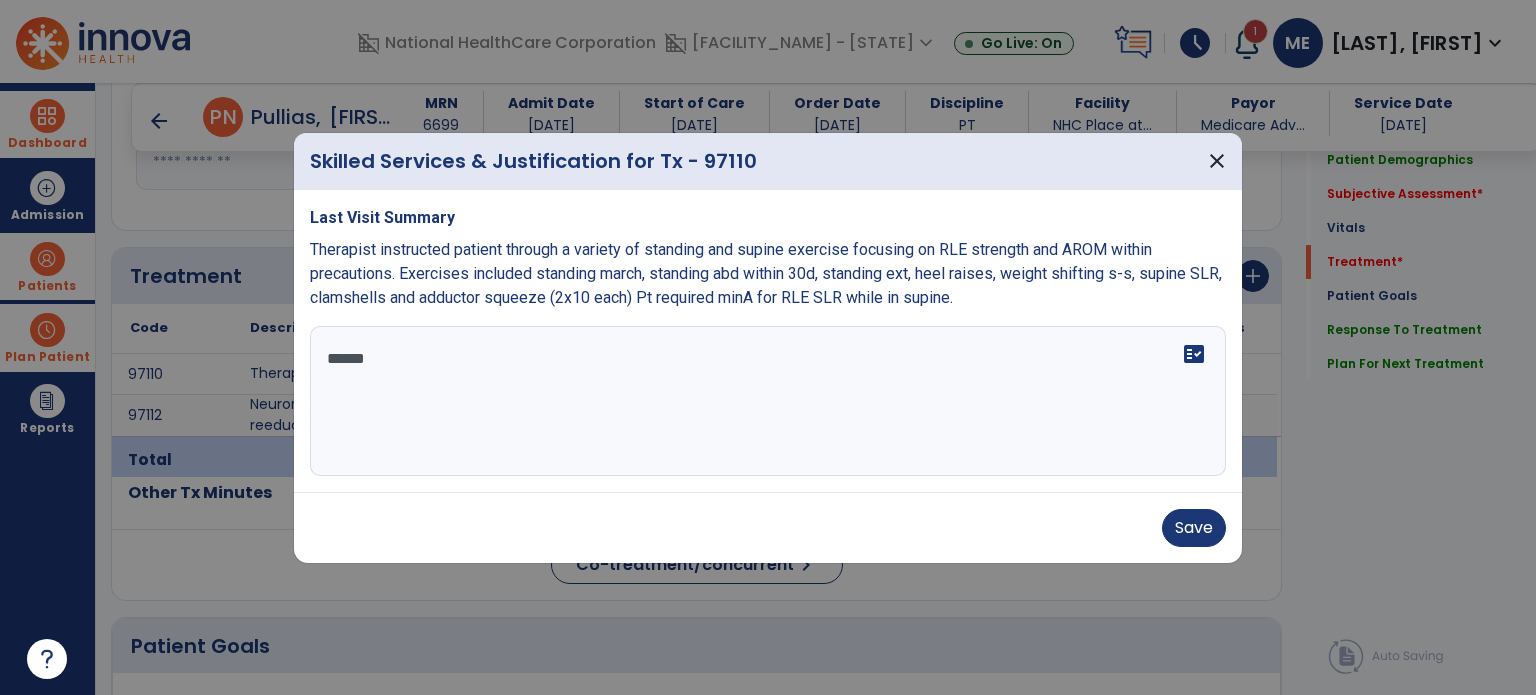 type on "*******" 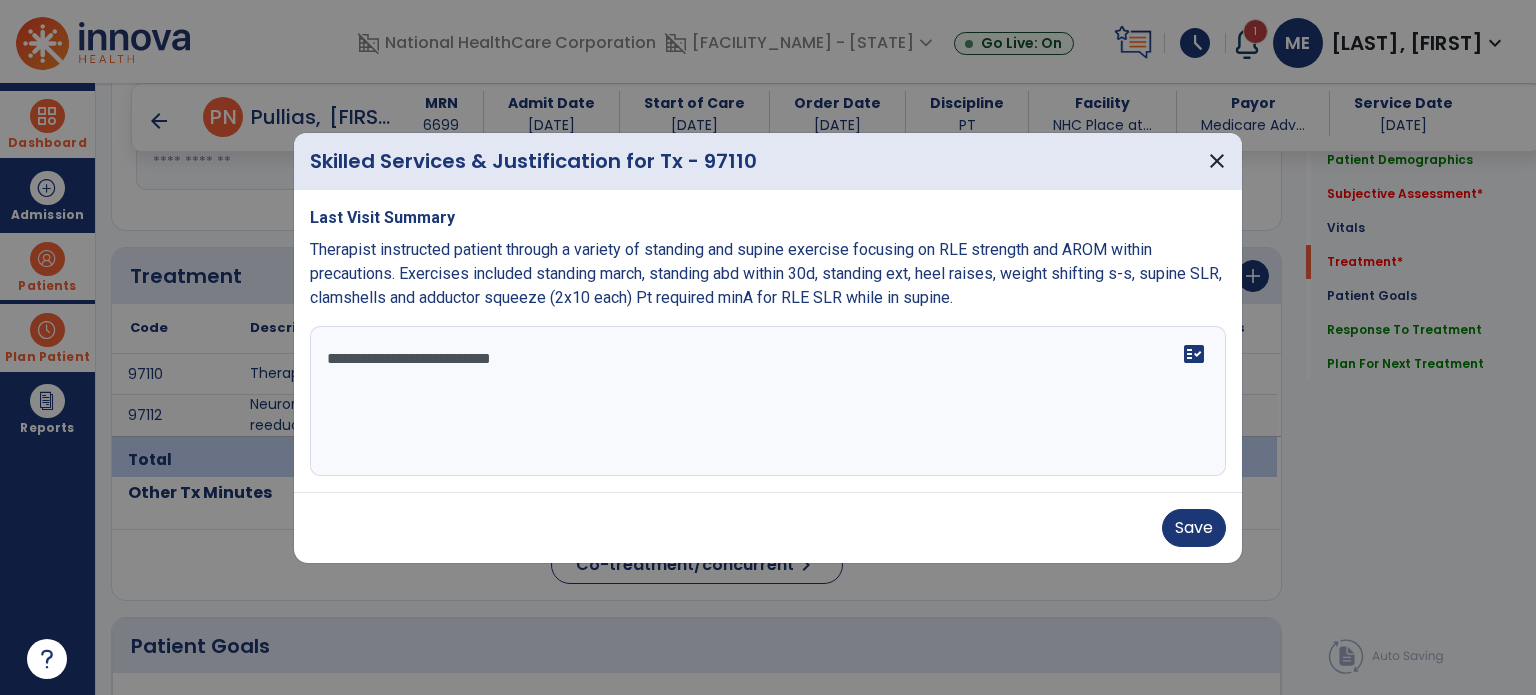 click on "**********" at bounding box center (768, 401) 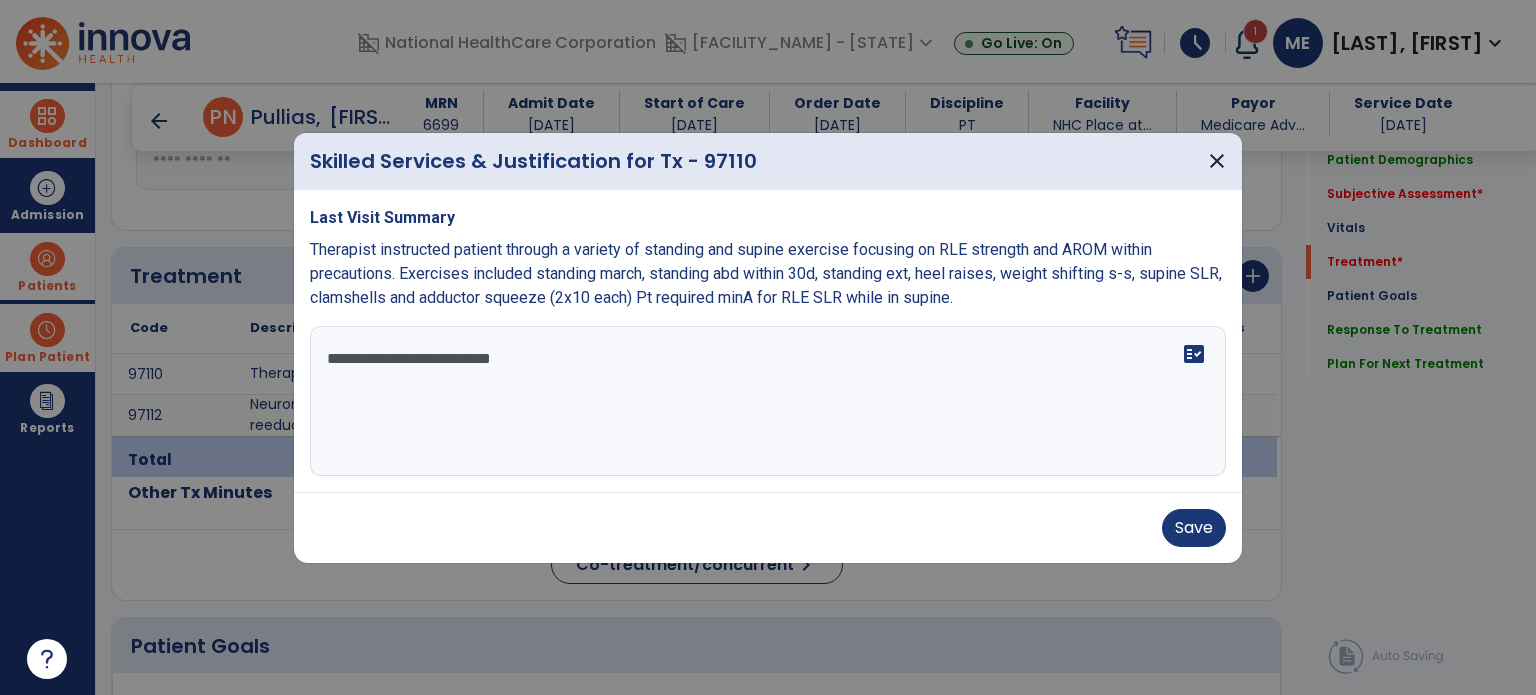 click on "**********" at bounding box center (768, 401) 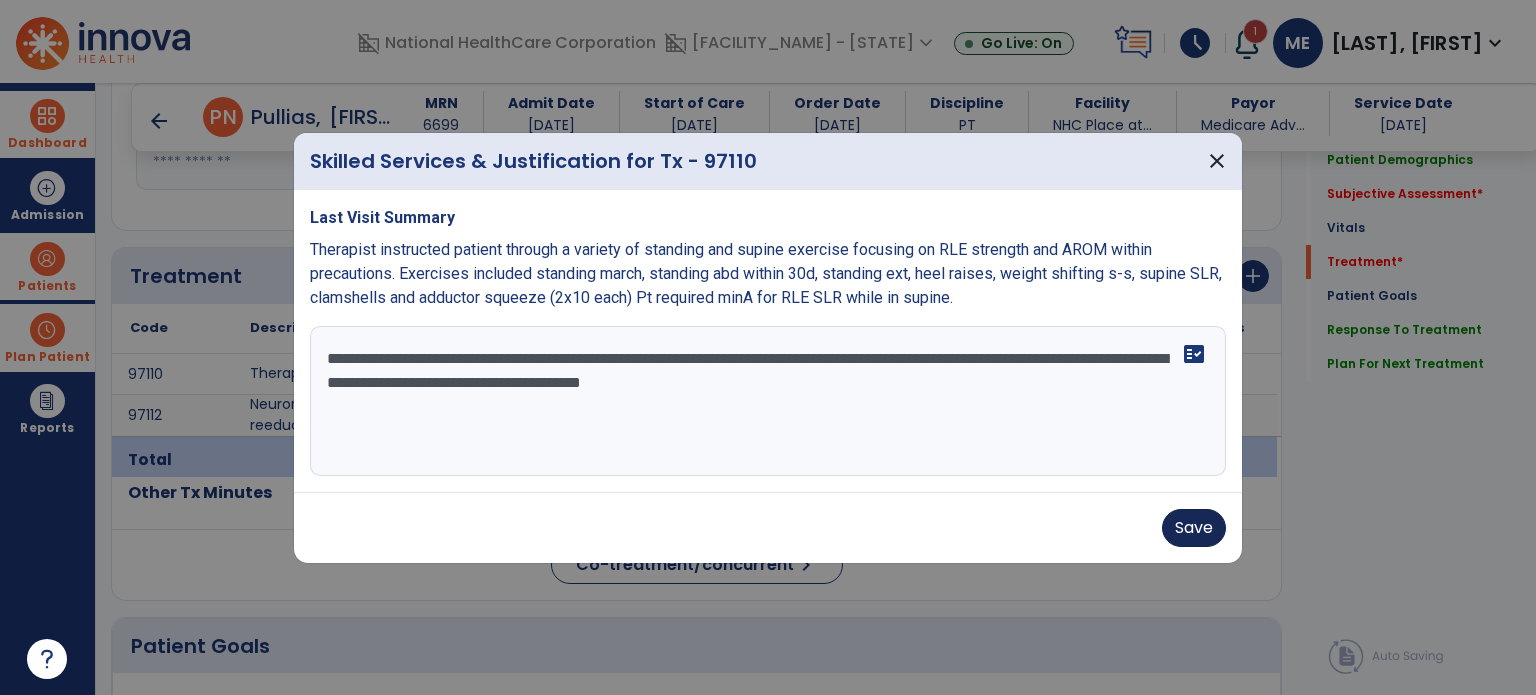 type on "**********" 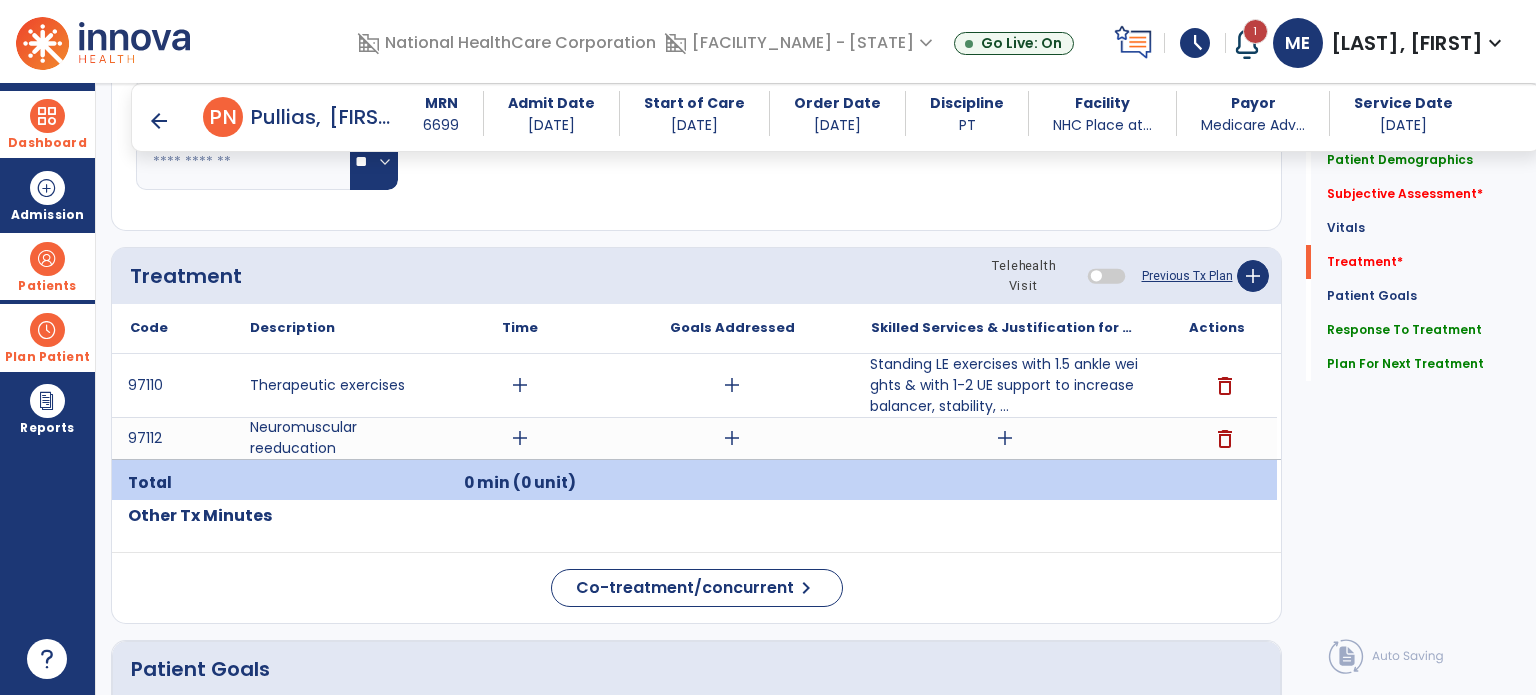click on "add" at bounding box center [1004, 438] 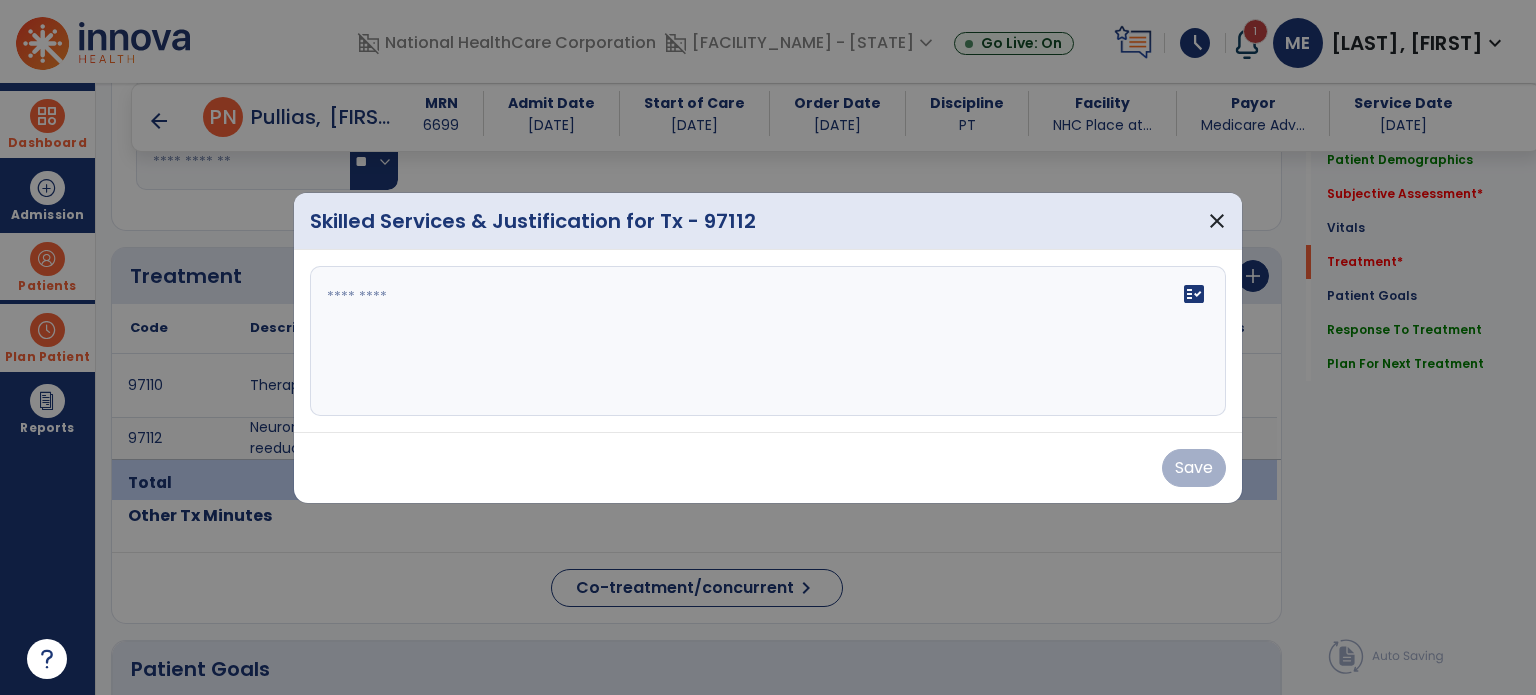 click at bounding box center (768, 341) 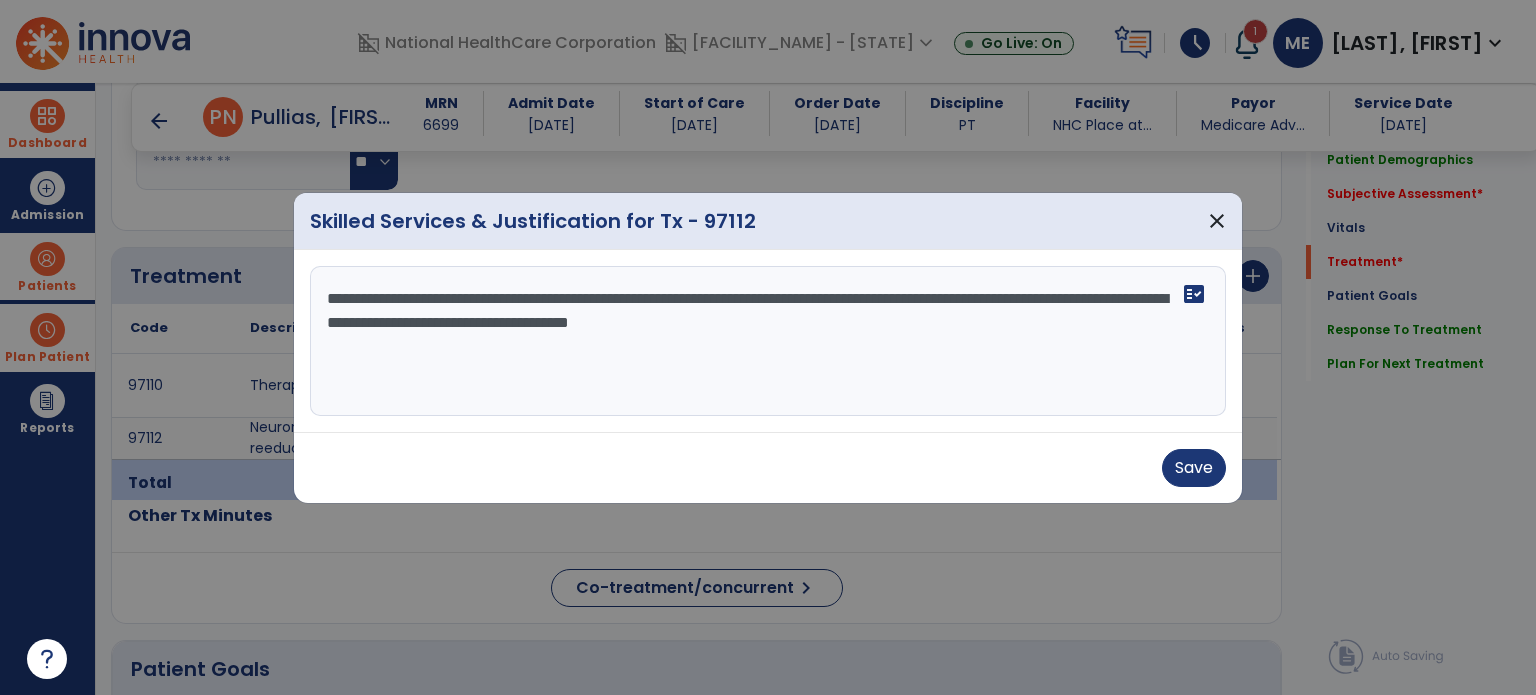 click on "**********" at bounding box center [768, 341] 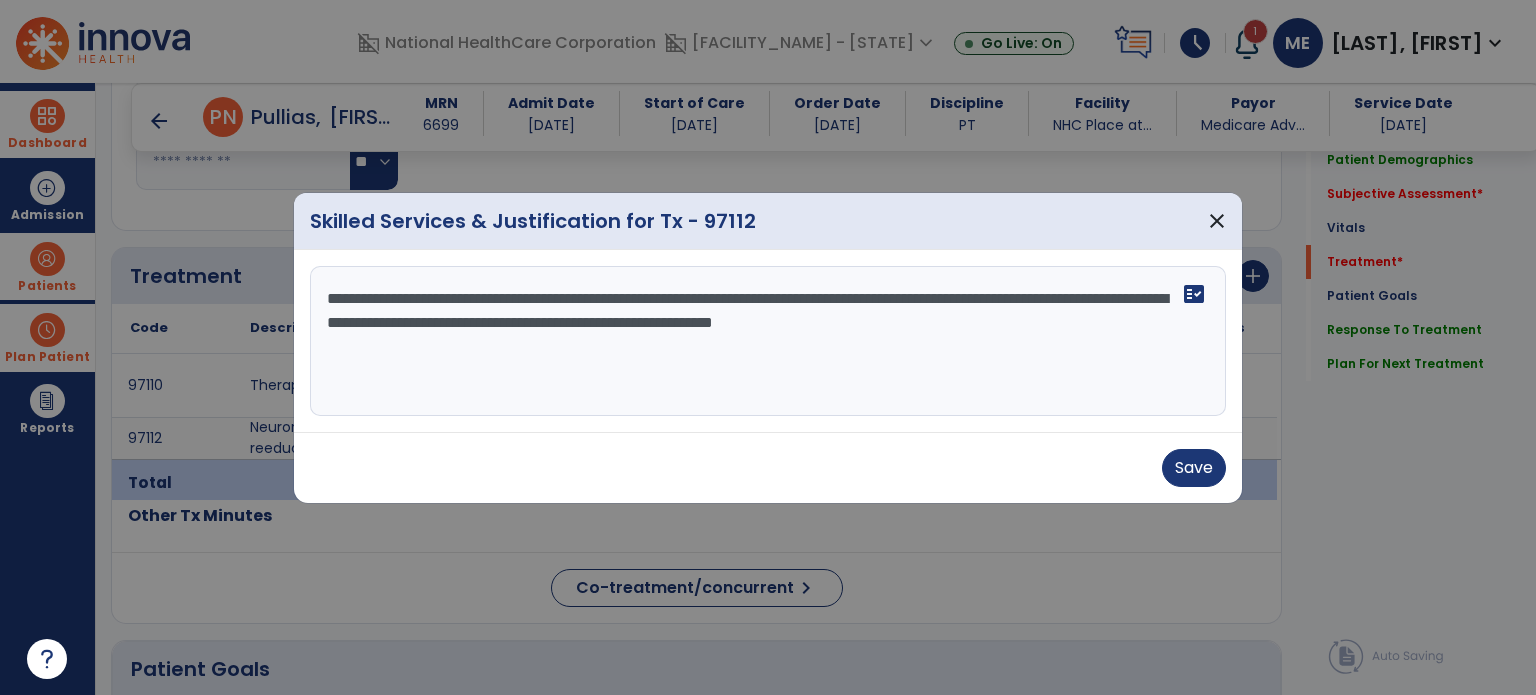 click on "**********" at bounding box center (768, 341) 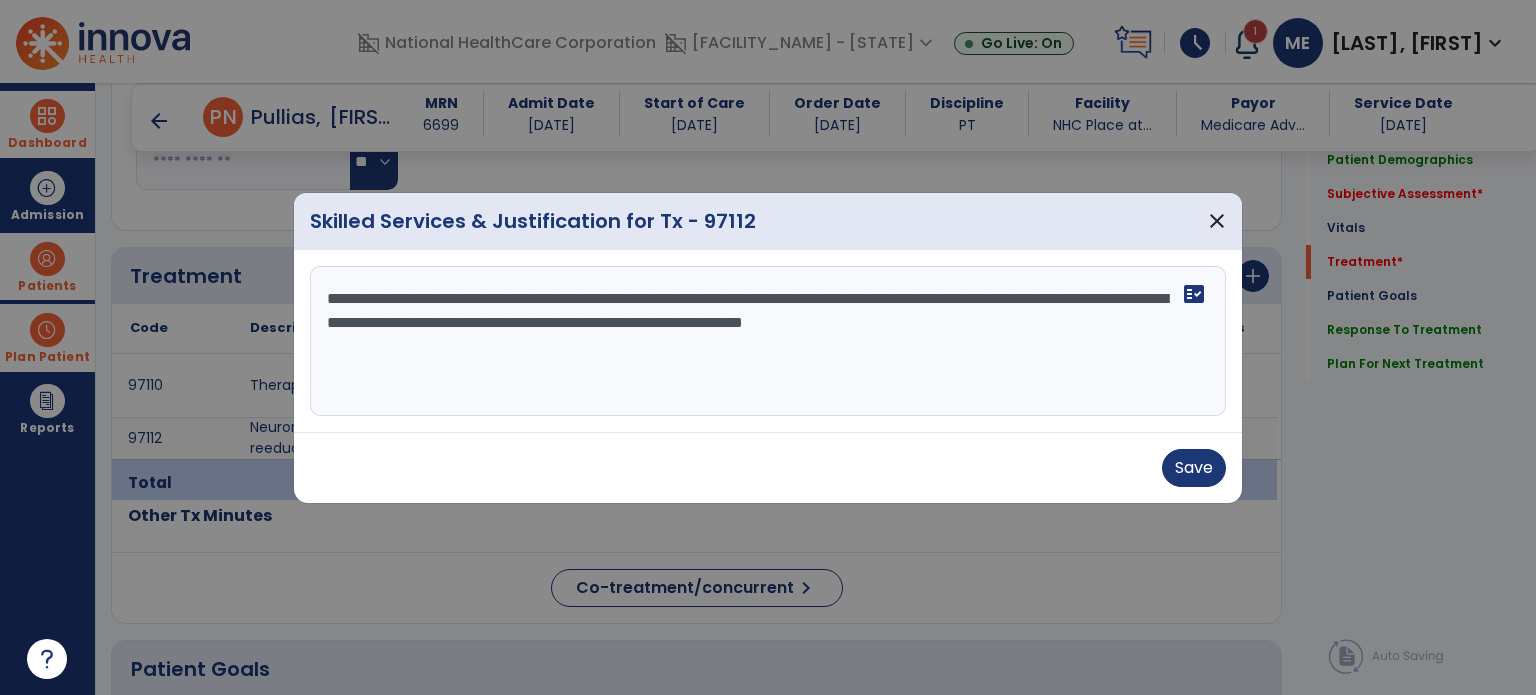 click on "**********" at bounding box center [768, 341] 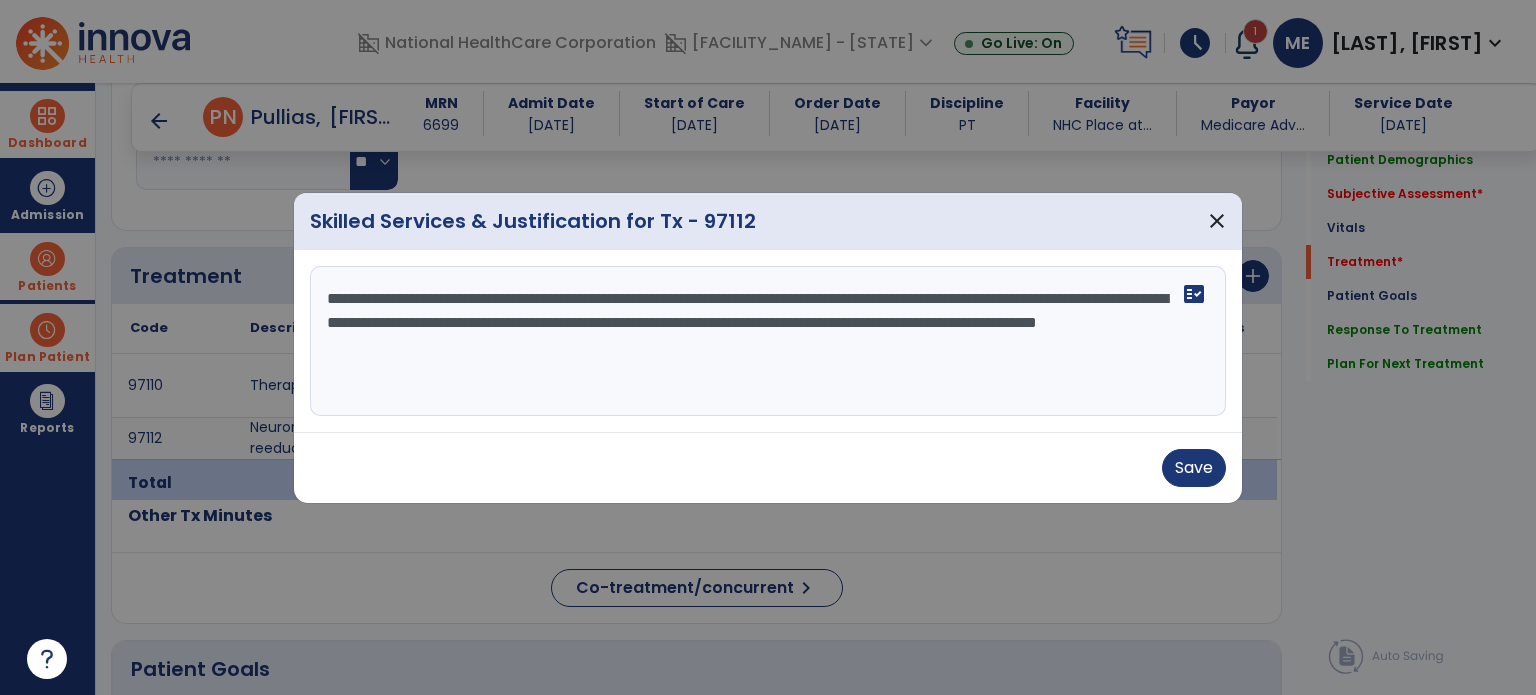 click on "**********" at bounding box center [768, 341] 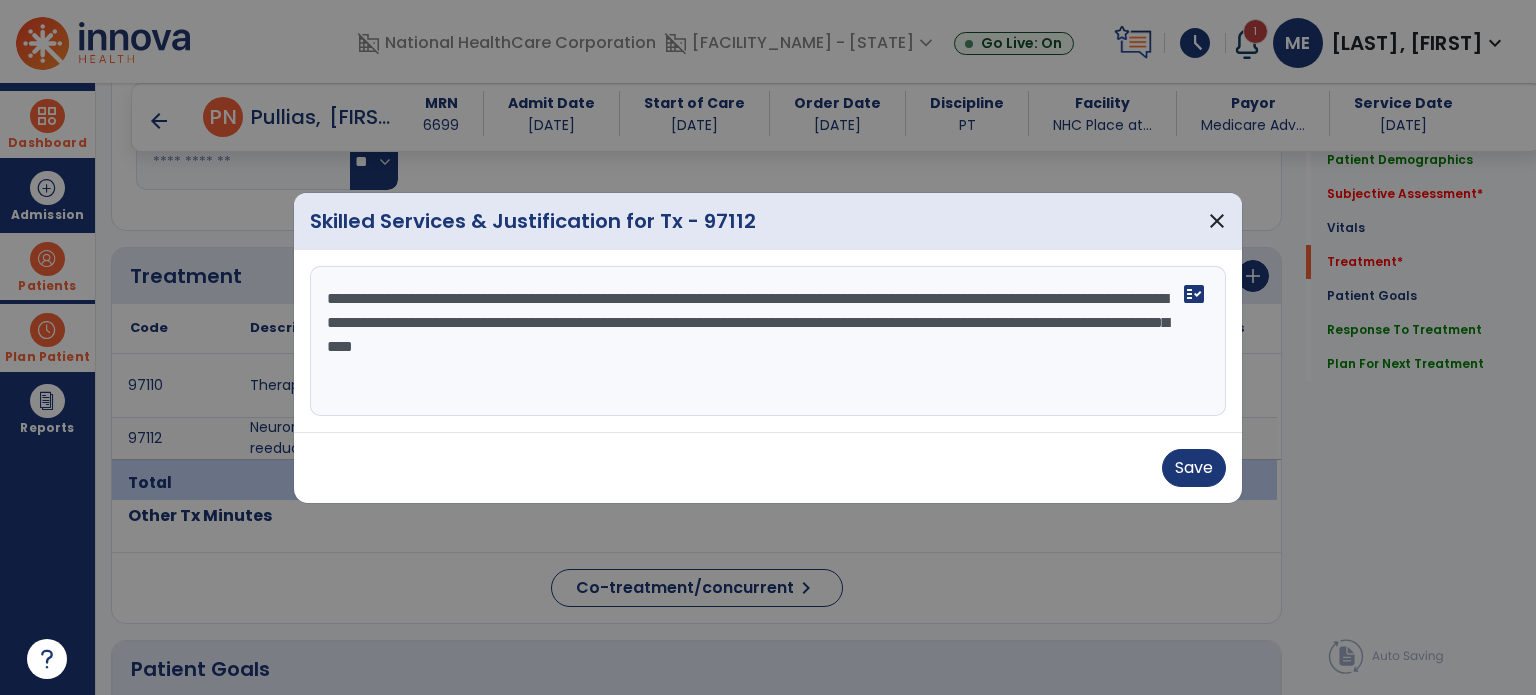 click on "**********" at bounding box center [768, 341] 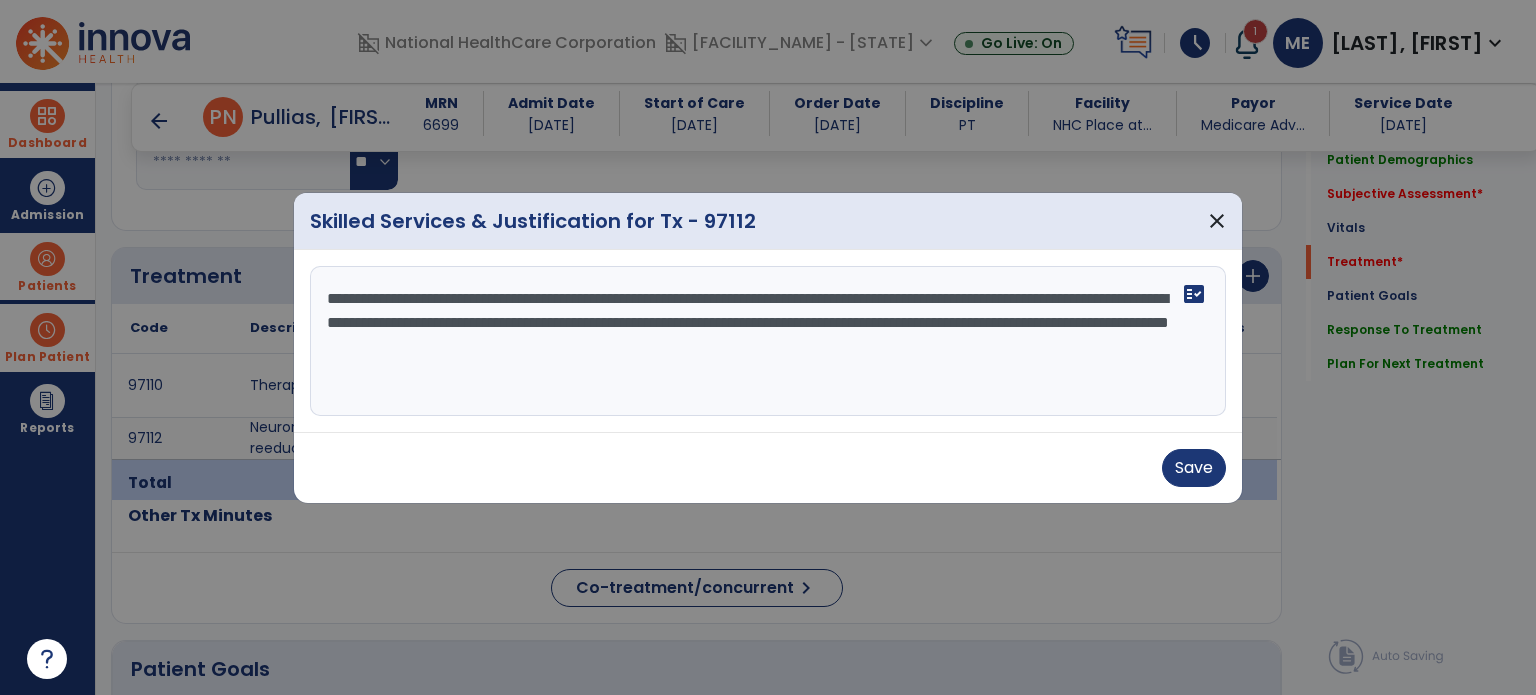 click on "**********" at bounding box center (768, 341) 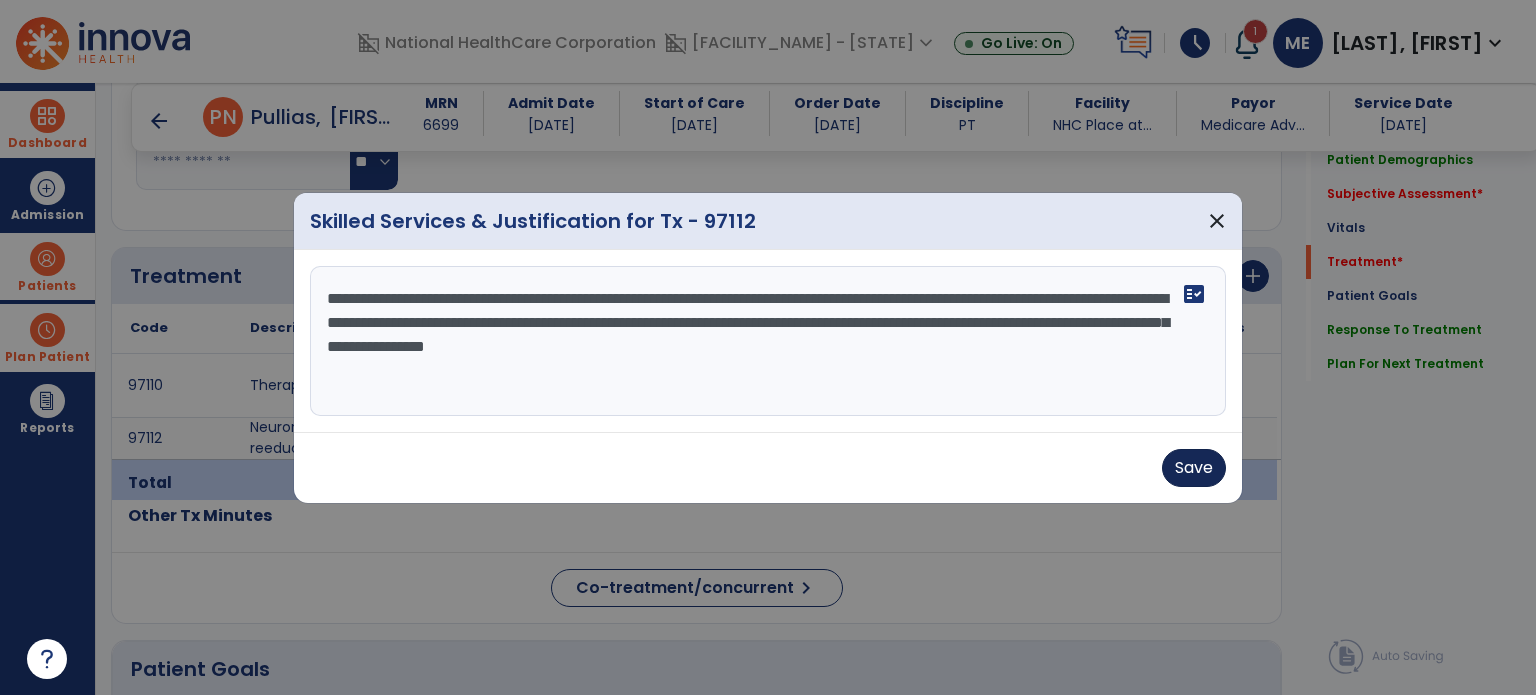 type on "**********" 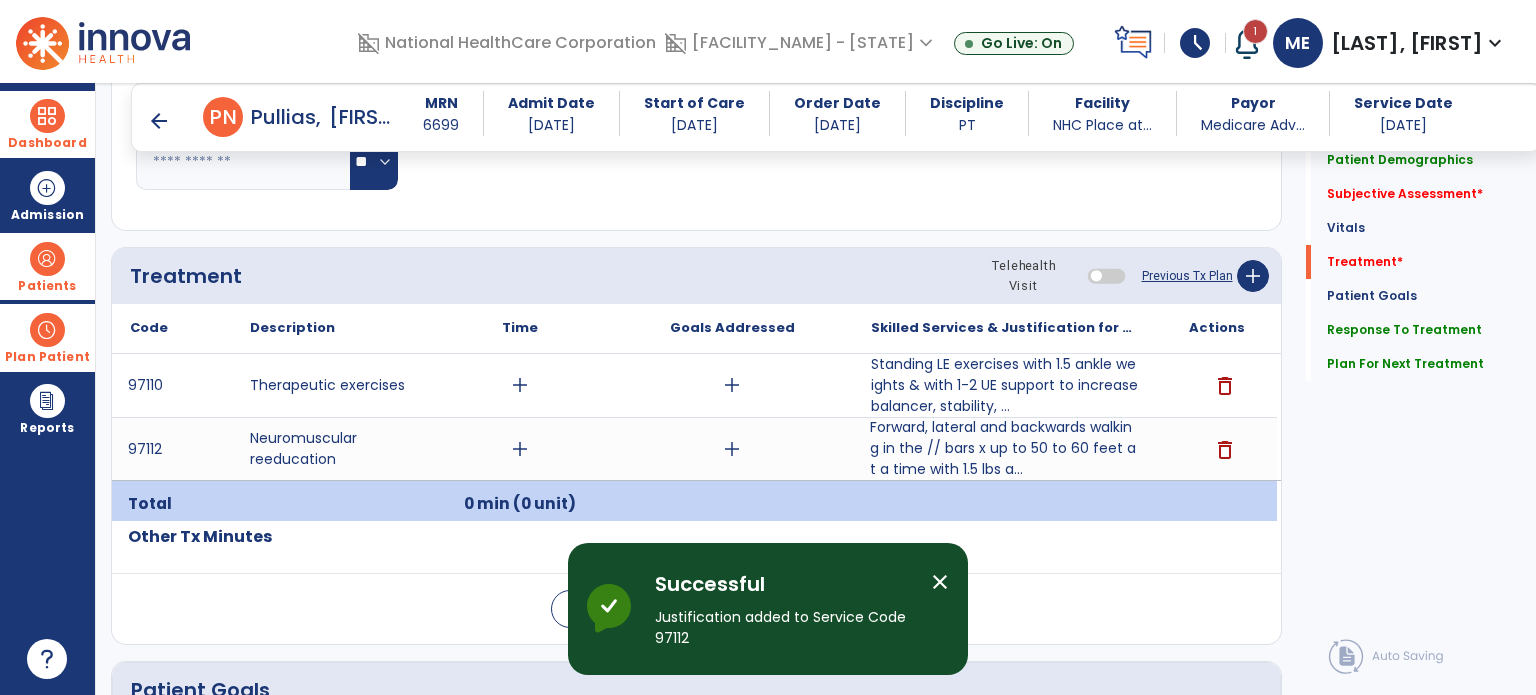 click on "Forward, lateral and backwards walking in the // bars x up to 50 to 60 feet at a time with 1.5 lbs a..." at bounding box center [1004, 448] 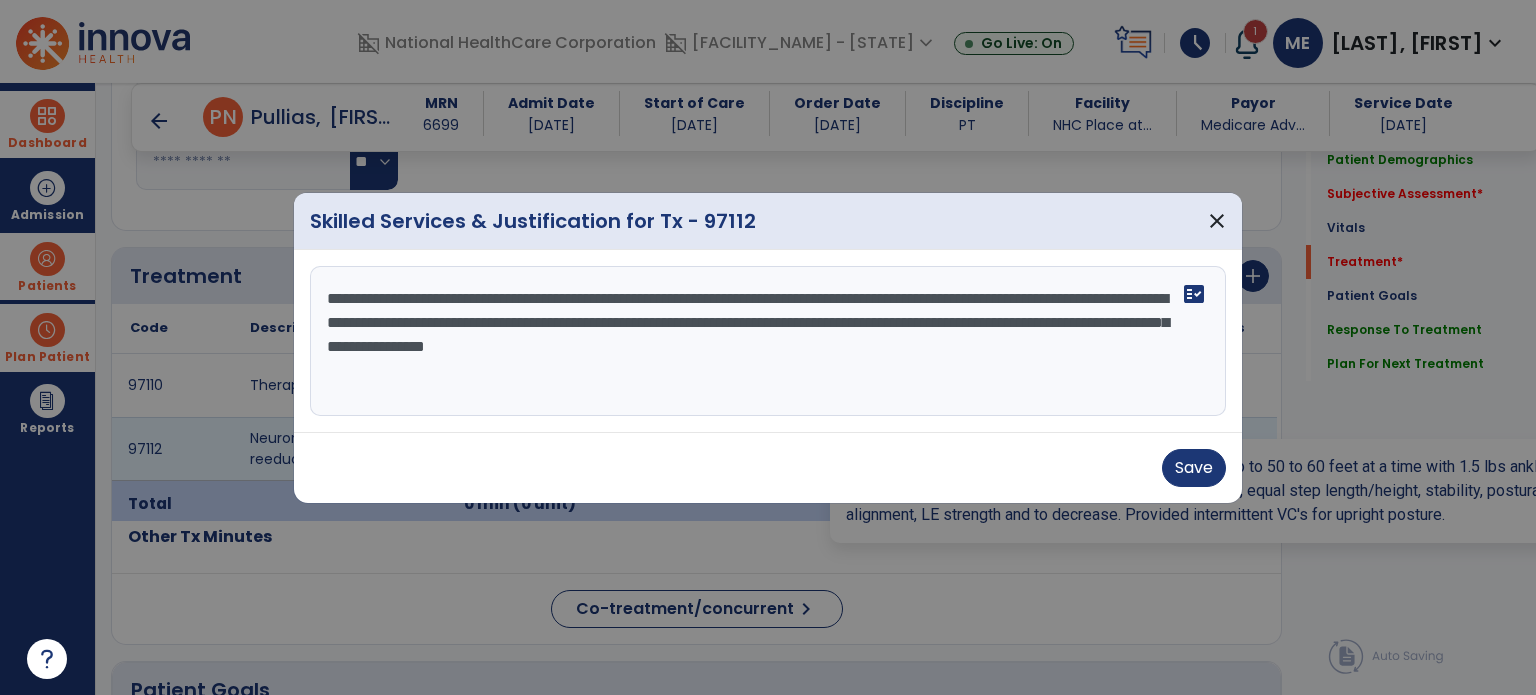 click on "**********" at bounding box center [768, 341] 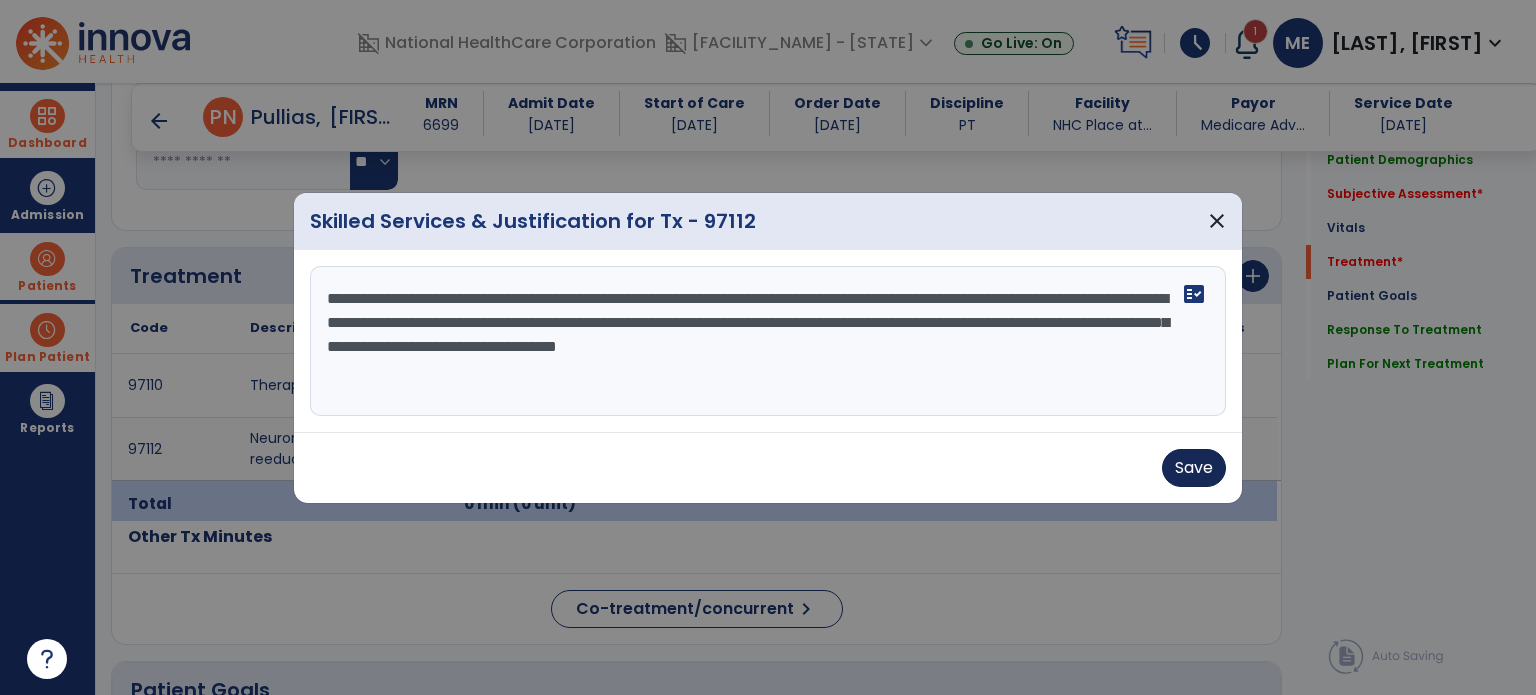 type on "**********" 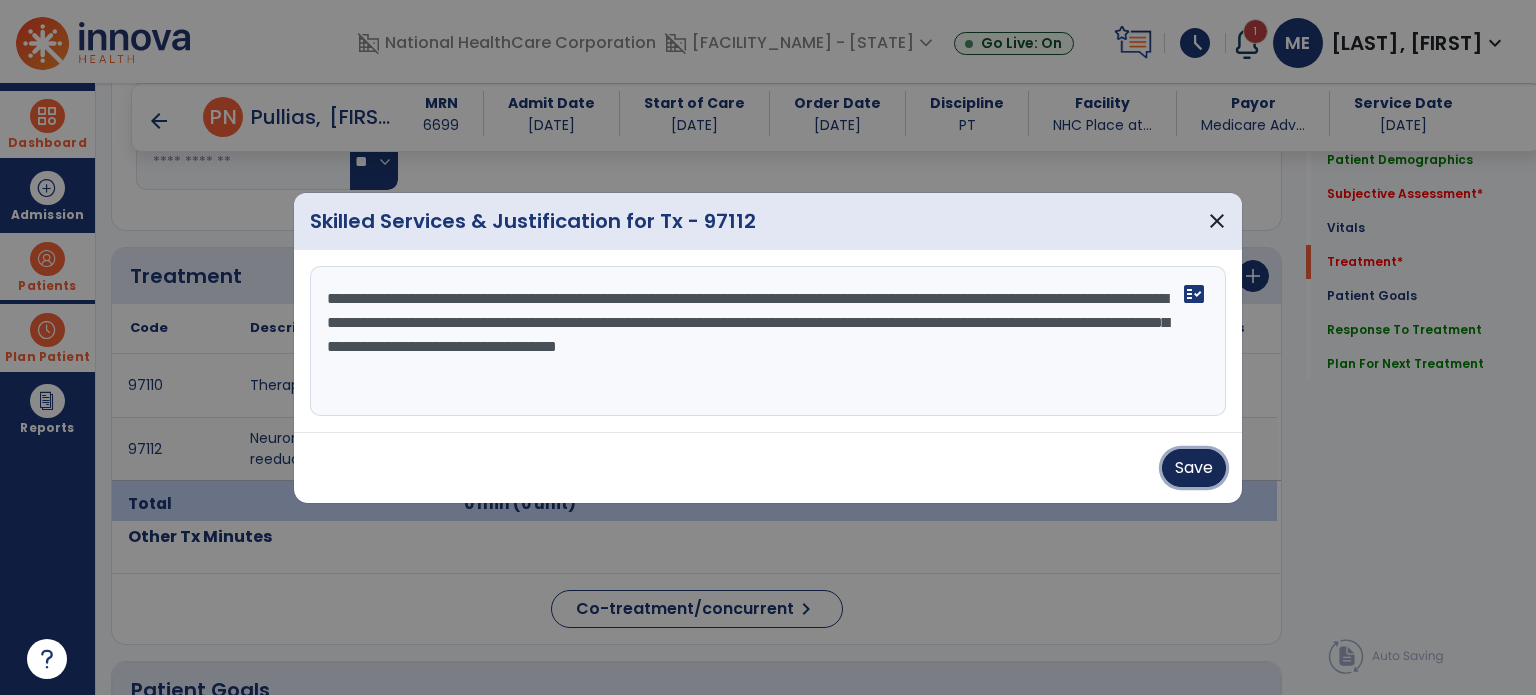 click on "Save" at bounding box center (1194, 468) 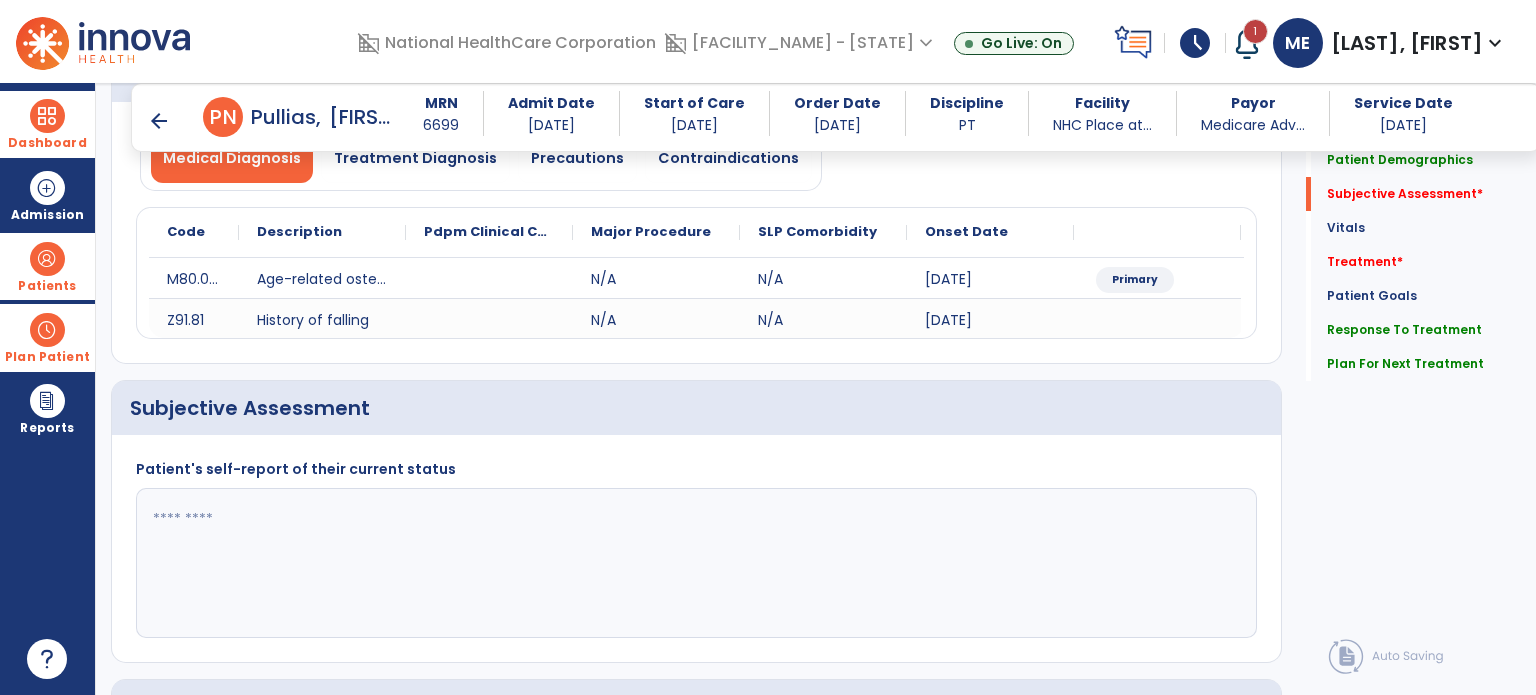 scroll, scrollTop: 224, scrollLeft: 0, axis: vertical 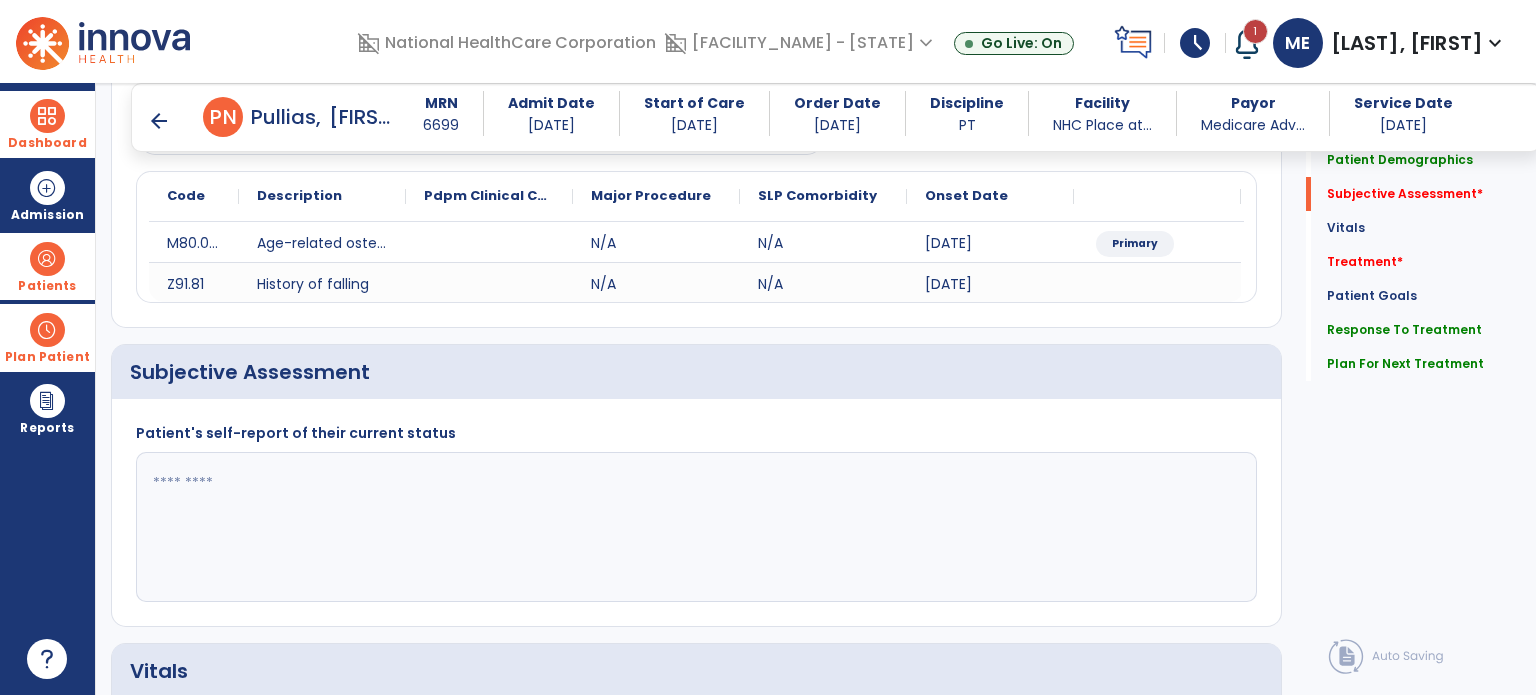 click 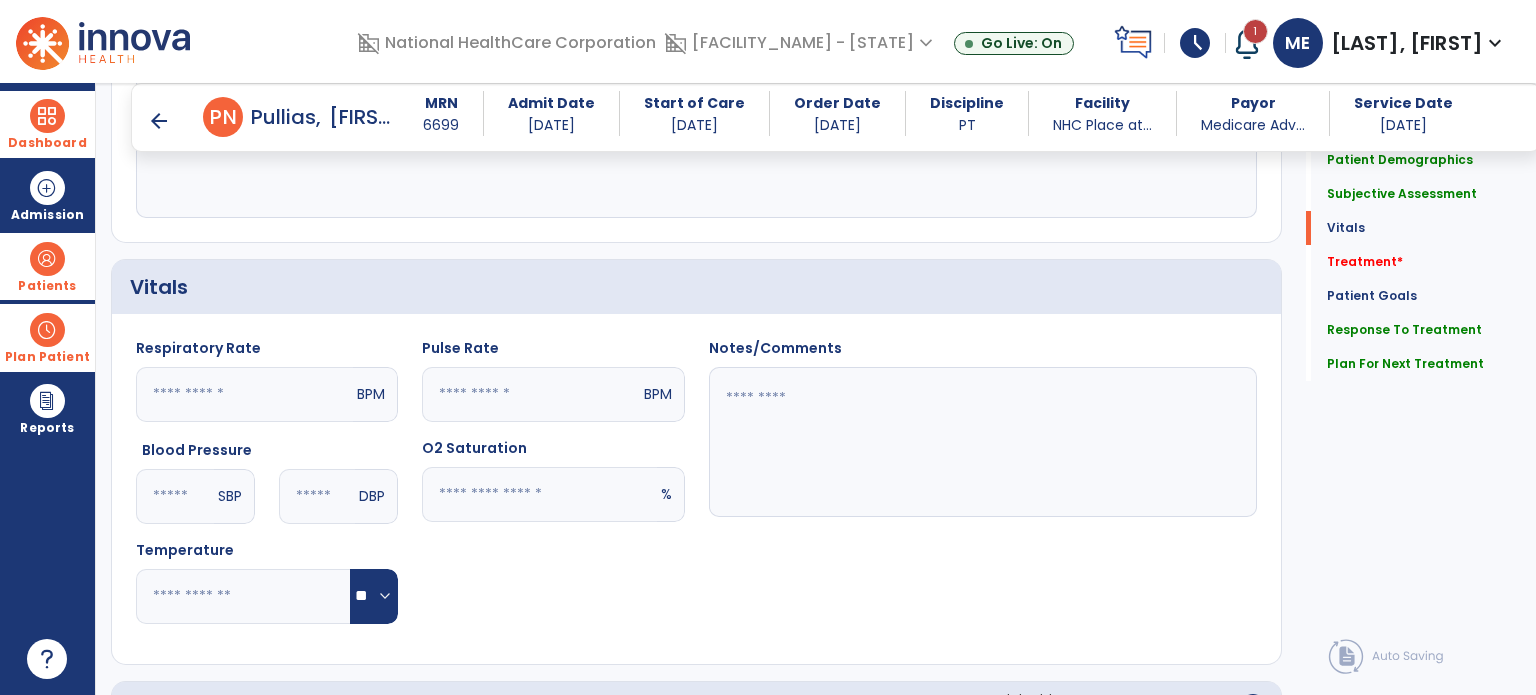 scroll, scrollTop: 883, scrollLeft: 0, axis: vertical 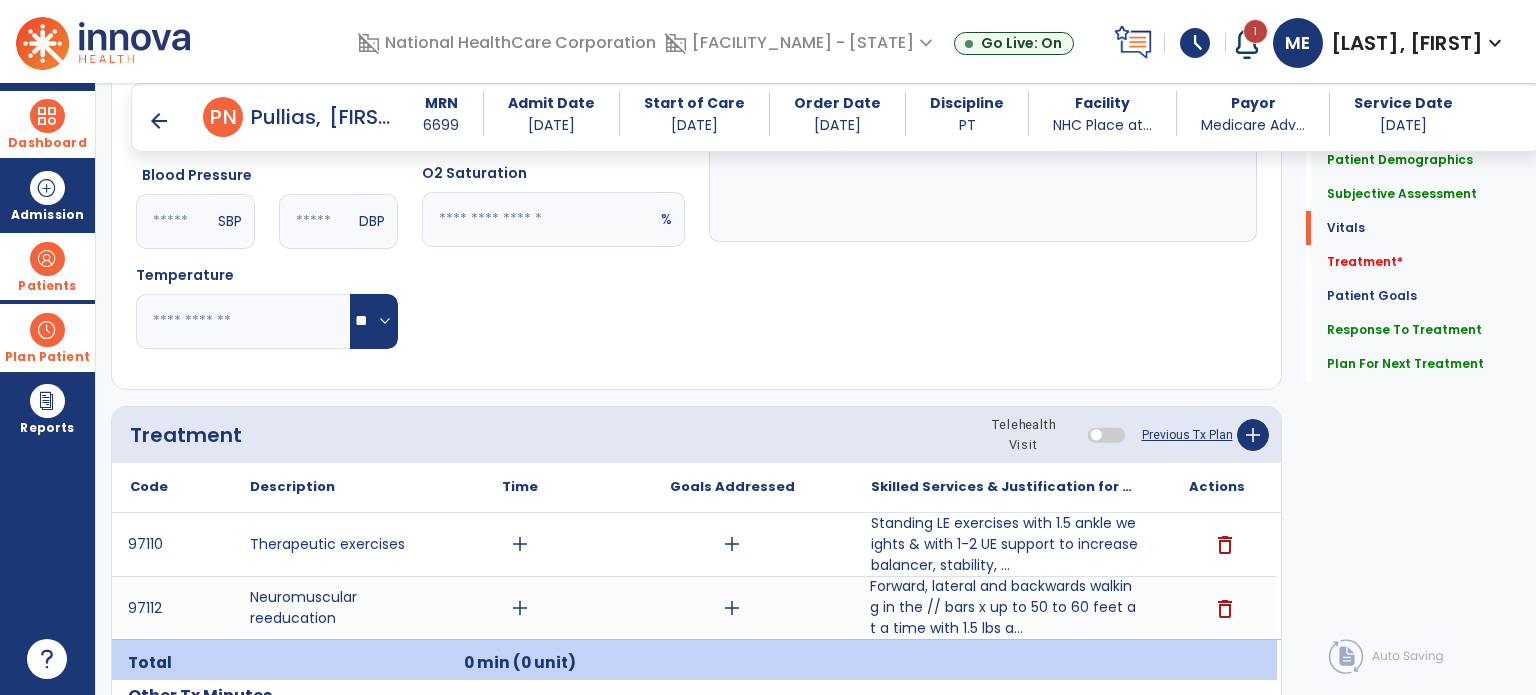 type on "**********" 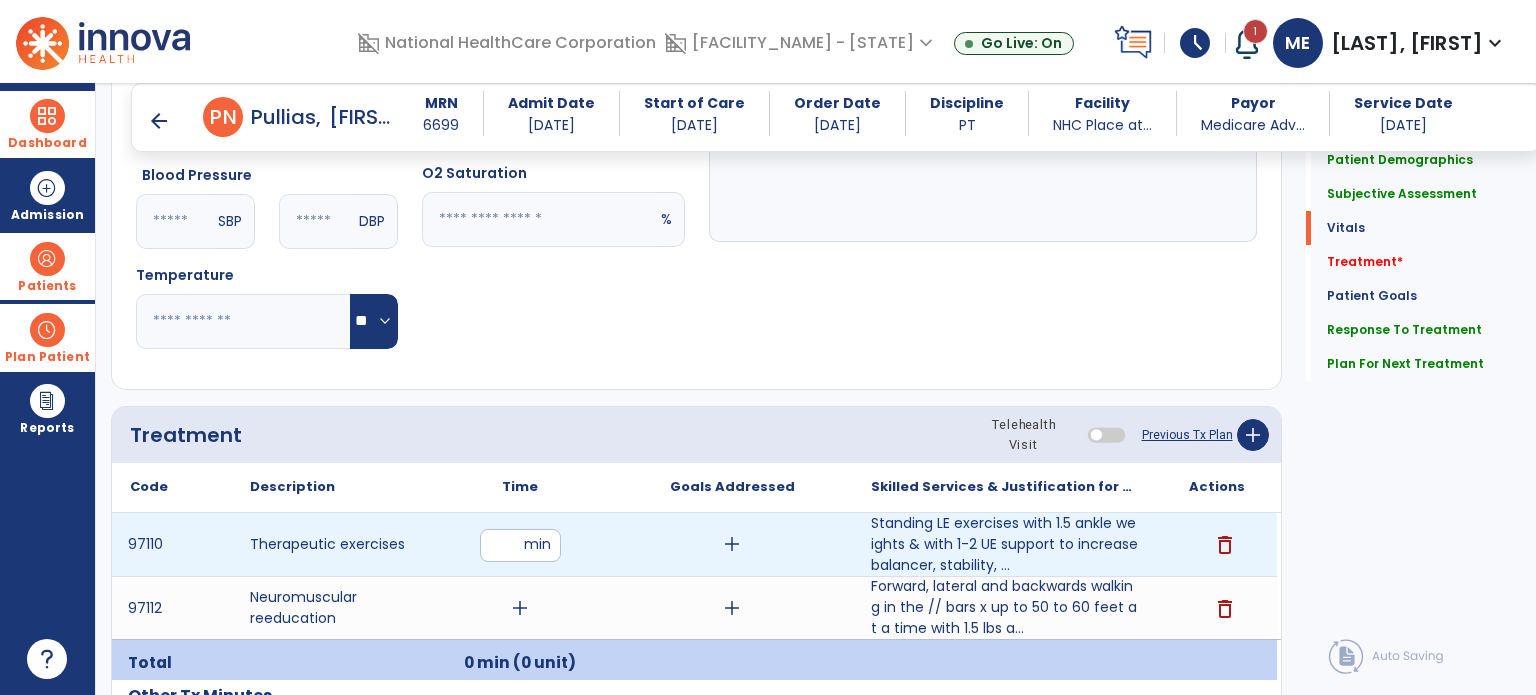 type on "**" 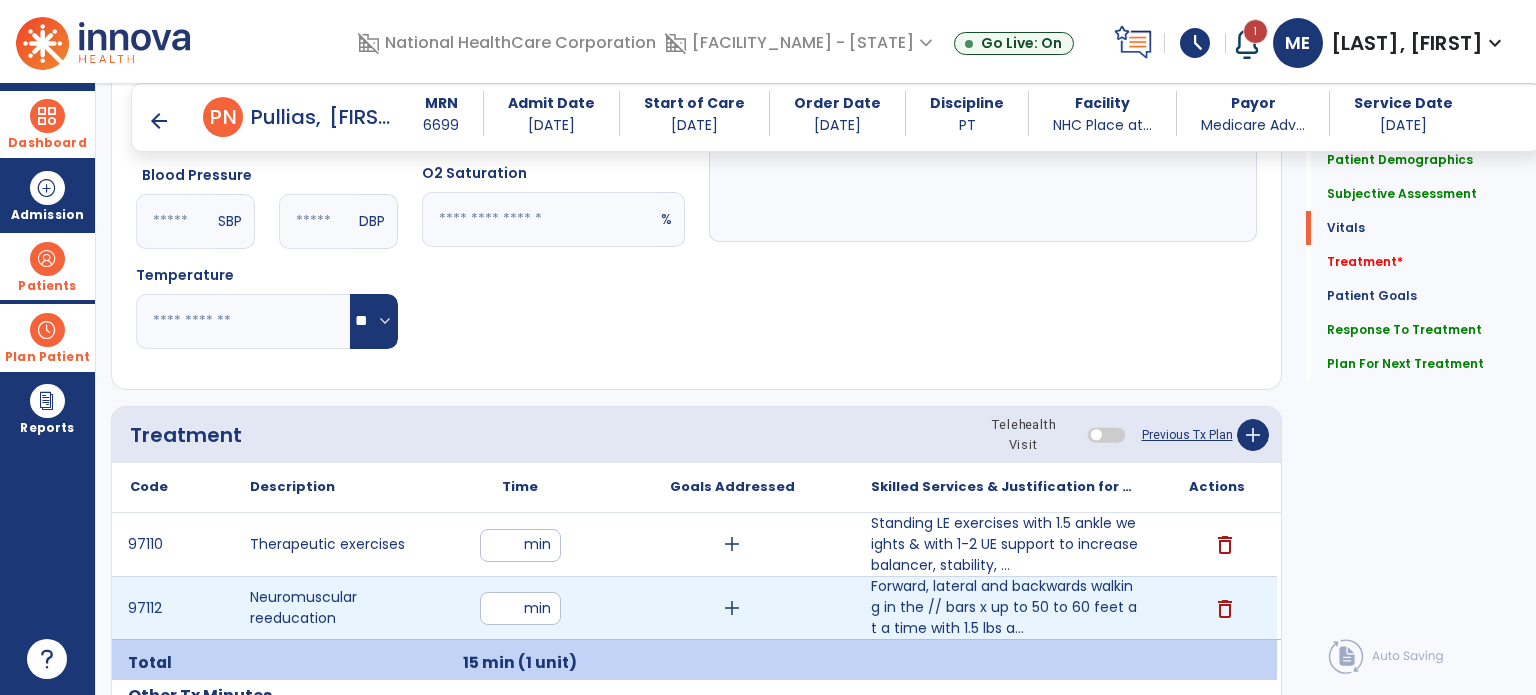 type on "**" 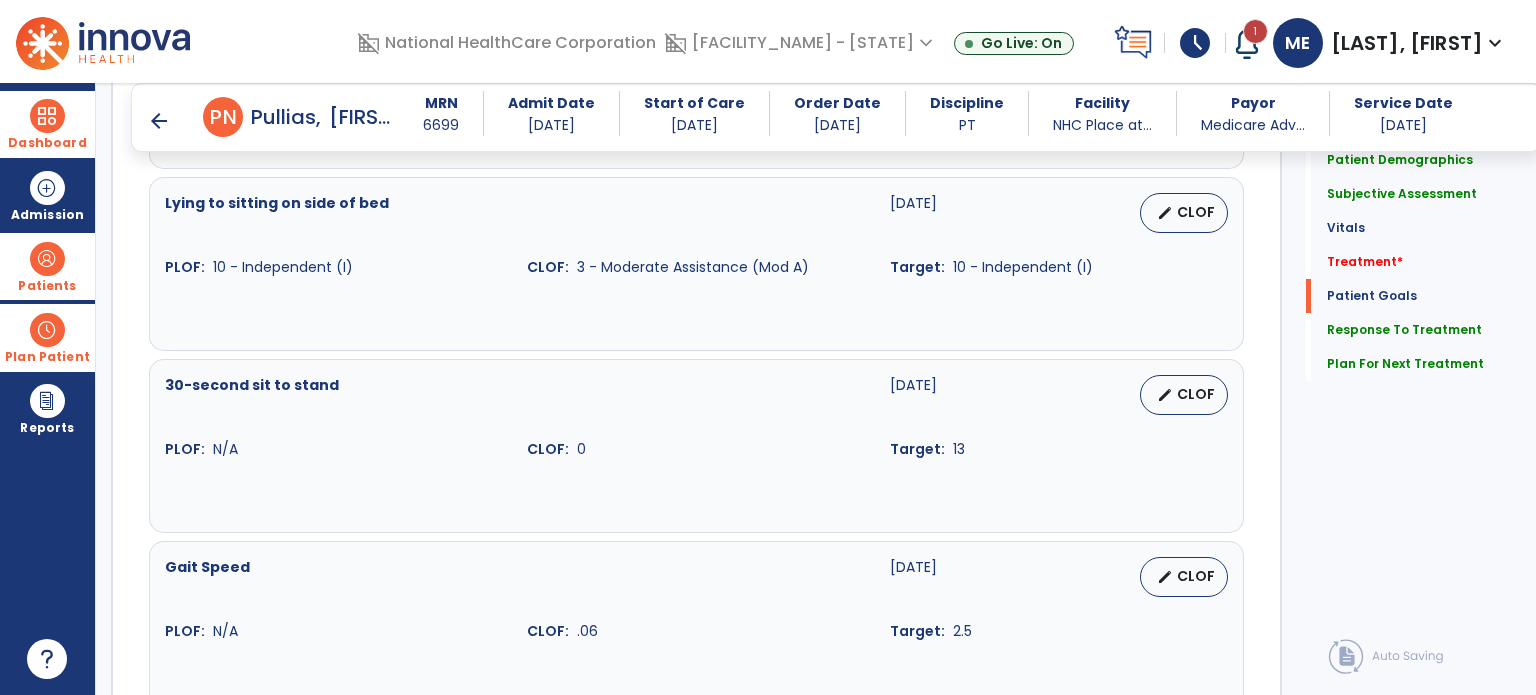 click on "Quick Links  Patient Demographics   Patient Demographics   Subjective Assessment   Subjective Assessment   Vitals   Vitals   Treatment   *  Treatment   *  Patient Goals   Patient Goals   Response To Treatment   Response To Treatment   Plan For Next Treatment   Plan For Next Treatment" 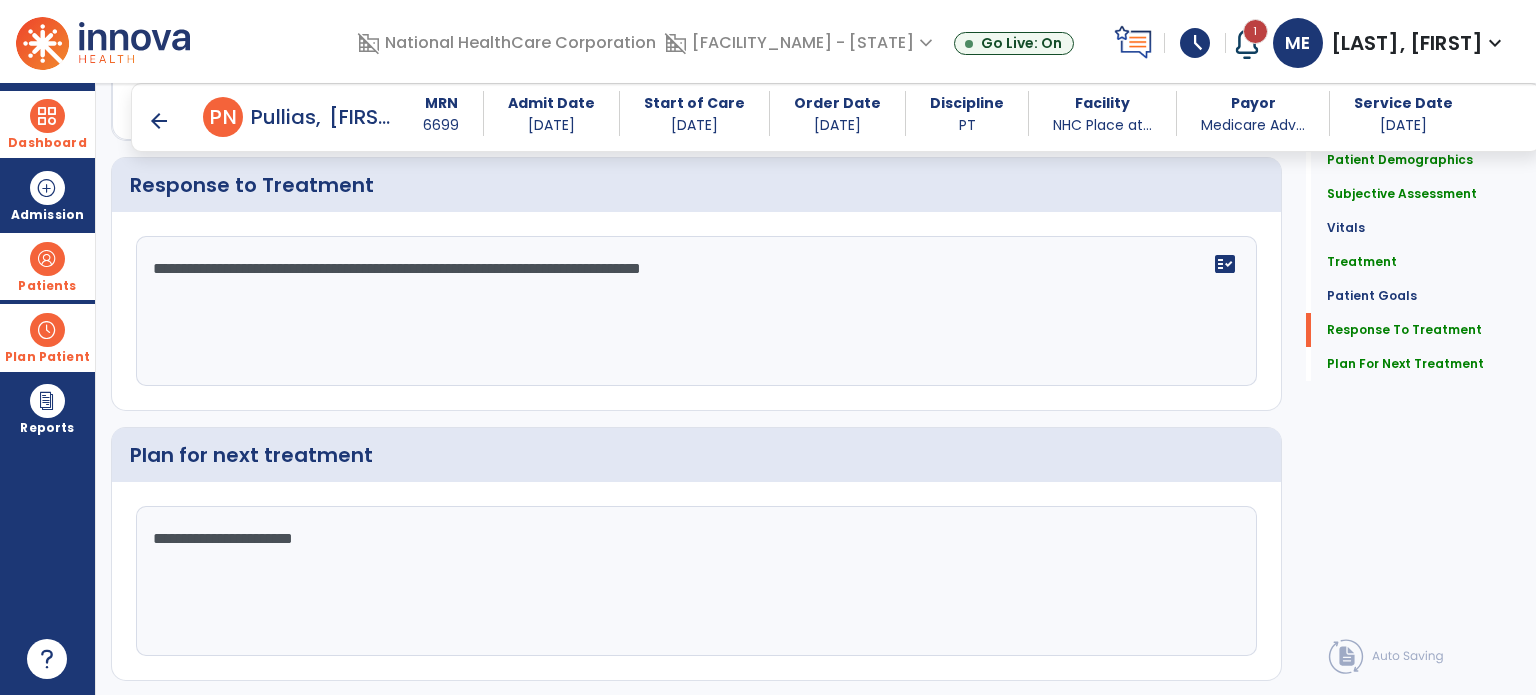 scroll, scrollTop: 2692, scrollLeft: 0, axis: vertical 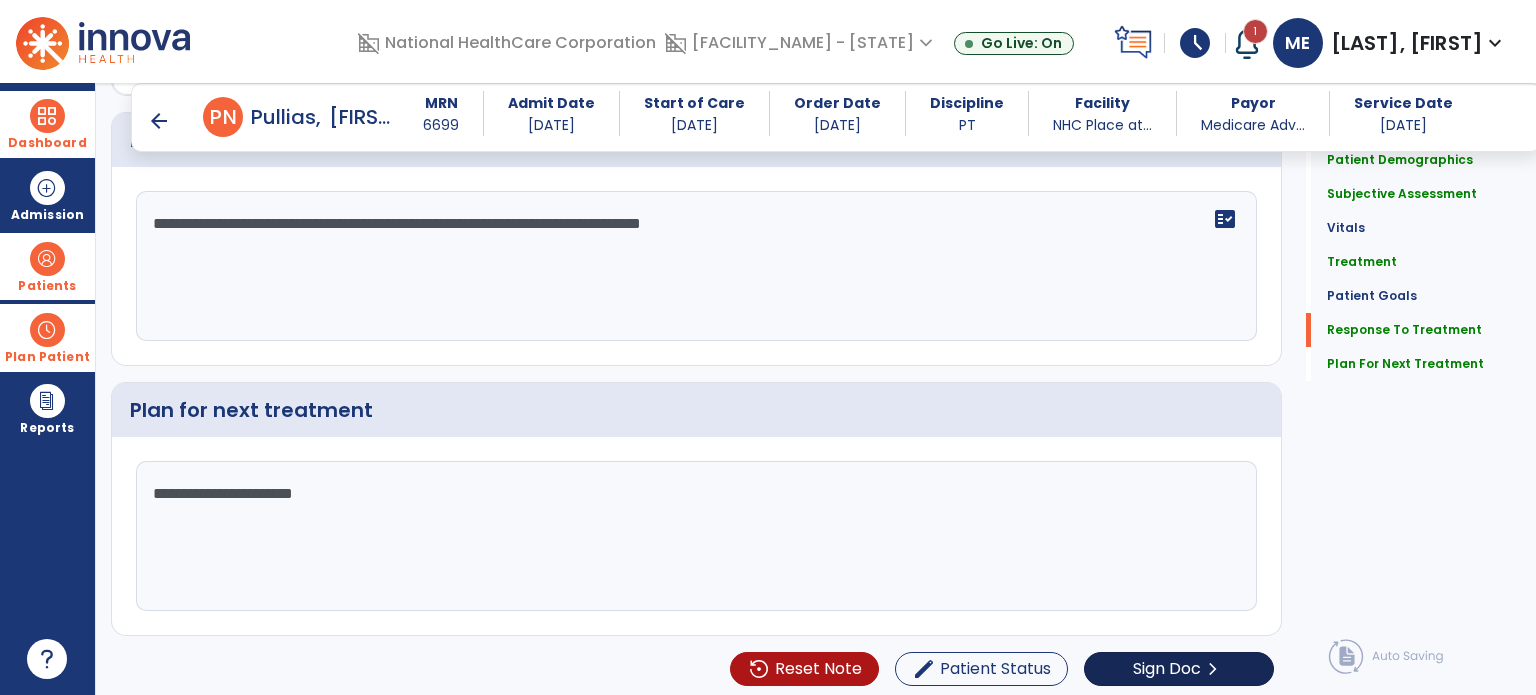click on "Sign Doc" 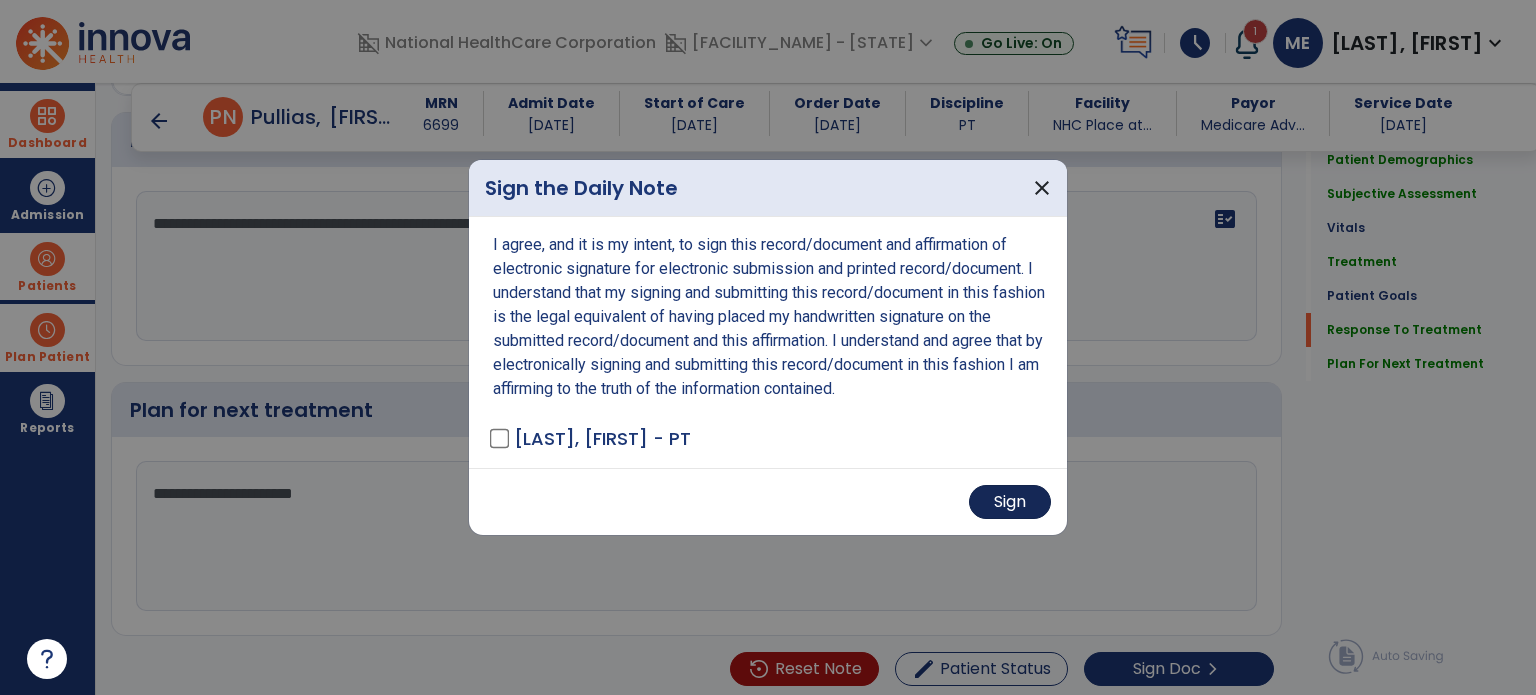 click on "Sign" at bounding box center [1010, 502] 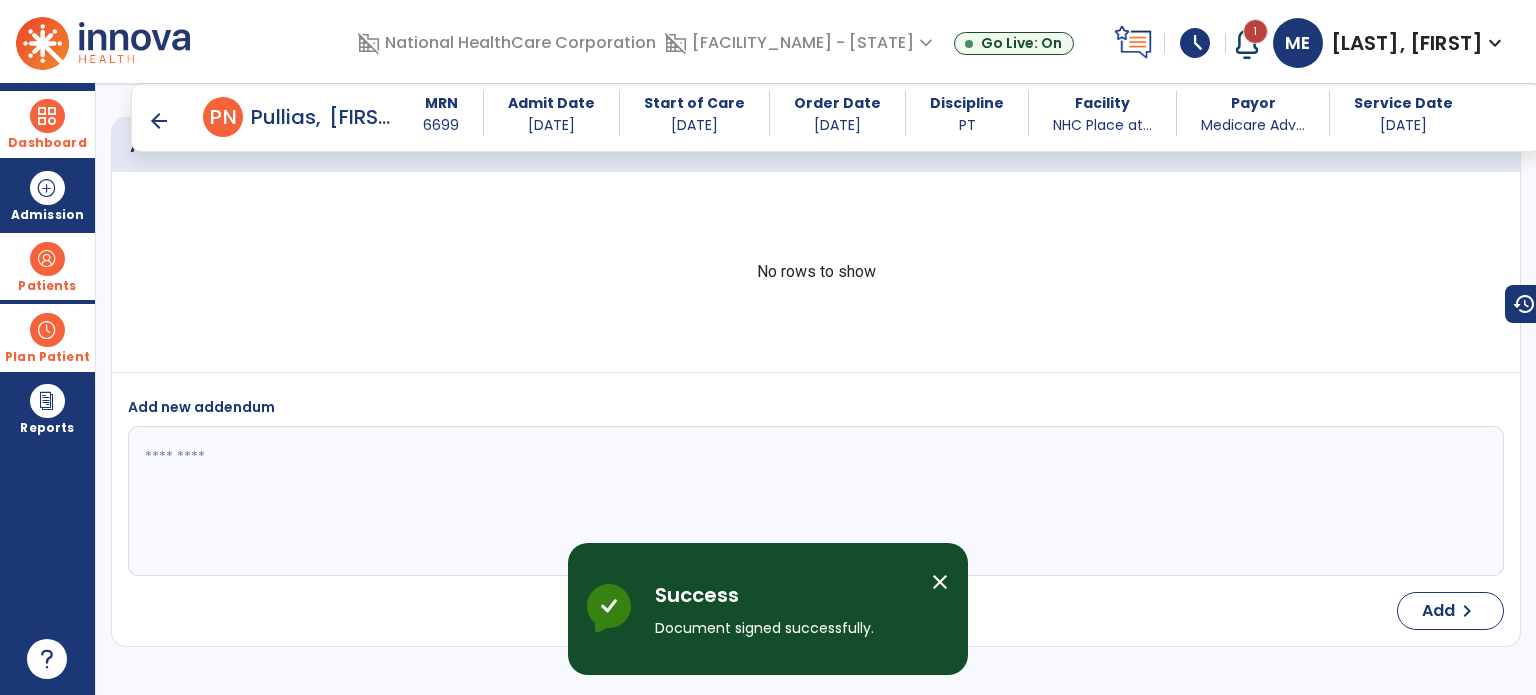 scroll, scrollTop: 3567, scrollLeft: 0, axis: vertical 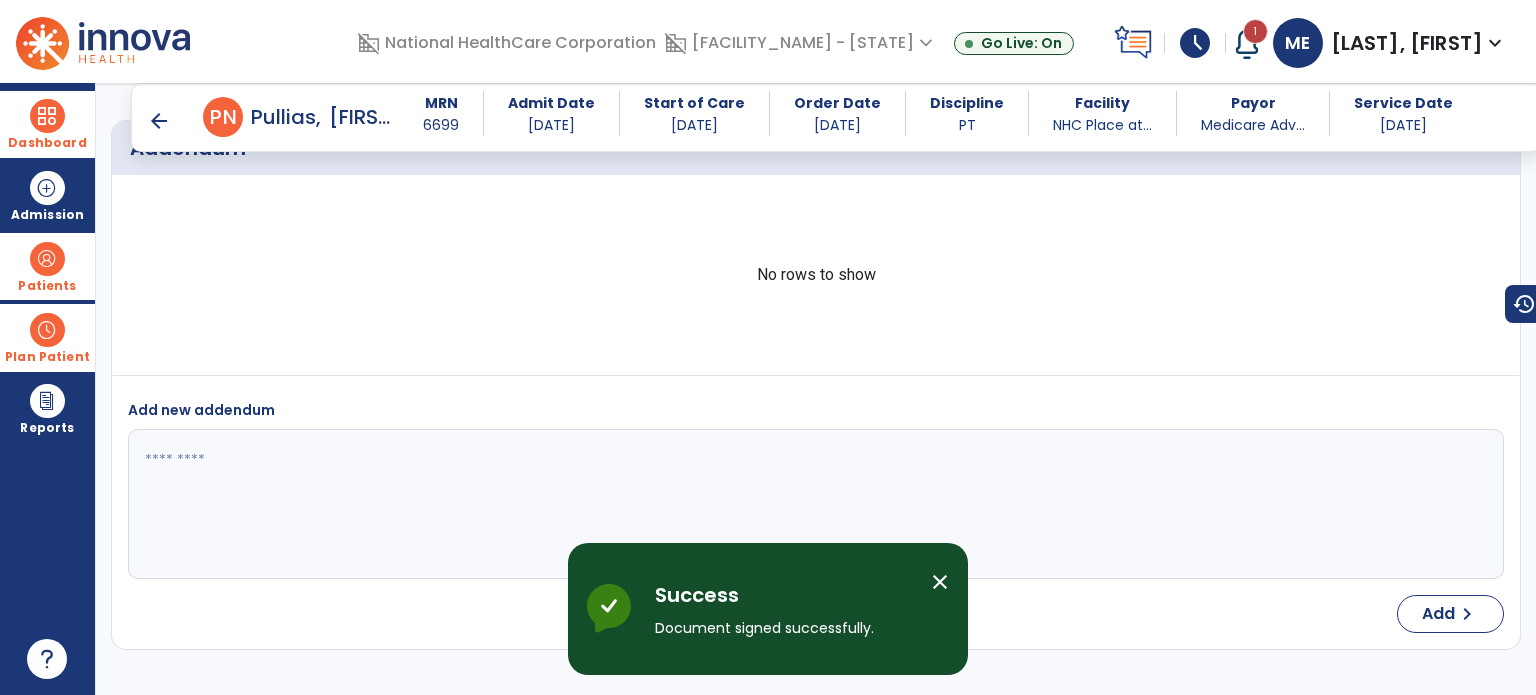 click on "arrow_back" at bounding box center (159, 121) 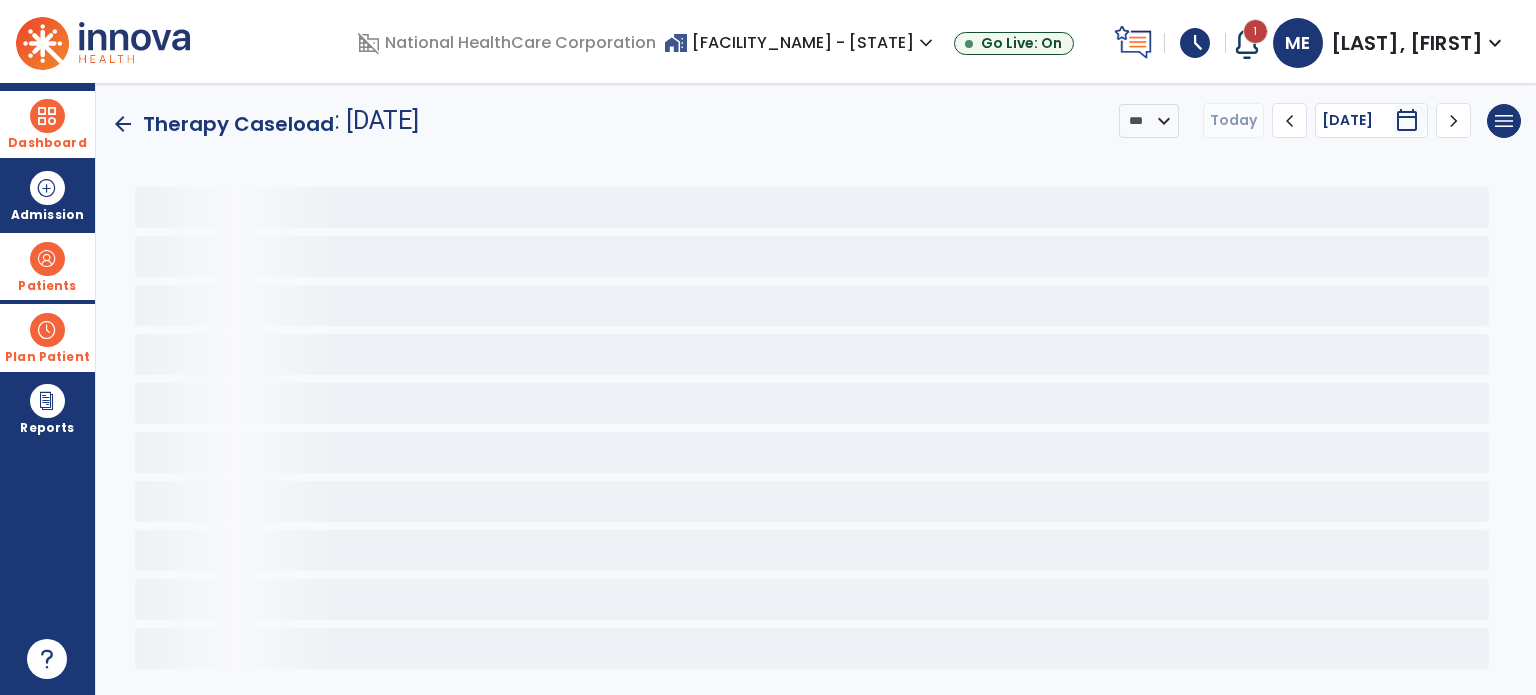 scroll, scrollTop: 0, scrollLeft: 0, axis: both 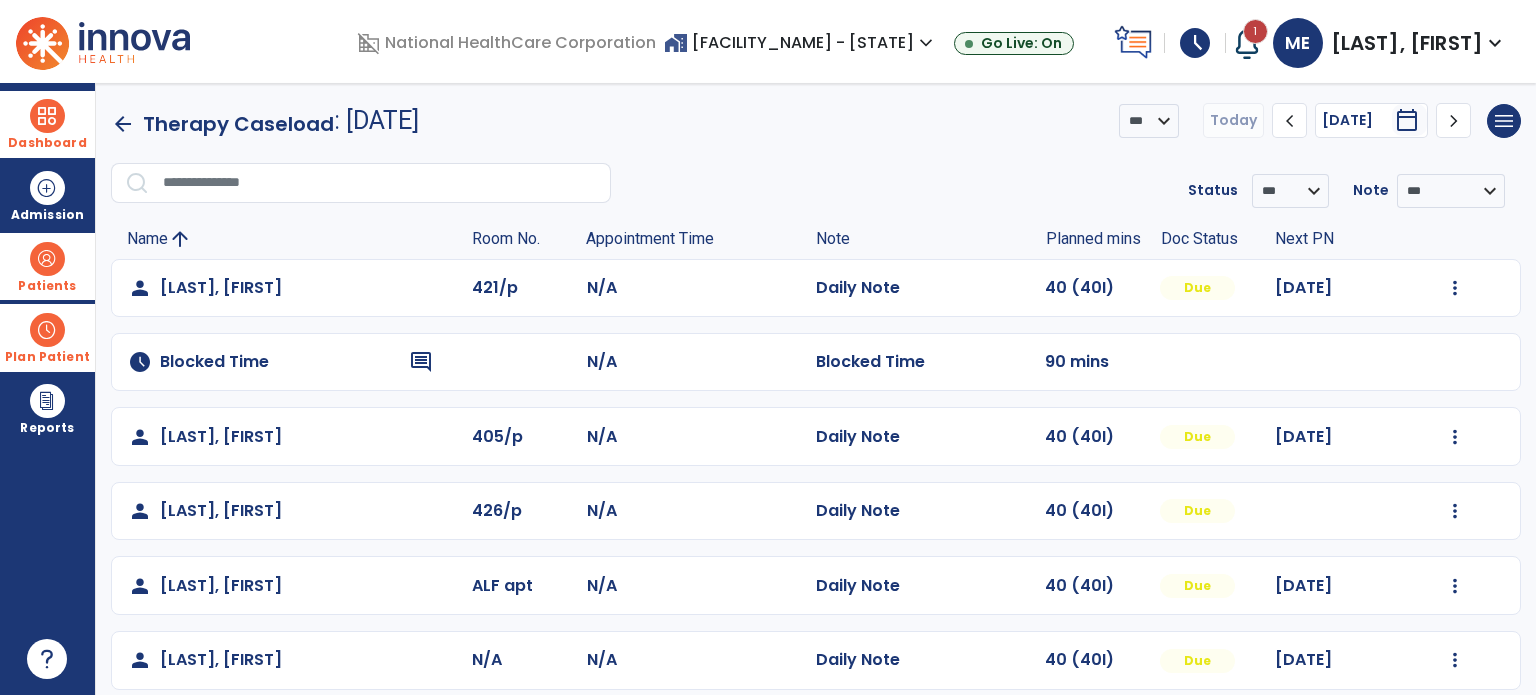 click on "Dashboard" at bounding box center (47, 124) 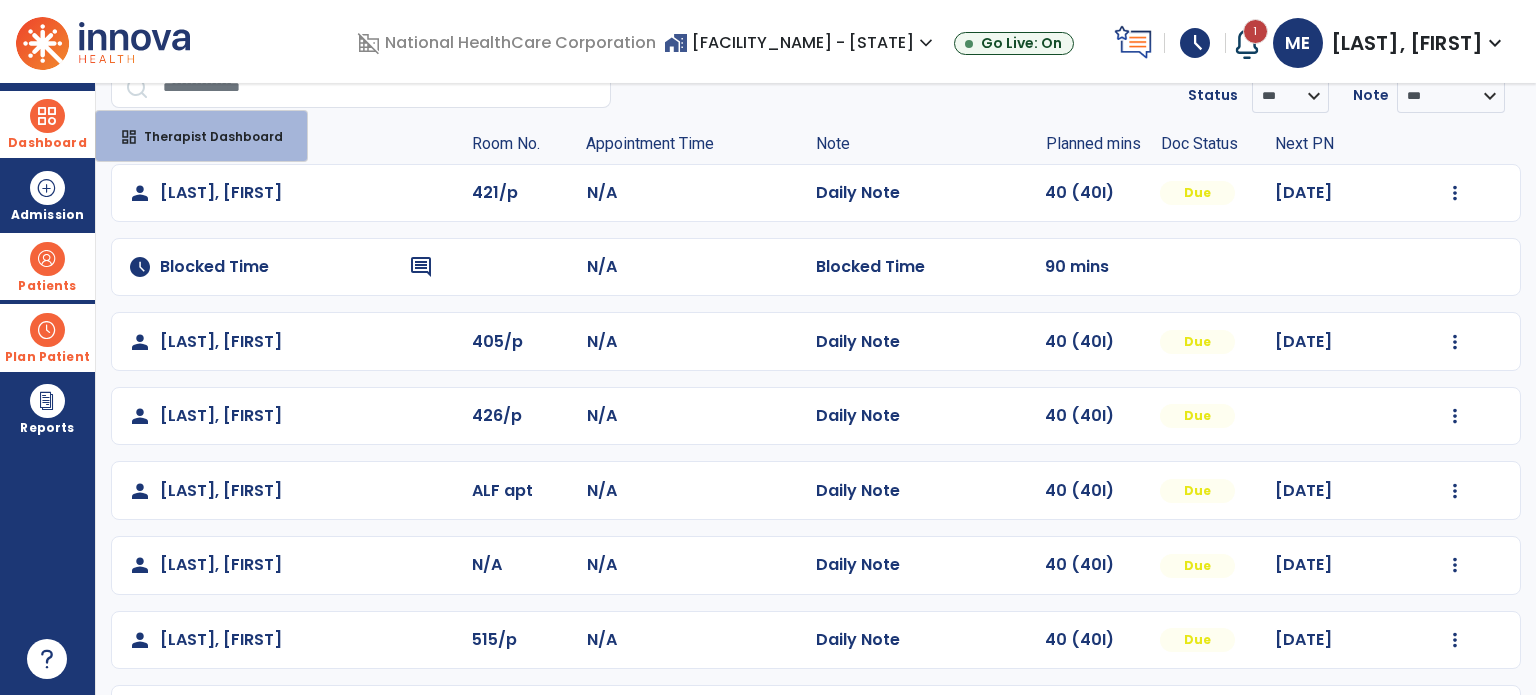 scroll, scrollTop: 64, scrollLeft: 0, axis: vertical 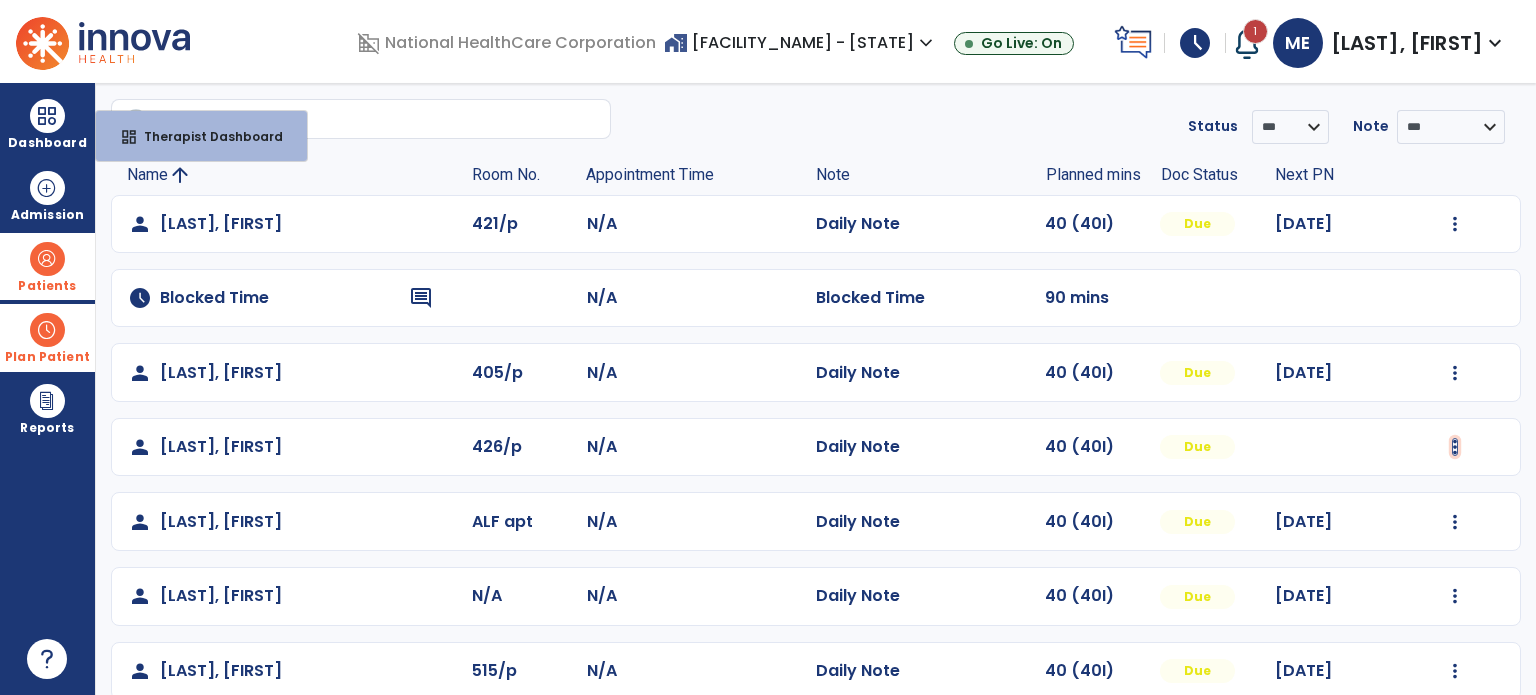 click at bounding box center (1455, 224) 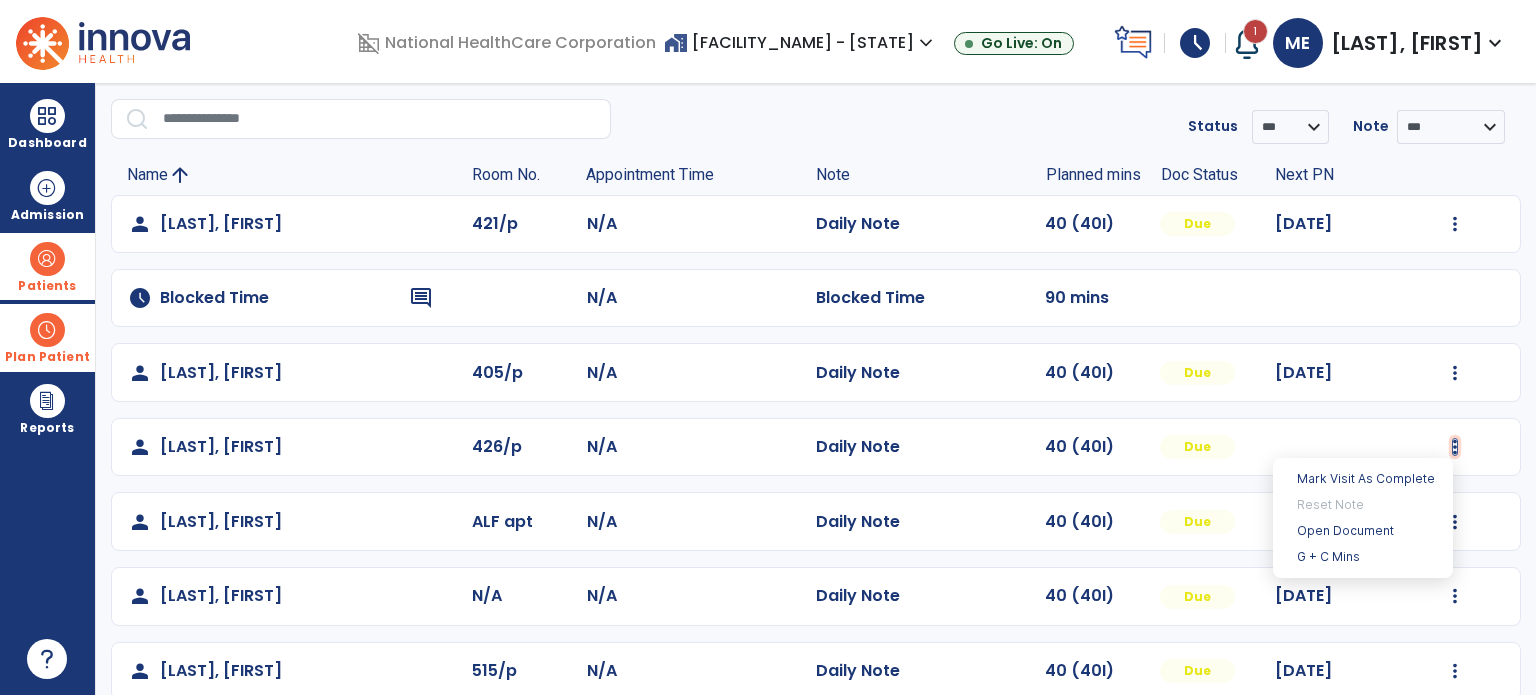 click at bounding box center [1455, 447] 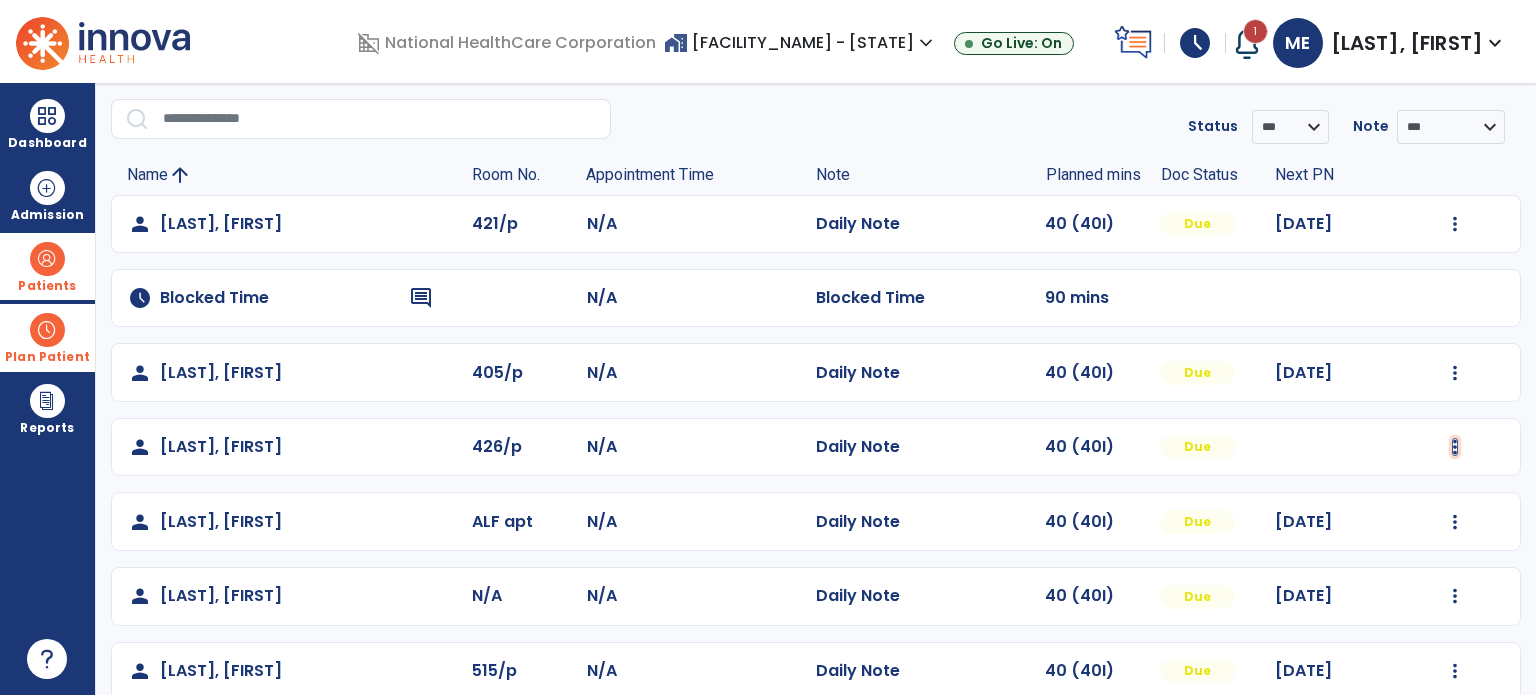 click at bounding box center (1455, 224) 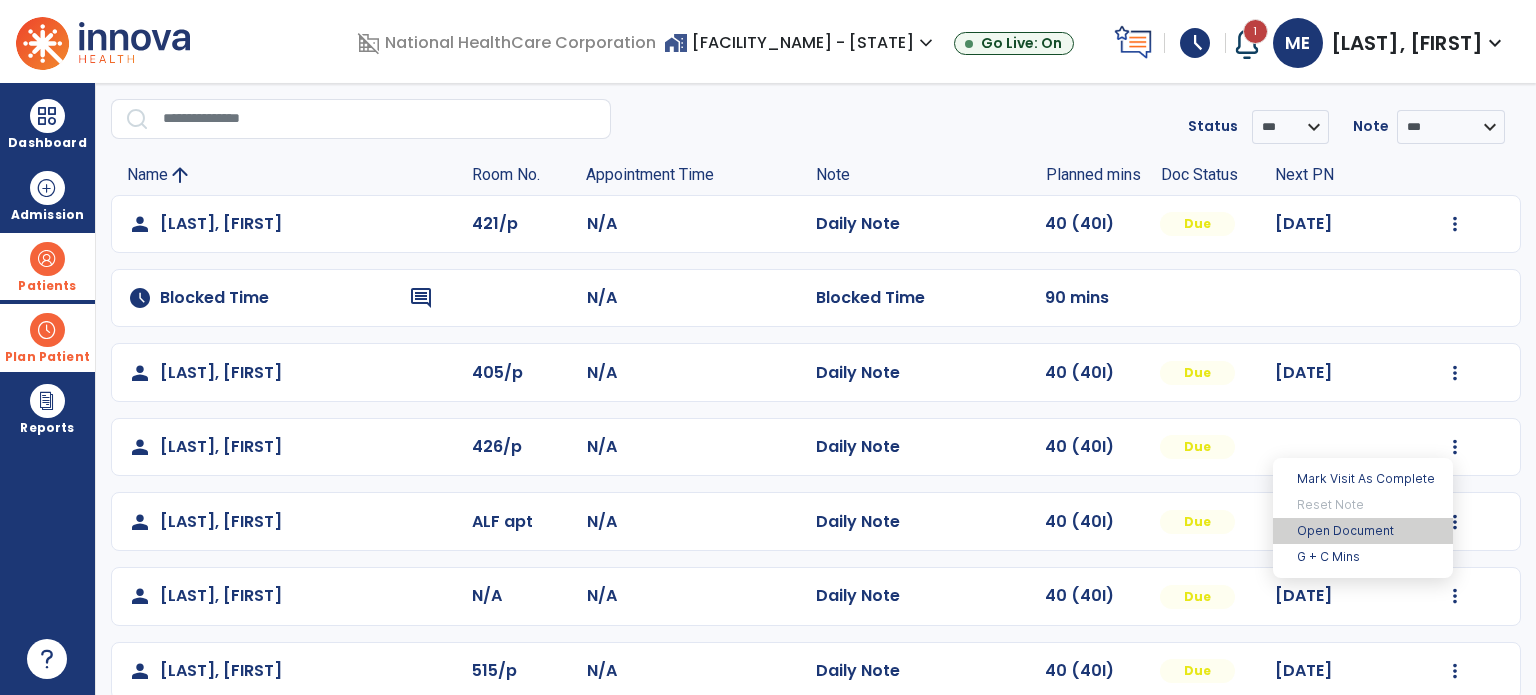 click on "Open Document" at bounding box center [1363, 531] 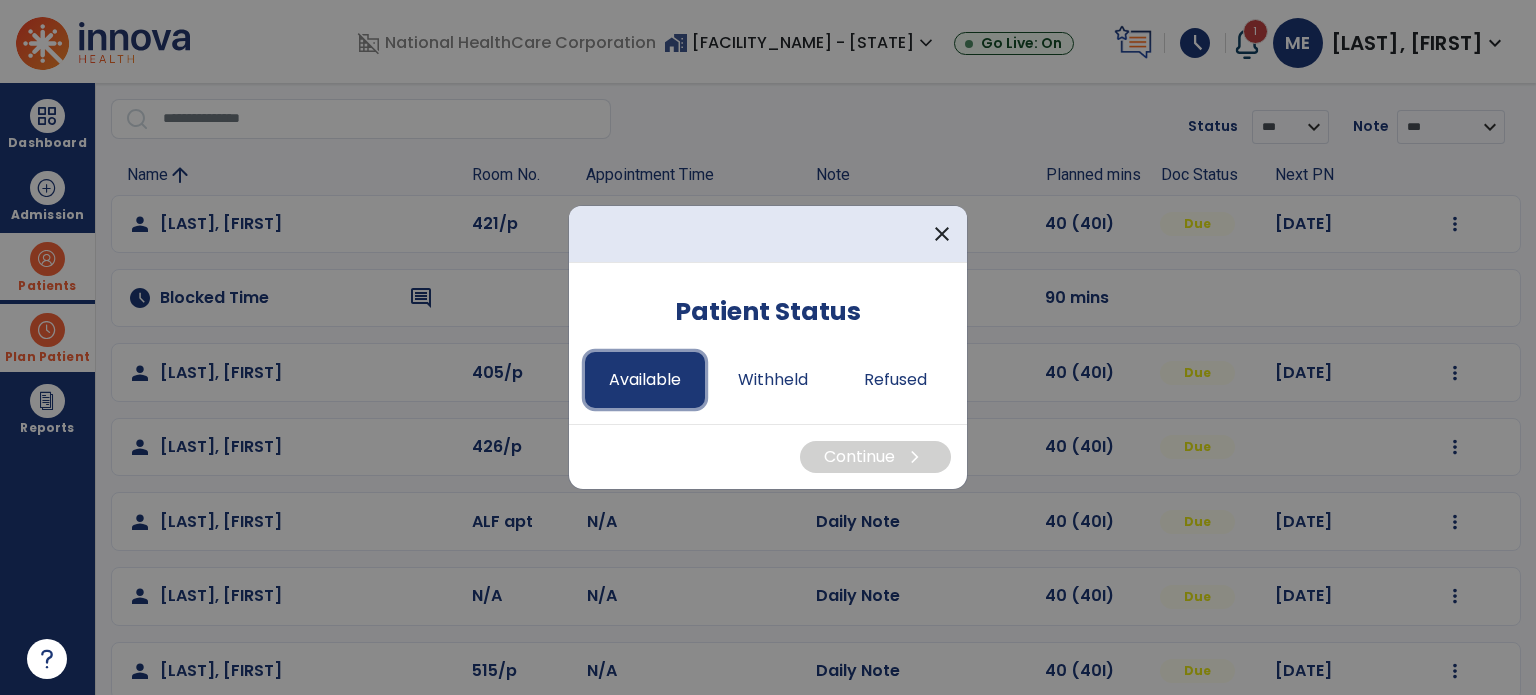 click on "Available" at bounding box center [645, 380] 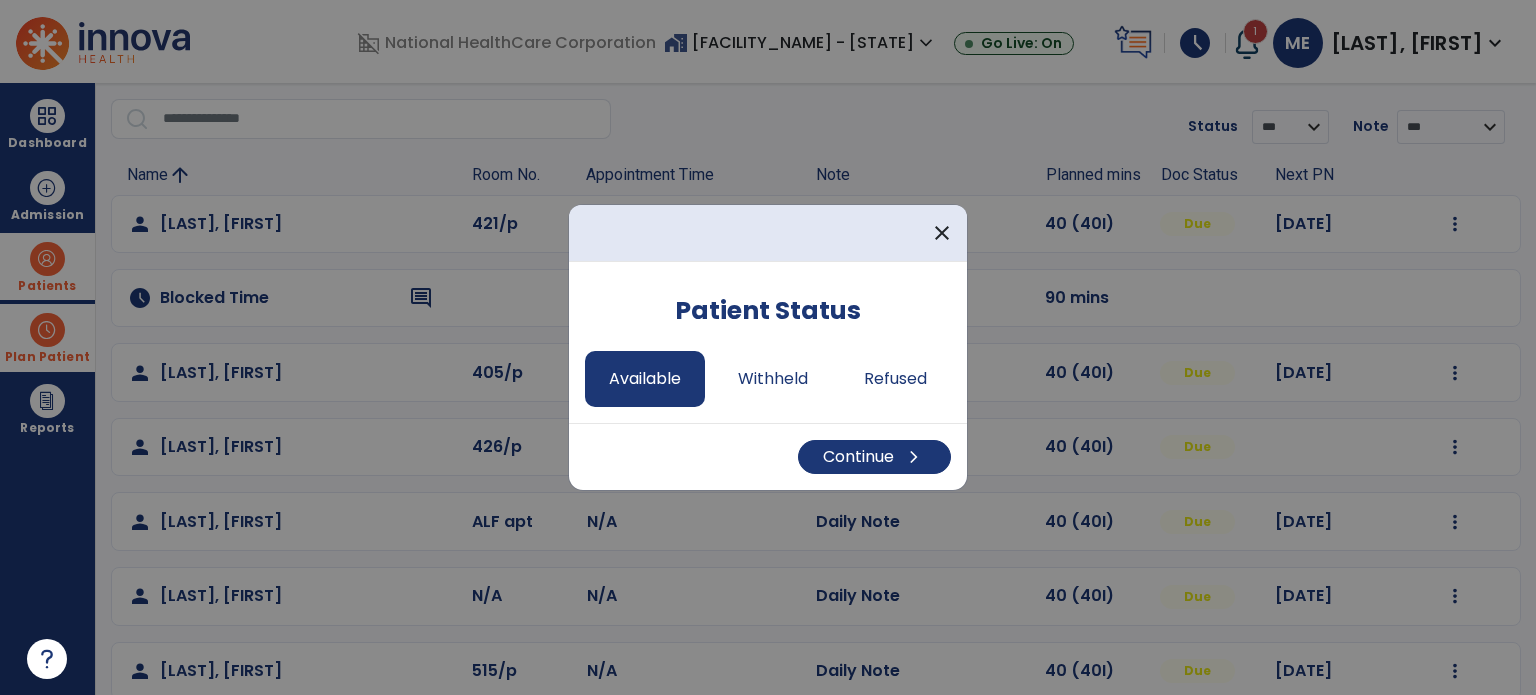 click on "Continue   chevron_right" at bounding box center [768, 456] 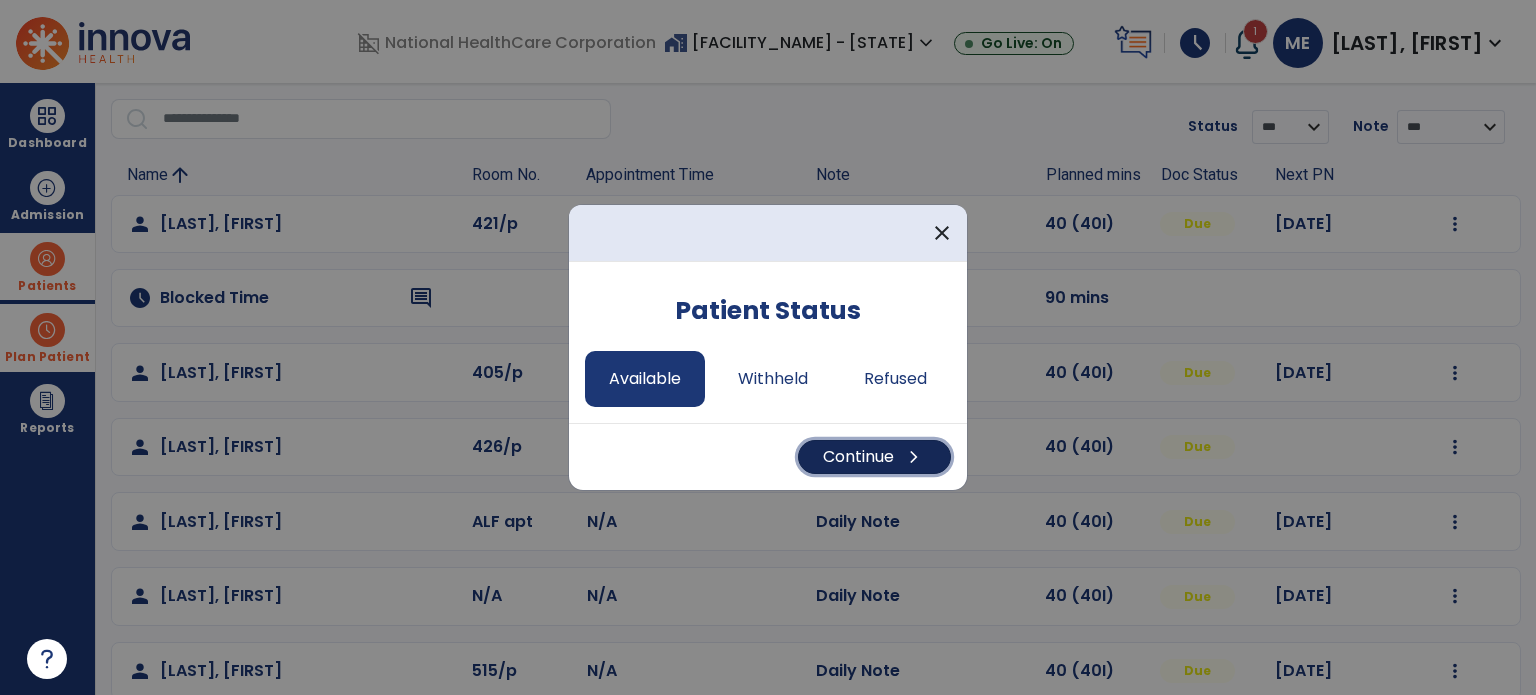 click on "Continue   chevron_right" at bounding box center (874, 457) 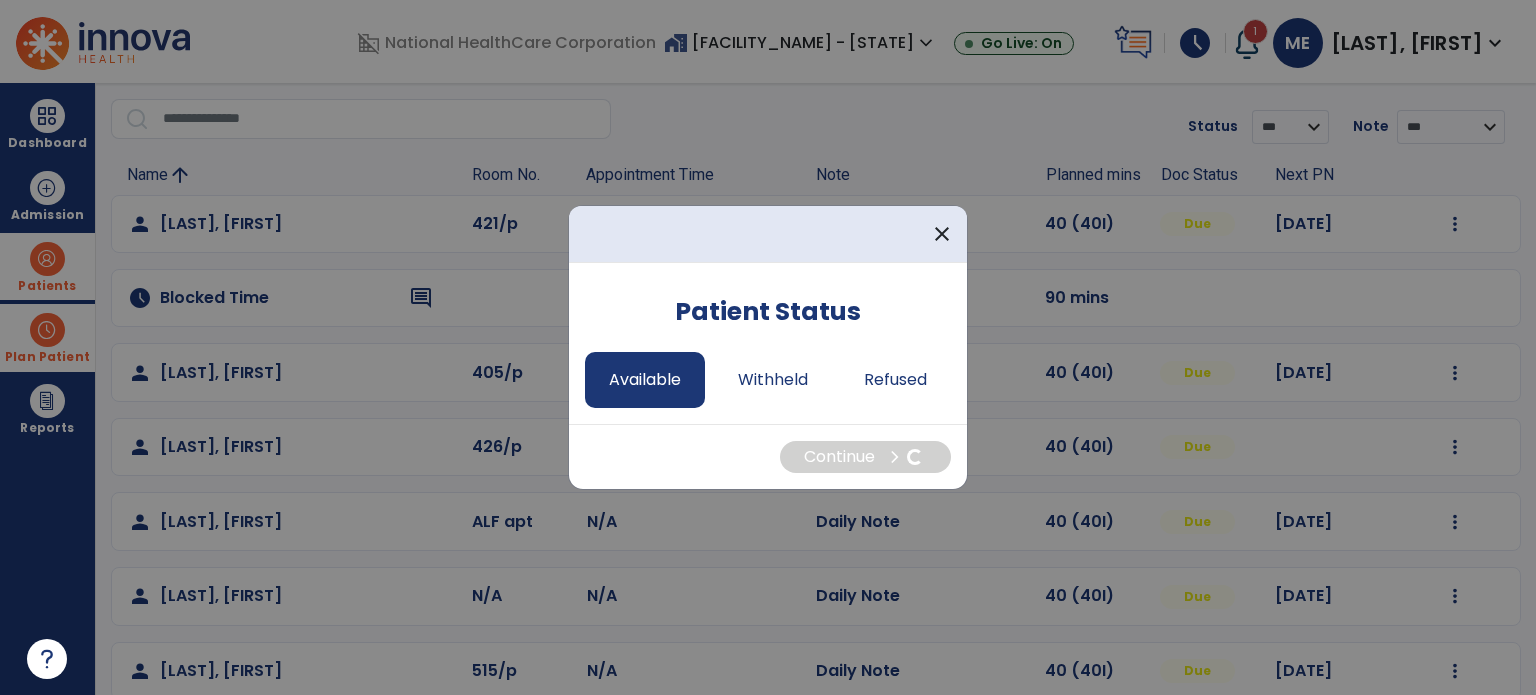 select on "*" 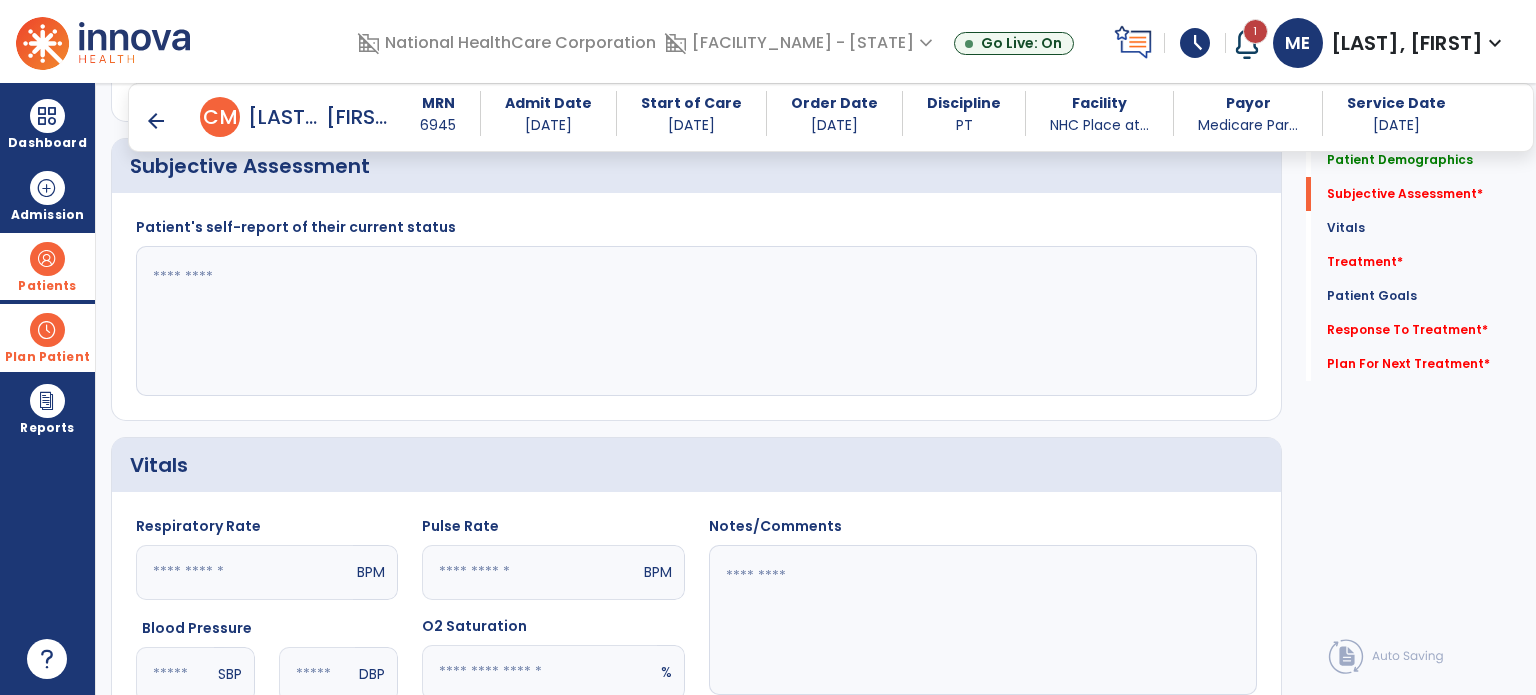 click on "Quick Links  Patient Demographics   Patient Demographics   Subjective Assessment   *  Subjective Assessment   *  Vitals   Vitals   Treatment   *  Treatment   *  Patient Goals   Patient Goals   Response To Treatment   *  Response To Treatment   *  Plan For Next Treatment   *  Plan For Next Treatment   *" 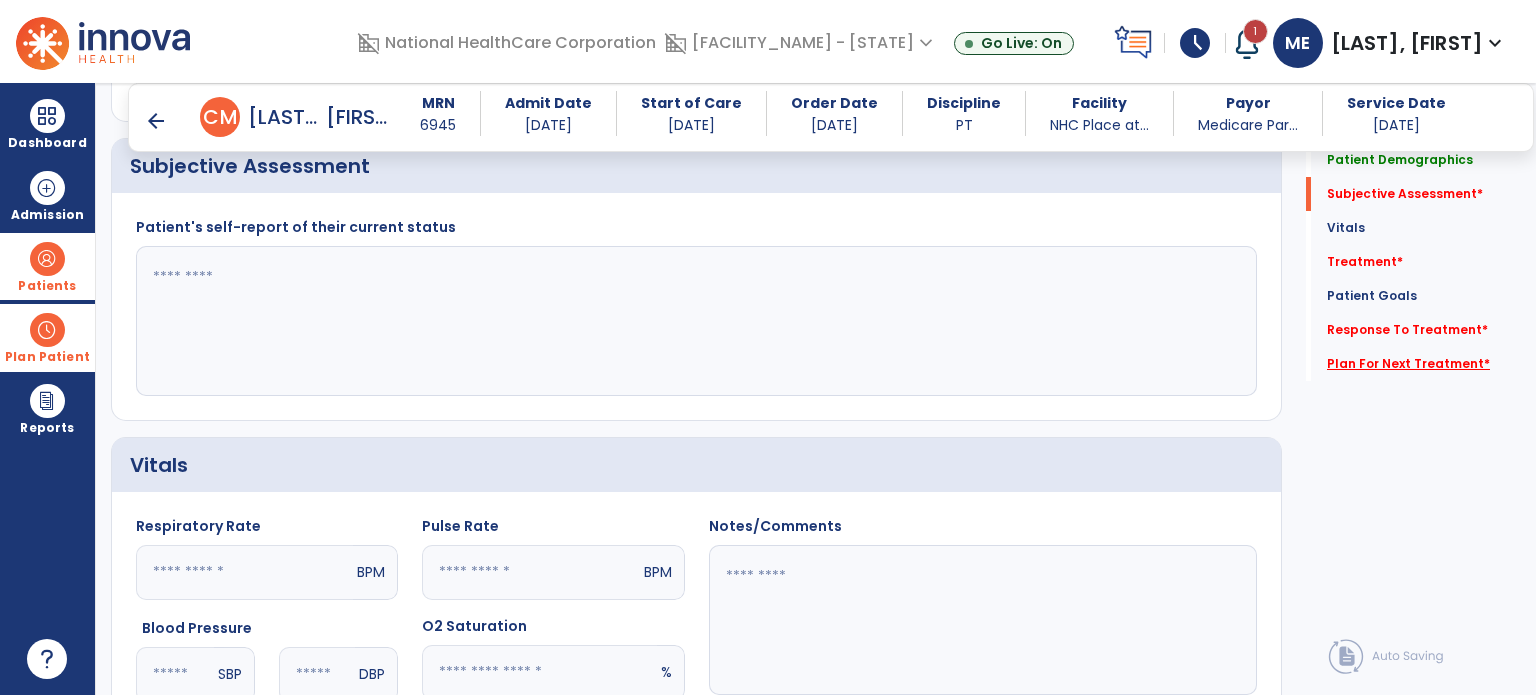 click on "Plan For Next Treatment   *" 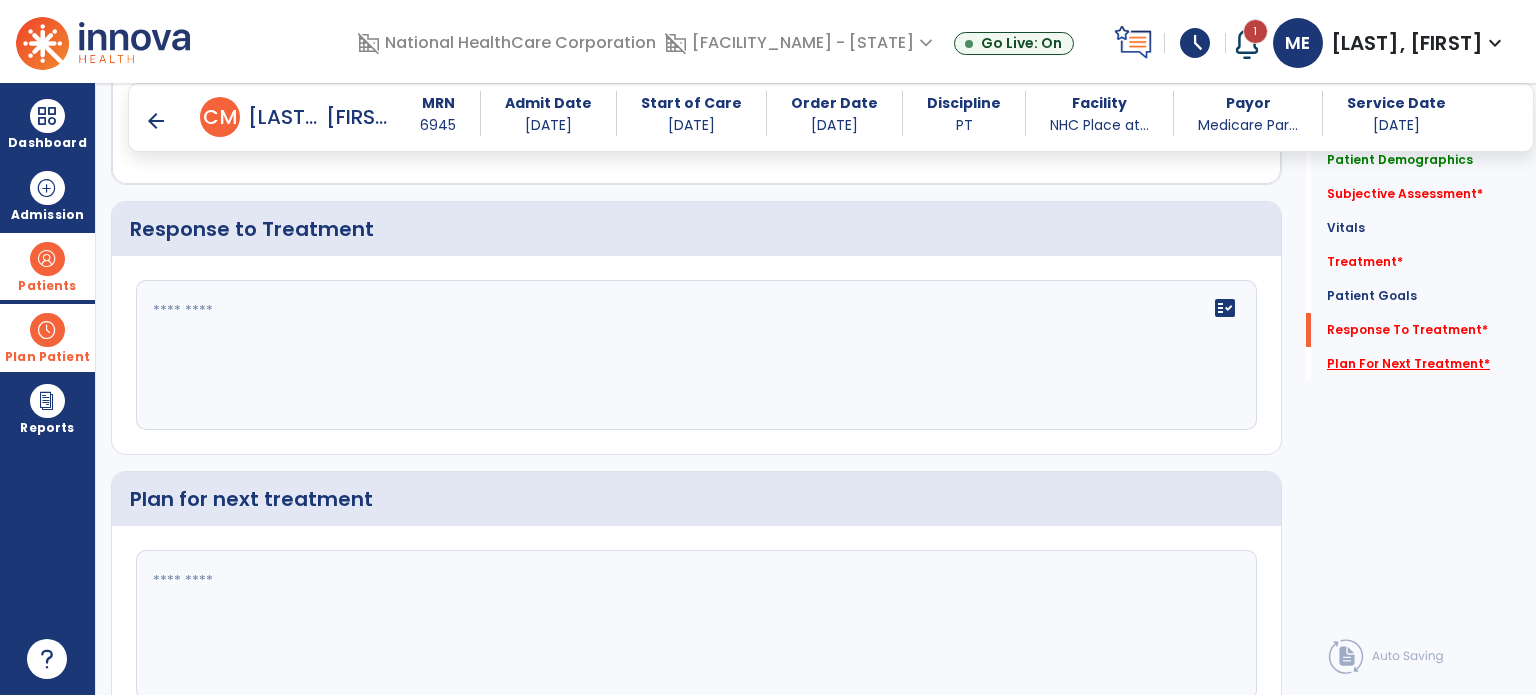 scroll, scrollTop: 2654, scrollLeft: 0, axis: vertical 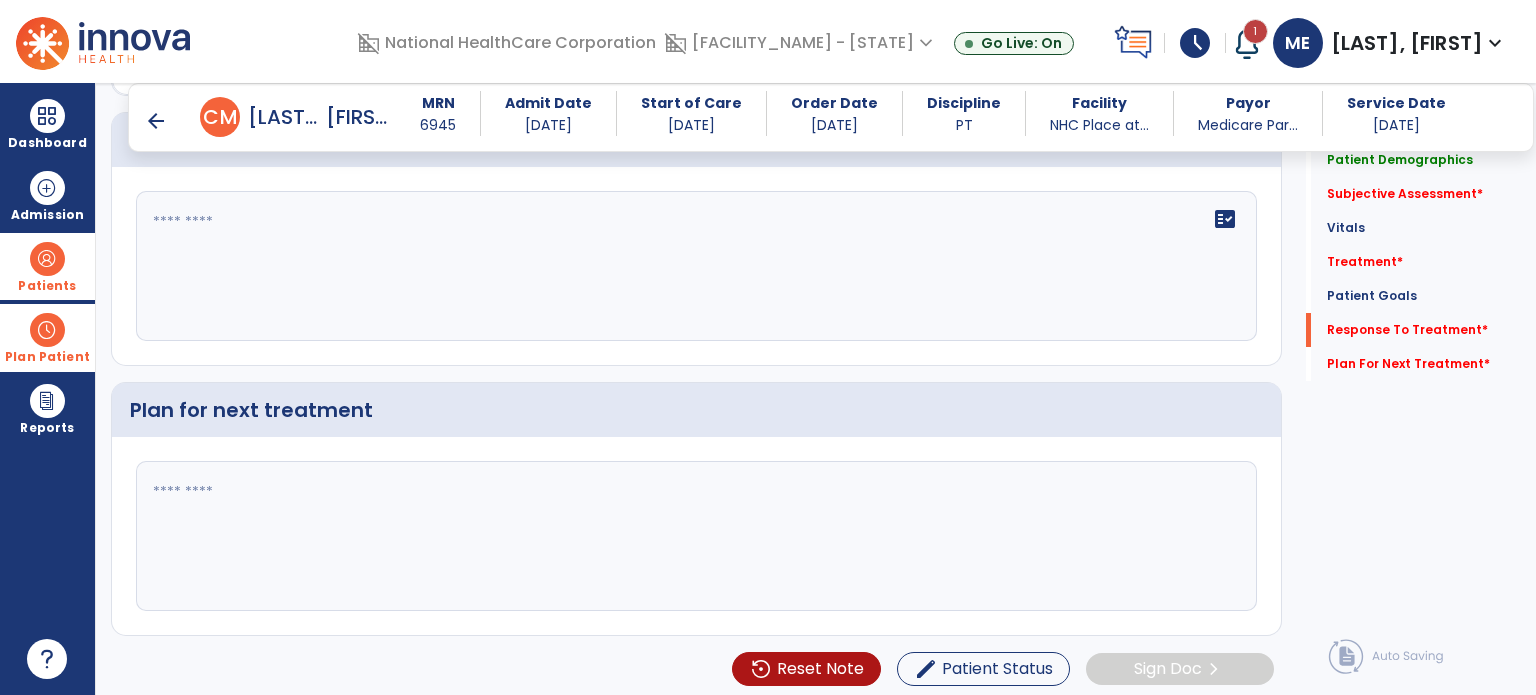 click 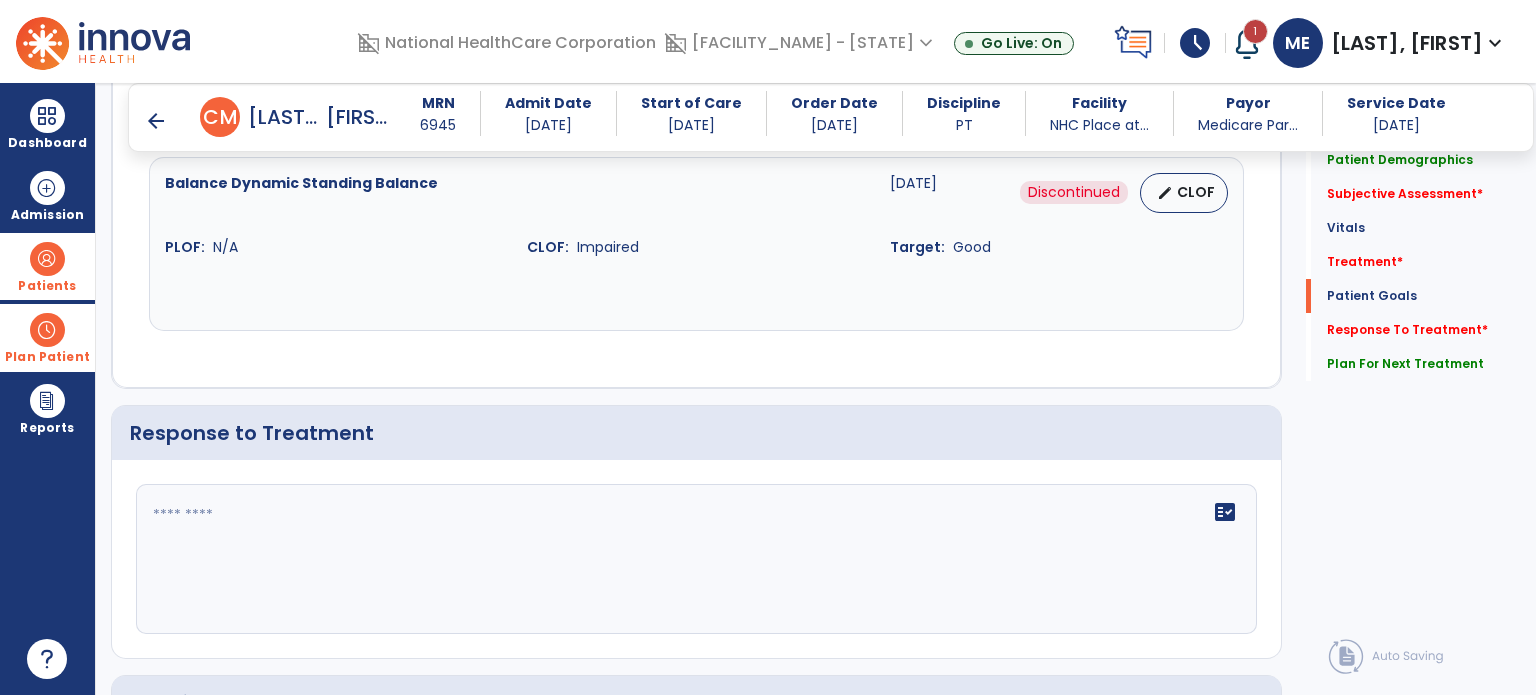 scroll, scrollTop: 2364, scrollLeft: 0, axis: vertical 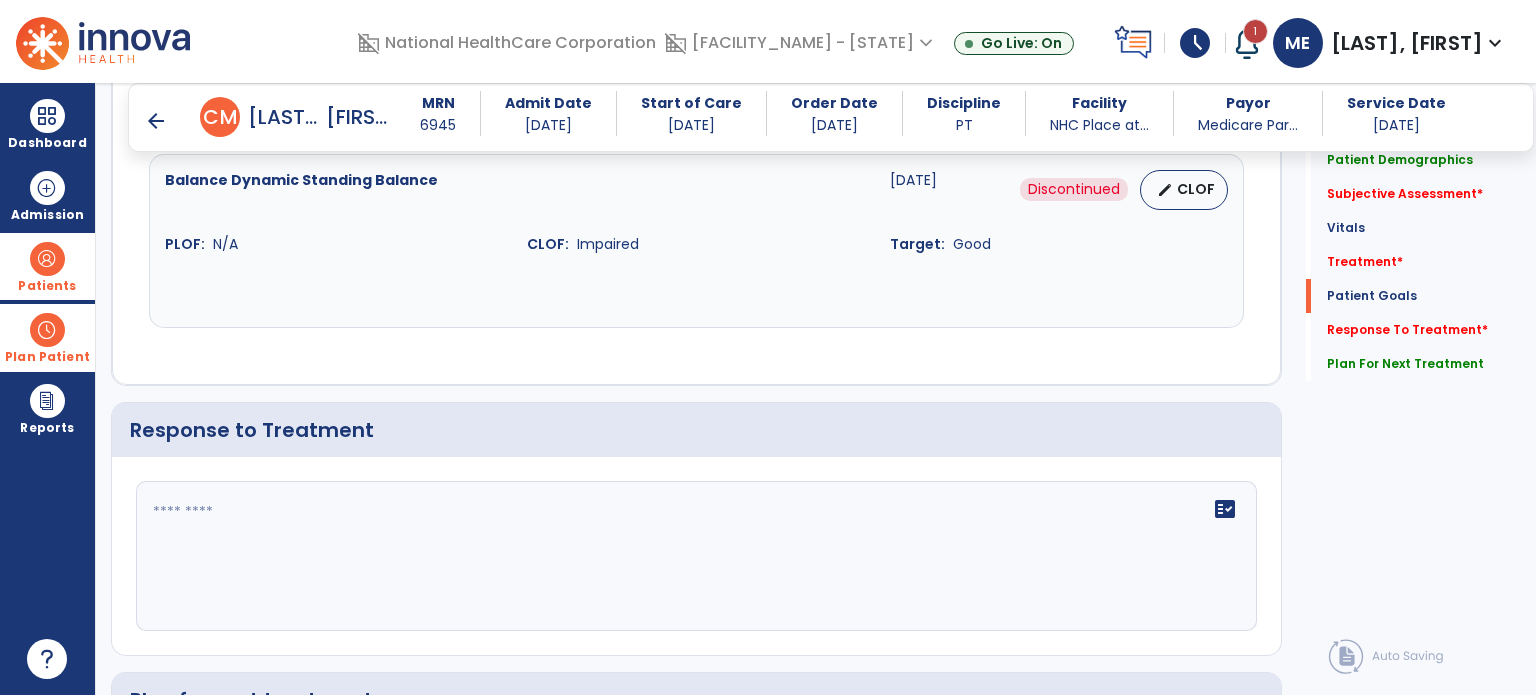 type on "**********" 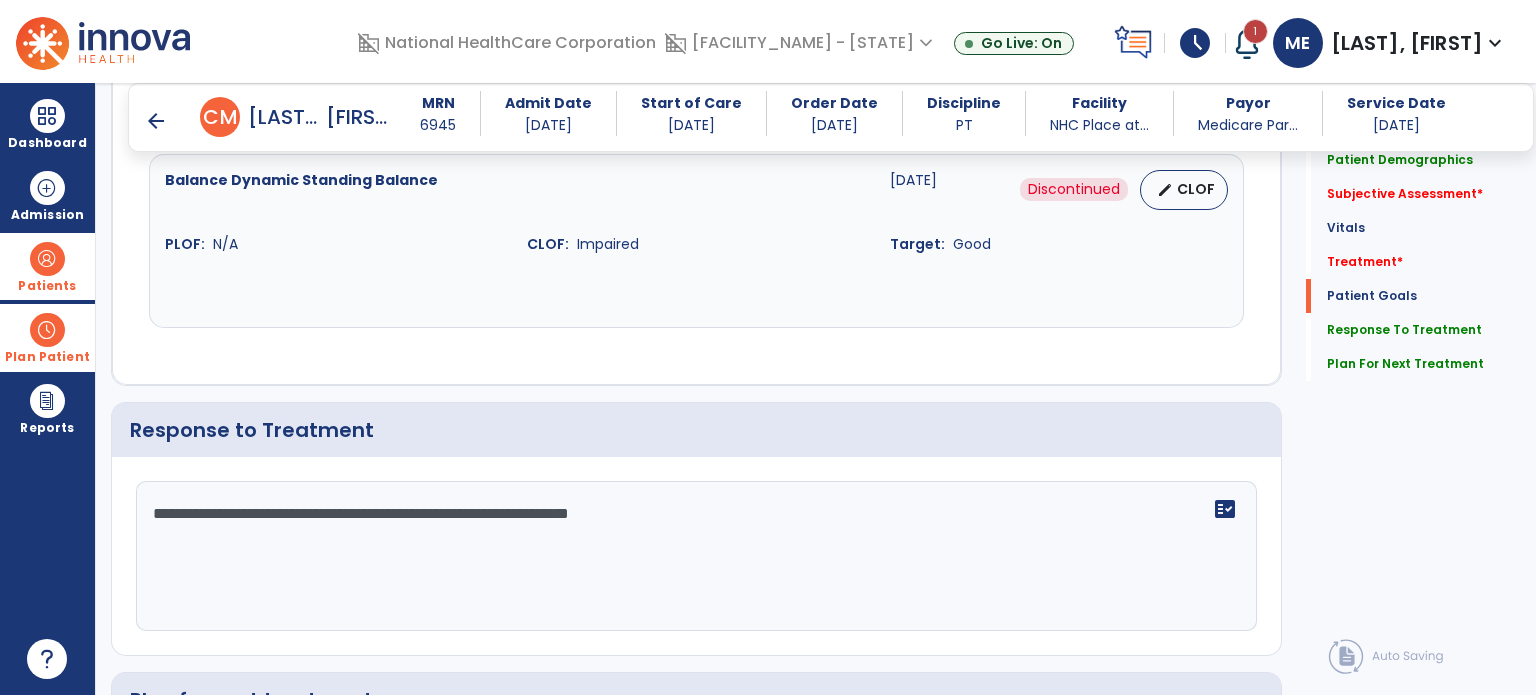click on "**********" 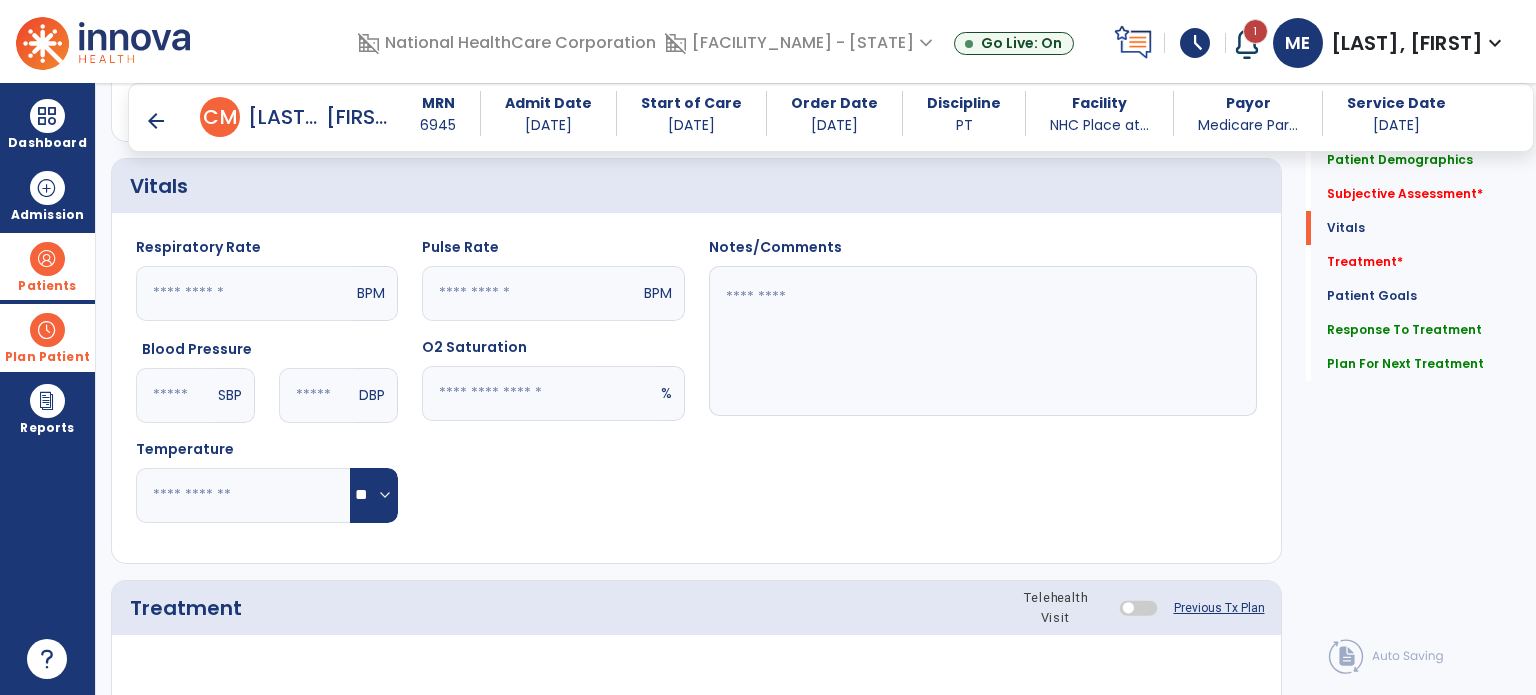 scroll, scrollTop: 750, scrollLeft: 0, axis: vertical 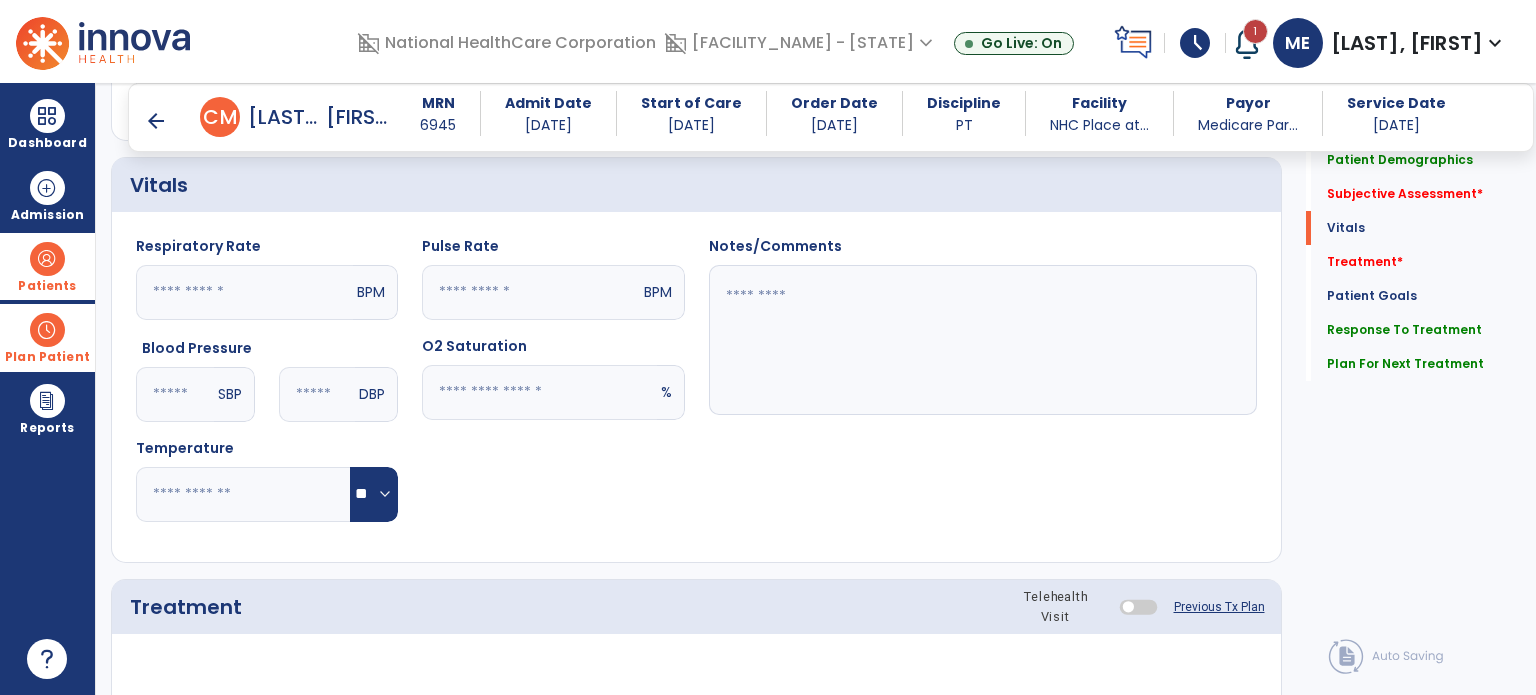 type on "**********" 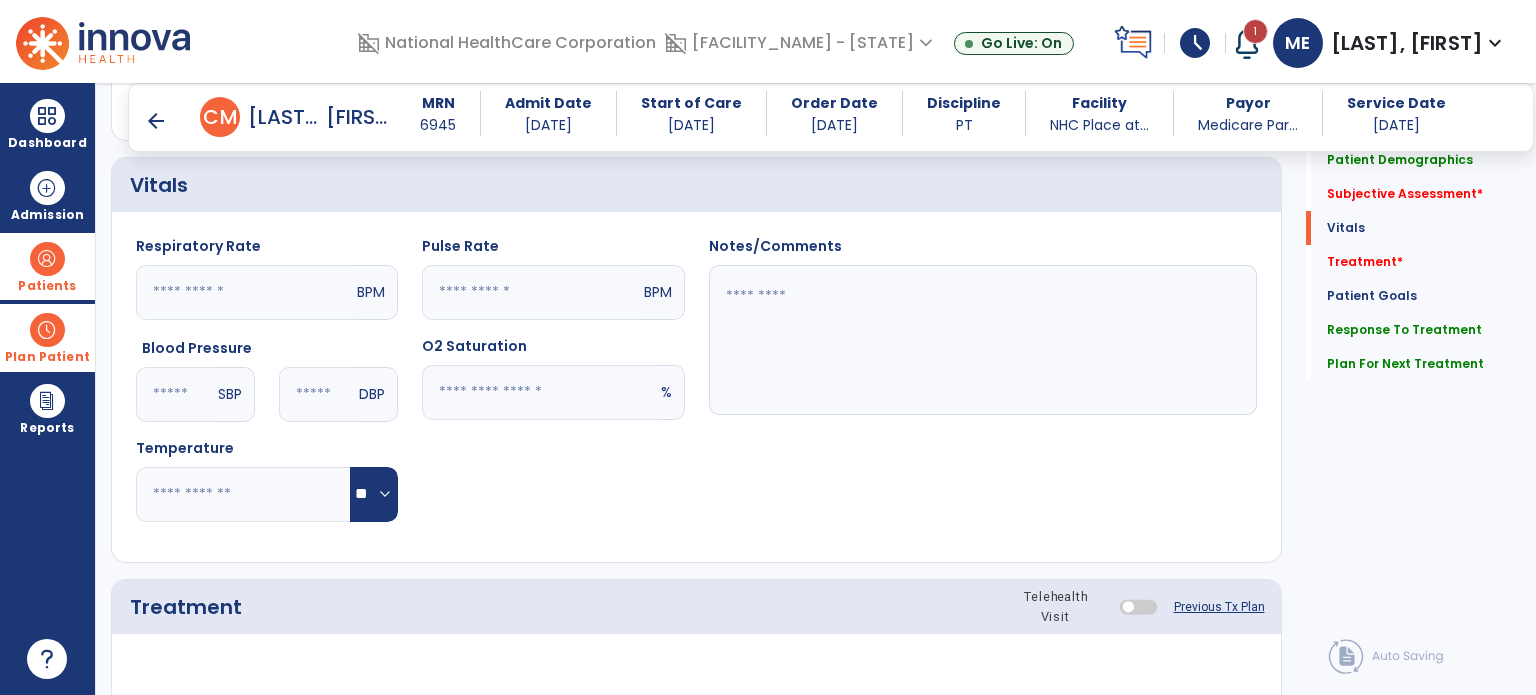 click 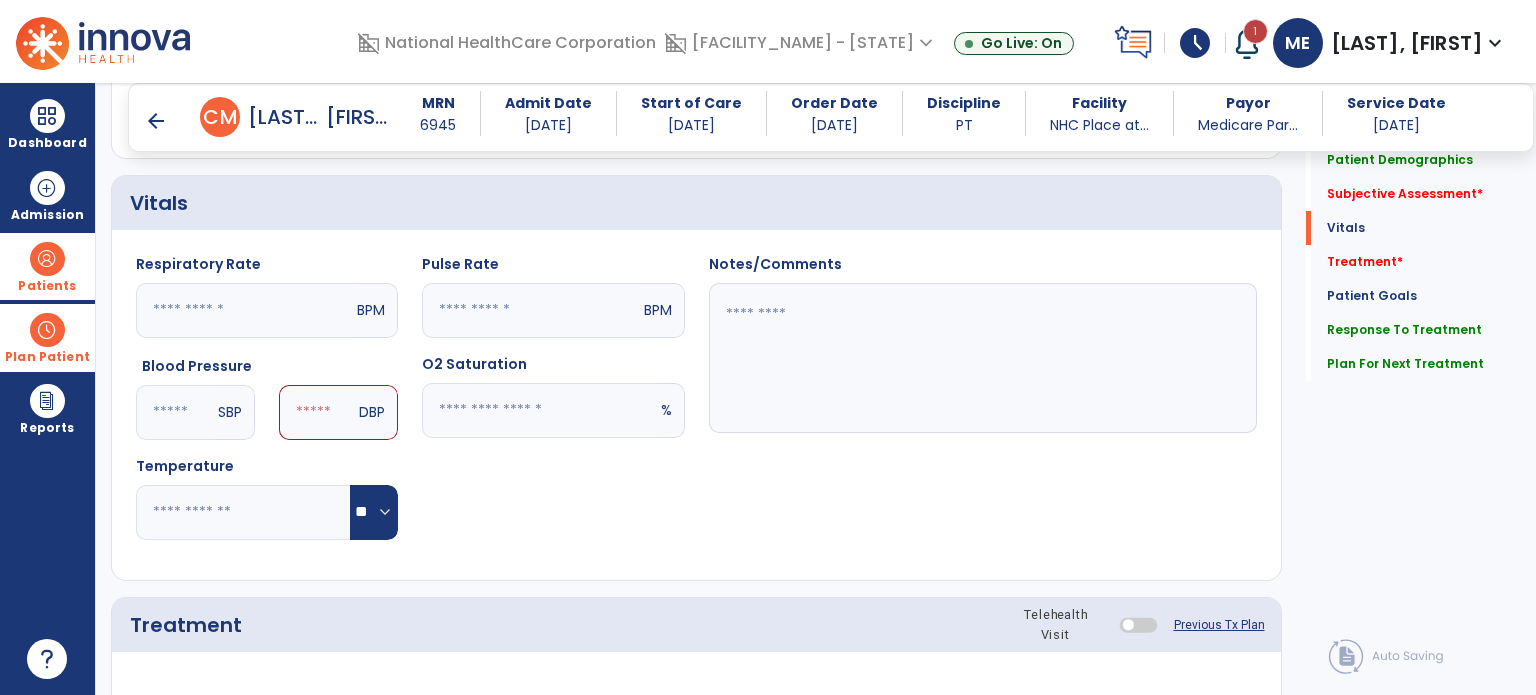 scroll, scrollTop: 725, scrollLeft: 0, axis: vertical 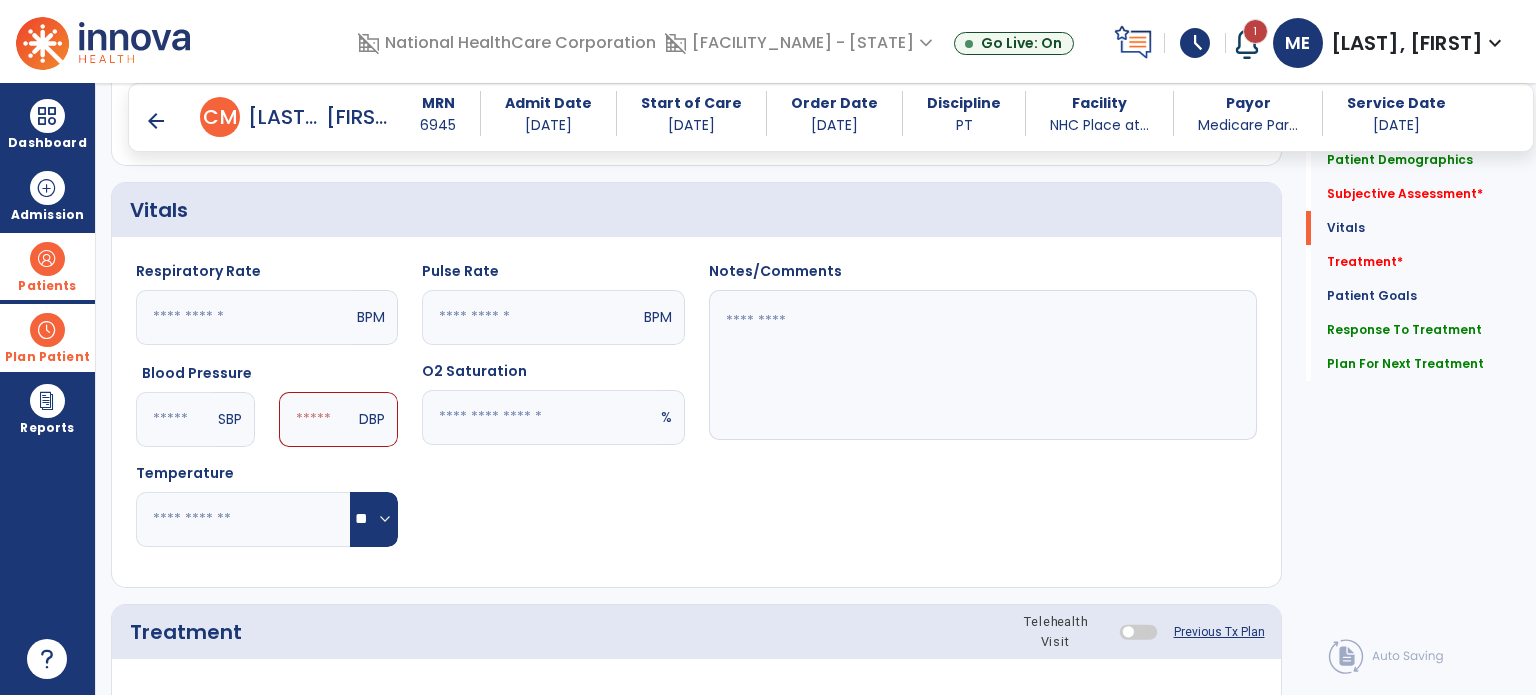 type on "***" 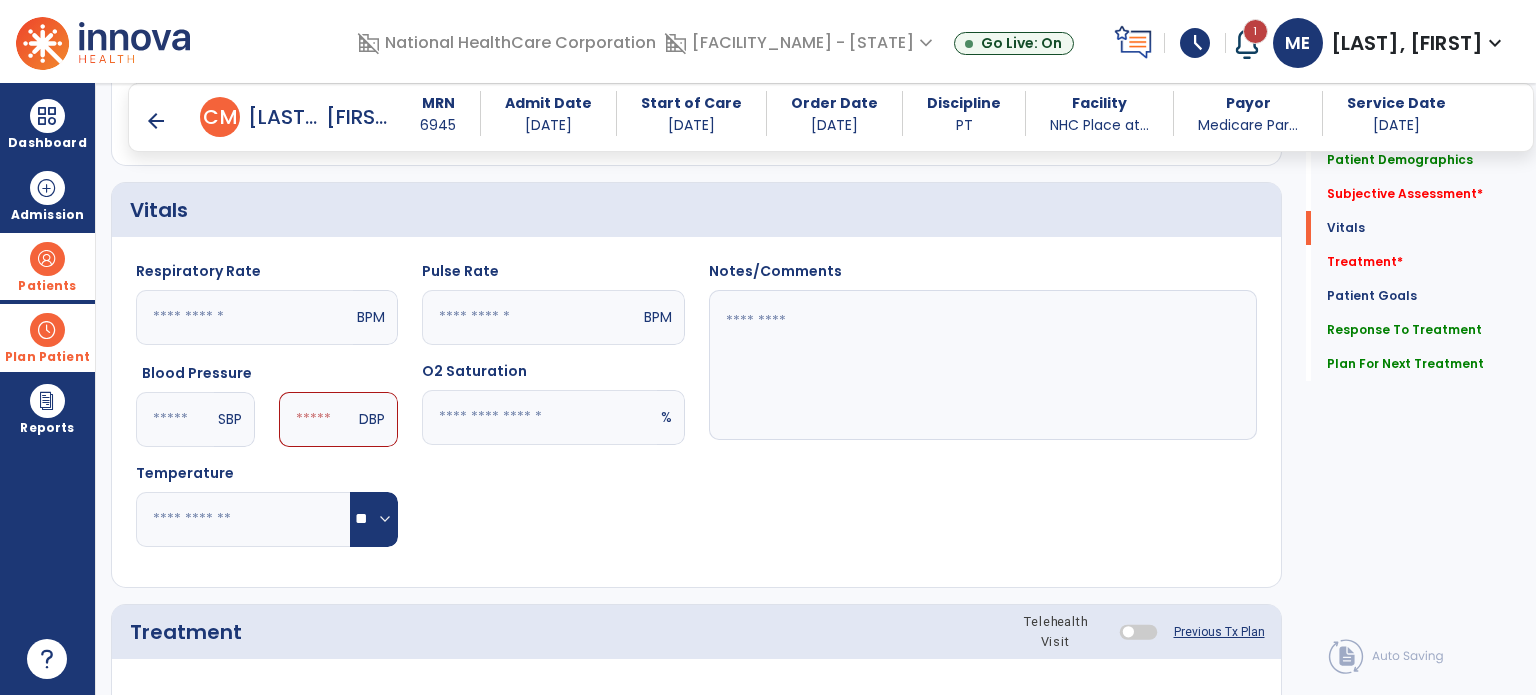 click 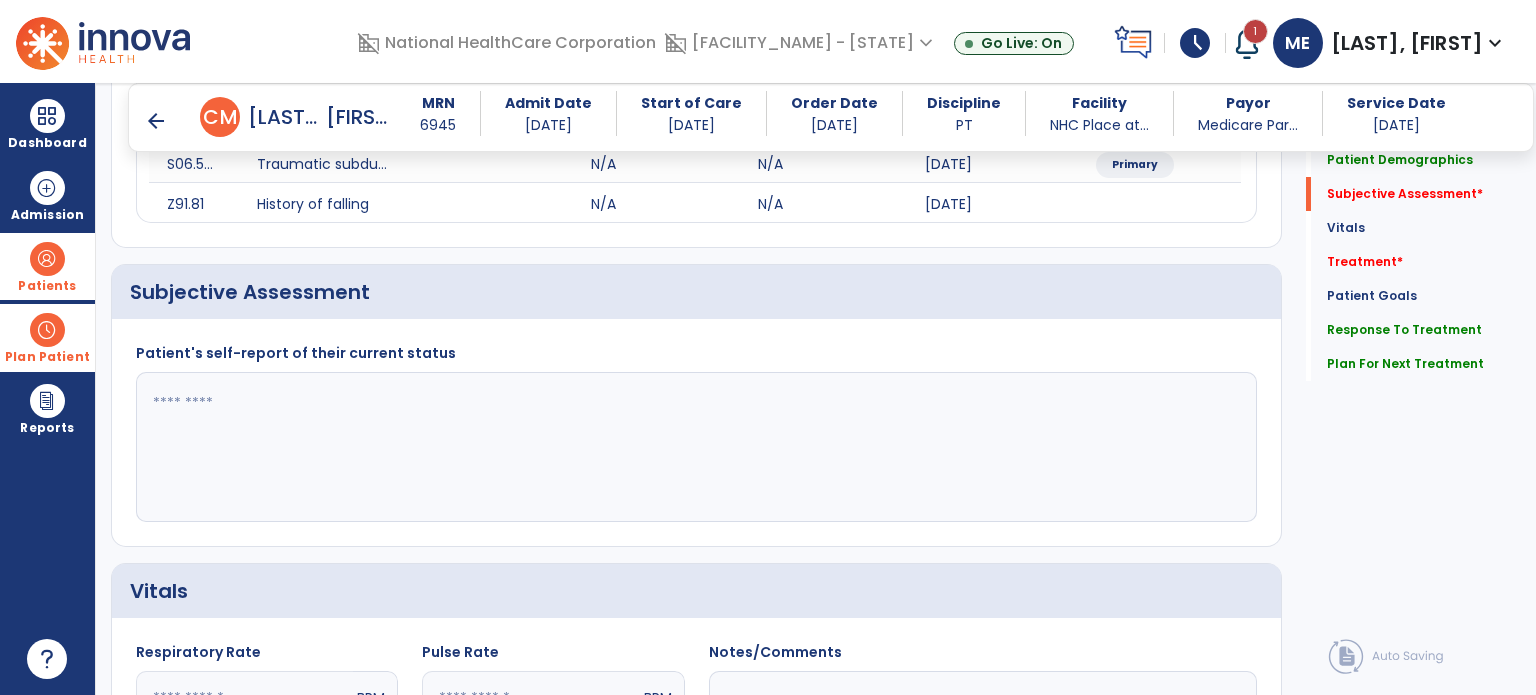 scroll, scrollTop: 342, scrollLeft: 0, axis: vertical 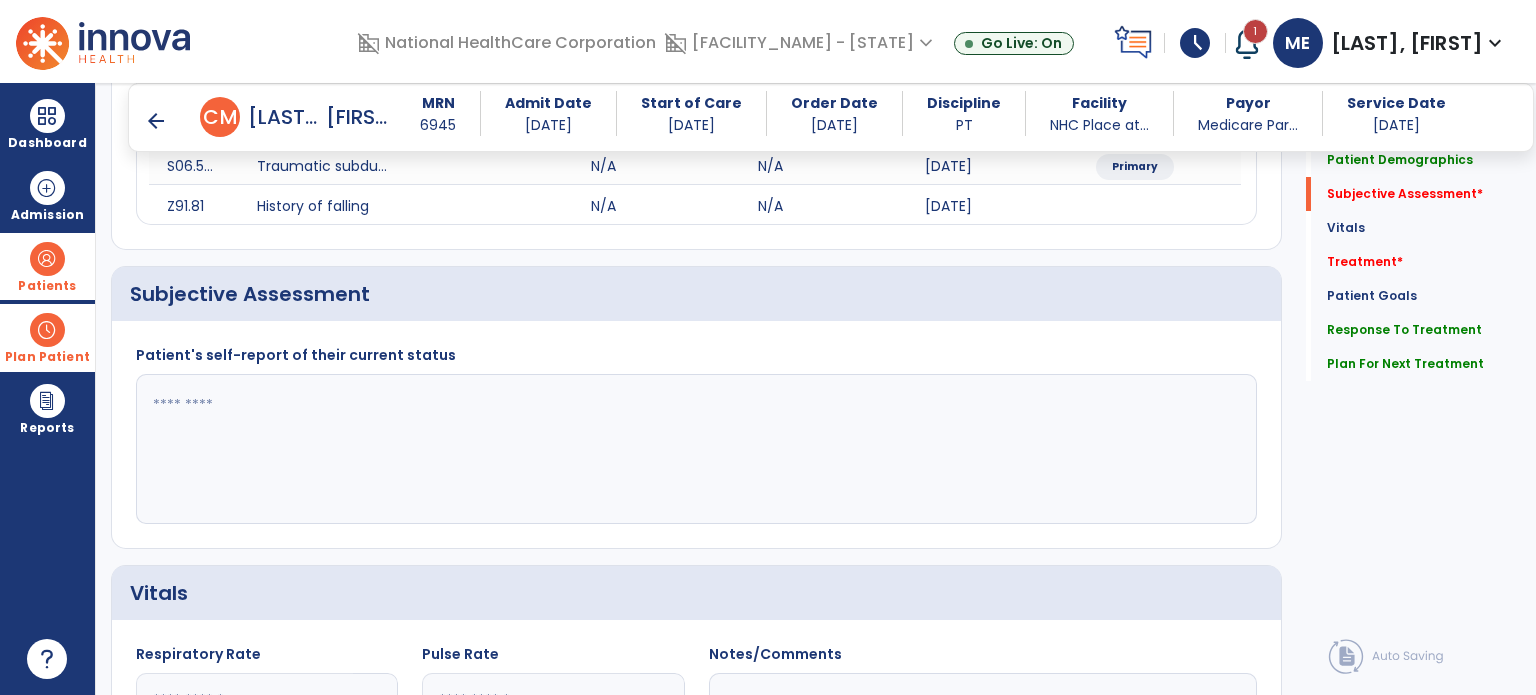type on "**" 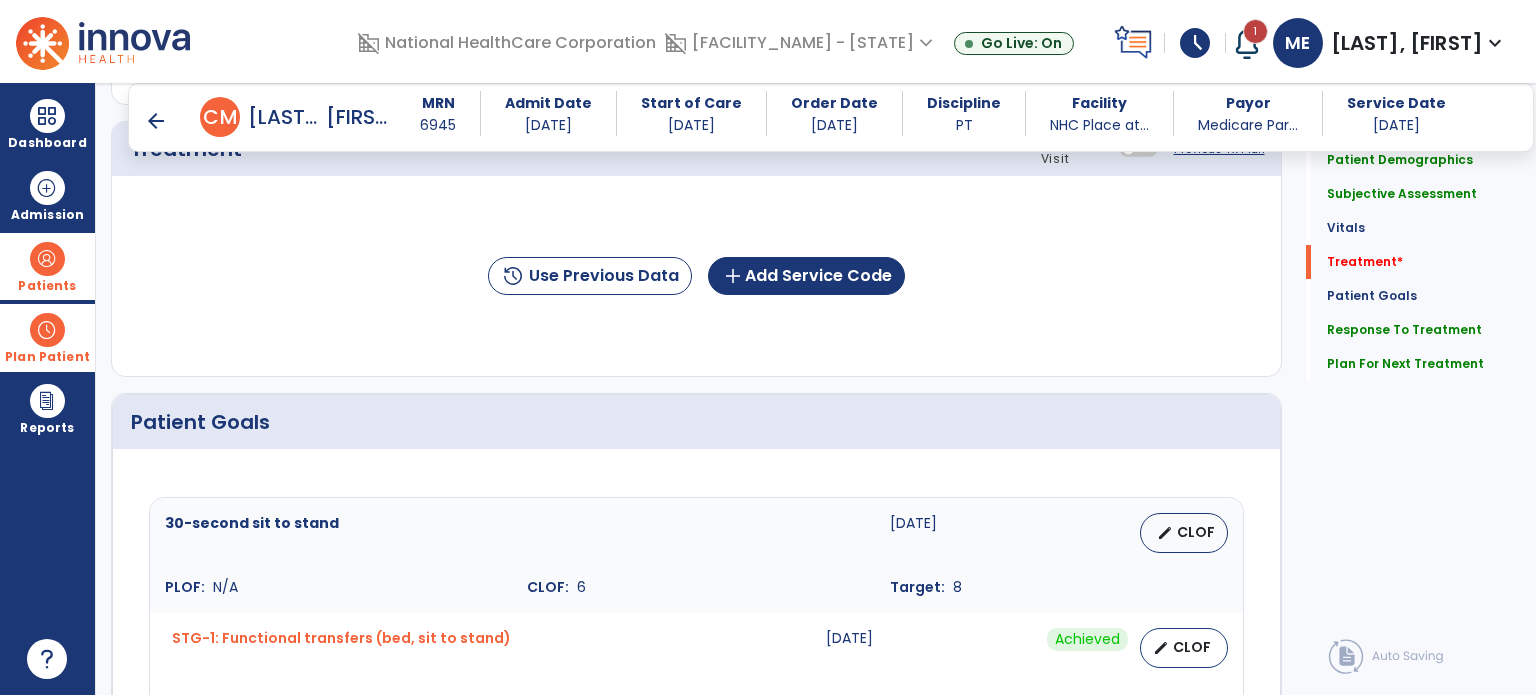 scroll, scrollTop: 1205, scrollLeft: 0, axis: vertical 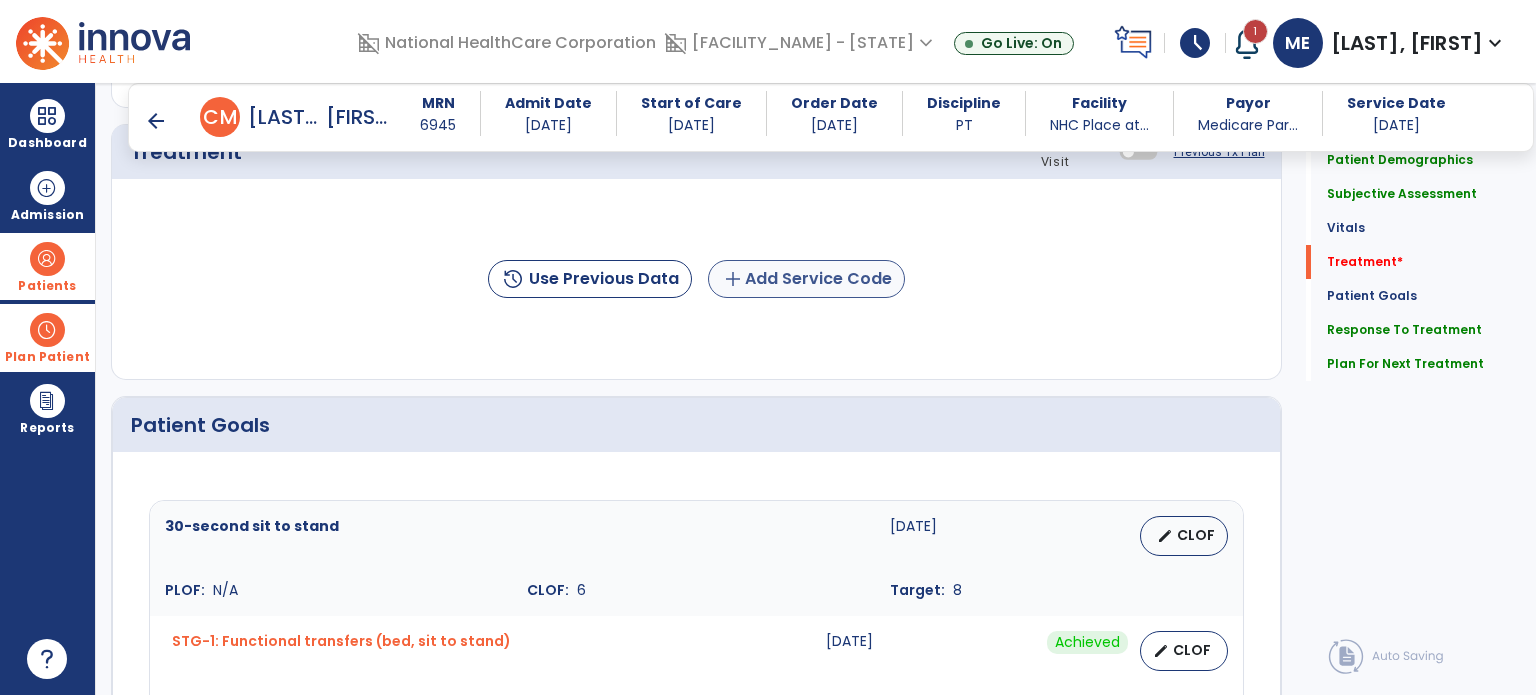 type on "**********" 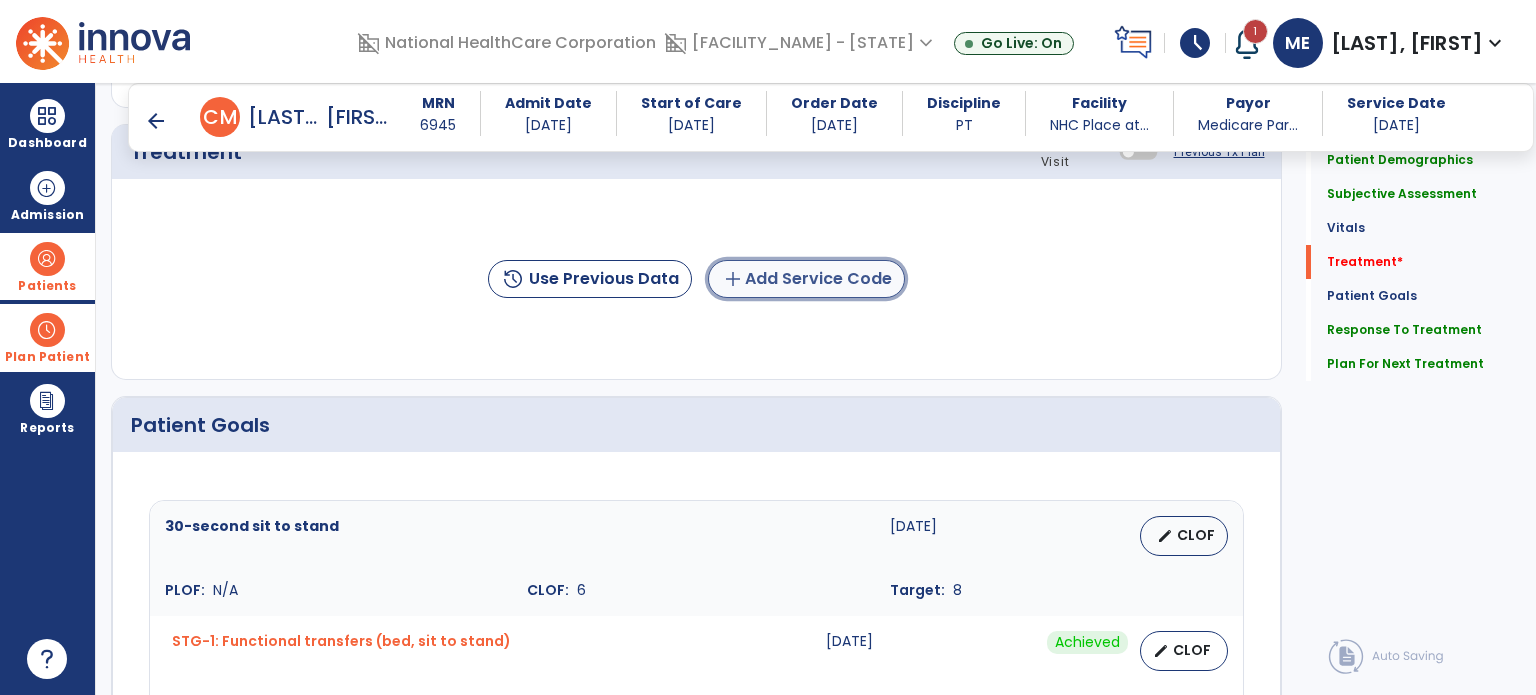 click on "add  Add Service Code" 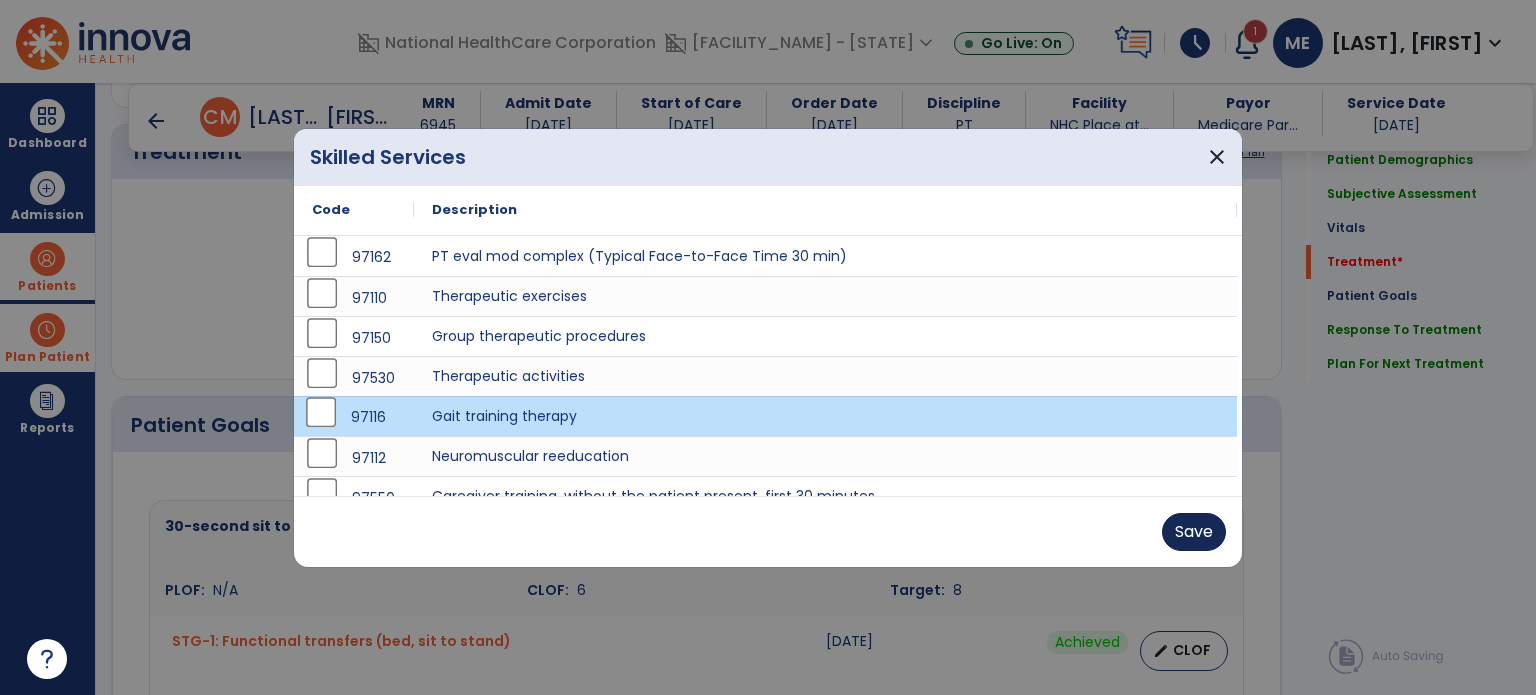 click on "Save" at bounding box center (1194, 532) 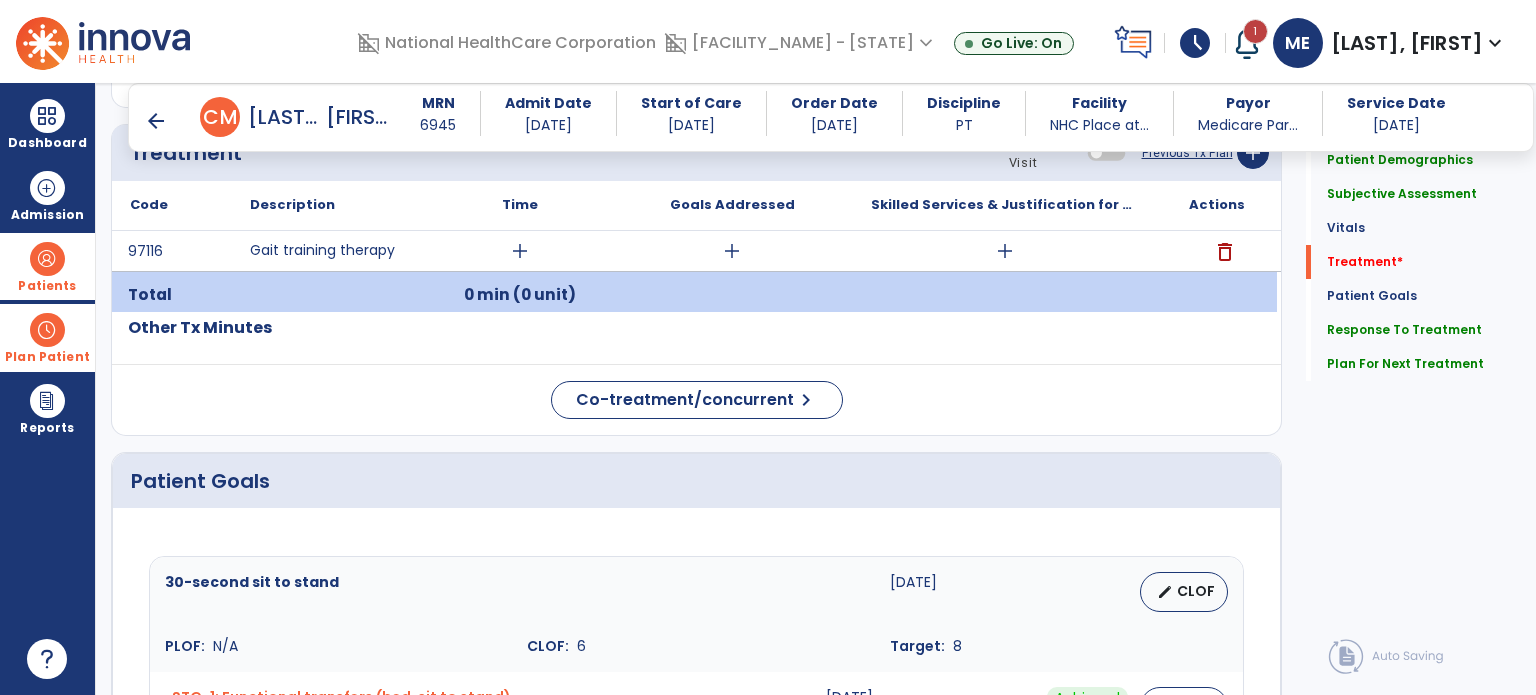 click on "add" at bounding box center [1005, 251] 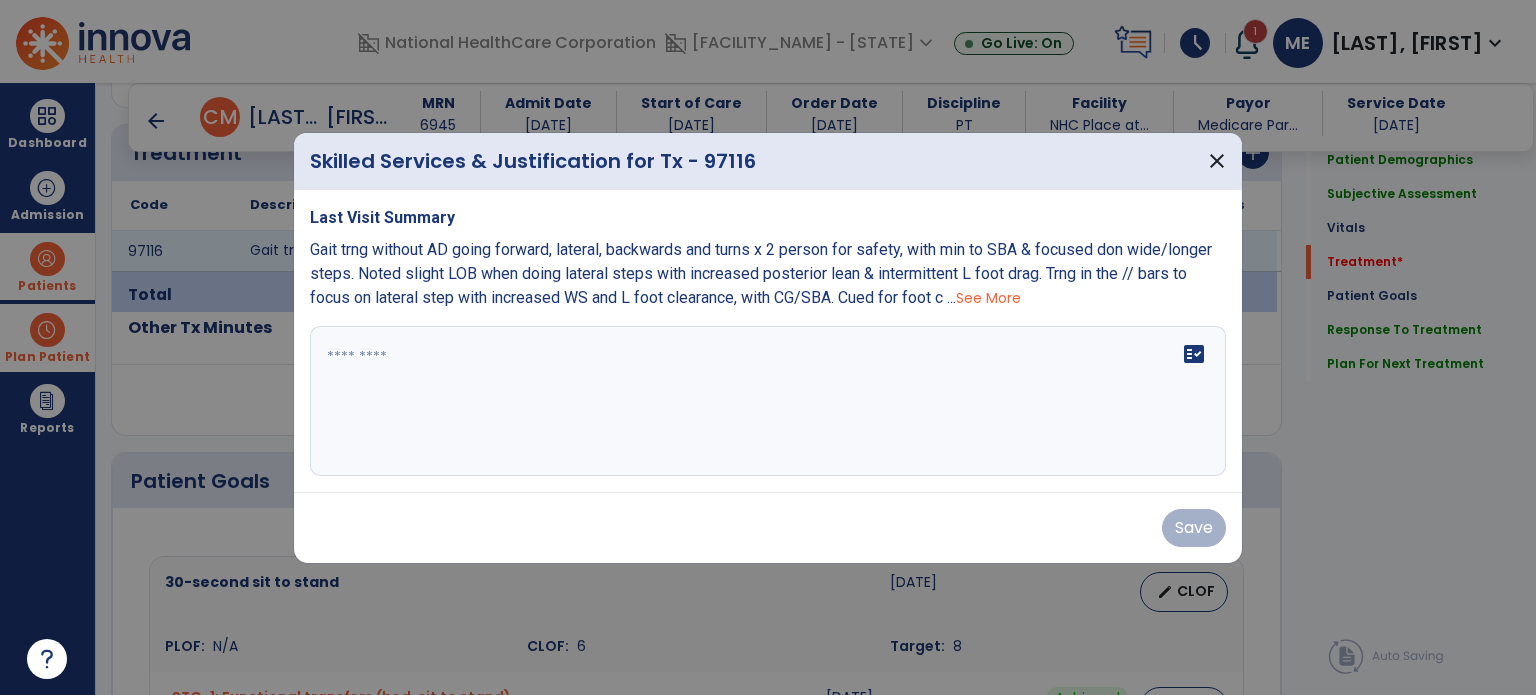 click at bounding box center [768, 401] 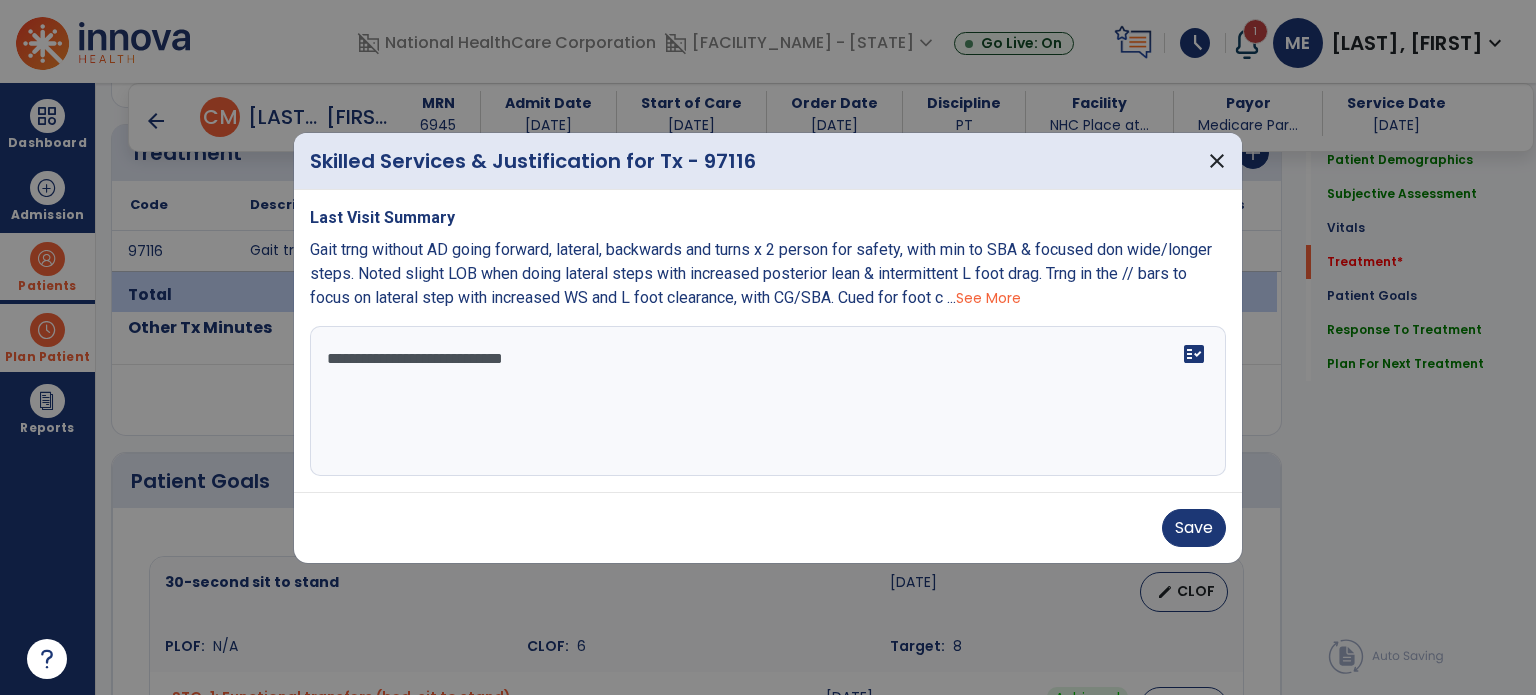 click on "**********" at bounding box center (768, 401) 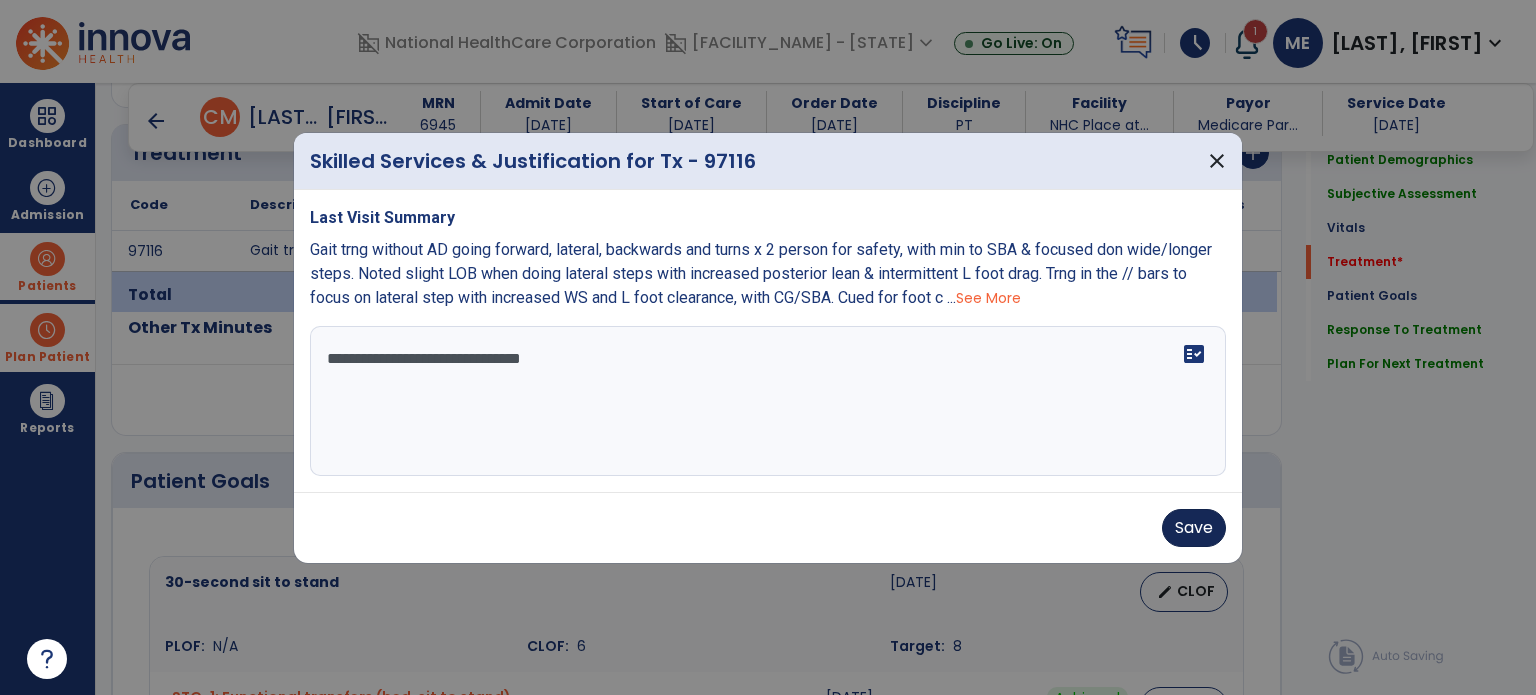 type on "**********" 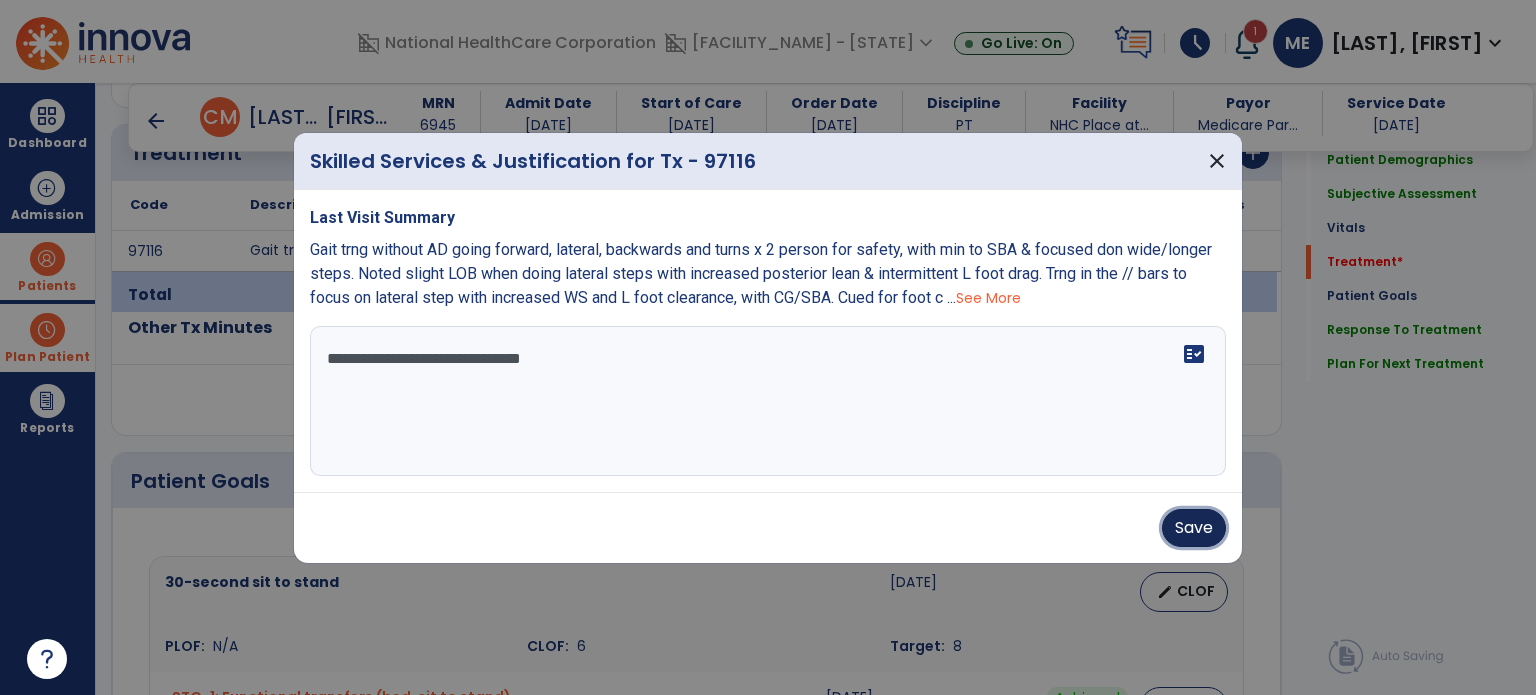 click on "Save" at bounding box center (1194, 528) 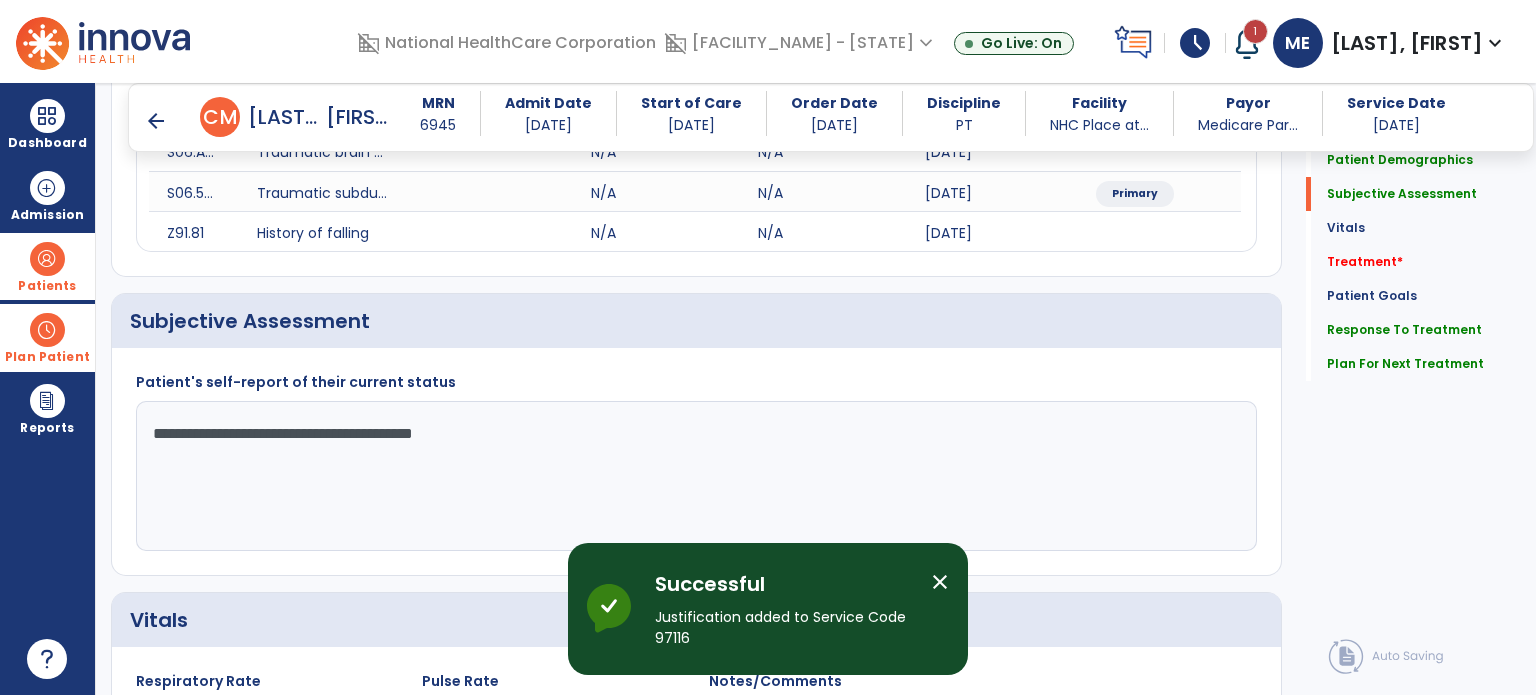scroll, scrollTop: 316, scrollLeft: 0, axis: vertical 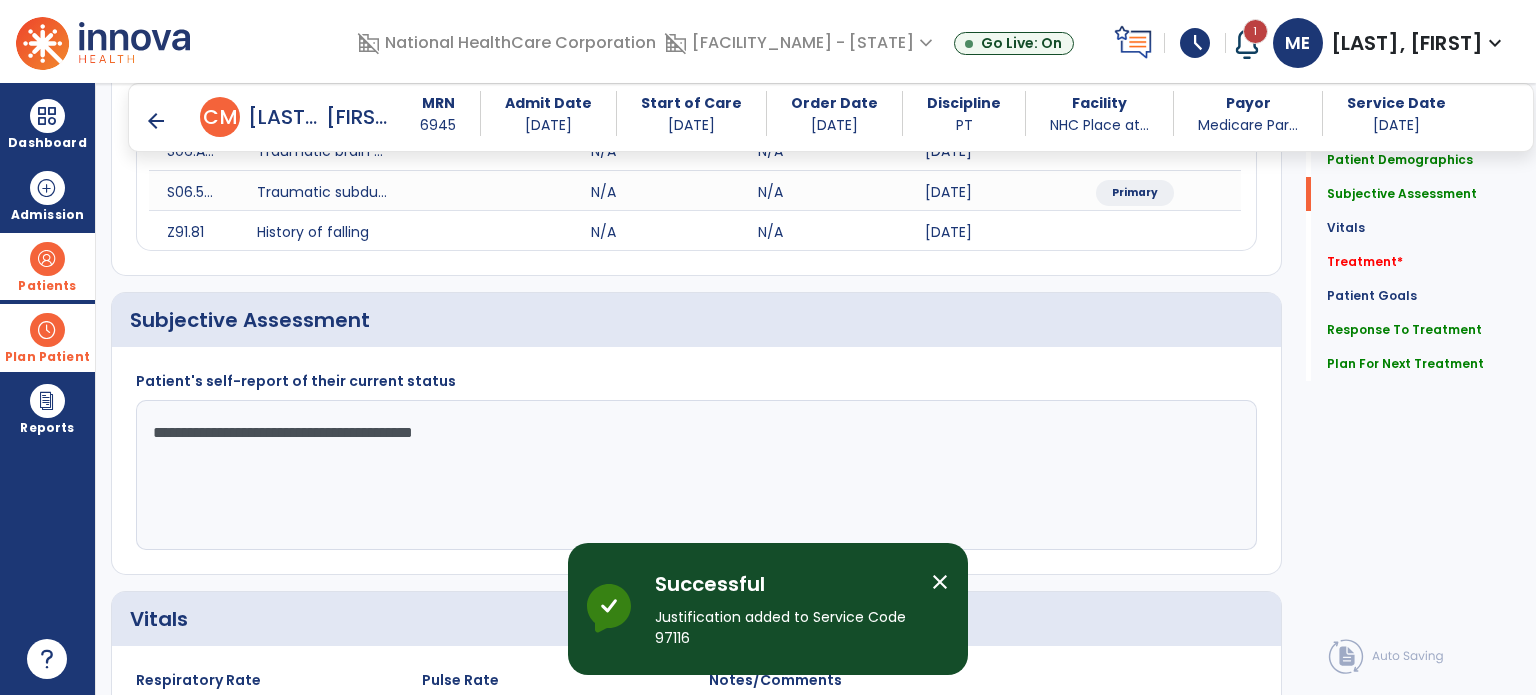 click on "**********" 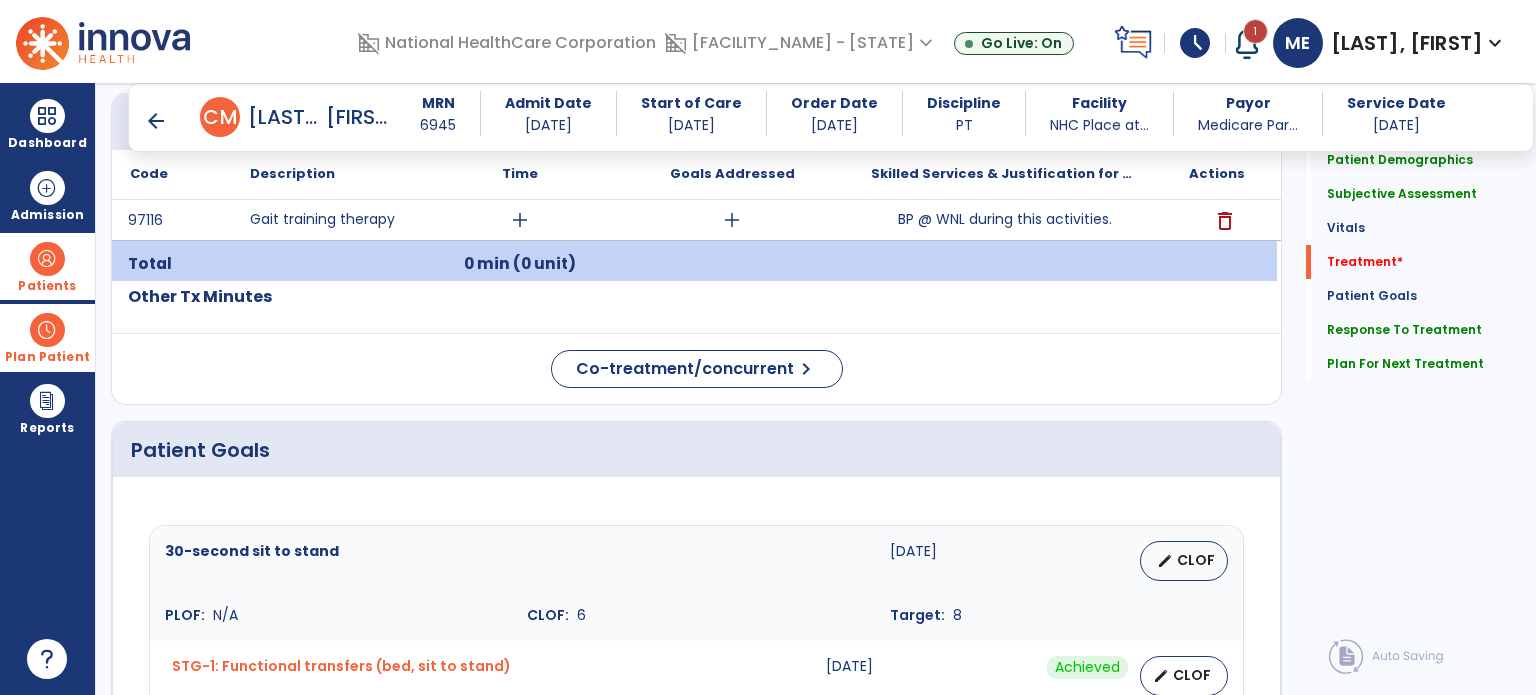 scroll, scrollTop: 1220, scrollLeft: 0, axis: vertical 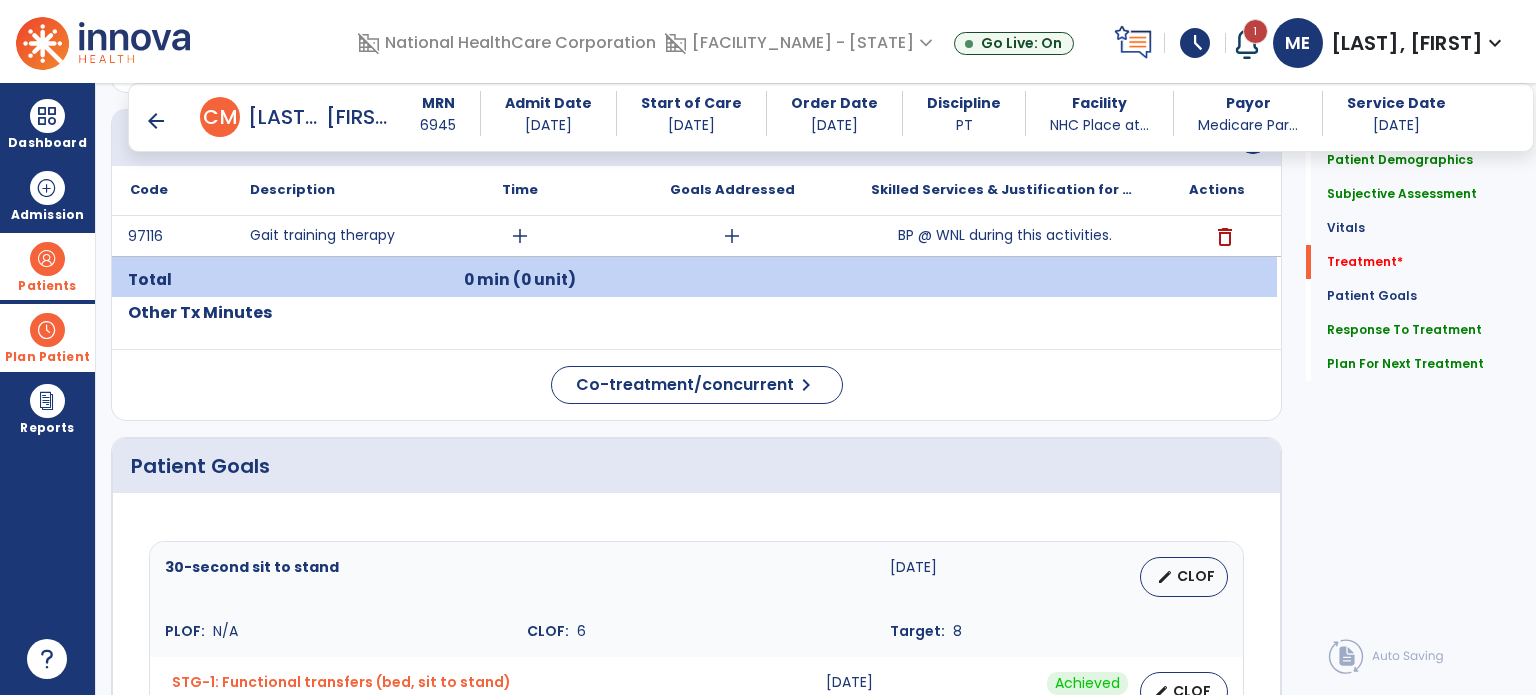 type on "**********" 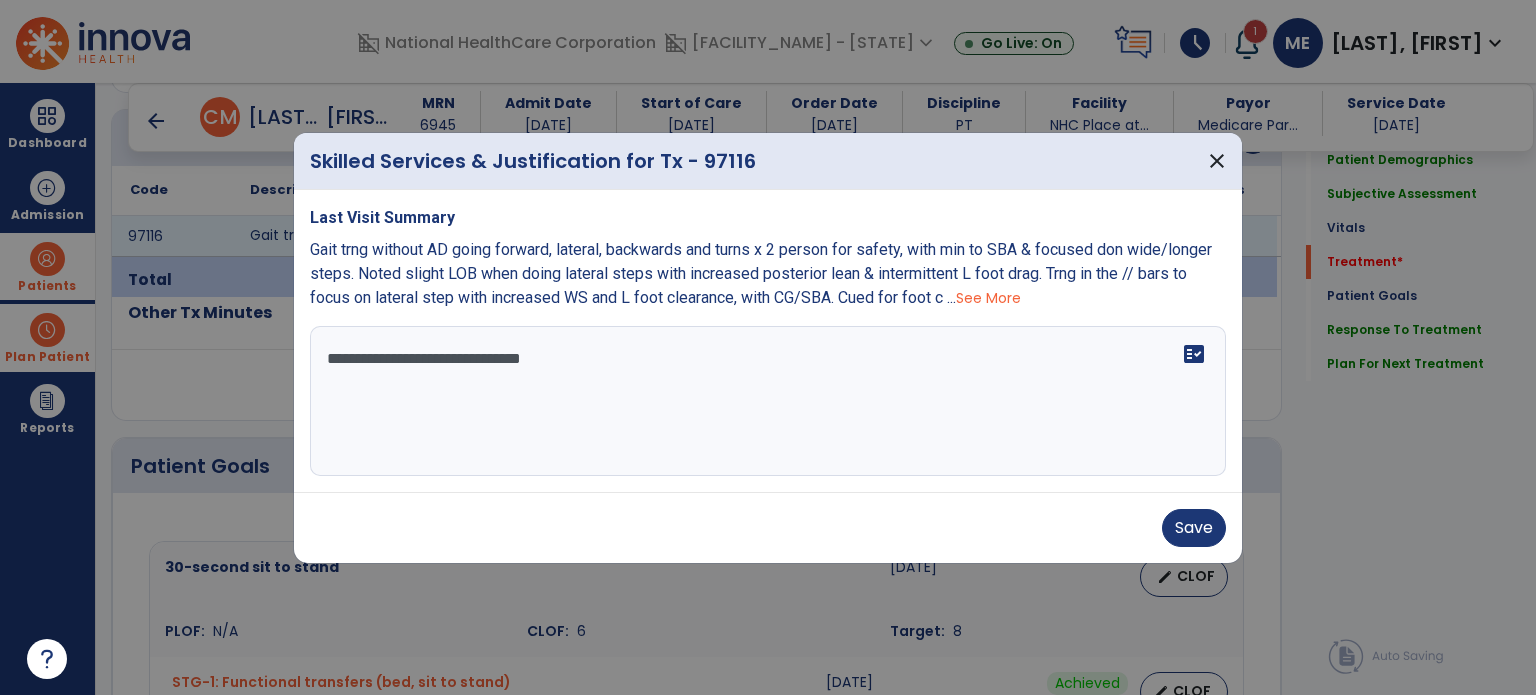 click on "**********" at bounding box center [768, 401] 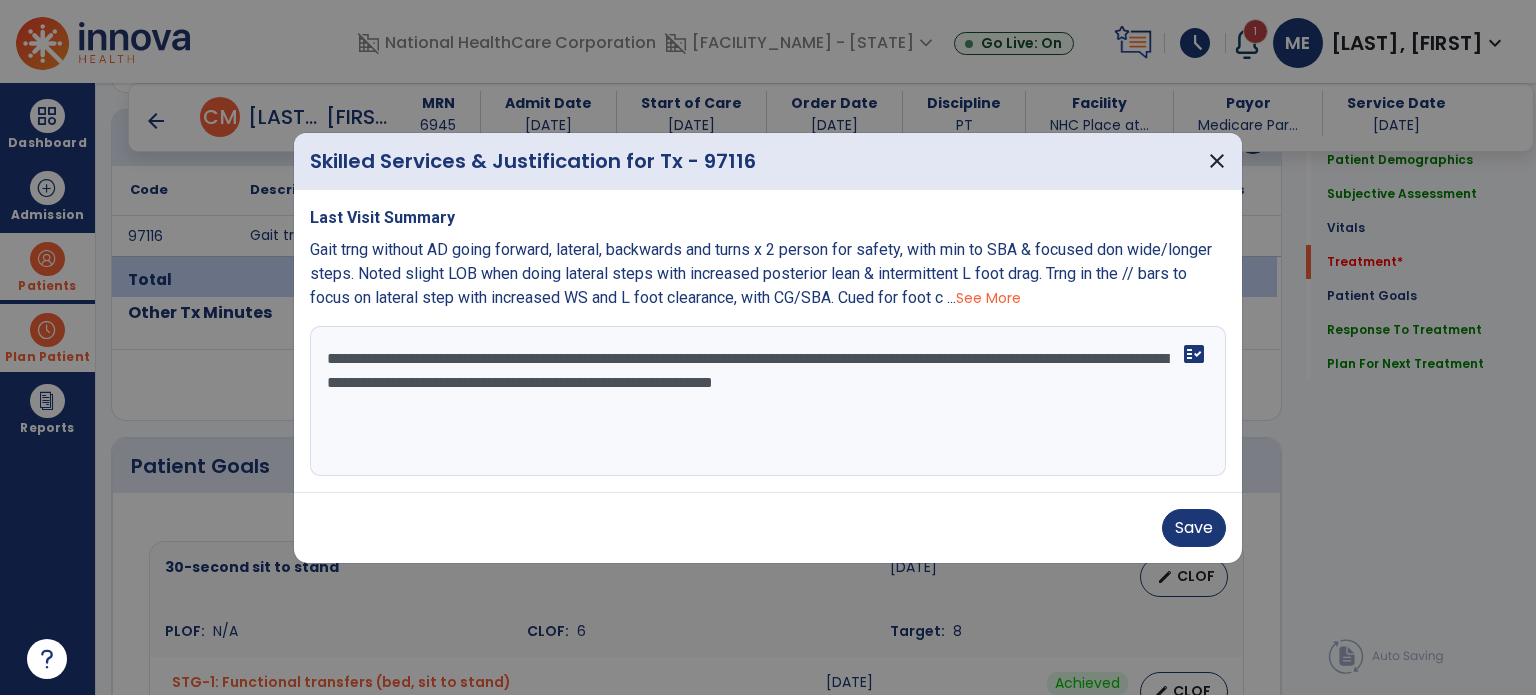 click on "**********" at bounding box center [768, 401] 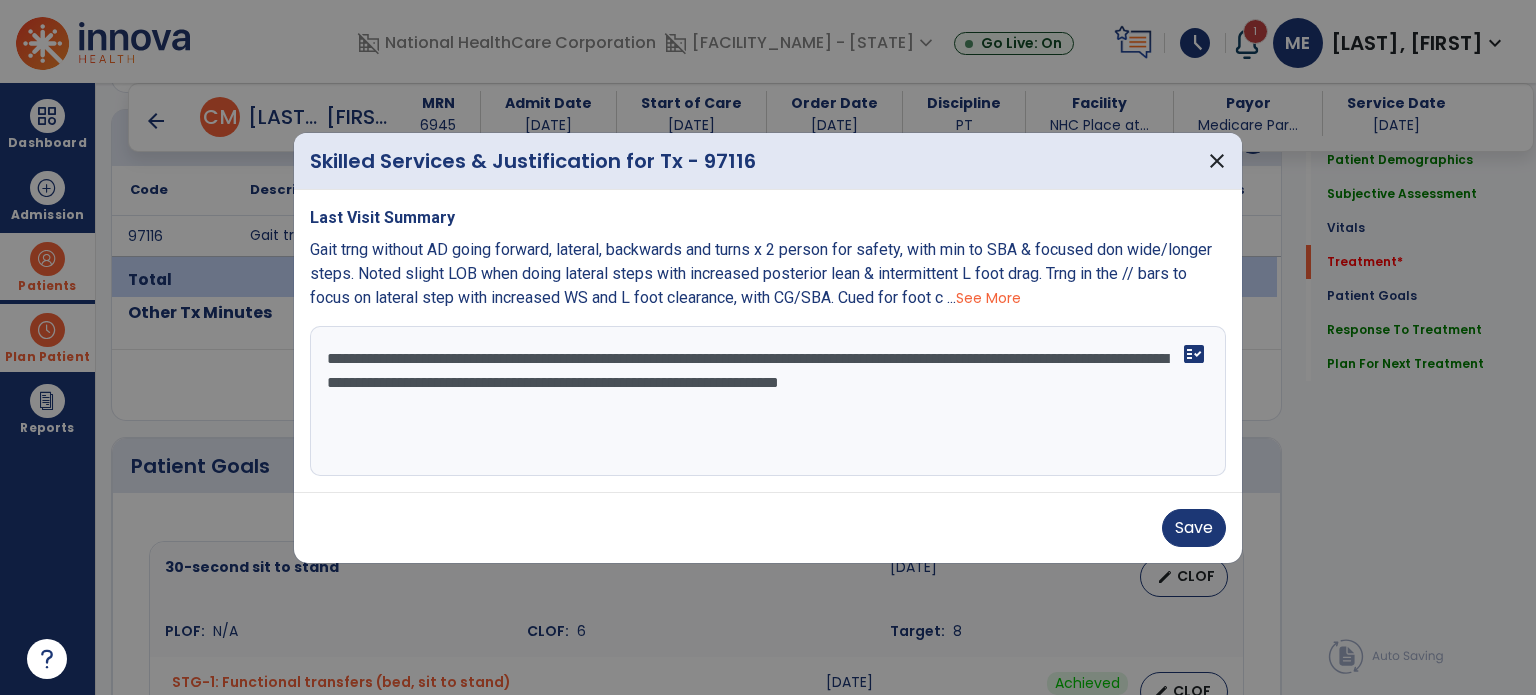 click on "**********" at bounding box center (768, 401) 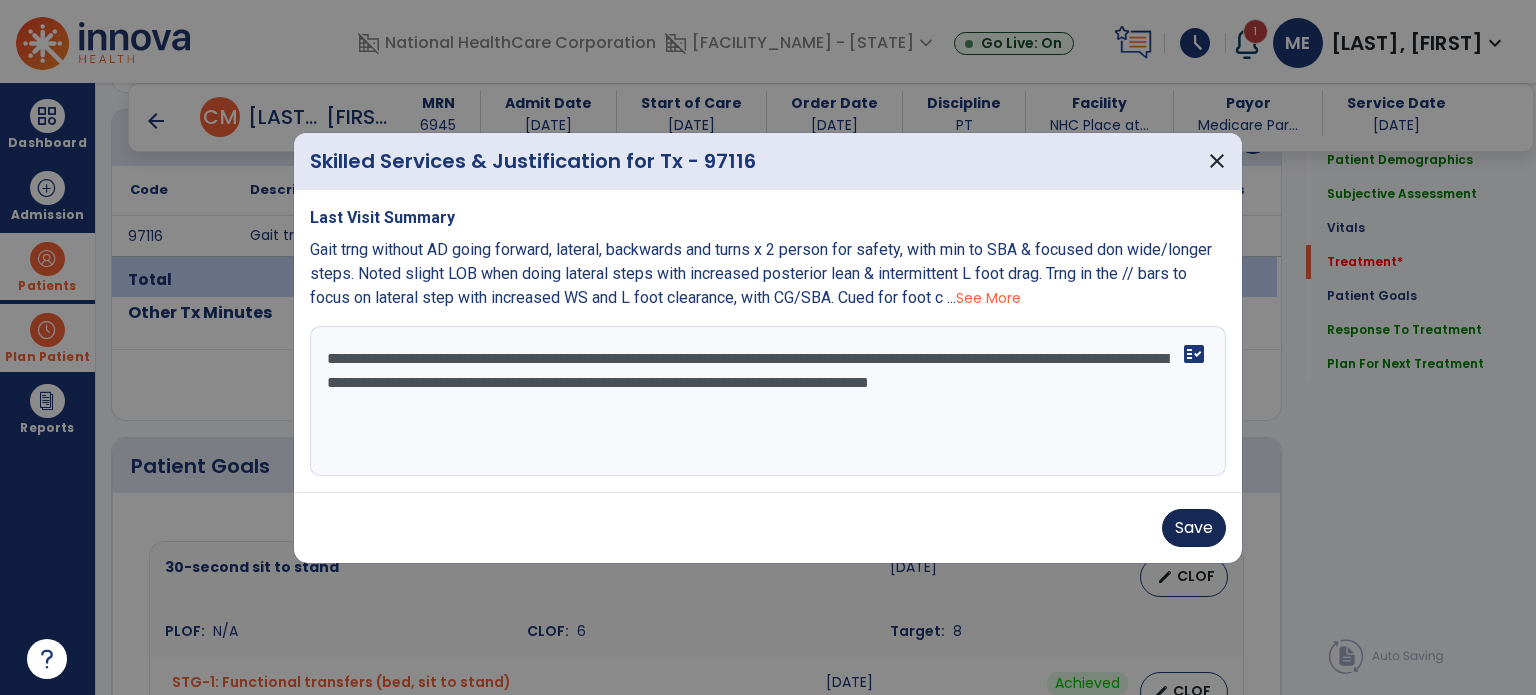 type on "**********" 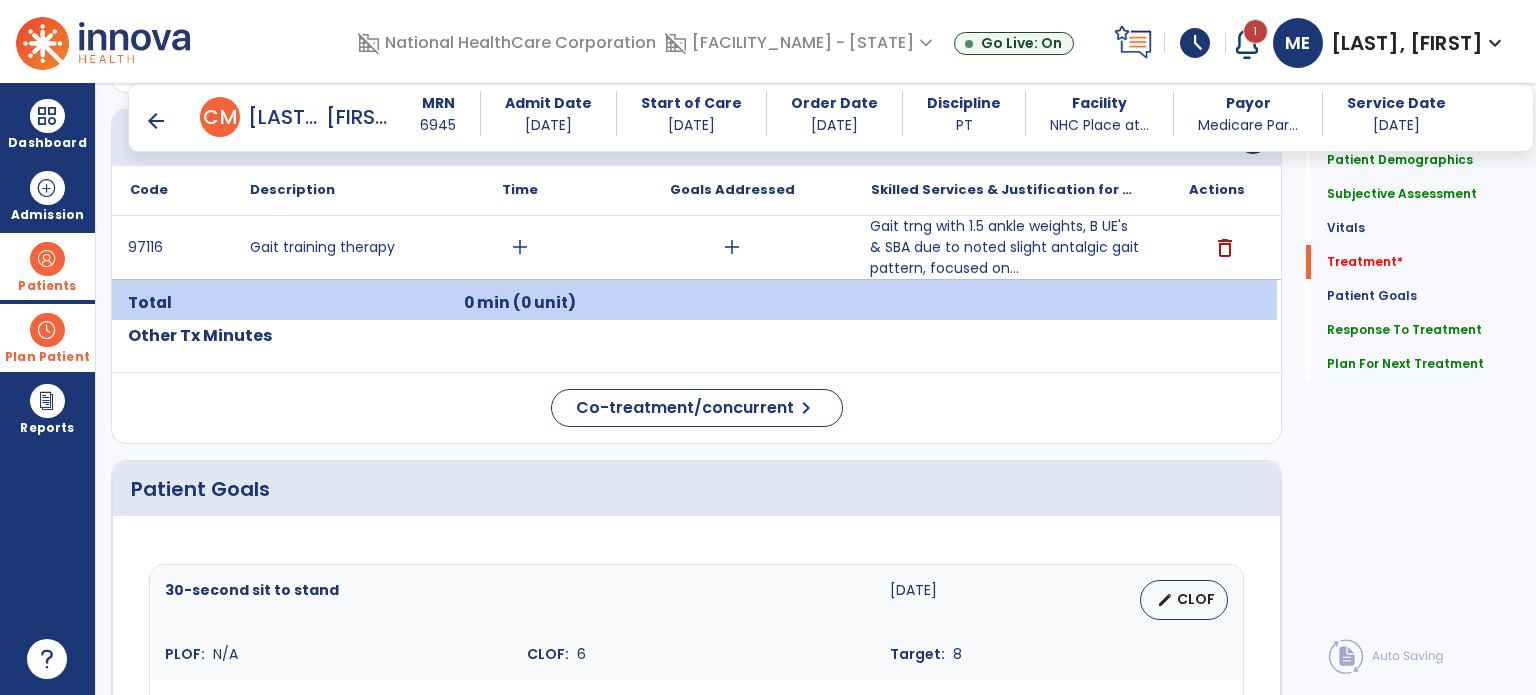 click on "Gait trng with 1.5 ankle weights, B UE's & SBA due to noted slight antalgic gait pattern, focused on..." at bounding box center [1004, 247] 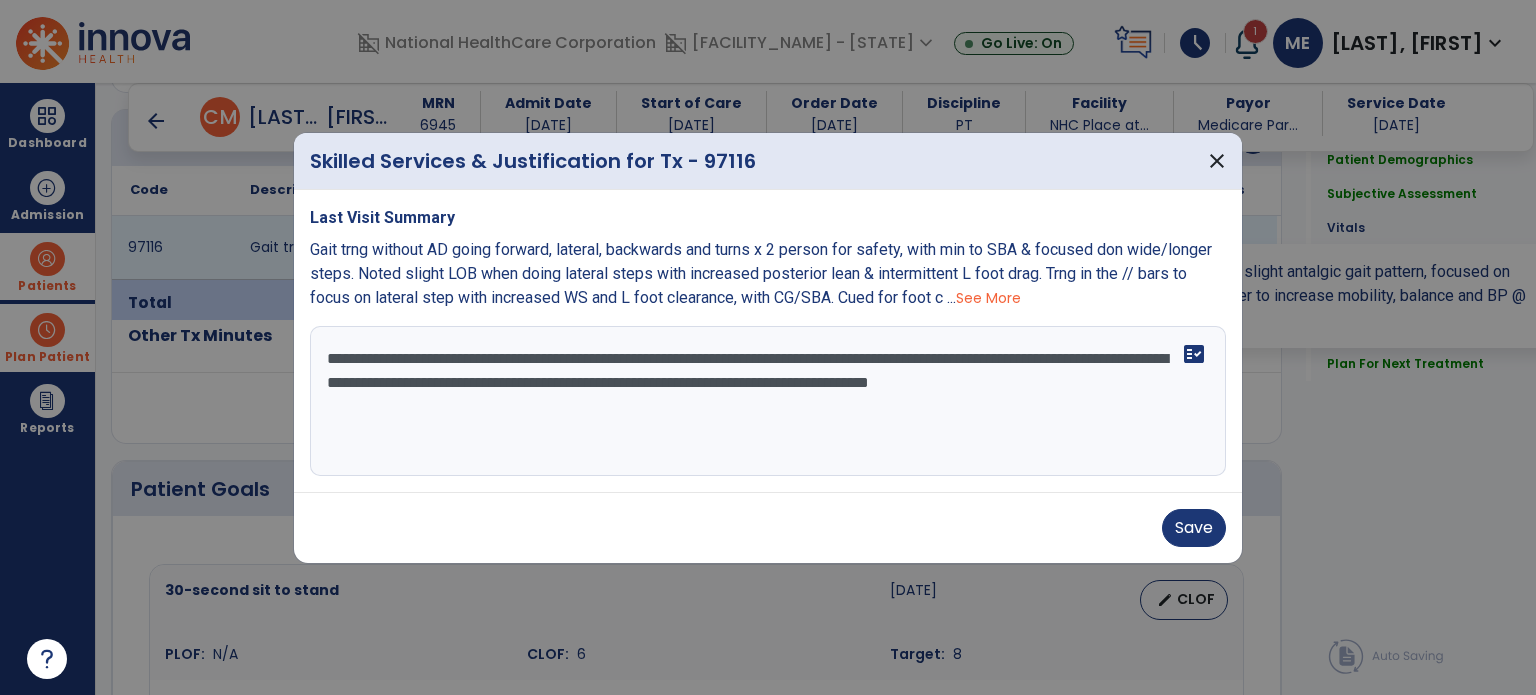click on "**********" at bounding box center [768, 401] 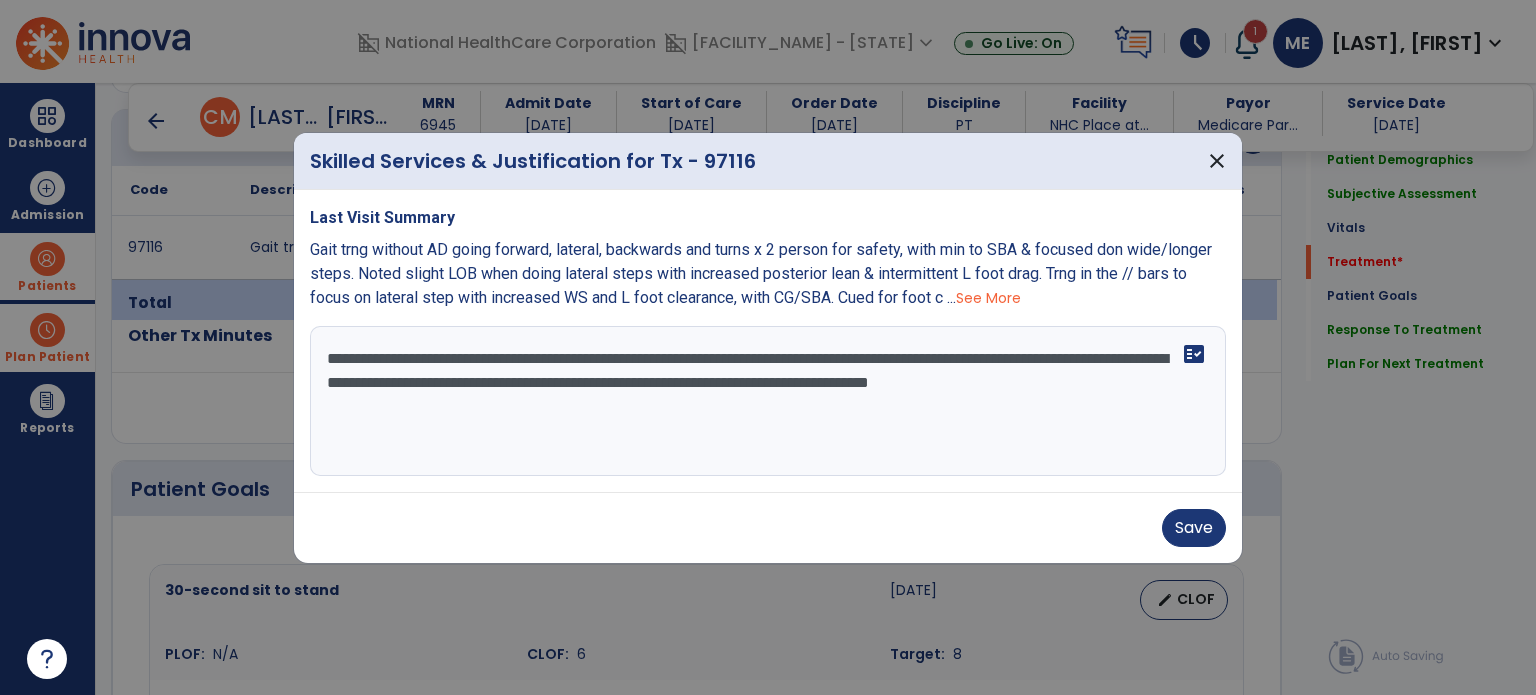 click on "**********" at bounding box center [768, 401] 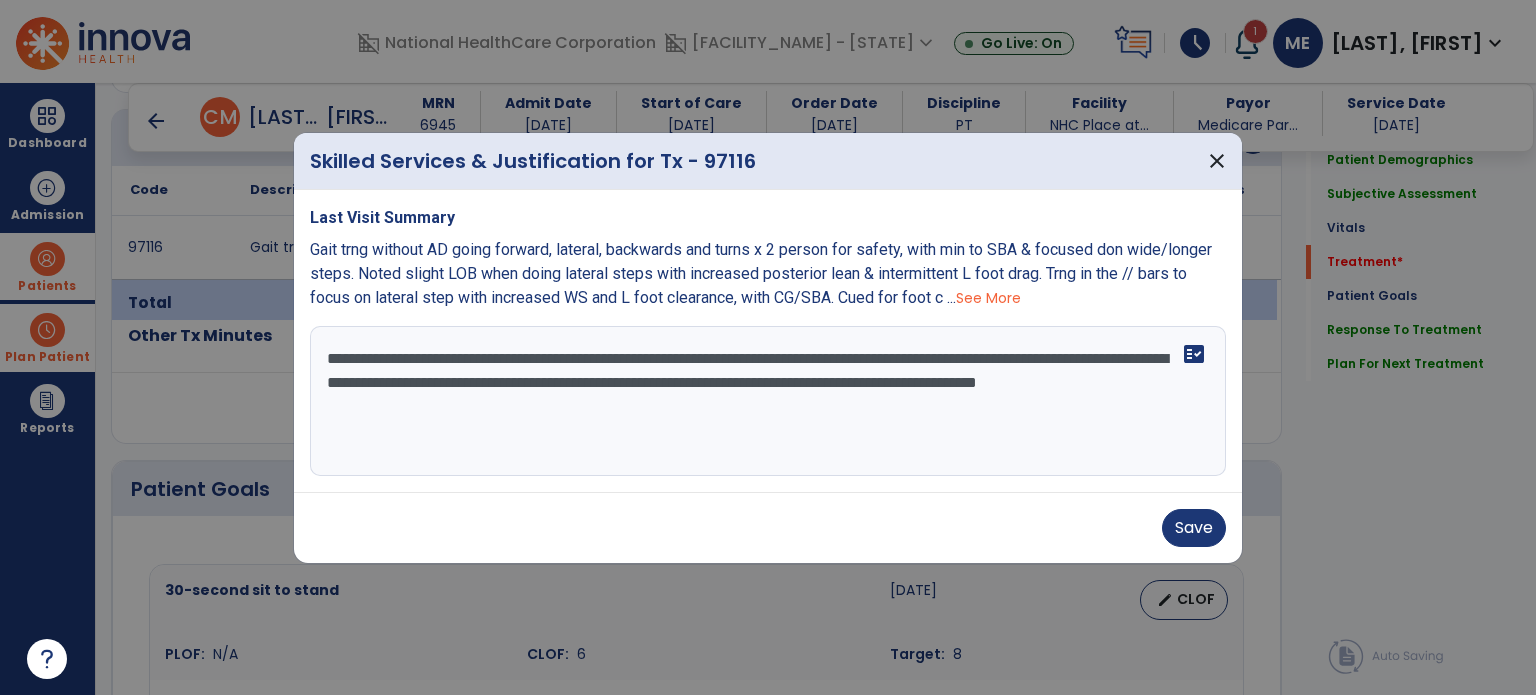 click on "**********" at bounding box center [768, 401] 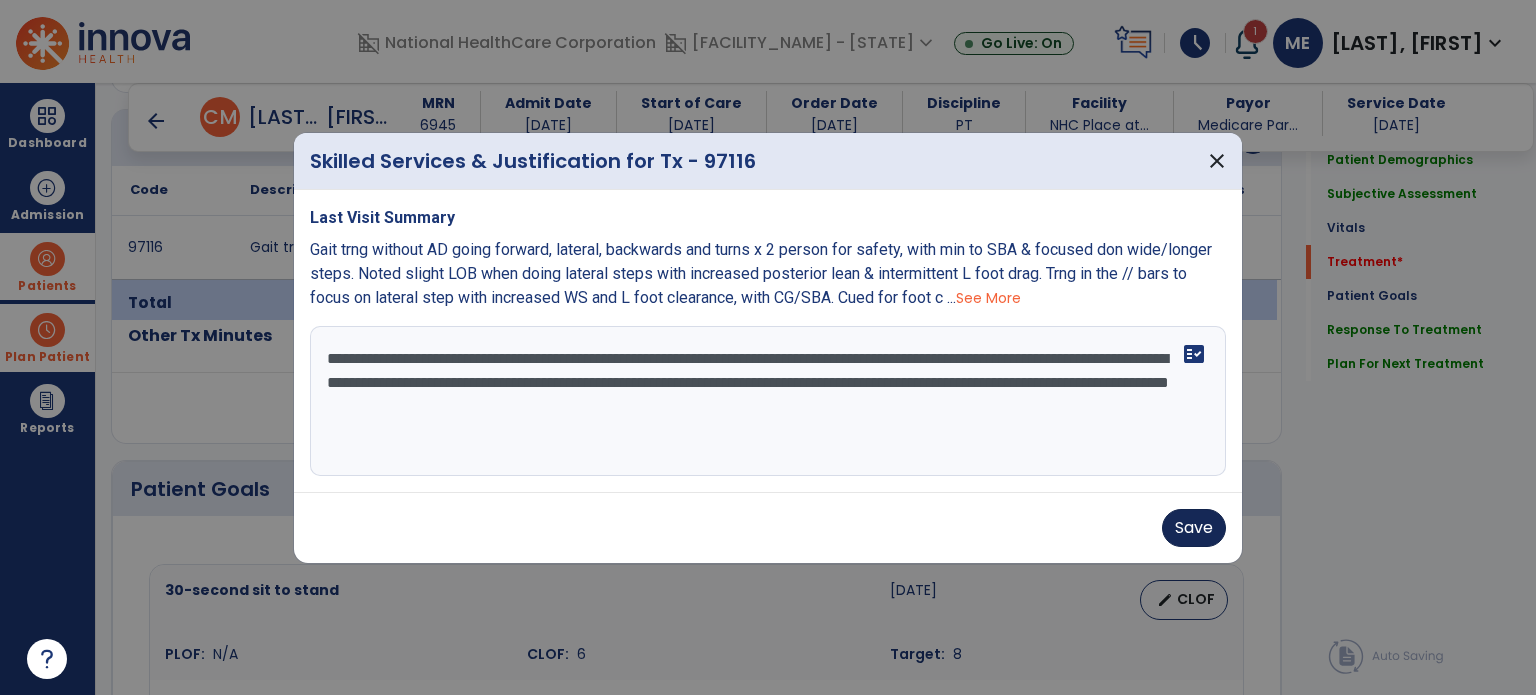 type on "**********" 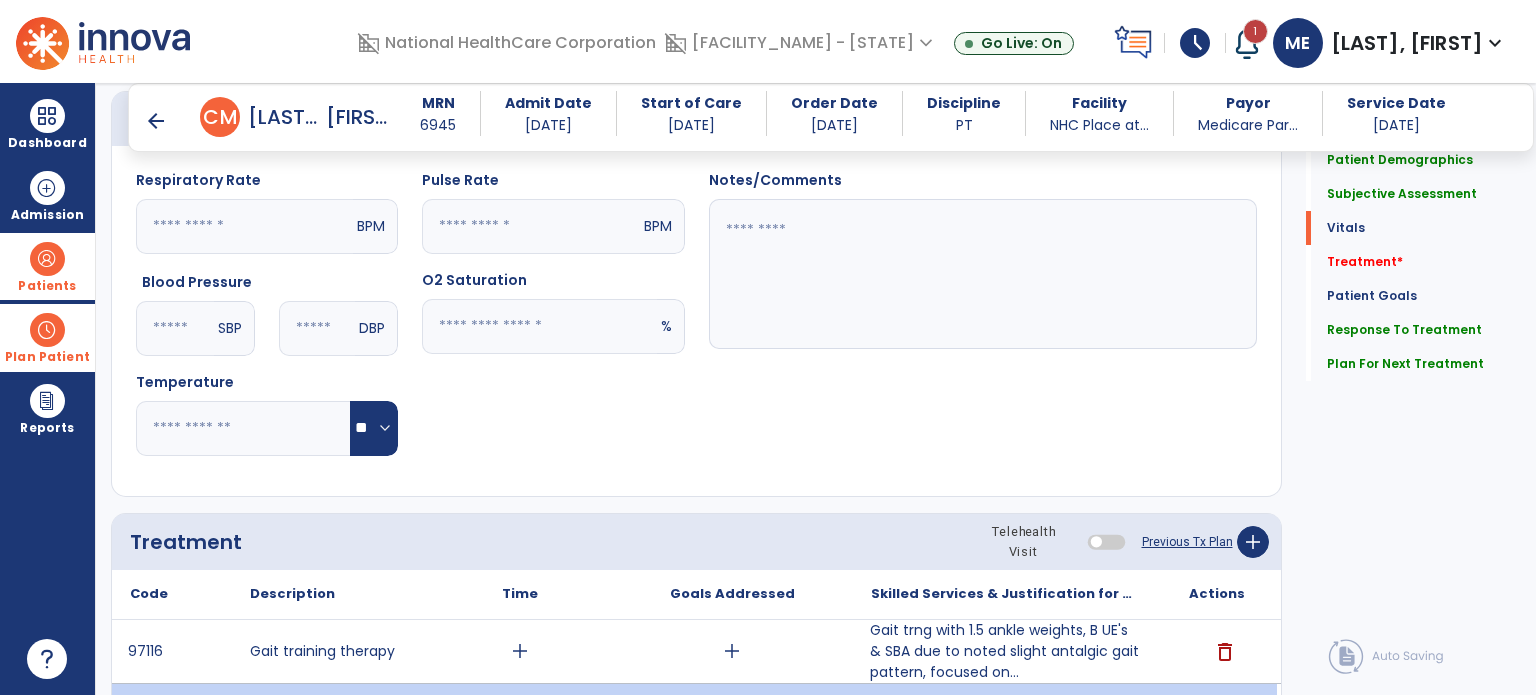 scroll, scrollTop: 816, scrollLeft: 0, axis: vertical 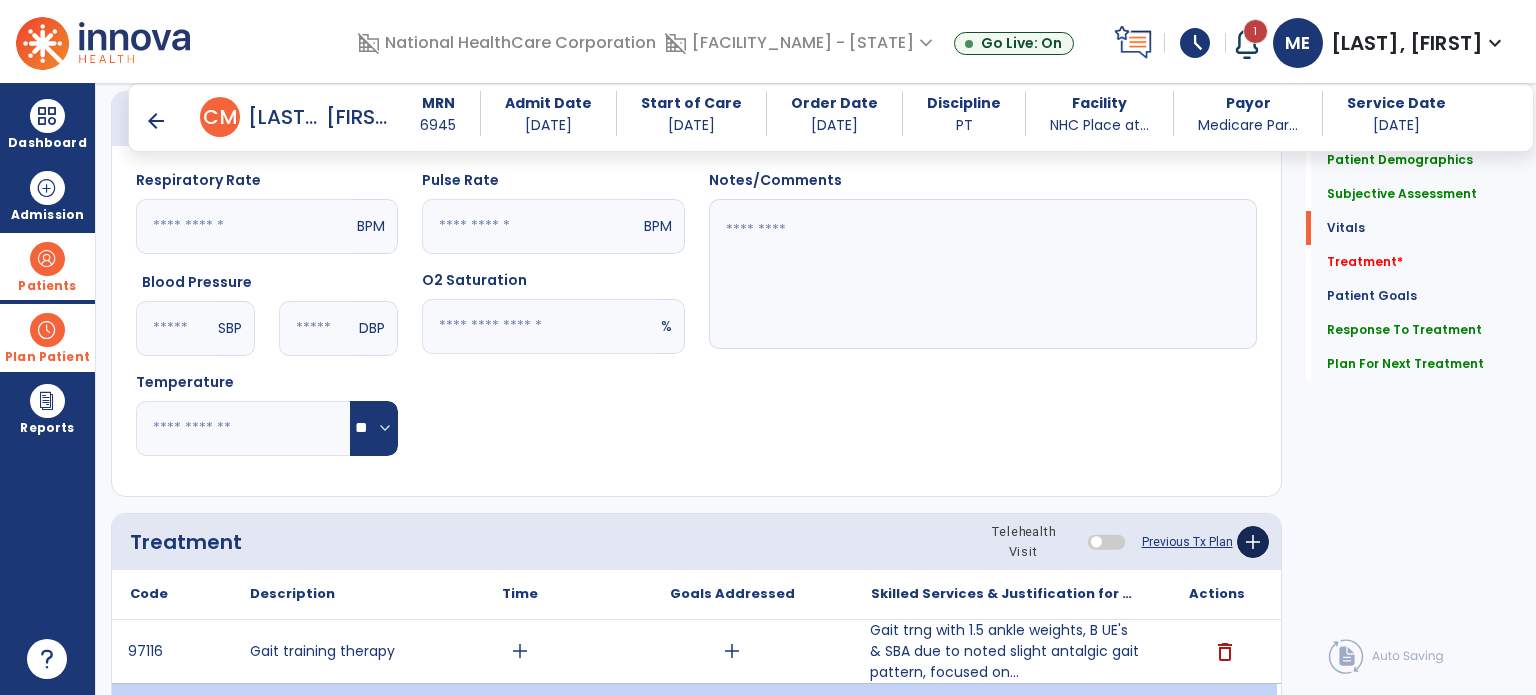 click on "add" 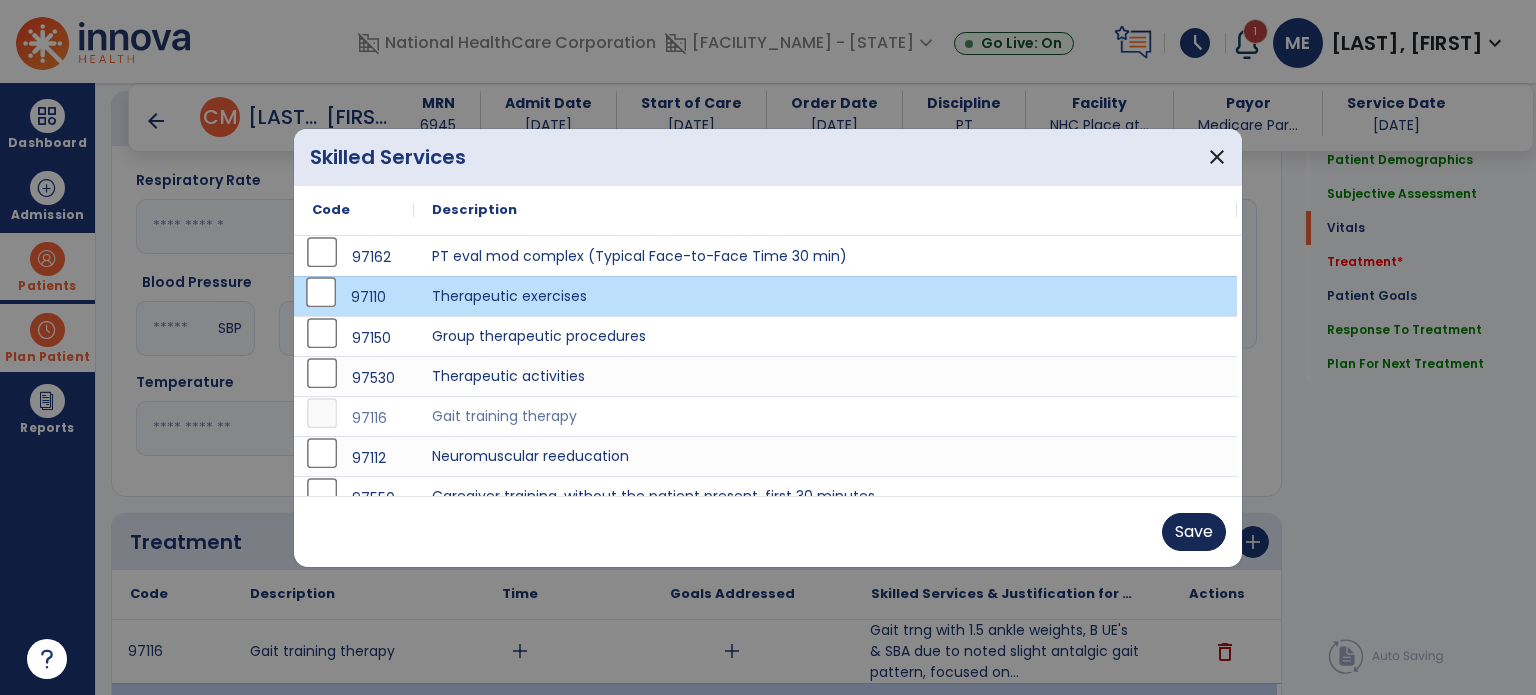 click on "Save" at bounding box center (1194, 532) 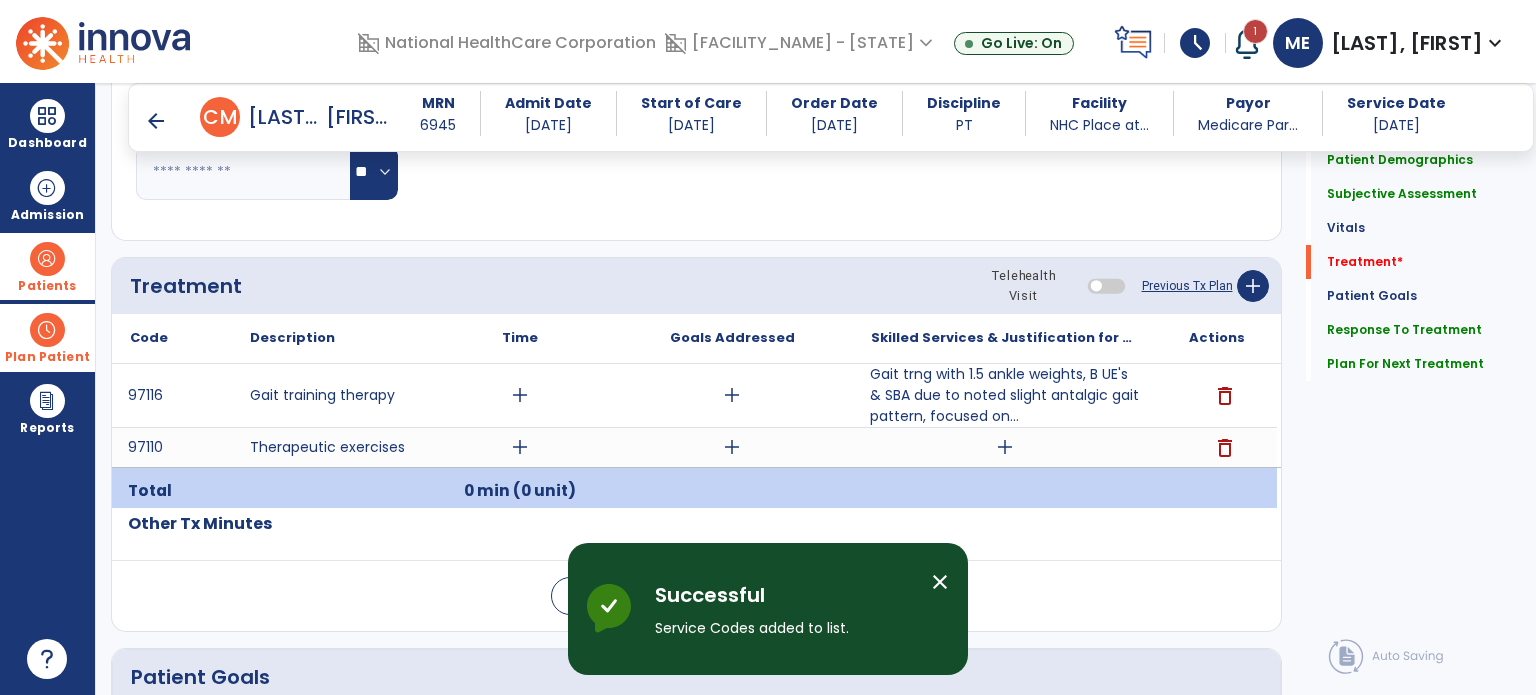 scroll, scrollTop: 1073, scrollLeft: 0, axis: vertical 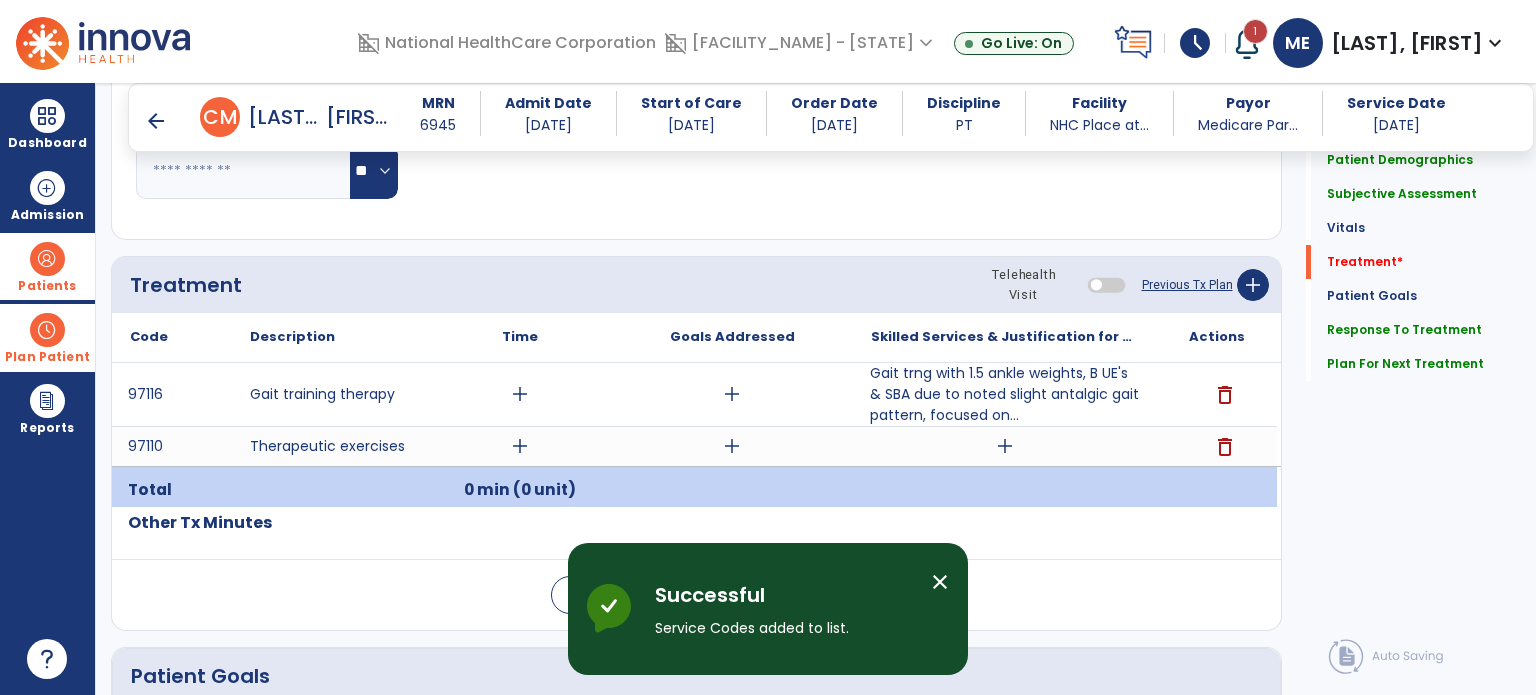 click on "add" at bounding box center (1005, 446) 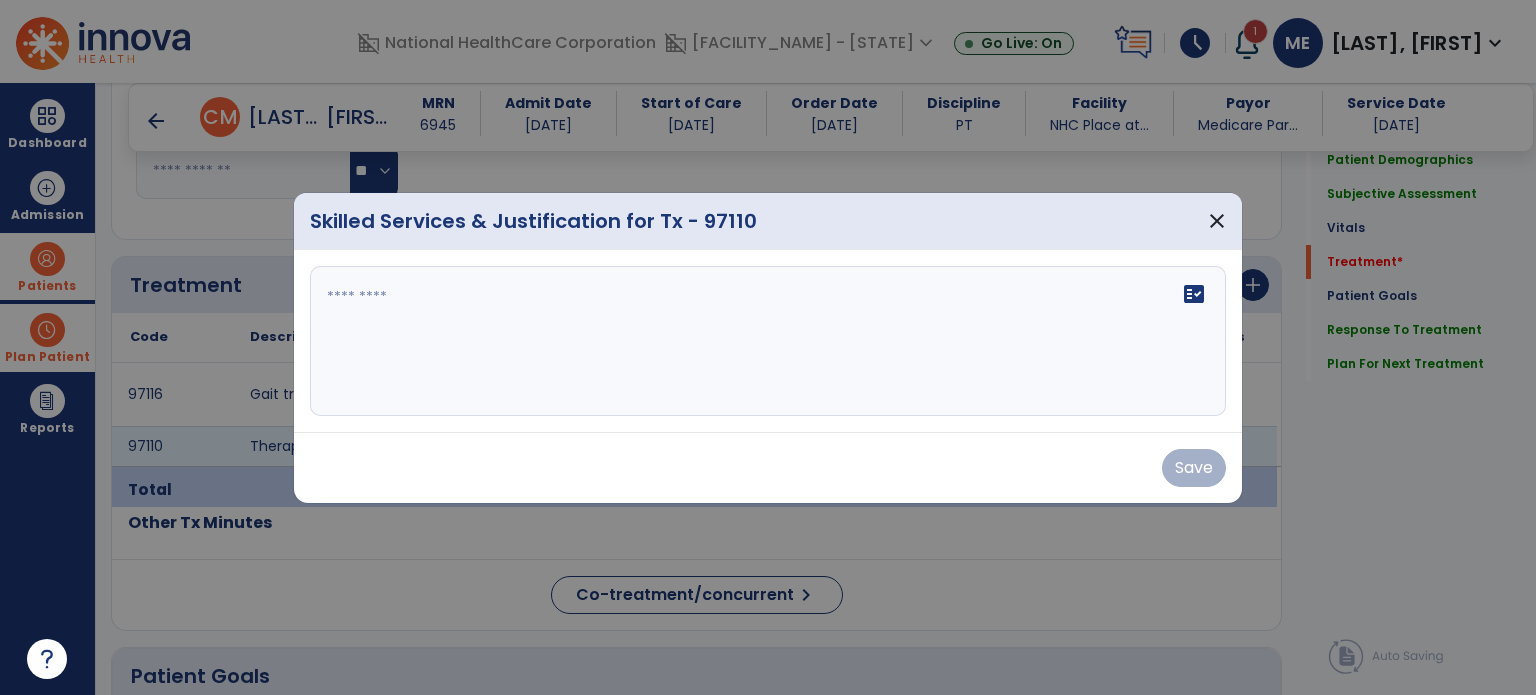 click on "fact_check" at bounding box center [768, 341] 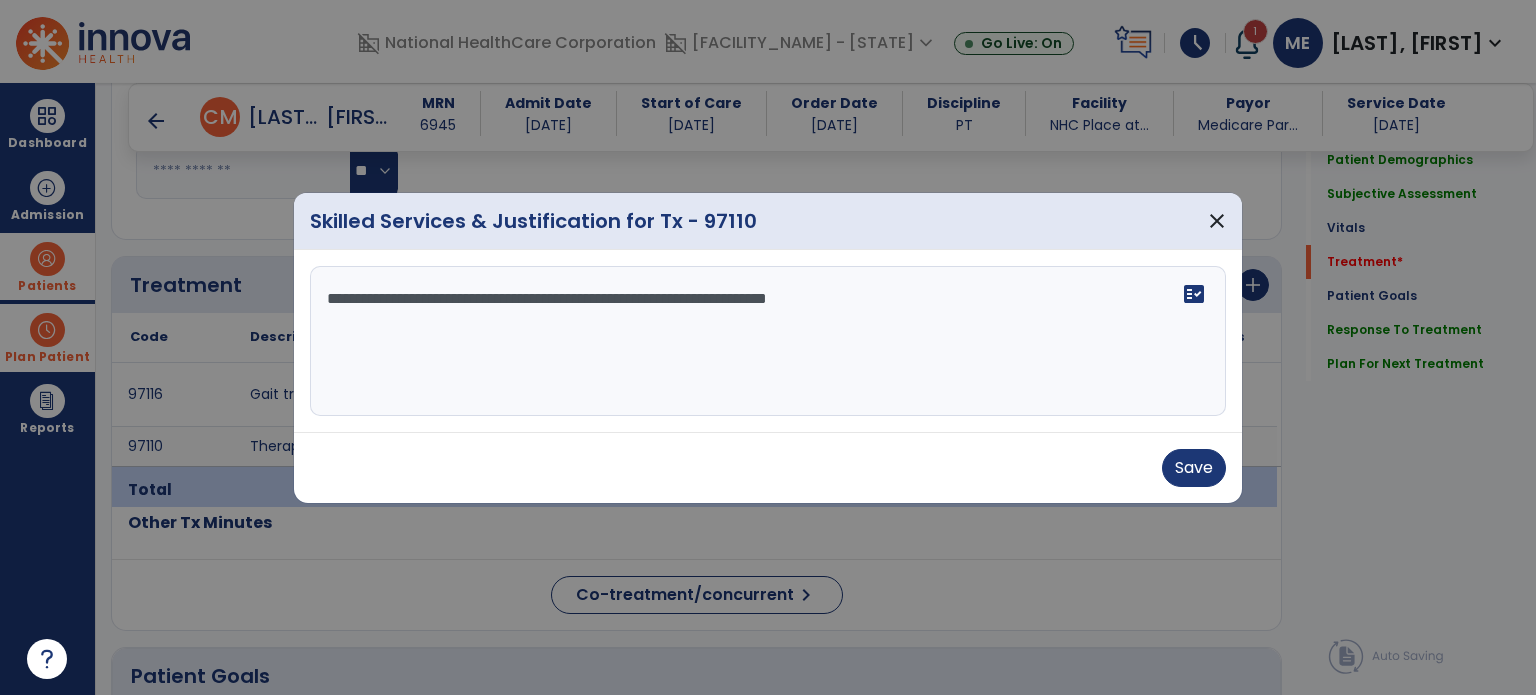 click on "**********" at bounding box center [768, 341] 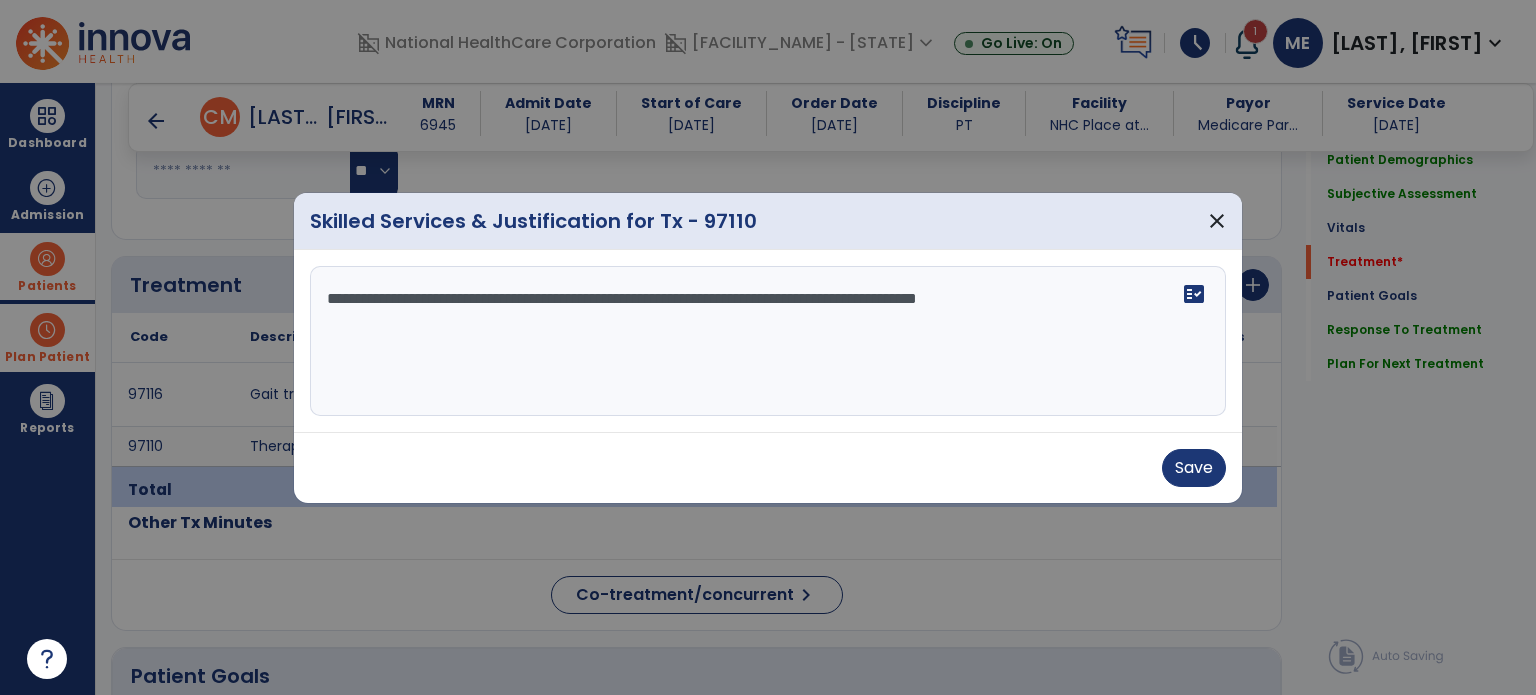click on "**********" at bounding box center [768, 341] 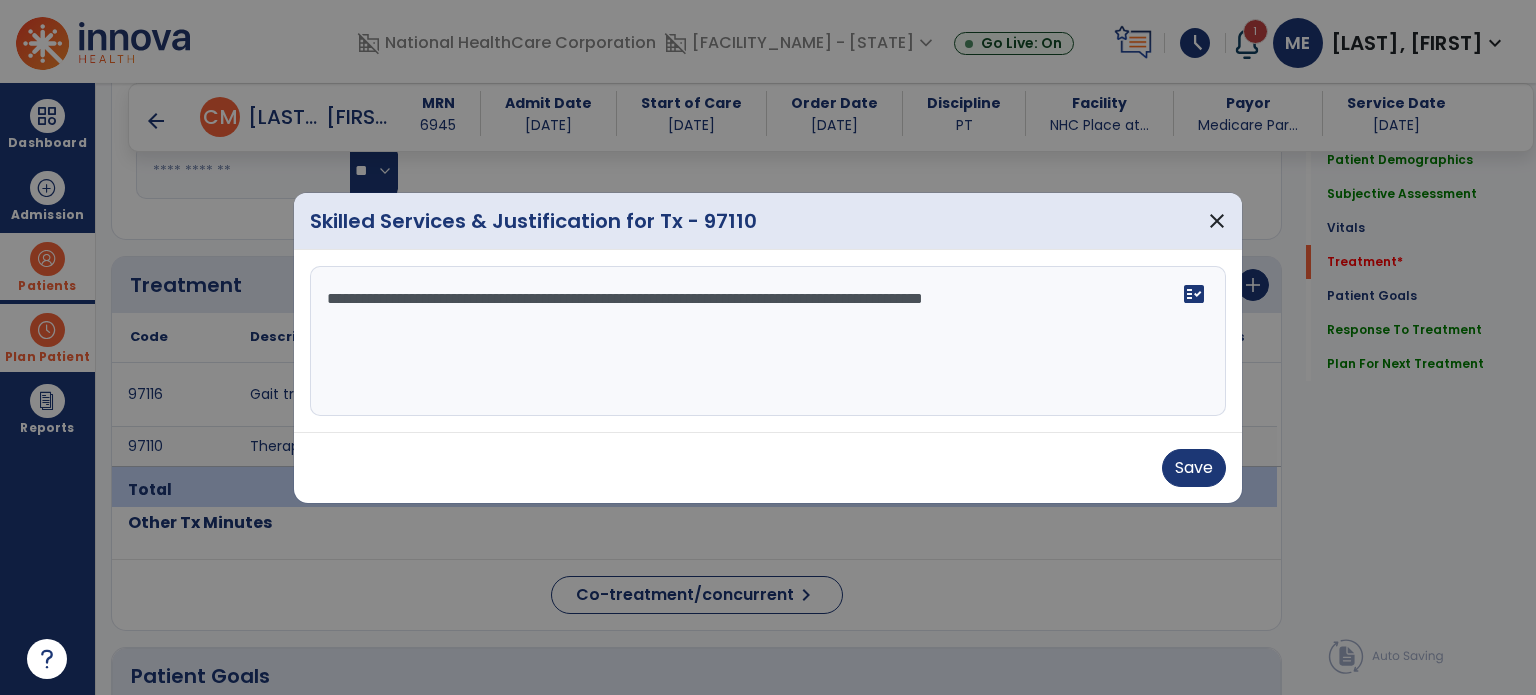 click on "**********" at bounding box center [768, 341] 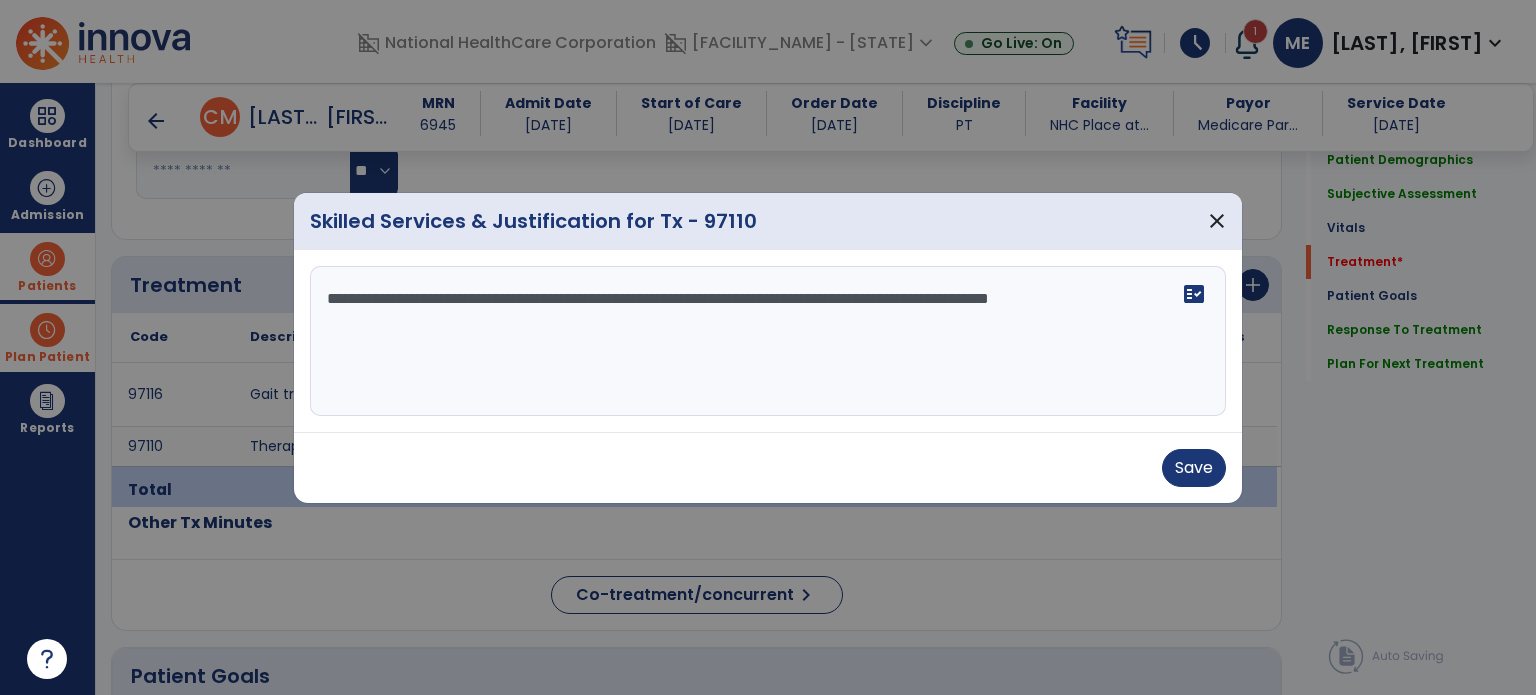 click on "**********" at bounding box center (768, 341) 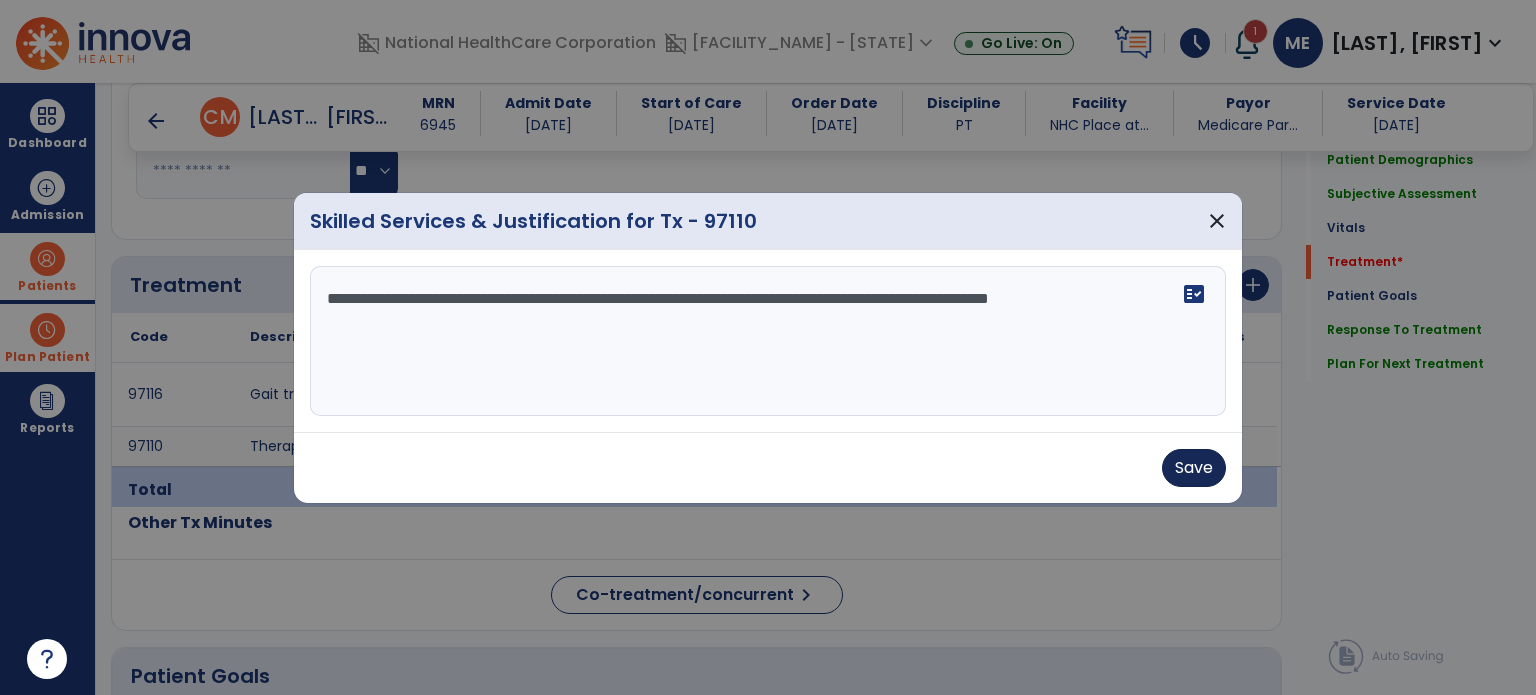 type on "**********" 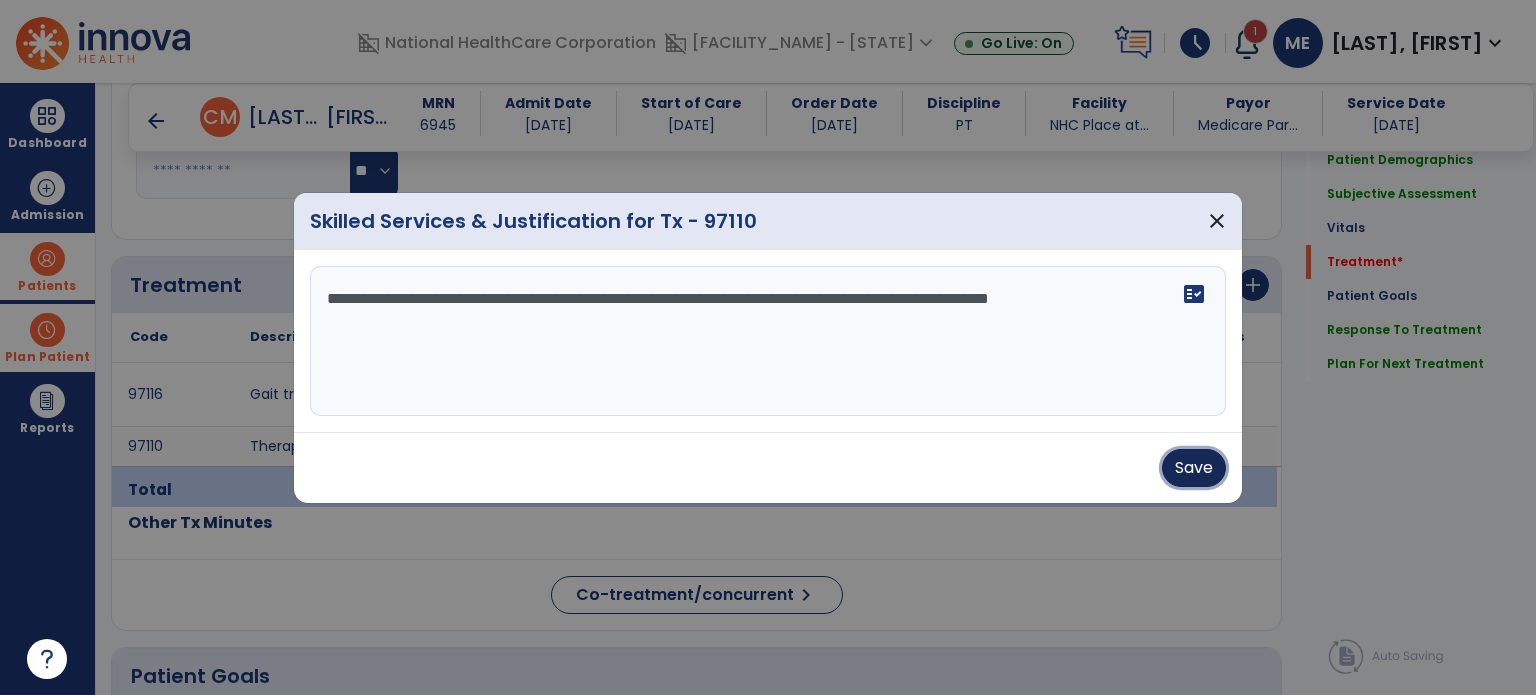 click on "Save" at bounding box center (1194, 468) 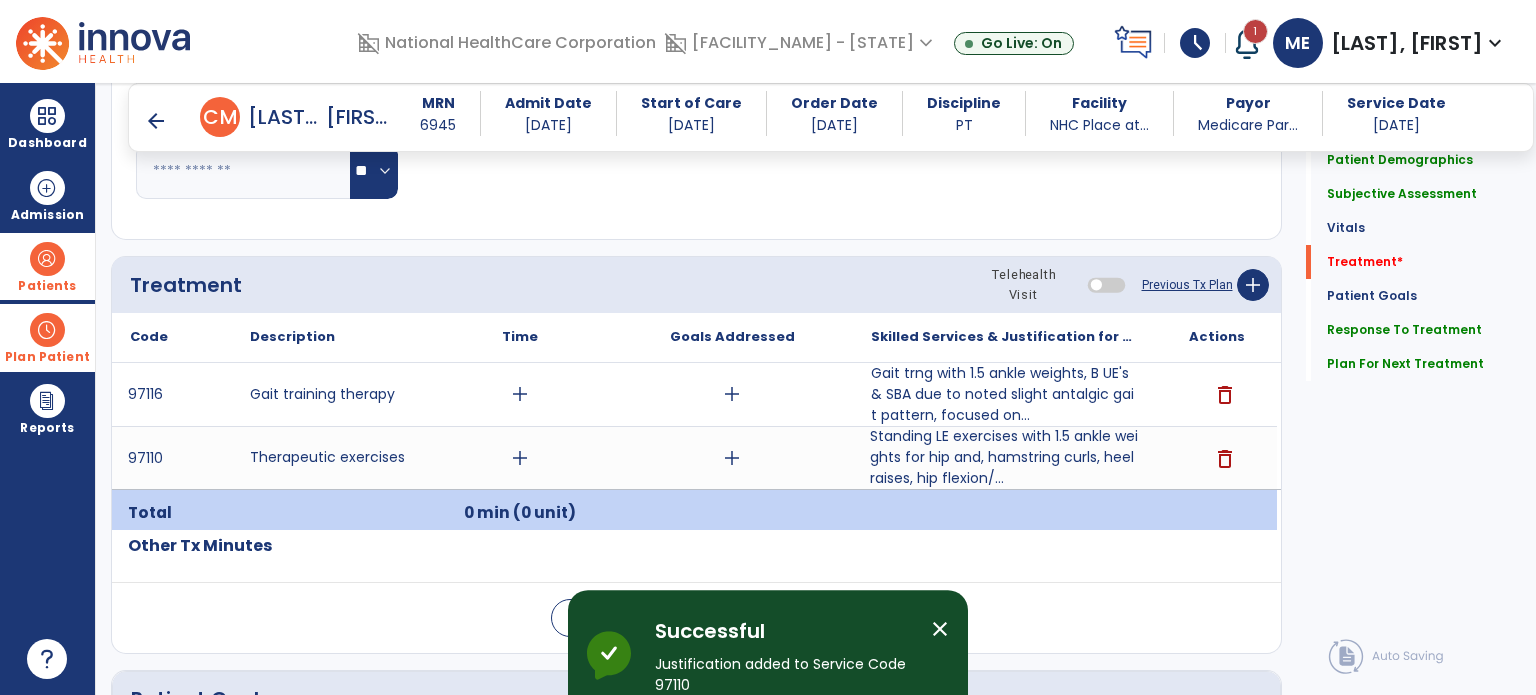 click on "arrow_back" at bounding box center [156, 121] 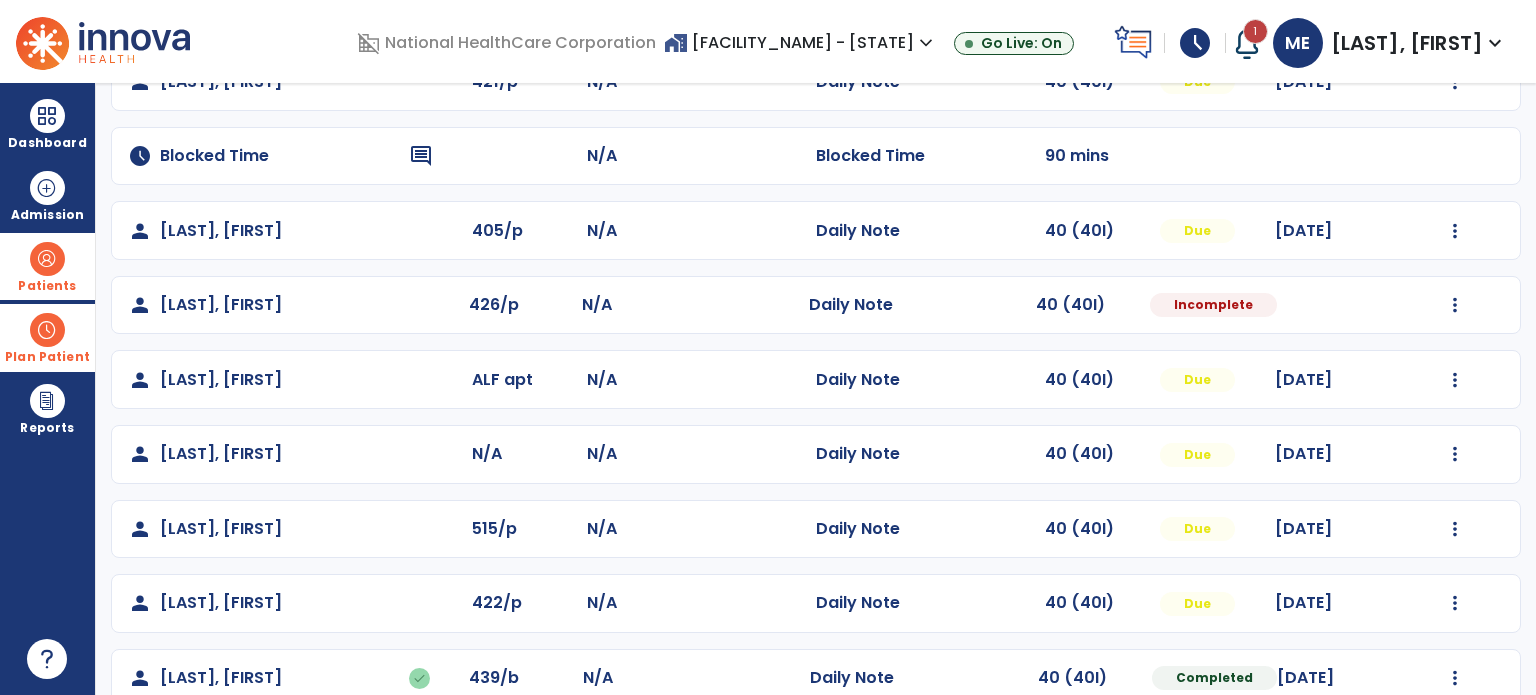 scroll, scrollTop: 243, scrollLeft: 0, axis: vertical 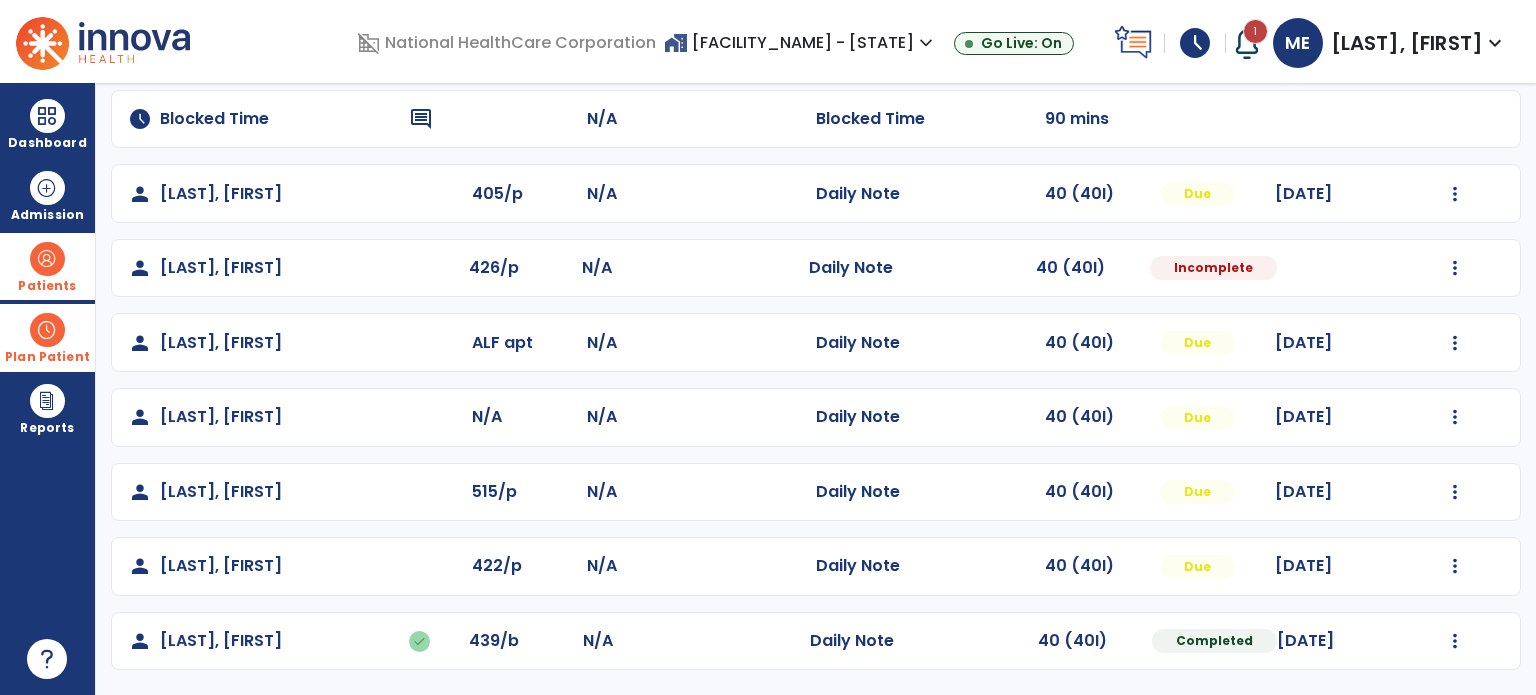 click on "[LAST], [FIRST]" 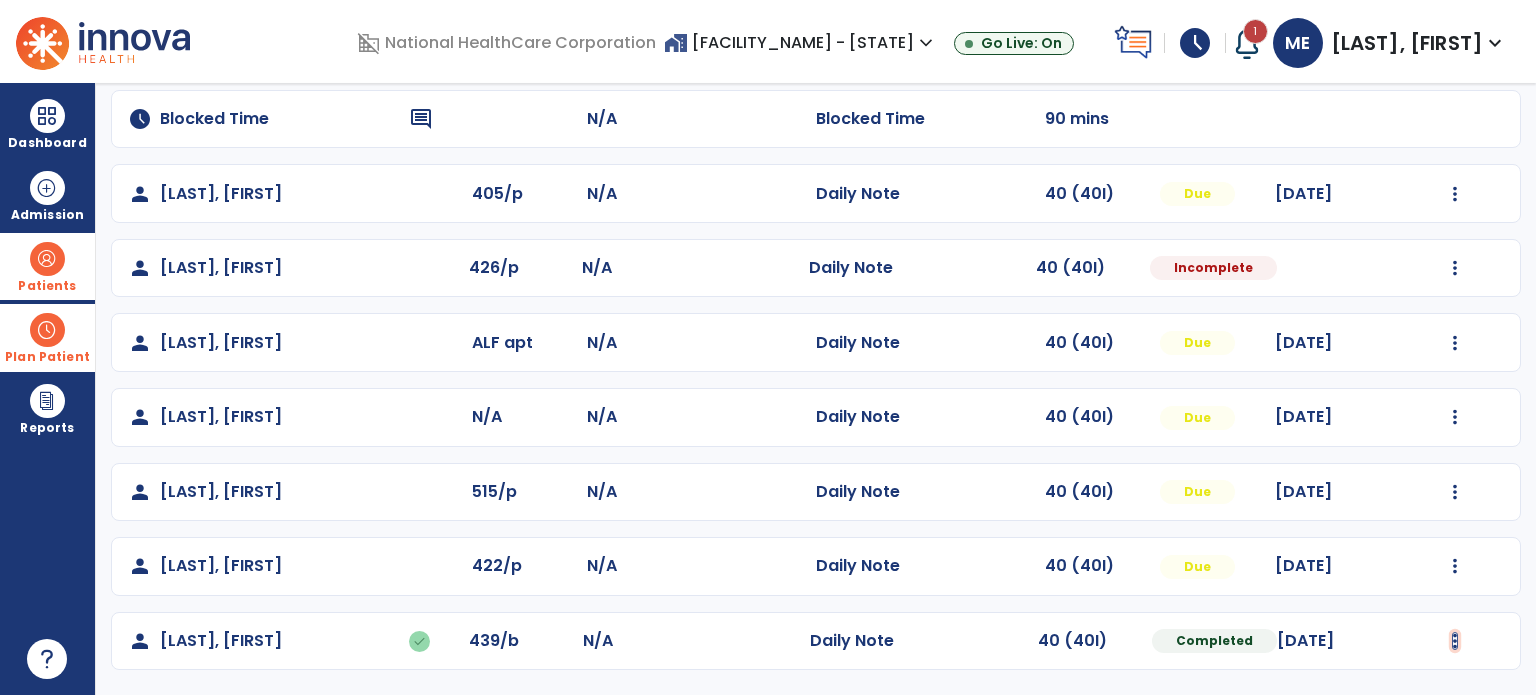 click at bounding box center [1455, 45] 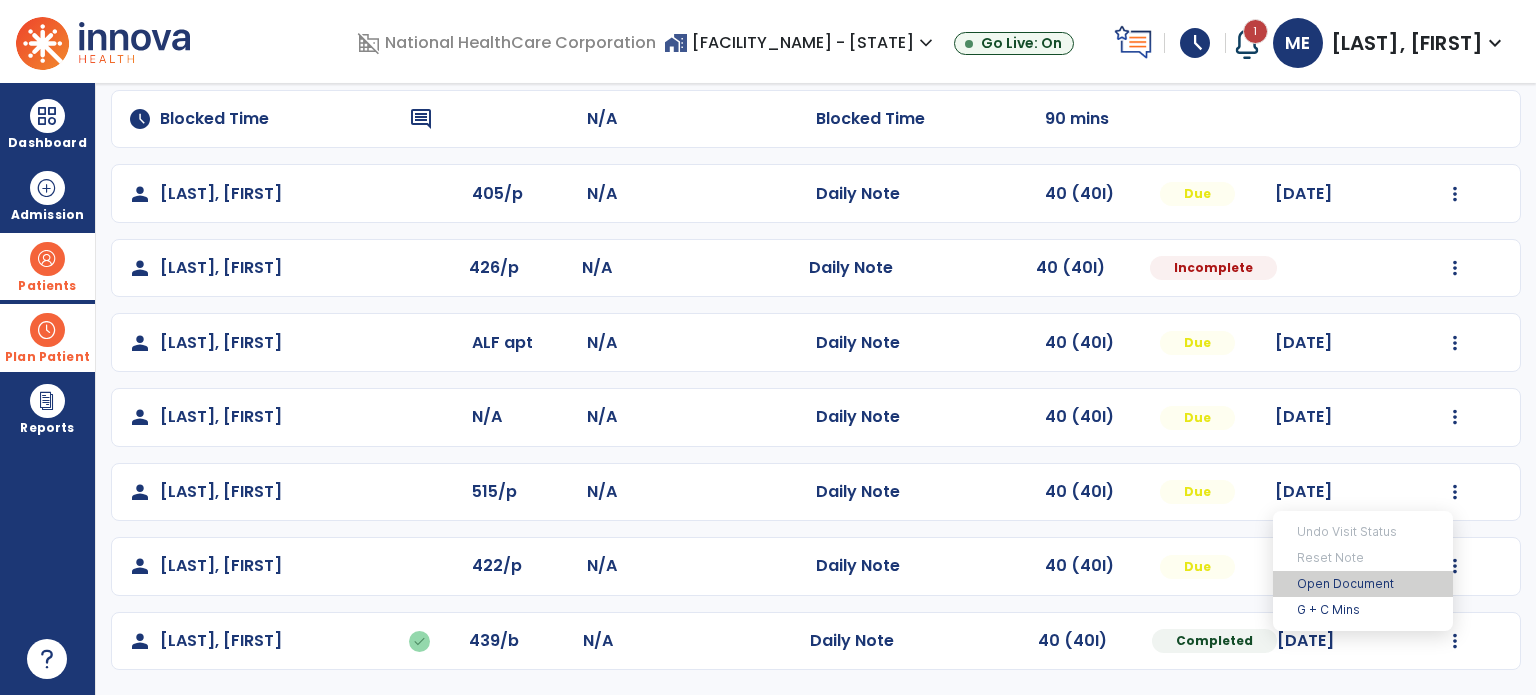 click on "Open Document" at bounding box center (1363, 584) 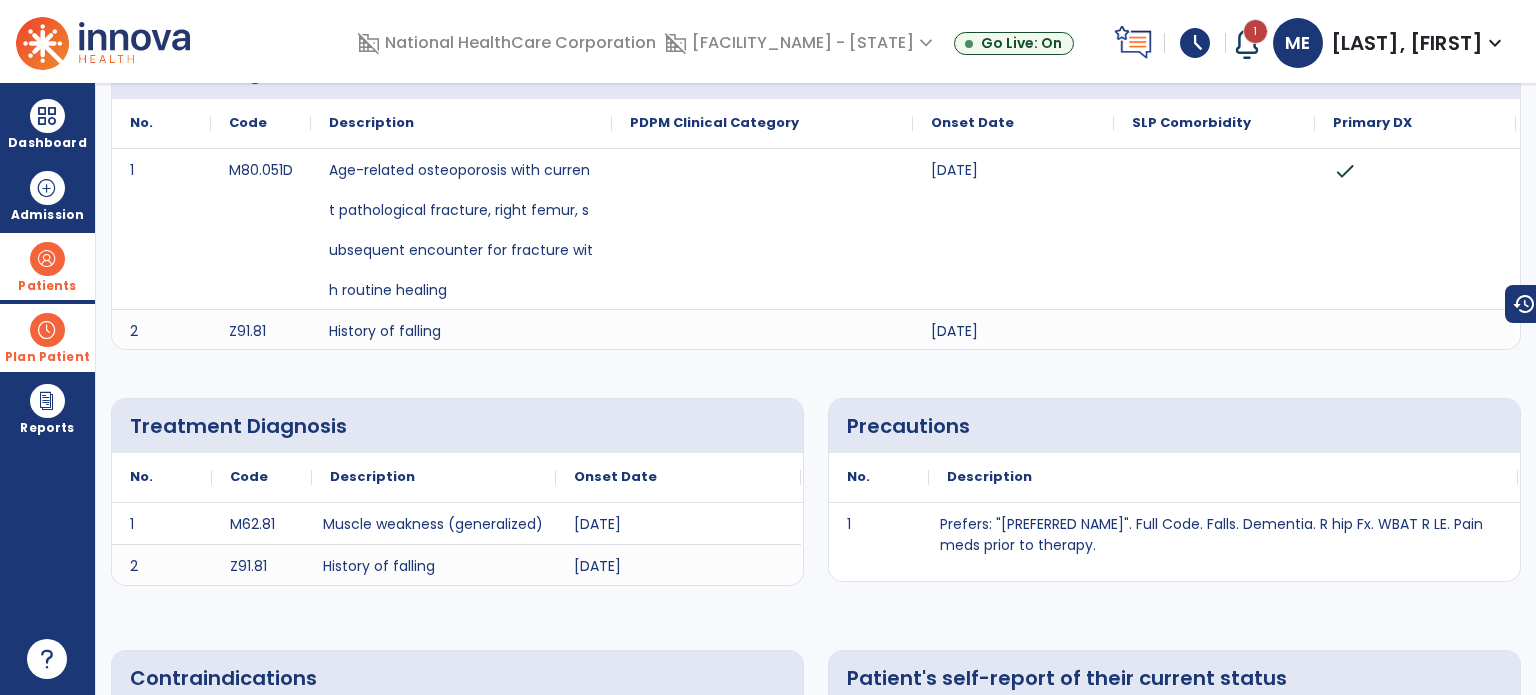 scroll, scrollTop: 0, scrollLeft: 0, axis: both 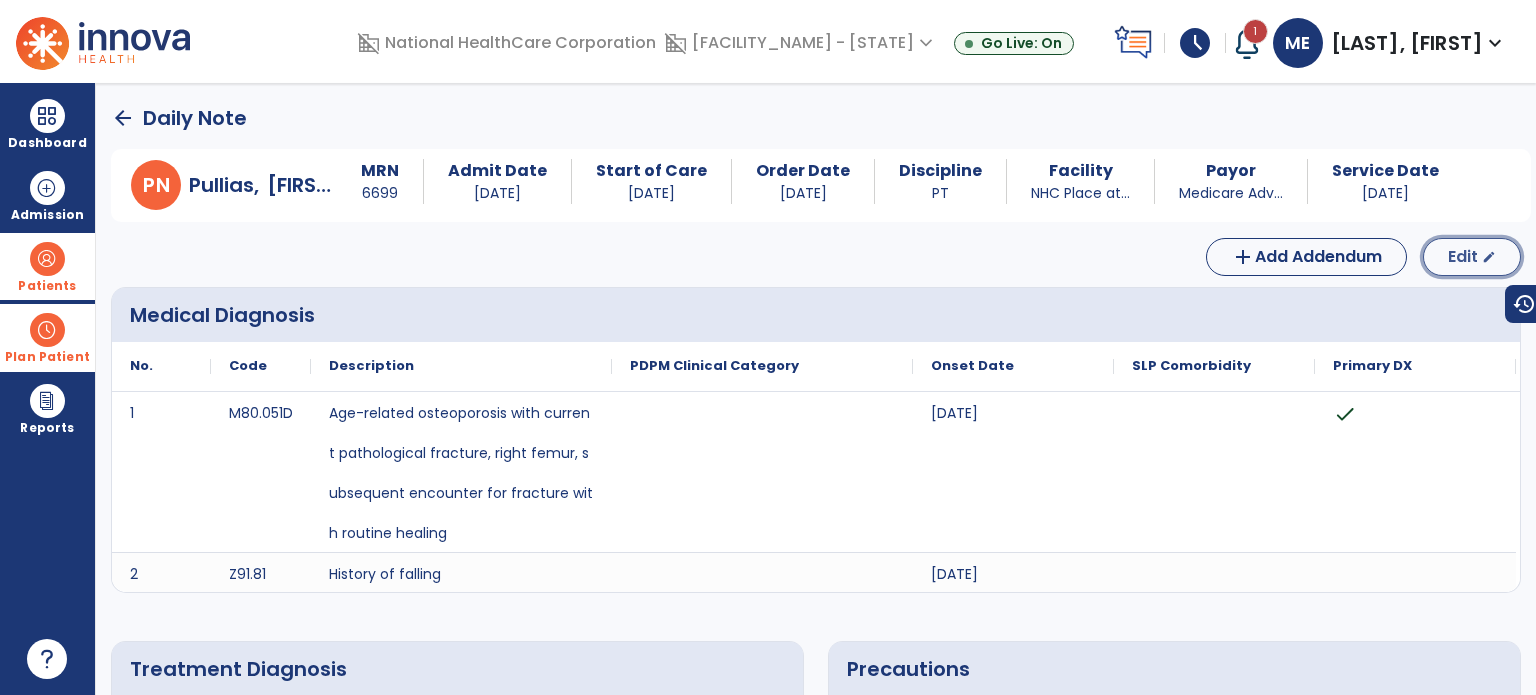 click on "Edit" 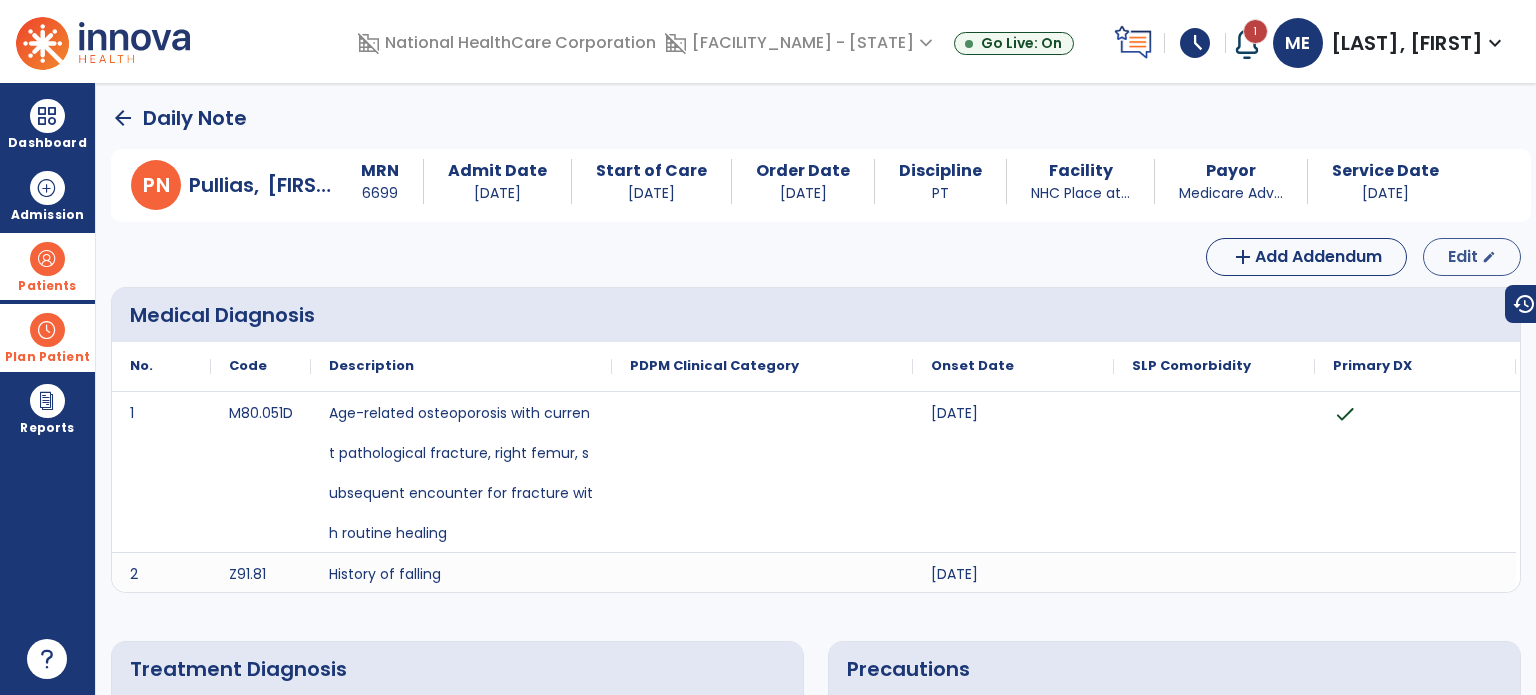 select on "*" 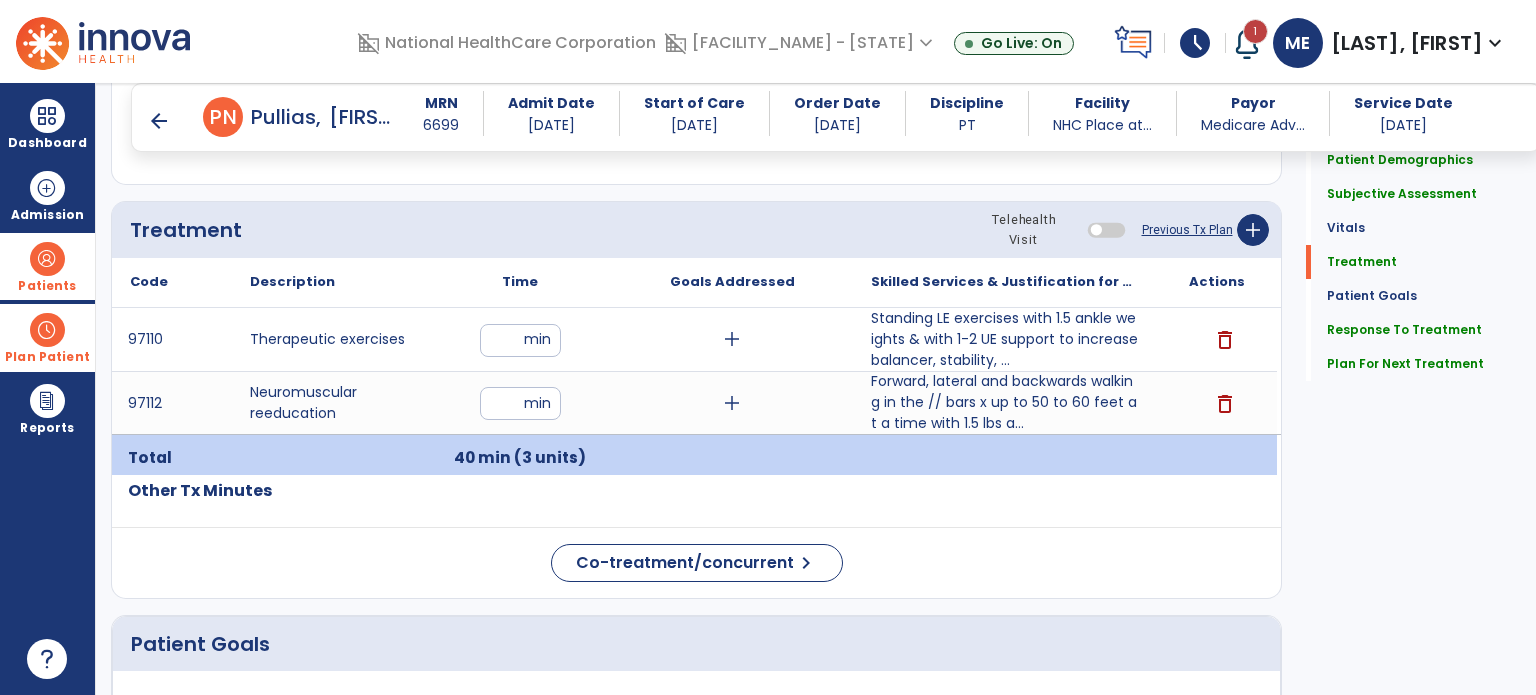 scroll, scrollTop: 1088, scrollLeft: 0, axis: vertical 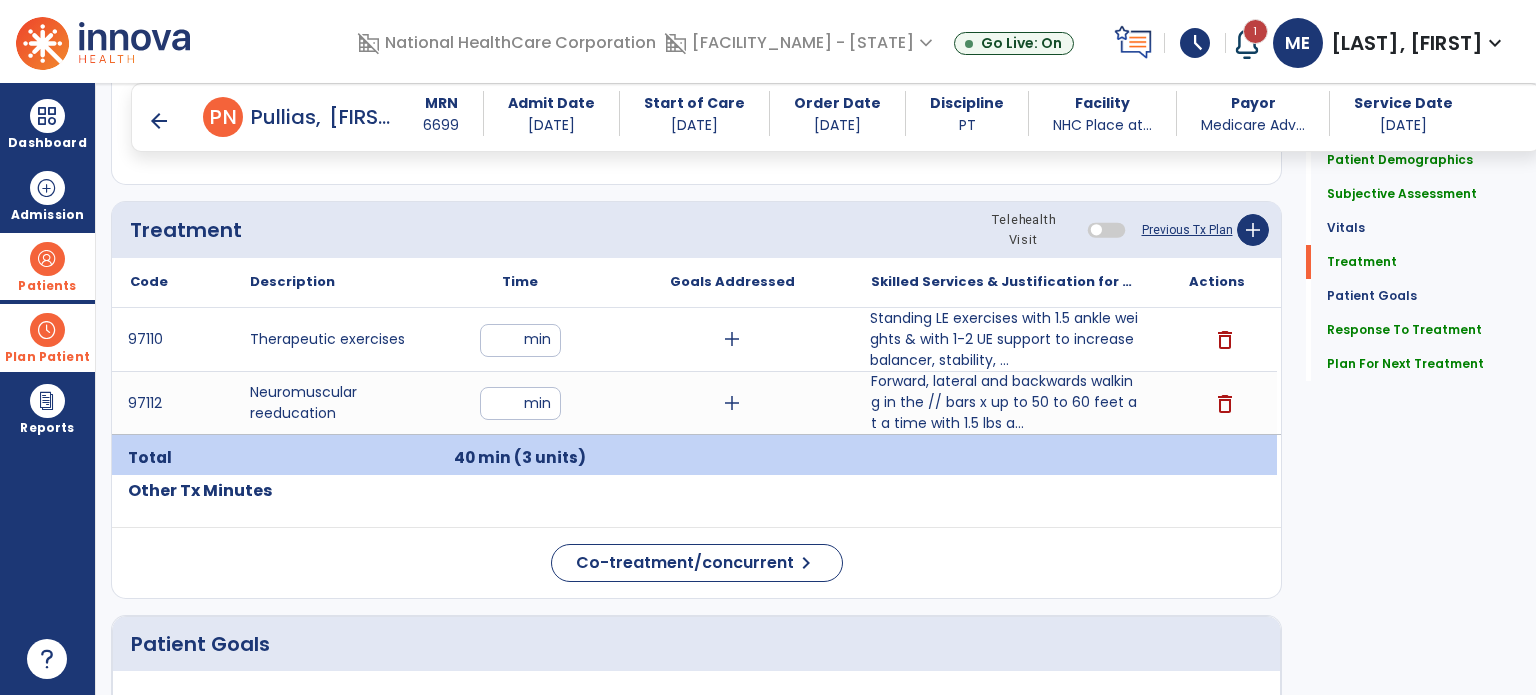 click on "Standing LE exercises with 1.5 ankle weights & with 1-2 UE support to increase balancer, stability, ..." at bounding box center [1004, 339] 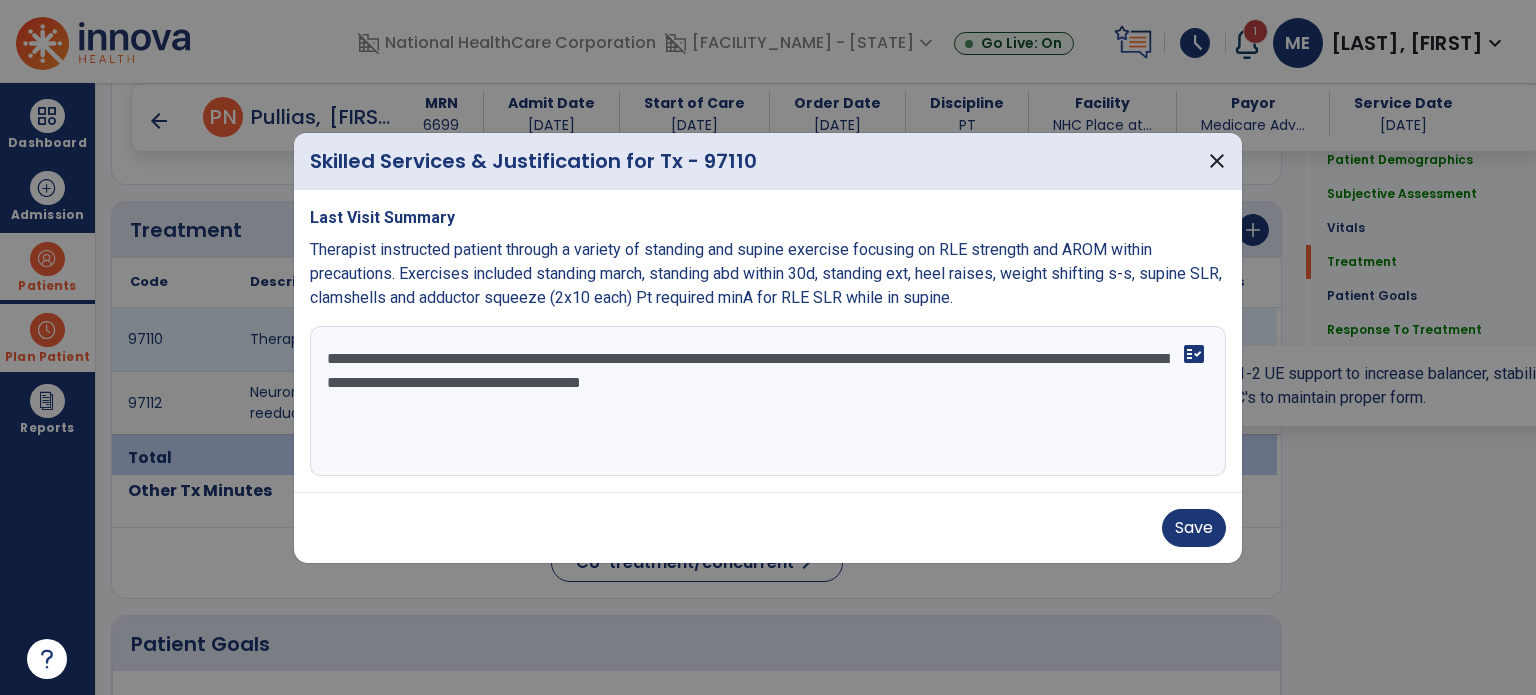 click on "**********" at bounding box center (768, 401) 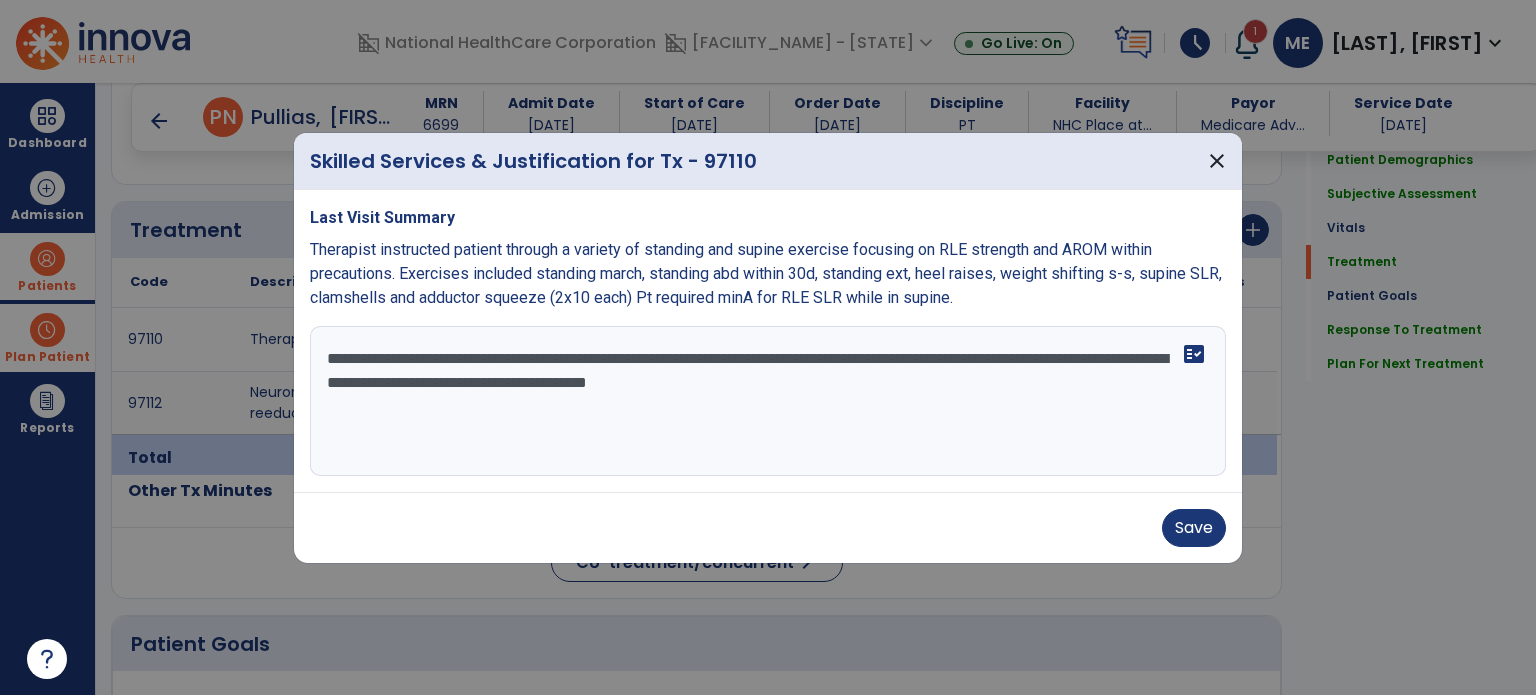 paste on "**********" 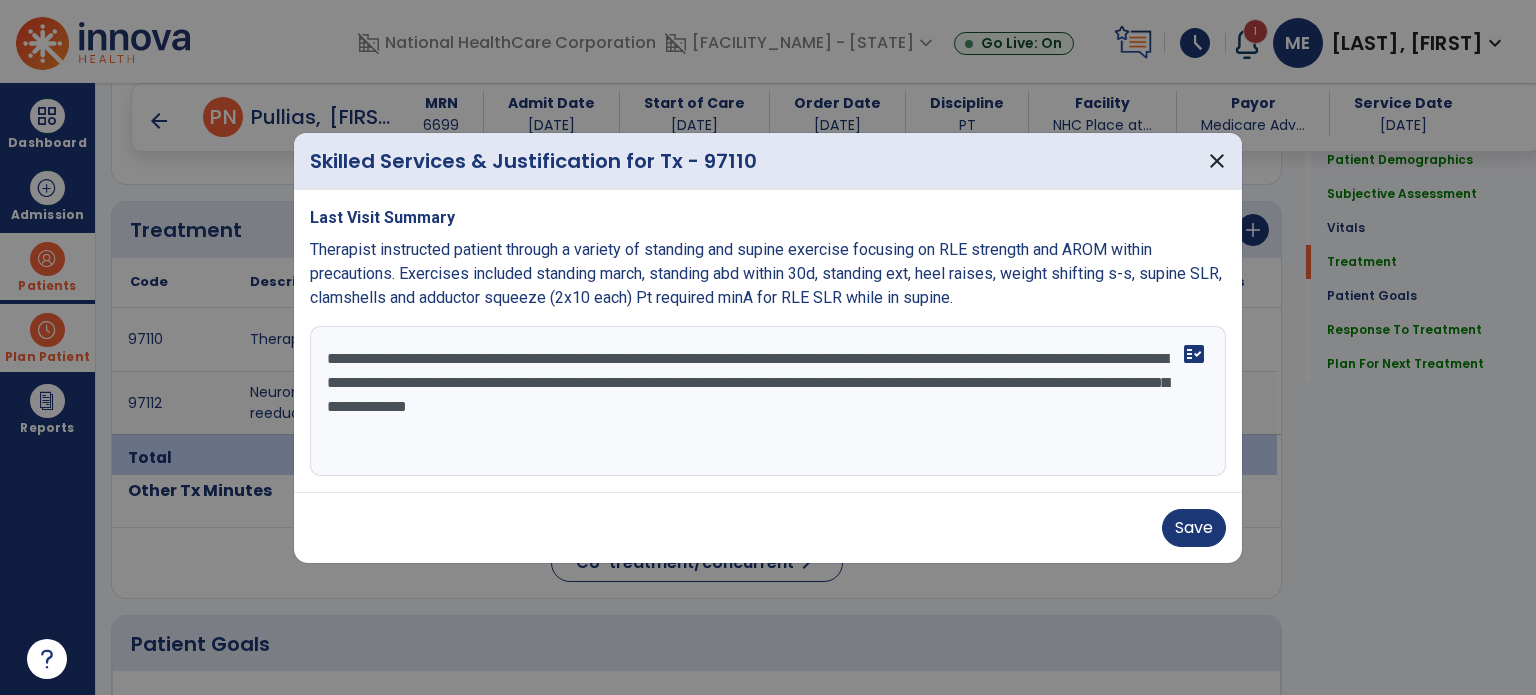 click on "**********" at bounding box center (768, 401) 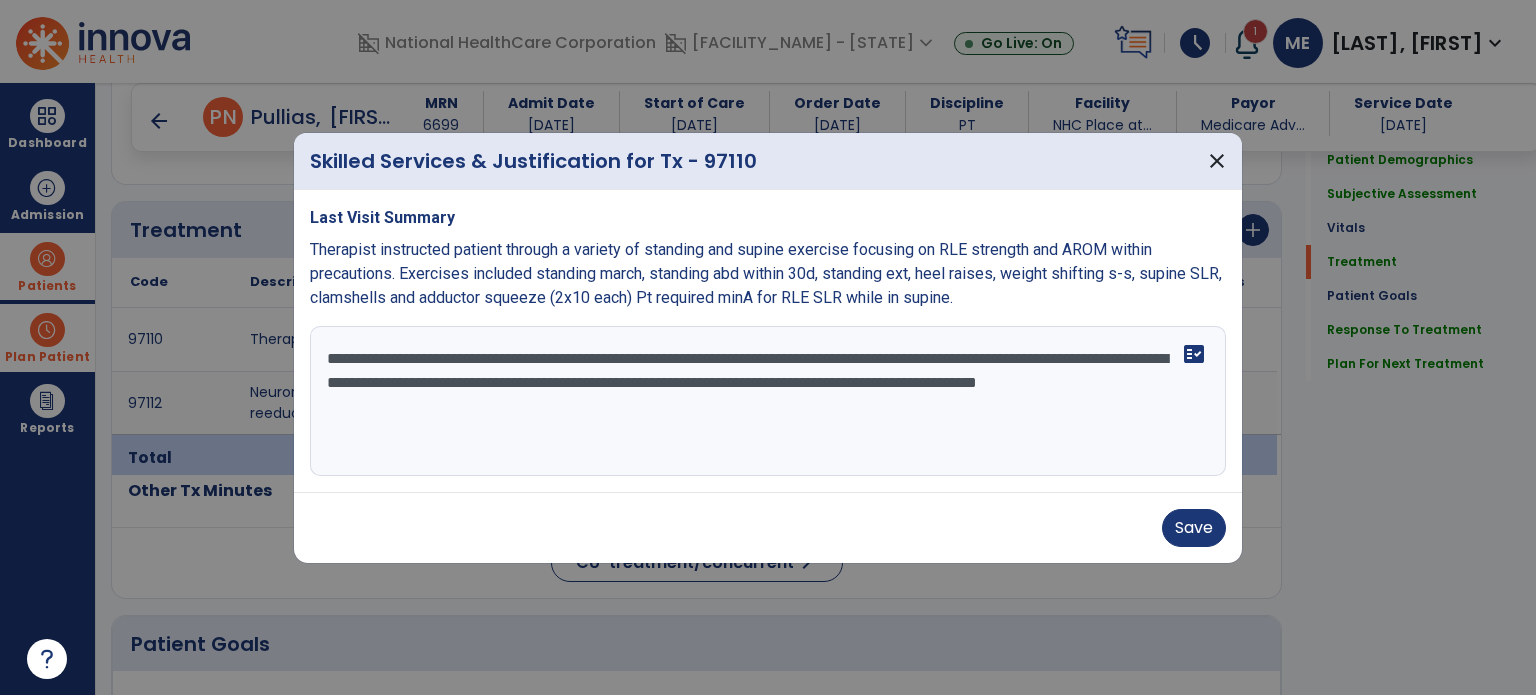 click on "**********" at bounding box center (768, 401) 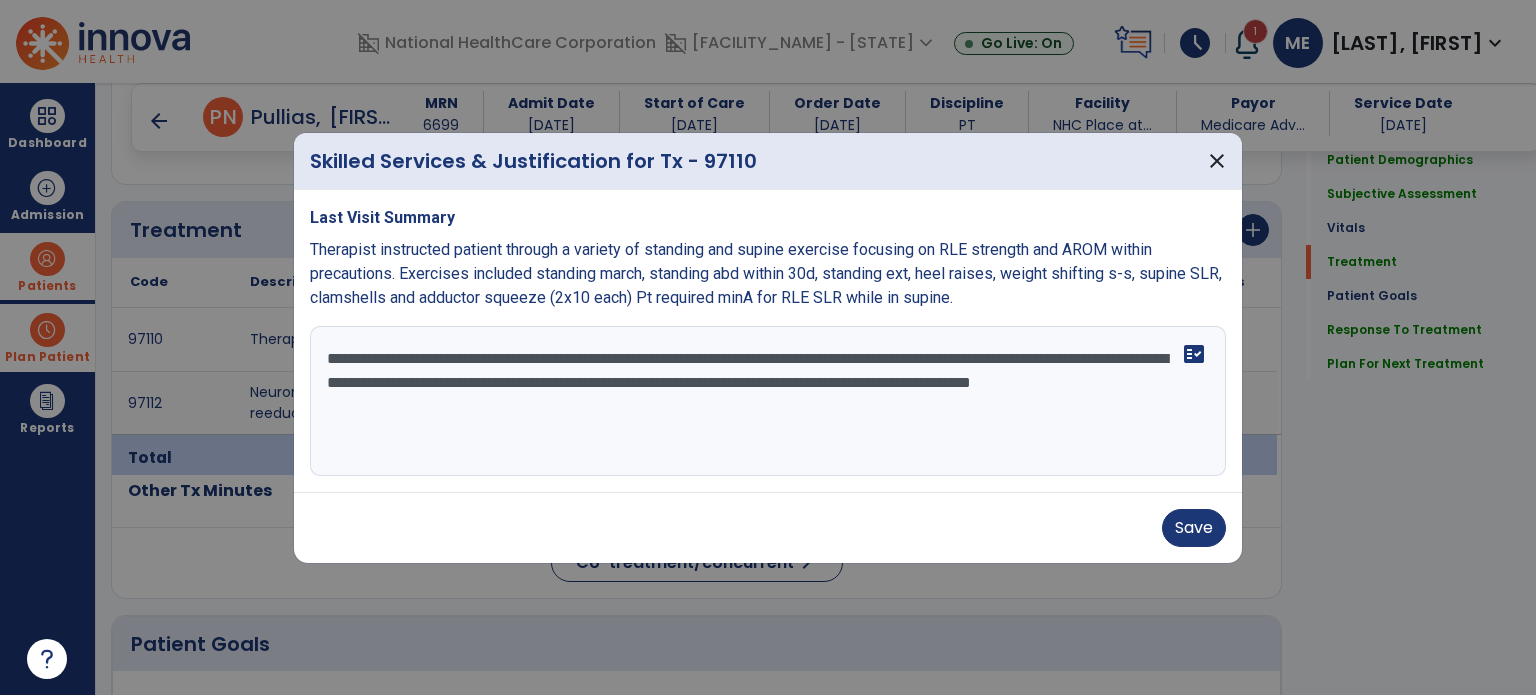click on "**********" at bounding box center [768, 401] 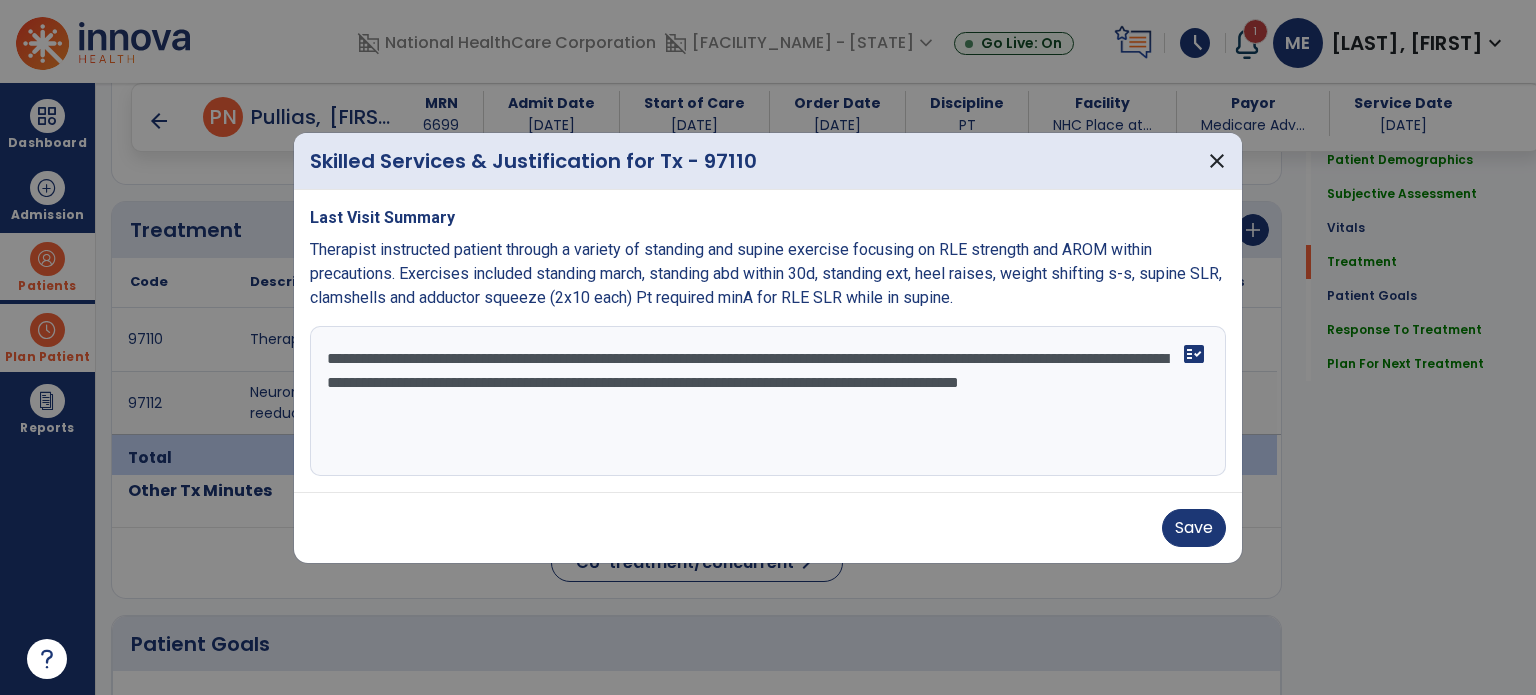 type on "**********" 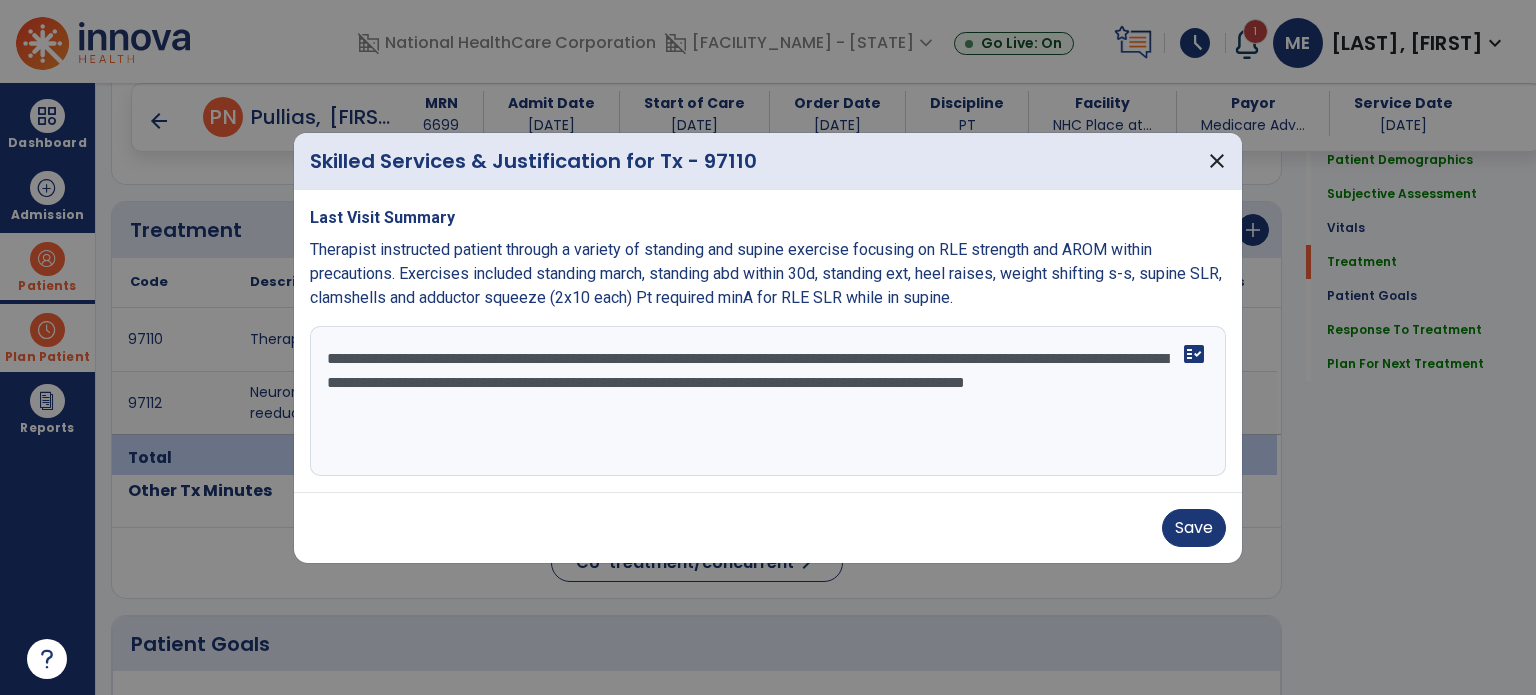 drag, startPoint x: 327, startPoint y: 380, endPoint x: 690, endPoint y: 437, distance: 367.44797 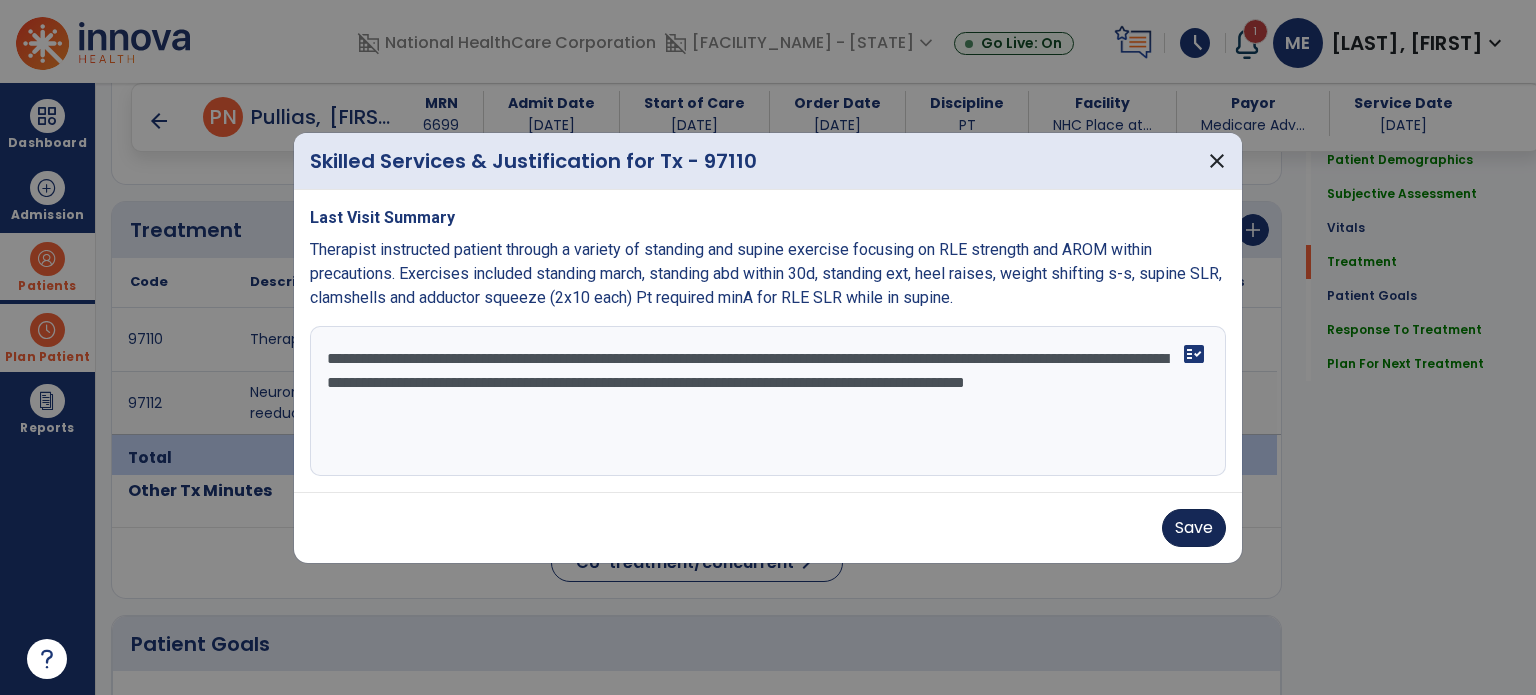 click on "Save" at bounding box center [1194, 528] 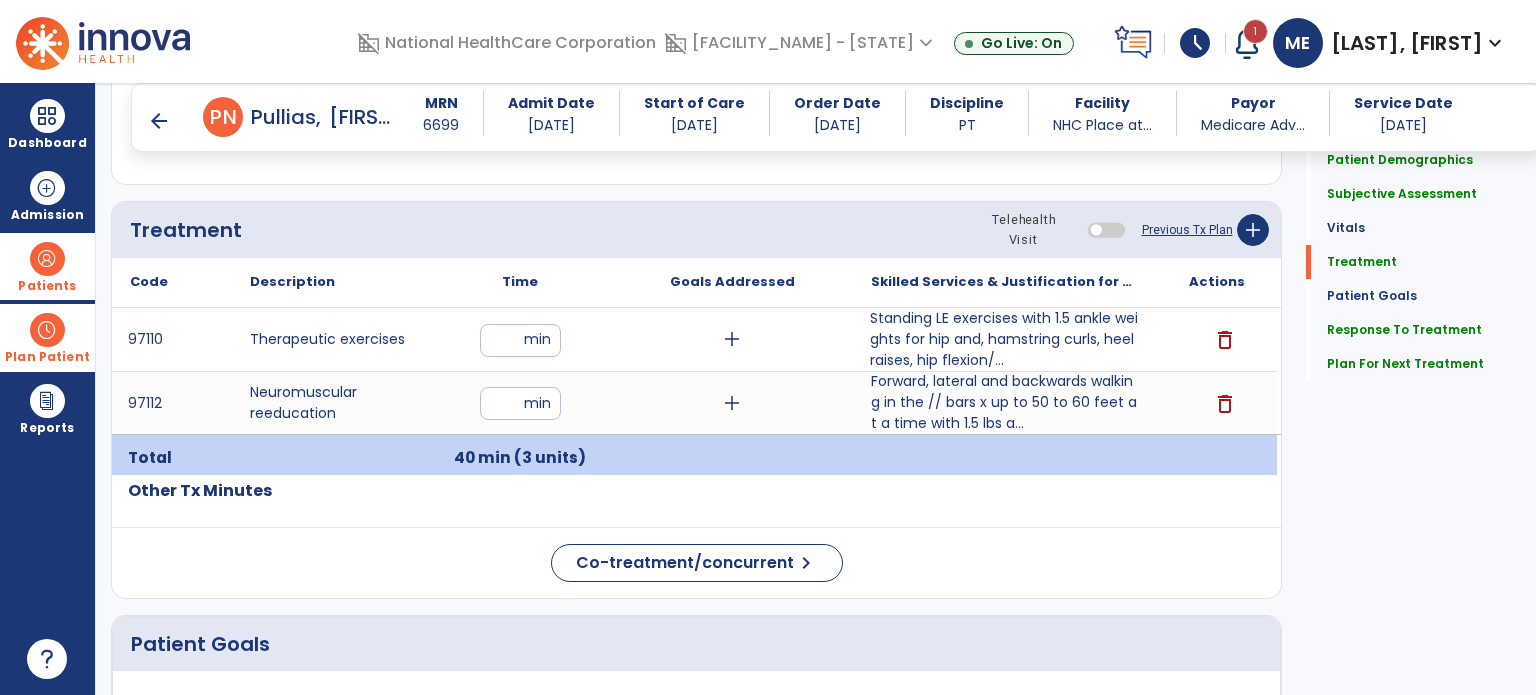 click on "arrow_back" at bounding box center (159, 121) 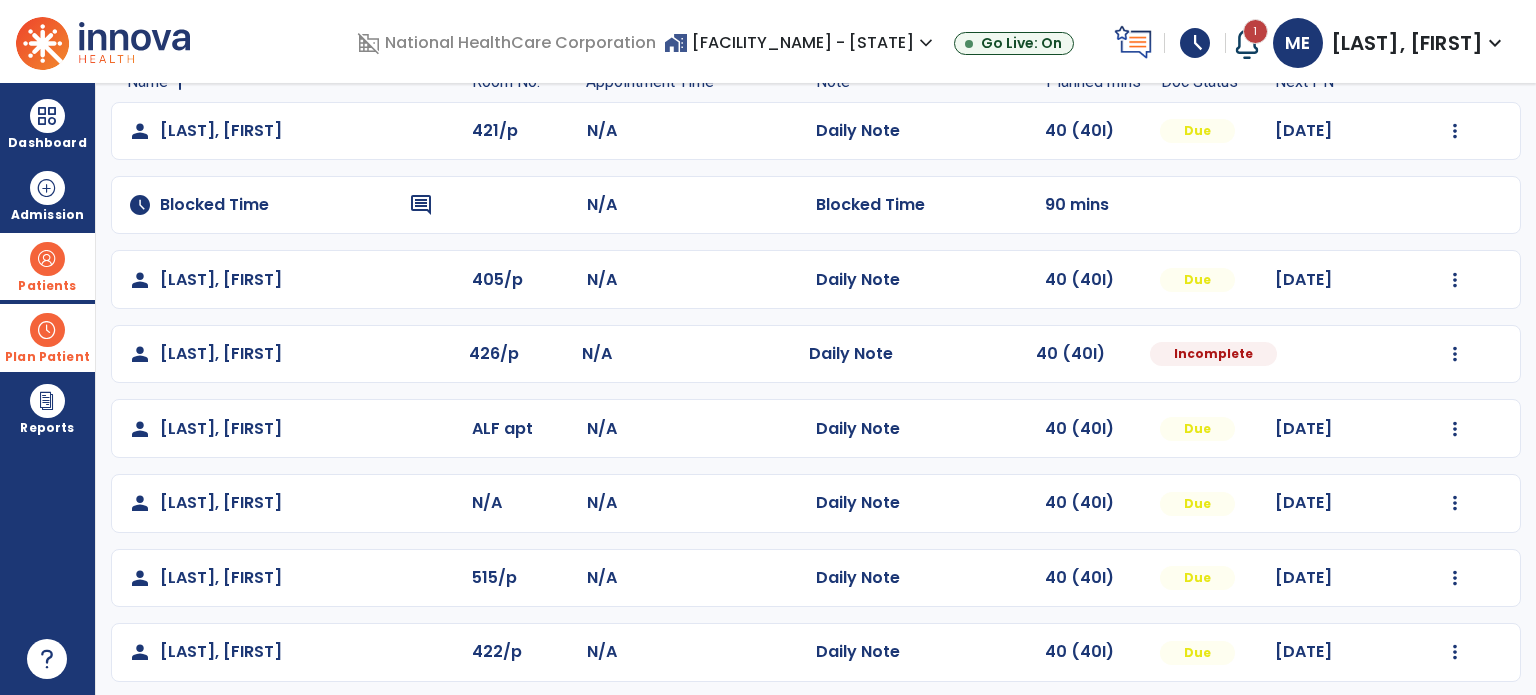 scroll, scrollTop: 243, scrollLeft: 0, axis: vertical 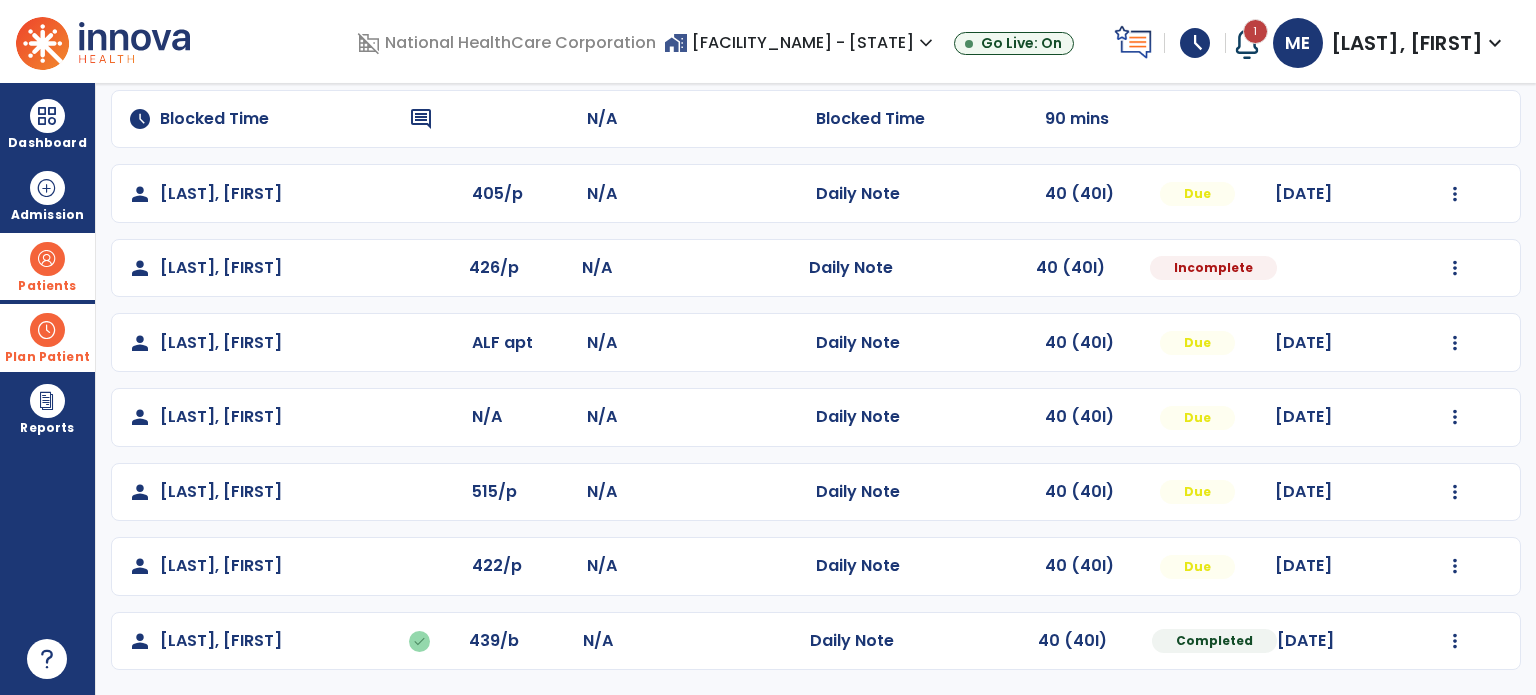 click on "person [LAST_NAME], [FIRST_NAME] 426/p N/A Daily Note 40 (40I) Incomplete Mark Visit As Complete Reset Note Open Document G + C Mins" 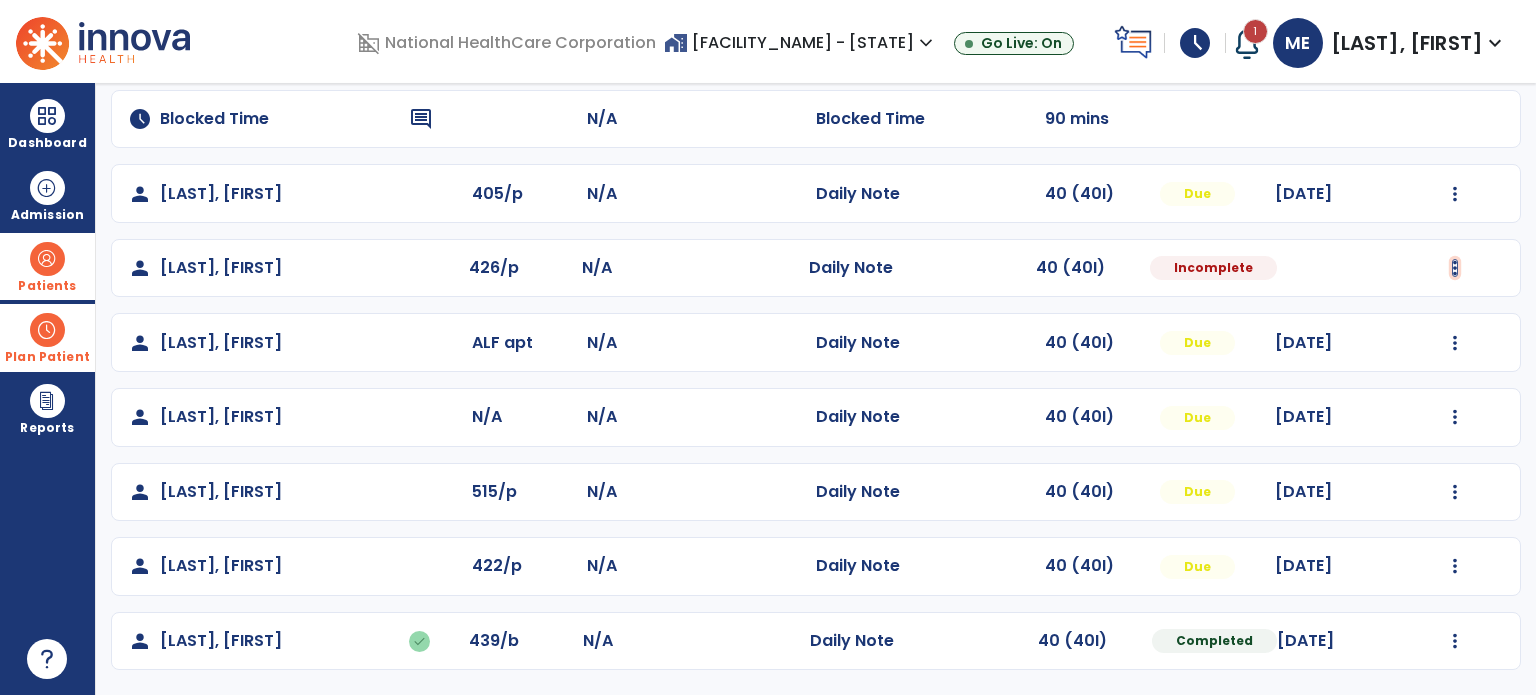 click at bounding box center [1455, 45] 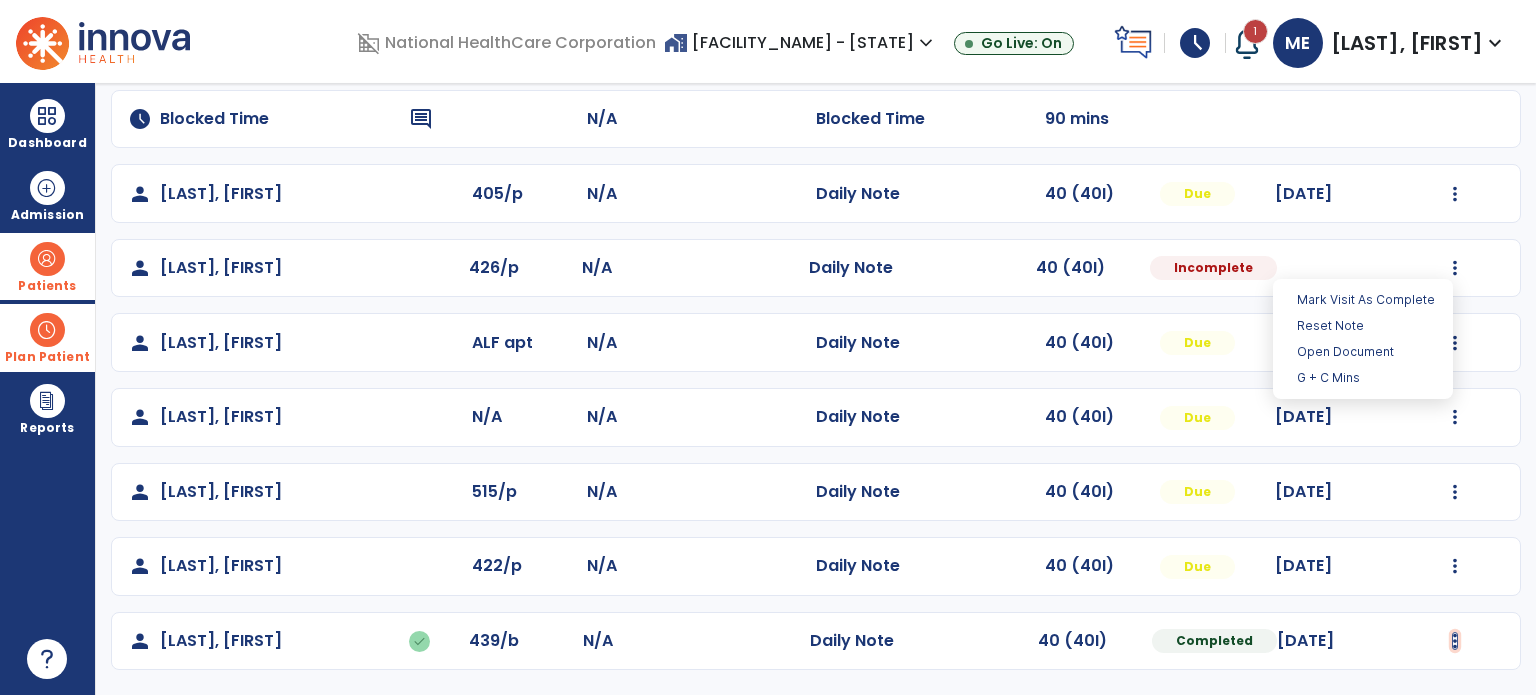 click at bounding box center (1455, 45) 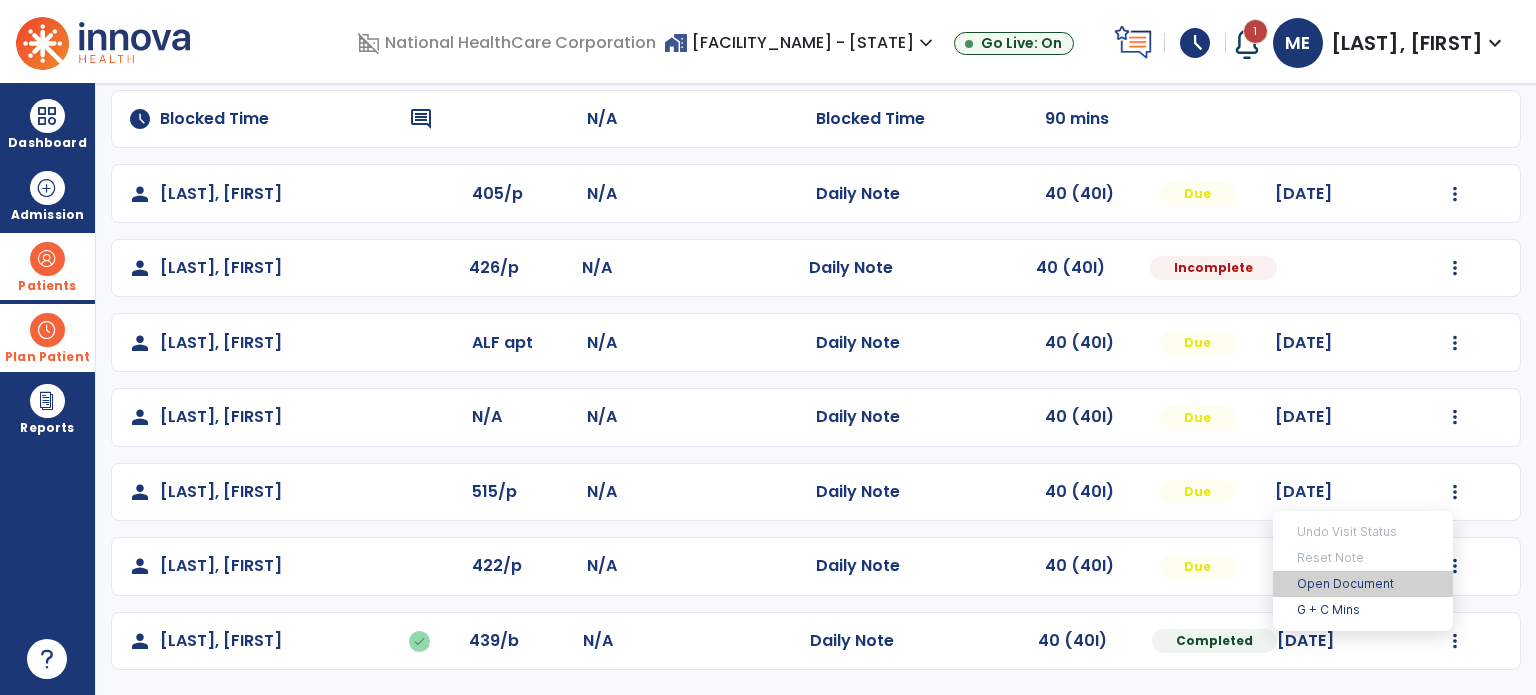 click on "Open Document" at bounding box center [1363, 584] 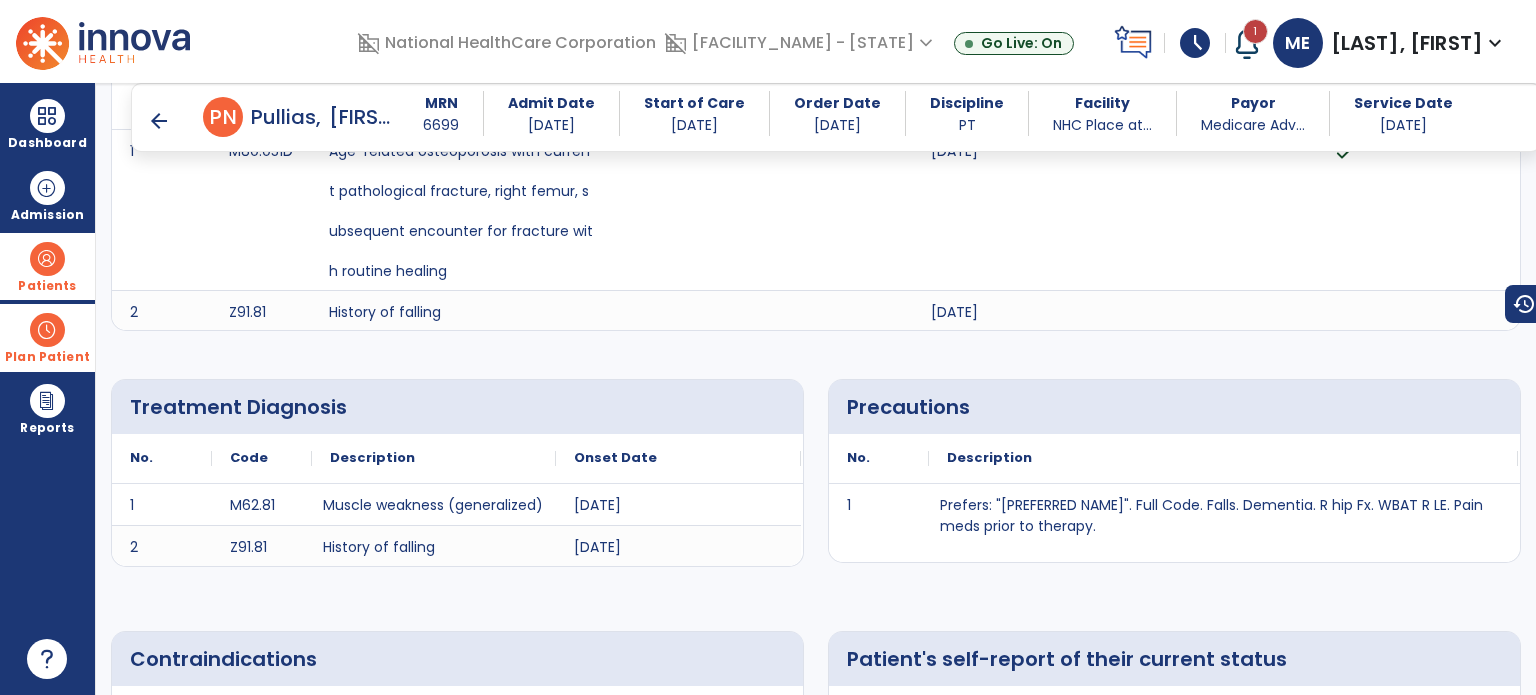 scroll, scrollTop: 0, scrollLeft: 0, axis: both 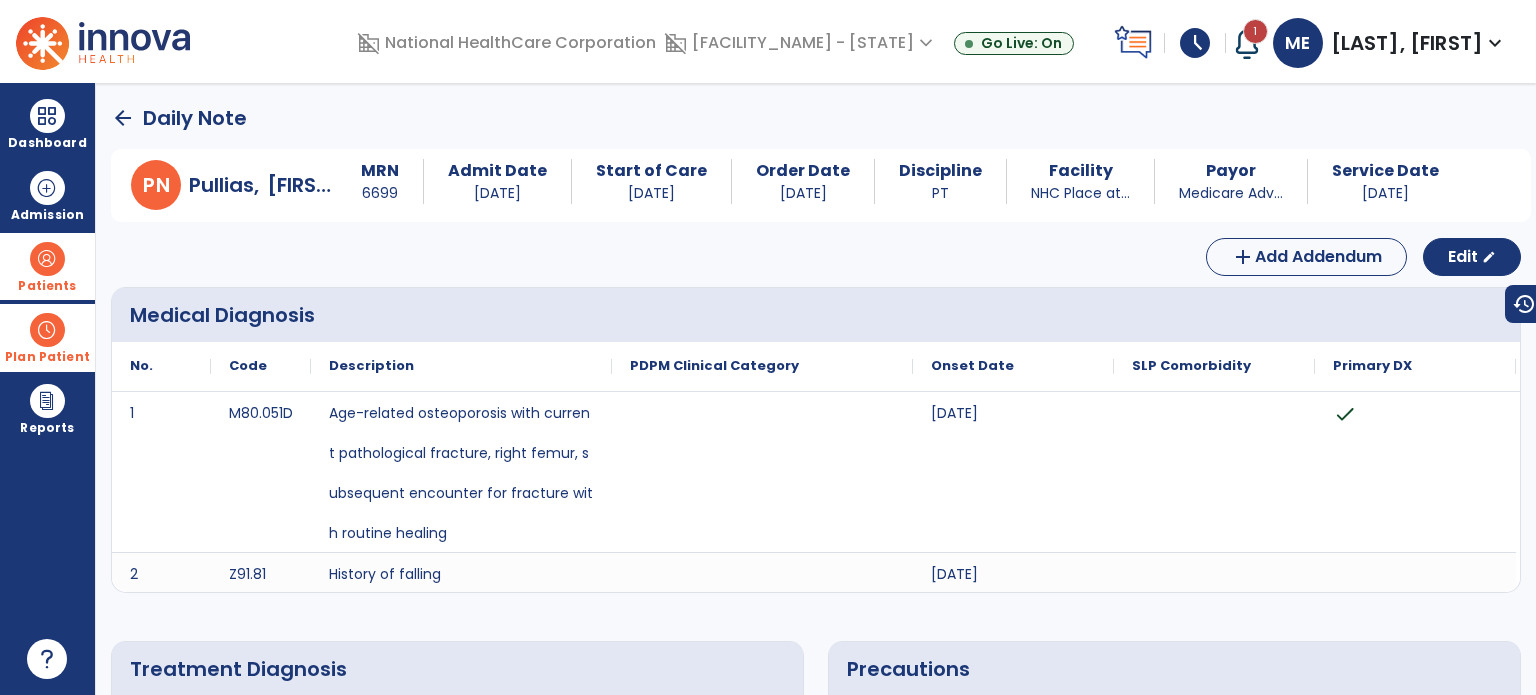 click on "arrow_back" 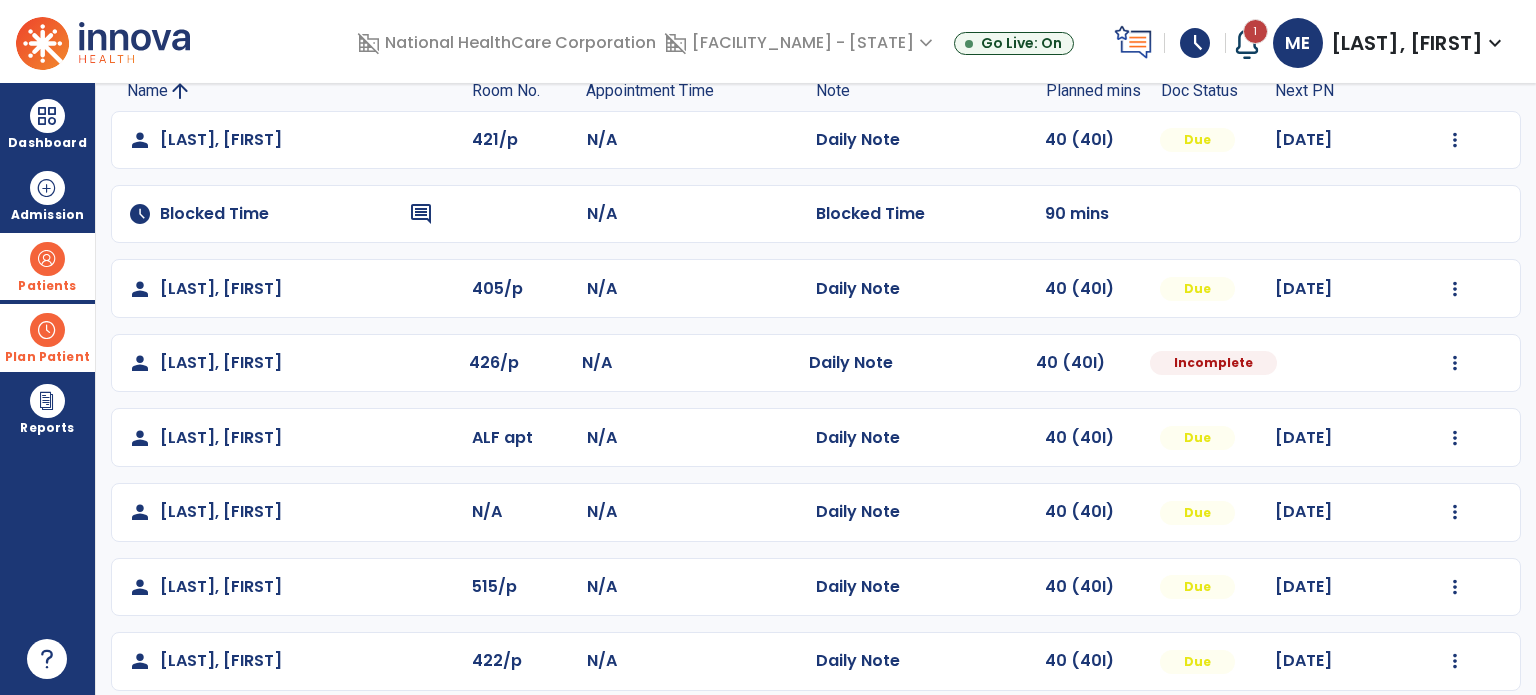 scroll, scrollTop: 146, scrollLeft: 0, axis: vertical 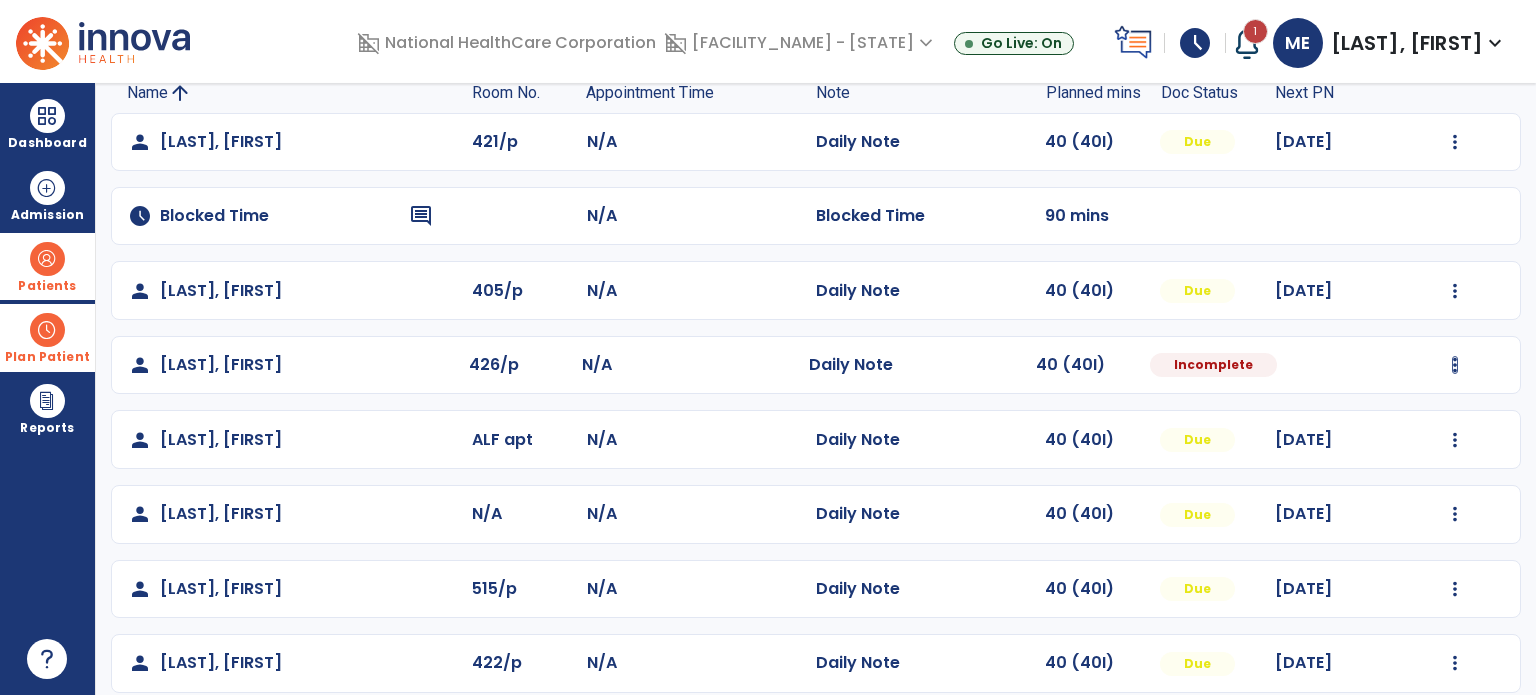 click at bounding box center [1455, 142] 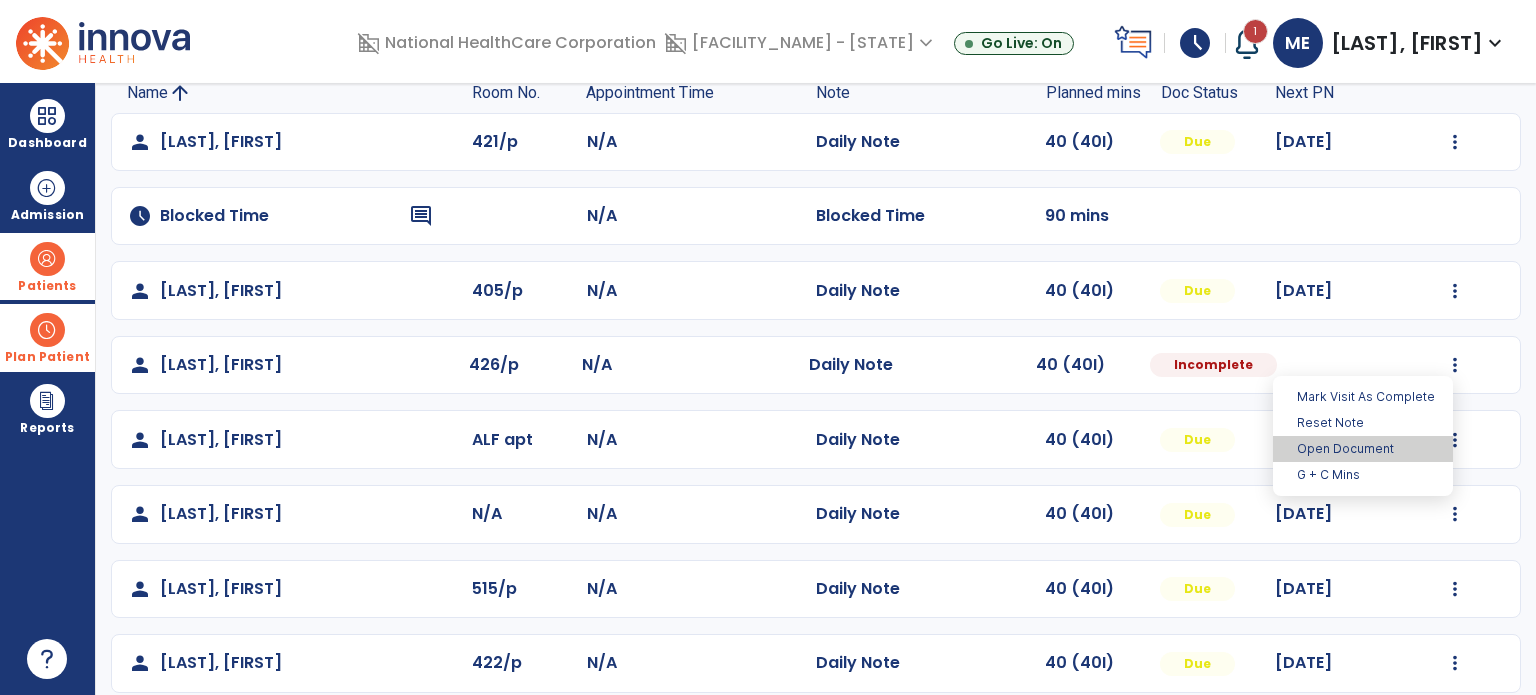 click on "Open Document" at bounding box center (1363, 449) 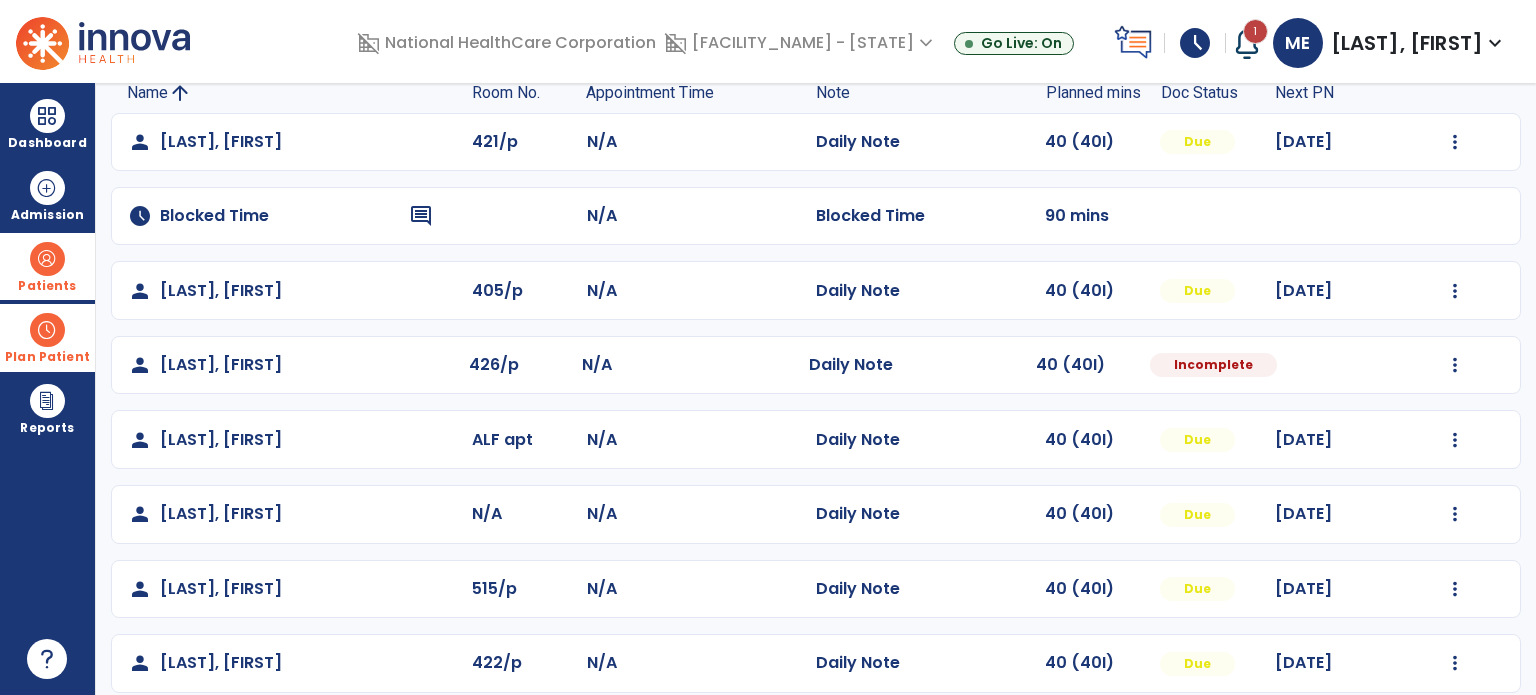 select on "*" 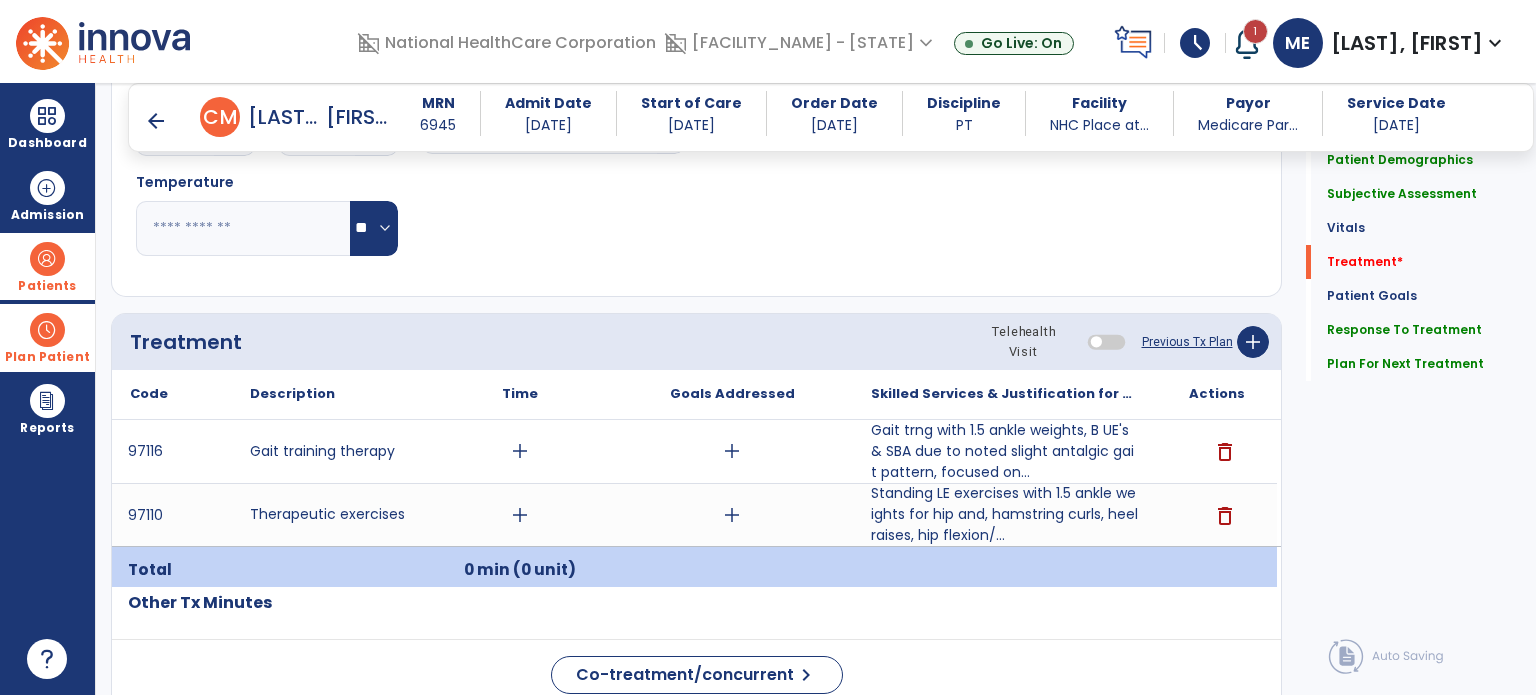 scroll, scrollTop: 1042, scrollLeft: 0, axis: vertical 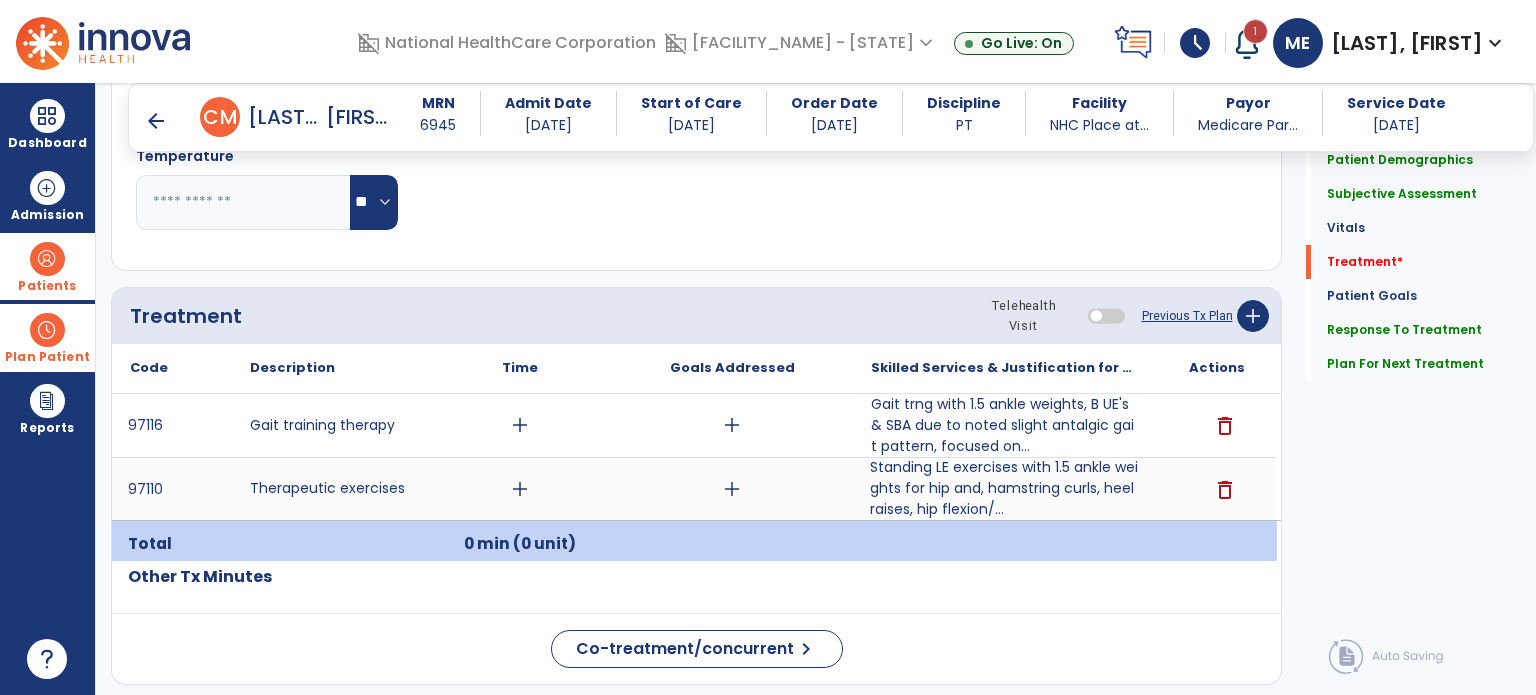 click on "Standing LE exercises with 1.5 ankle weights for hip and, hamstring curls, heel raises, hip flexion/..." at bounding box center (1004, 488) 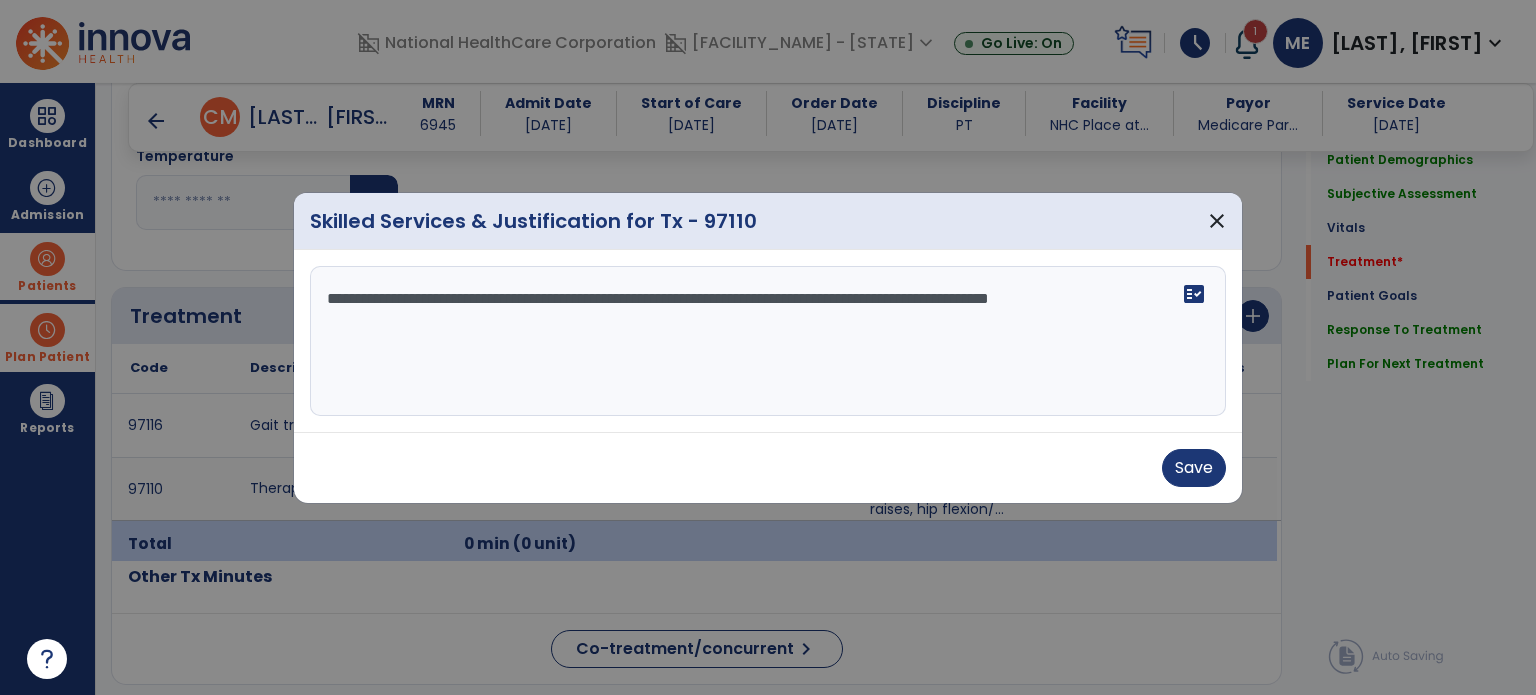 click on "**********" at bounding box center [768, 341] 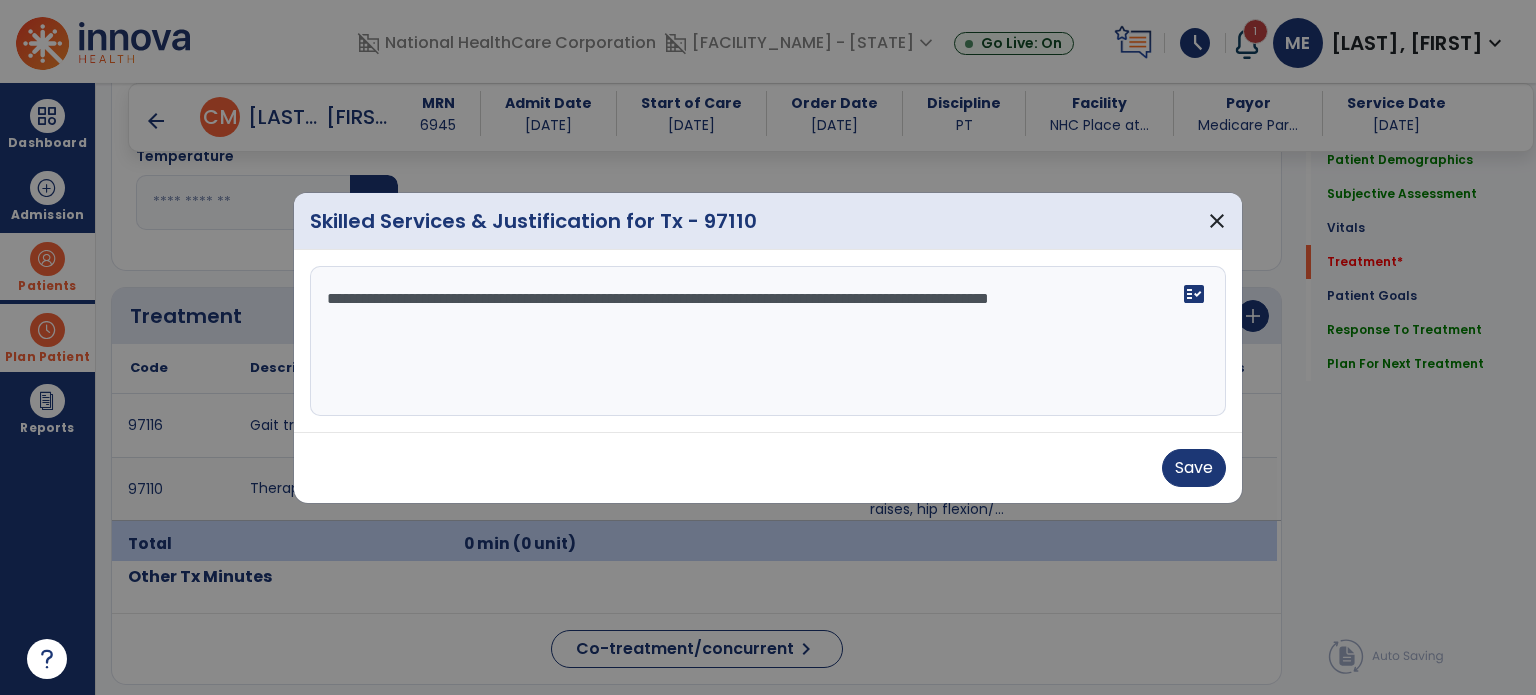 paste on "**********" 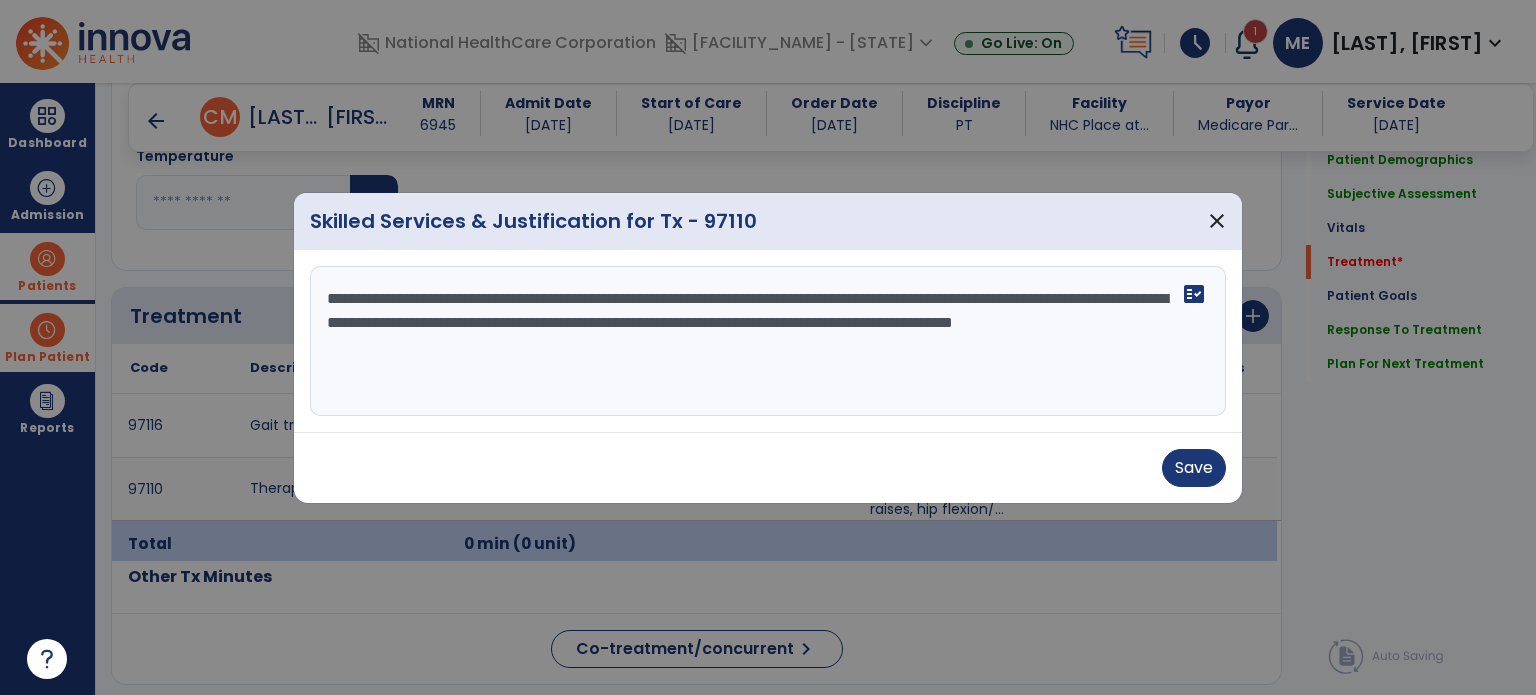click on "**********" at bounding box center [768, 341] 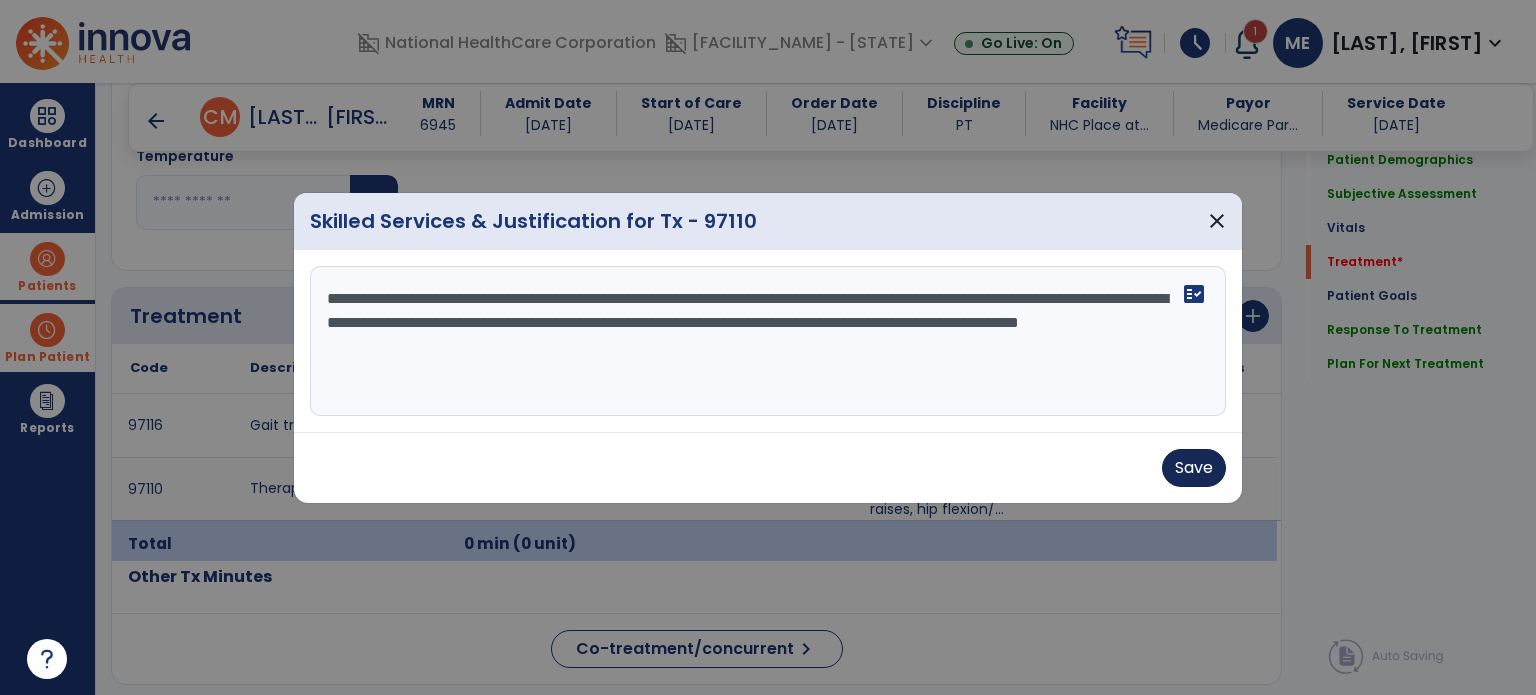 type on "**********" 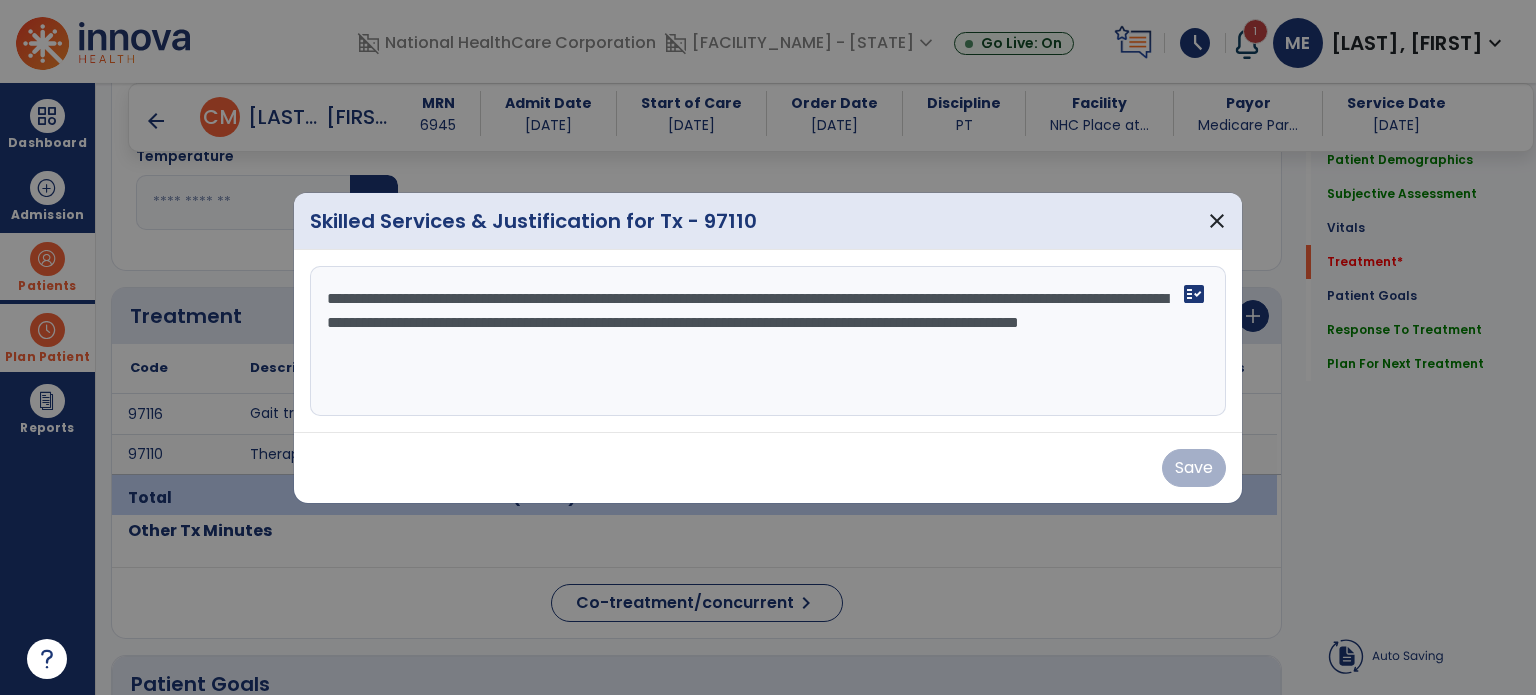 click on "Save" at bounding box center (768, 468) 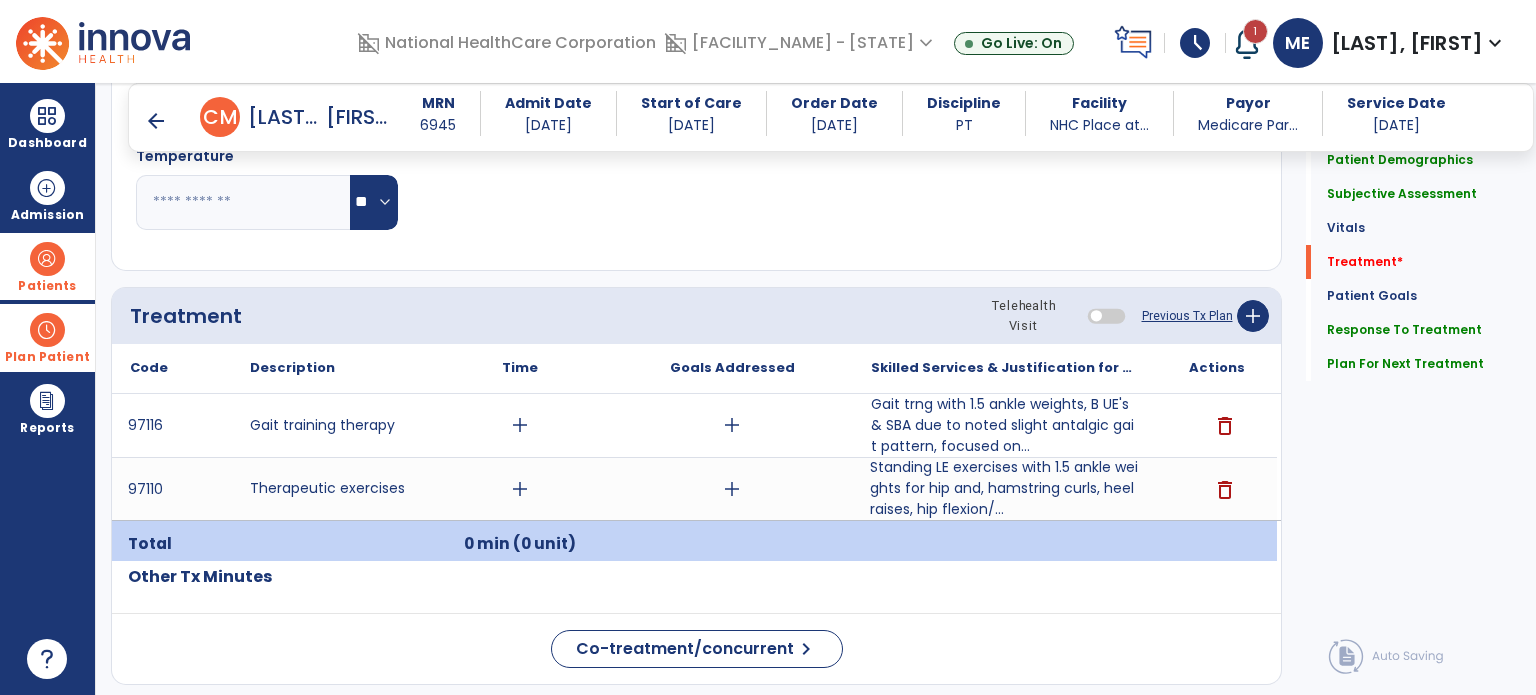 click on "[LAST], [FIRST]" at bounding box center [1407, 43] 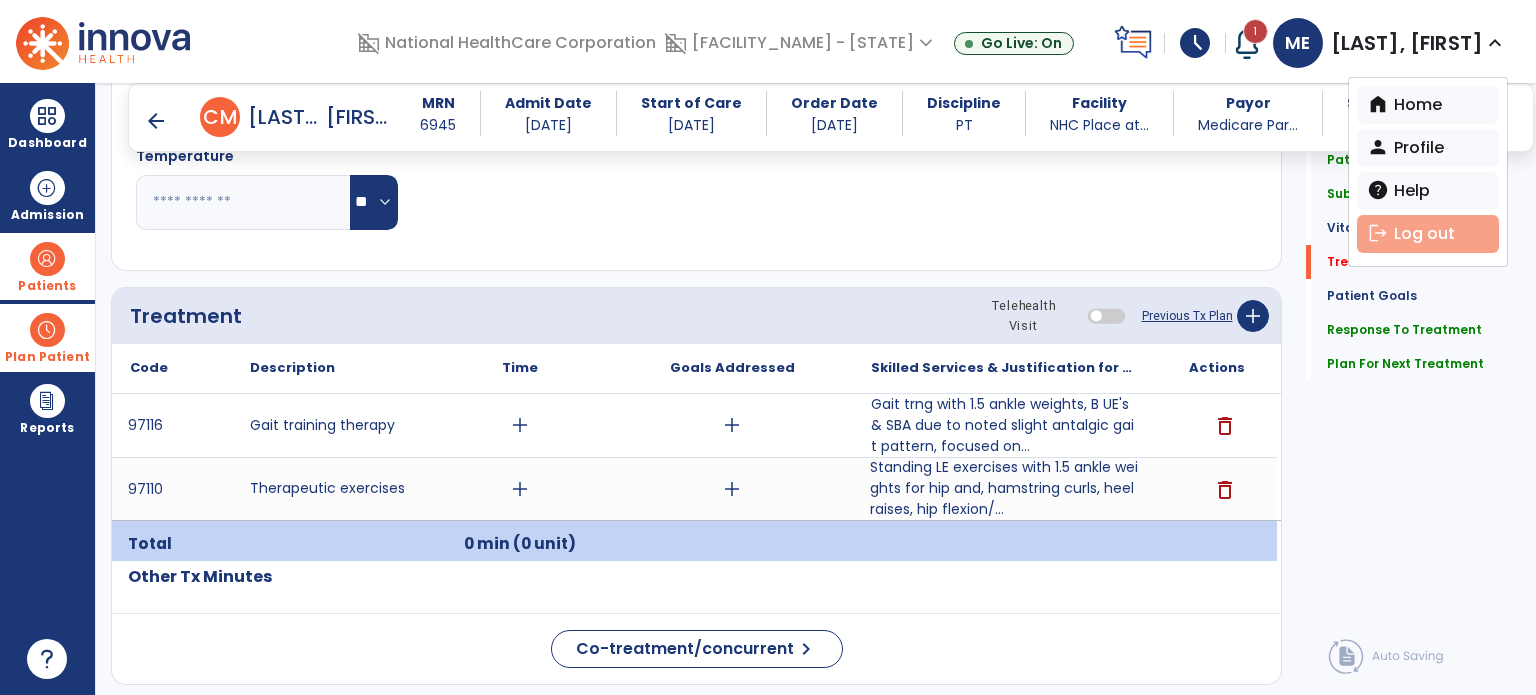click on "logout   Log out" at bounding box center (1428, 234) 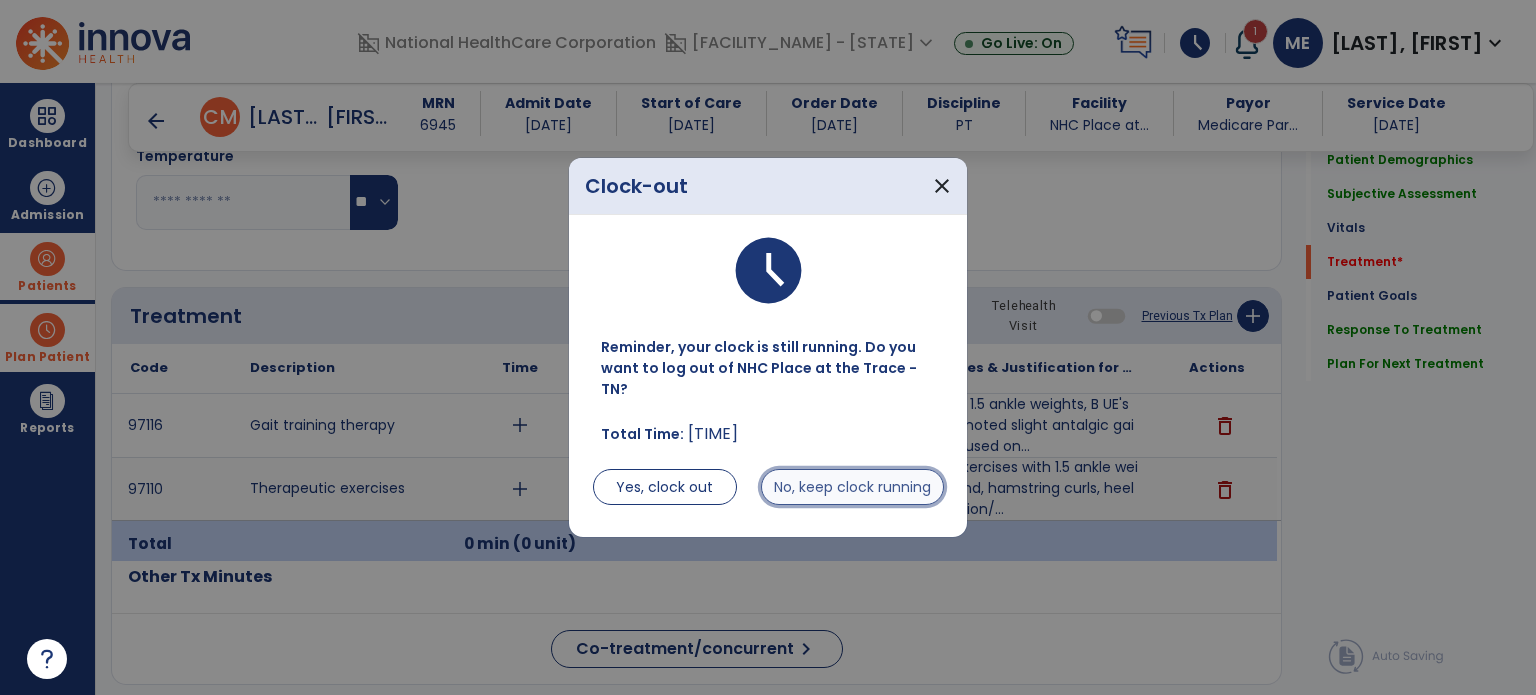 click on "No, keep clock running" at bounding box center [852, 487] 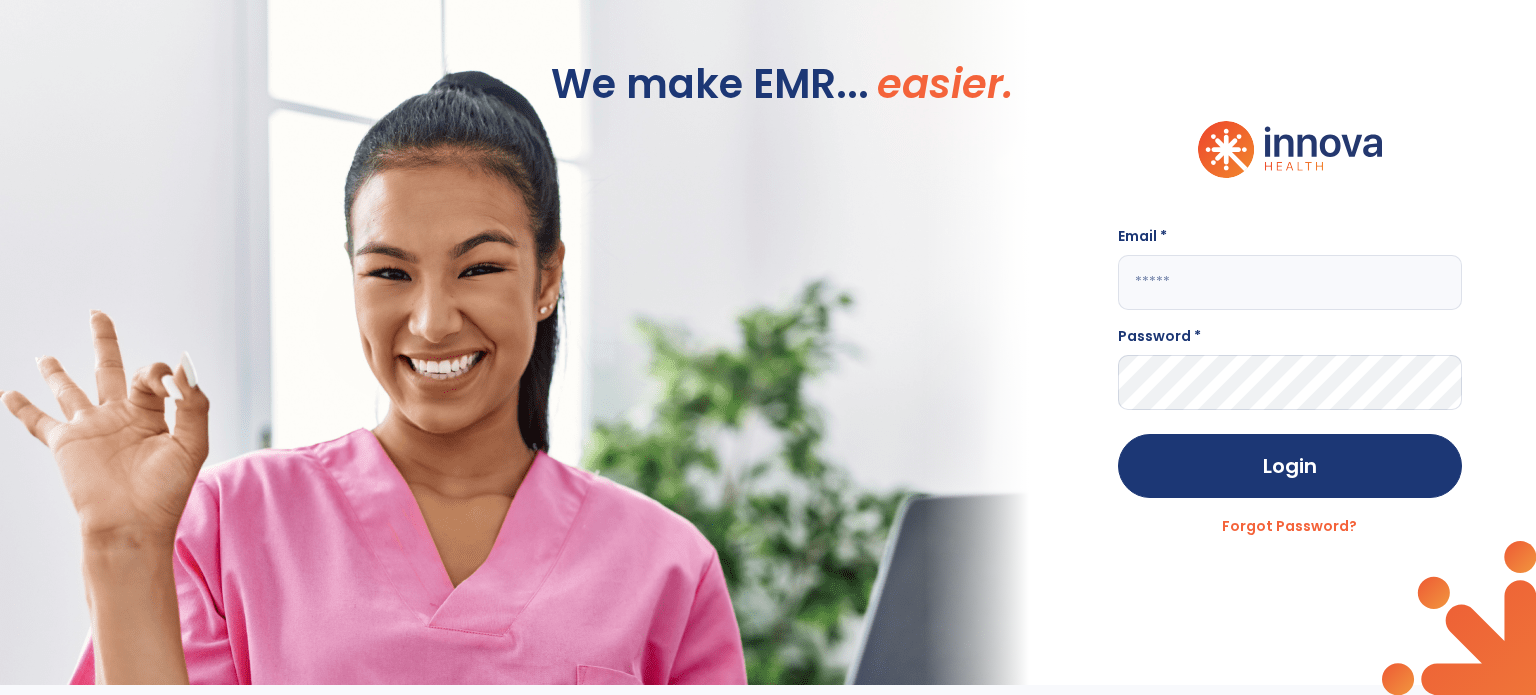 scroll, scrollTop: 0, scrollLeft: 0, axis: both 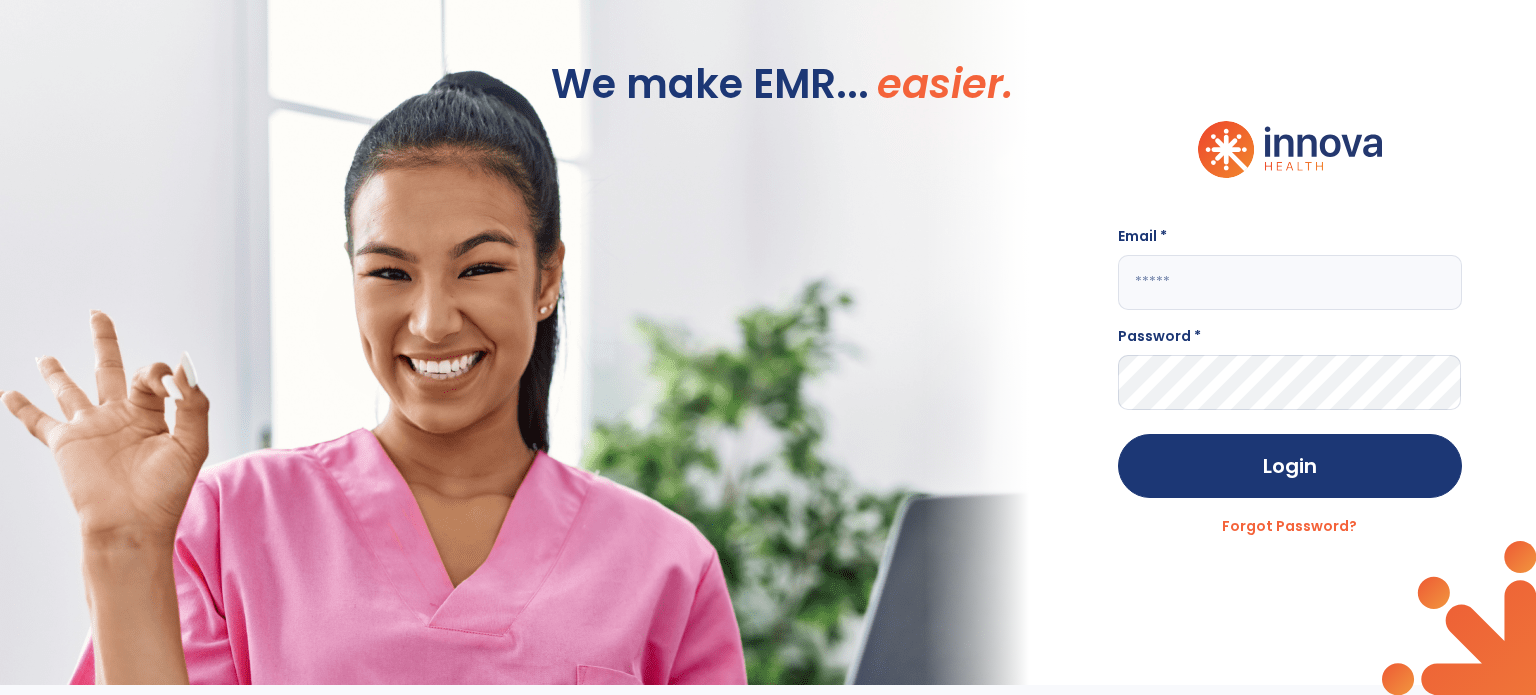click 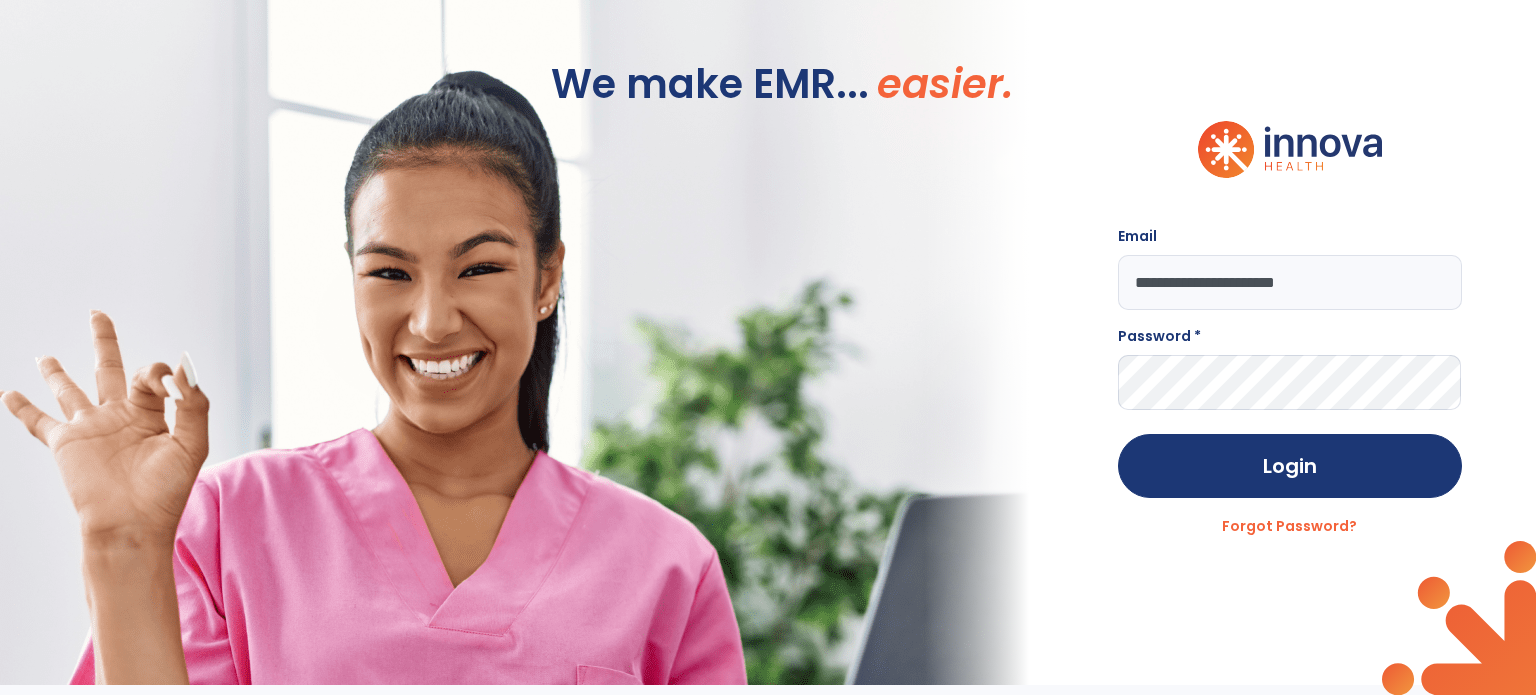 type on "**********" 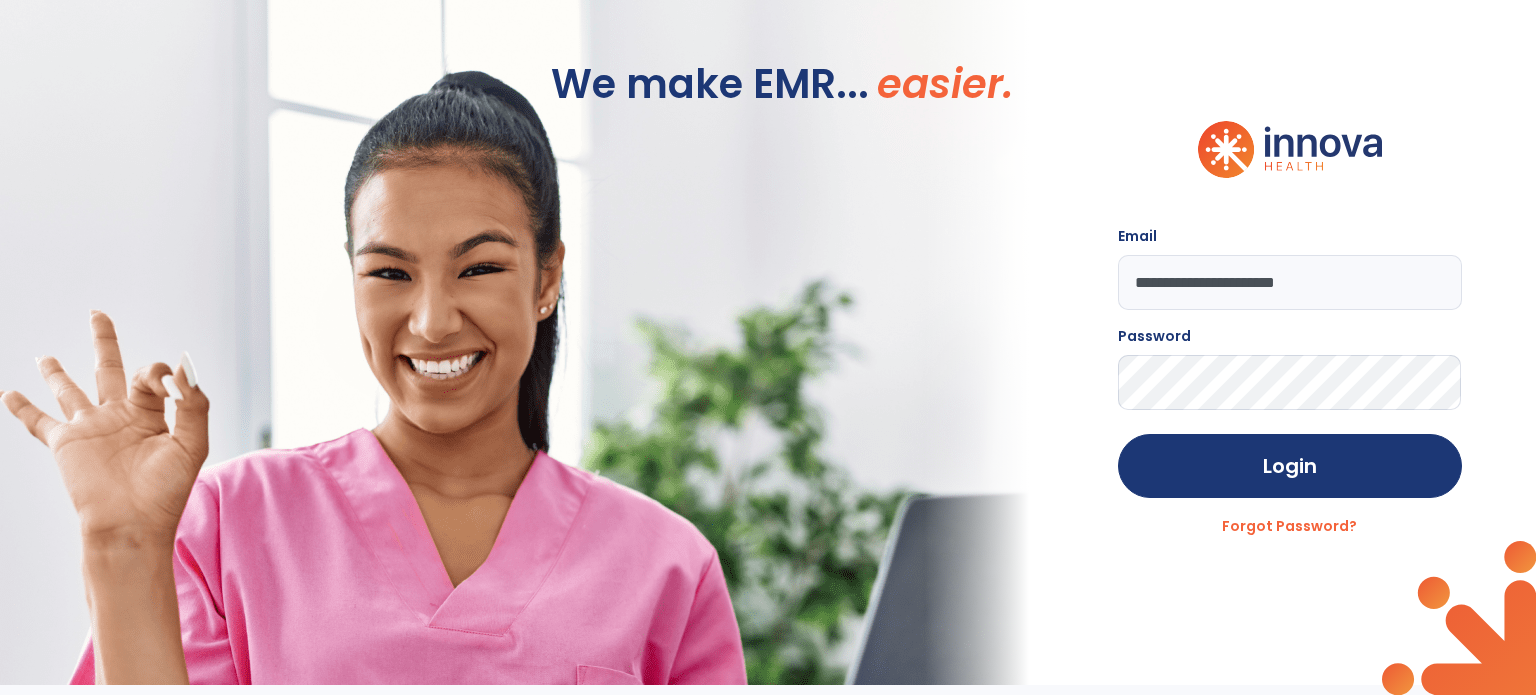 click on "Login" 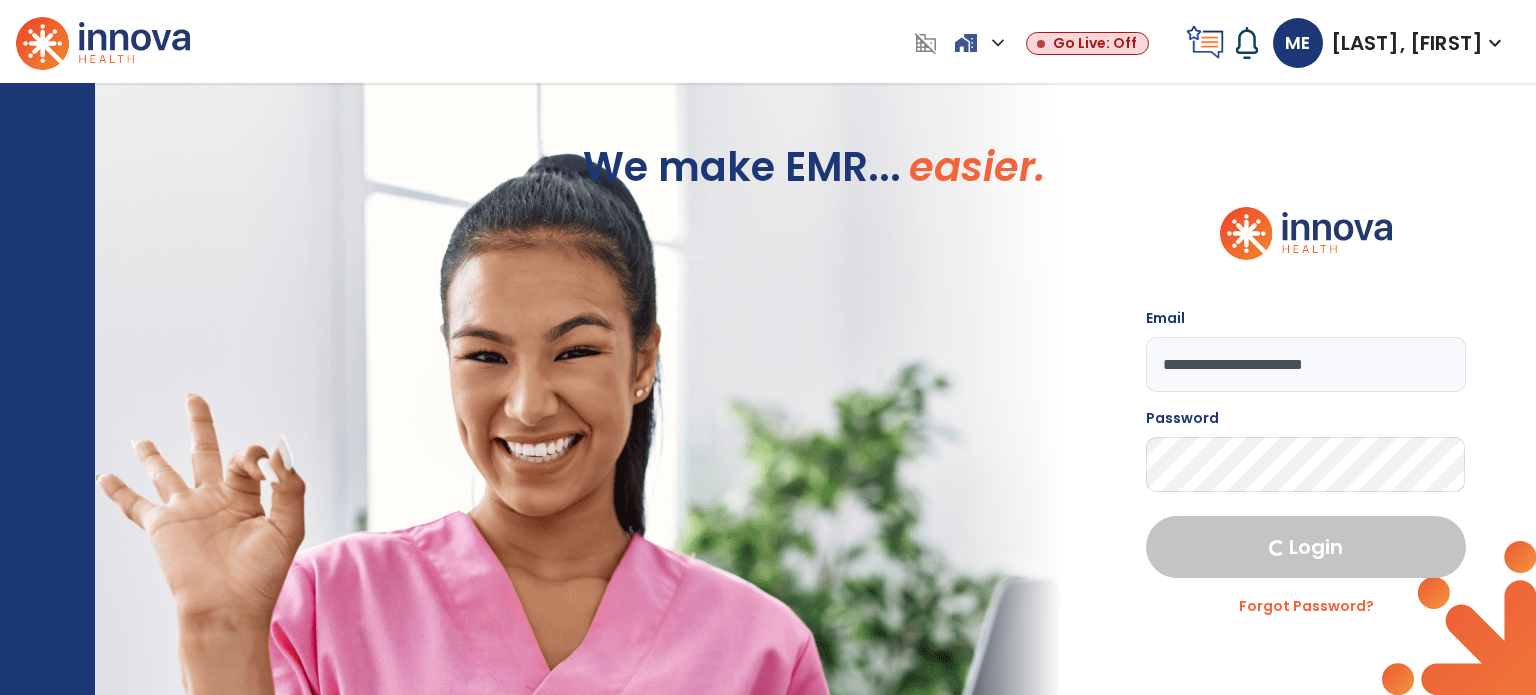 select on "****" 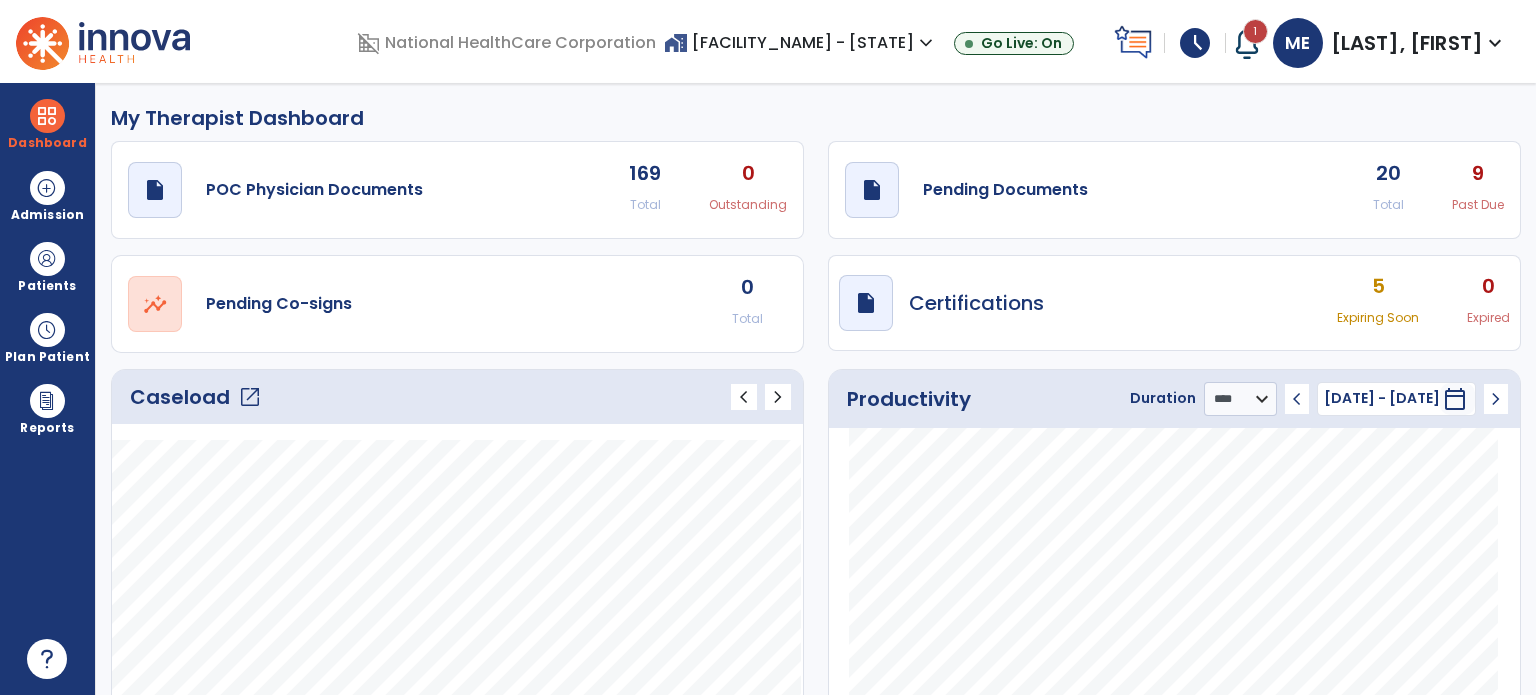 click on "open_in_new" 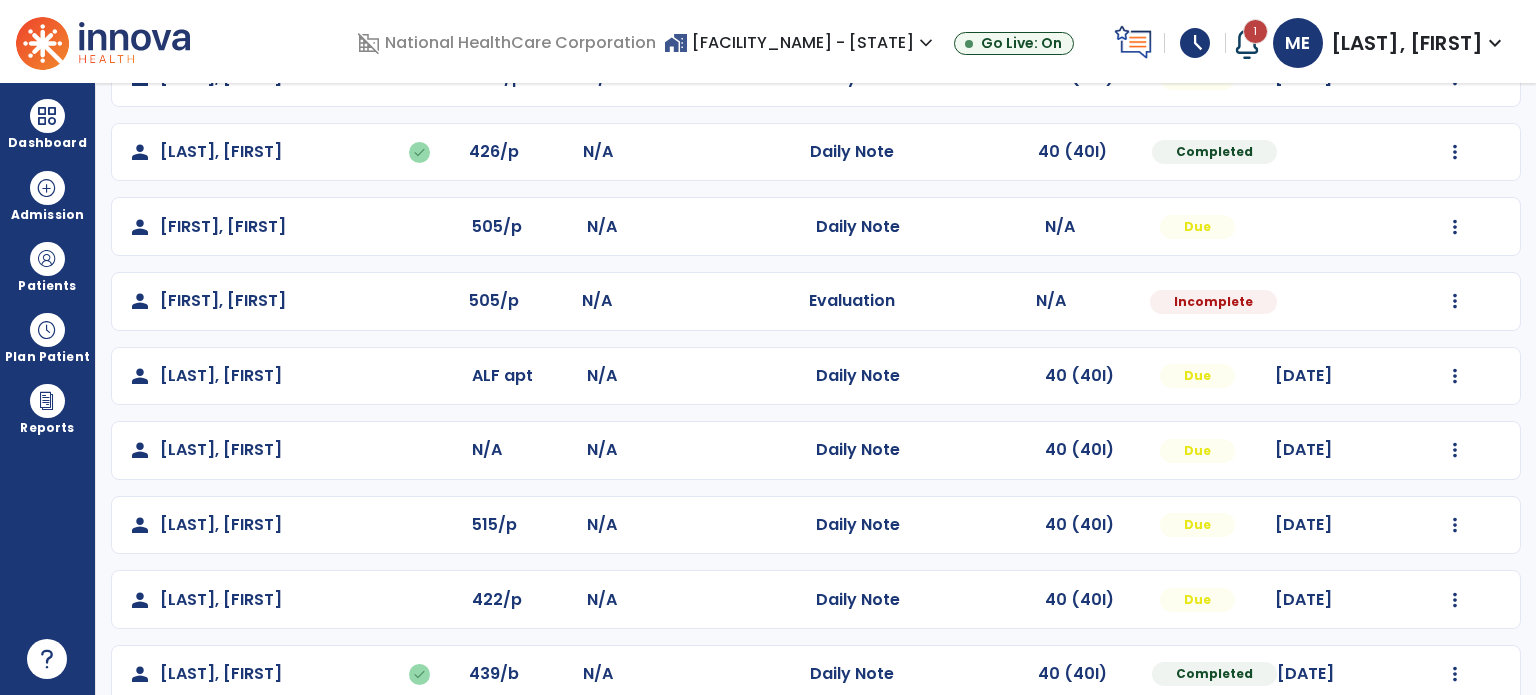 scroll, scrollTop: 364, scrollLeft: 0, axis: vertical 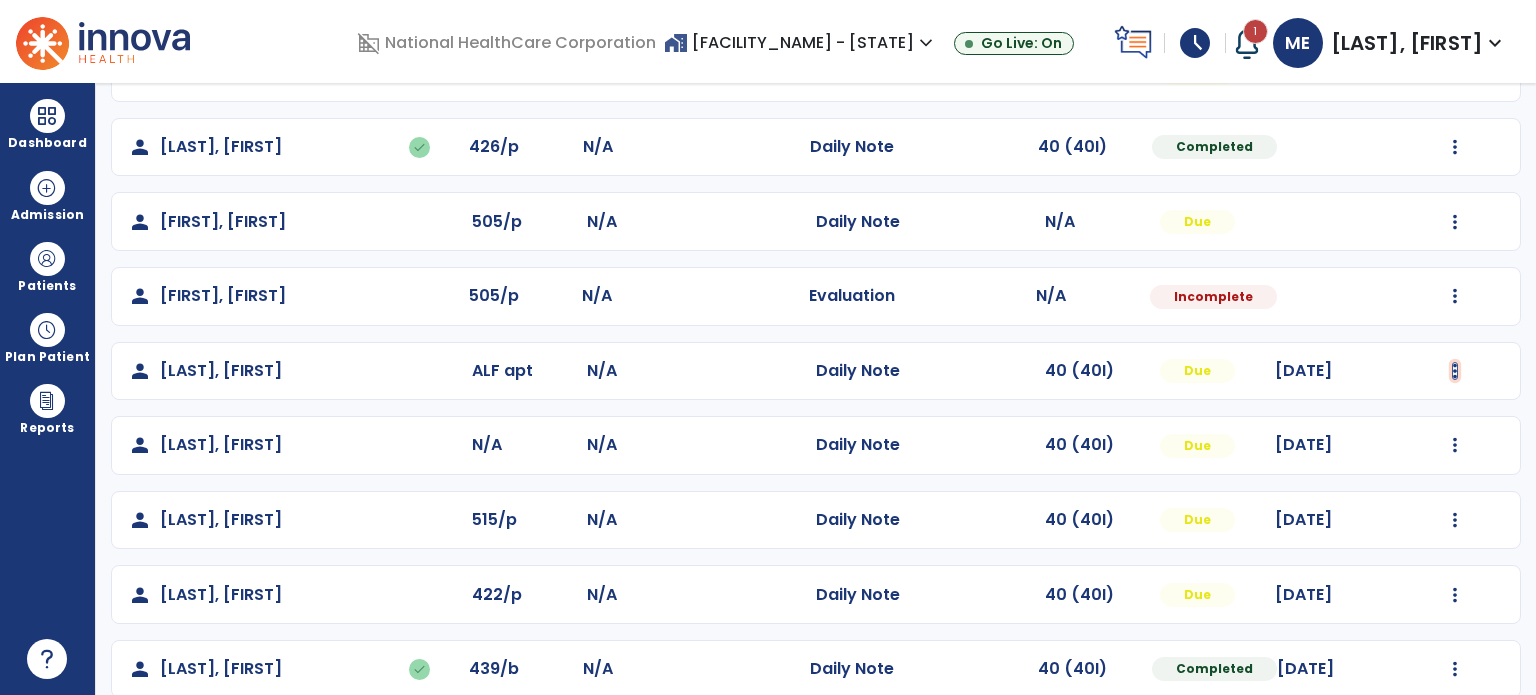 click at bounding box center (1455, -76) 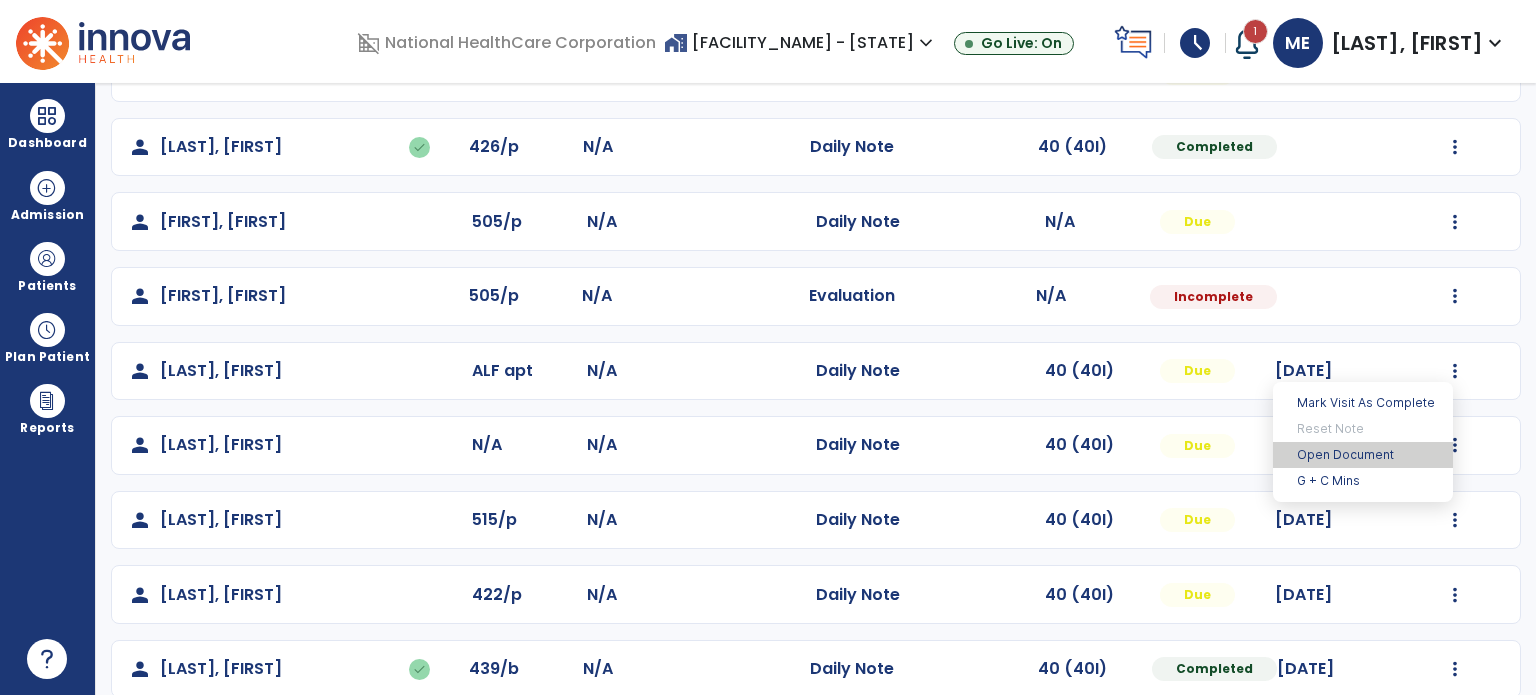 click on "Open Document" at bounding box center [1363, 455] 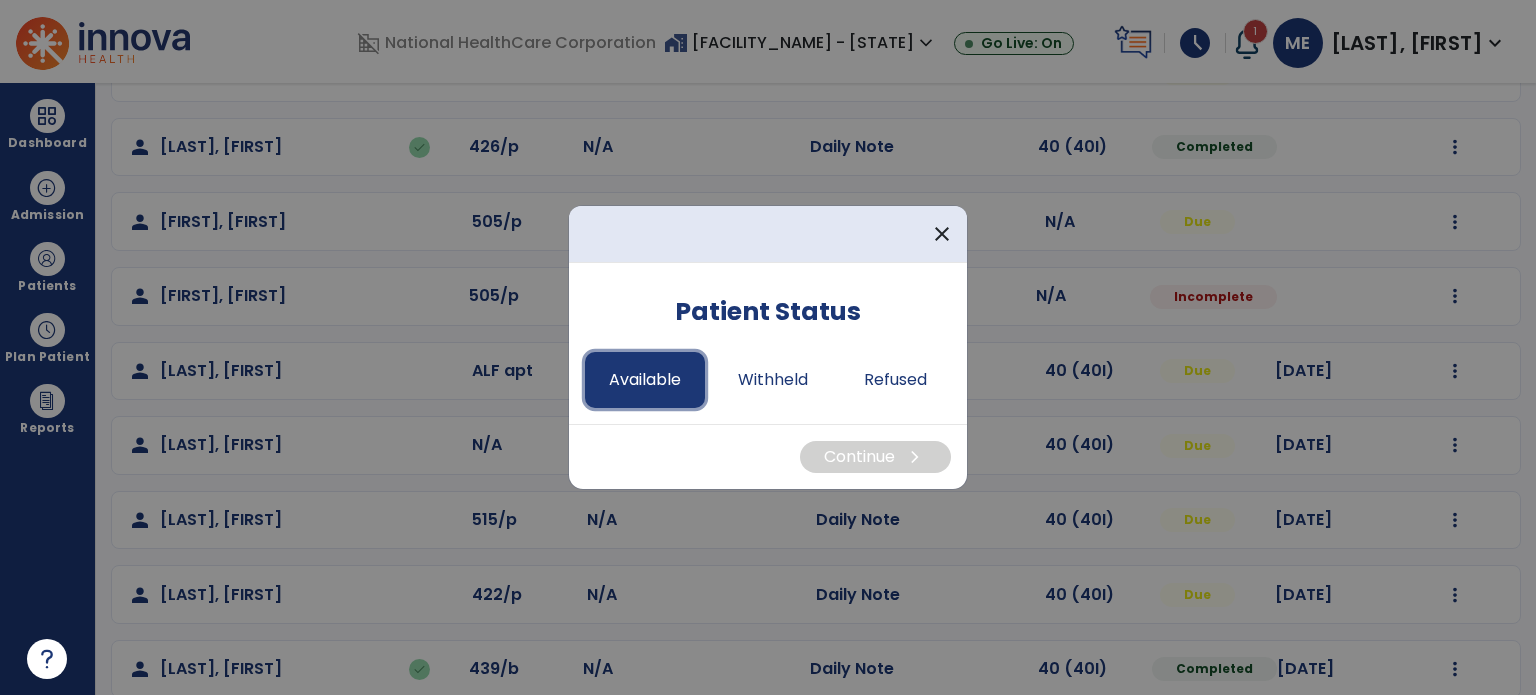 click on "Available" at bounding box center [645, 380] 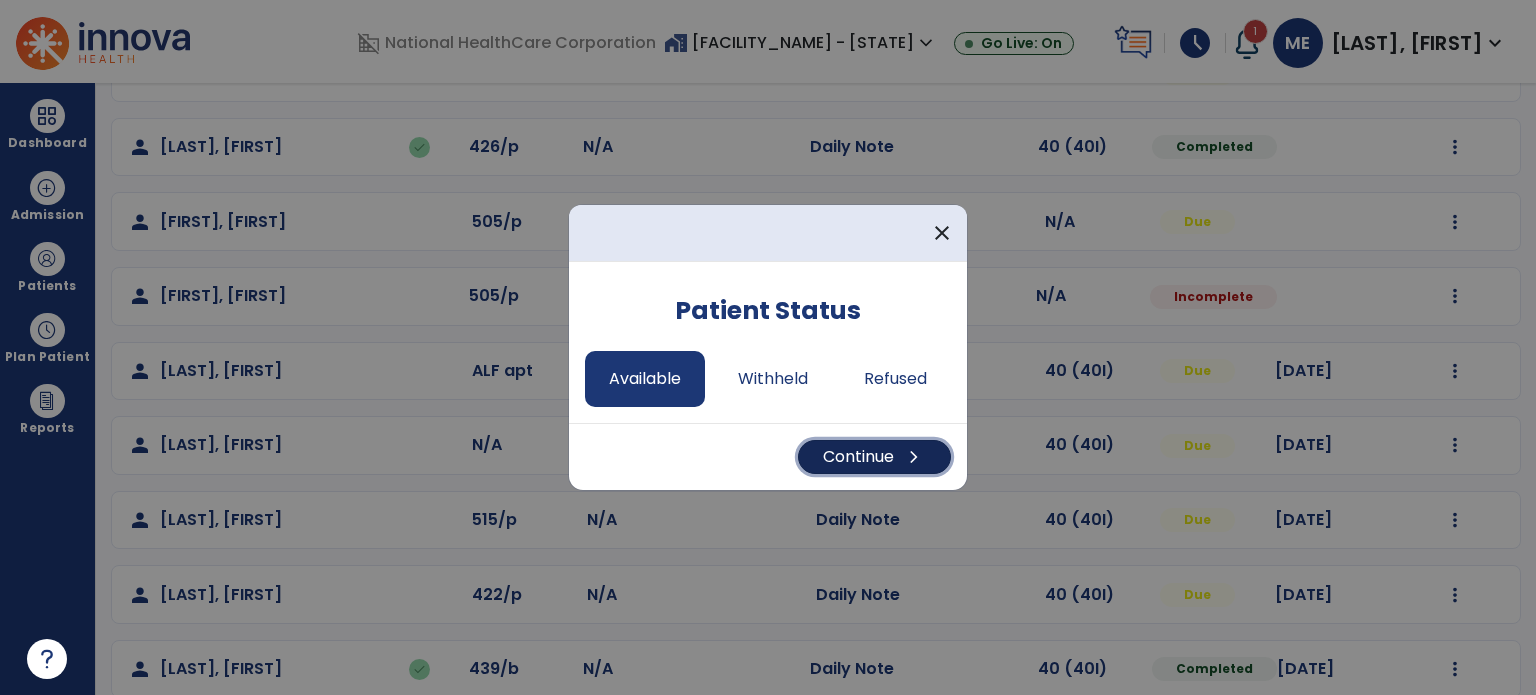 click on "Continue   chevron_right" at bounding box center [874, 457] 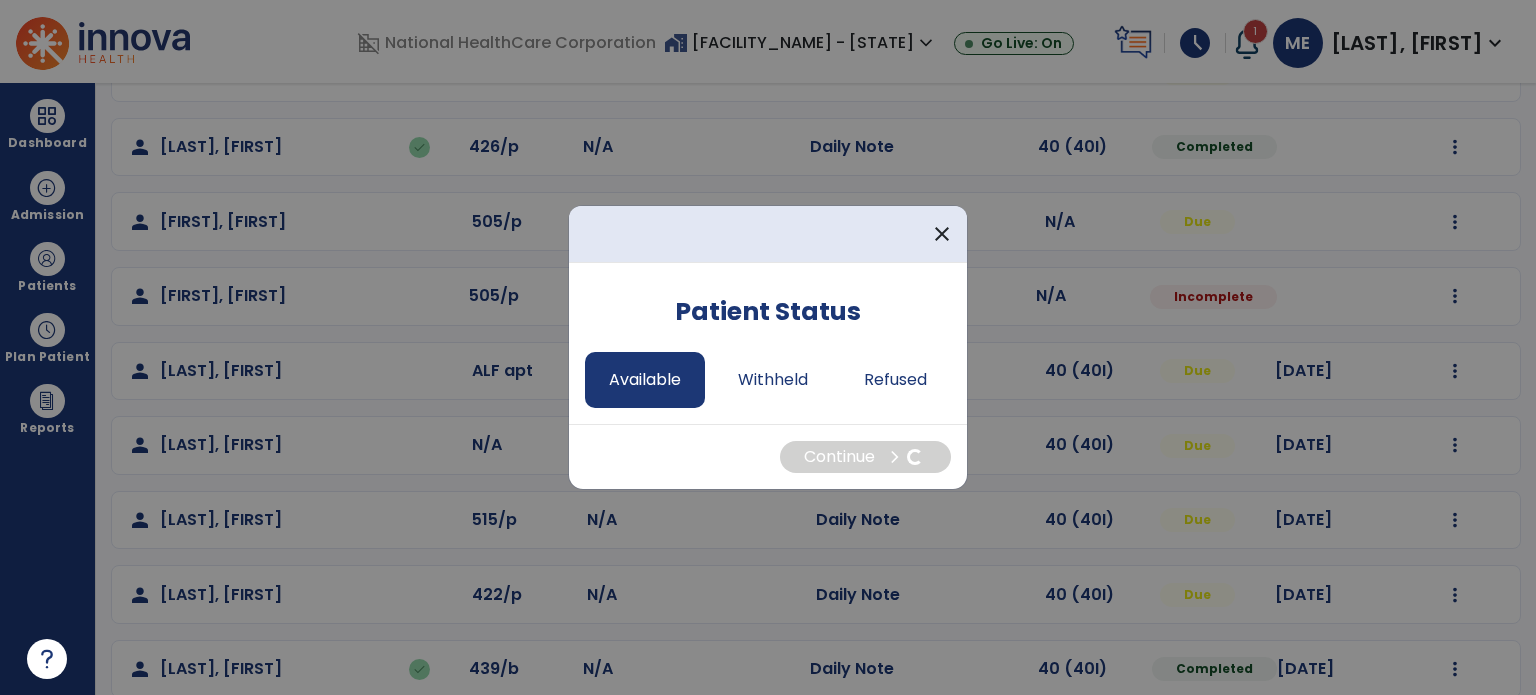 select on "*" 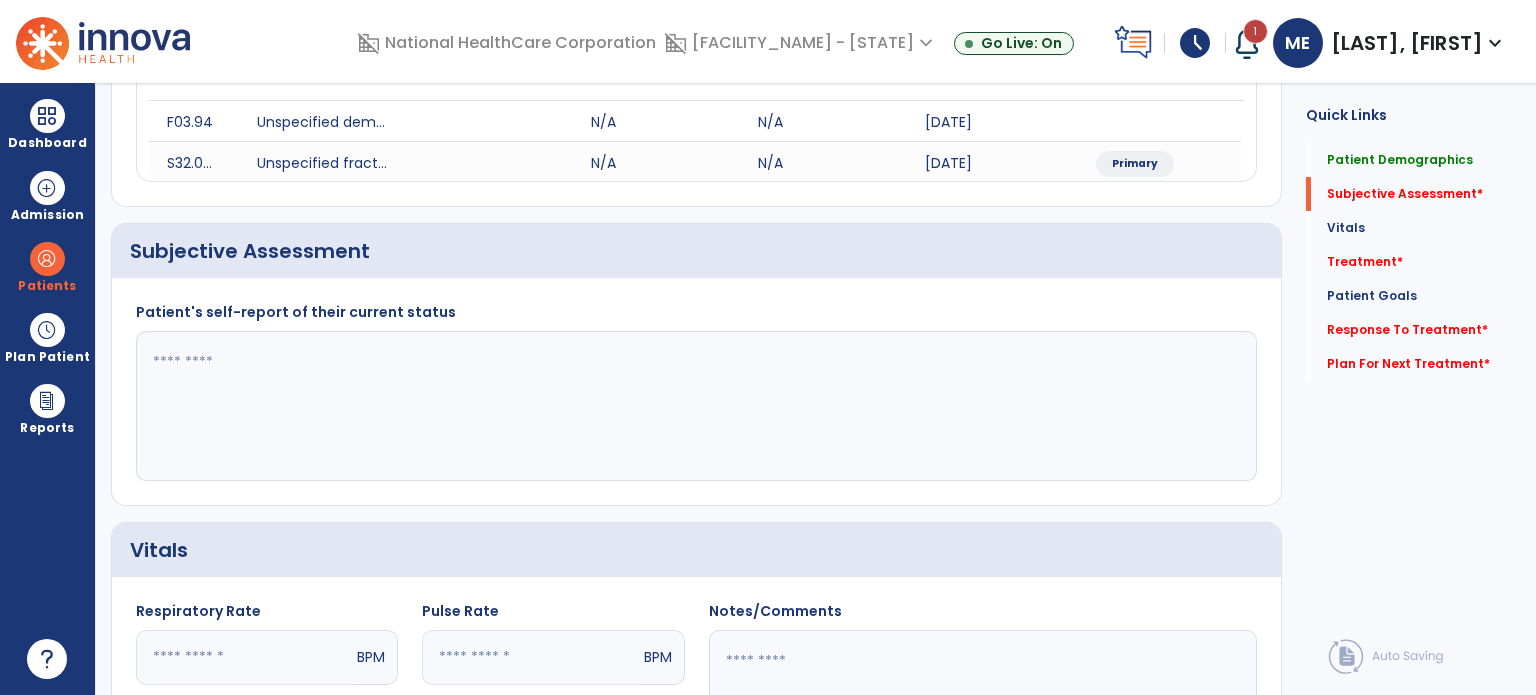 click 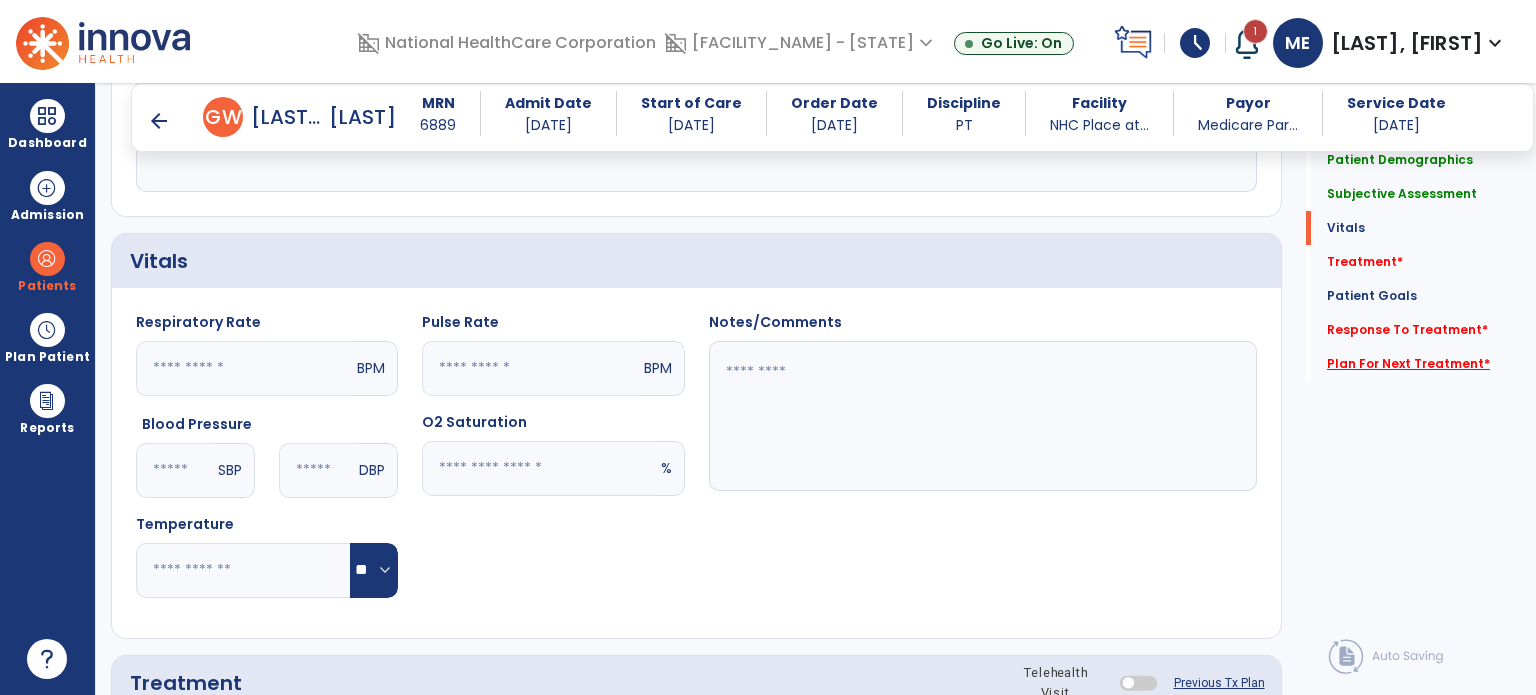 type on "**********" 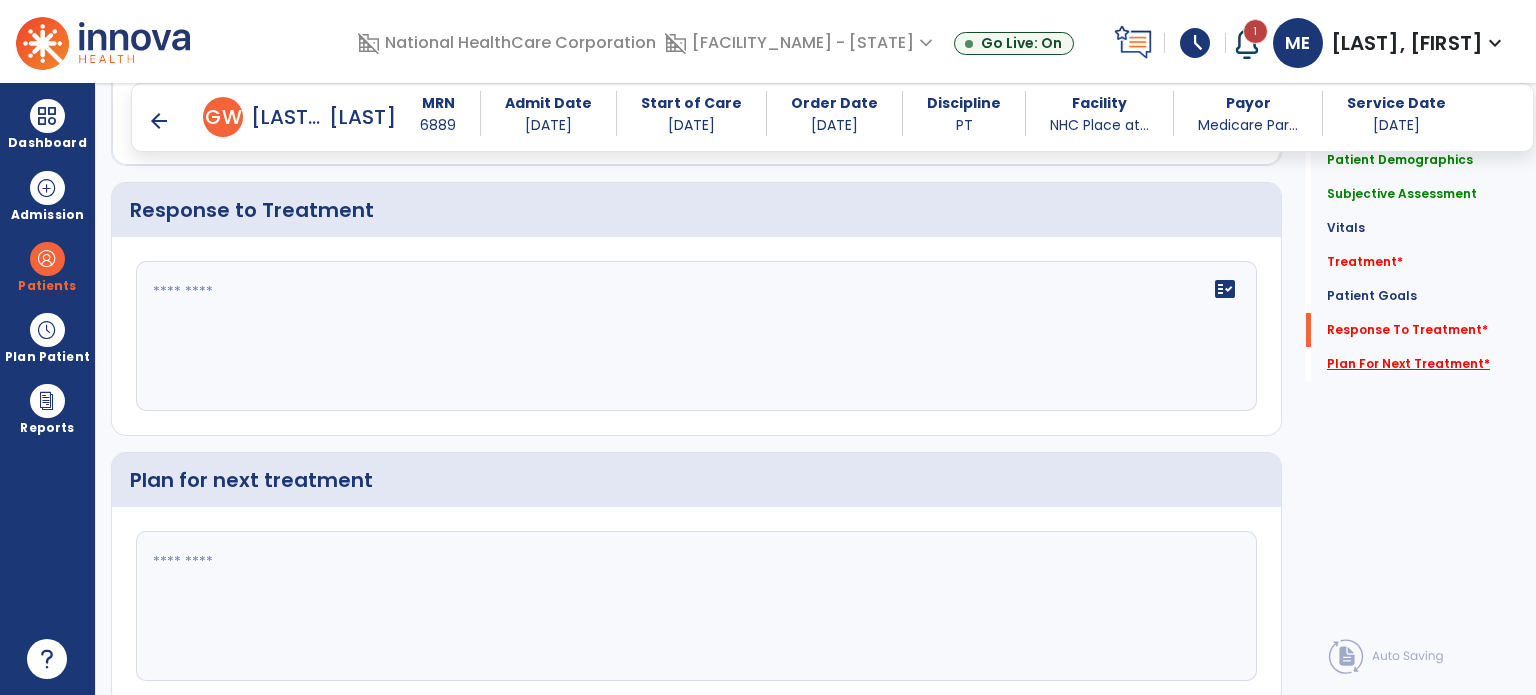 scroll, scrollTop: 2348, scrollLeft: 0, axis: vertical 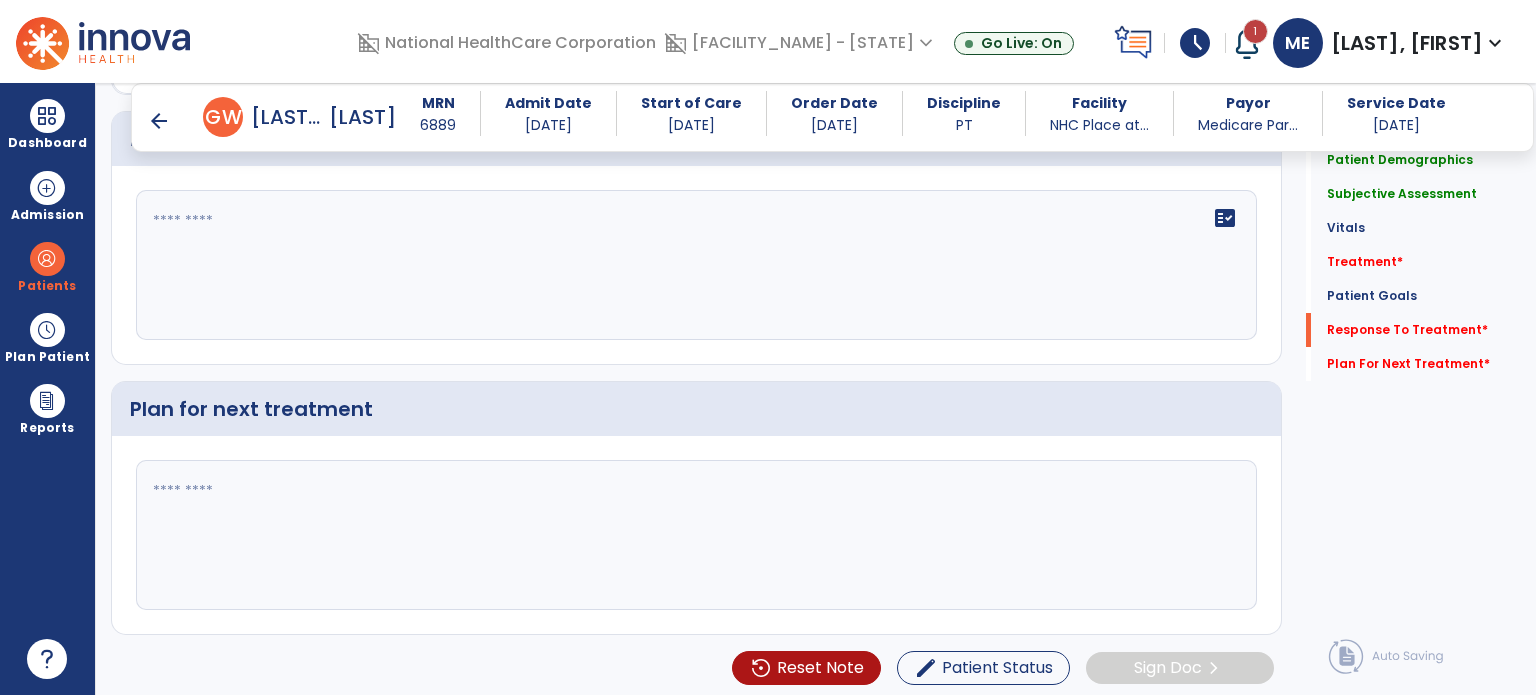 click 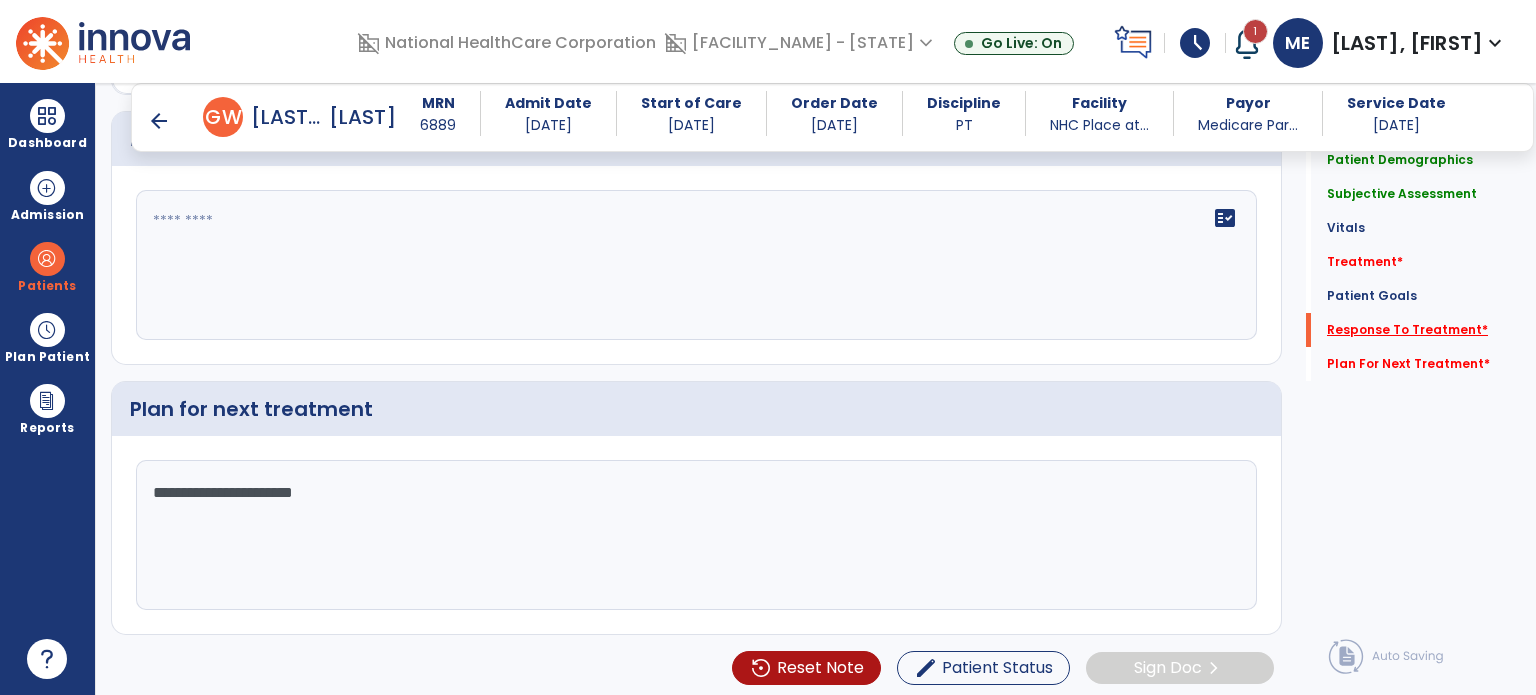 type on "**********" 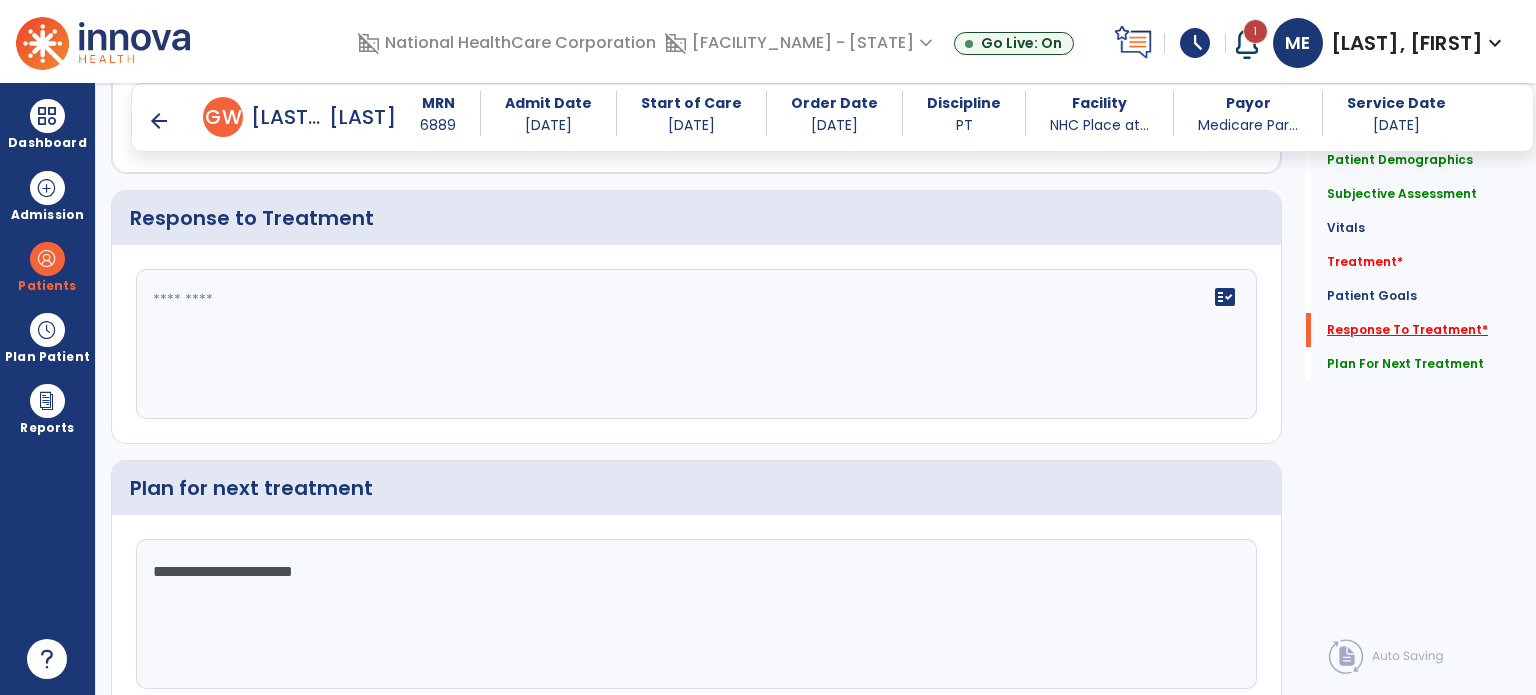 scroll, scrollTop: 2192, scrollLeft: 0, axis: vertical 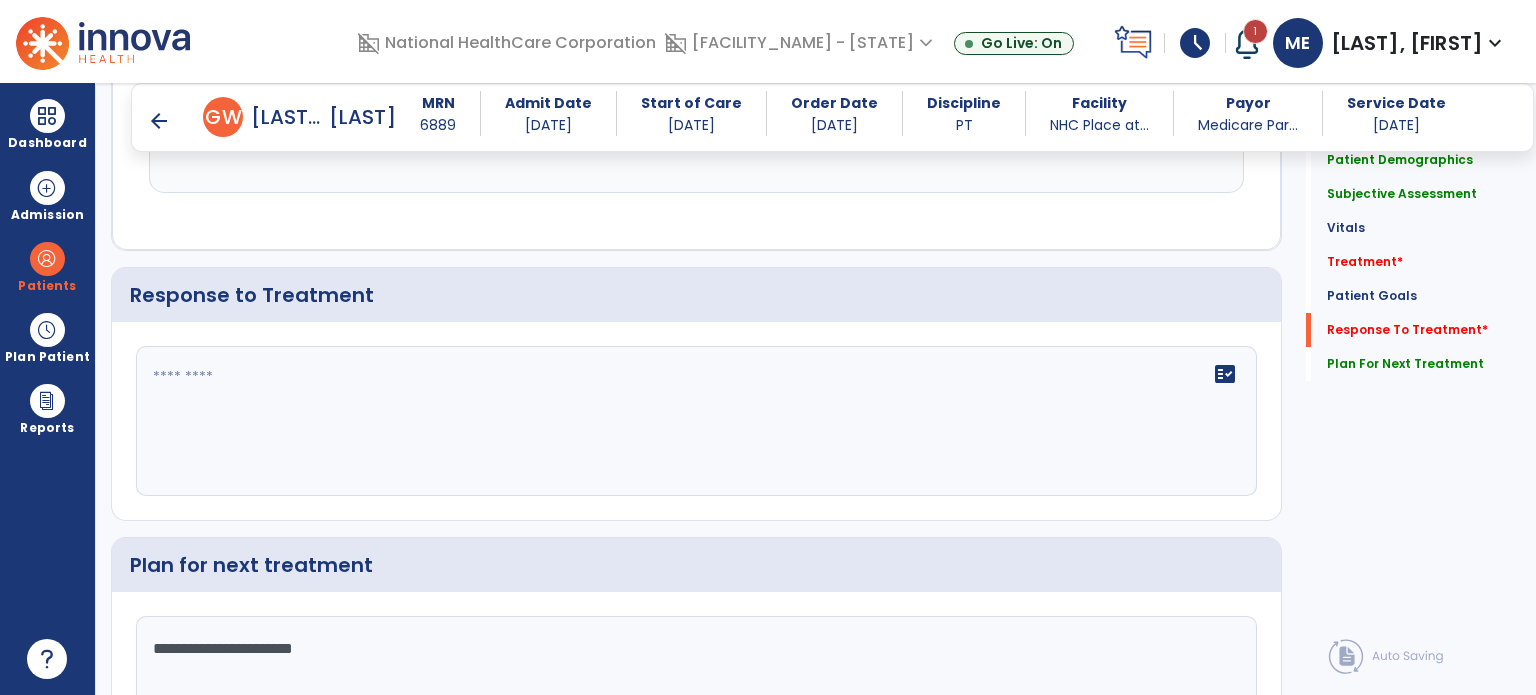 click on "fact_check" 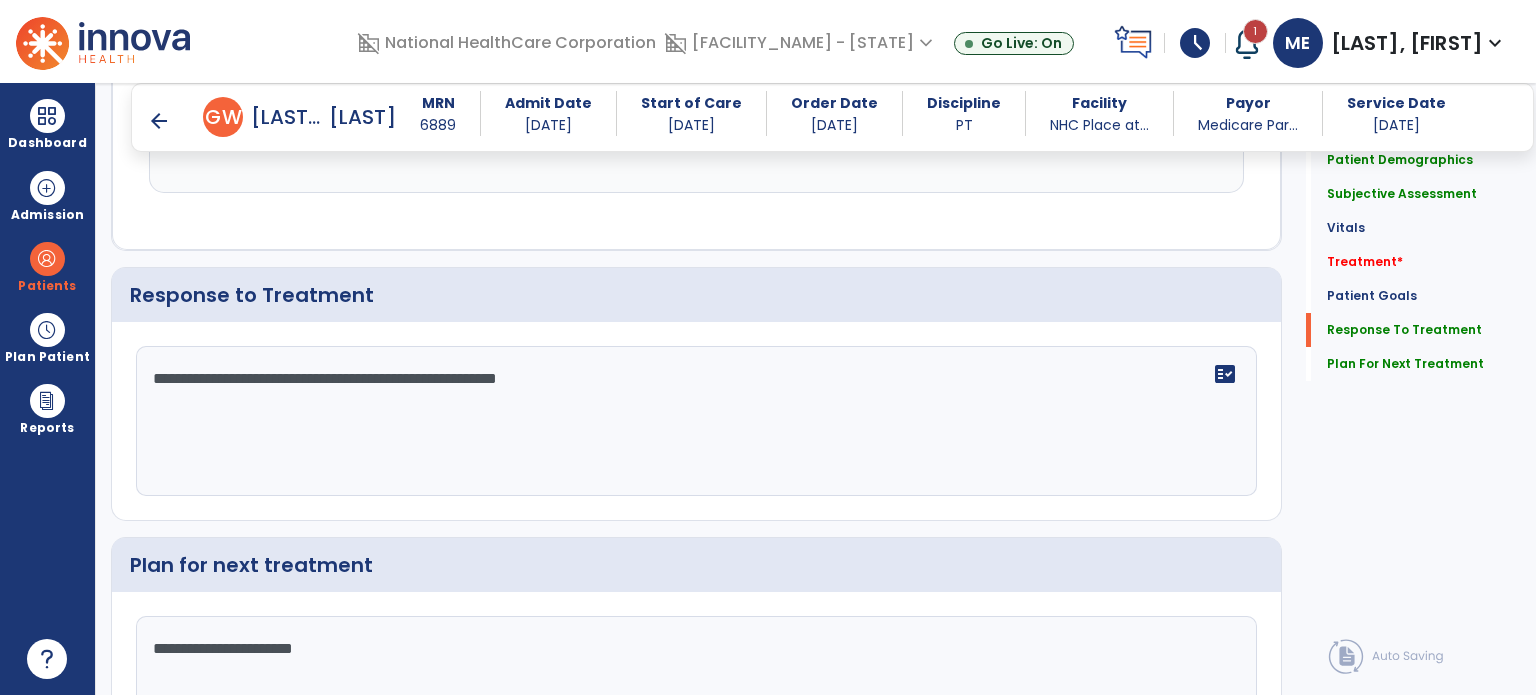 type on "**********" 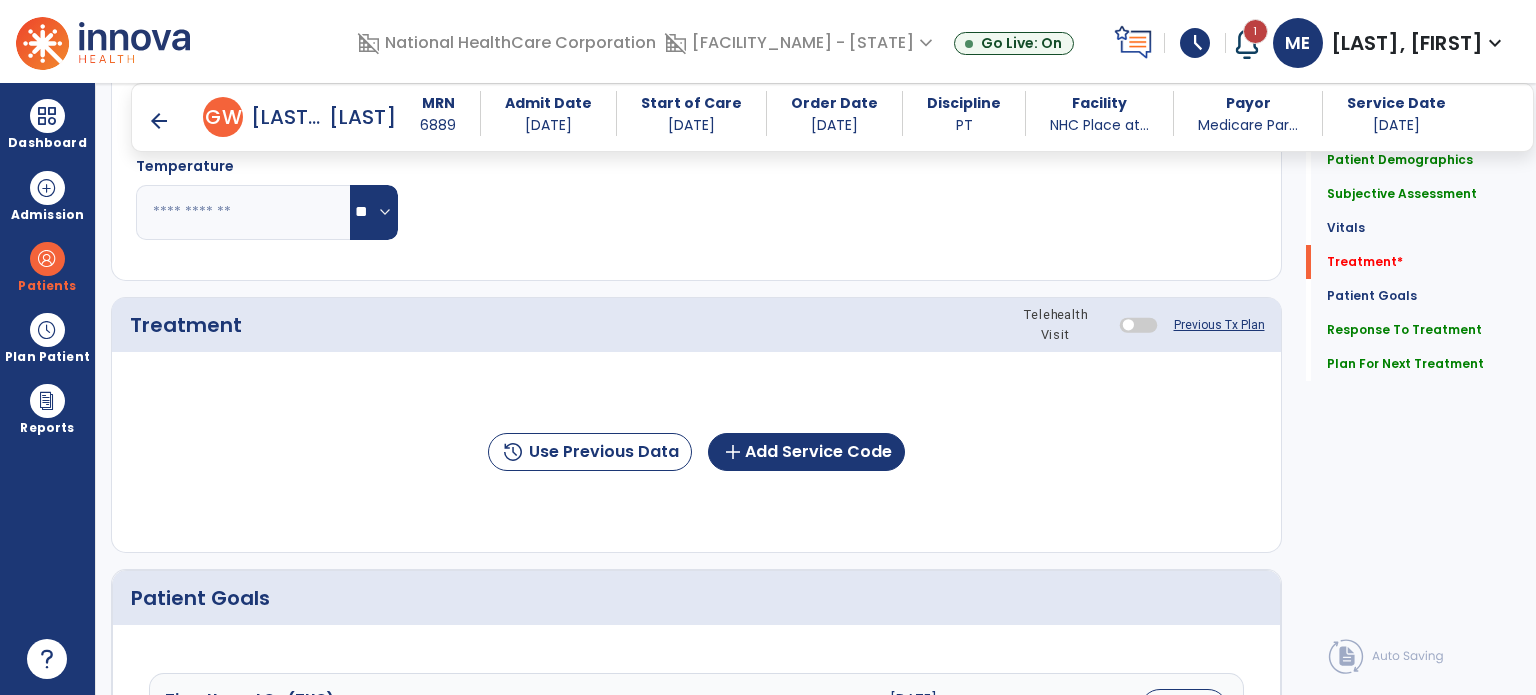 scroll, scrollTop: 991, scrollLeft: 0, axis: vertical 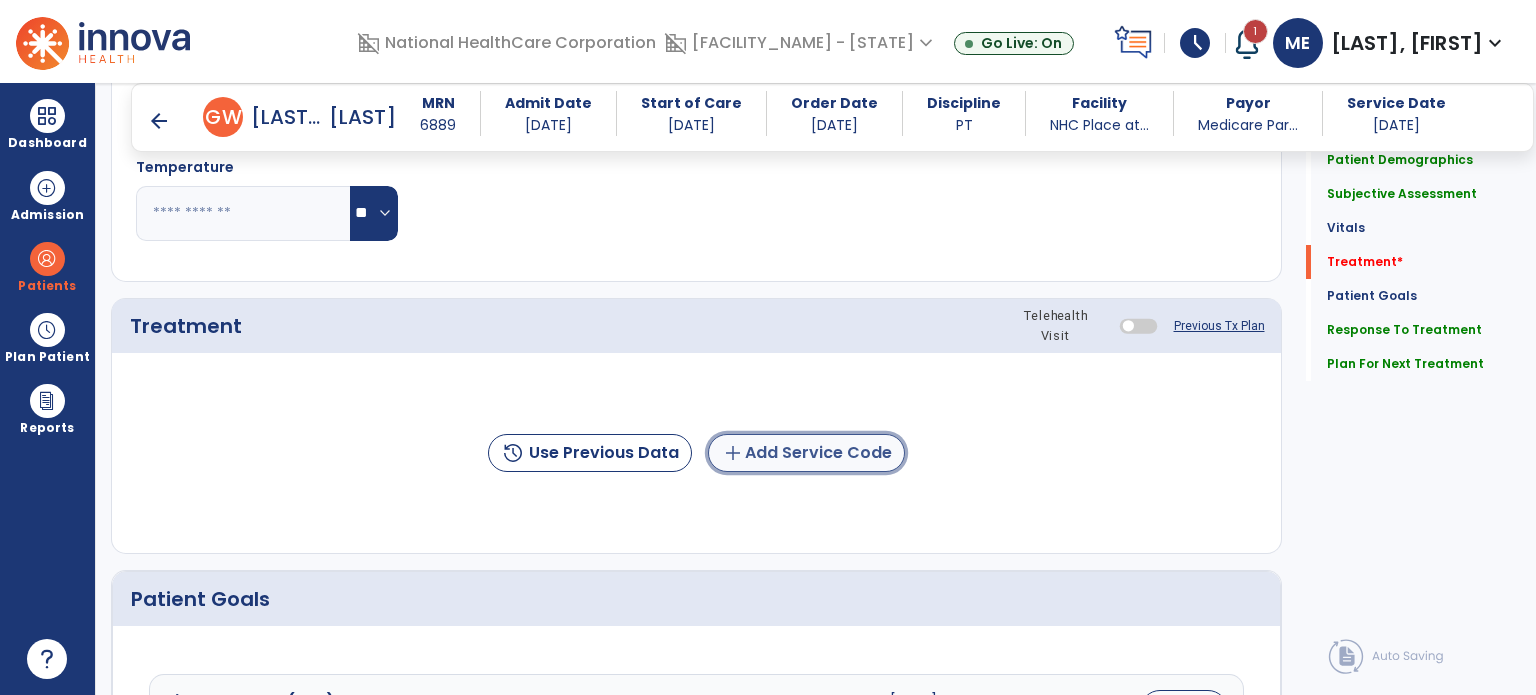click on "add  Add Service Code" 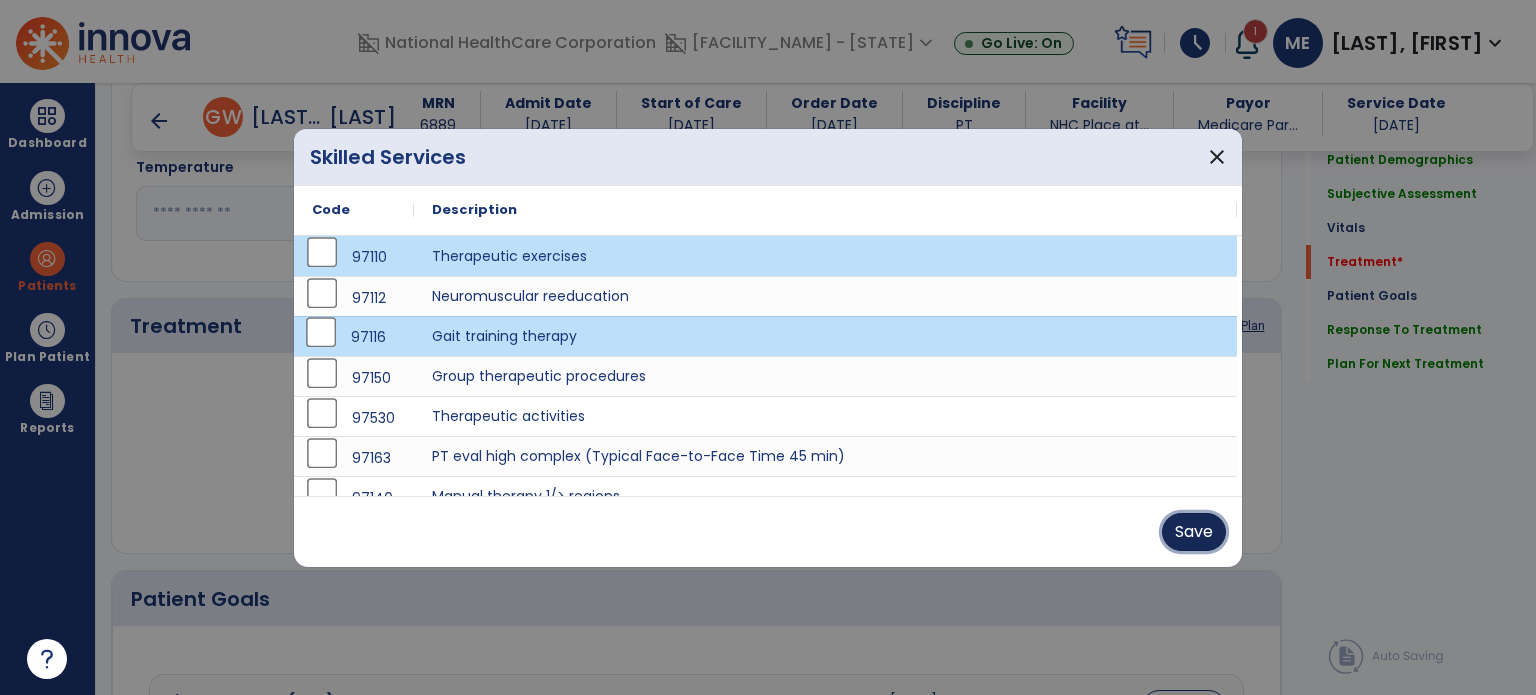 click on "Save" at bounding box center (1194, 532) 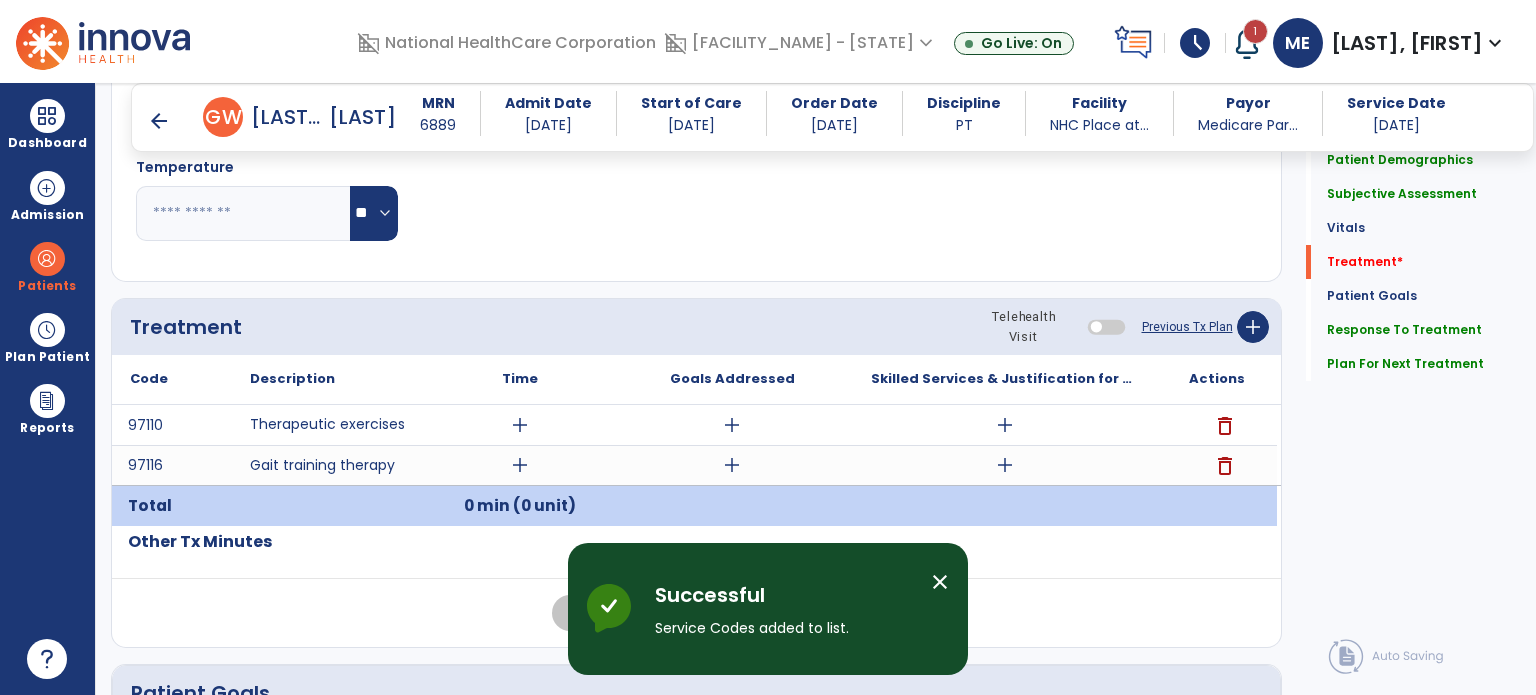click on "add" at bounding box center [1005, 425] 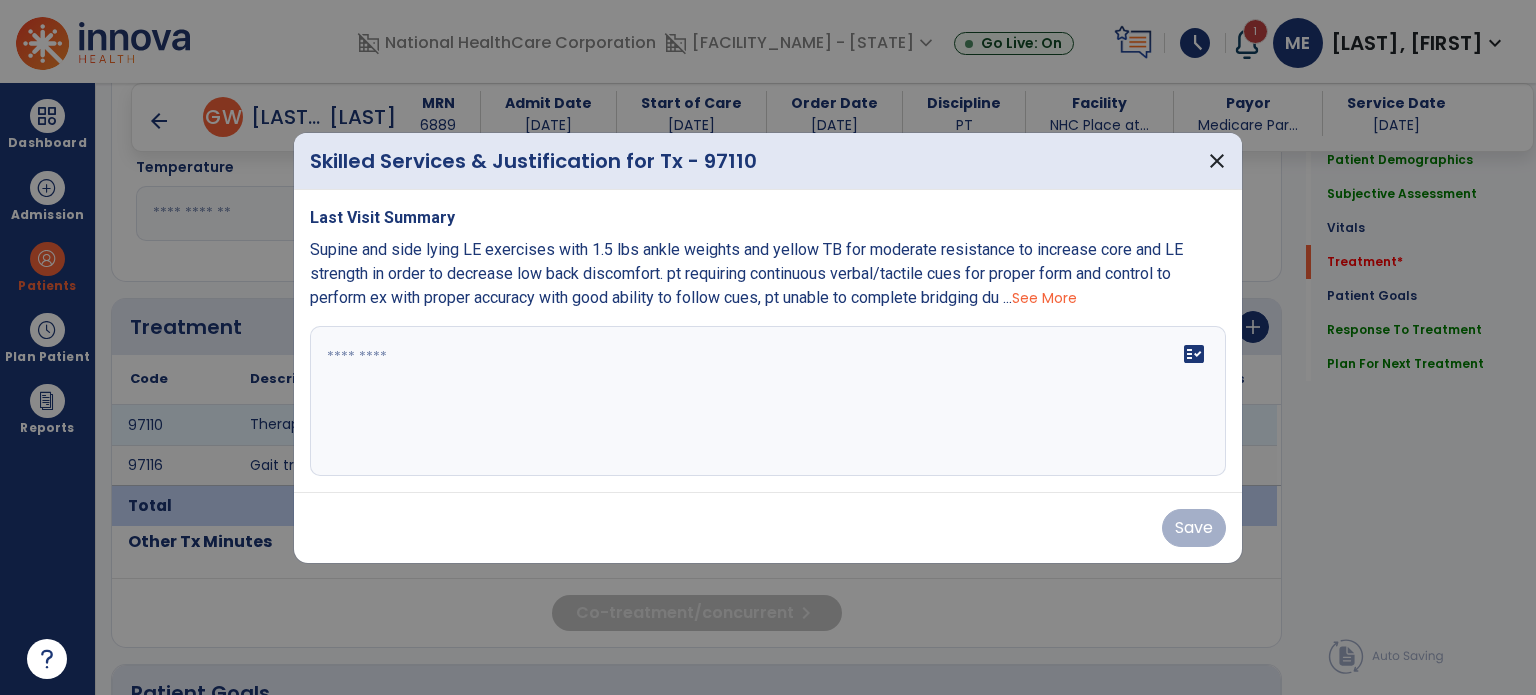 click at bounding box center (768, 401) 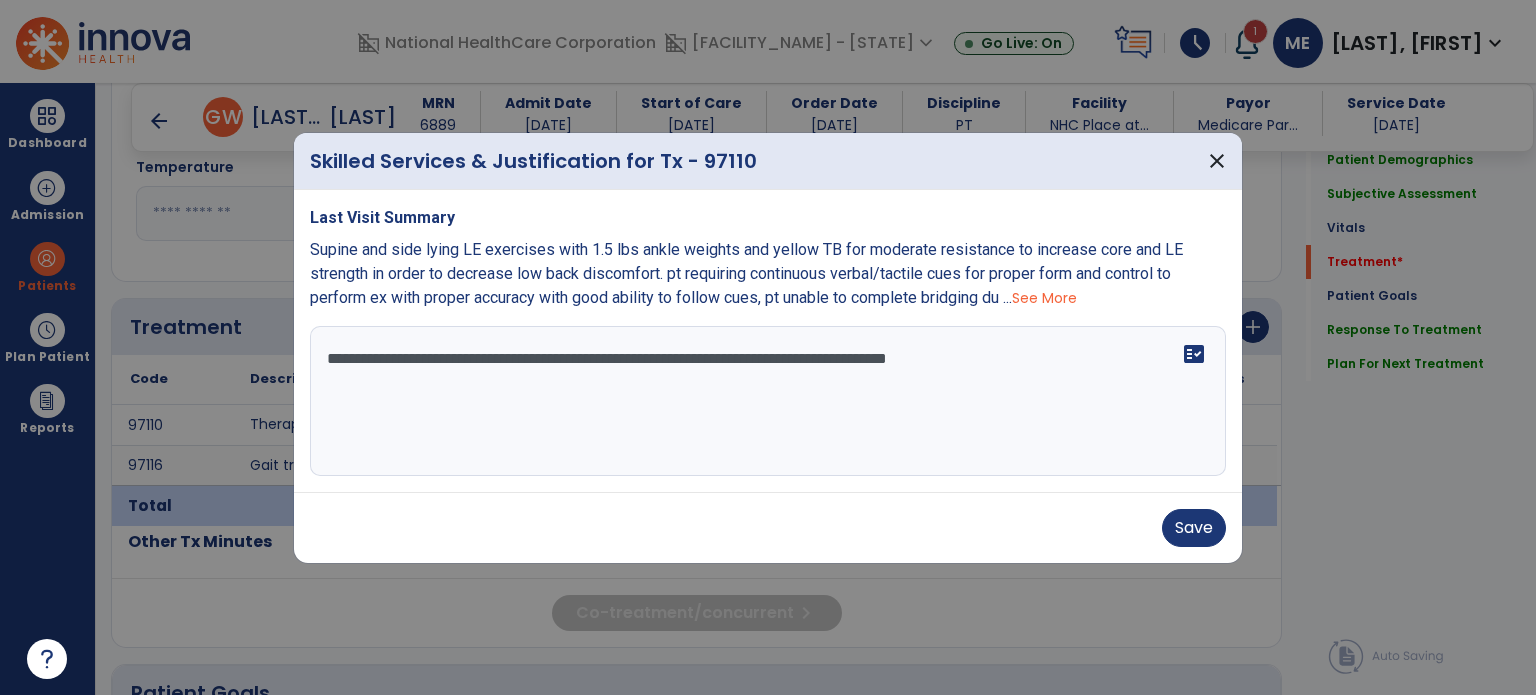 click on "**********" at bounding box center (768, 401) 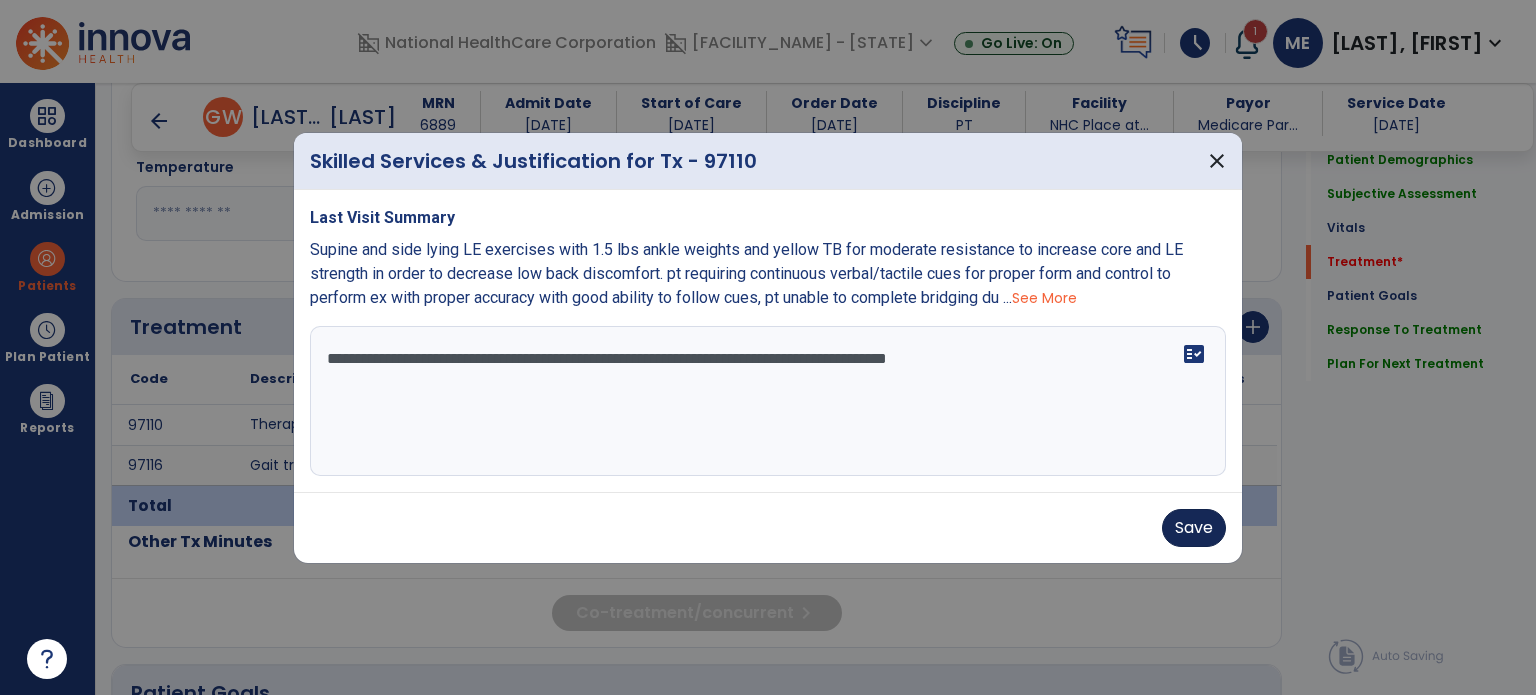 type on "**********" 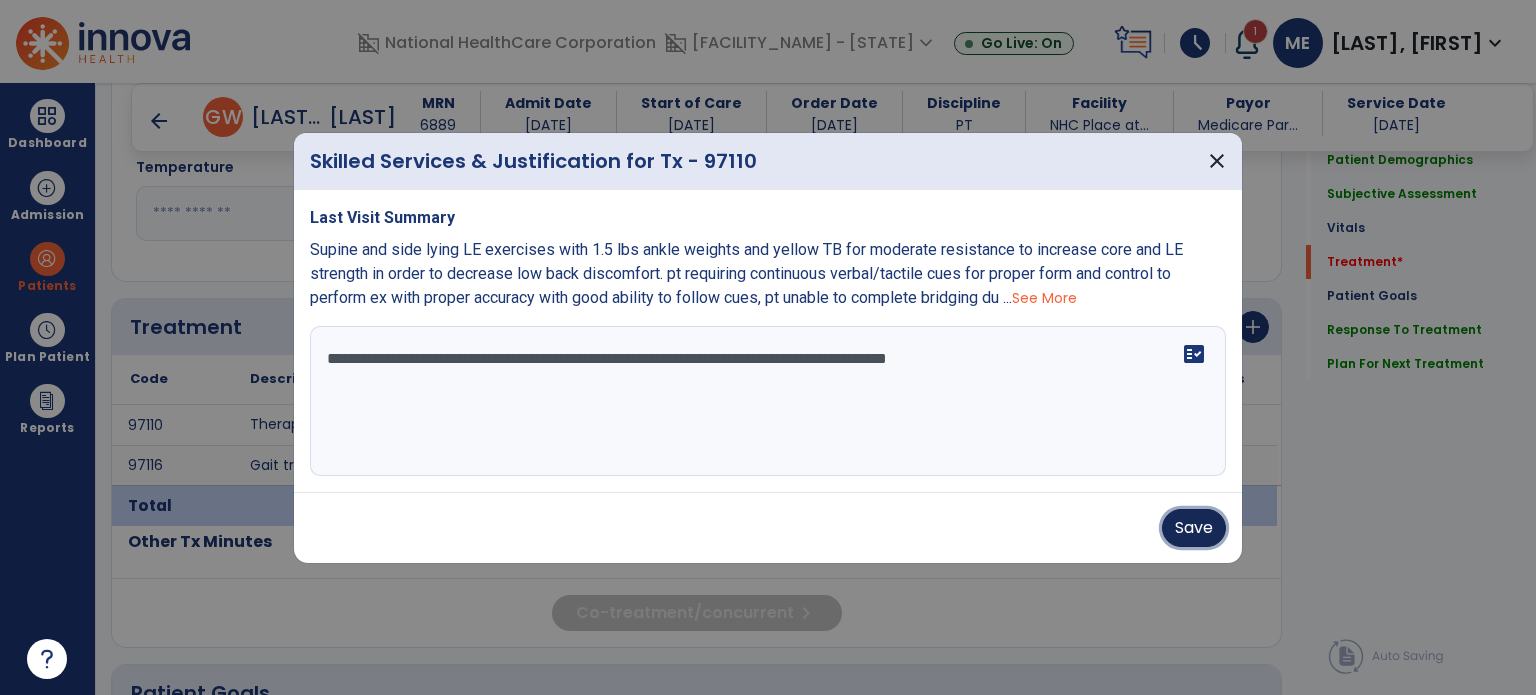 click on "Save" at bounding box center (1194, 528) 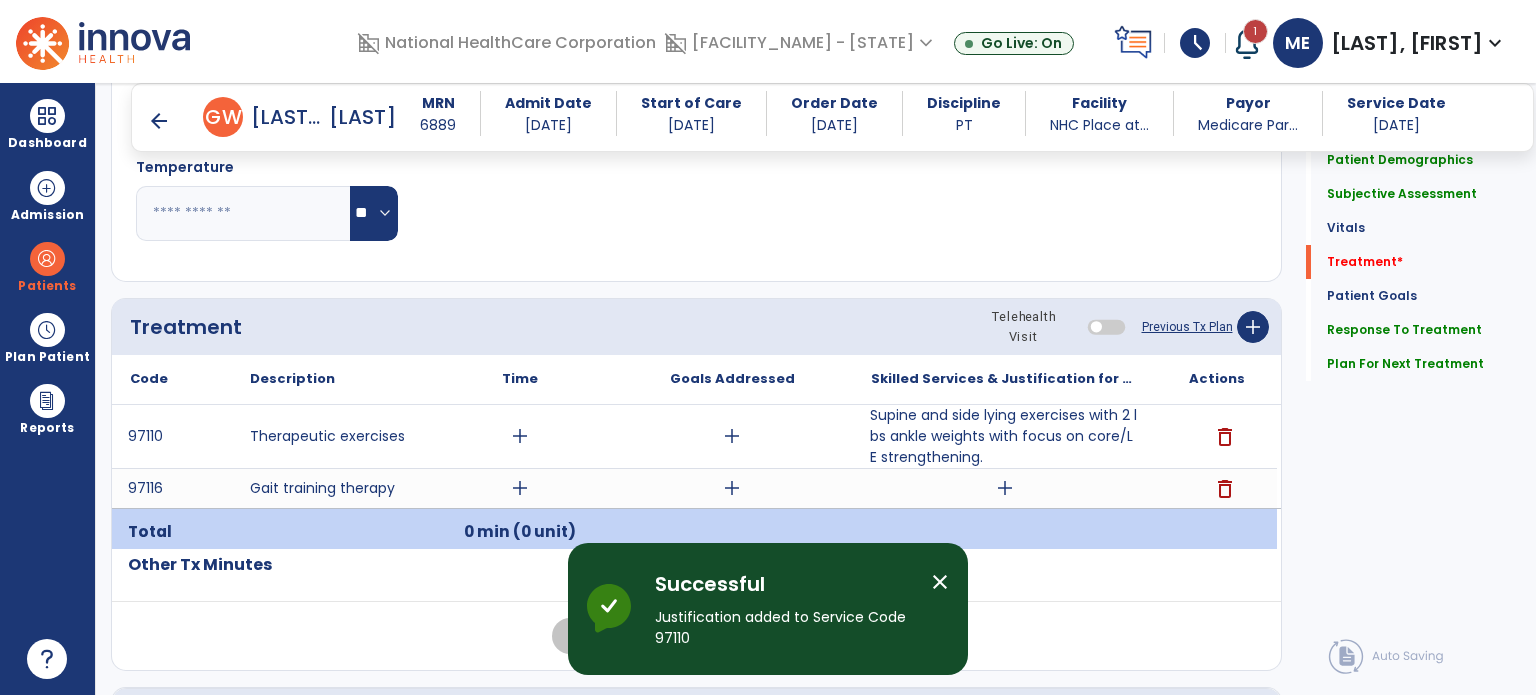 click on "Supine and side lying exercises with 2 lbs ankle weights with focus on core/LE strengthening." at bounding box center [1004, 436] 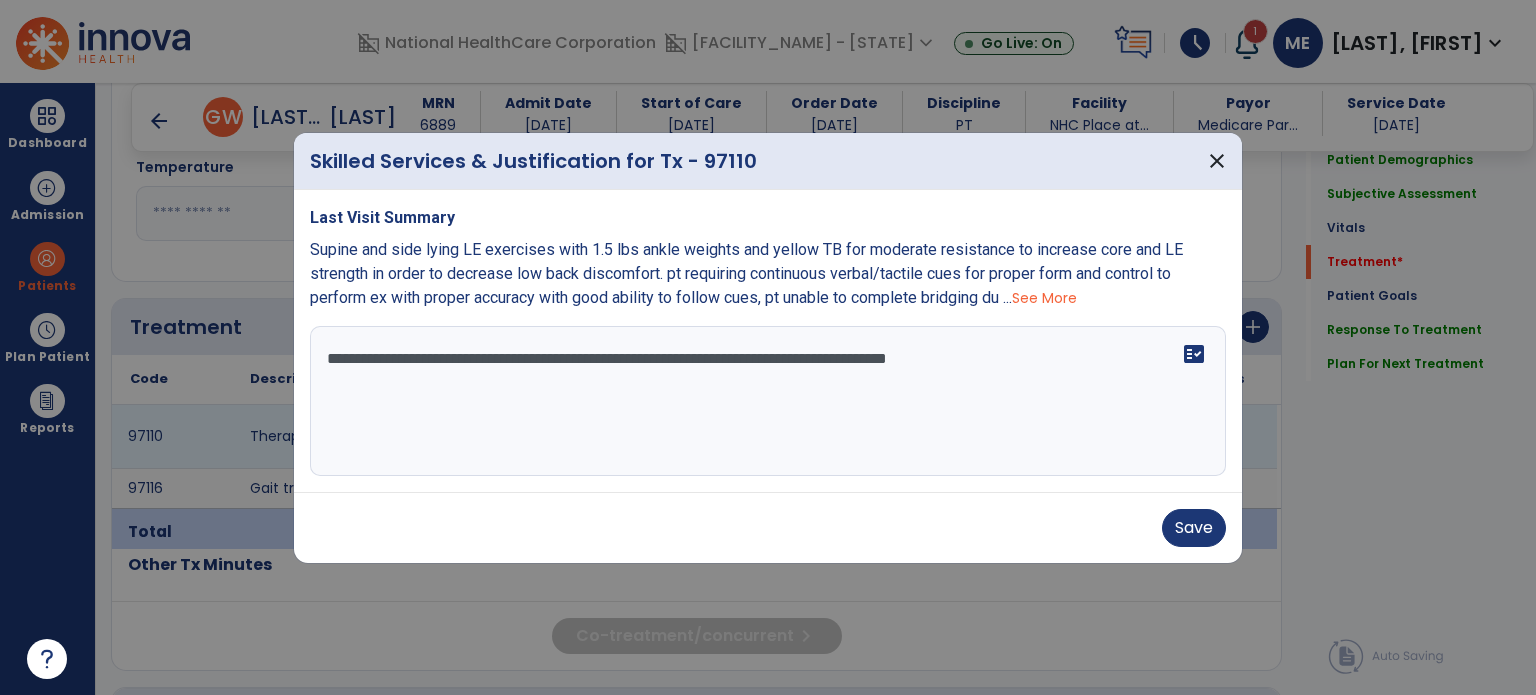 click on "**********" at bounding box center [768, 401] 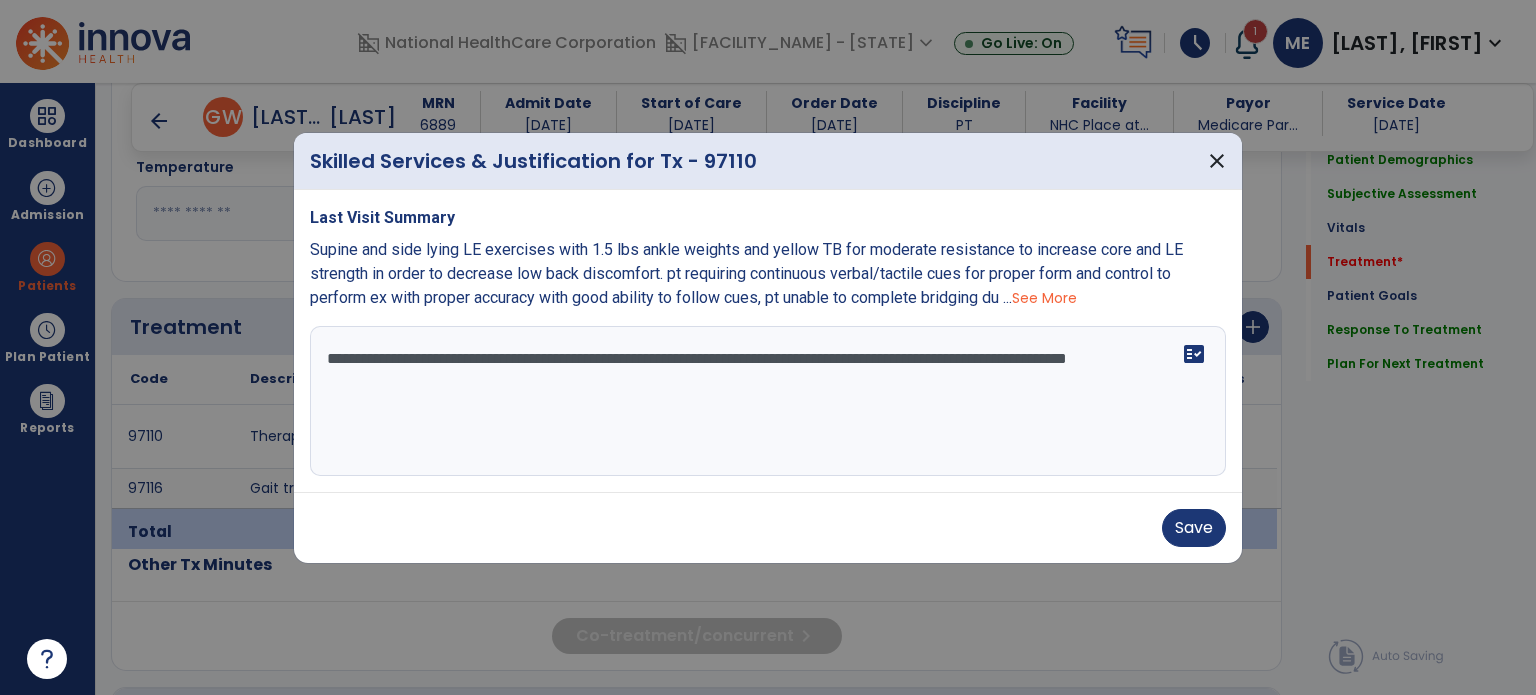 click on "**********" at bounding box center (768, 401) 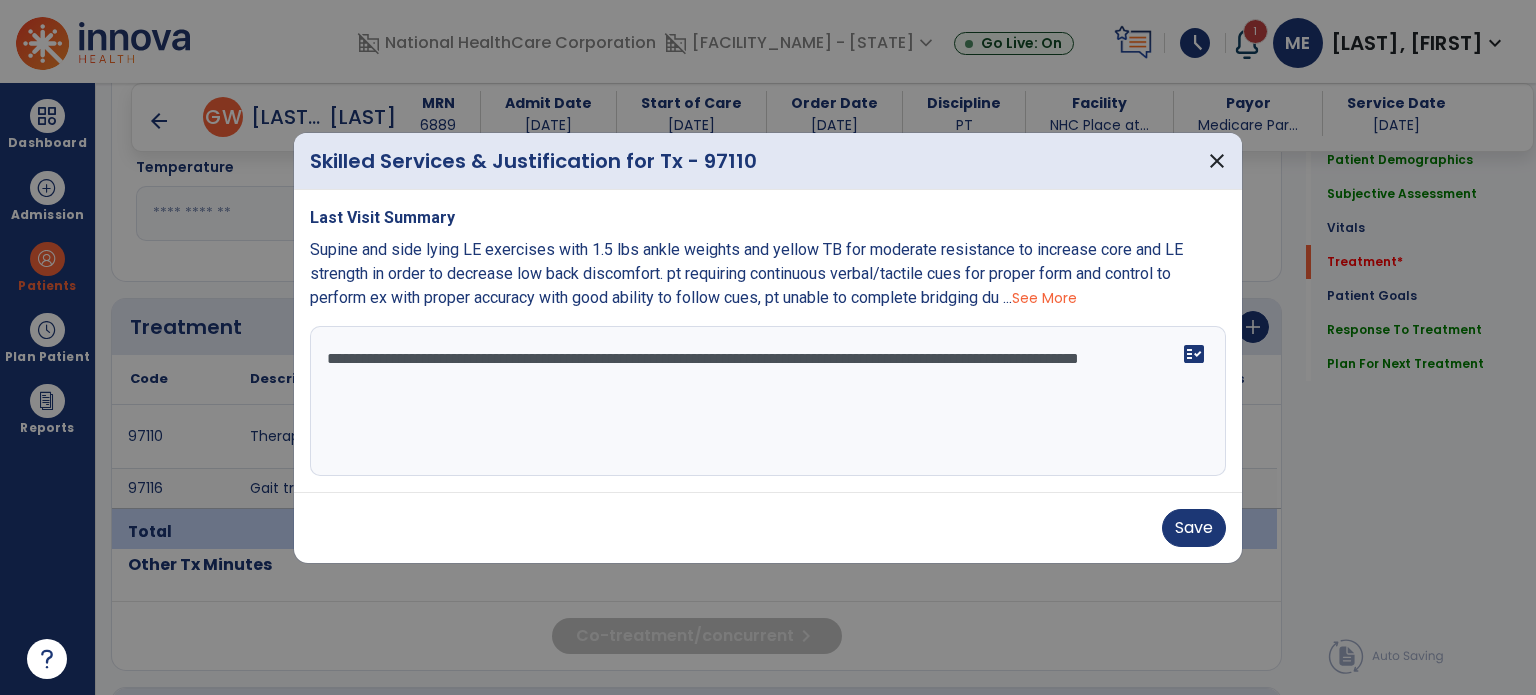 click on "**********" at bounding box center [768, 401] 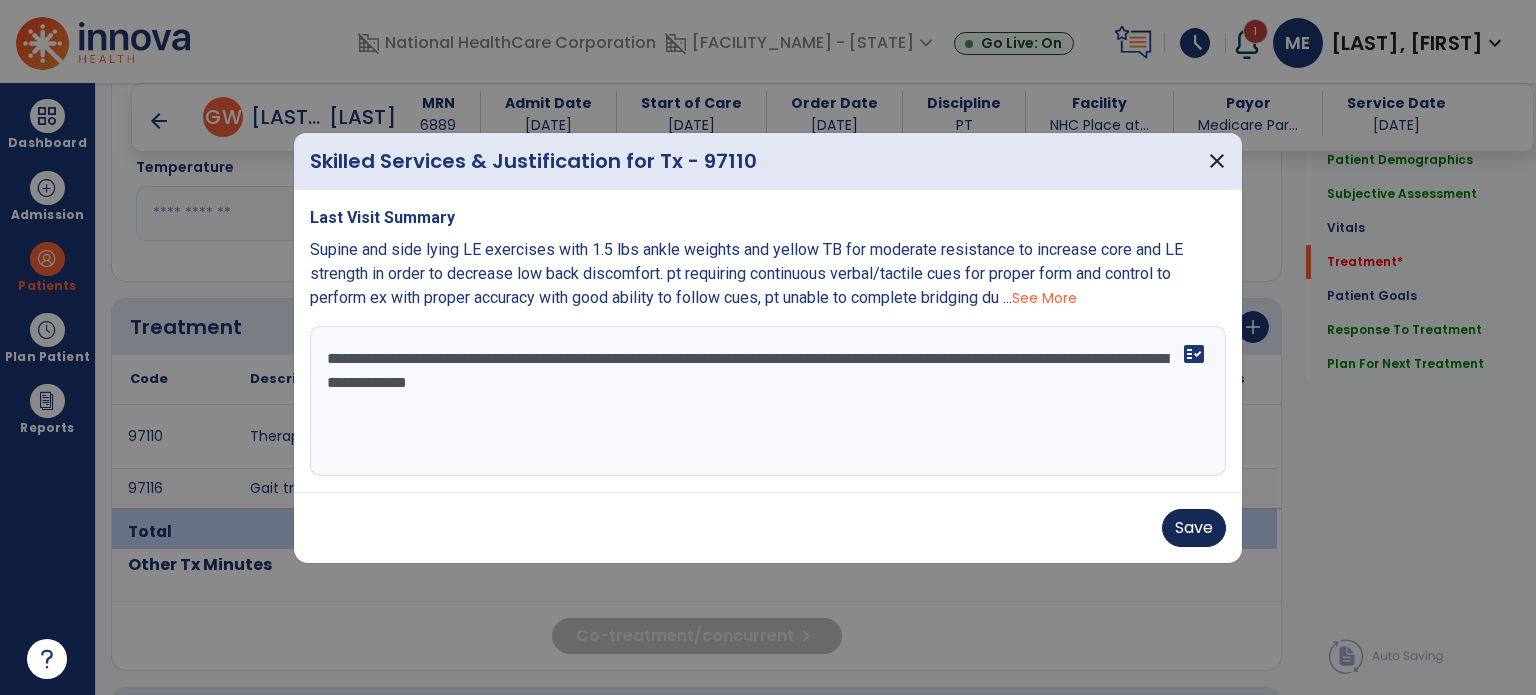 type on "**********" 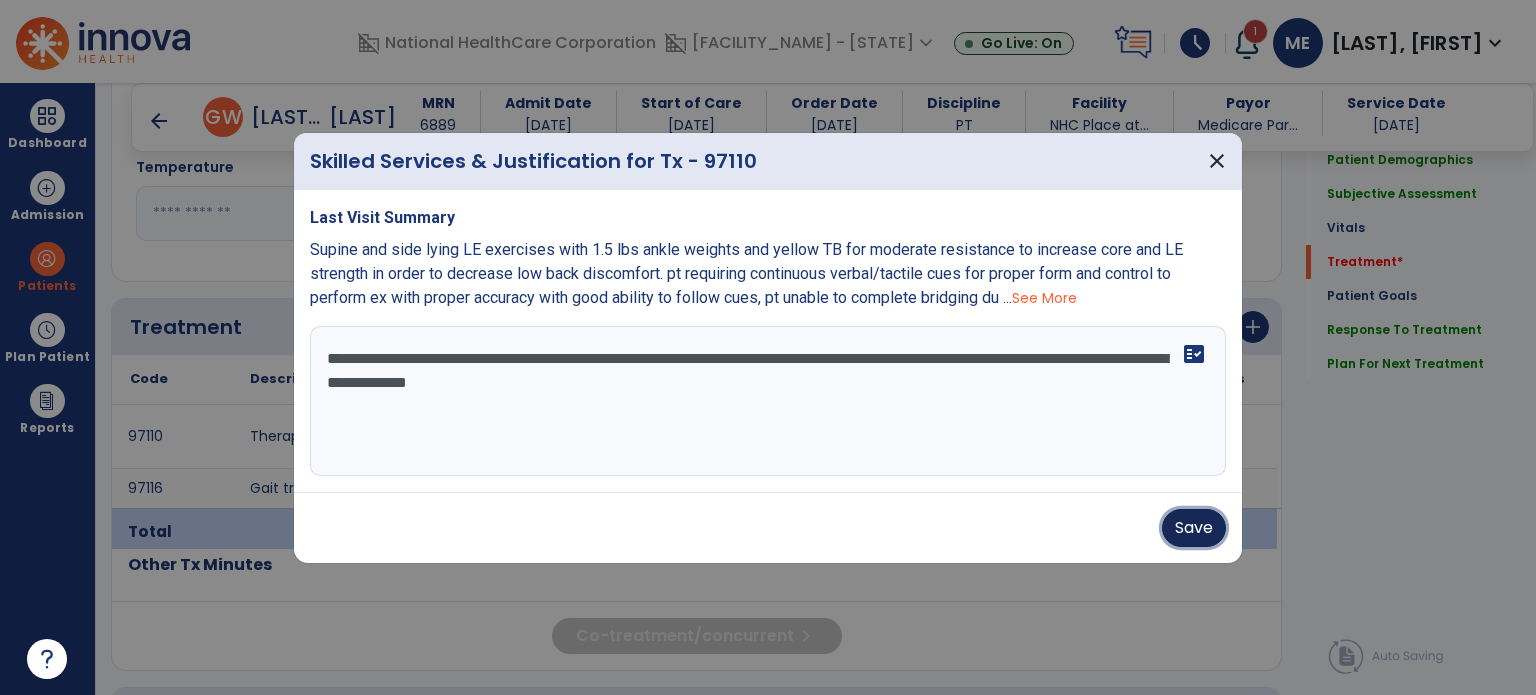 click on "Save" at bounding box center [1194, 528] 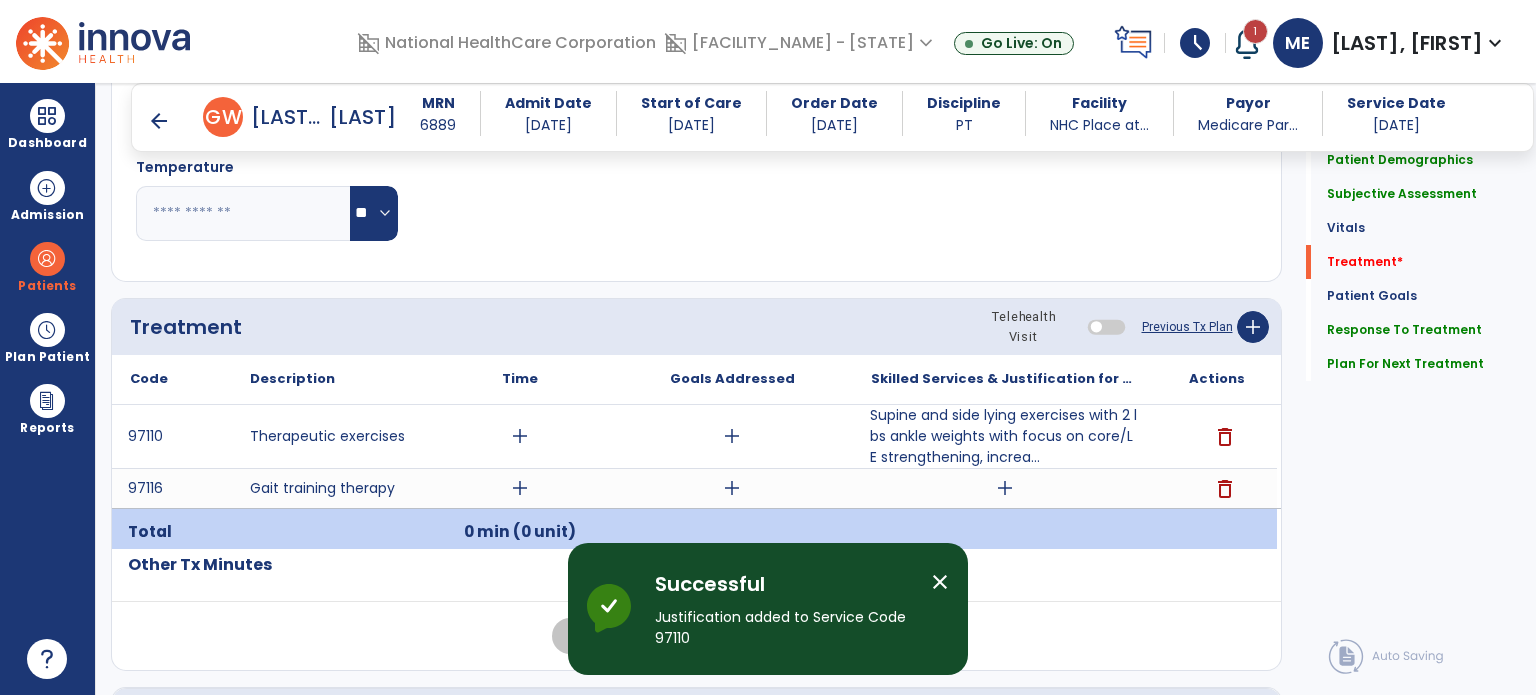 click on "add" at bounding box center (520, 436) 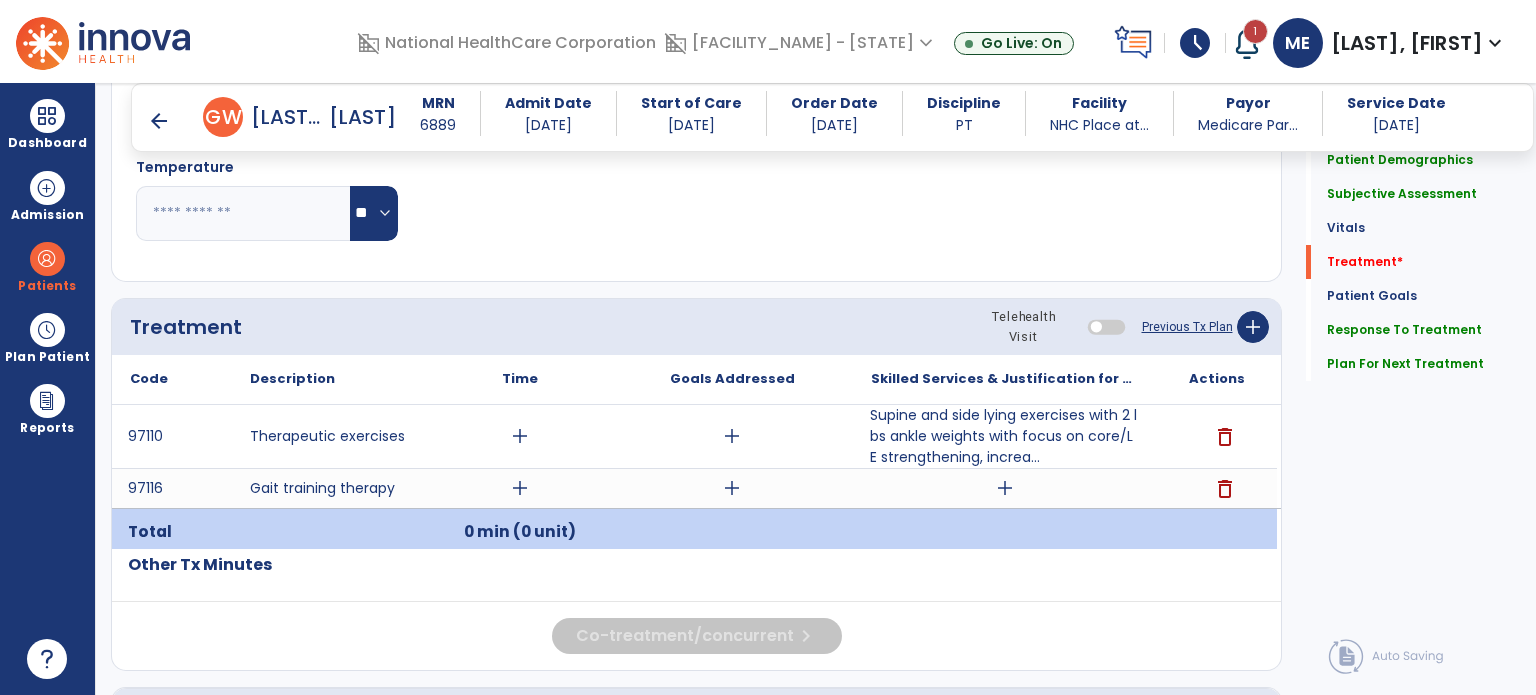 click on "Supine and side lying exercises with 2 lbs ankle weights with focus on core/LE strengthening, increa..." at bounding box center [1004, 436] 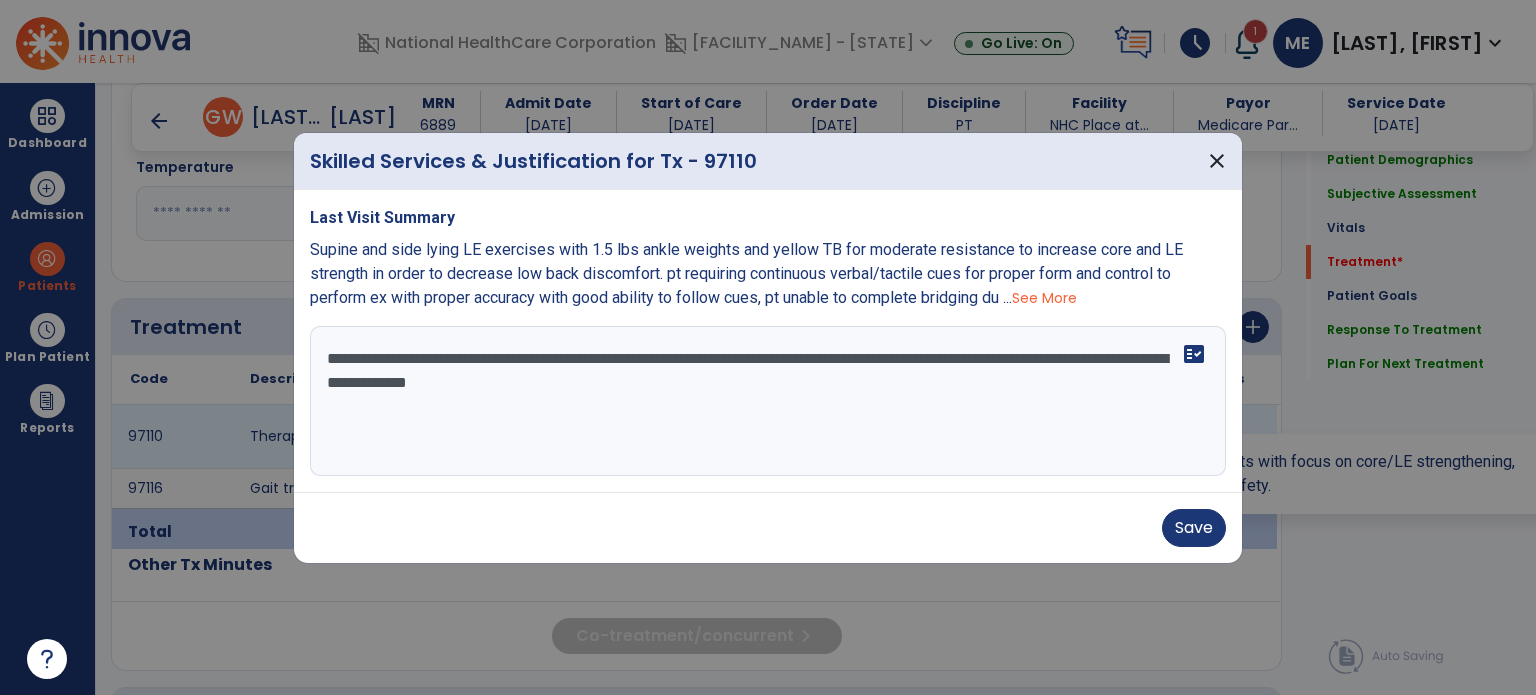 click on "**********" at bounding box center (768, 401) 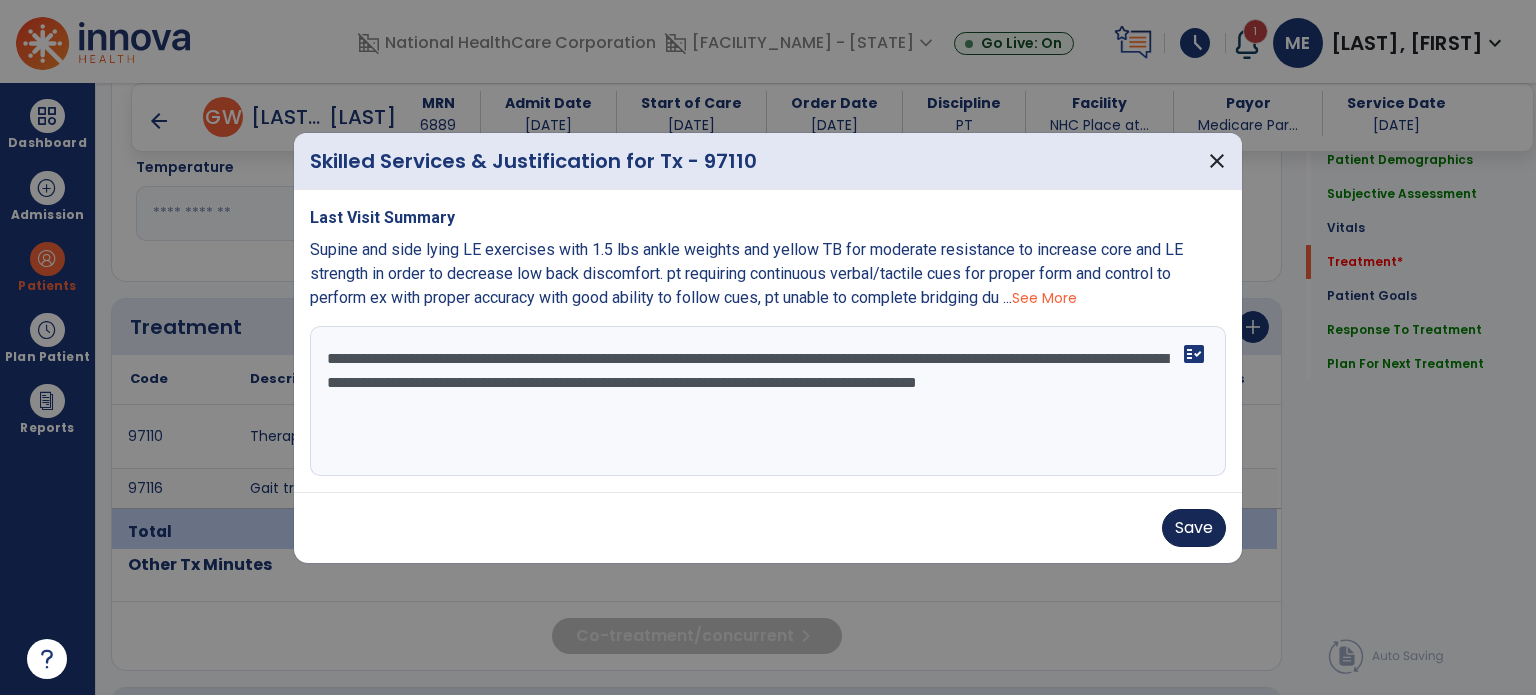 type on "**********" 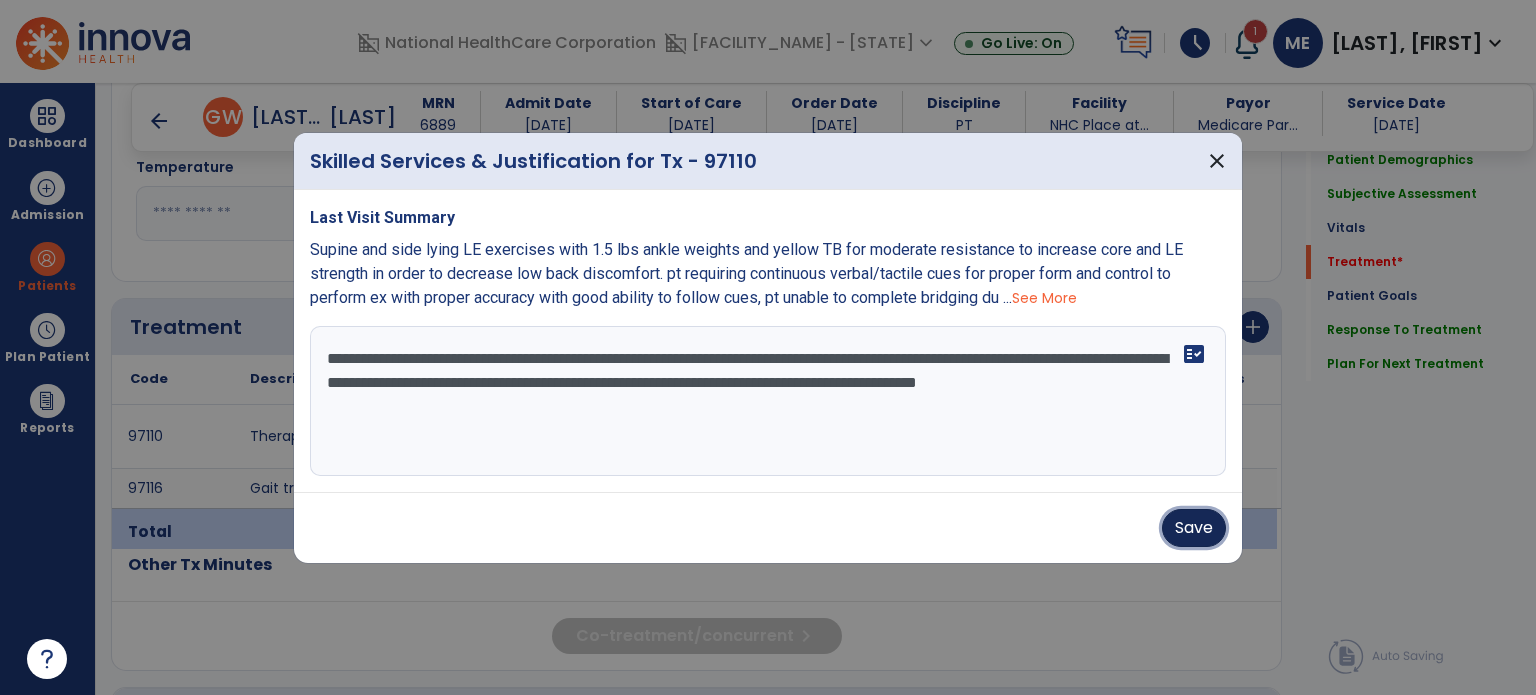 click on "Save" at bounding box center (1194, 528) 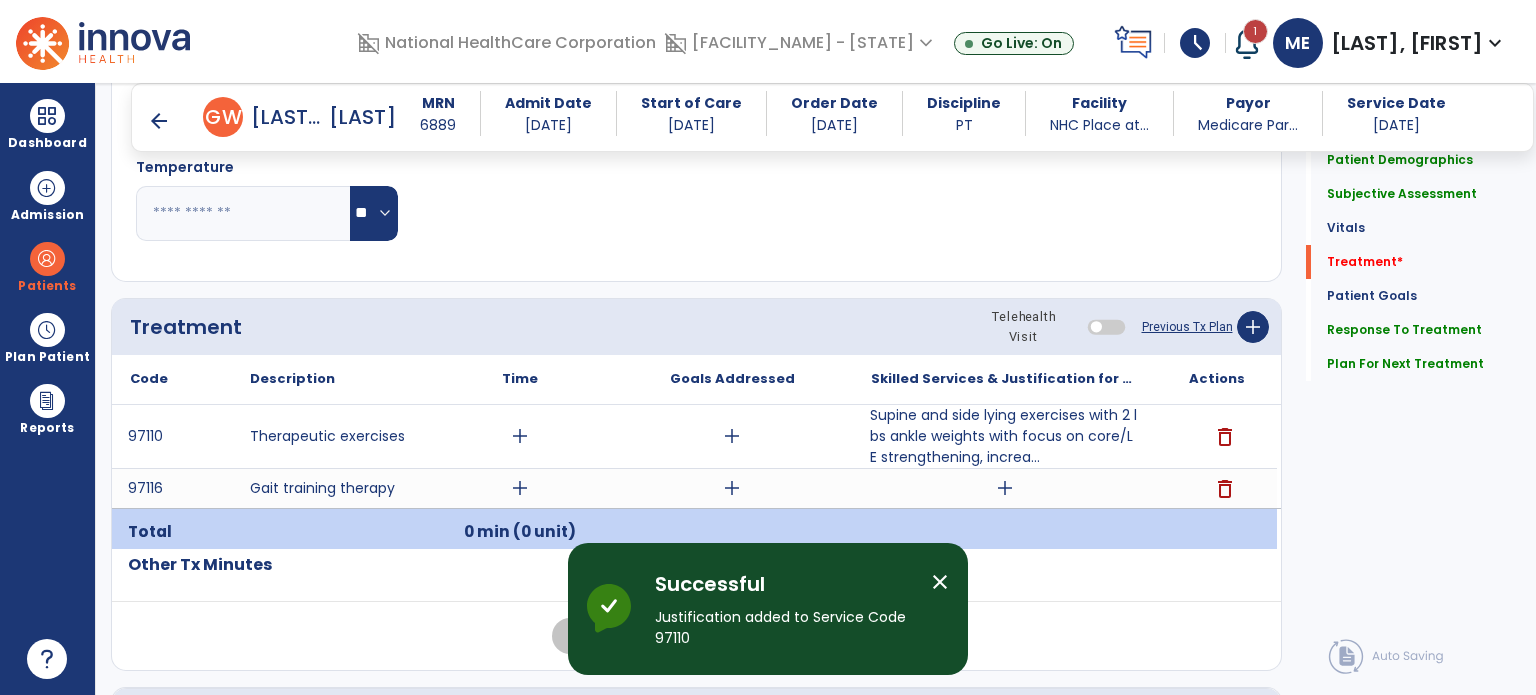 click on "add" at bounding box center (1004, 488) 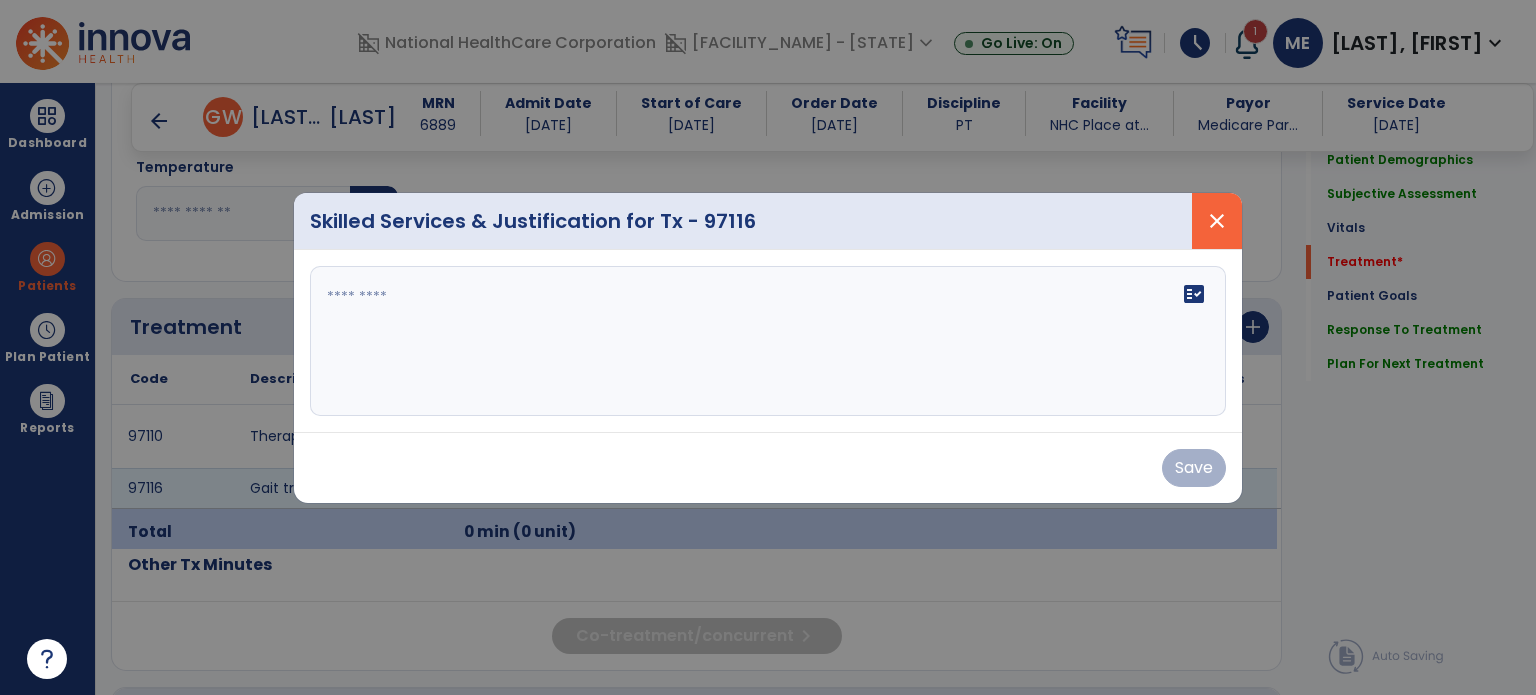 click on "close" at bounding box center (1217, 221) 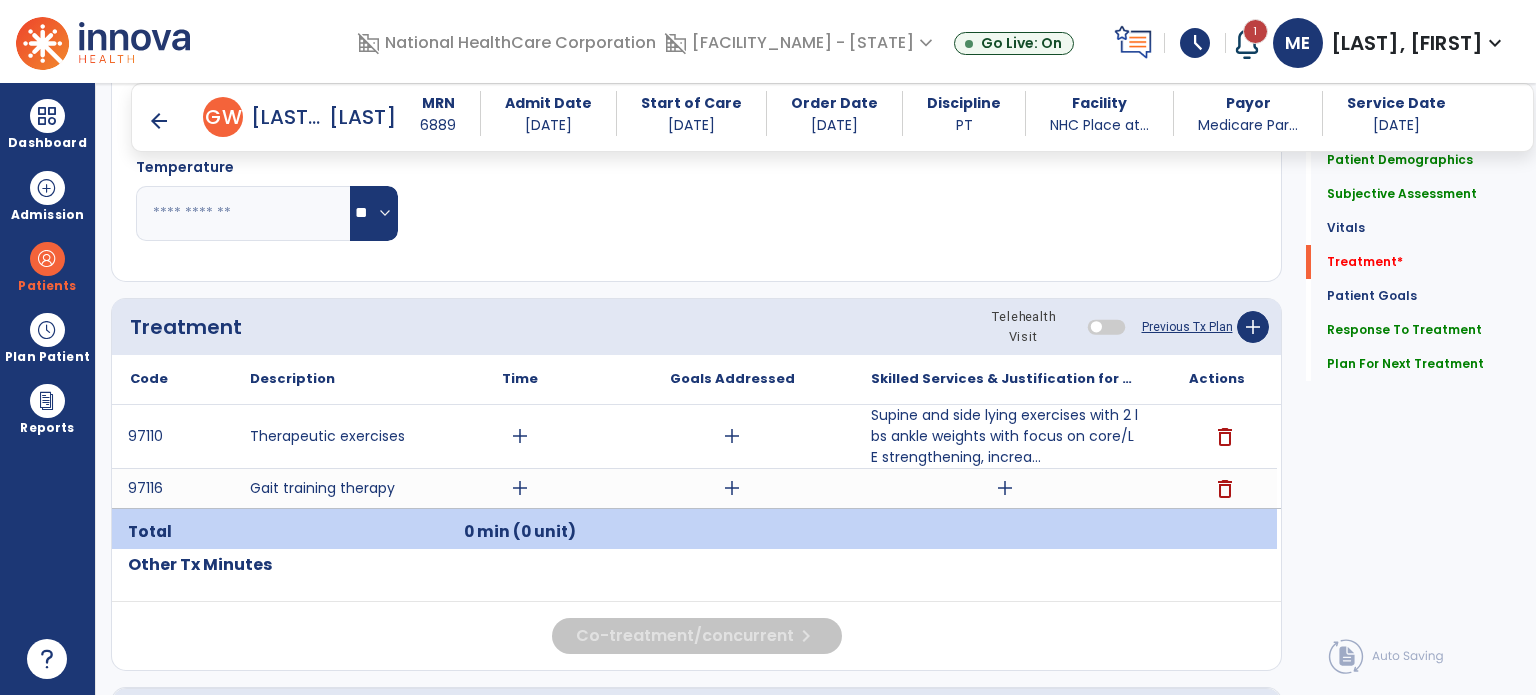 click on "add" at bounding box center [520, 436] 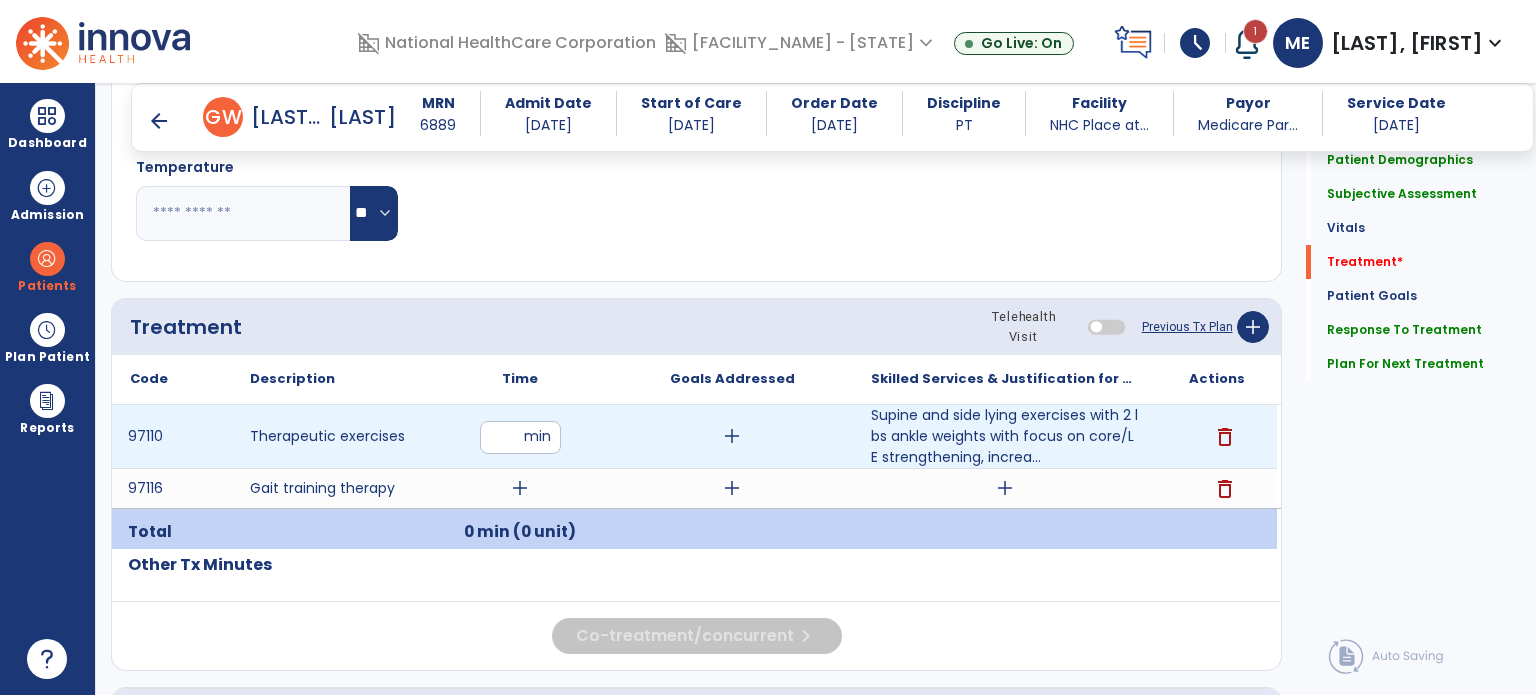 type on "**" 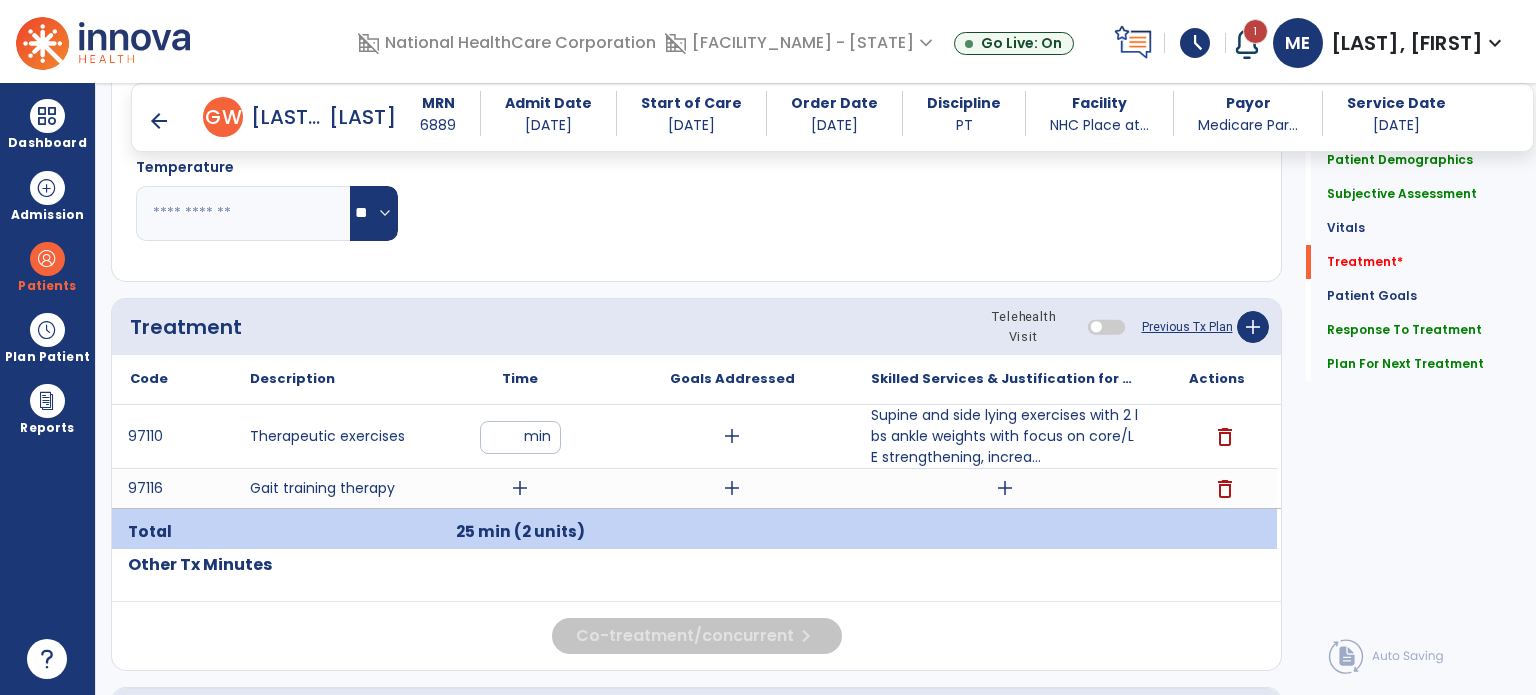 click on "add" at bounding box center [1005, 488] 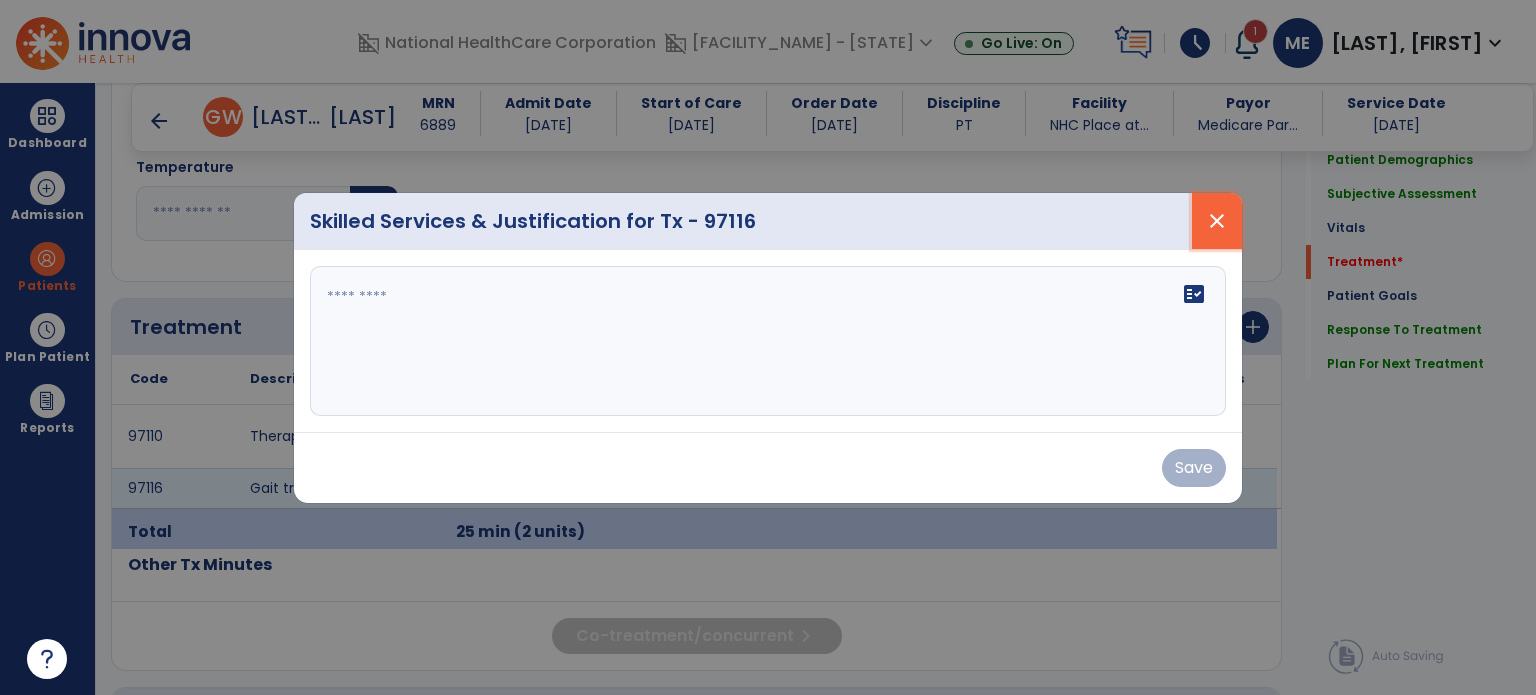 click on "close" at bounding box center [1217, 221] 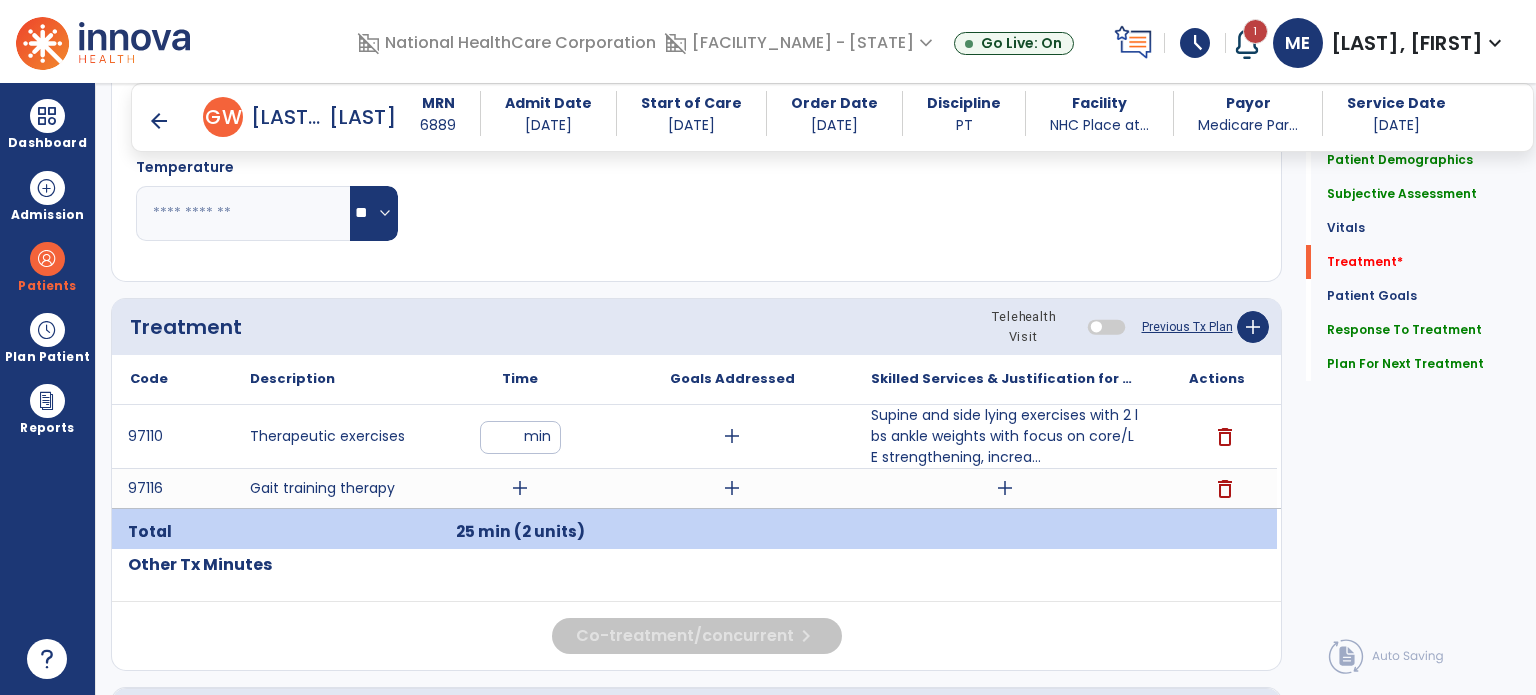 click on "add" at bounding box center (520, 488) 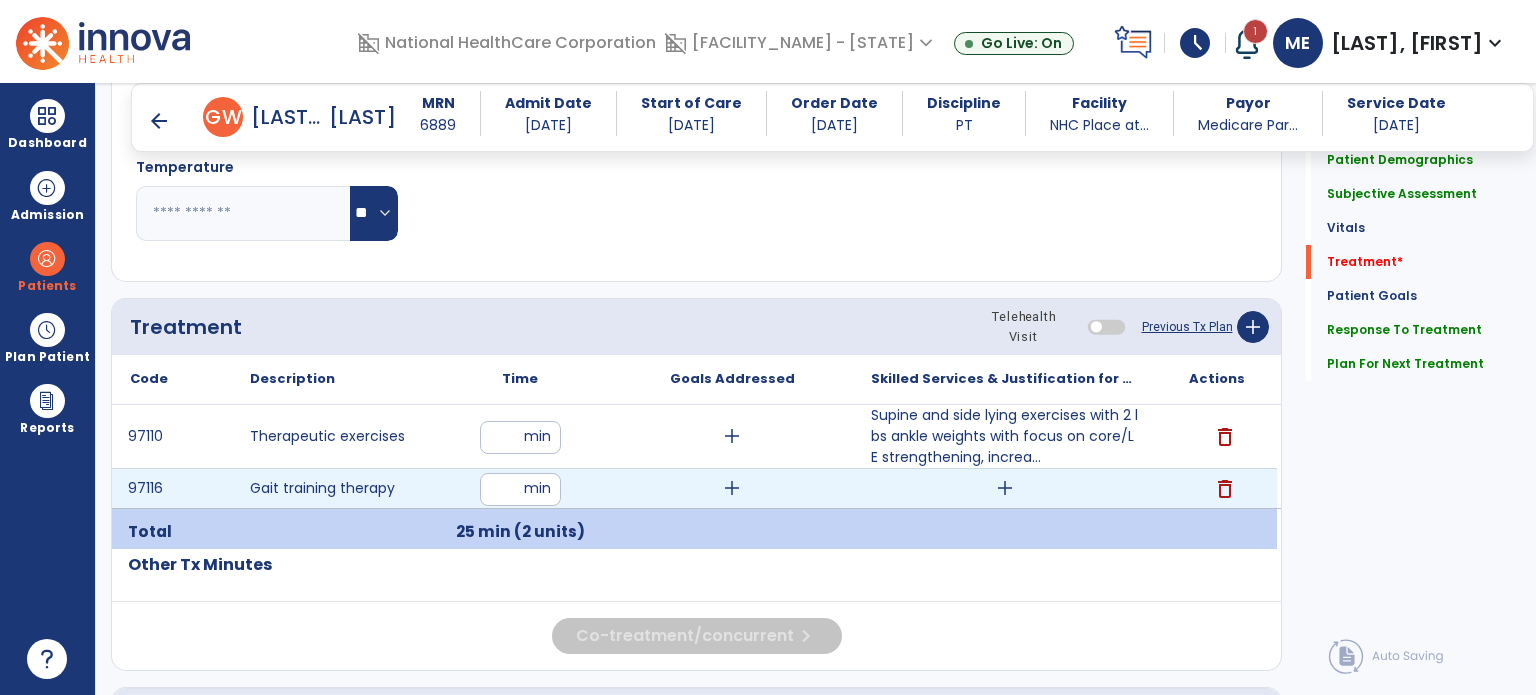 type on "**" 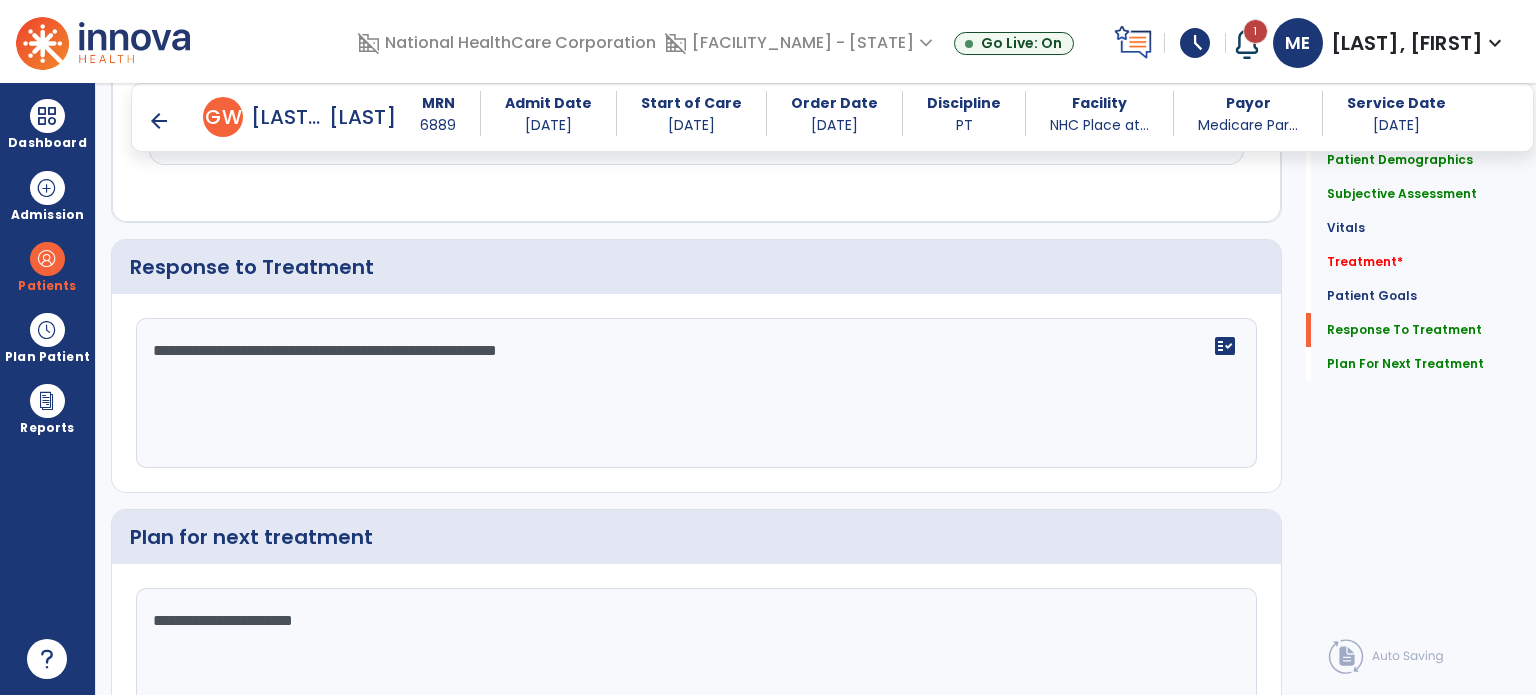 scroll, scrollTop: 2342, scrollLeft: 0, axis: vertical 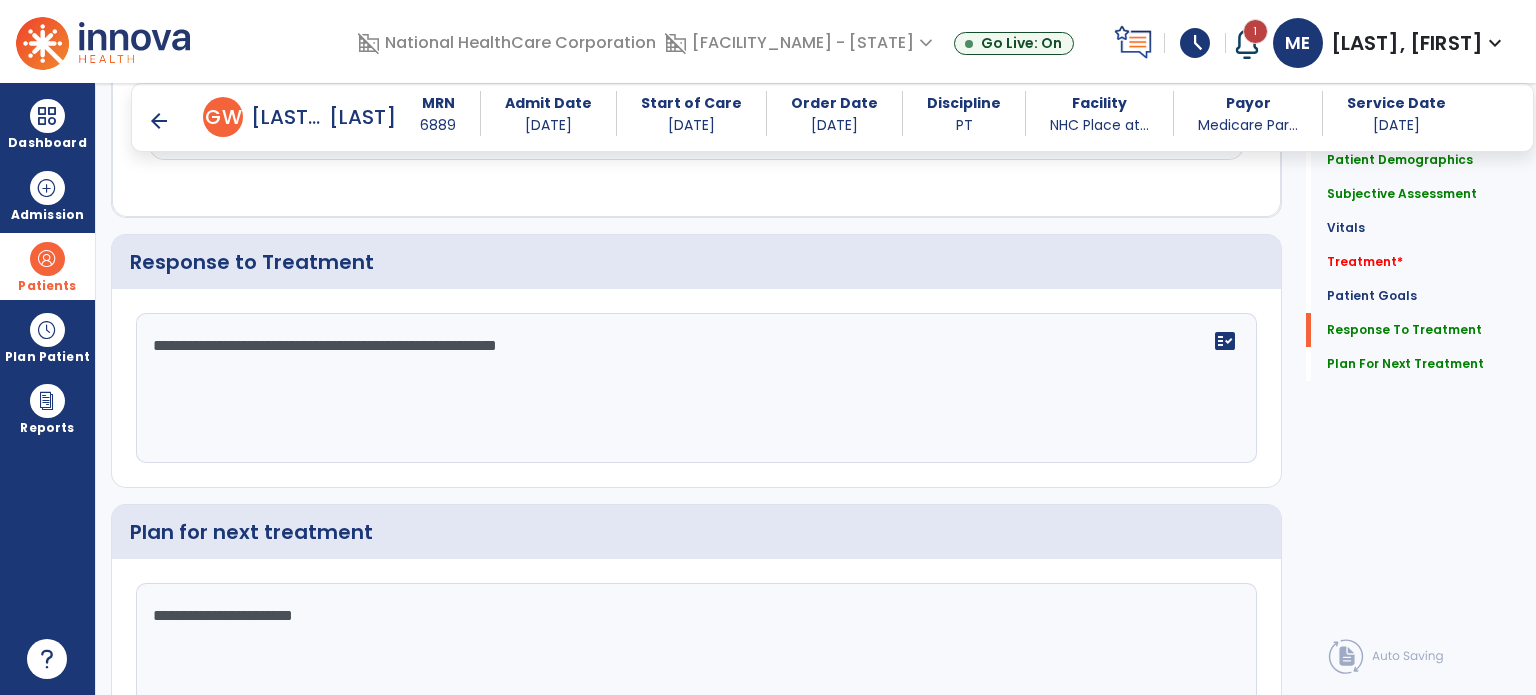click at bounding box center [47, 259] 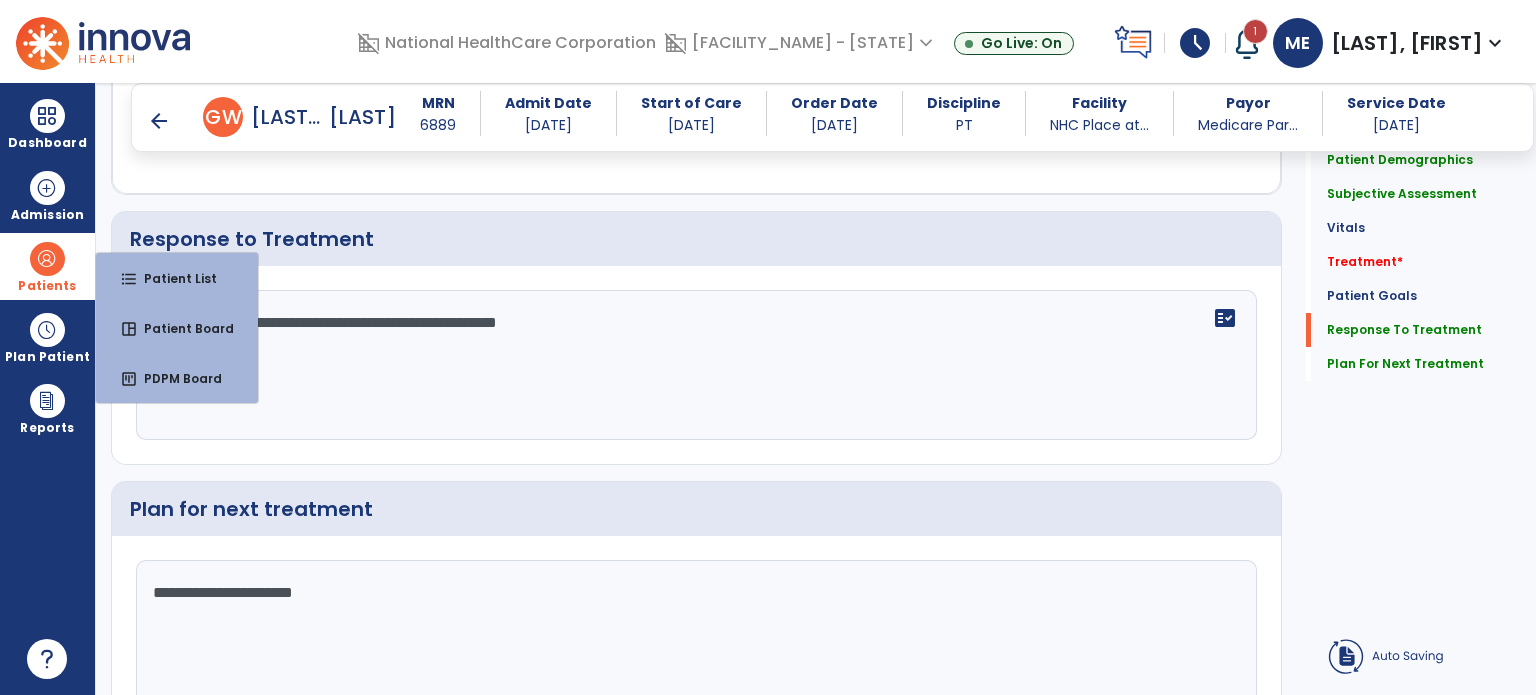 scroll, scrollTop: 2320, scrollLeft: 0, axis: vertical 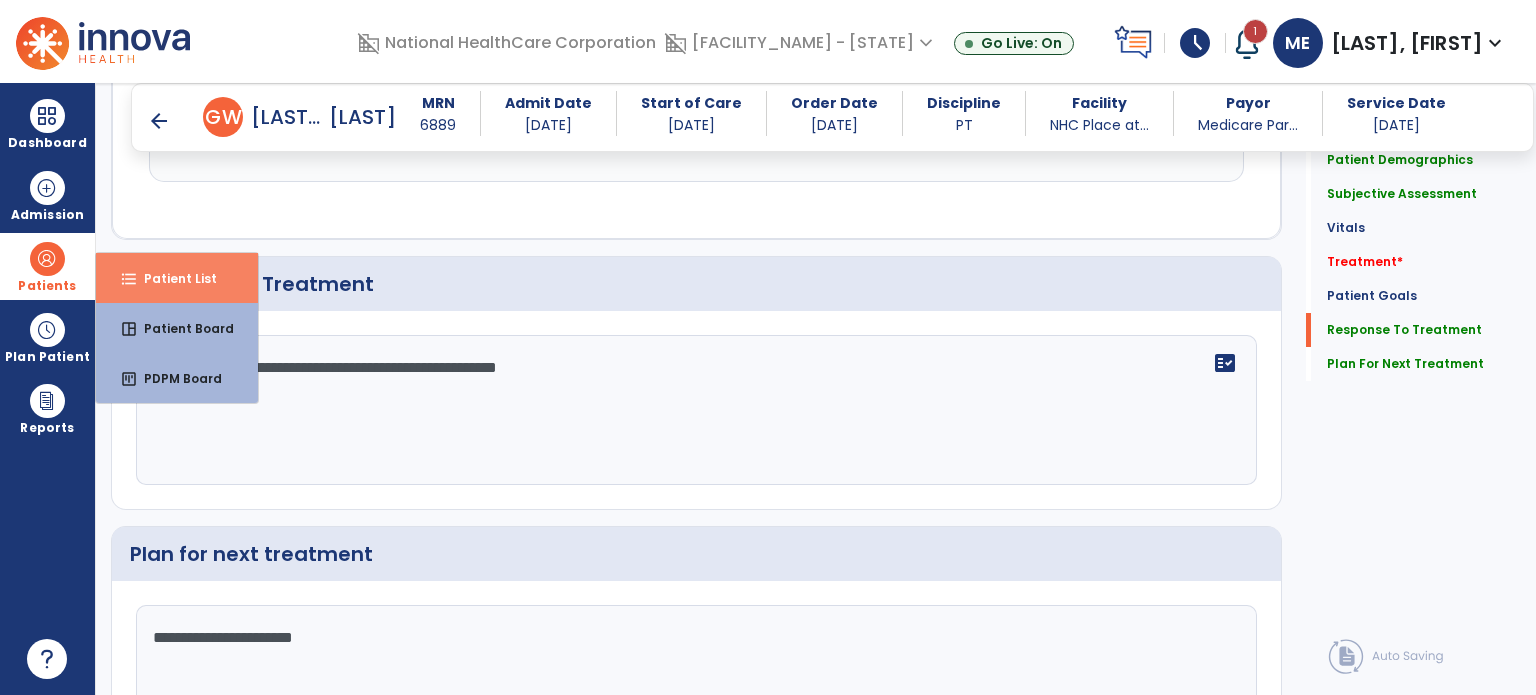click on "Patient List" at bounding box center [172, 278] 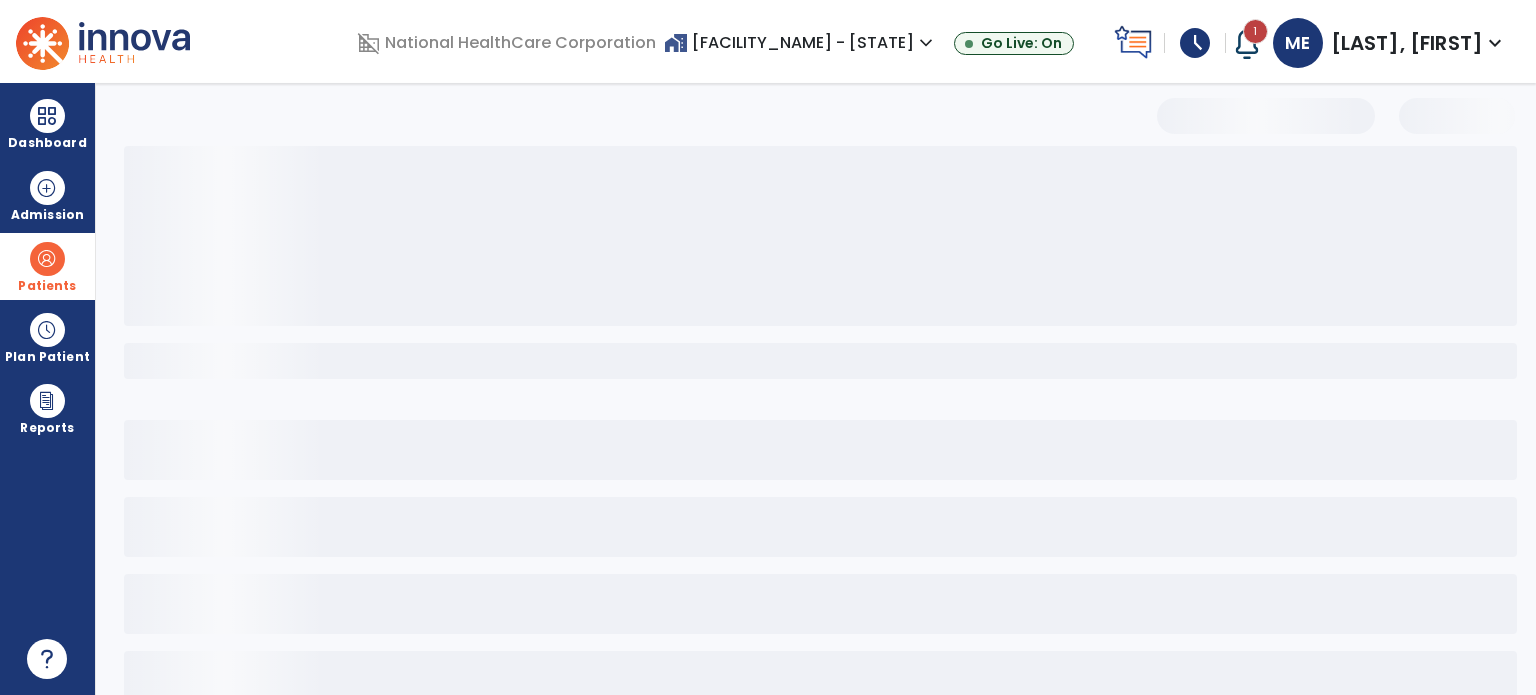 scroll, scrollTop: 46, scrollLeft: 0, axis: vertical 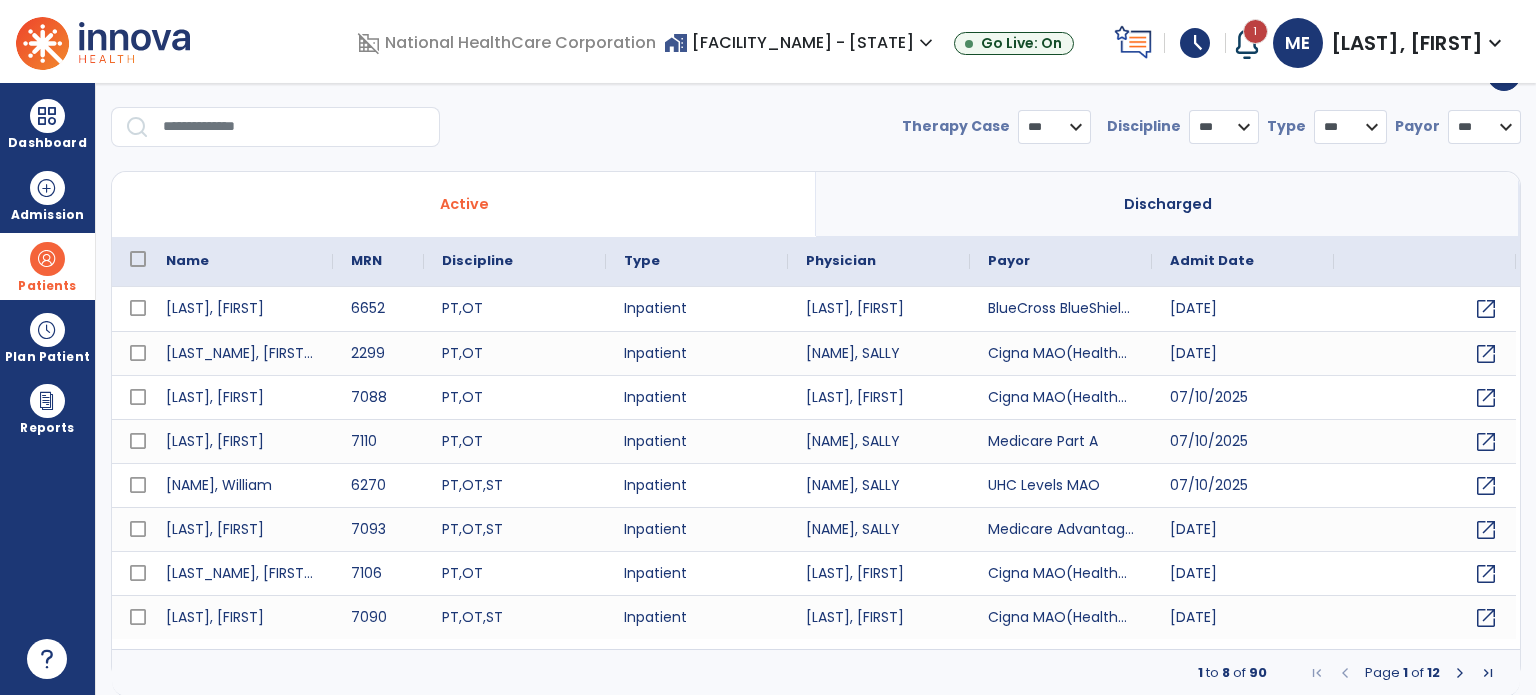 select on "***" 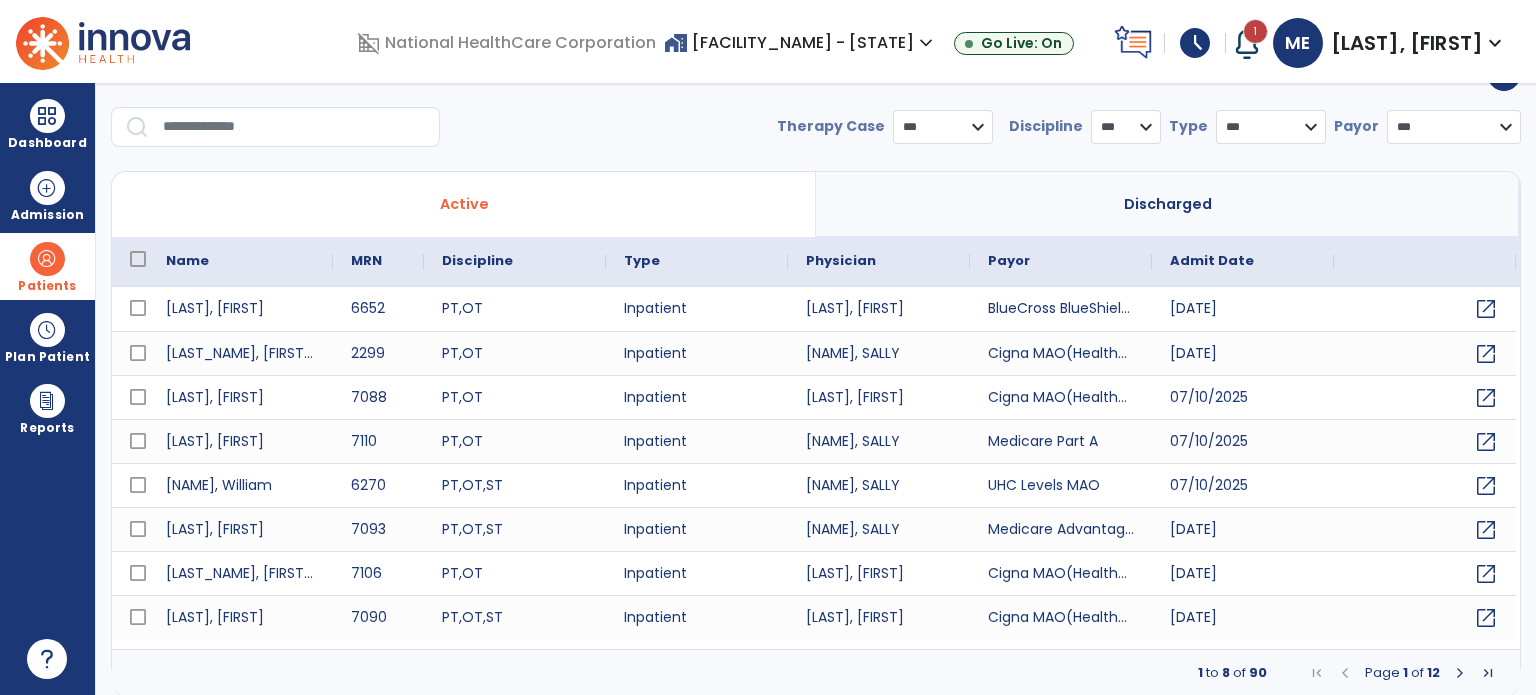 click at bounding box center (294, 127) 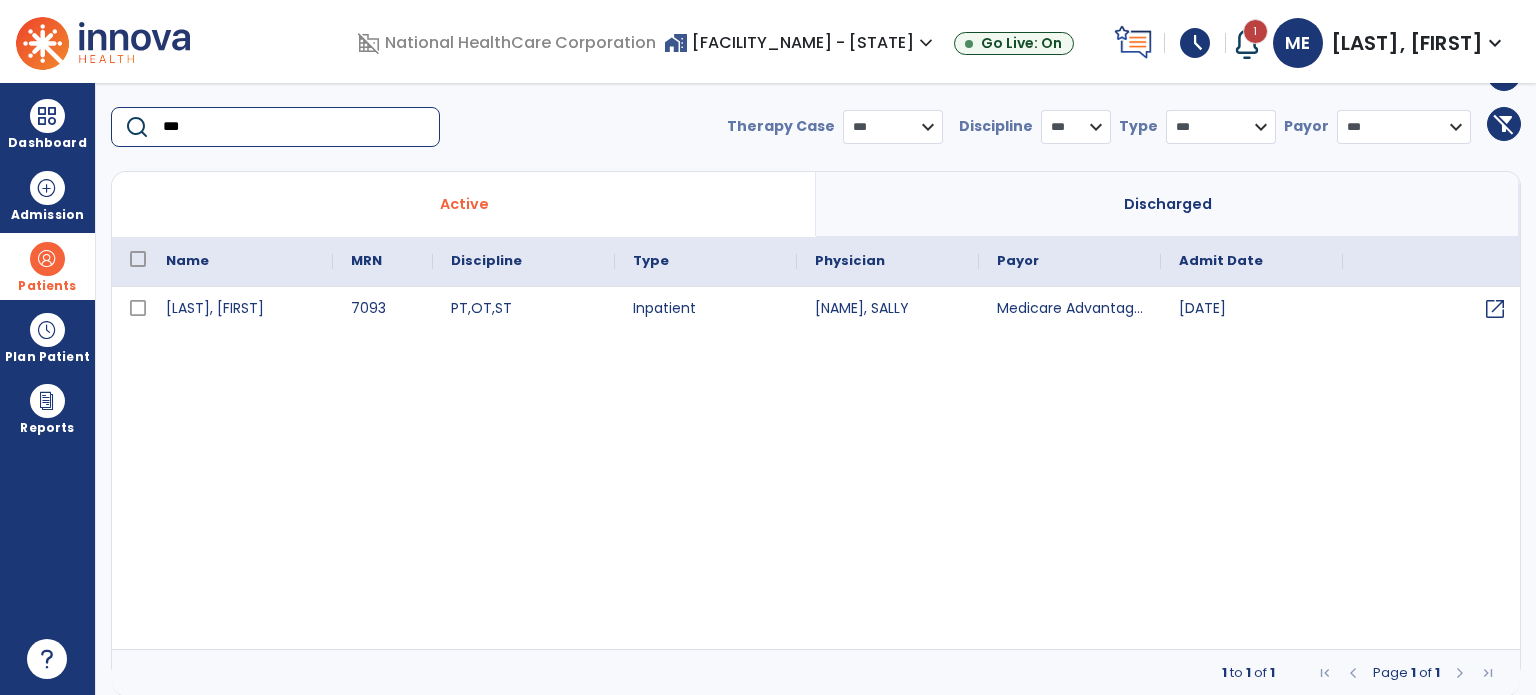 type on "***" 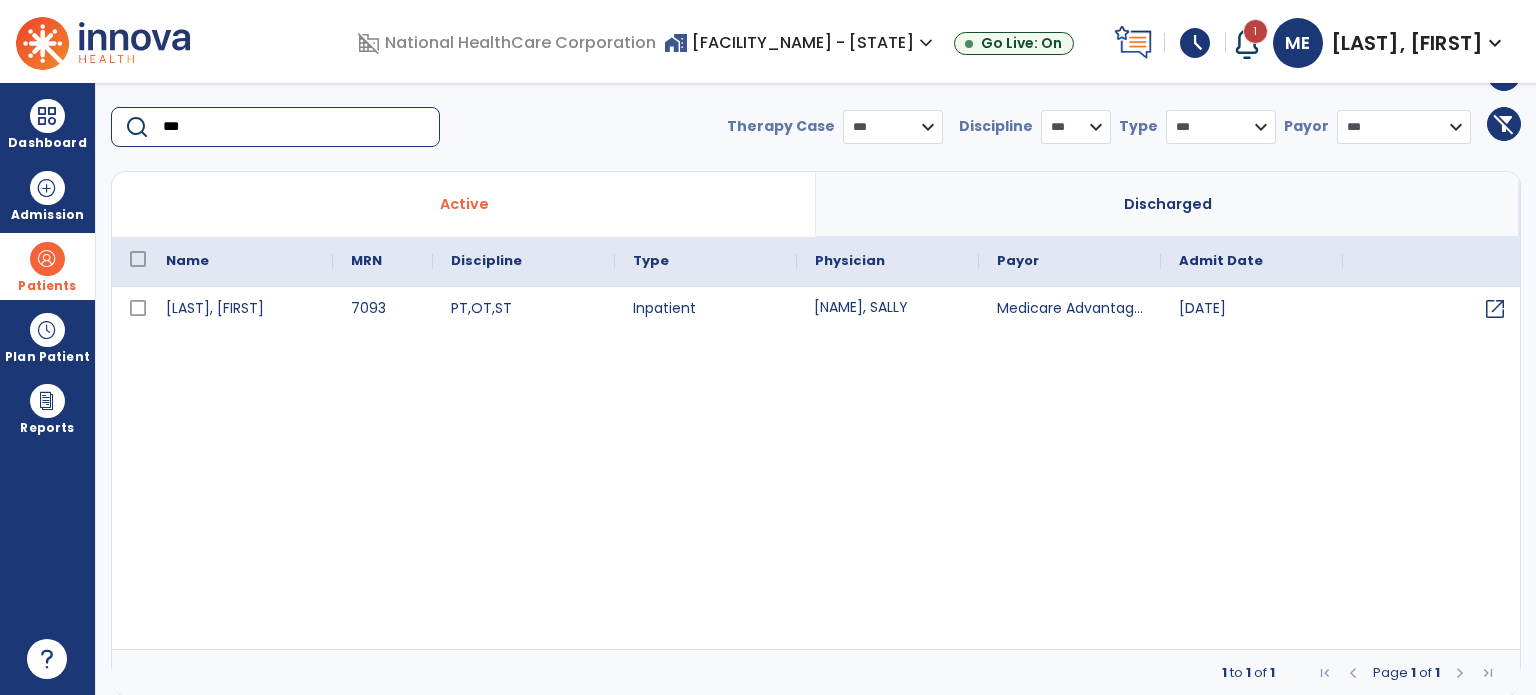 click on "[NAME], SALLY" at bounding box center (888, 309) 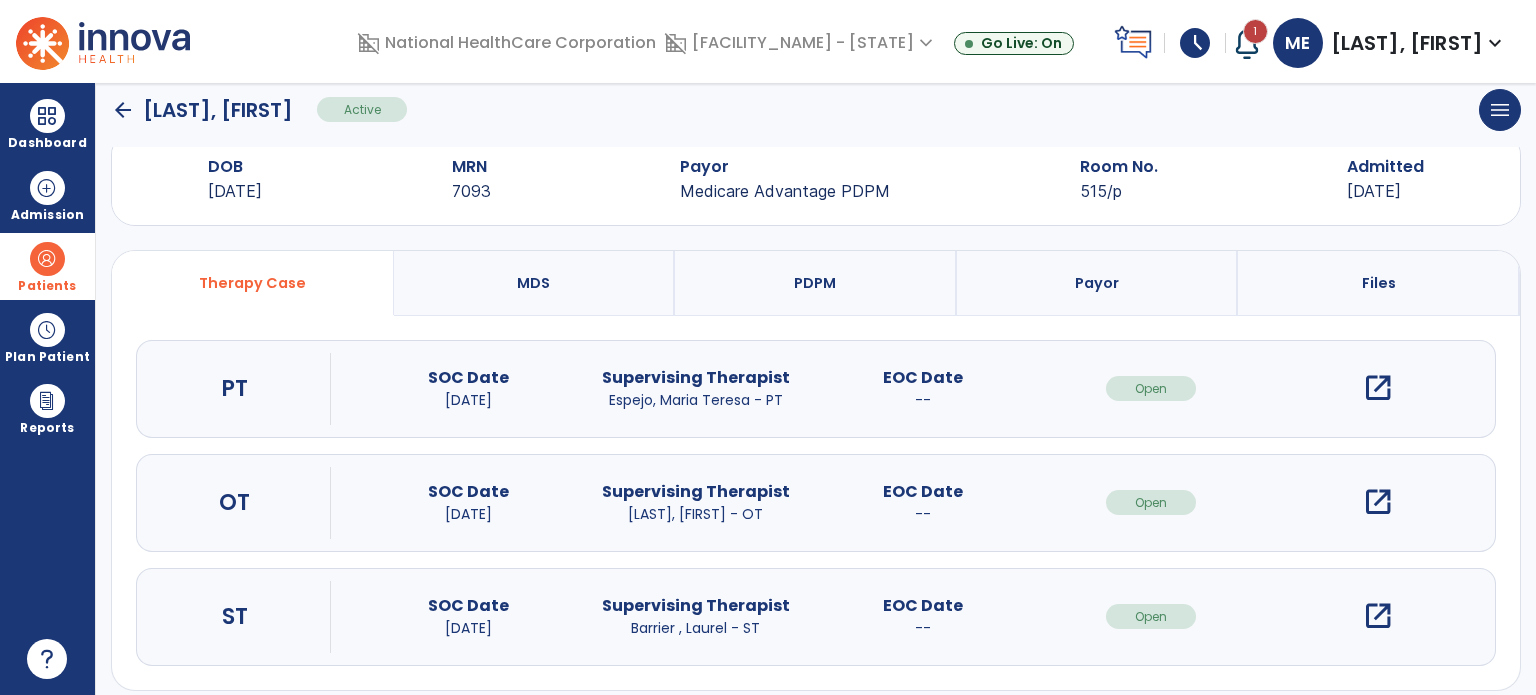 click on "open_in_new" at bounding box center [1378, 388] 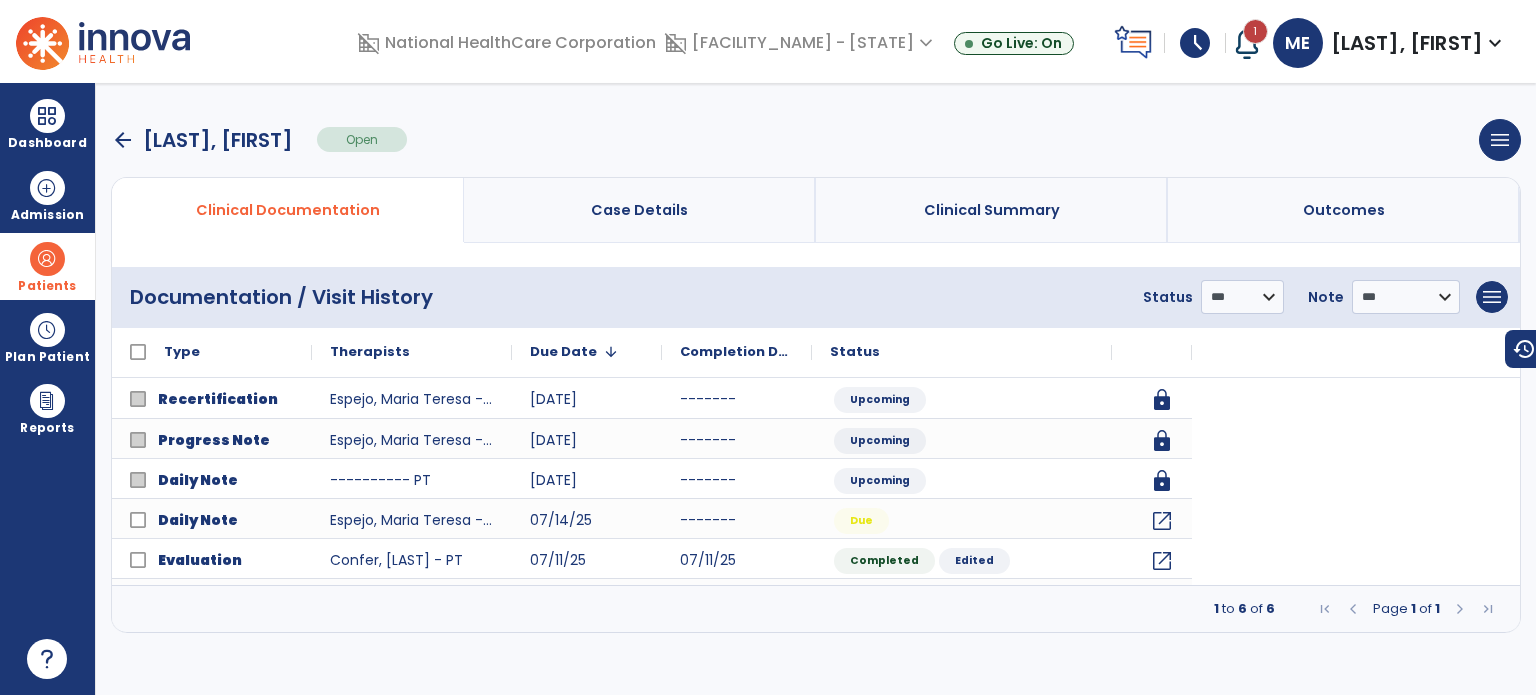 scroll, scrollTop: 0, scrollLeft: 0, axis: both 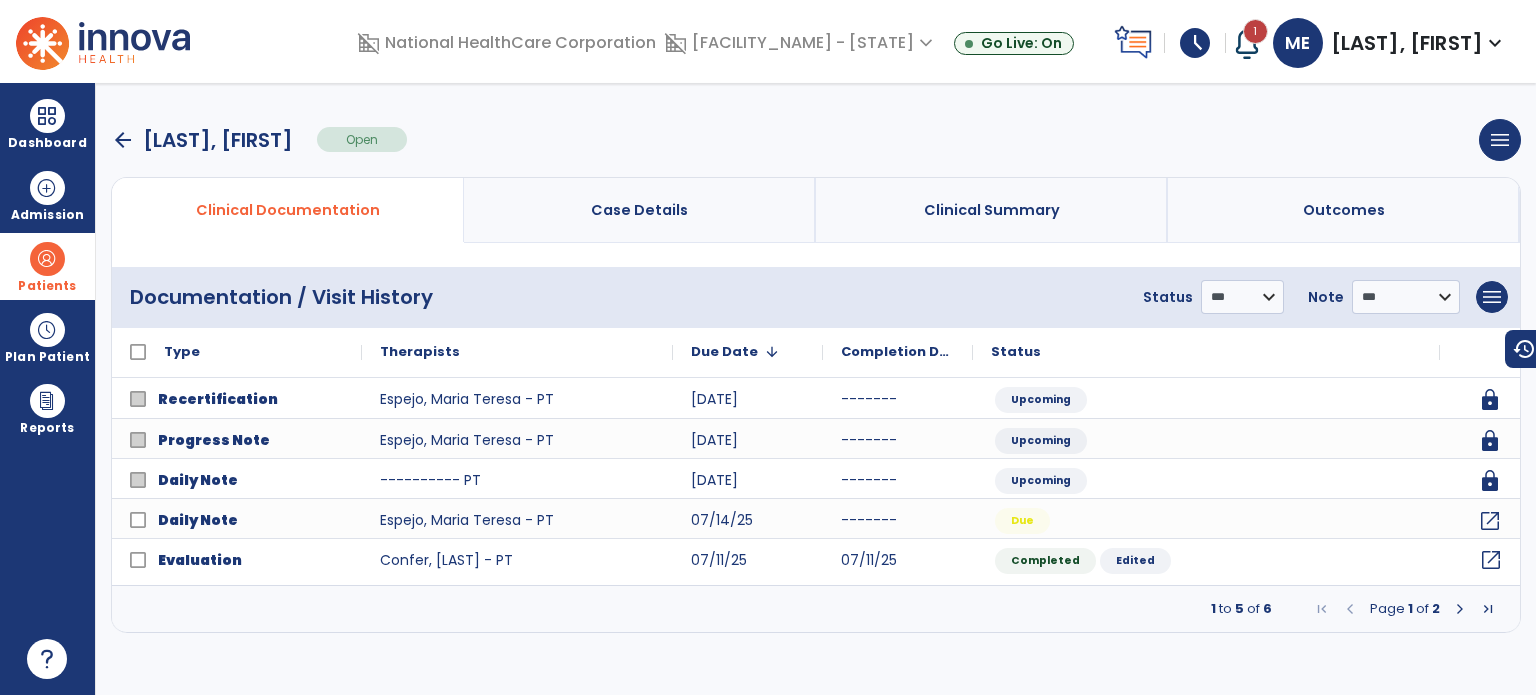 click on "open_in_new" 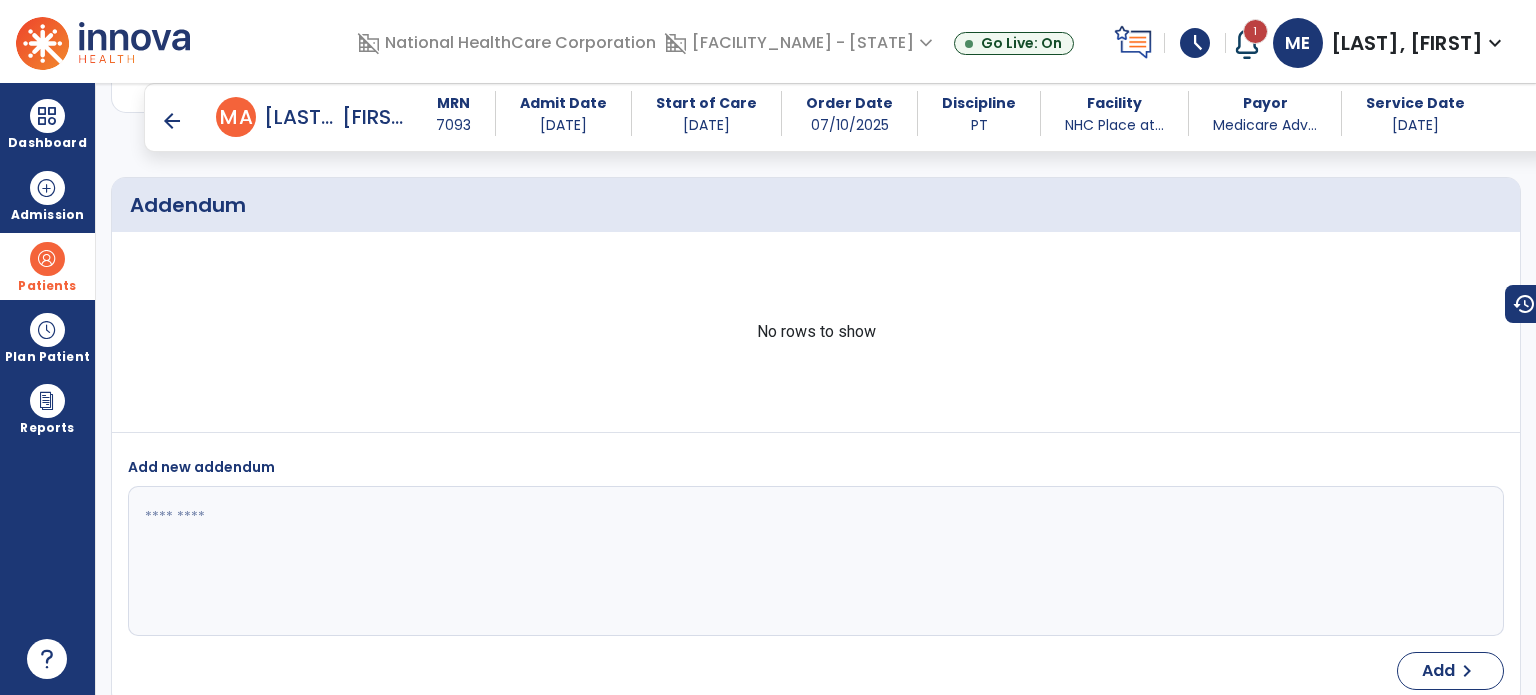 scroll, scrollTop: 7048, scrollLeft: 0, axis: vertical 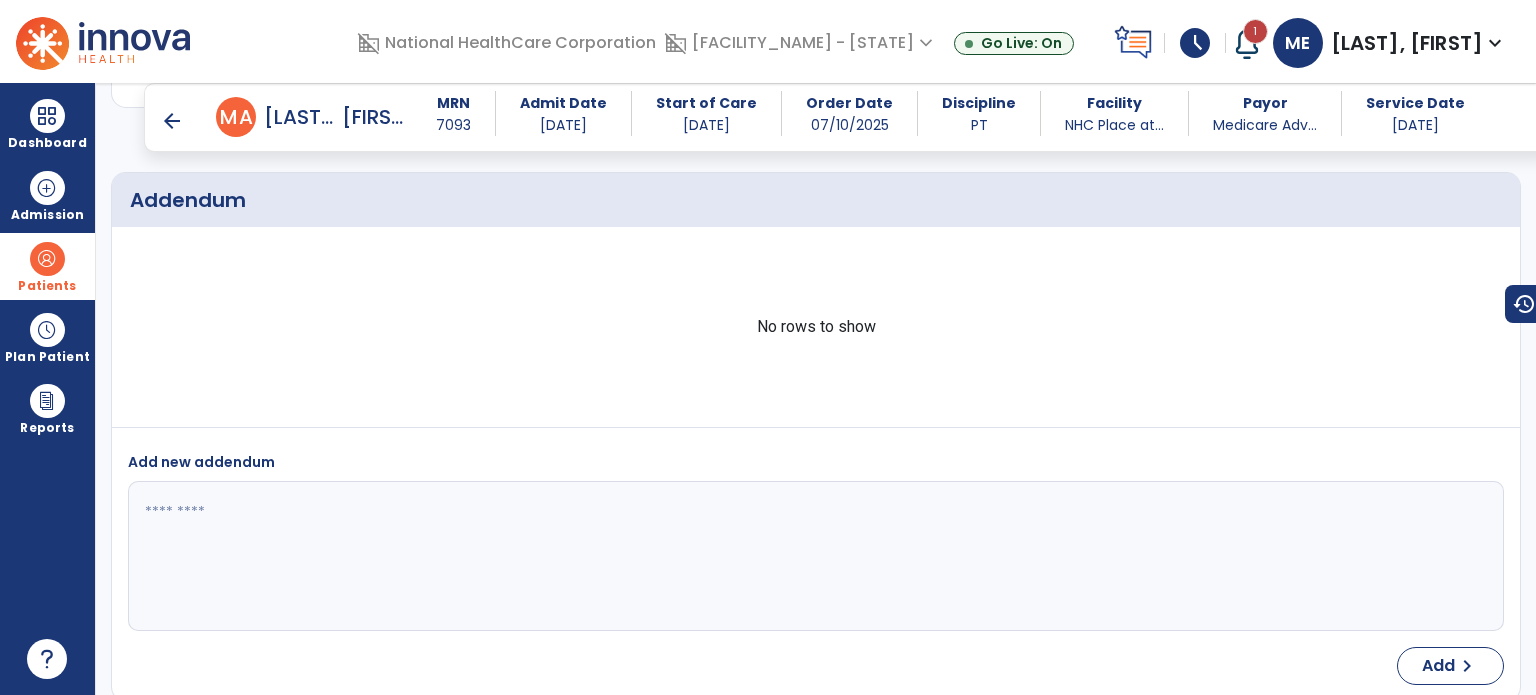 click on "arrow_back" at bounding box center [172, 121] 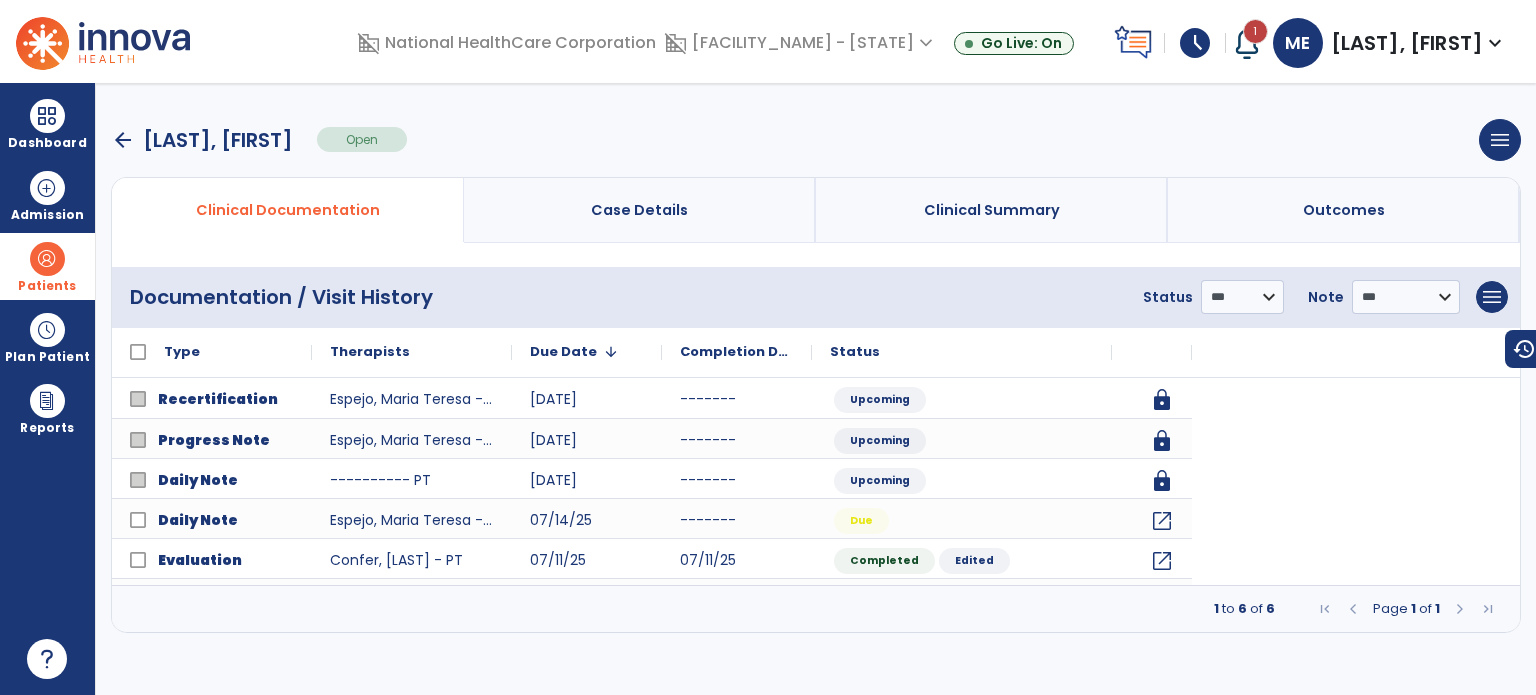 scroll, scrollTop: 0, scrollLeft: 0, axis: both 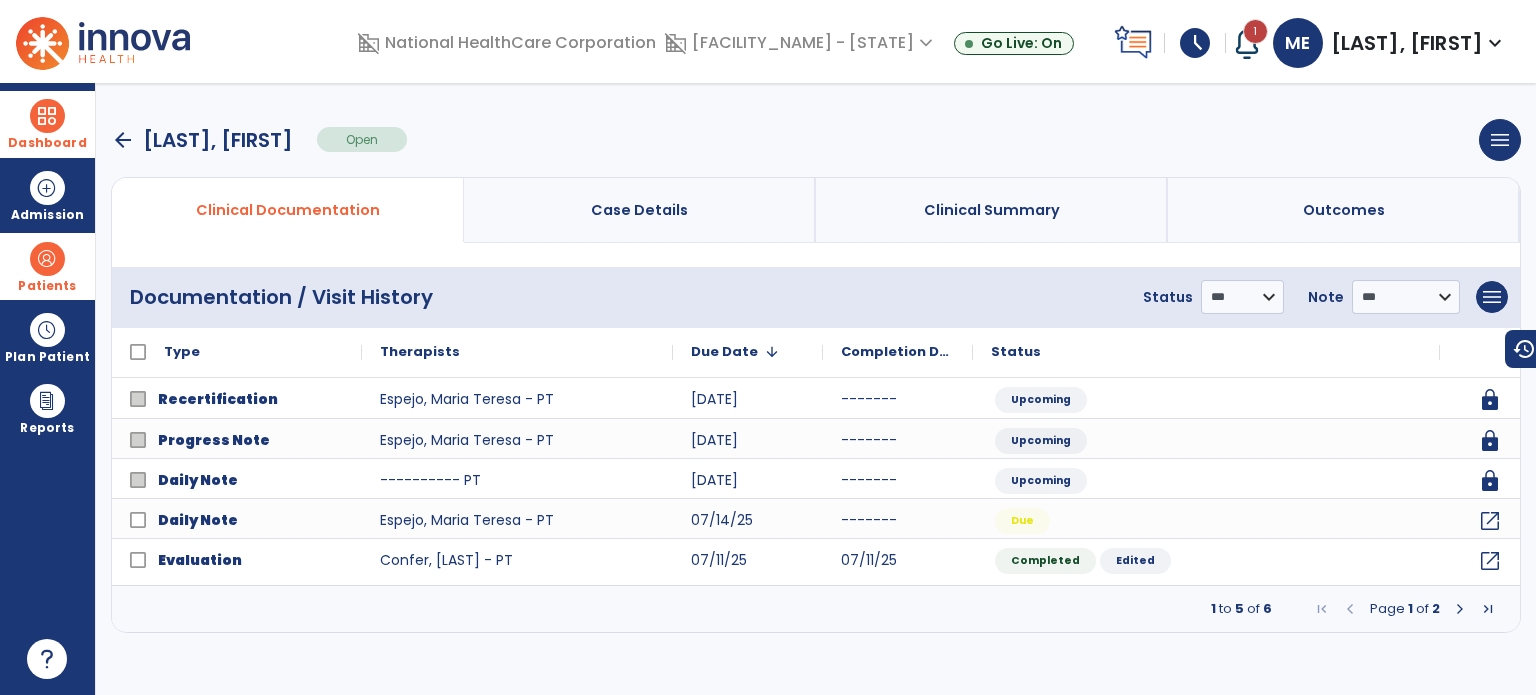 click at bounding box center [47, 116] 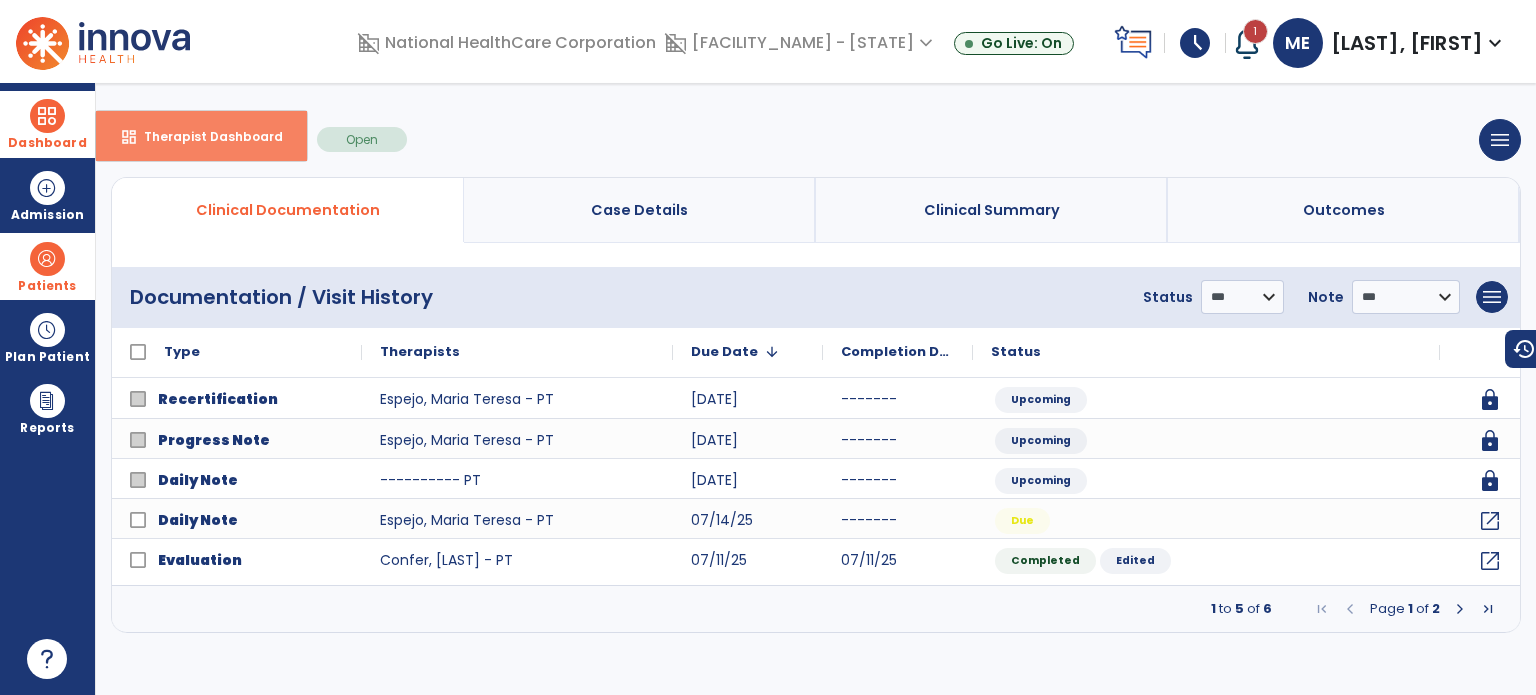 click on "Therapist Dashboard" at bounding box center [205, 136] 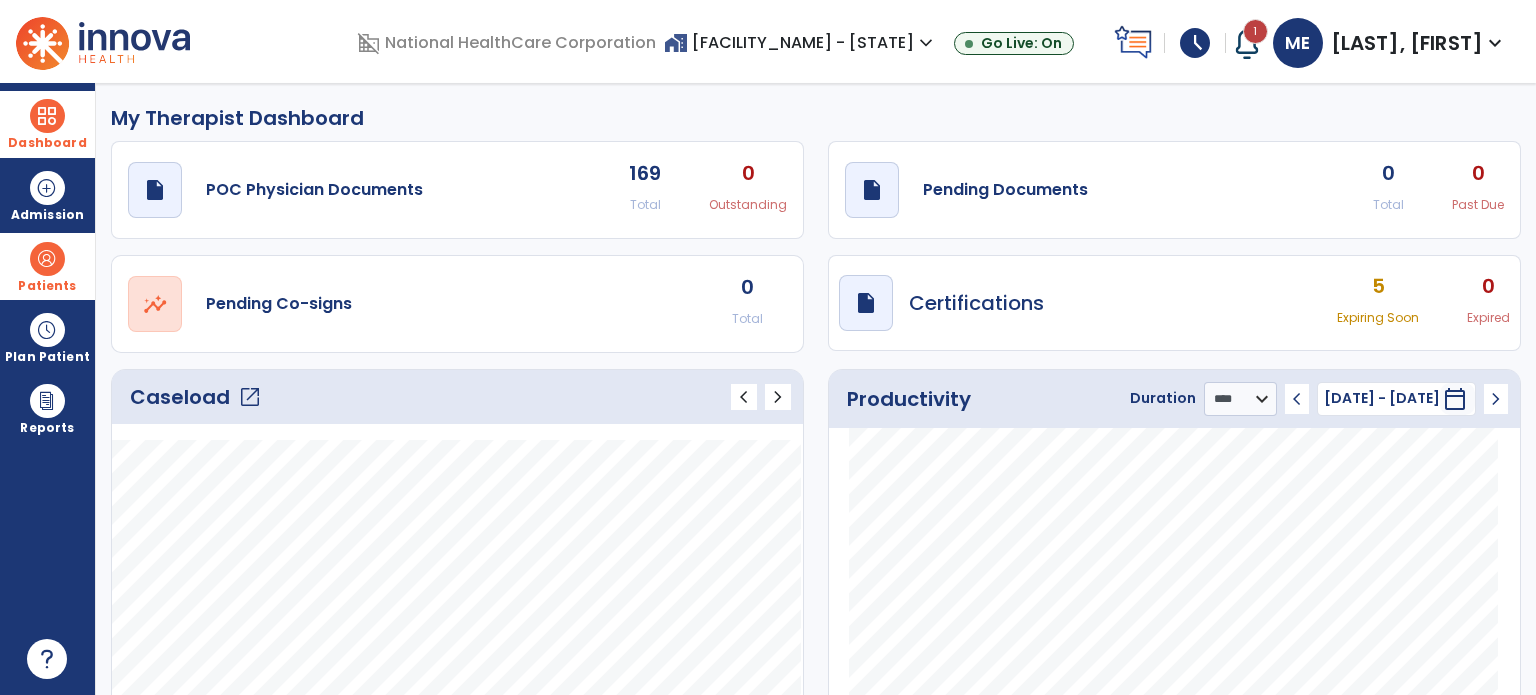 click on "open_in_new" 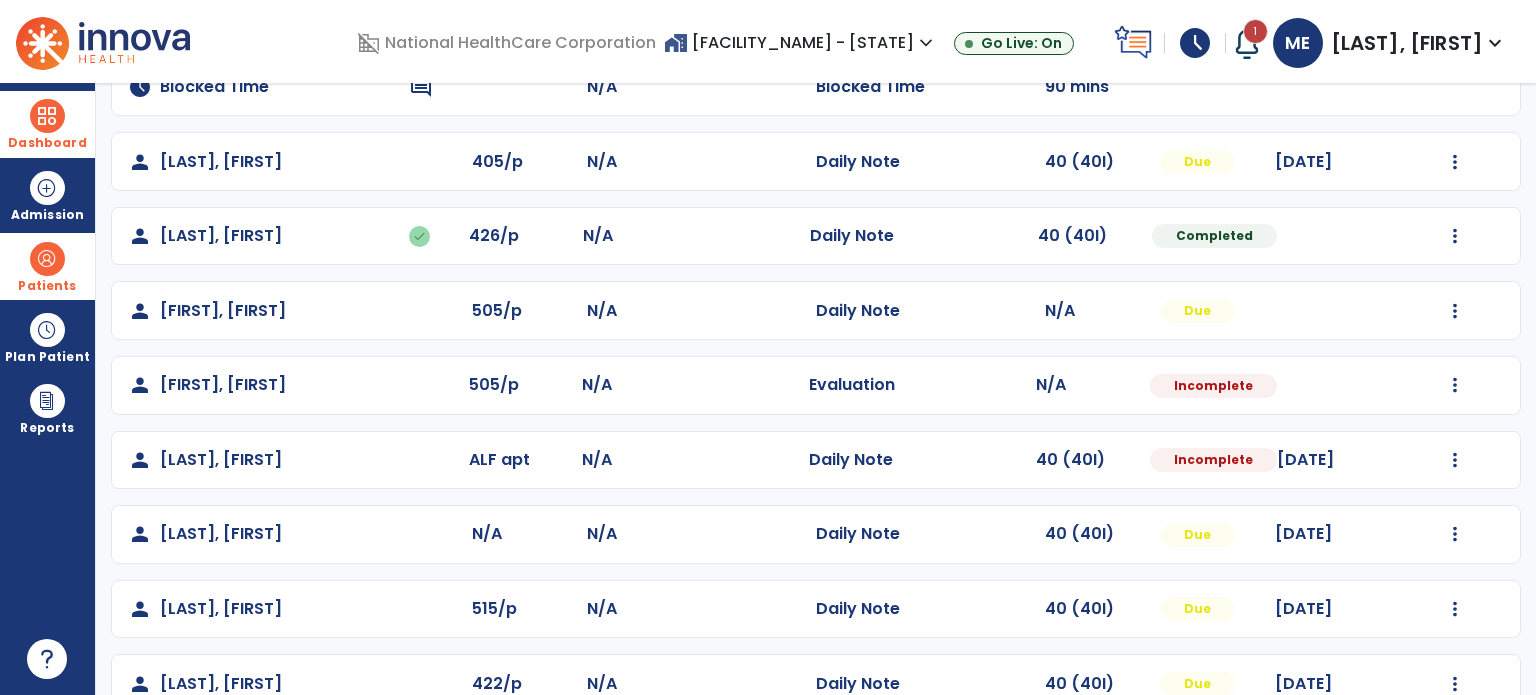 scroll, scrollTop: 278, scrollLeft: 0, axis: vertical 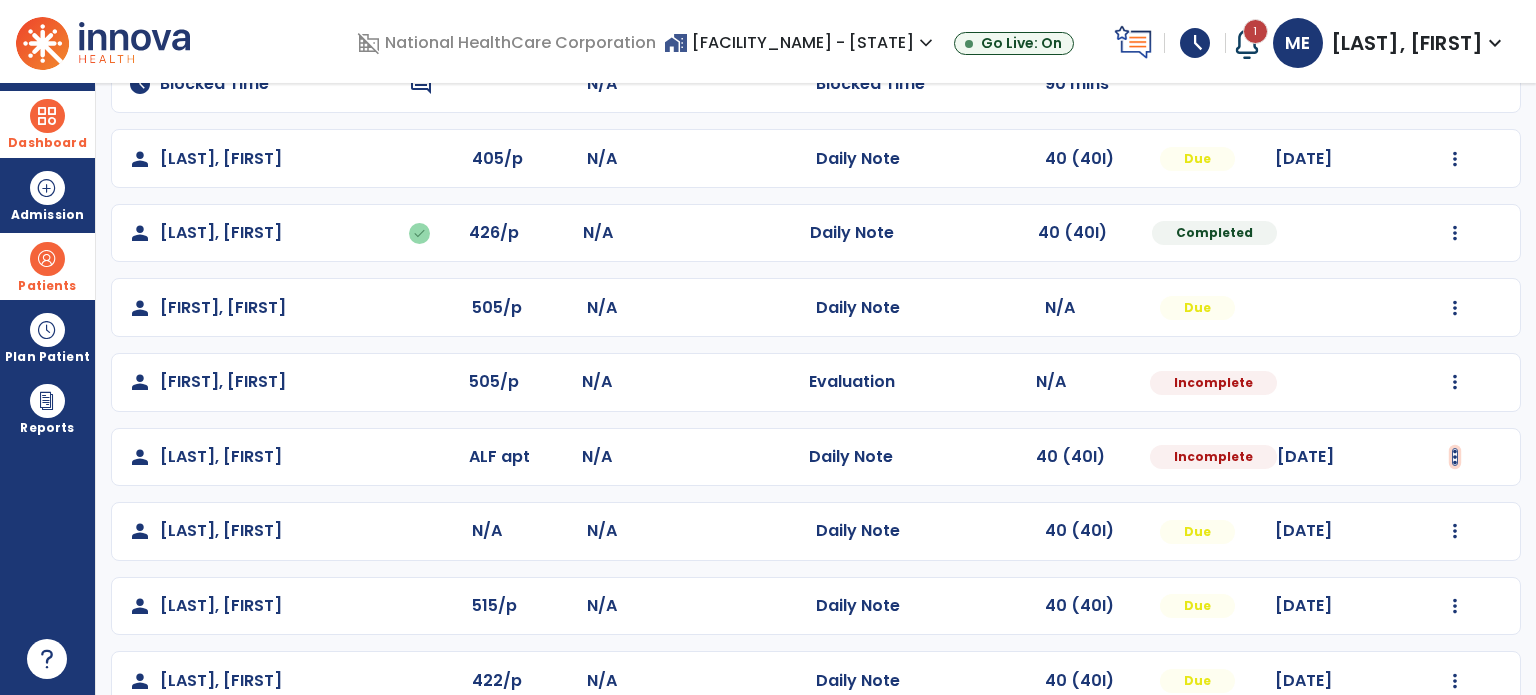 click at bounding box center (1455, 10) 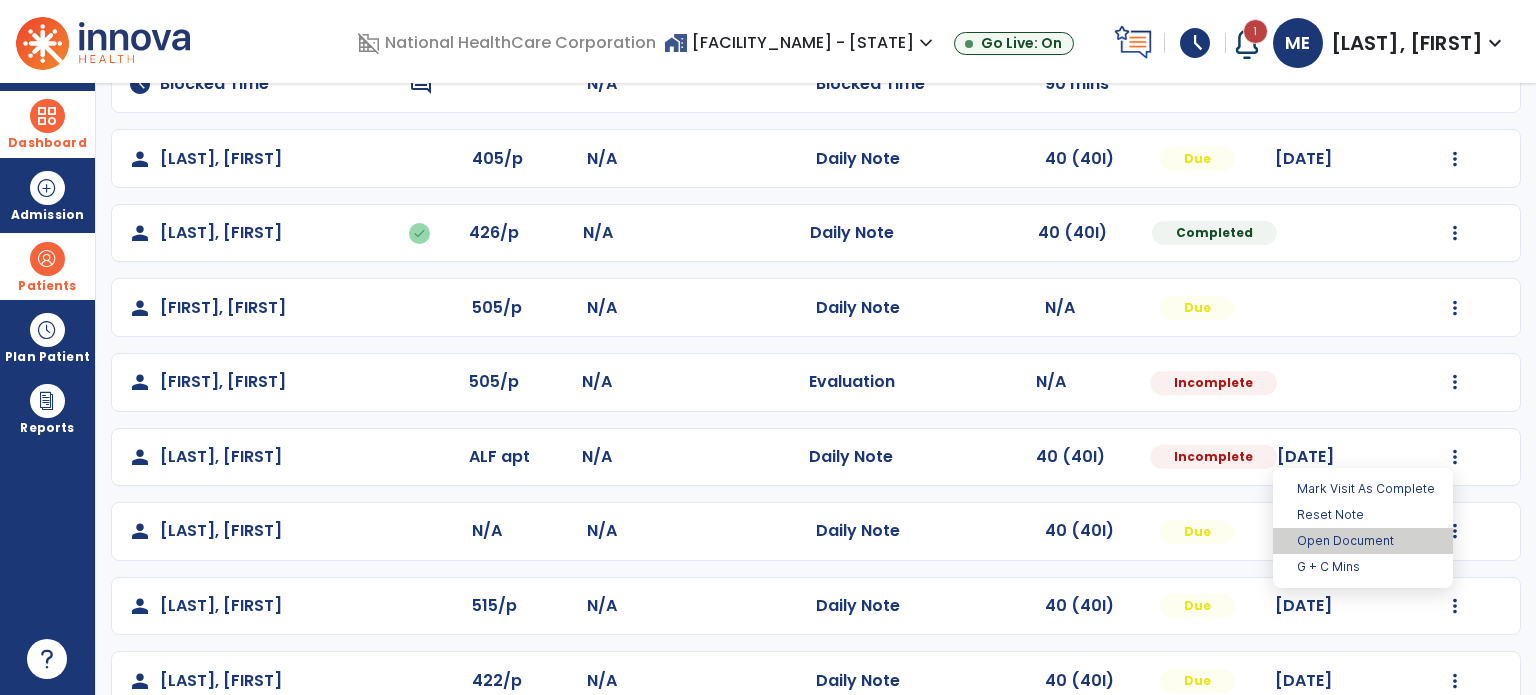click on "Open Document" at bounding box center (1363, 541) 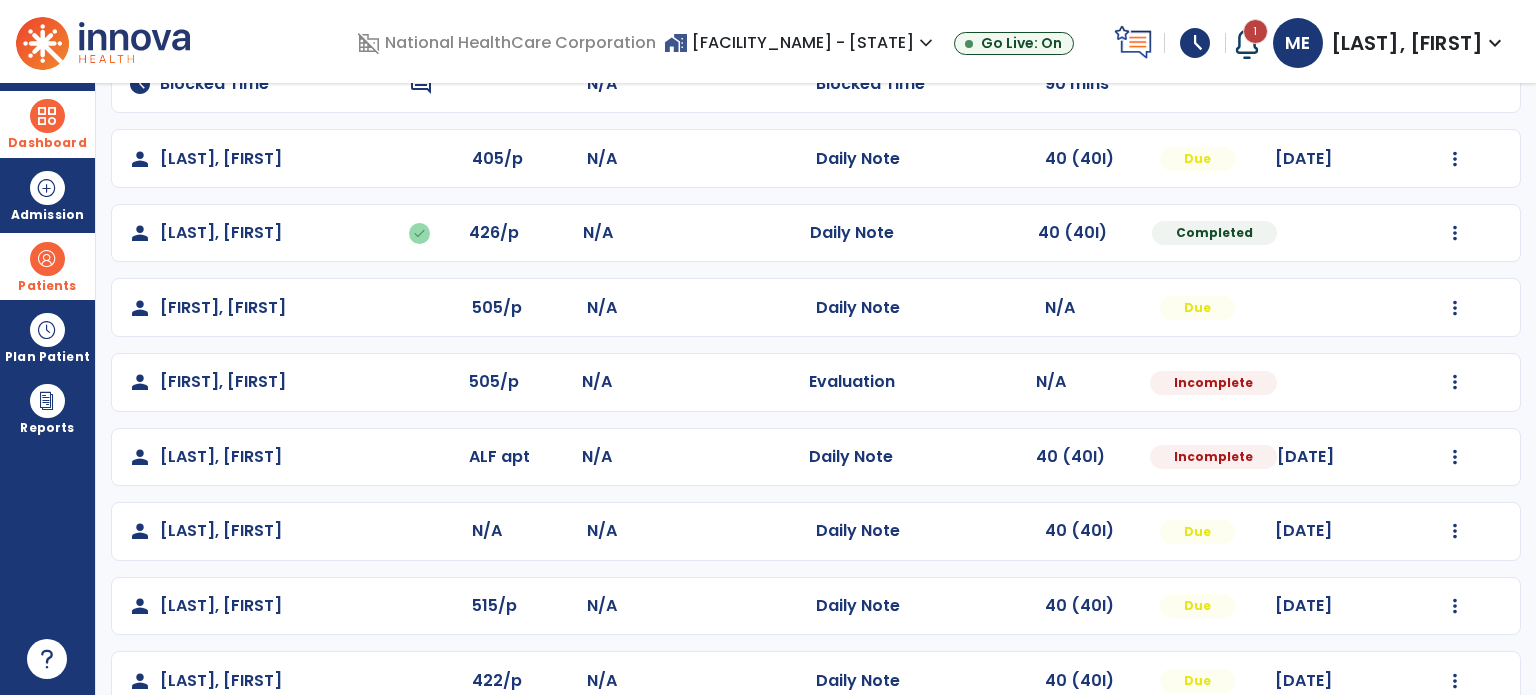 select on "*" 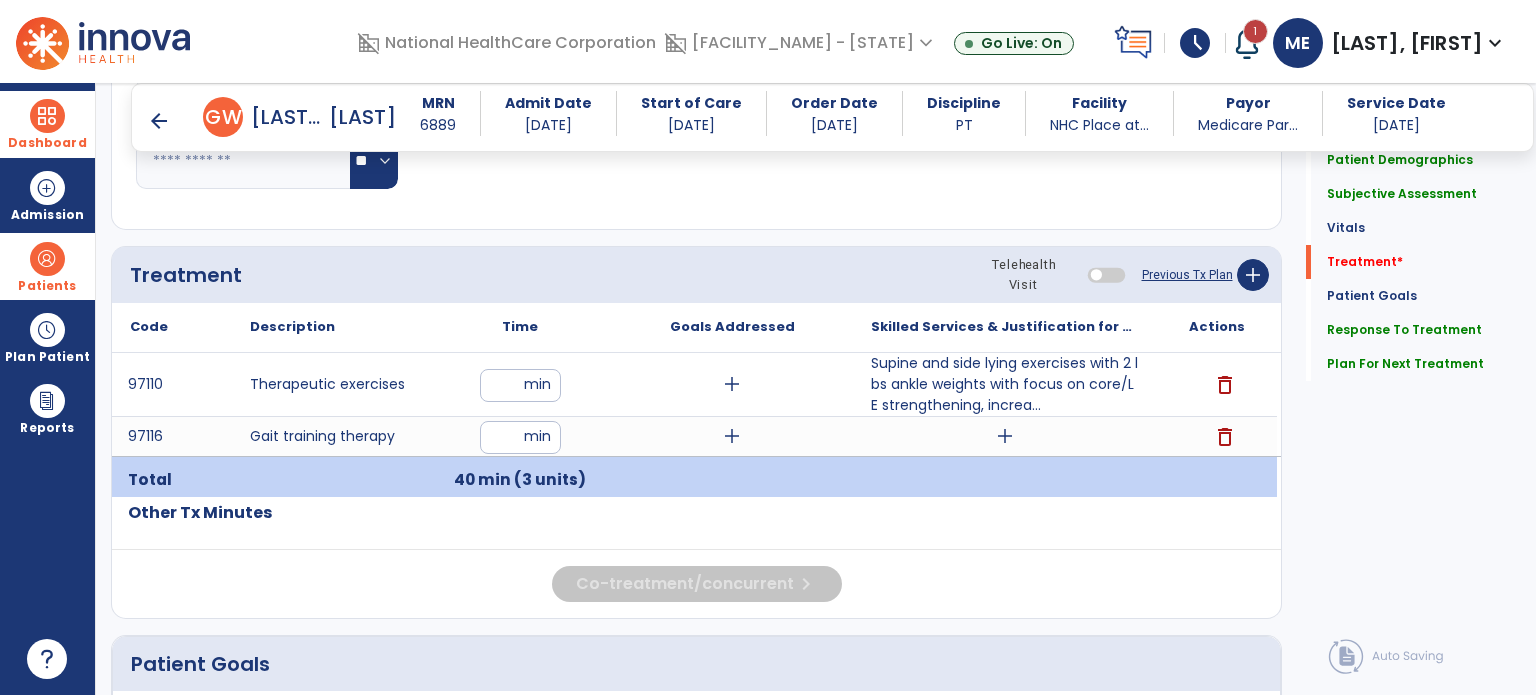 scroll, scrollTop: 1072, scrollLeft: 0, axis: vertical 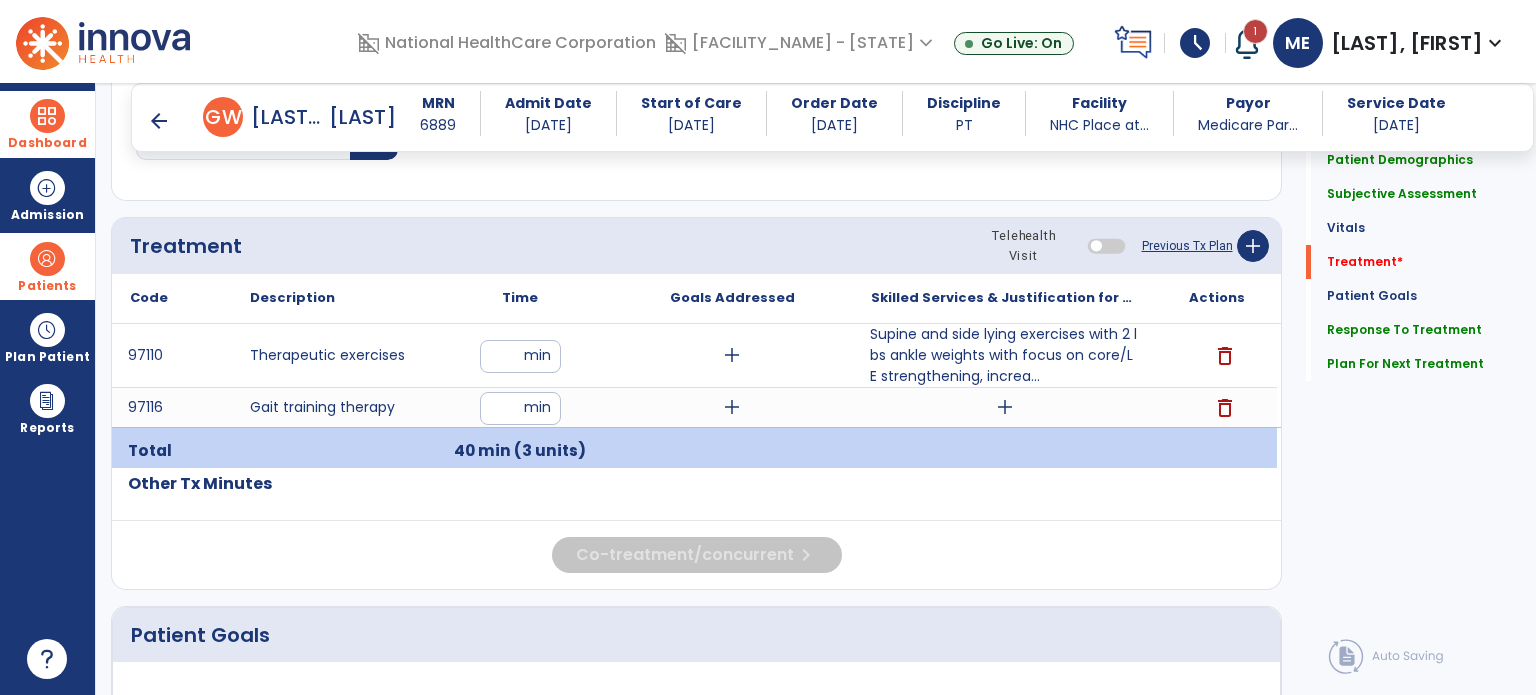 click on "Supine and side lying exercises with 2 lbs ankle weights with focus on core/LE strengthening, increa..." at bounding box center (1004, 355) 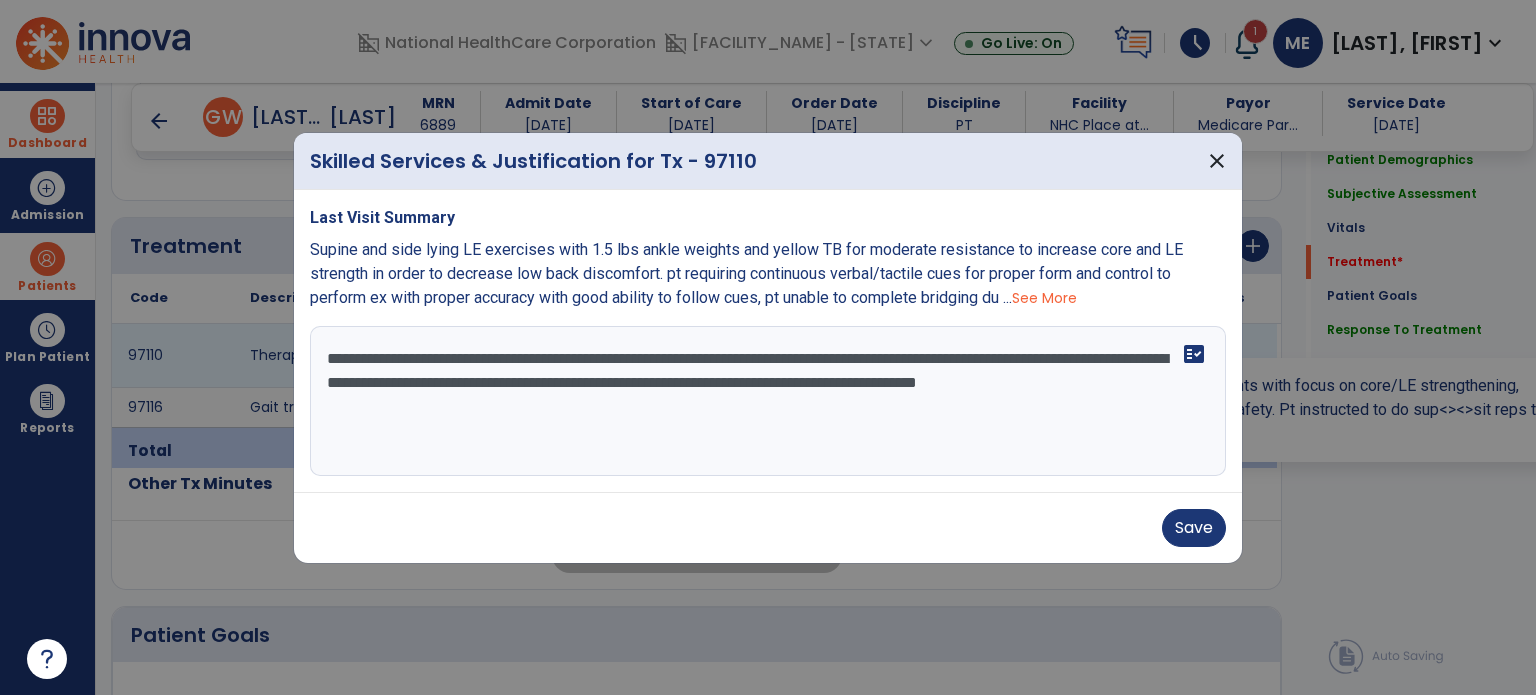 click on "**********" at bounding box center (768, 401) 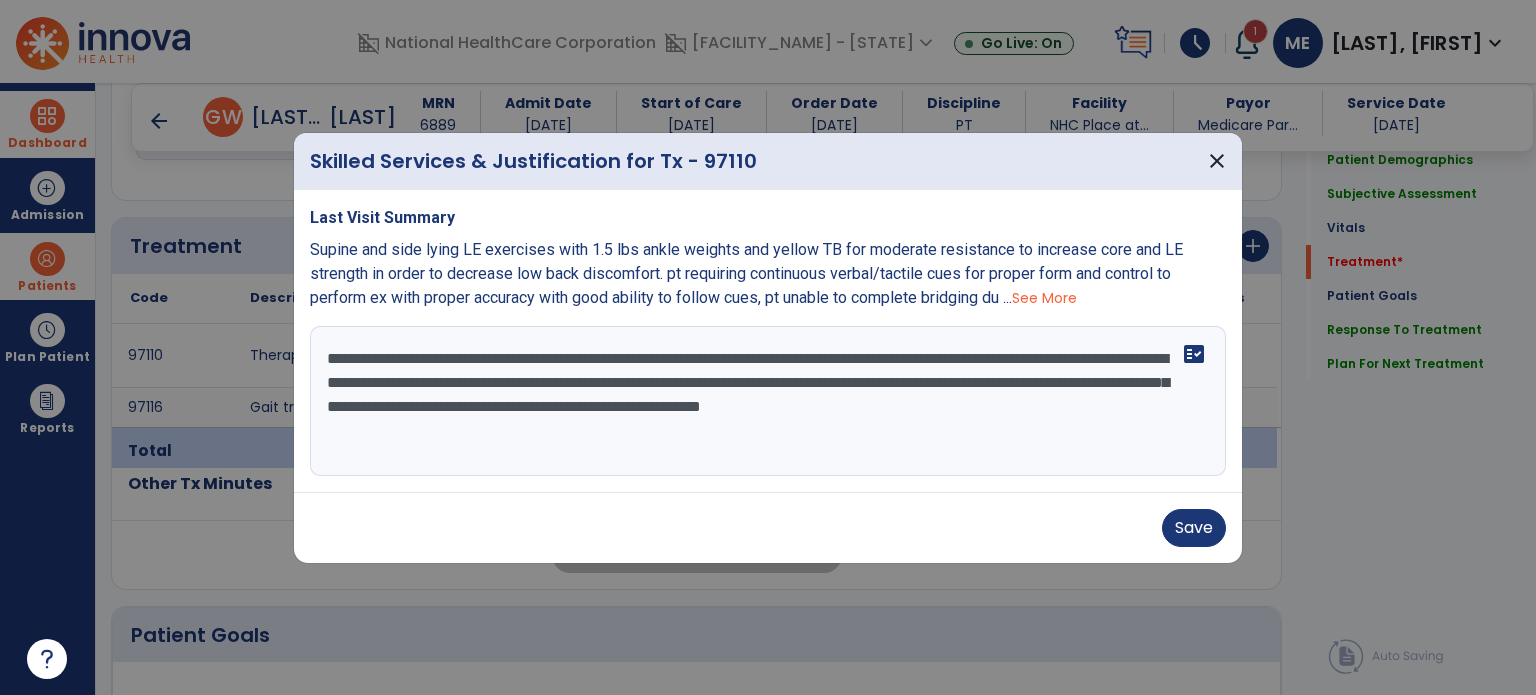 click on "**********" at bounding box center [768, 401] 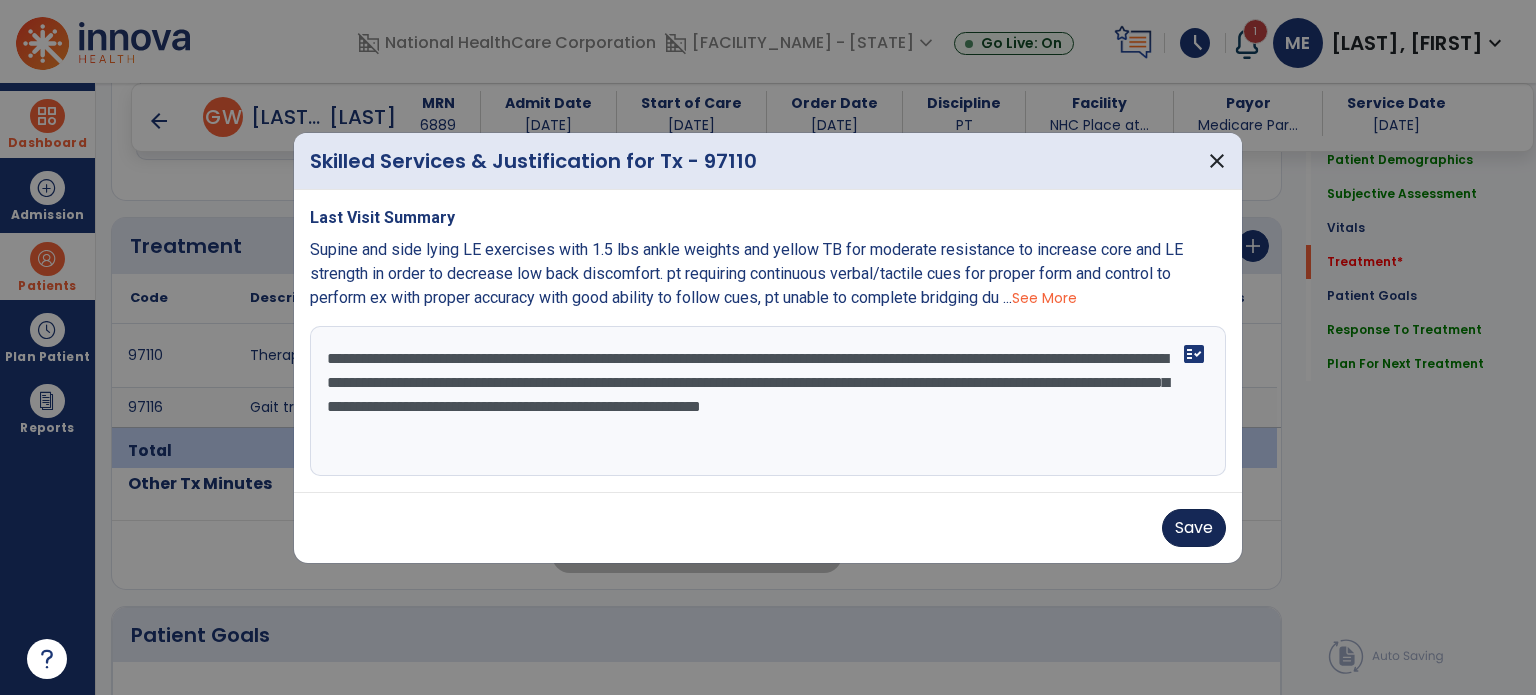 type on "**********" 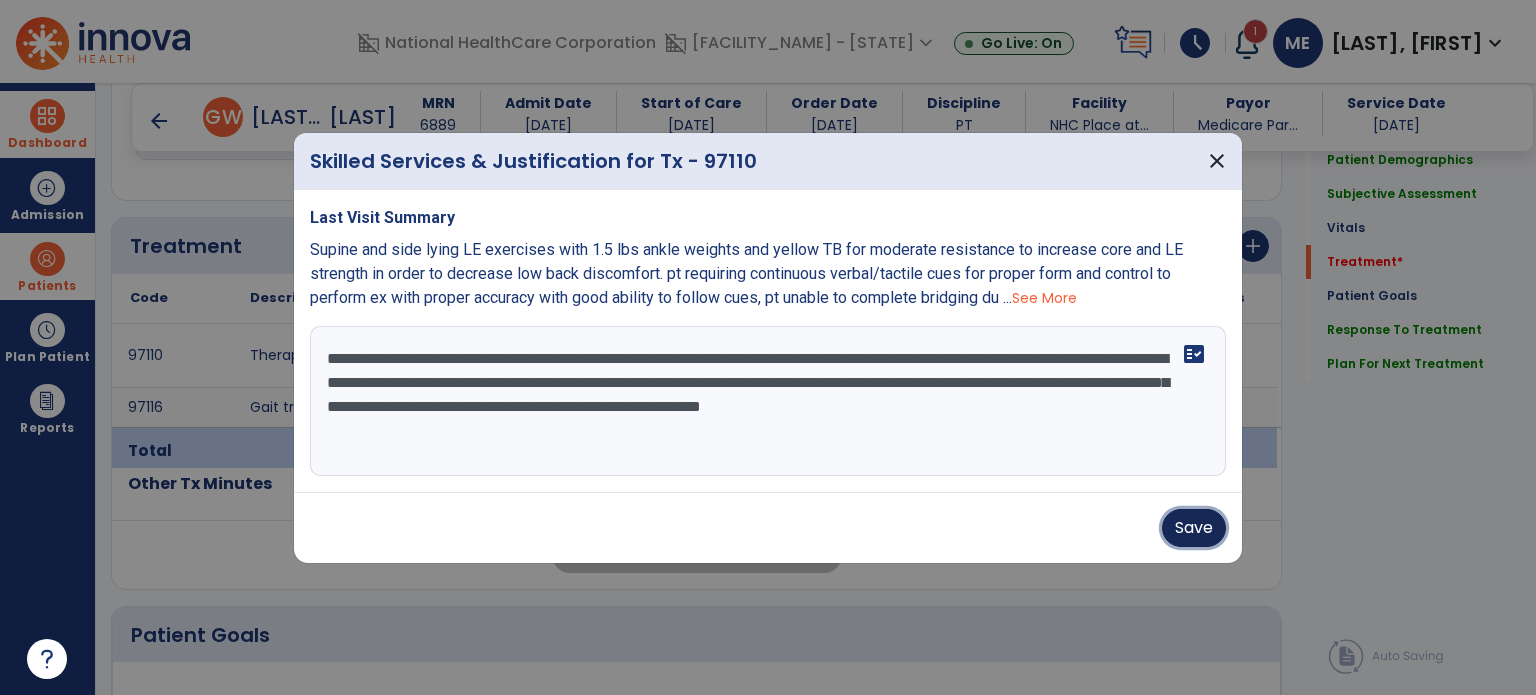 click on "Save" at bounding box center [1194, 528] 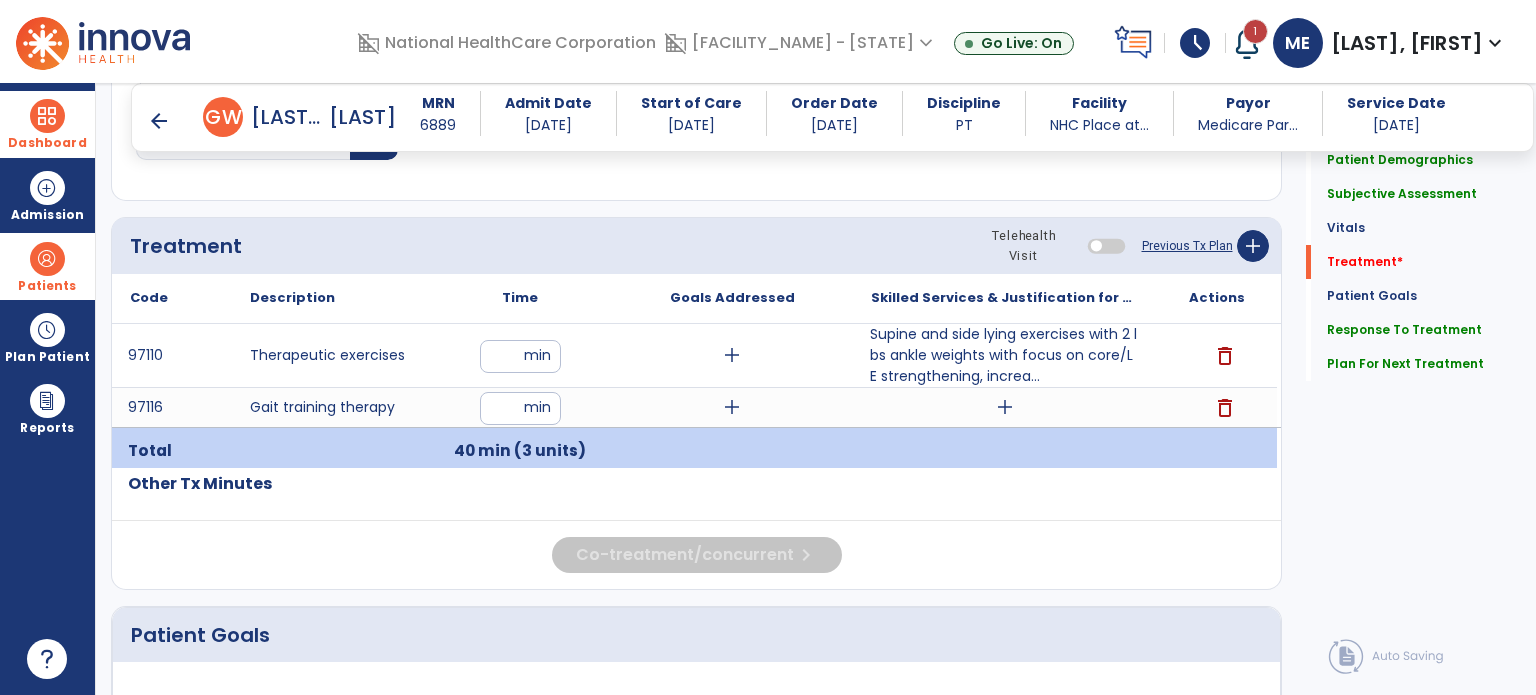 click on "Supine and side lying exercises with 2 lbs ankle weights with focus on core/LE strengthening, increa..." at bounding box center [1004, 355] 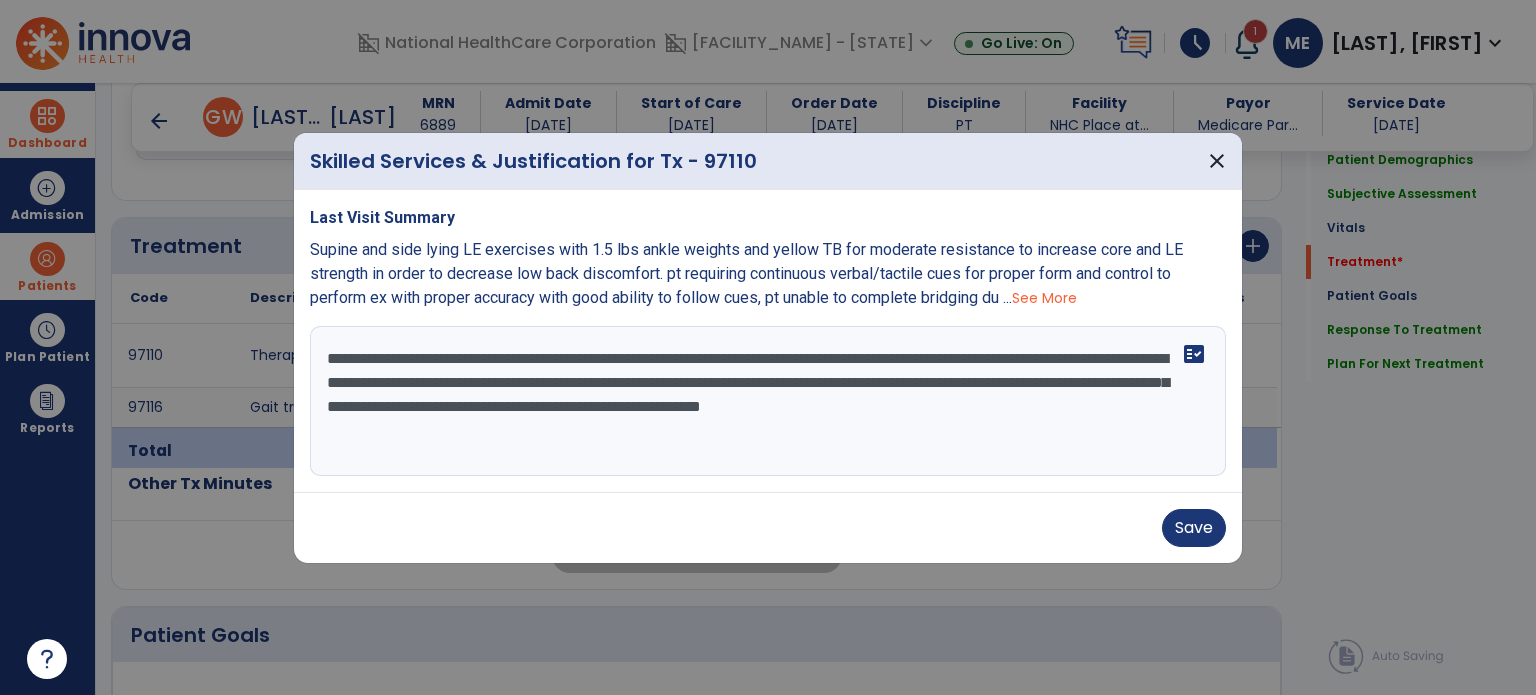 drag, startPoint x: 856, startPoint y: 408, endPoint x: 790, endPoint y: 402, distance: 66.27216 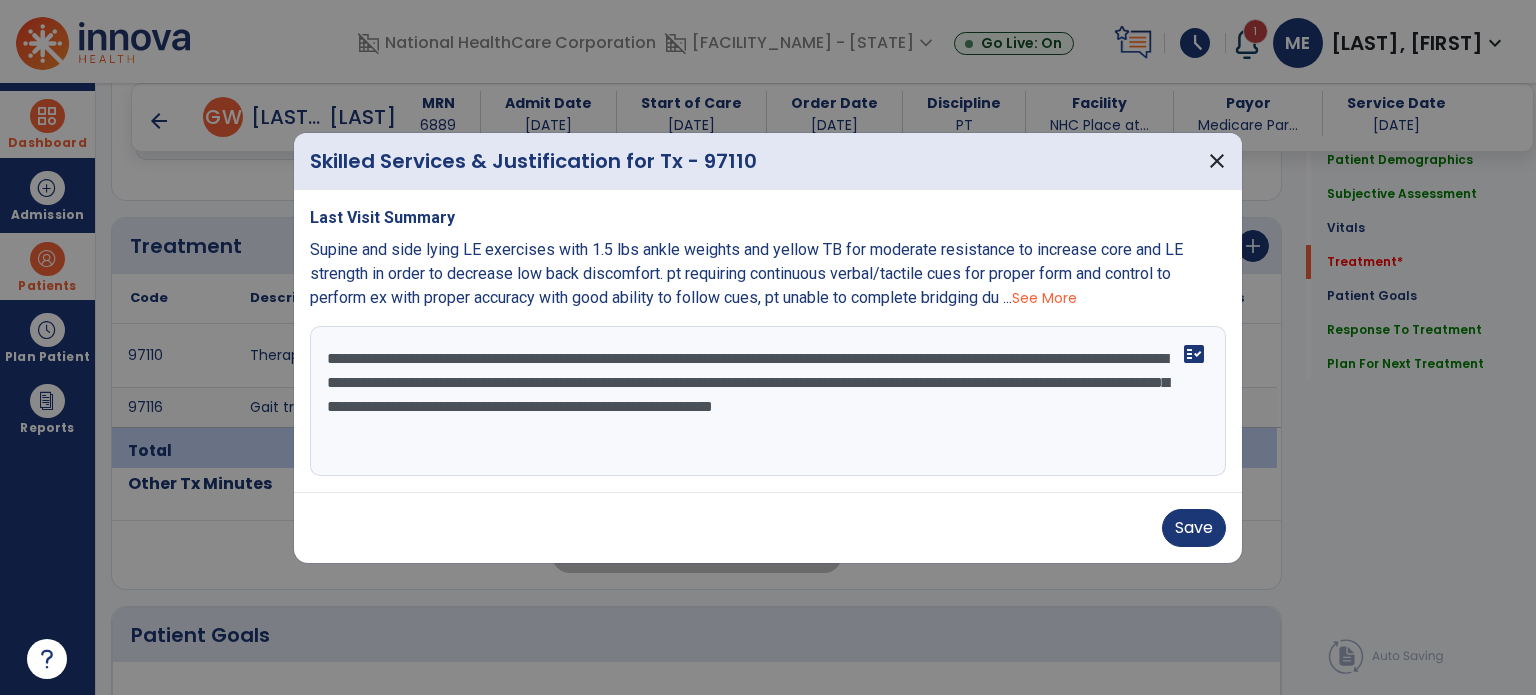 click on "**********" at bounding box center [768, 401] 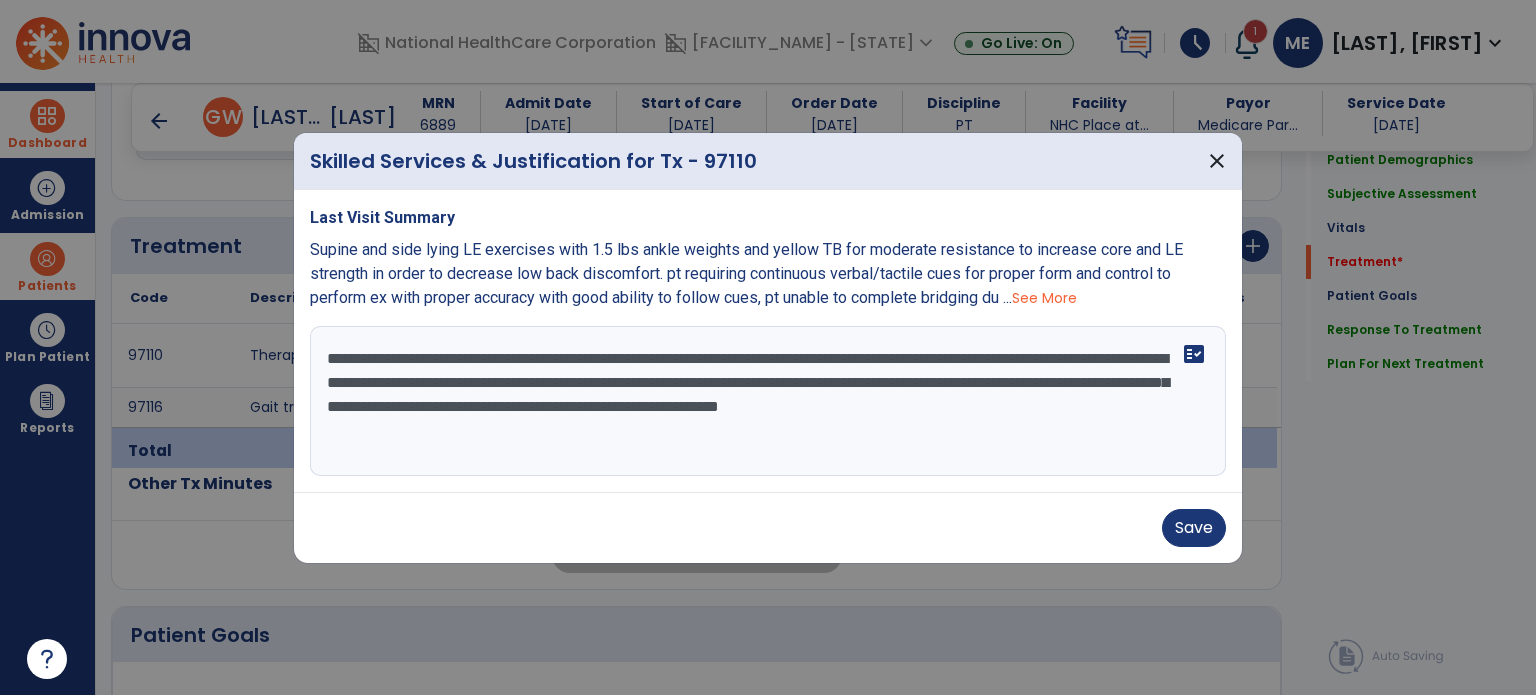 click on "**********" at bounding box center [768, 401] 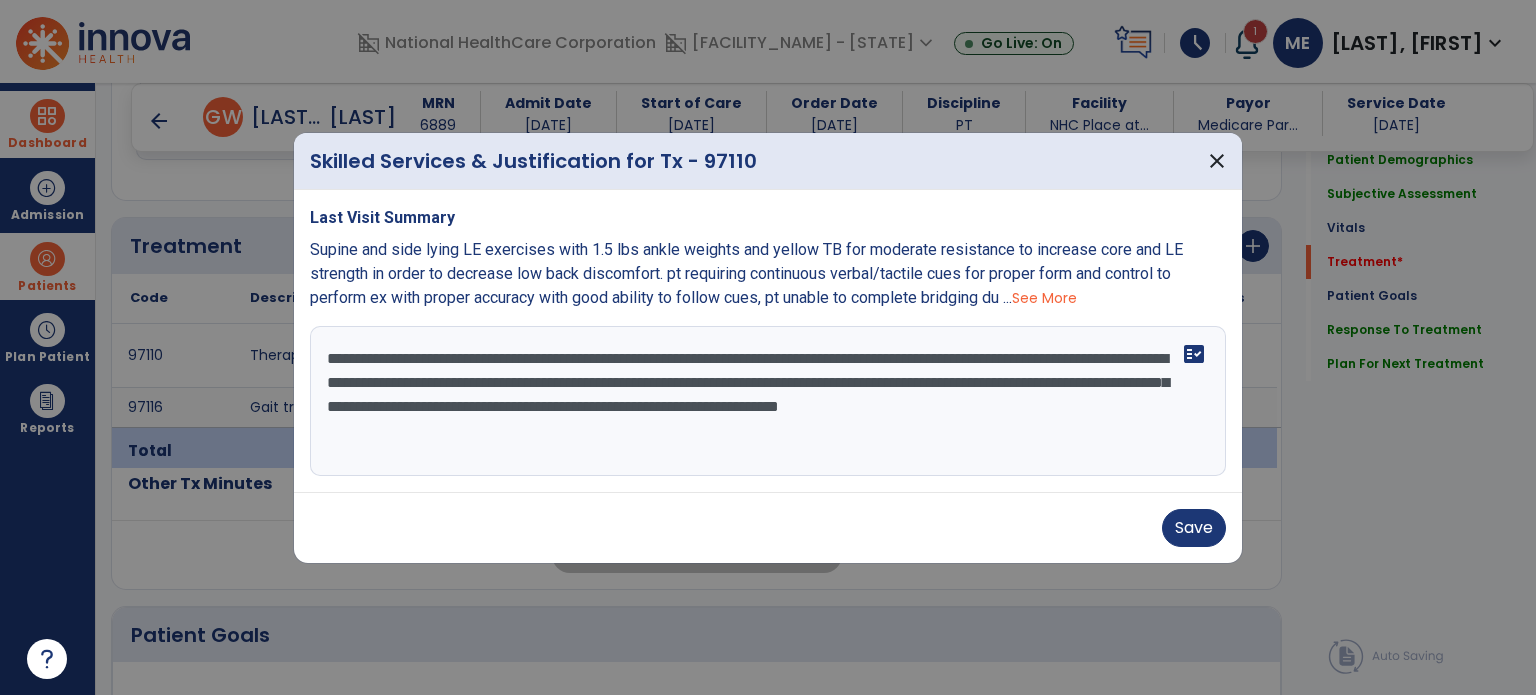 click on "**********" at bounding box center (768, 401) 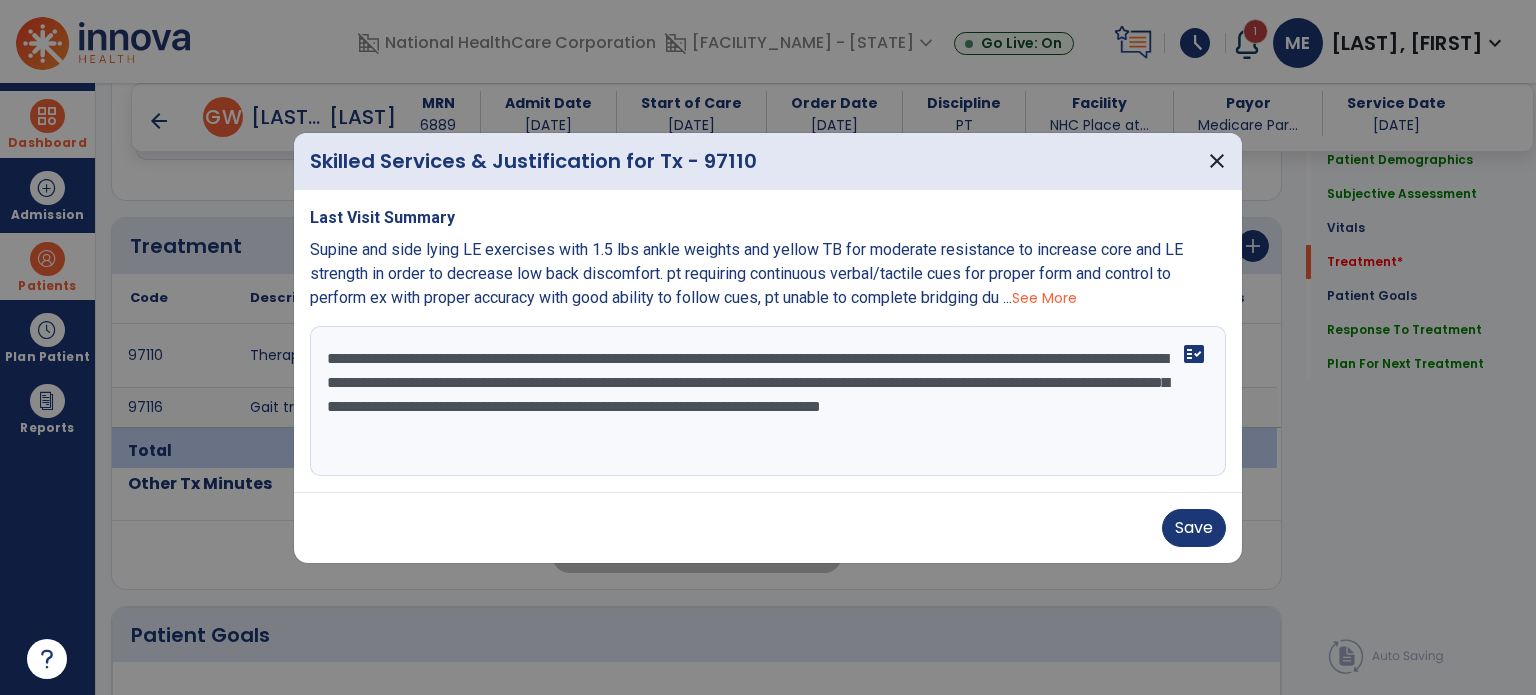 click on "**********" at bounding box center (768, 401) 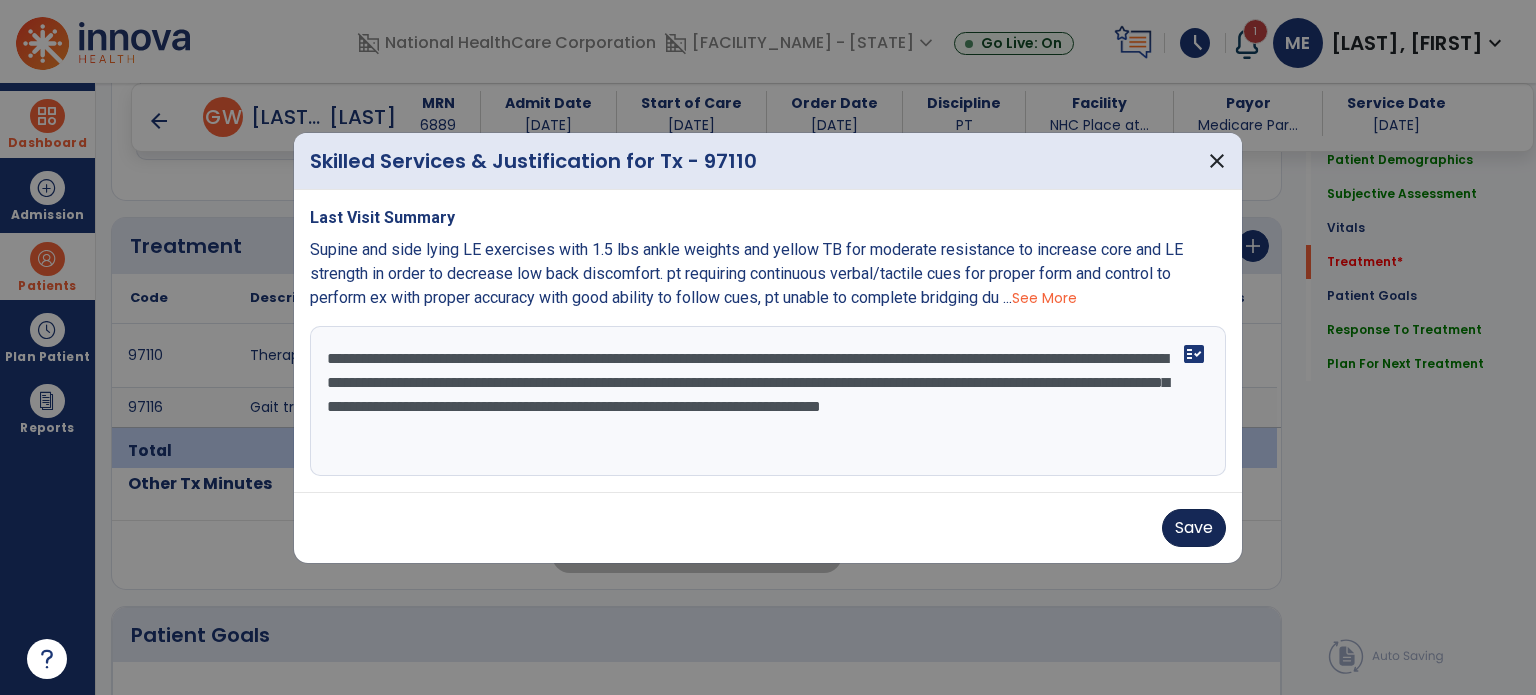 type on "**********" 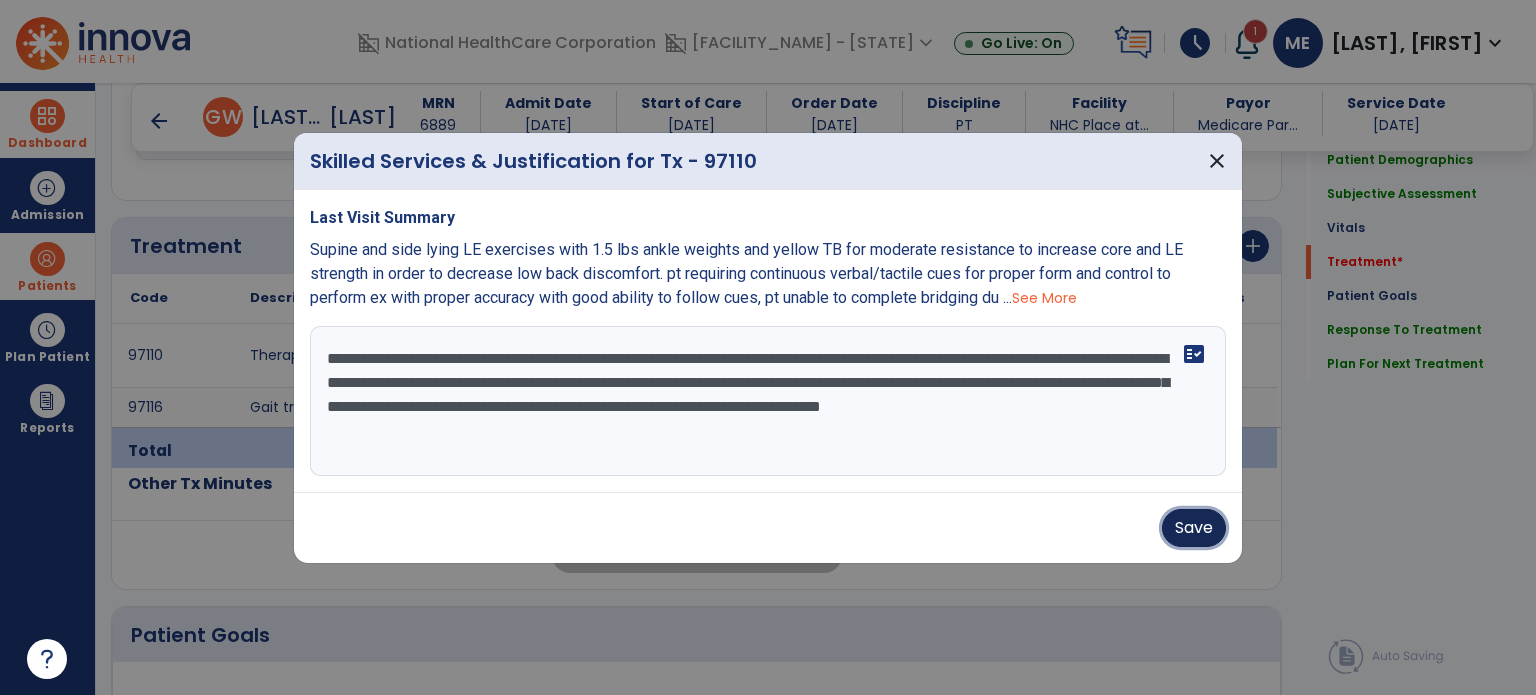 click on "Save" at bounding box center (1194, 528) 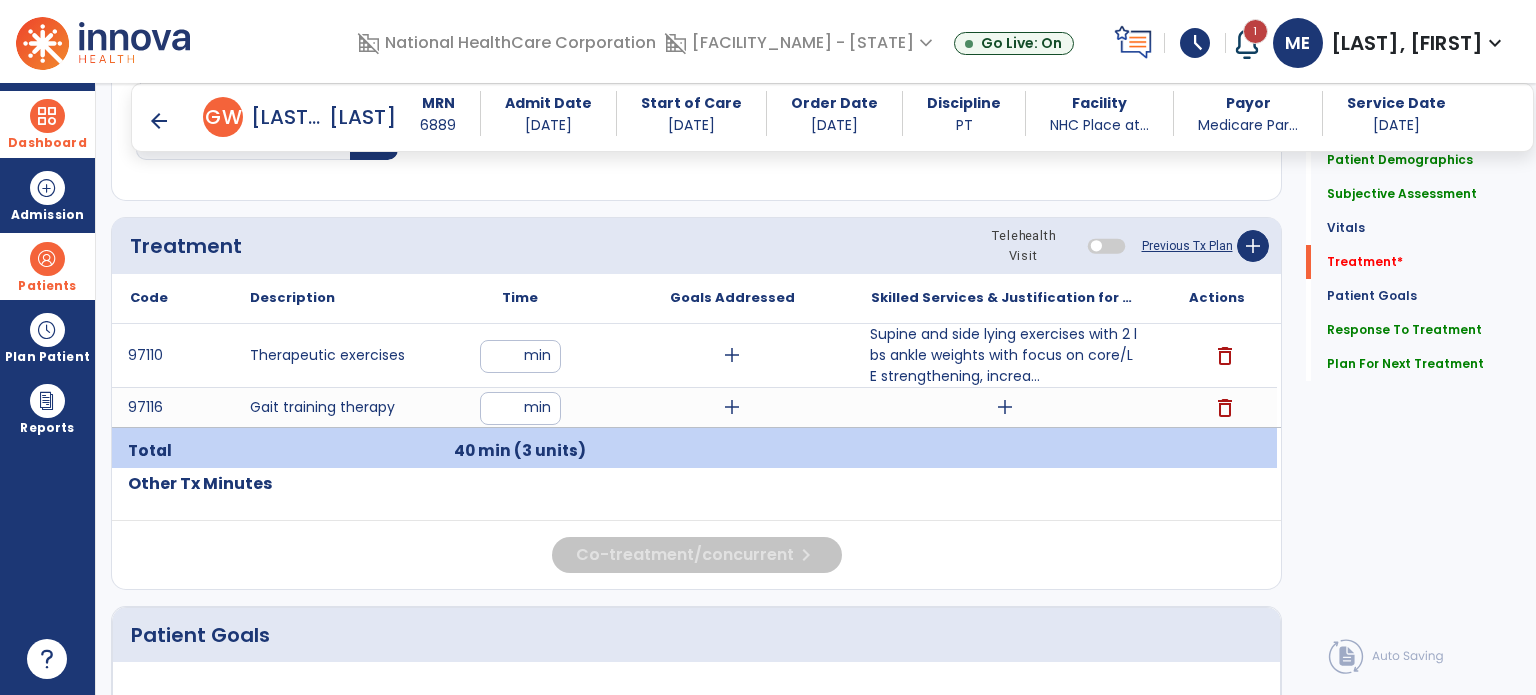click at bounding box center [47, 259] 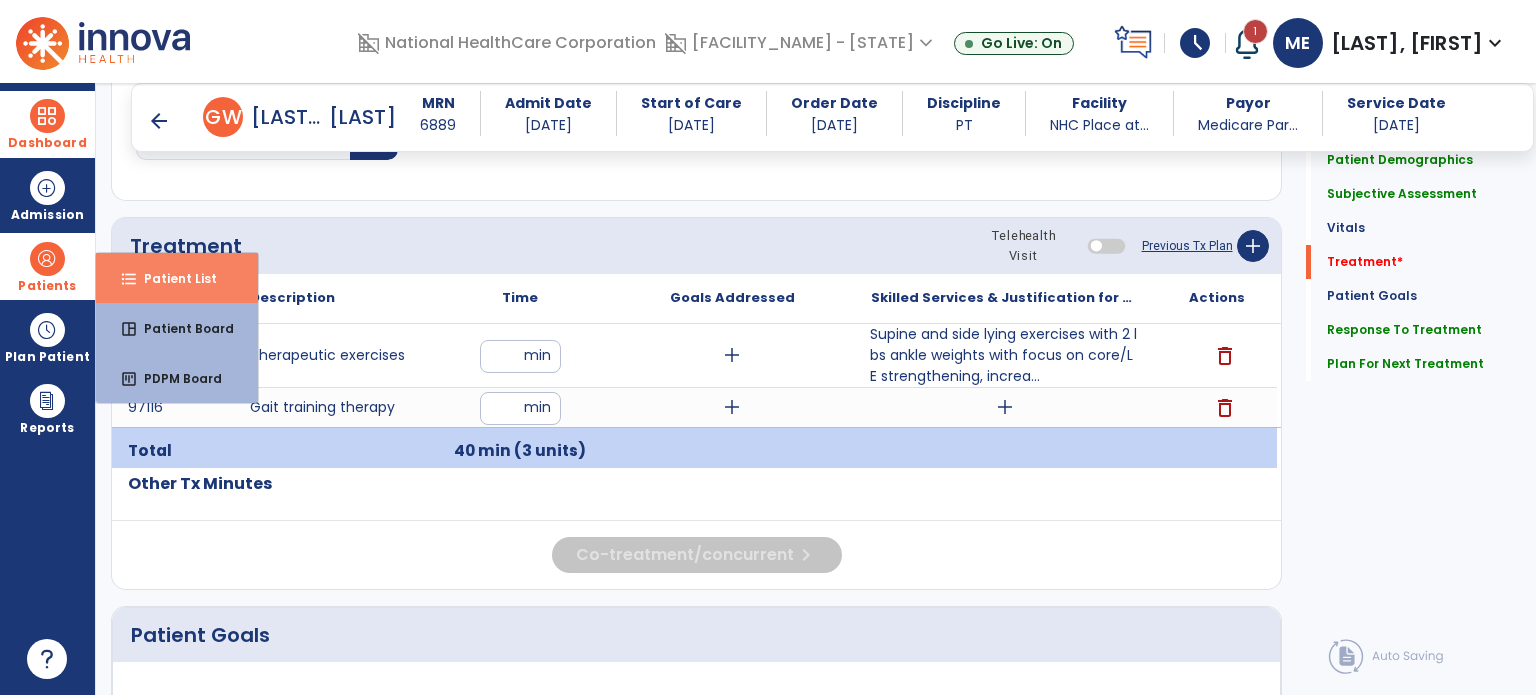 click on "Patient List" at bounding box center [172, 278] 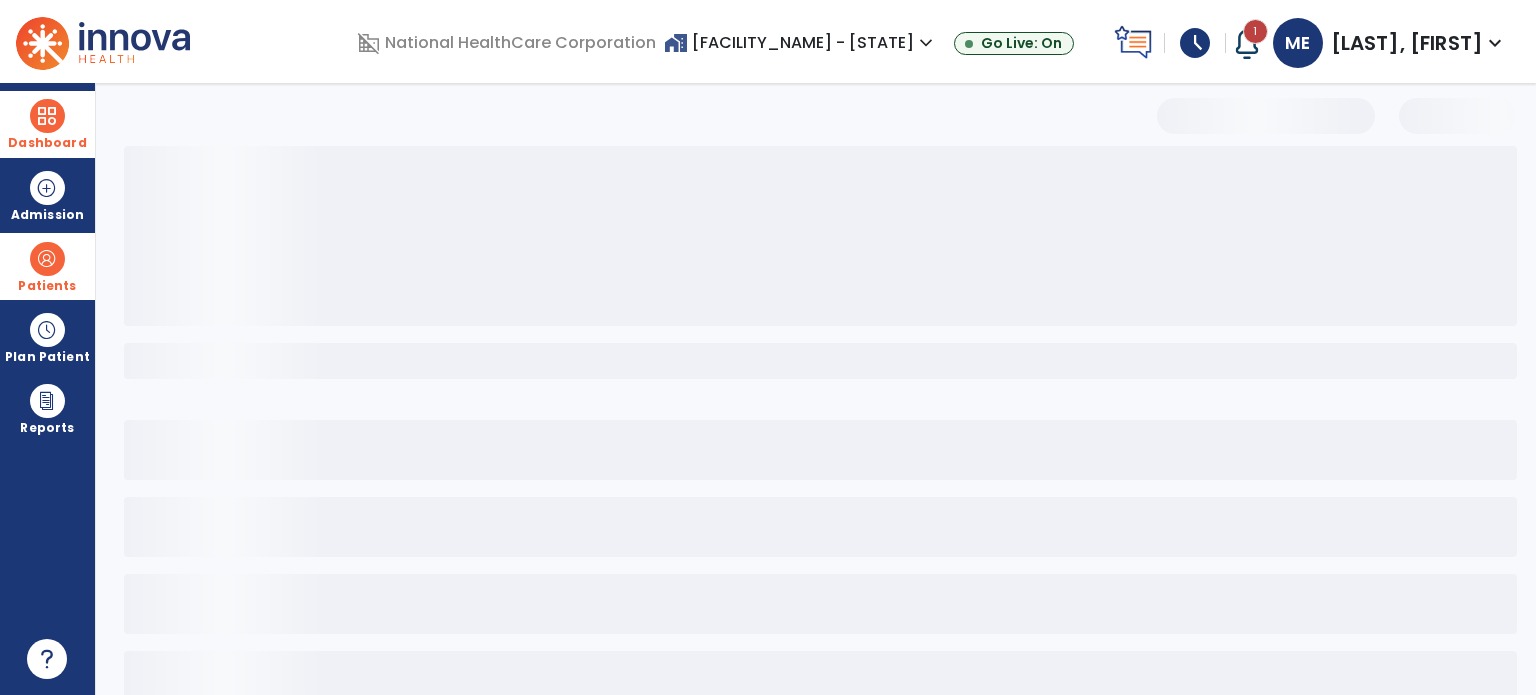 scroll, scrollTop: 46, scrollLeft: 0, axis: vertical 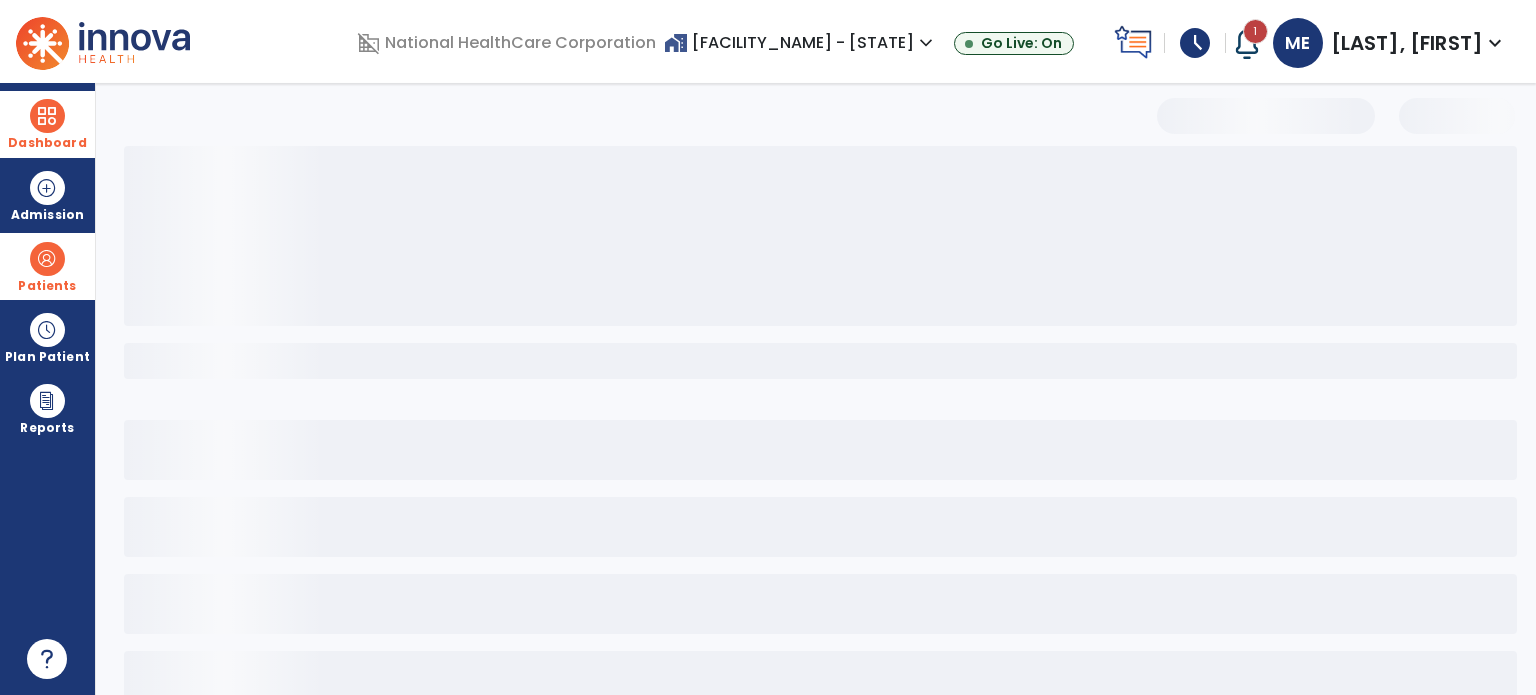 select on "***" 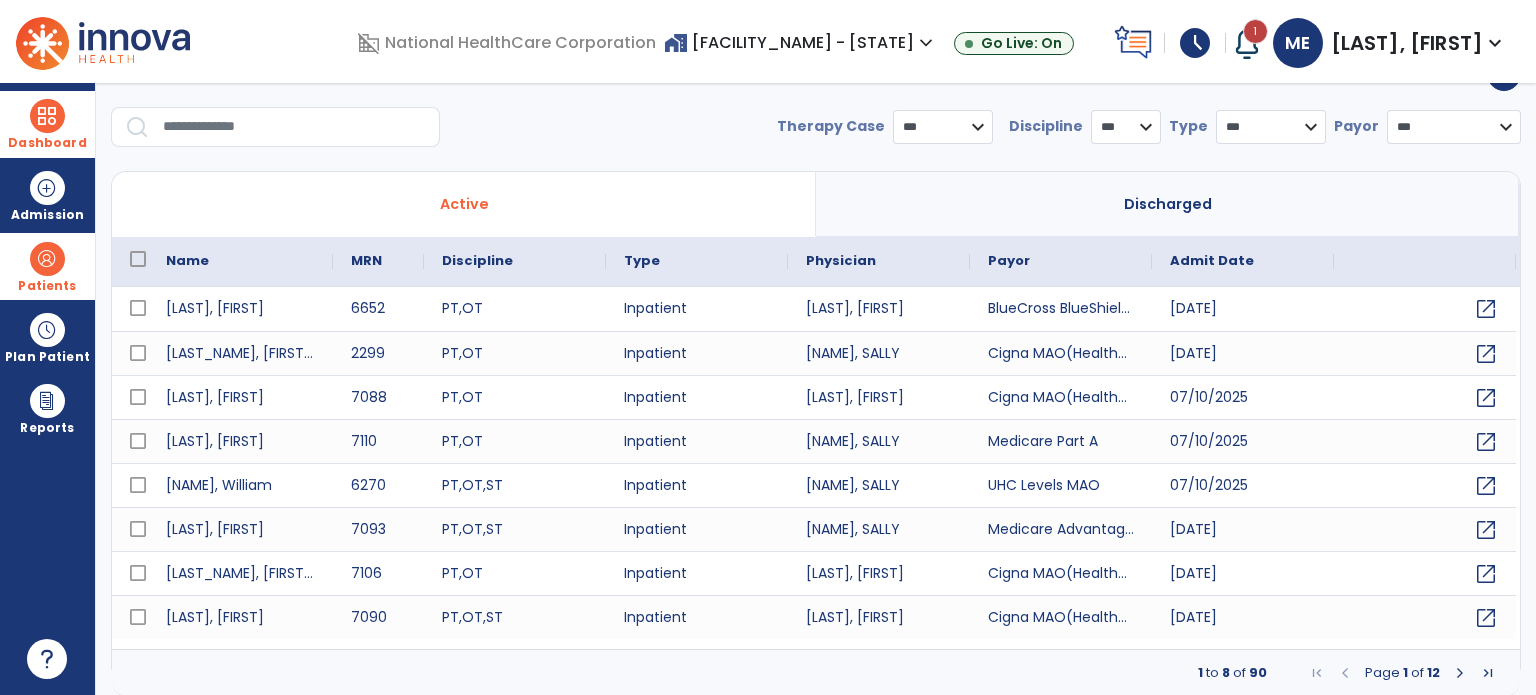 click at bounding box center (294, 127) 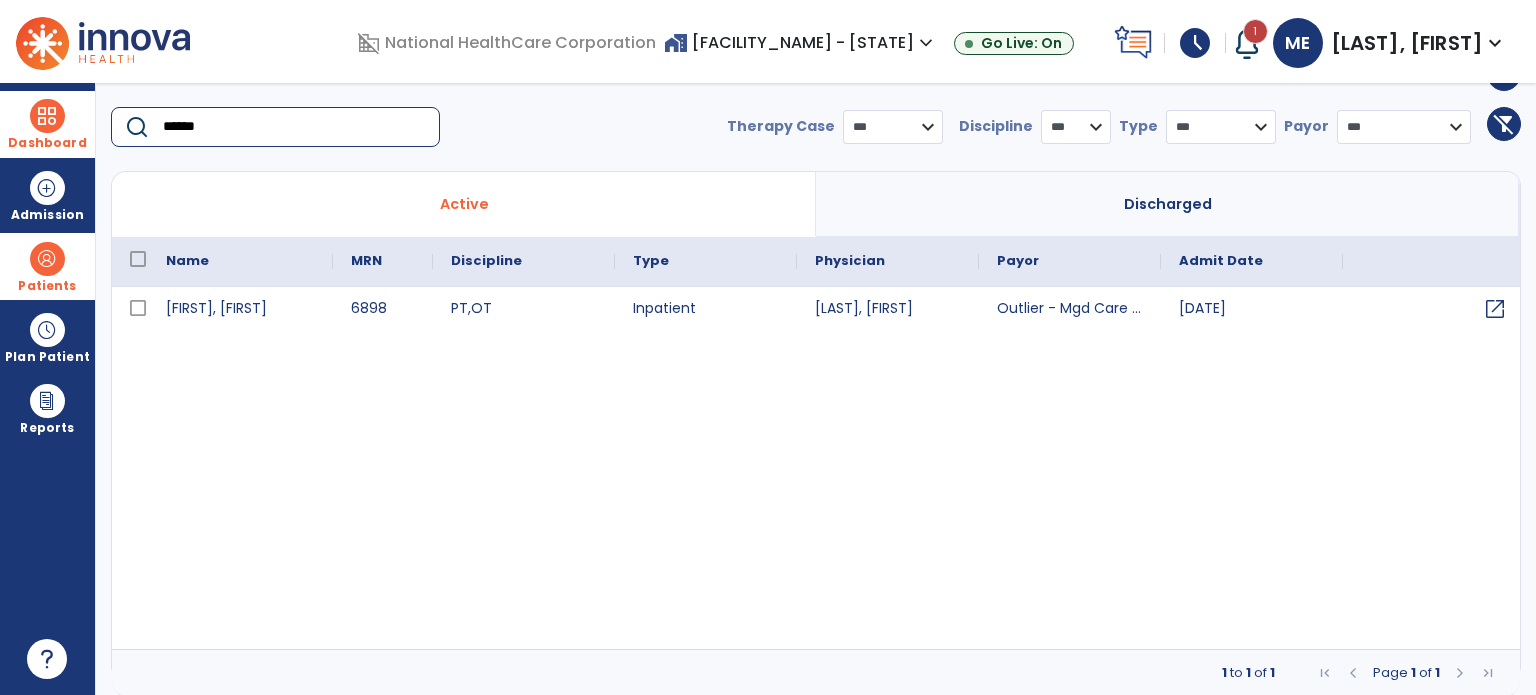 type on "******" 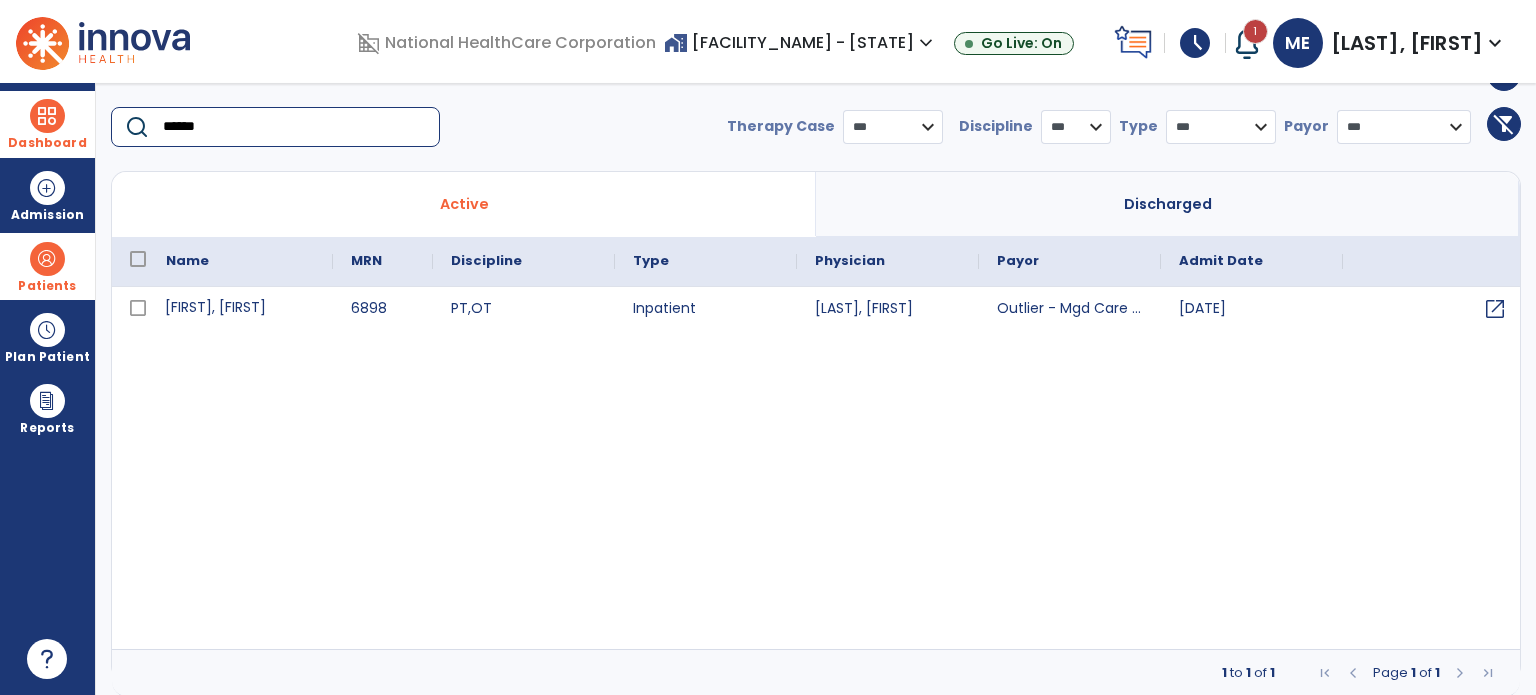 click on "[FIRST], [FIRST]" at bounding box center (240, 309) 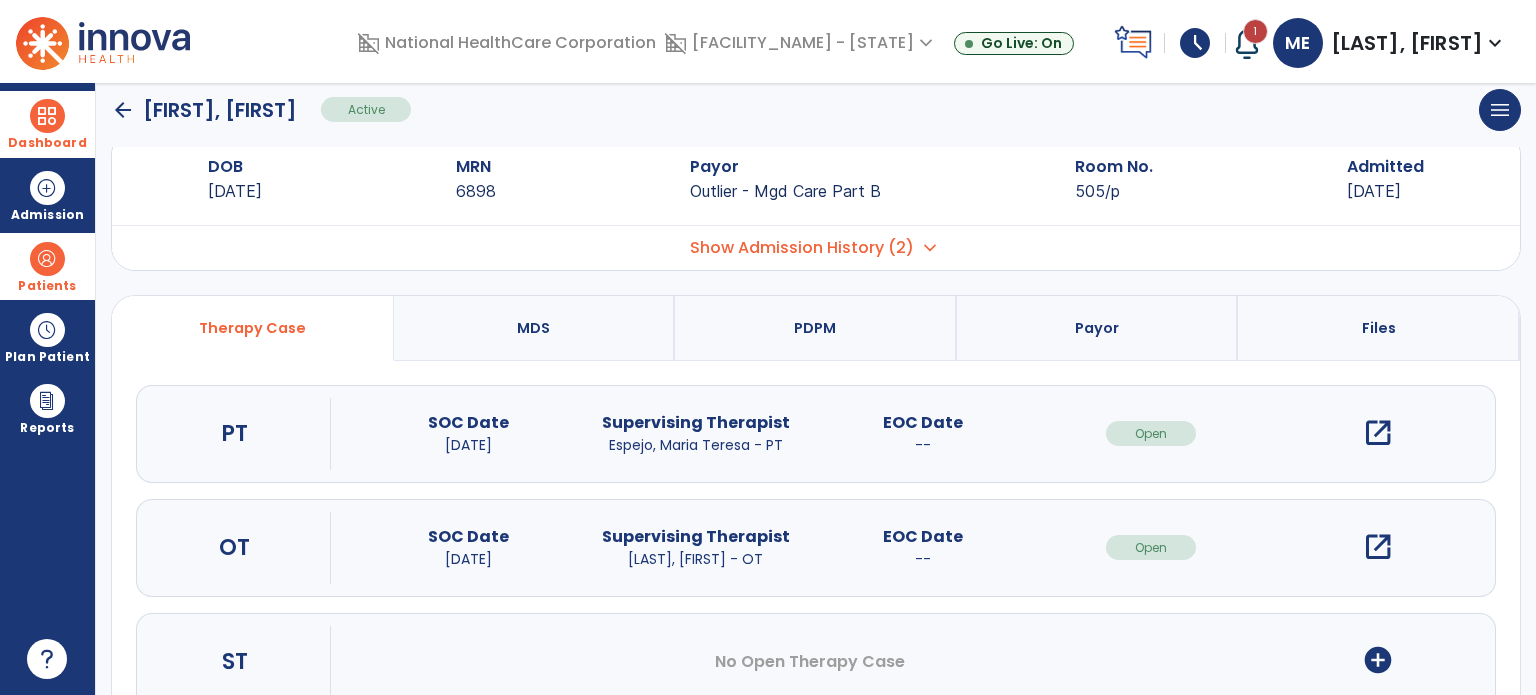 scroll, scrollTop: 0, scrollLeft: 0, axis: both 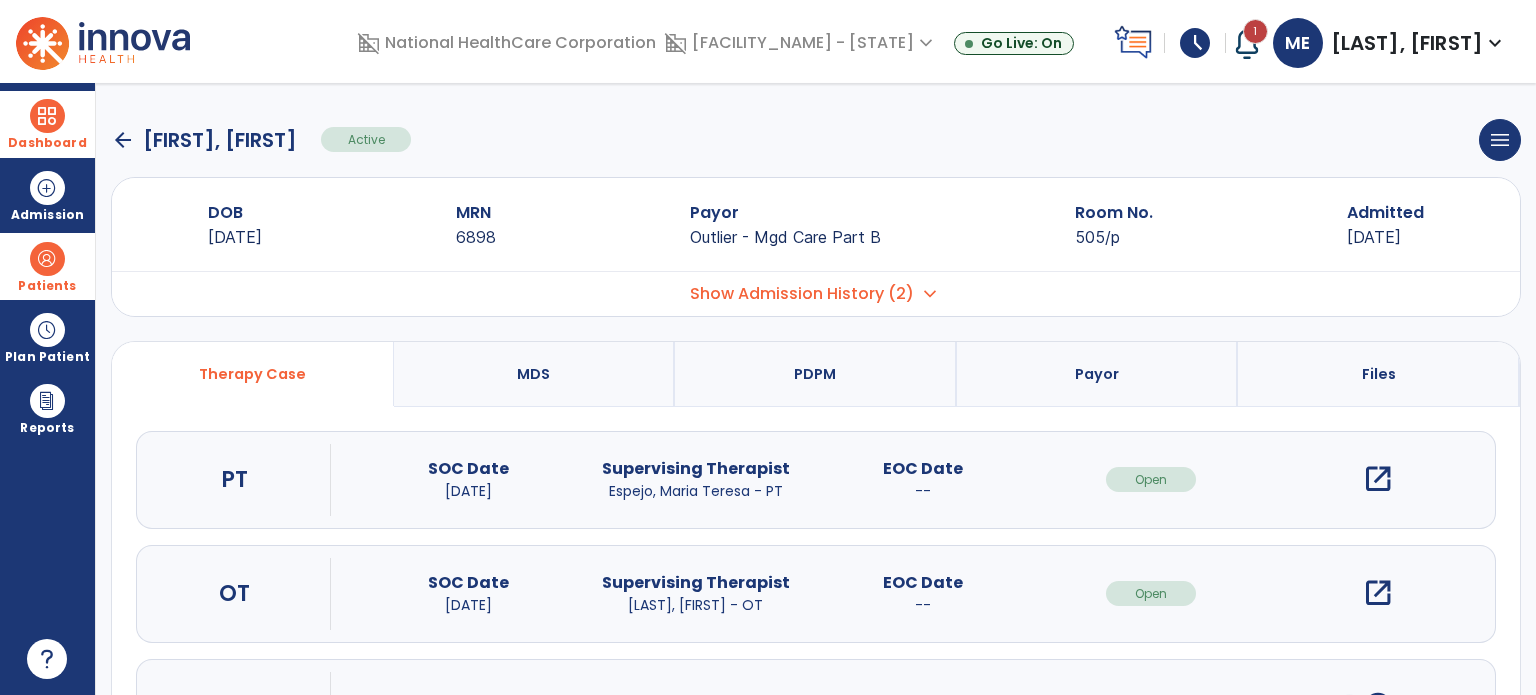 click on "open_in_new" at bounding box center (1378, 479) 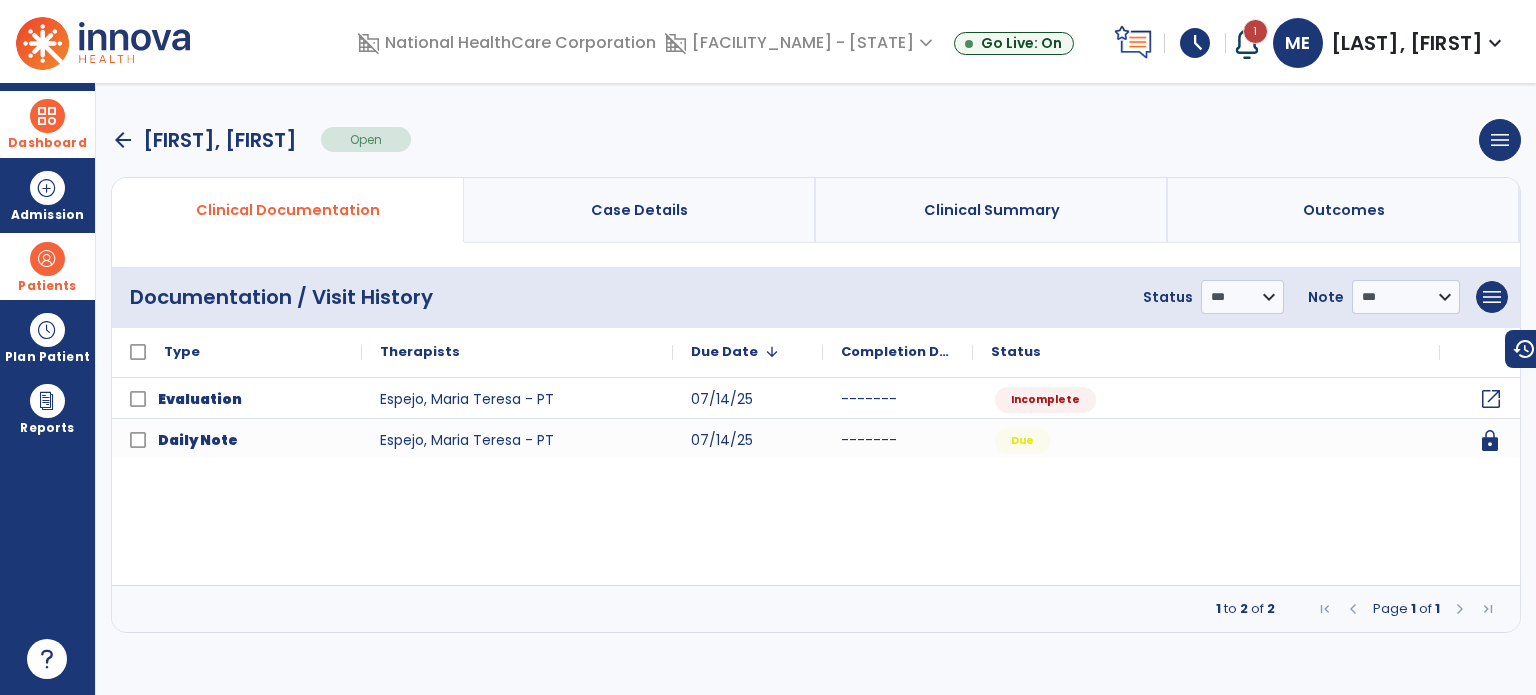 click on "open_in_new" 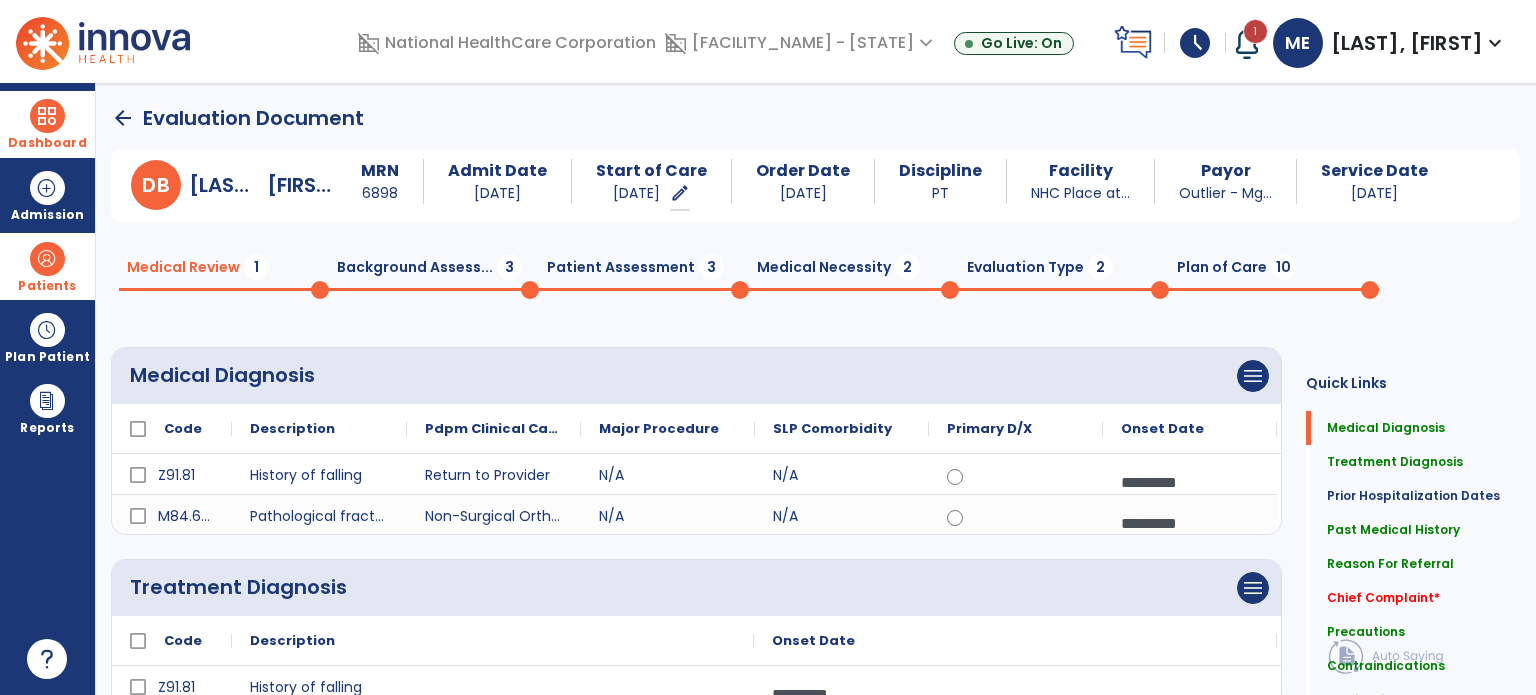 click on "Plan of Care  10" 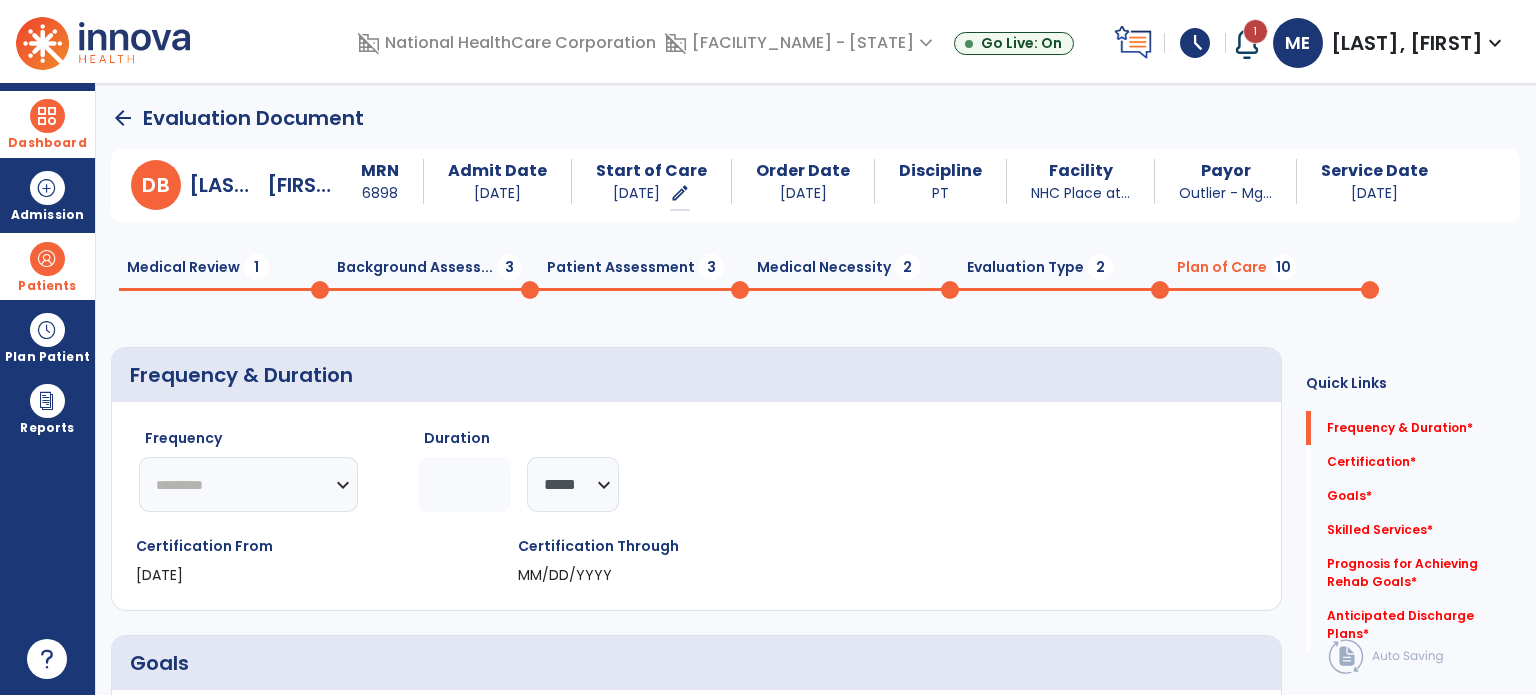 click on "********* ** ** ** ** ** ** **" 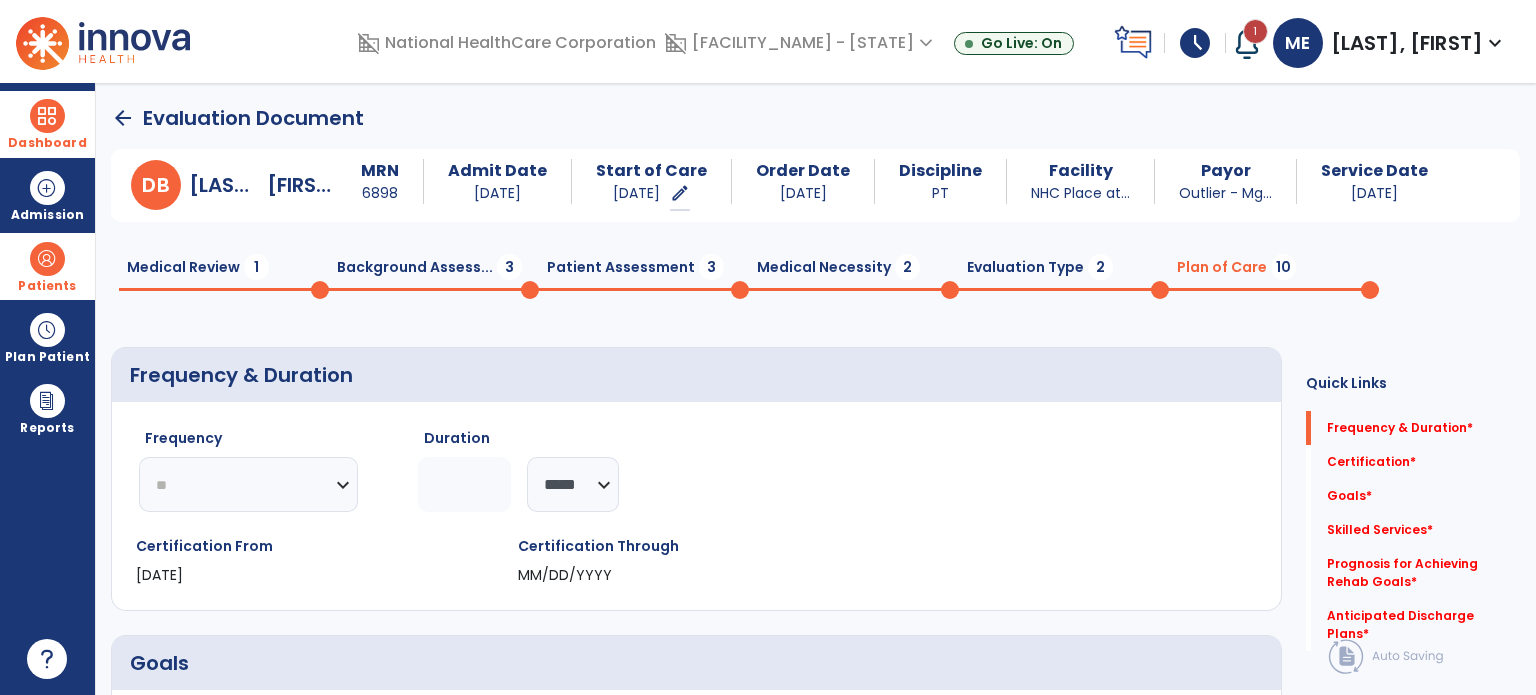 click on "********* ** ** ** ** ** ** **" 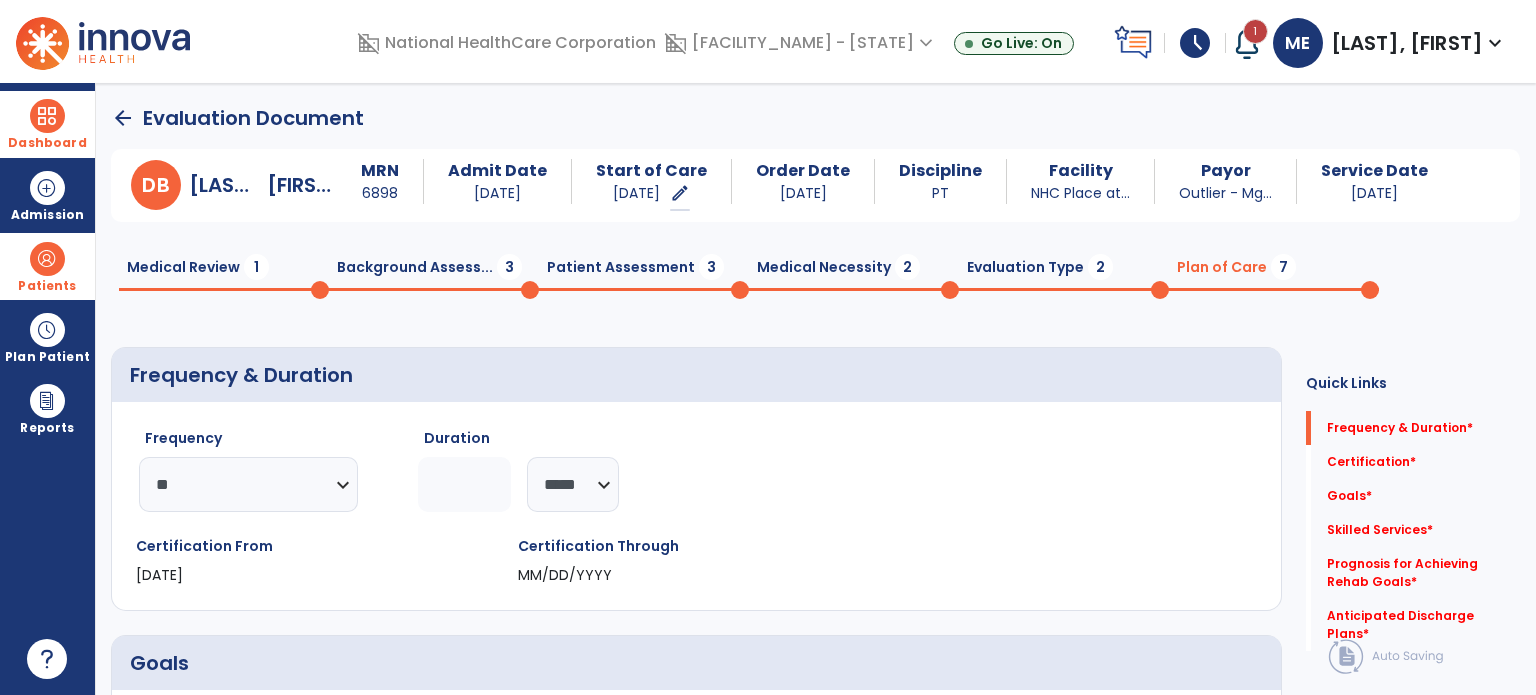 click 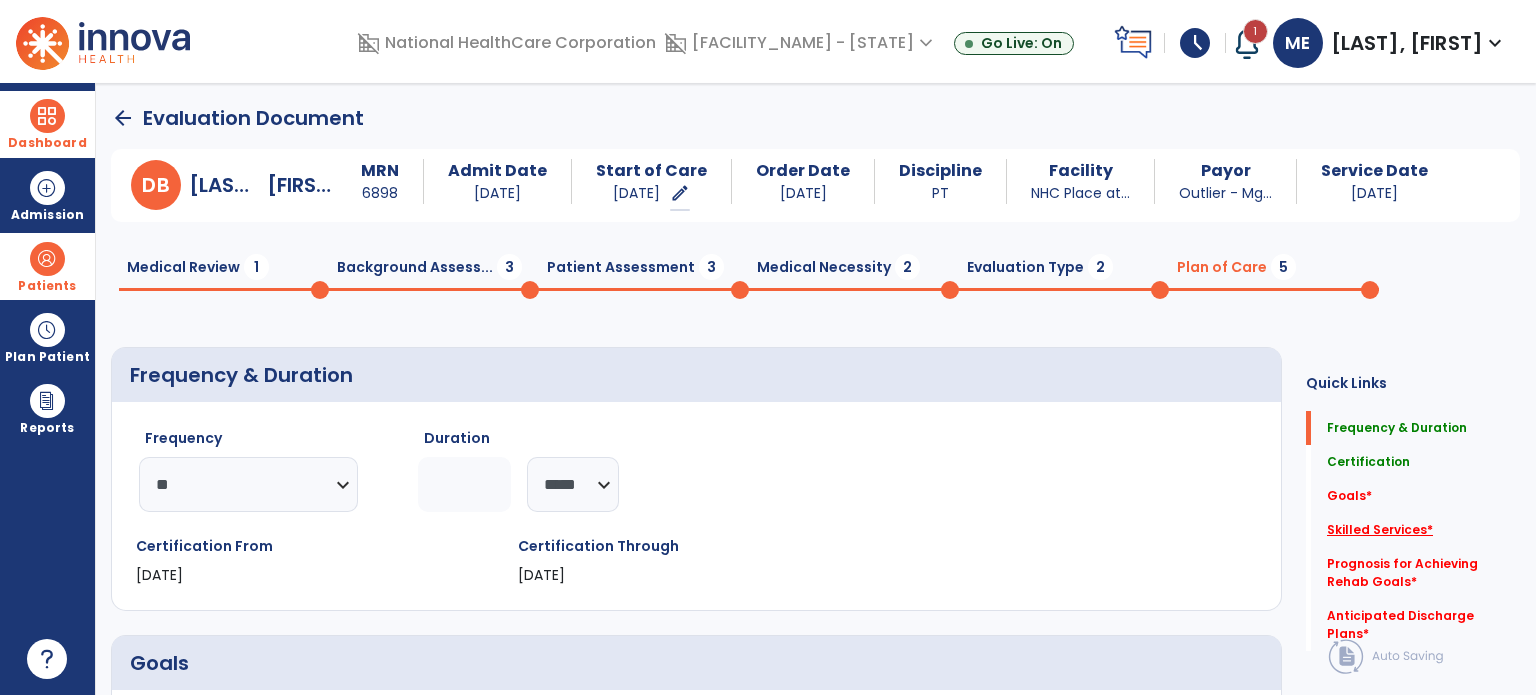 type on "*" 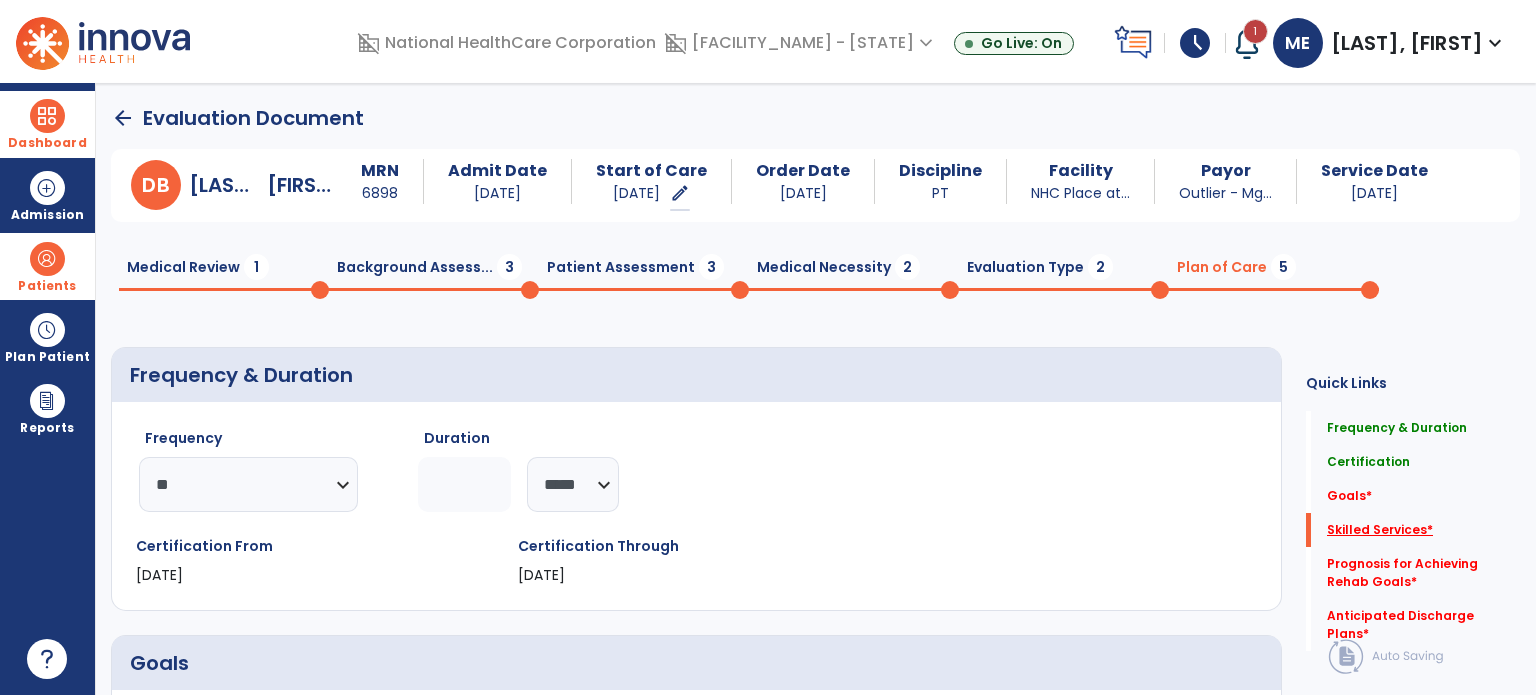 scroll, scrollTop: 81, scrollLeft: 0, axis: vertical 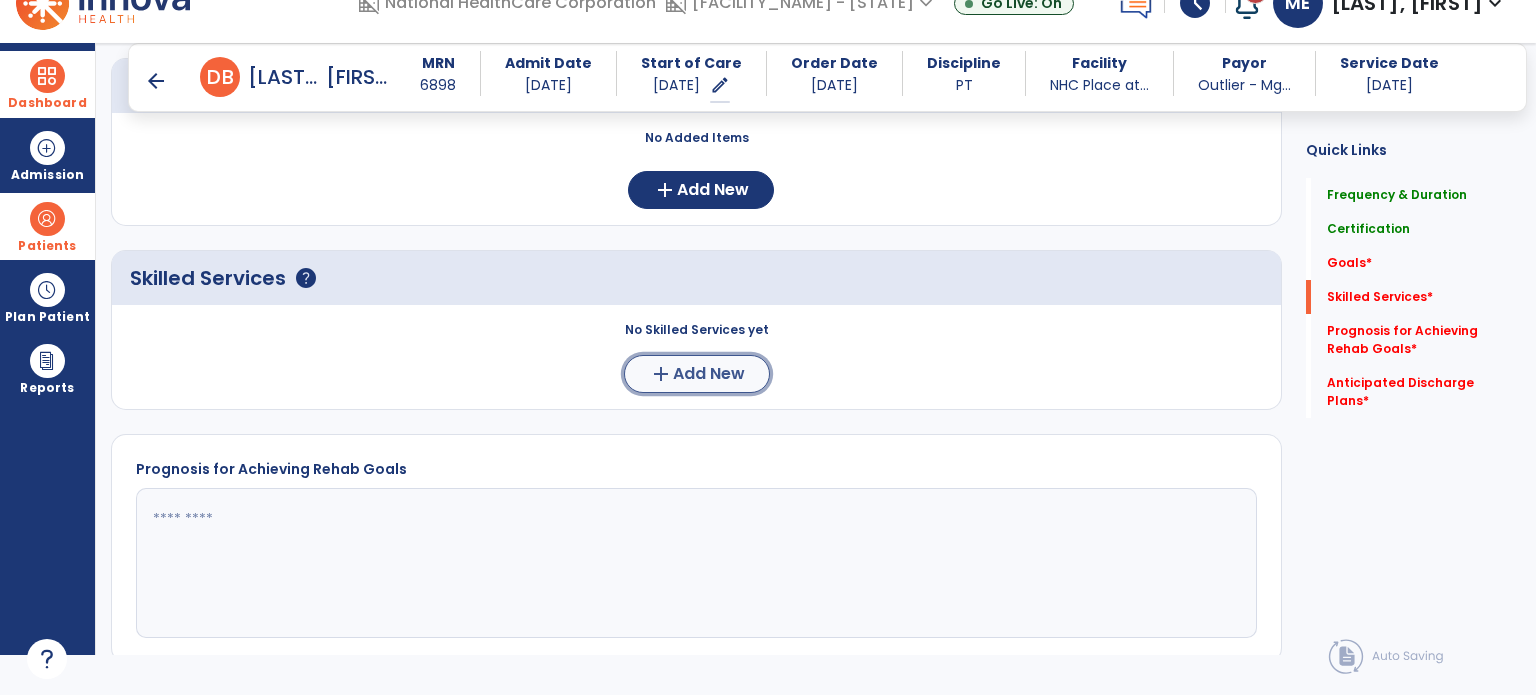 click on "Add New" 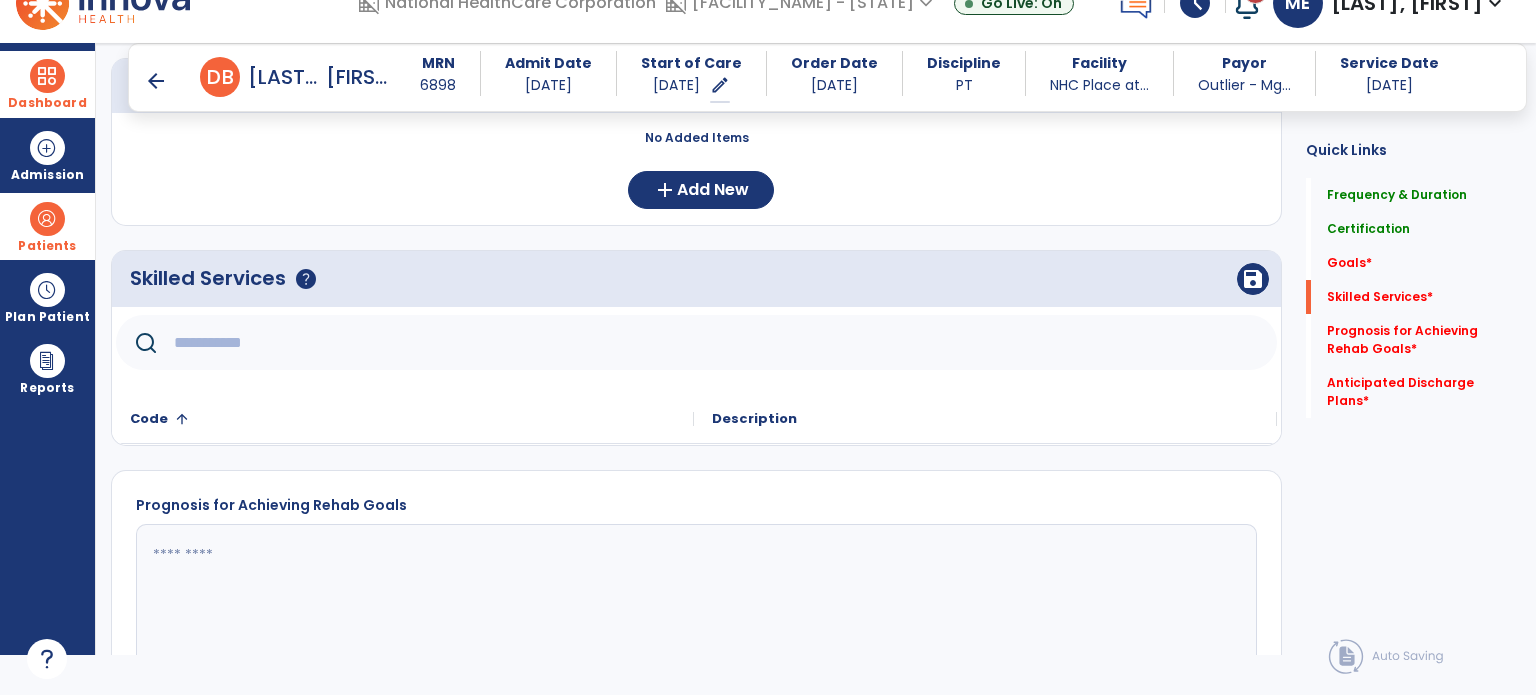 click 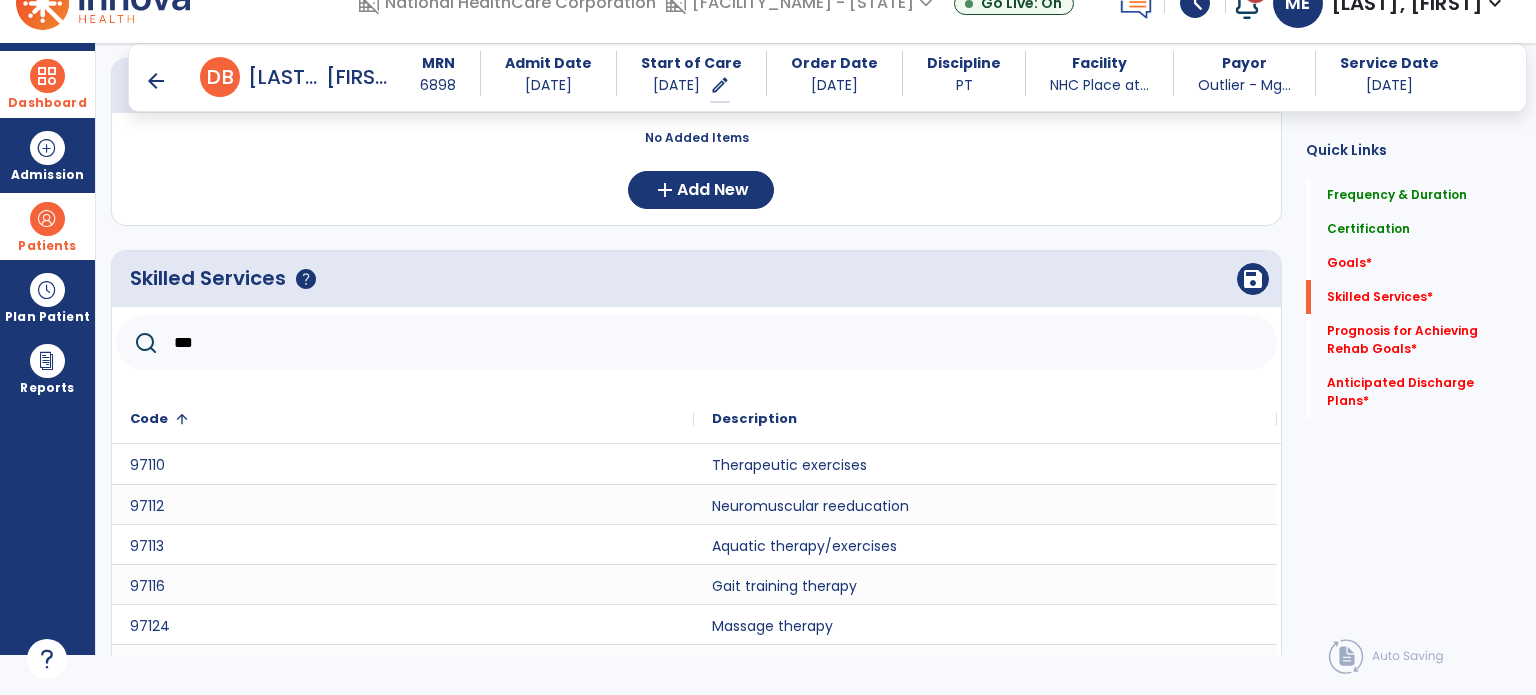 scroll, scrollTop: 736, scrollLeft: 0, axis: vertical 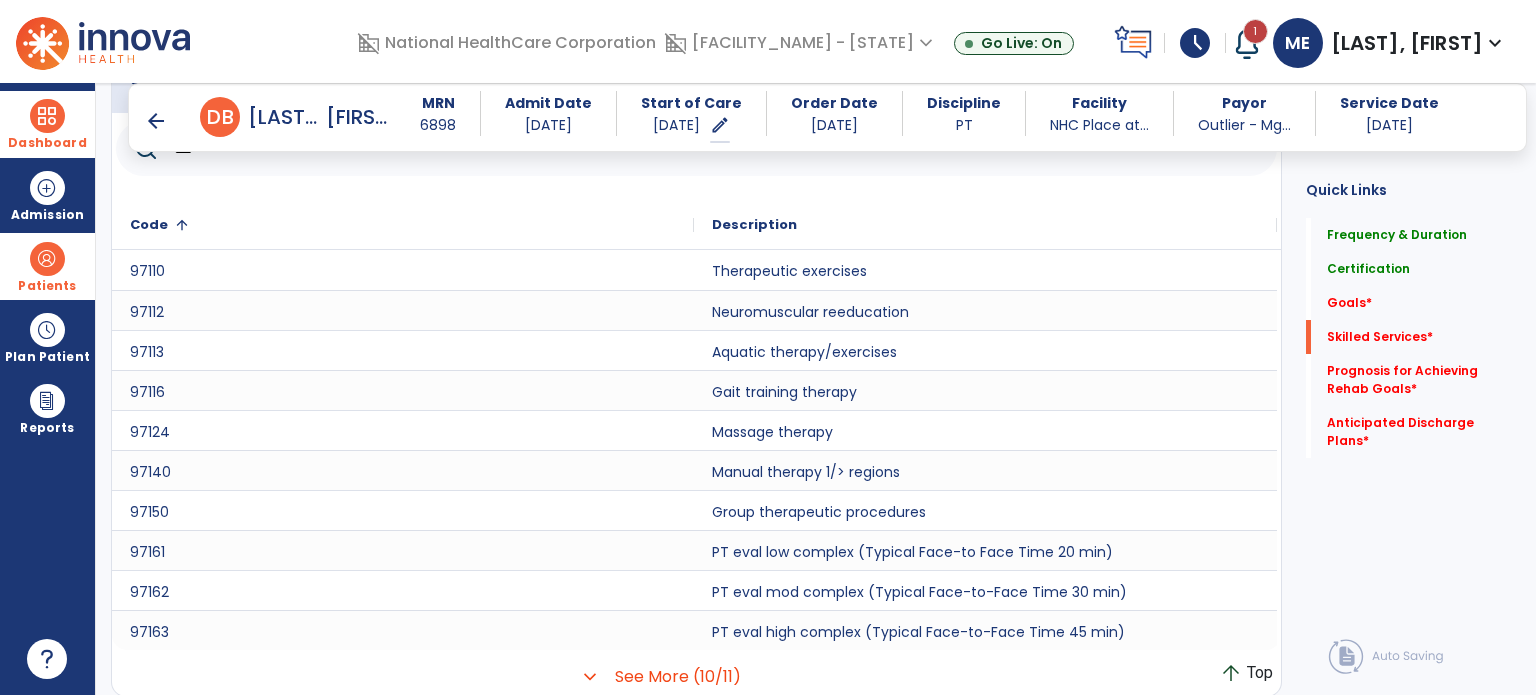 type on "***" 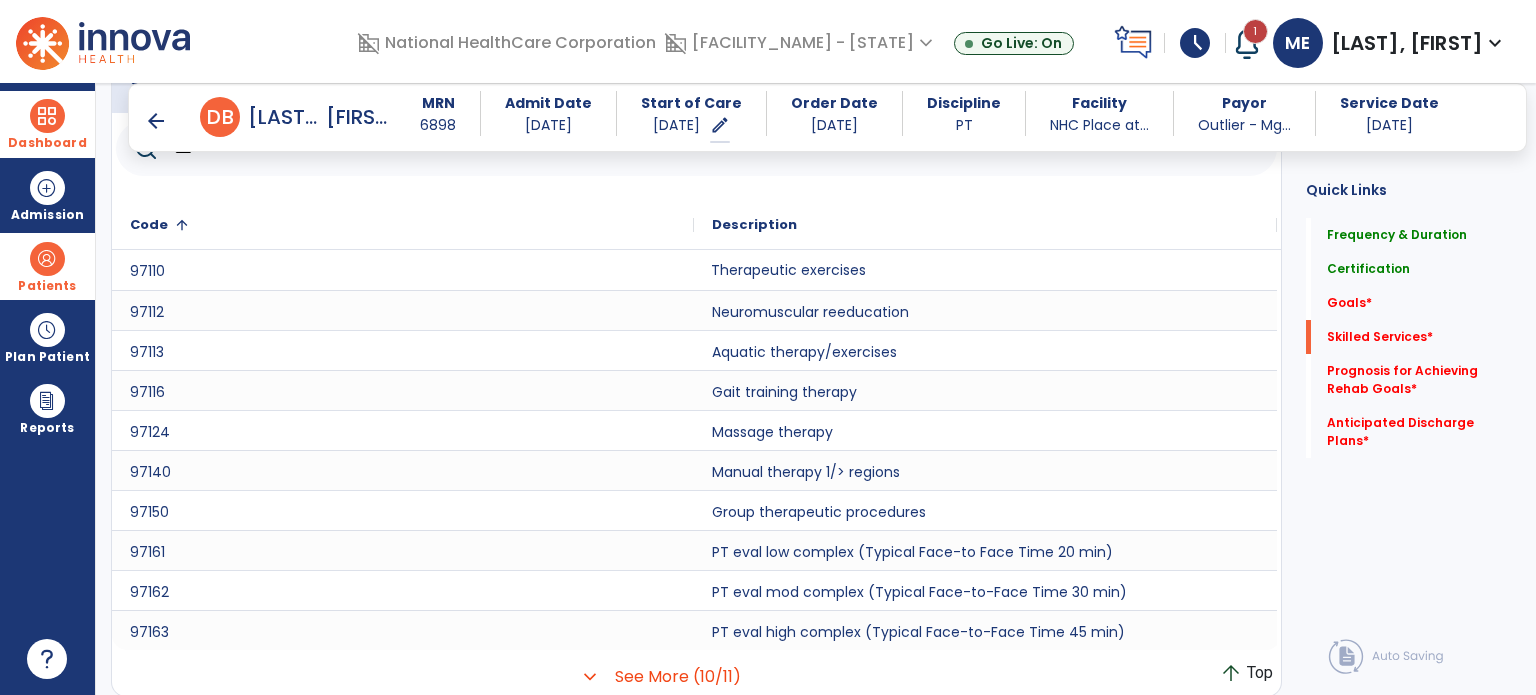 click on "Therapeutic exercises" 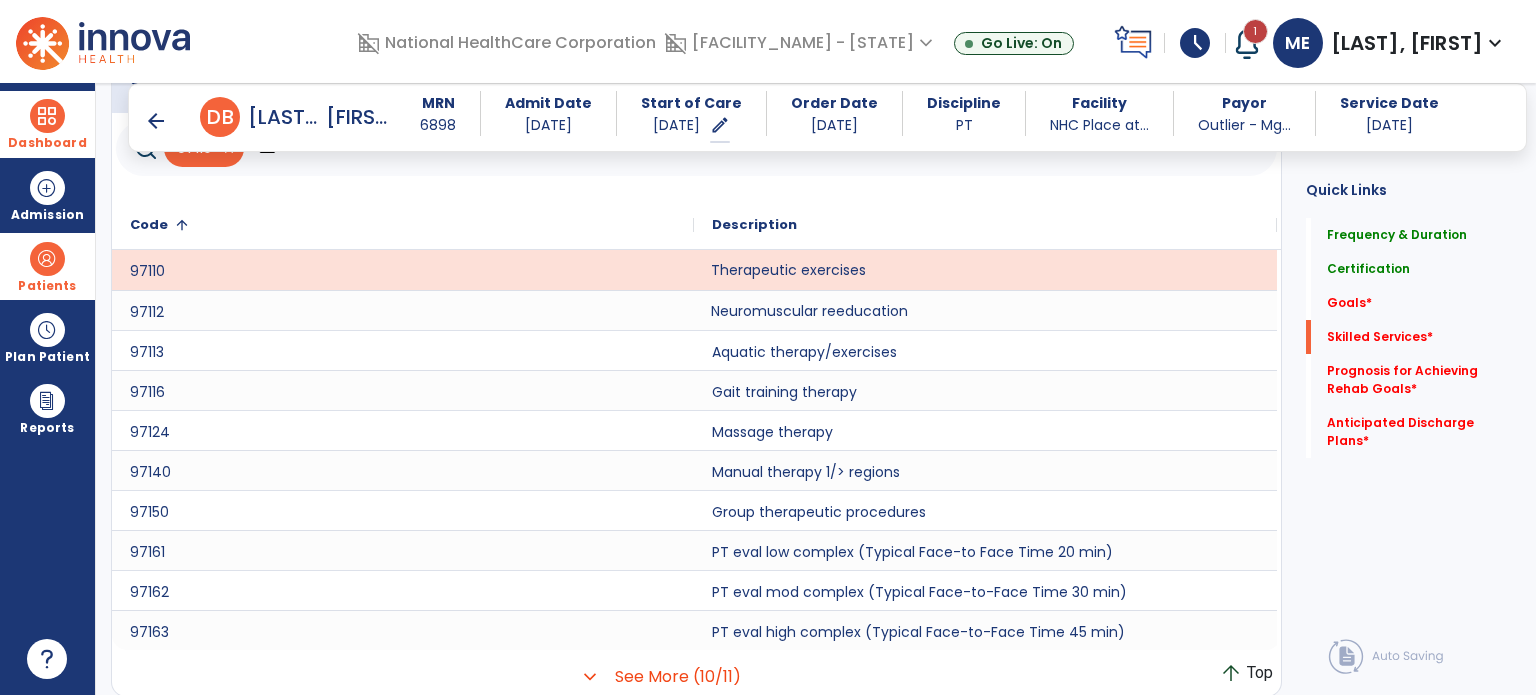 click on "Neuromuscular reeducation" 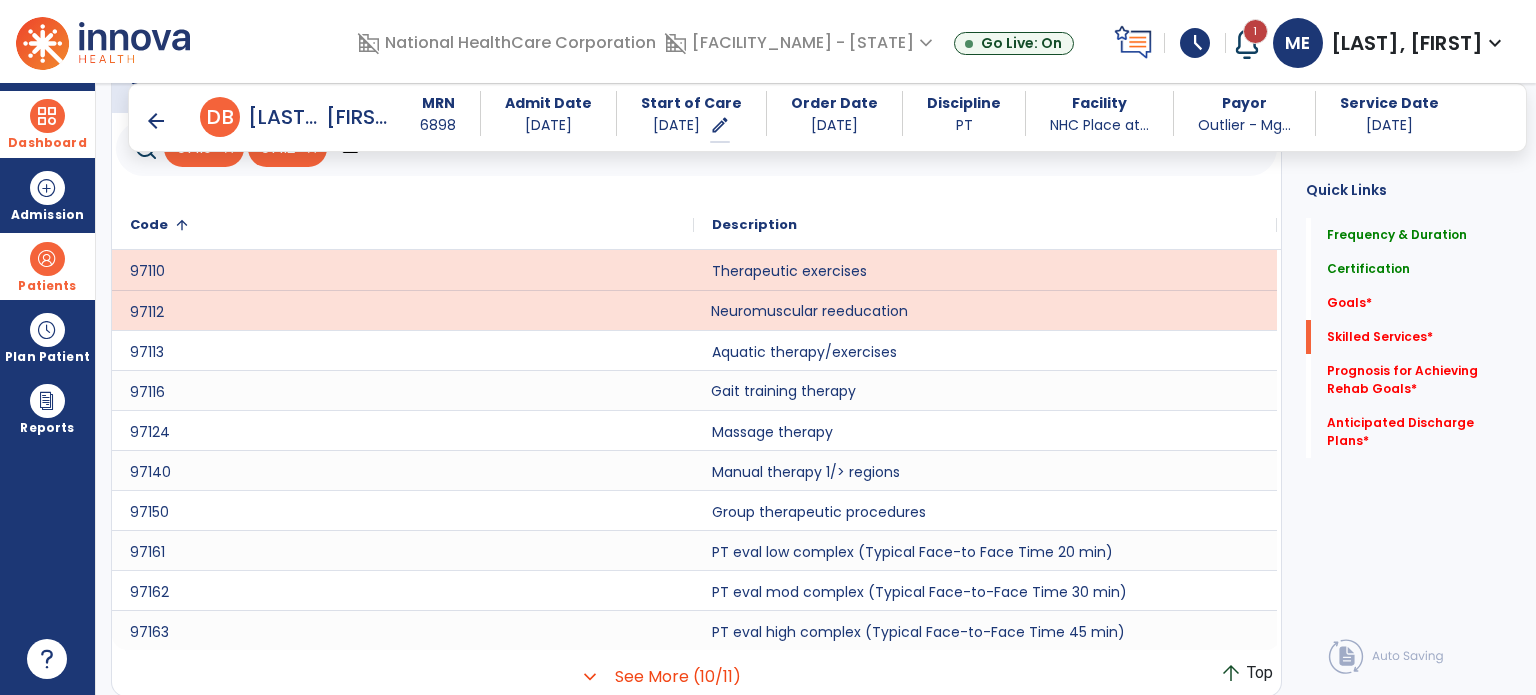 click on "Gait training therapy" 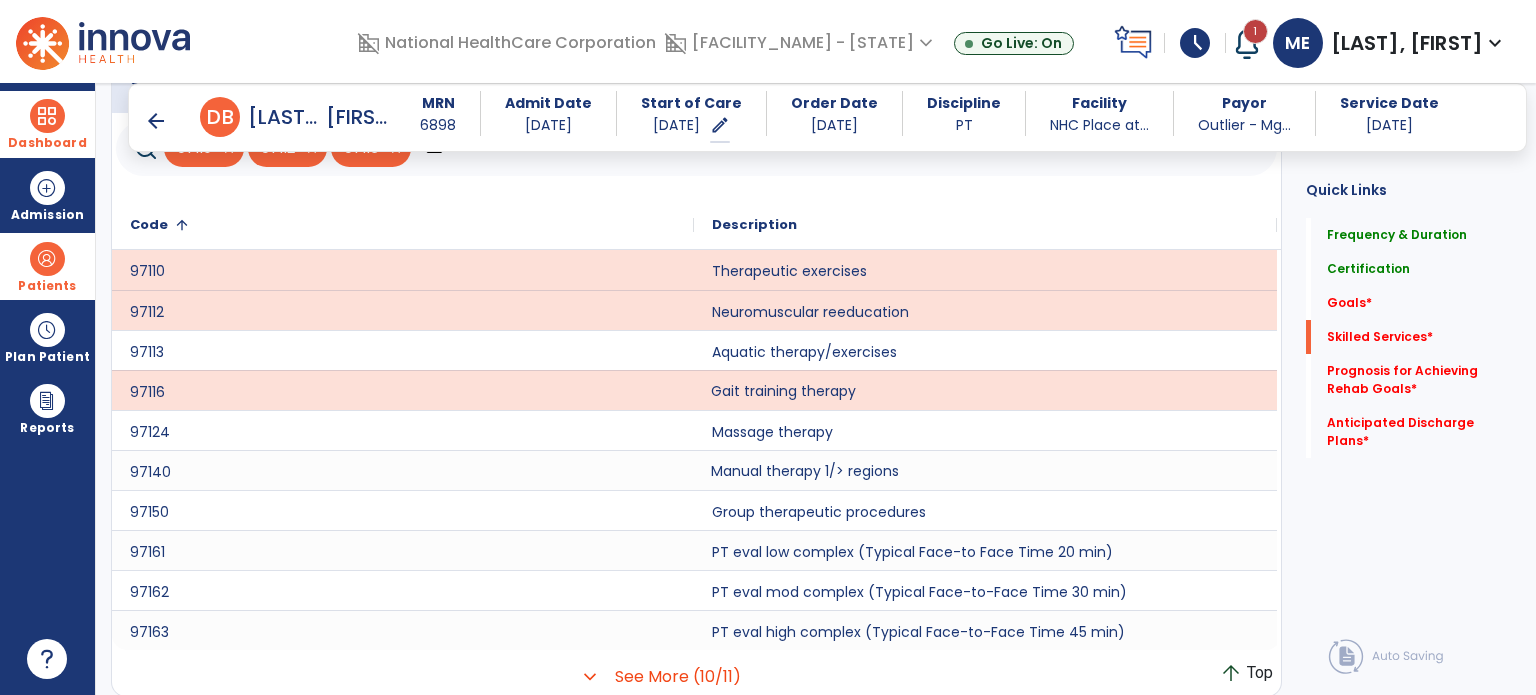 click on "Manual therapy 1/> regions" 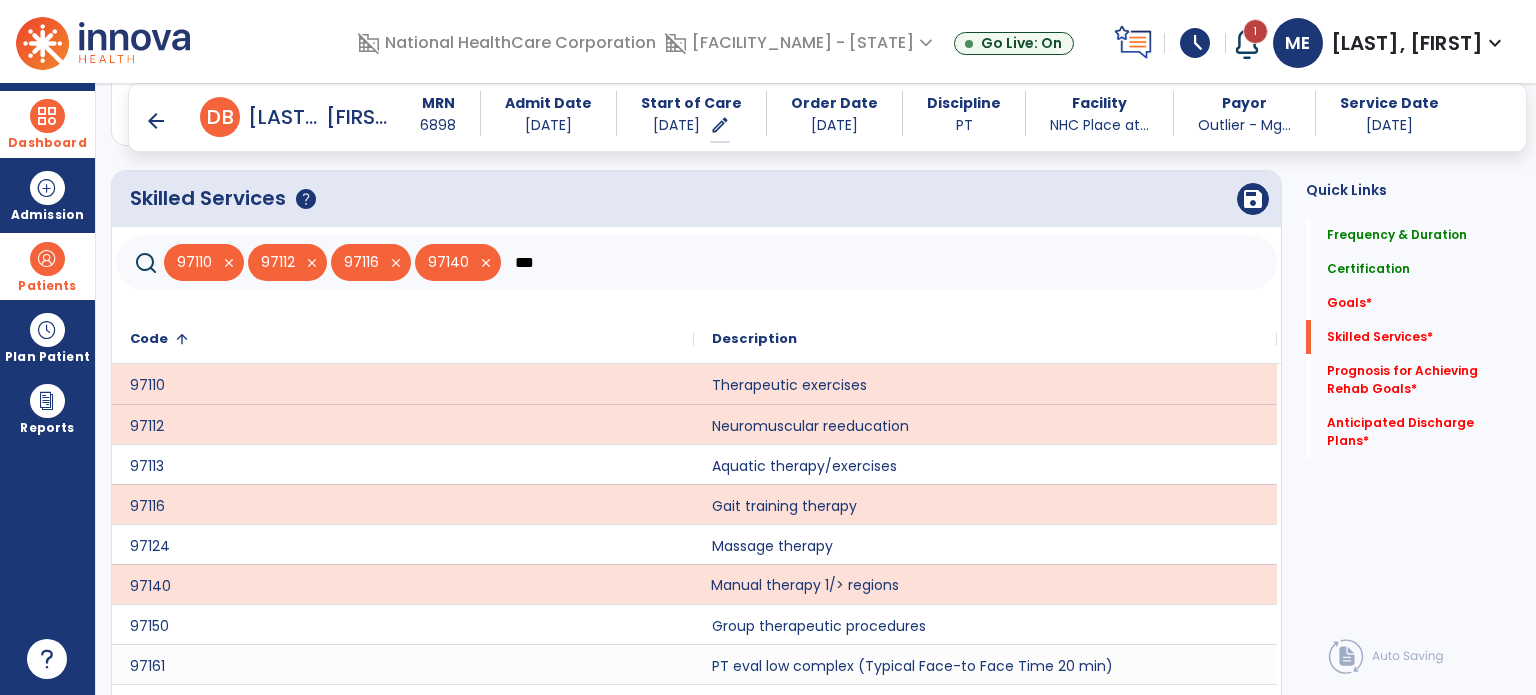 scroll, scrollTop: 632, scrollLeft: 0, axis: vertical 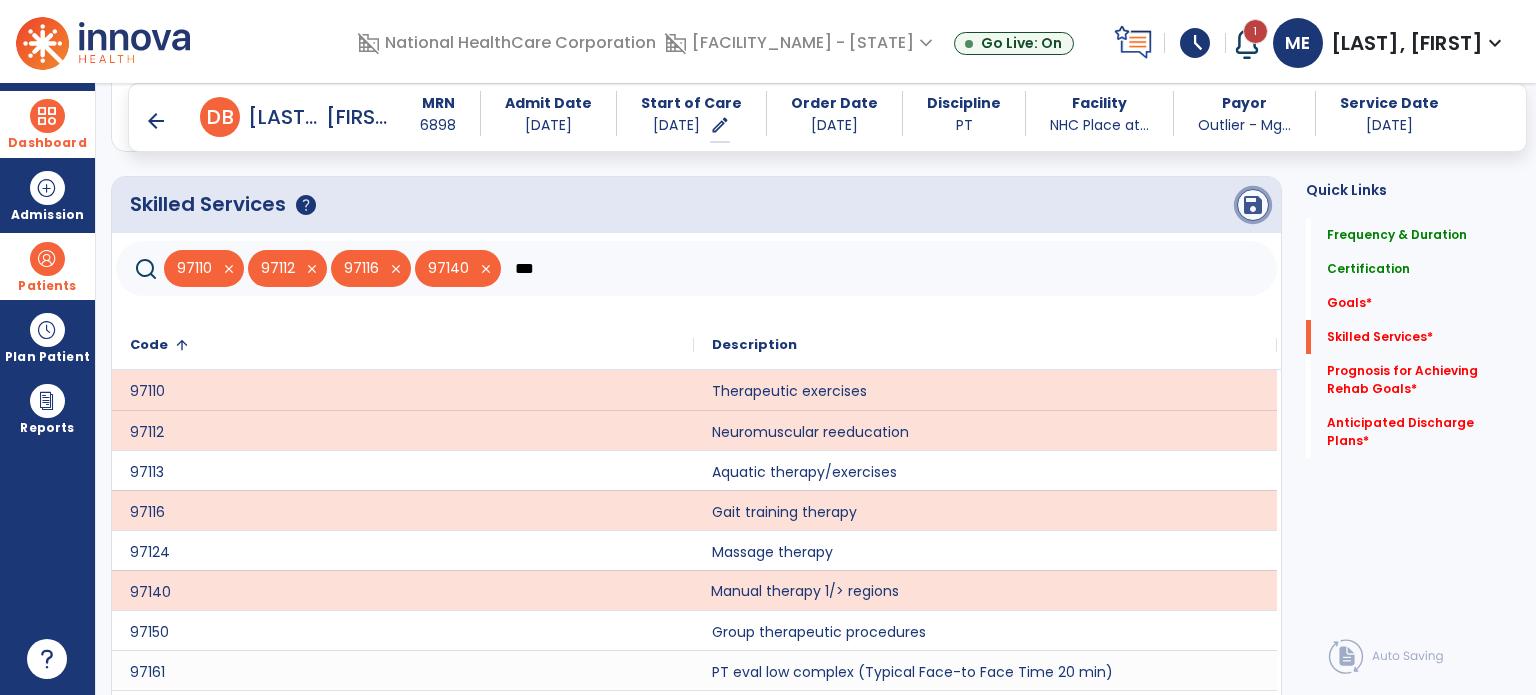 click on "save" 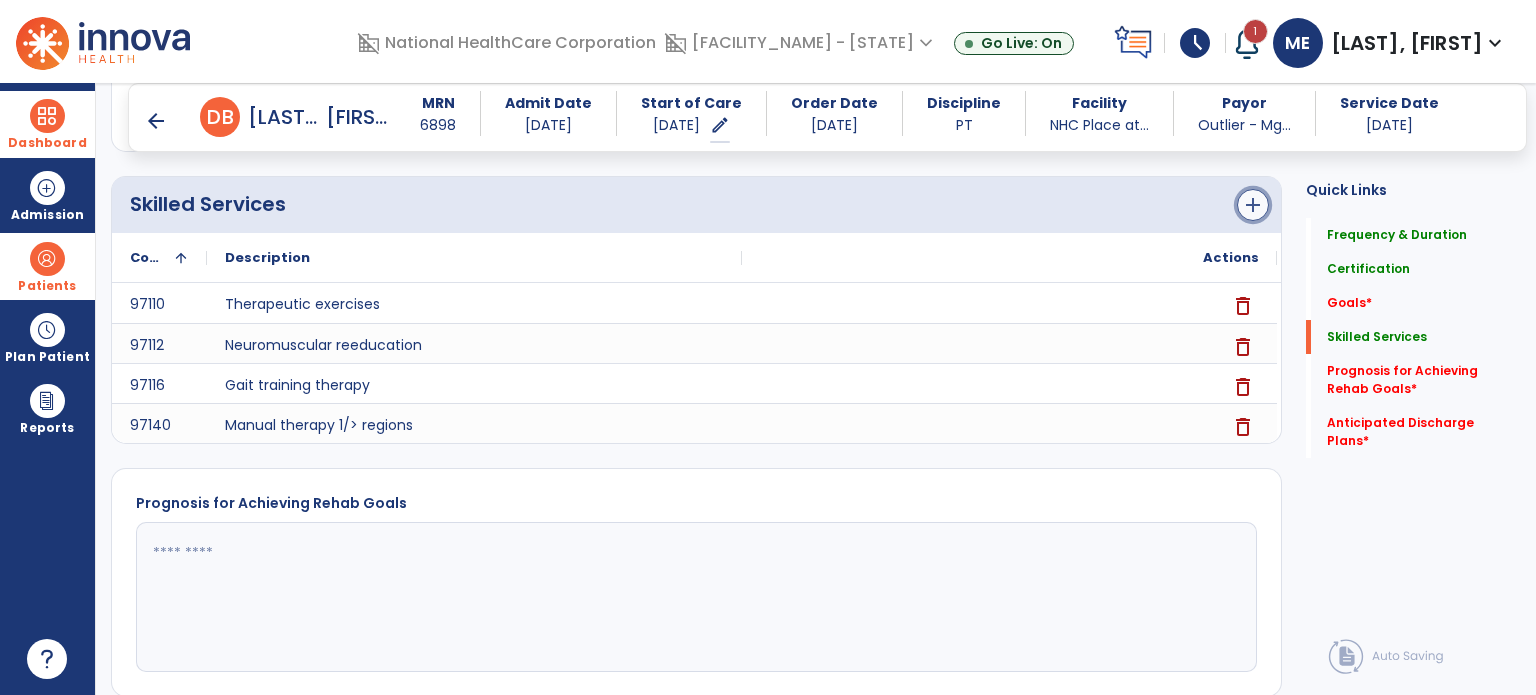 click on "add" 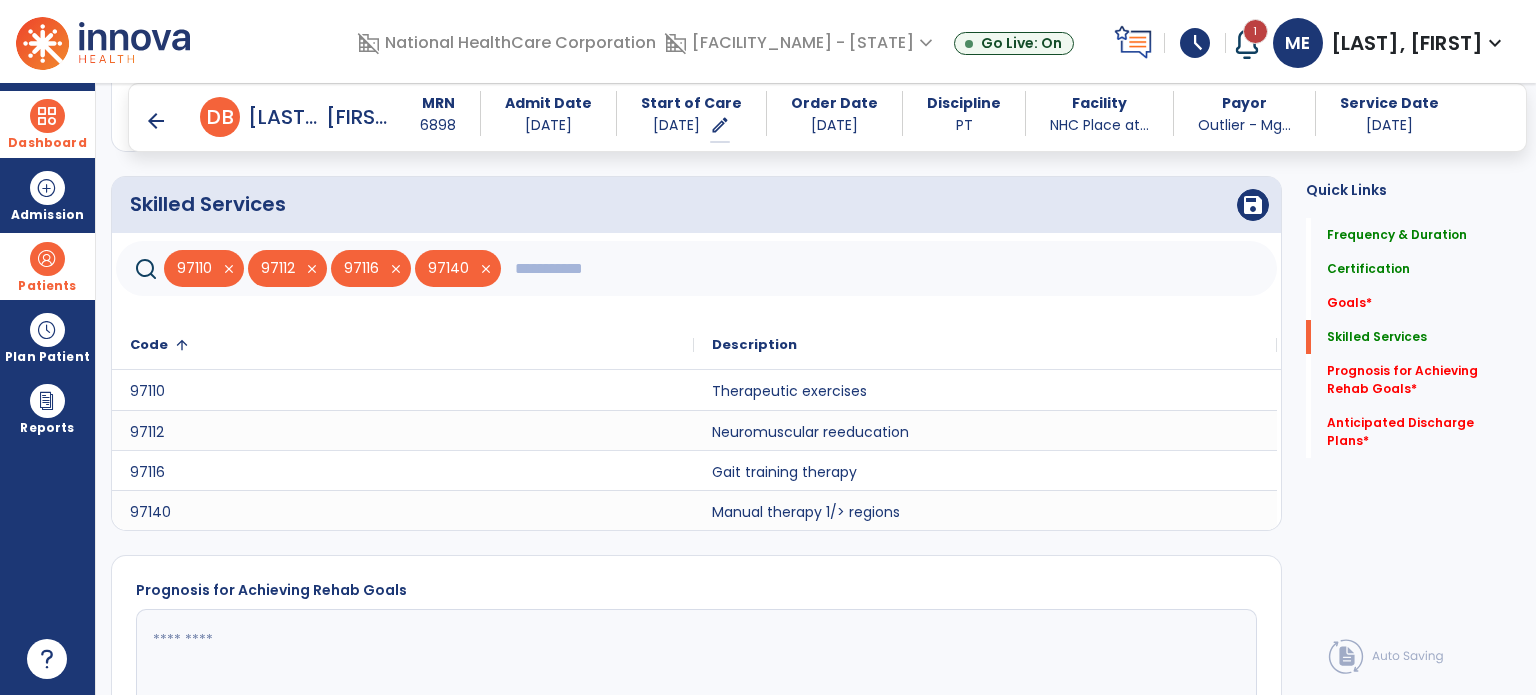 click 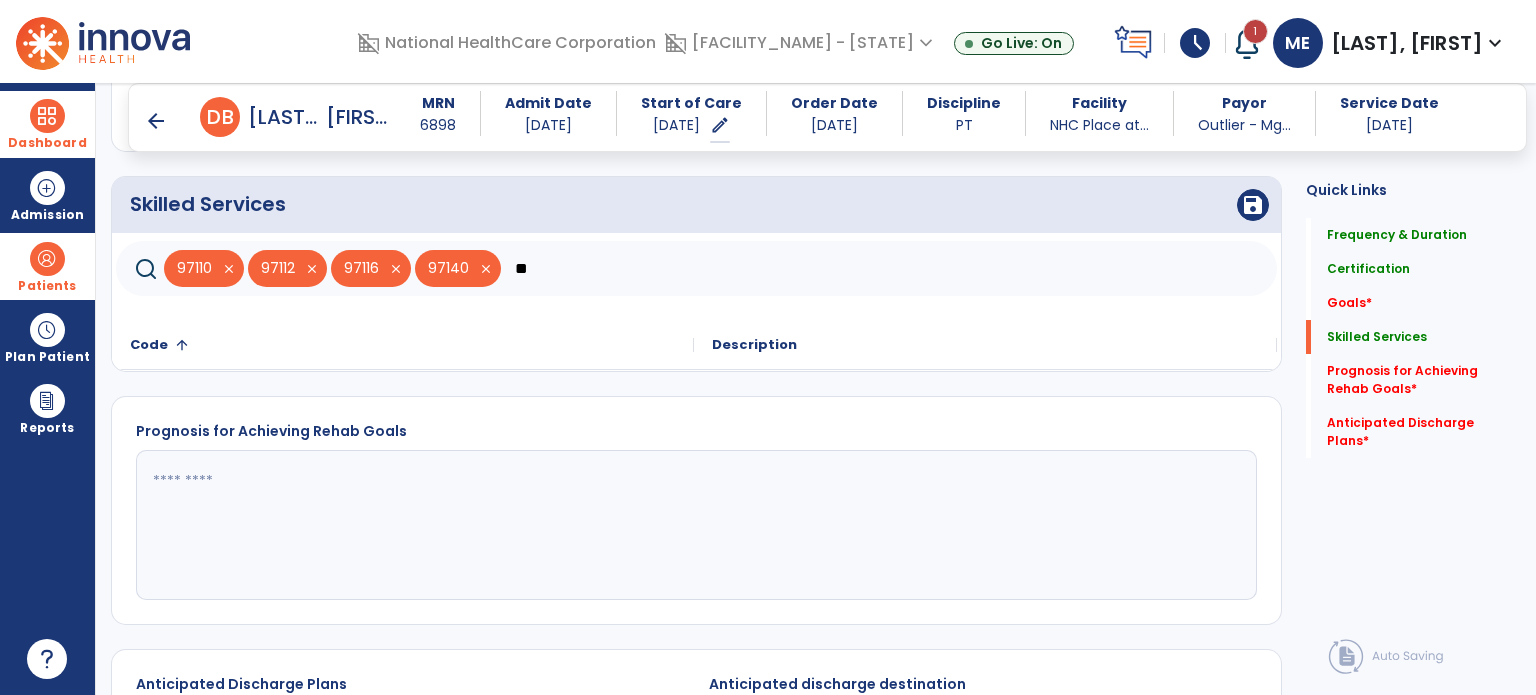 type on "*" 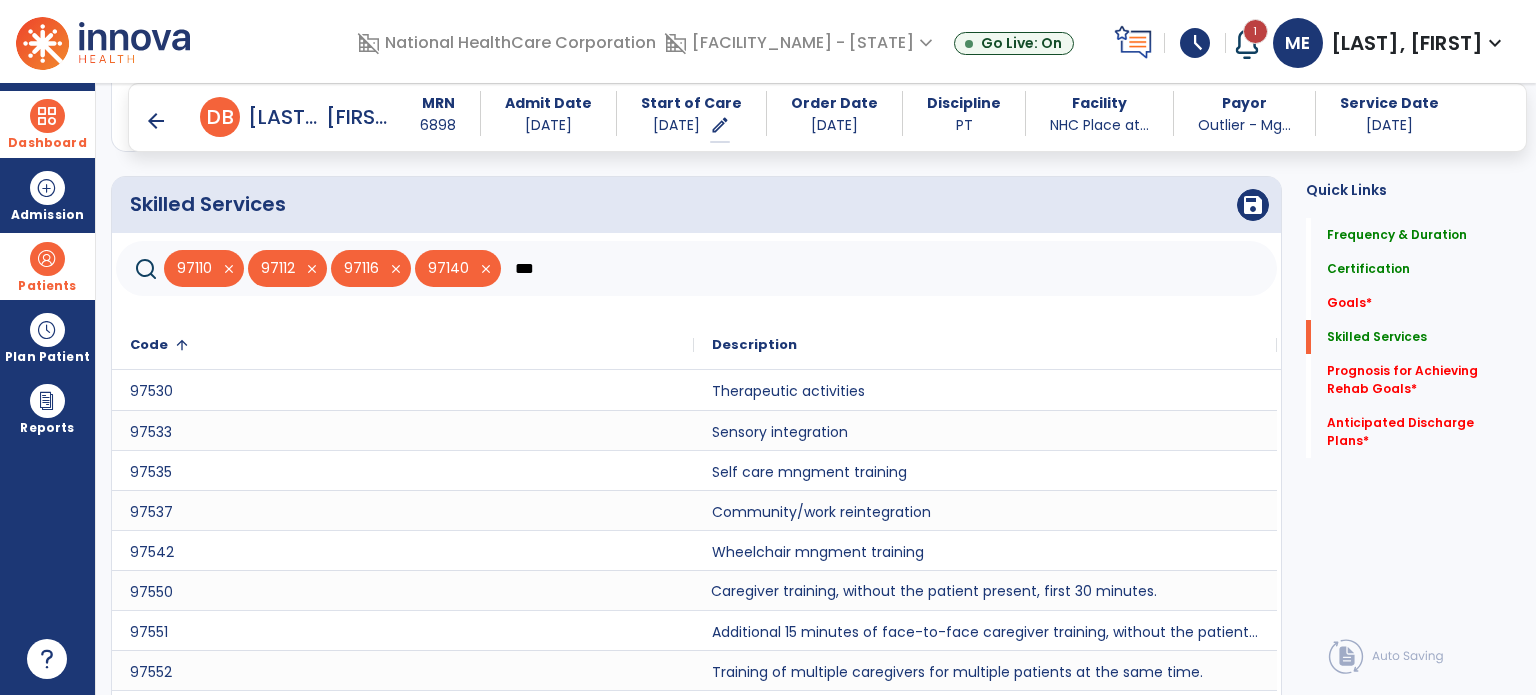 type on "***" 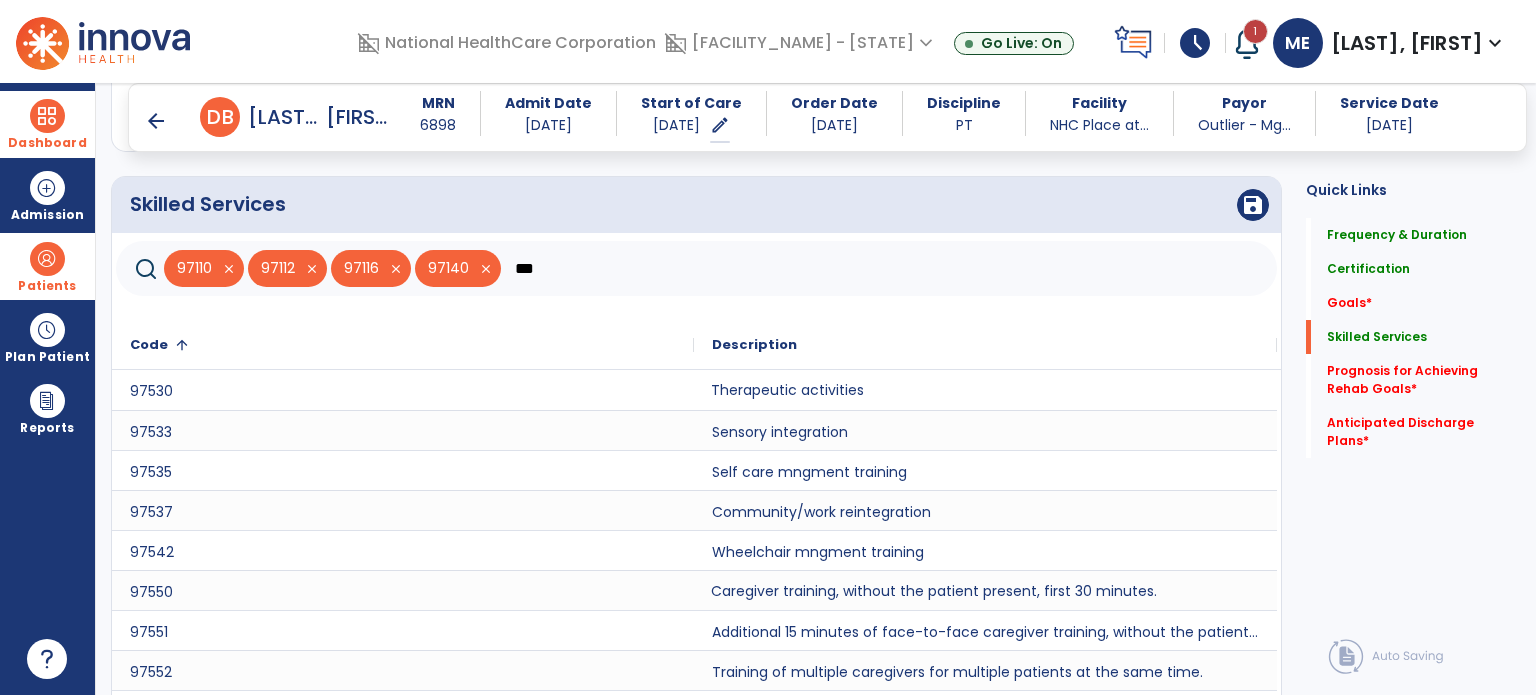 click on "Therapeutic activities" 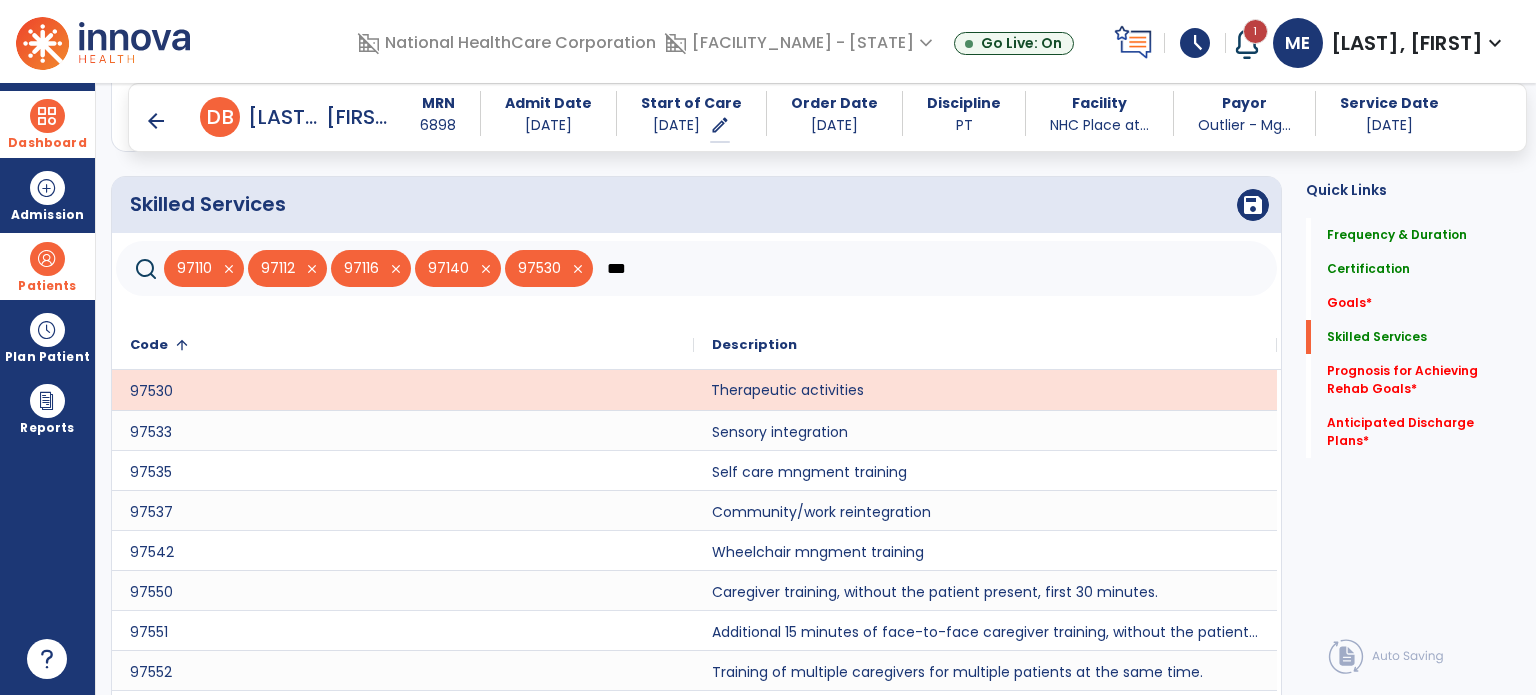 scroll, scrollTop: 640, scrollLeft: 0, axis: vertical 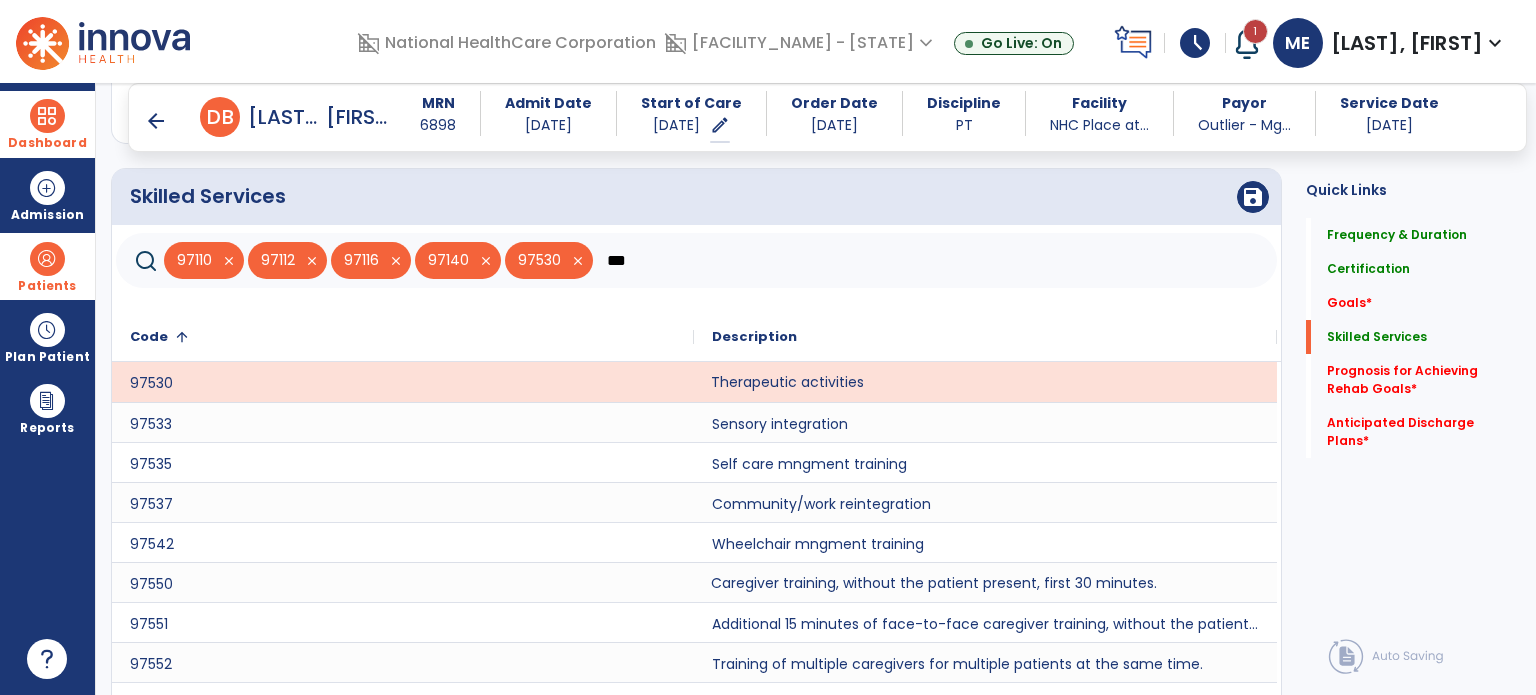 click on "Caregiver training, without the patient present, first 30 minutes." 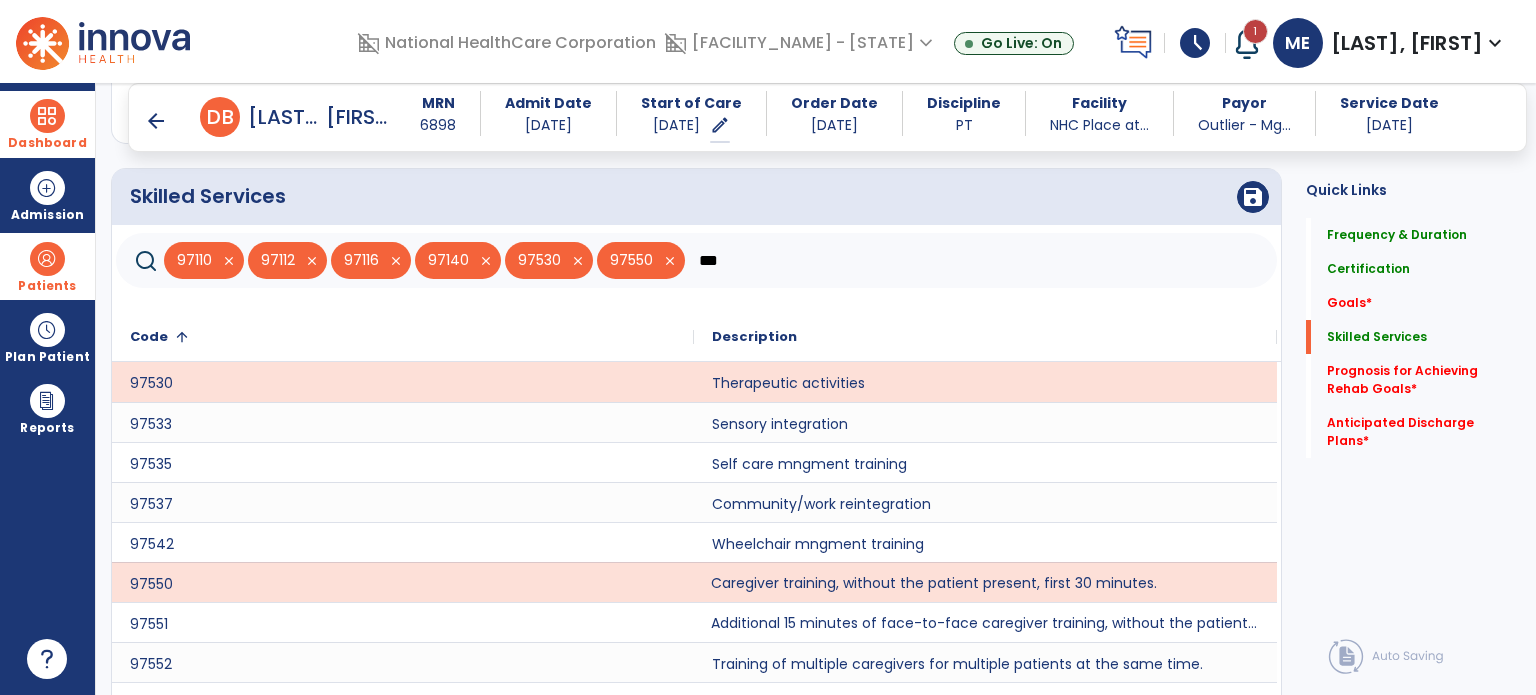 click on "Additional 15 minutes of face-to-face caregiver training, without the patient present, after 97550 is billed." 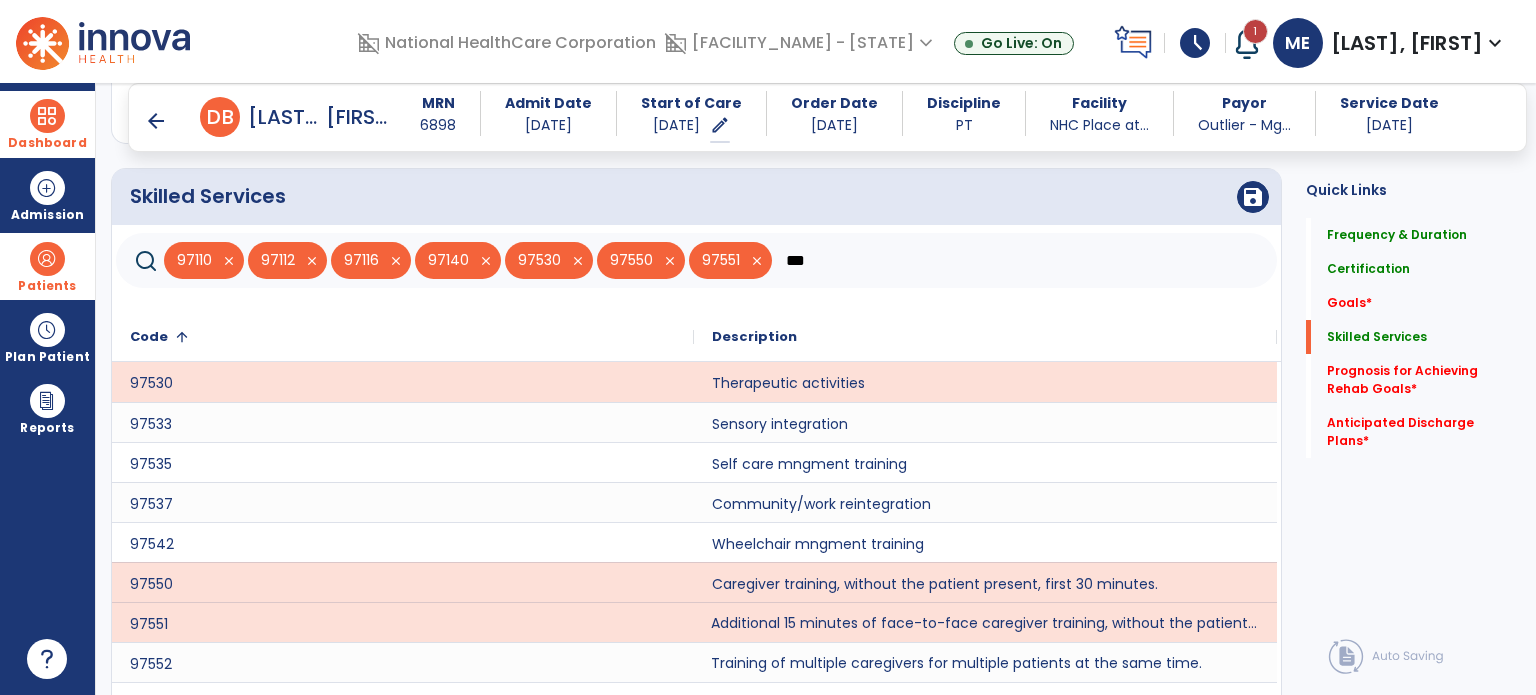 click on "Training of multiple caregivers for multiple patients at the same time." 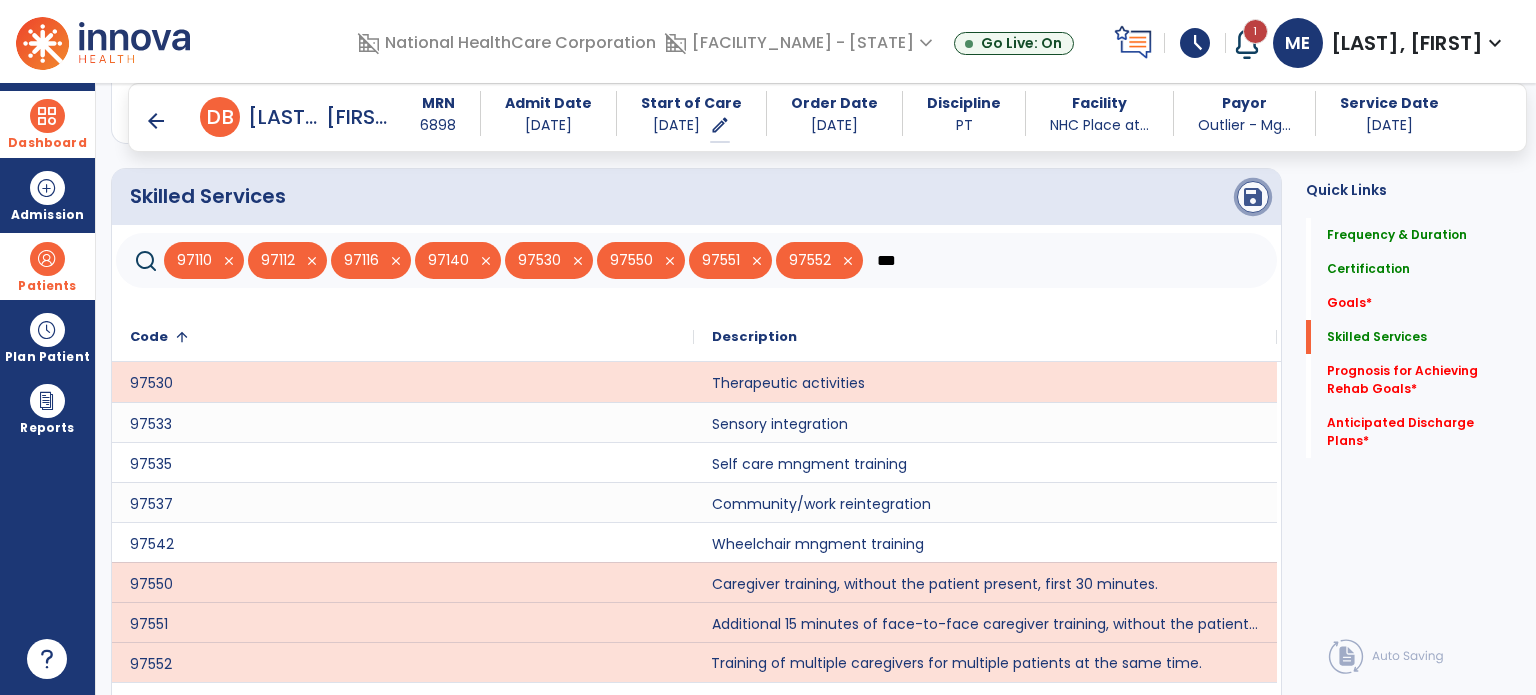 click on "save" 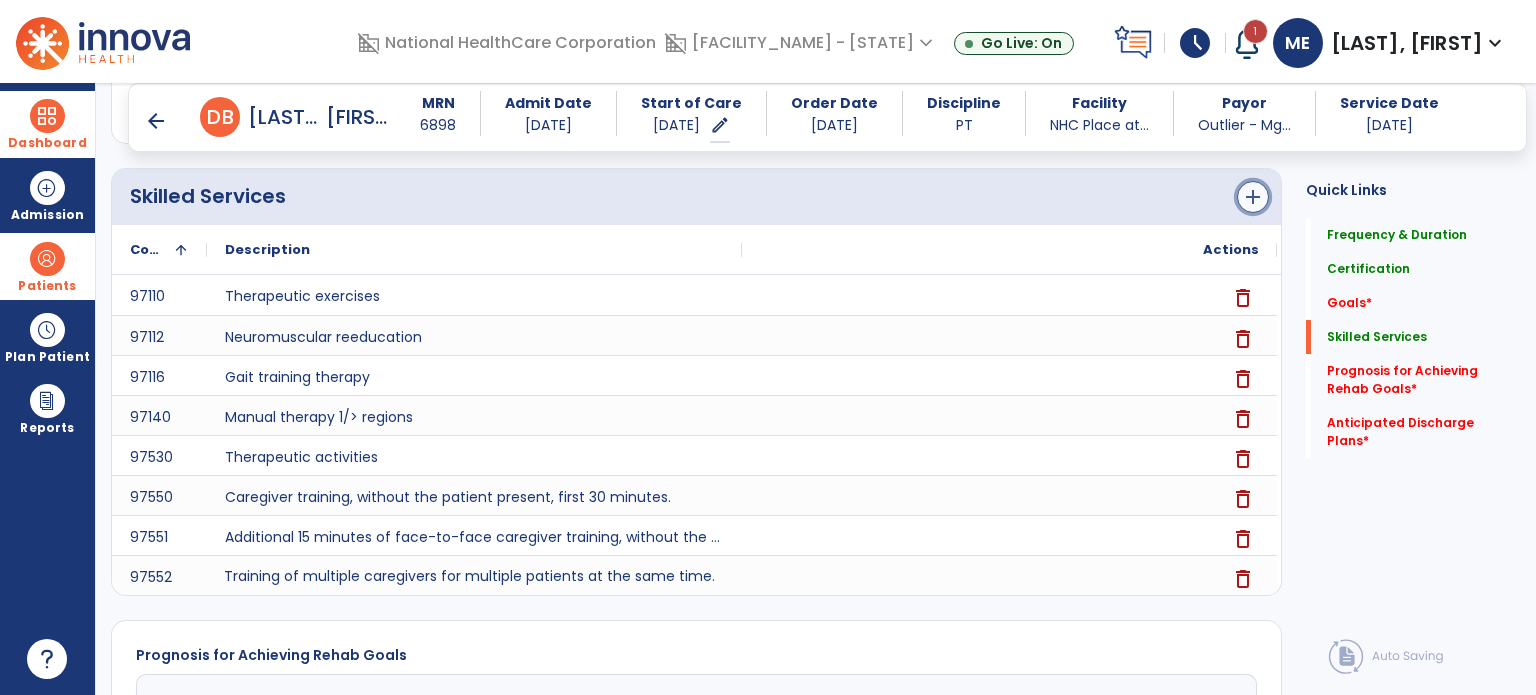 click on "add" 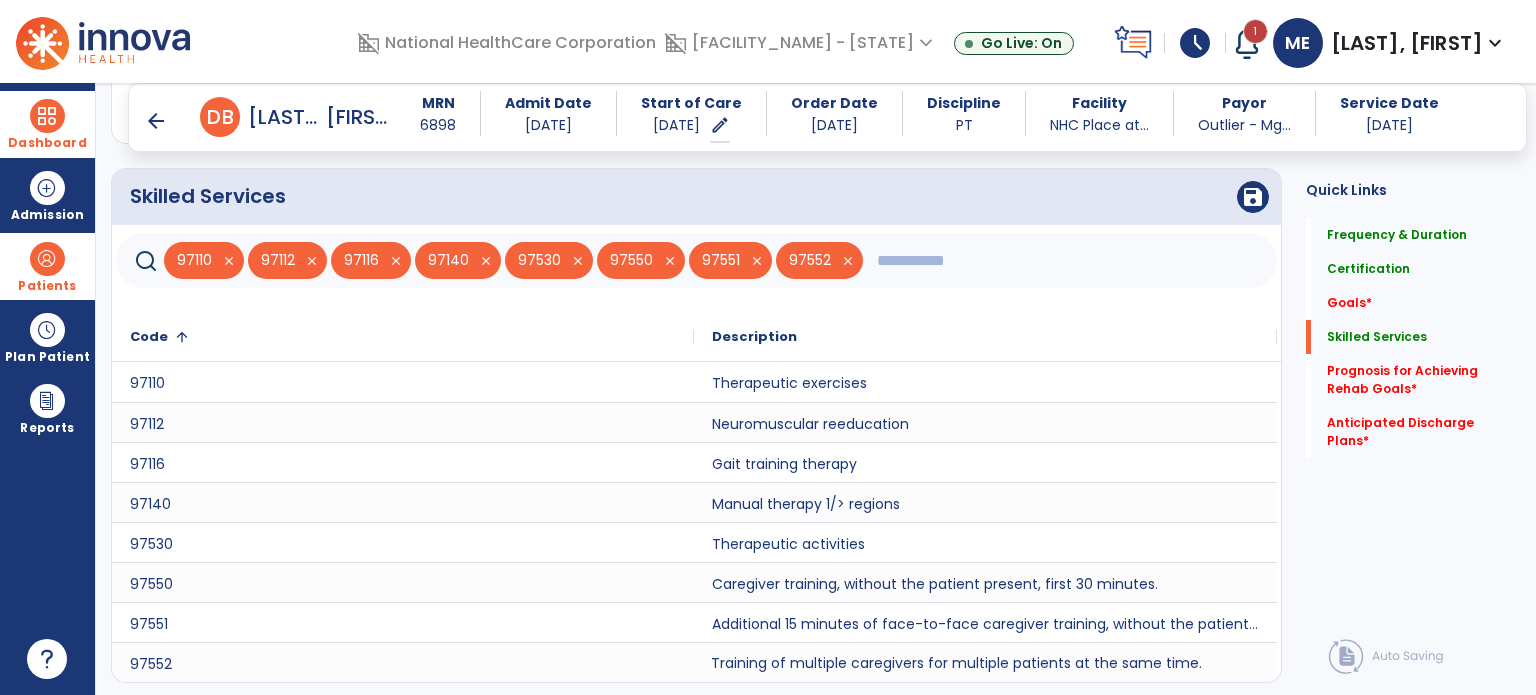 click 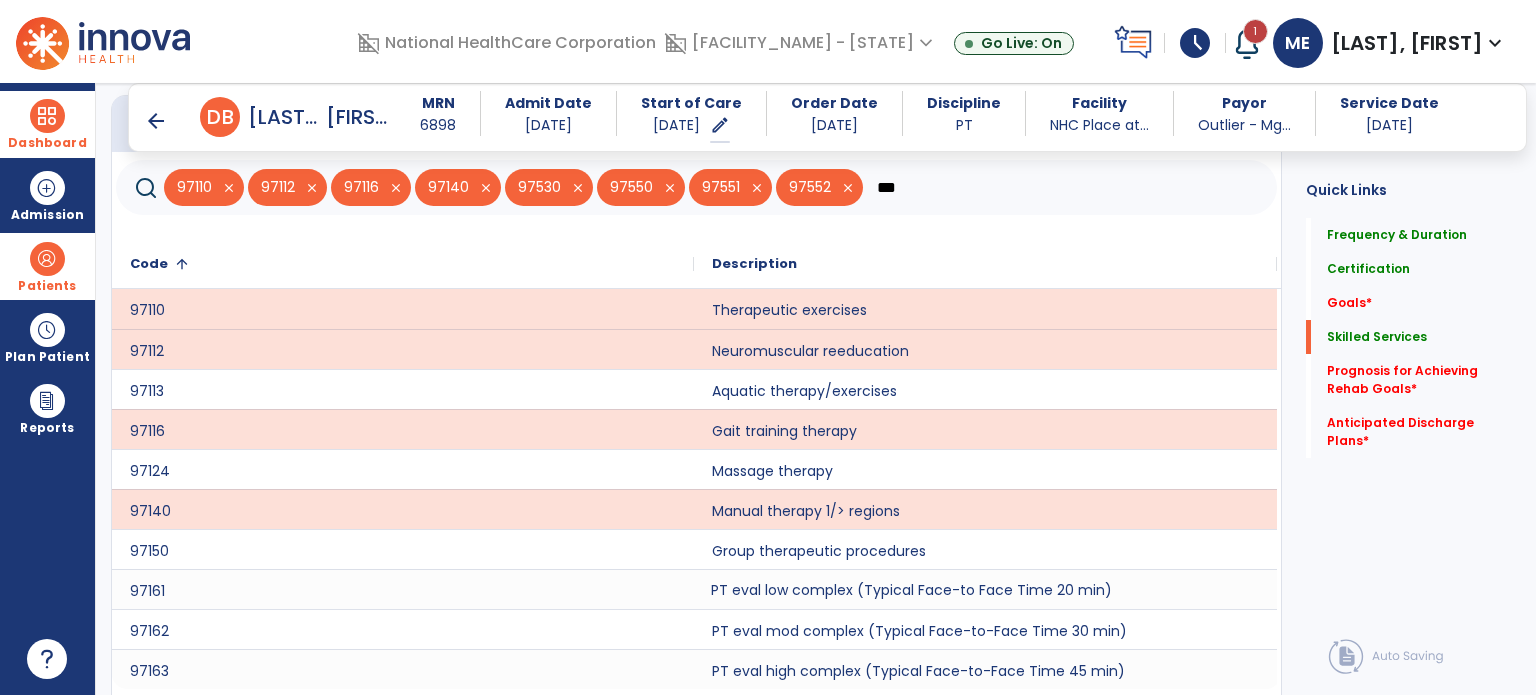 scroll, scrollTop: 752, scrollLeft: 0, axis: vertical 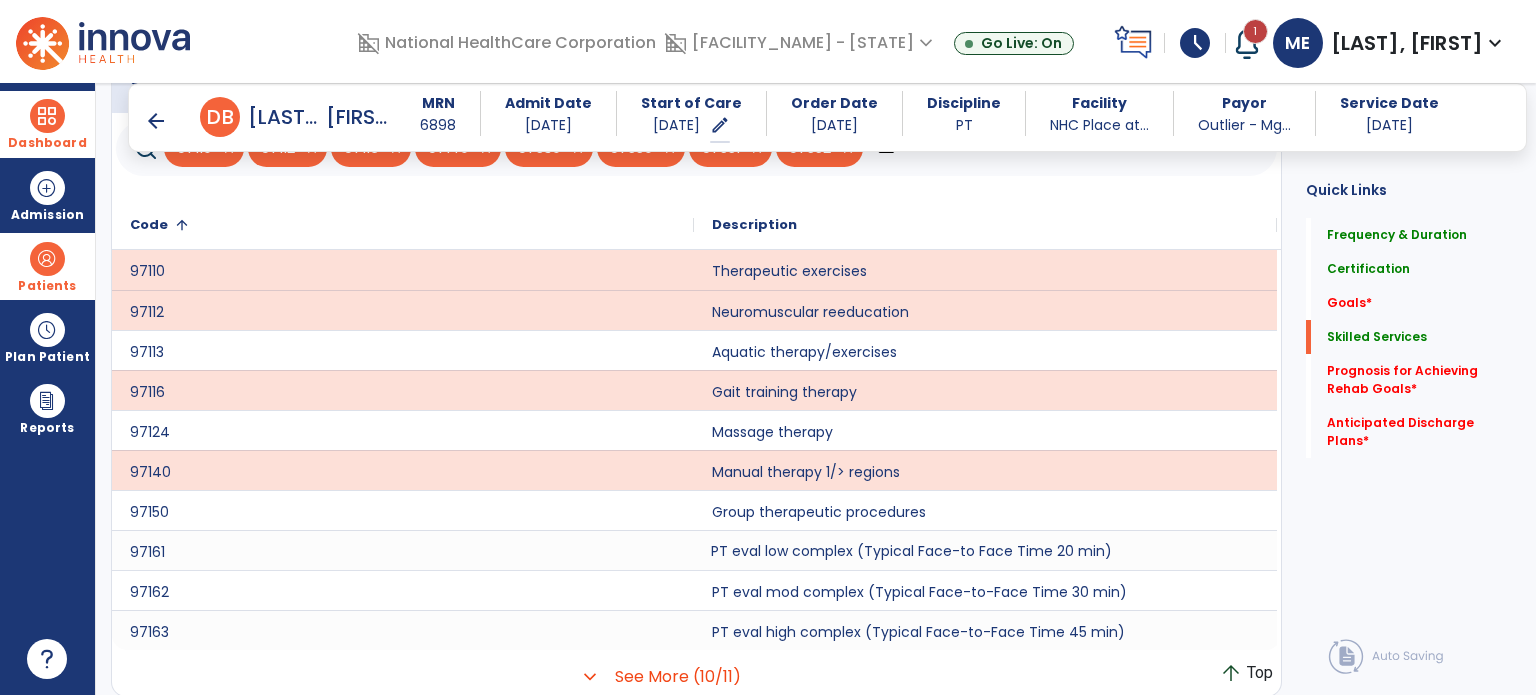 type on "***" 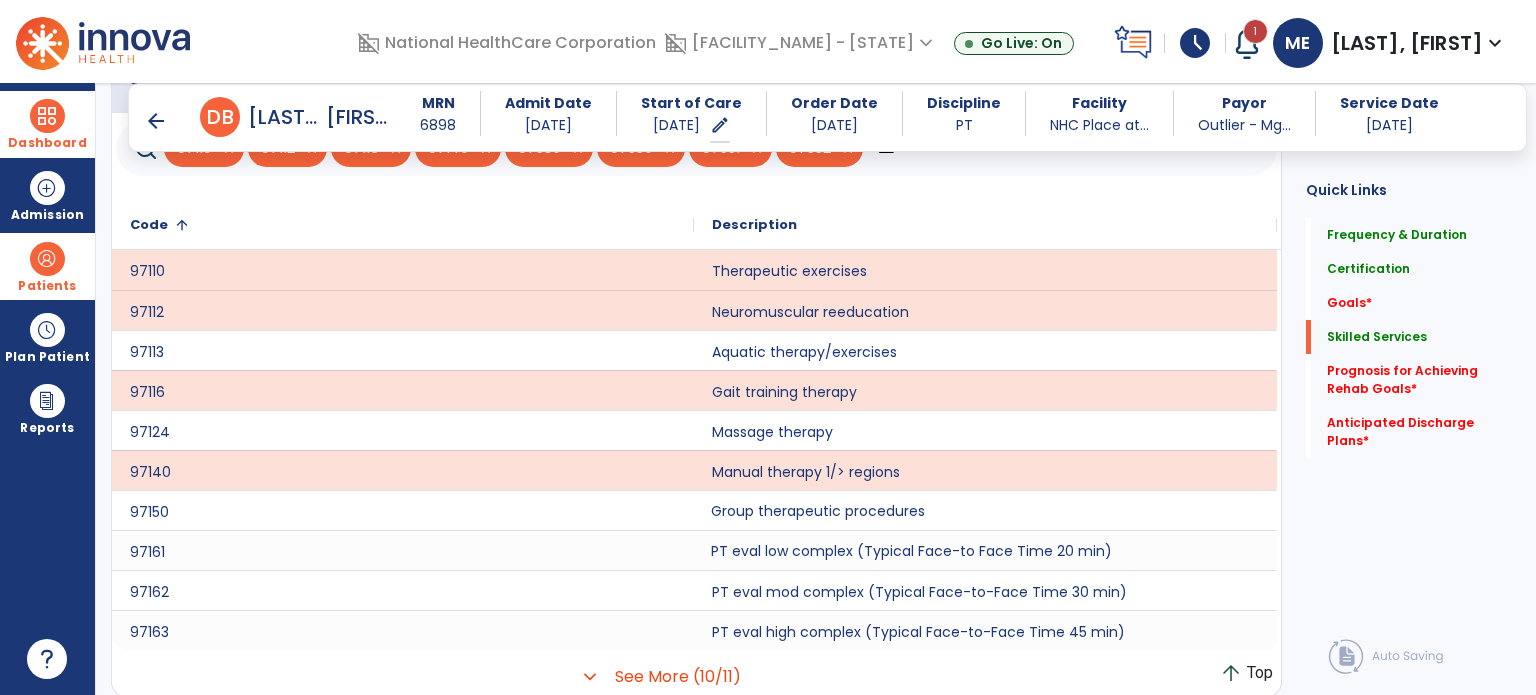 click on "Group therapeutic procedures" 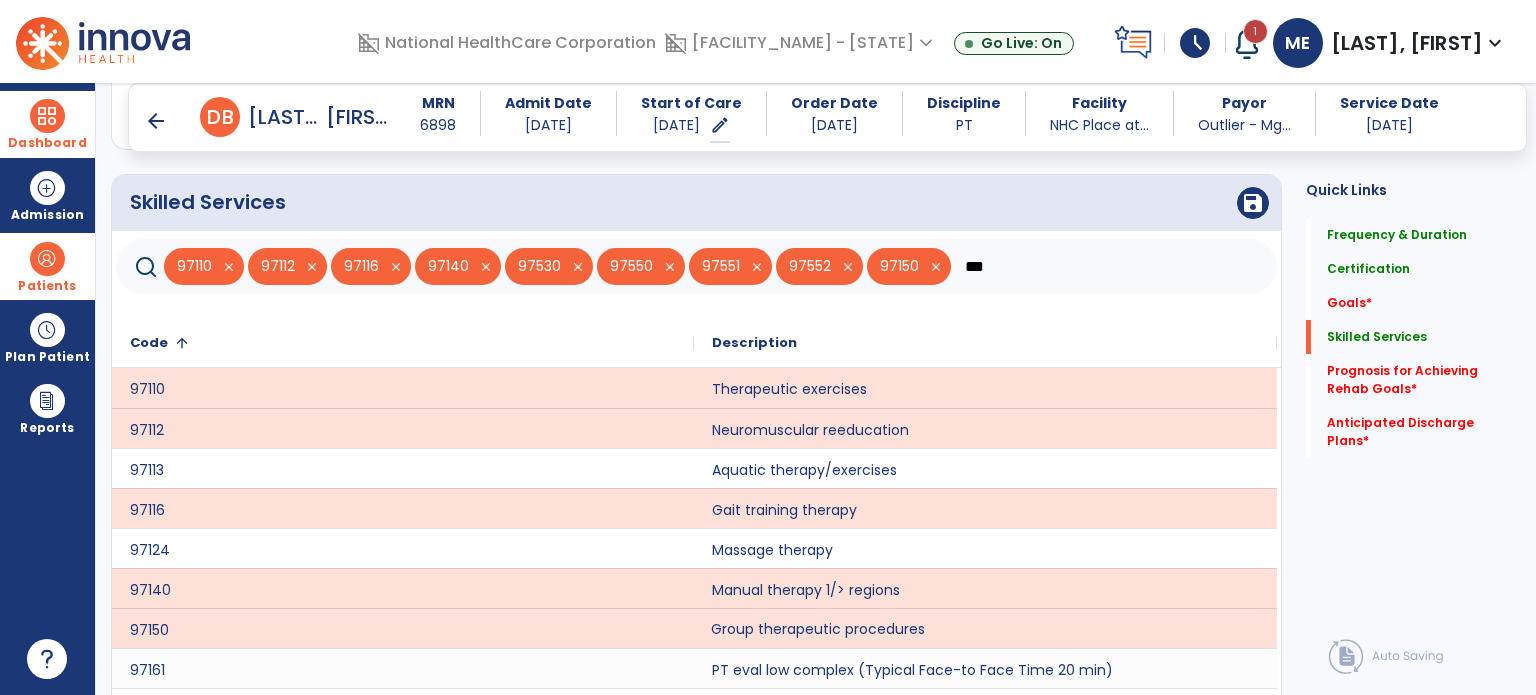 scroll, scrollTop: 568, scrollLeft: 0, axis: vertical 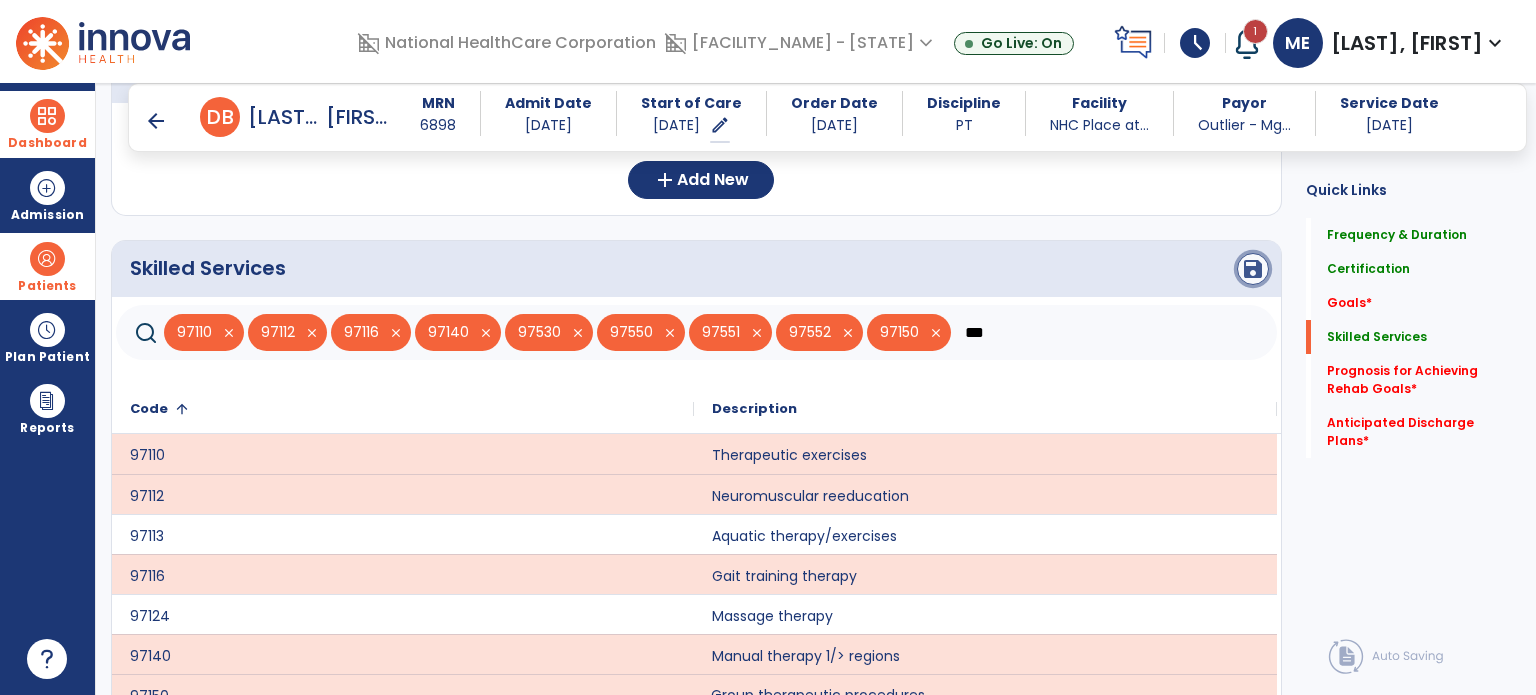 click on "save" 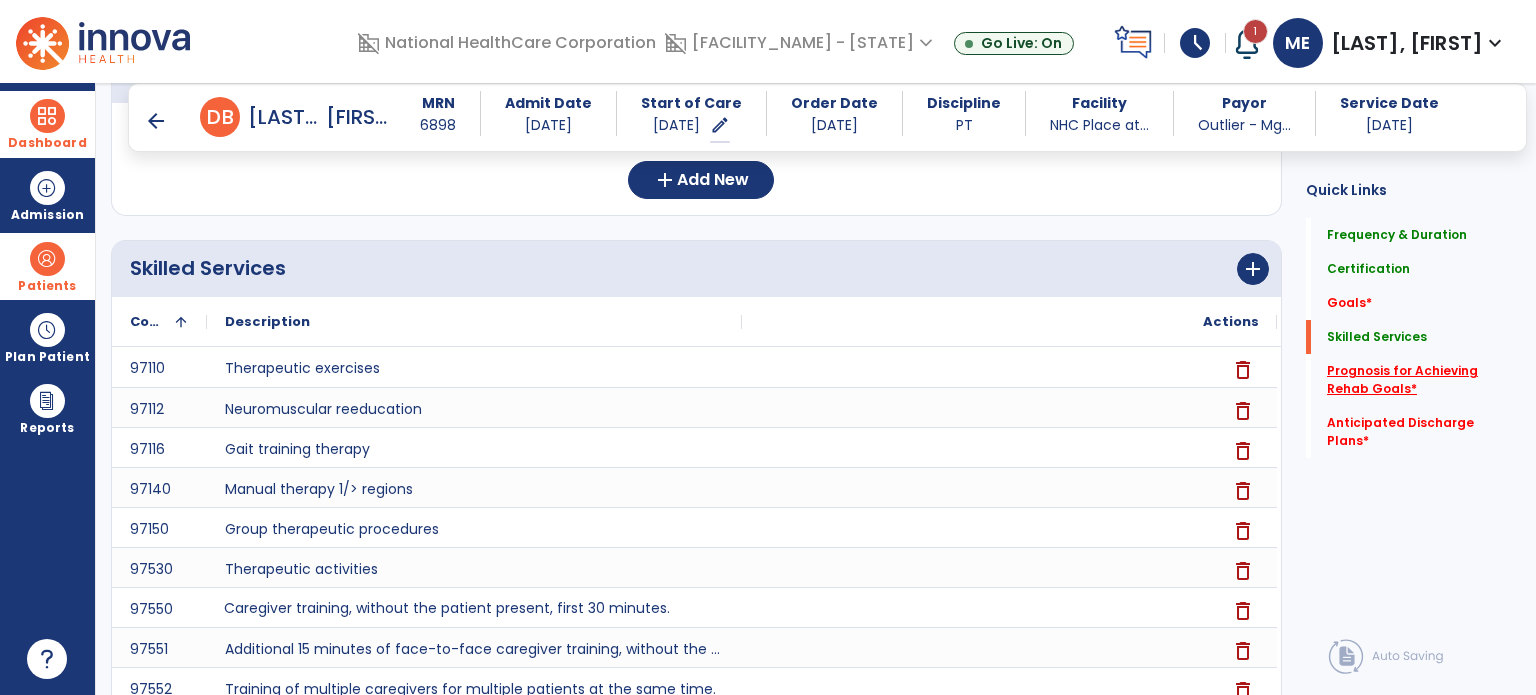 click on "Prognosis for Achieving Rehab Goals   *" 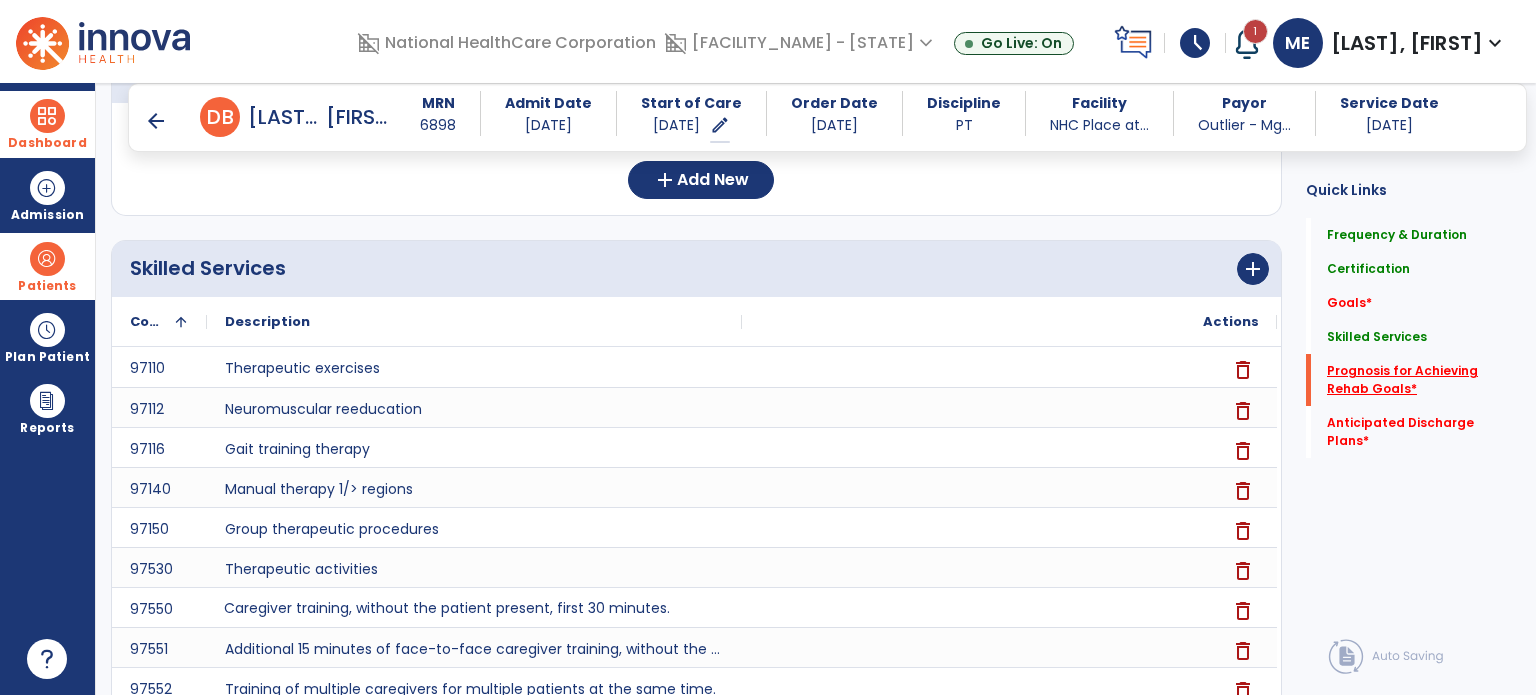 scroll, scrollTop: 41, scrollLeft: 0, axis: vertical 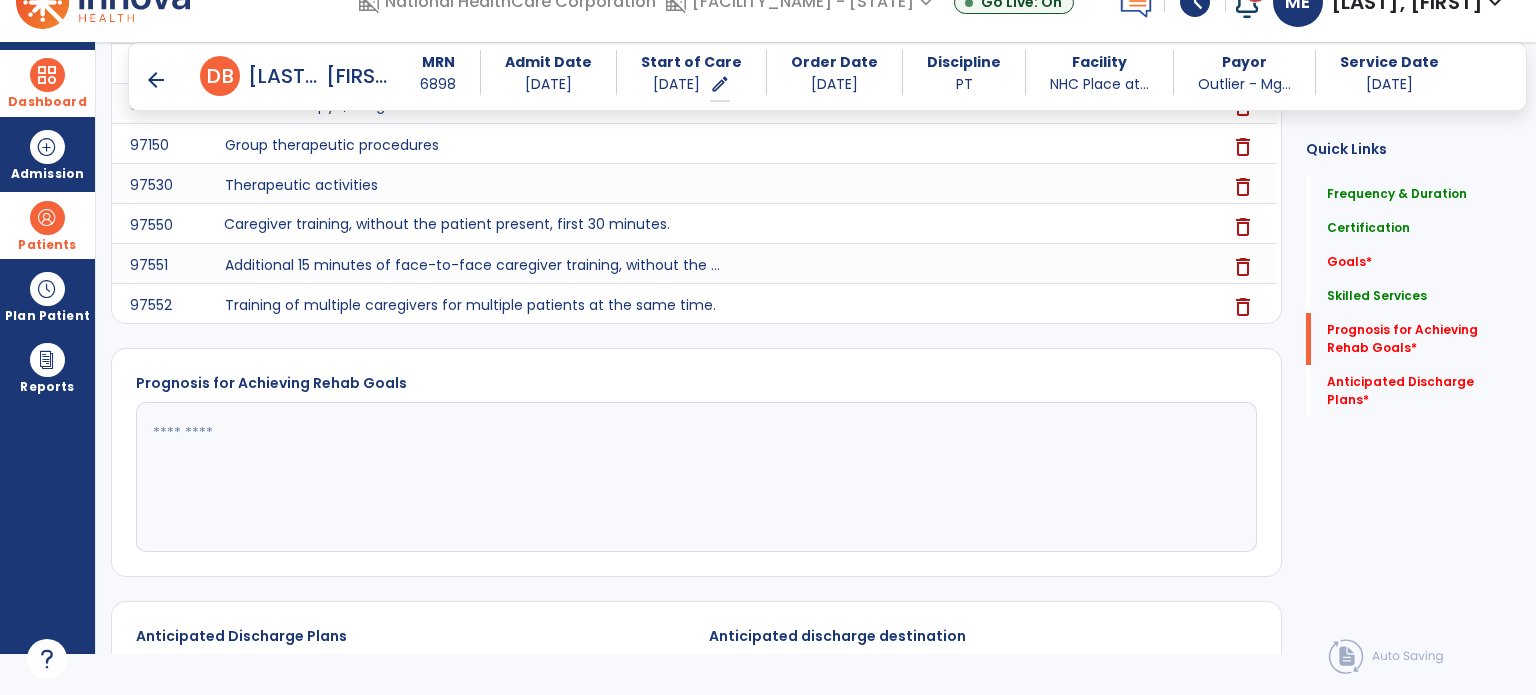 click 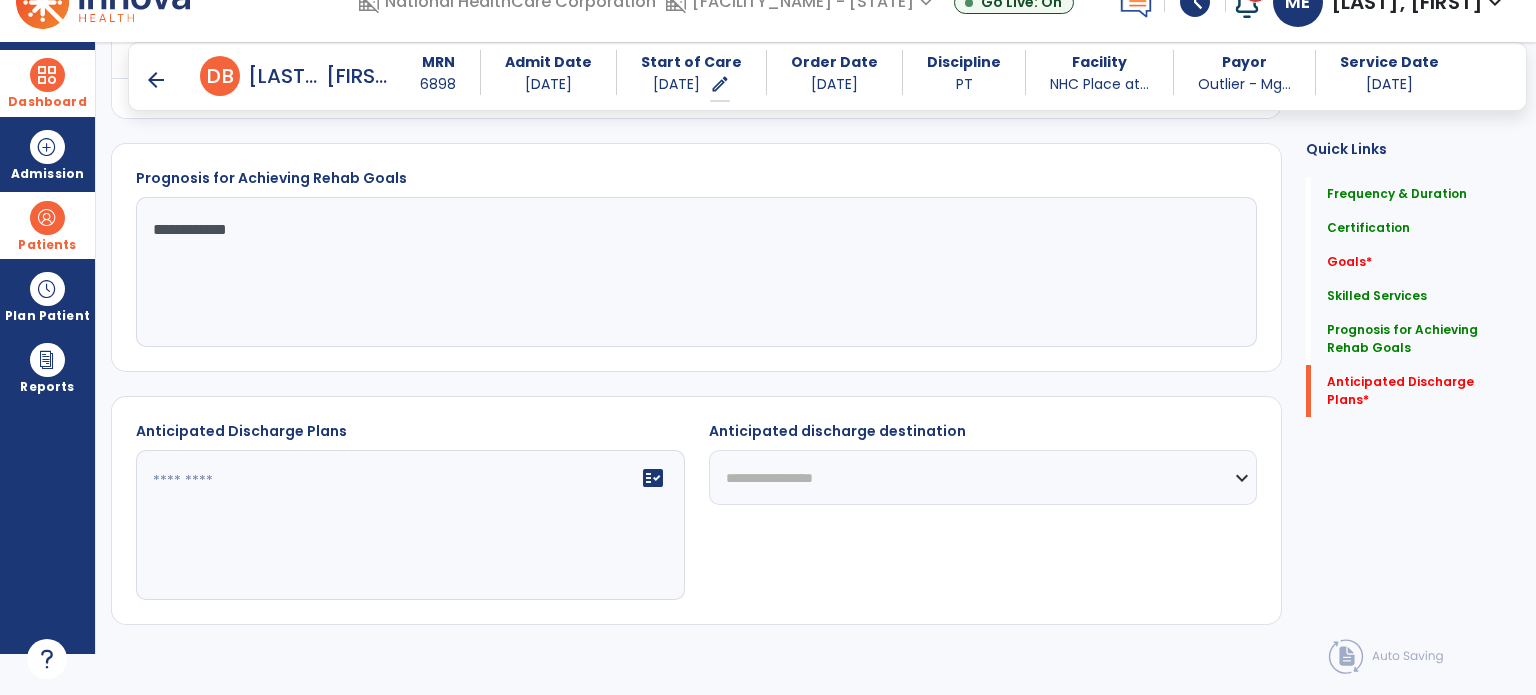 scroll, scrollTop: 1117, scrollLeft: 0, axis: vertical 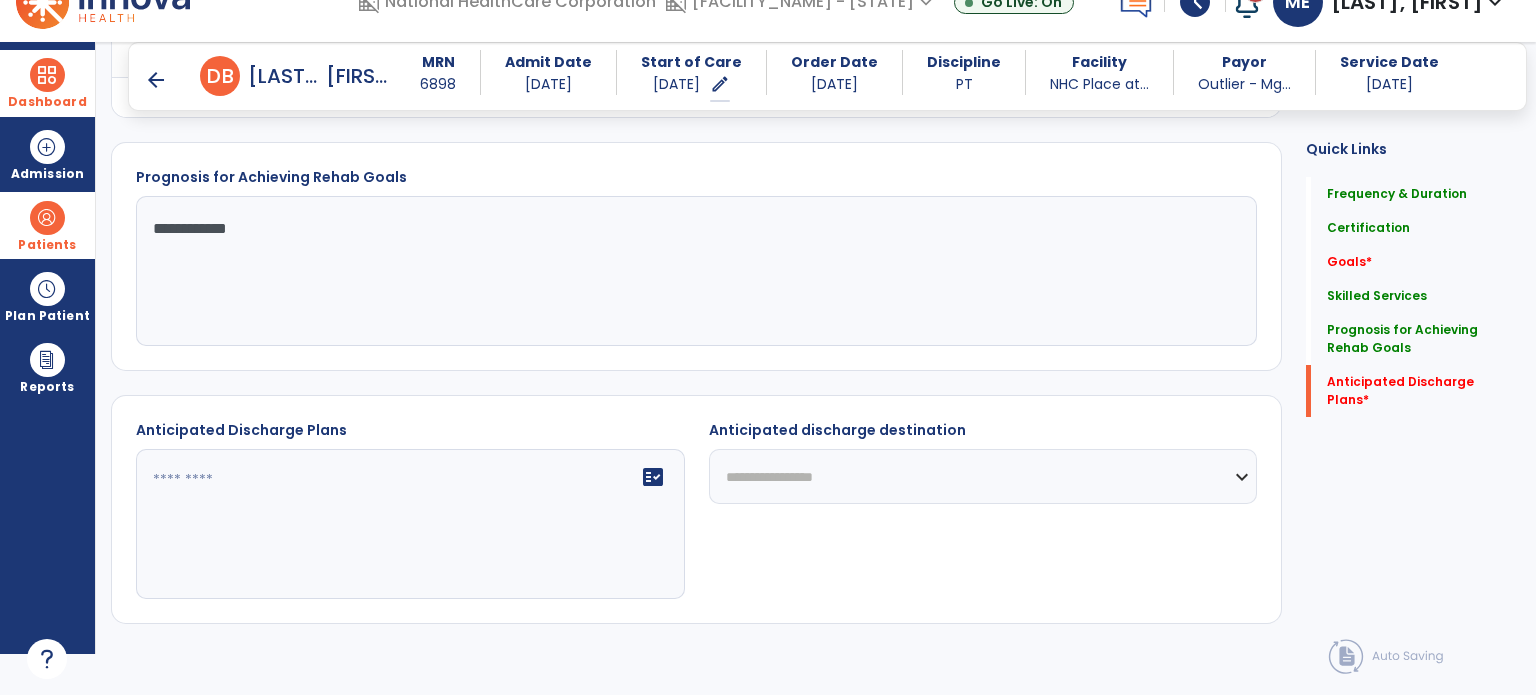 type on "**********" 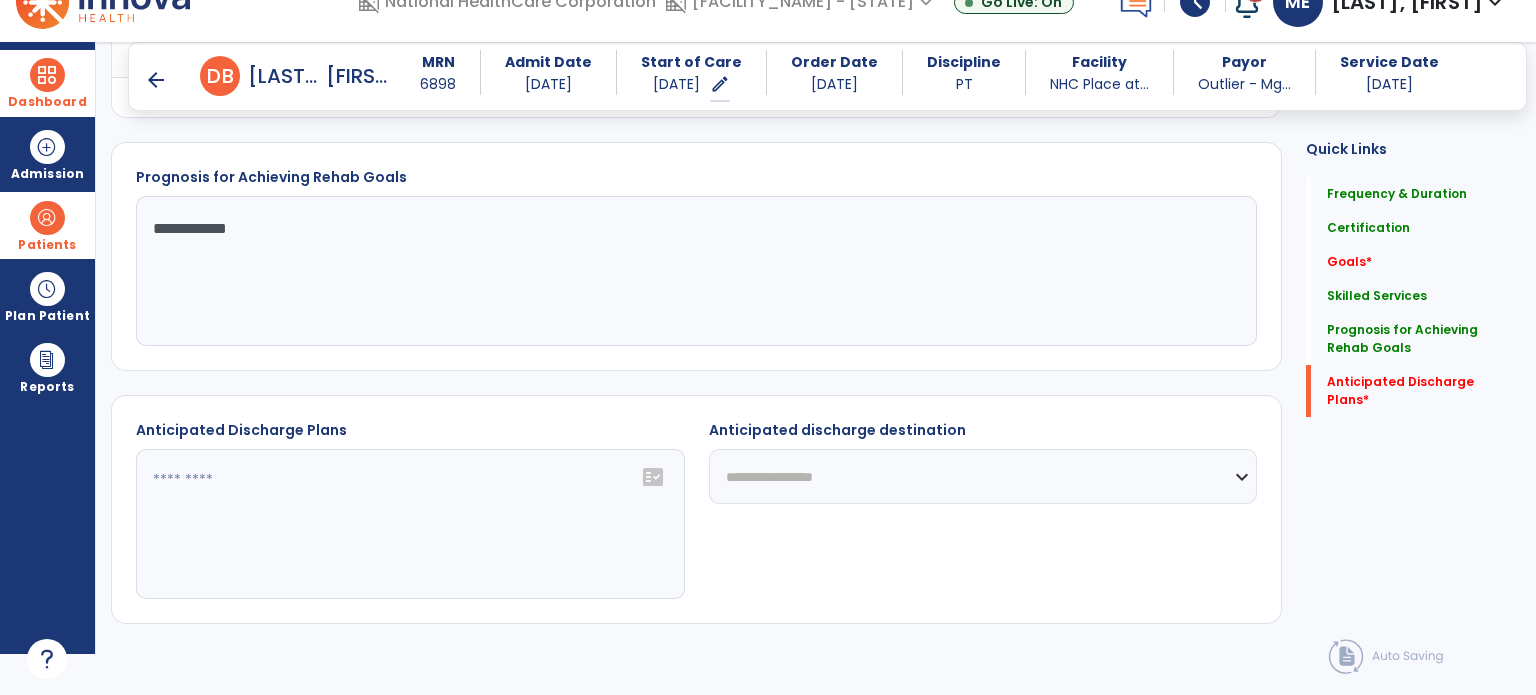 click on "fact_check" 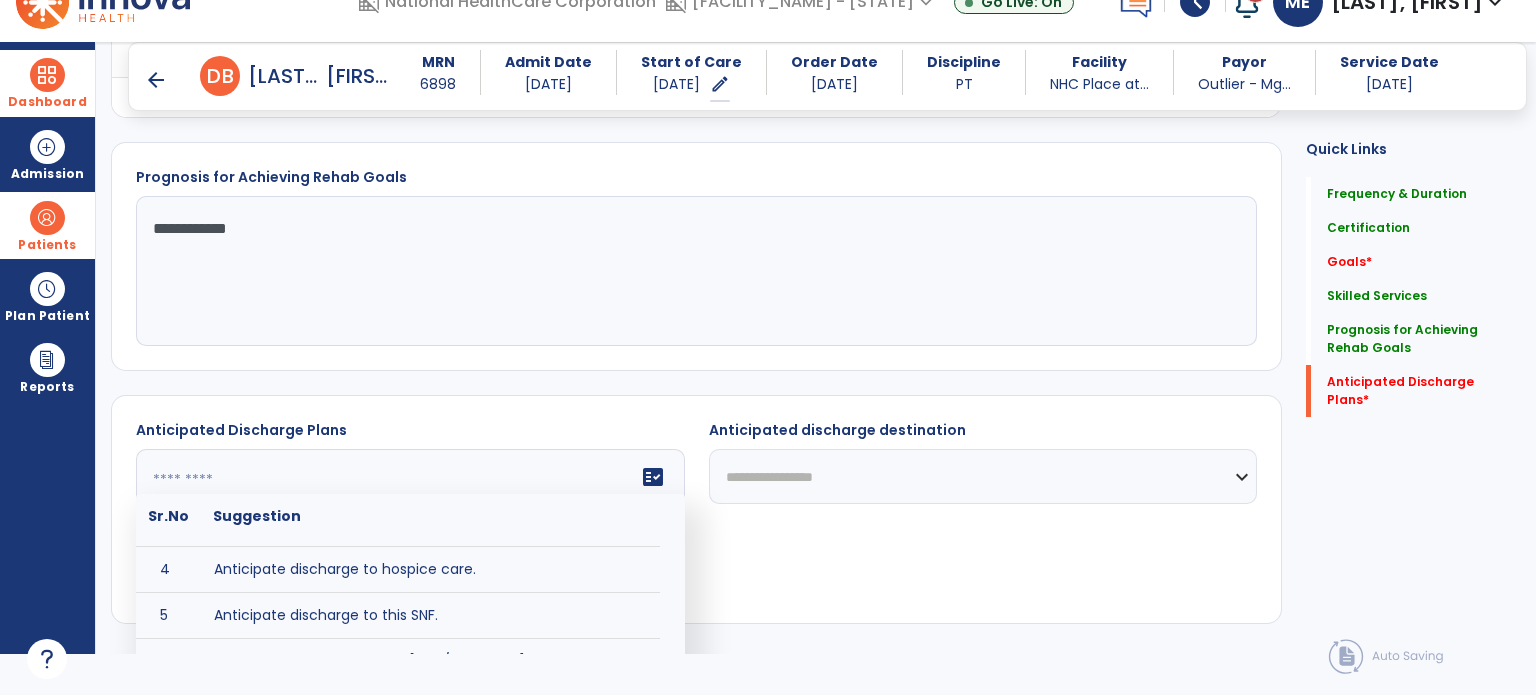 scroll, scrollTop: 146, scrollLeft: 0, axis: vertical 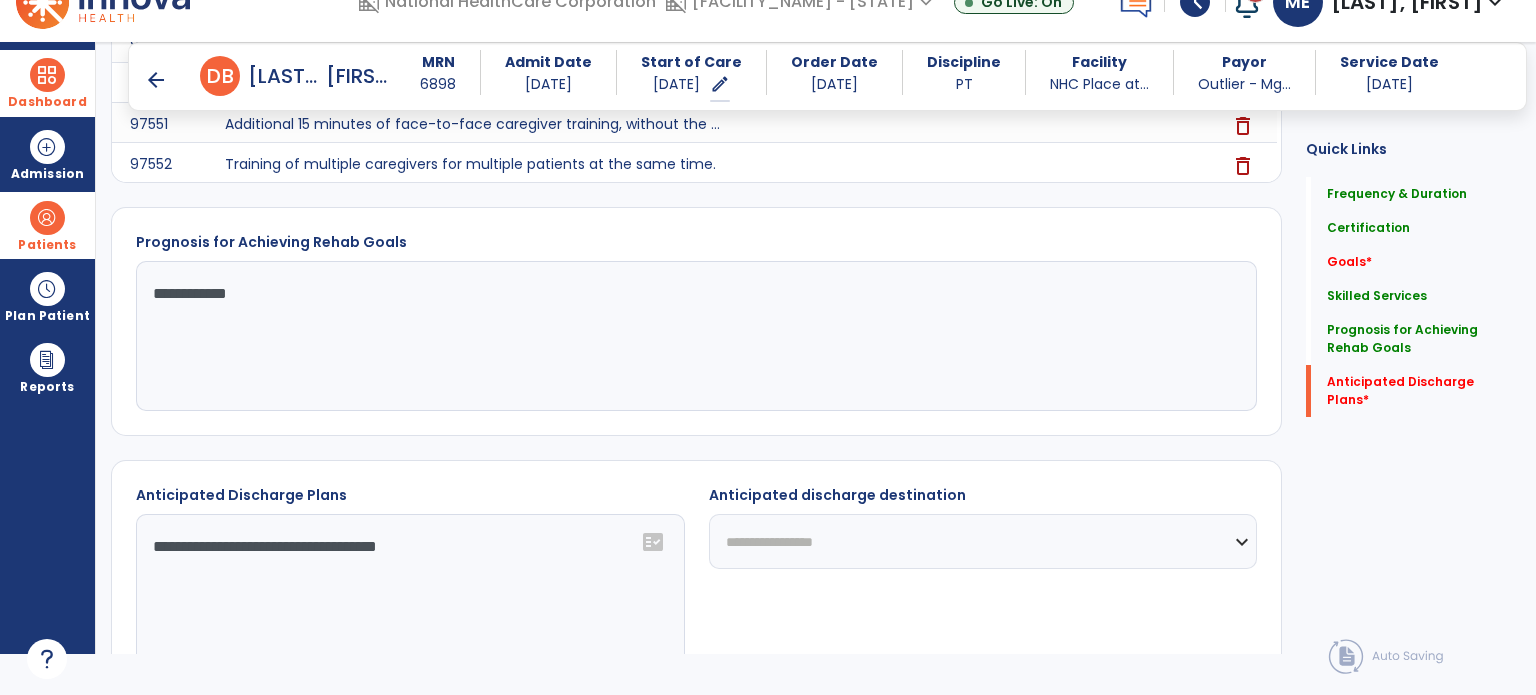 click on "**********" 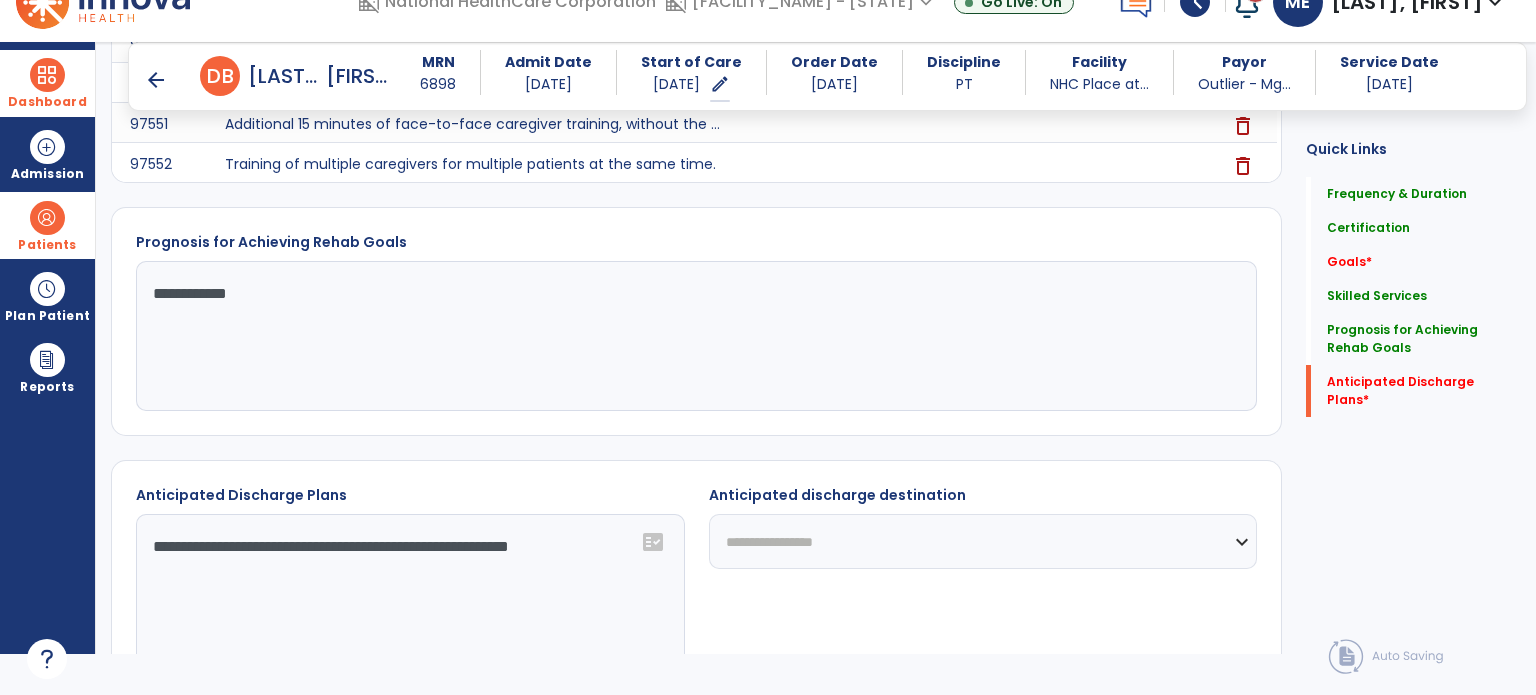 click on "**********" 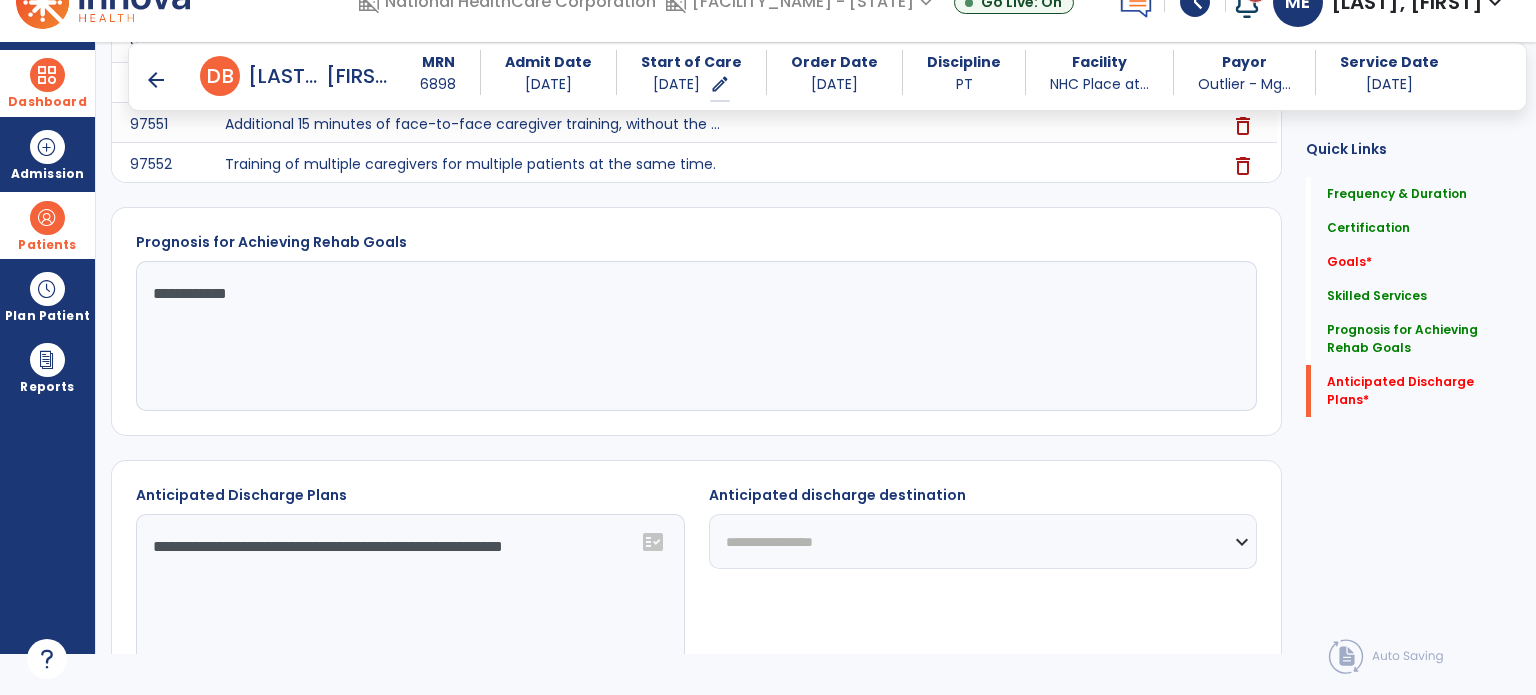 click on "**********" 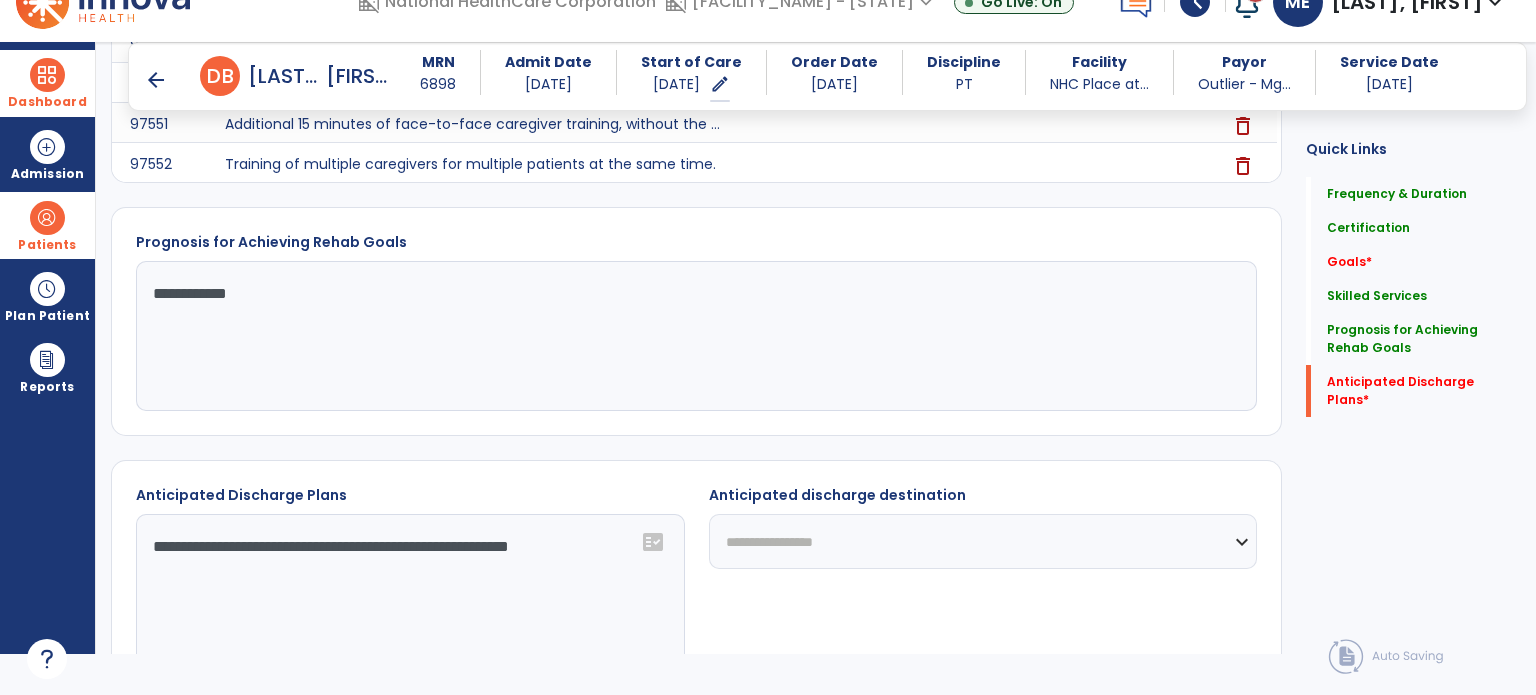 type on "**********" 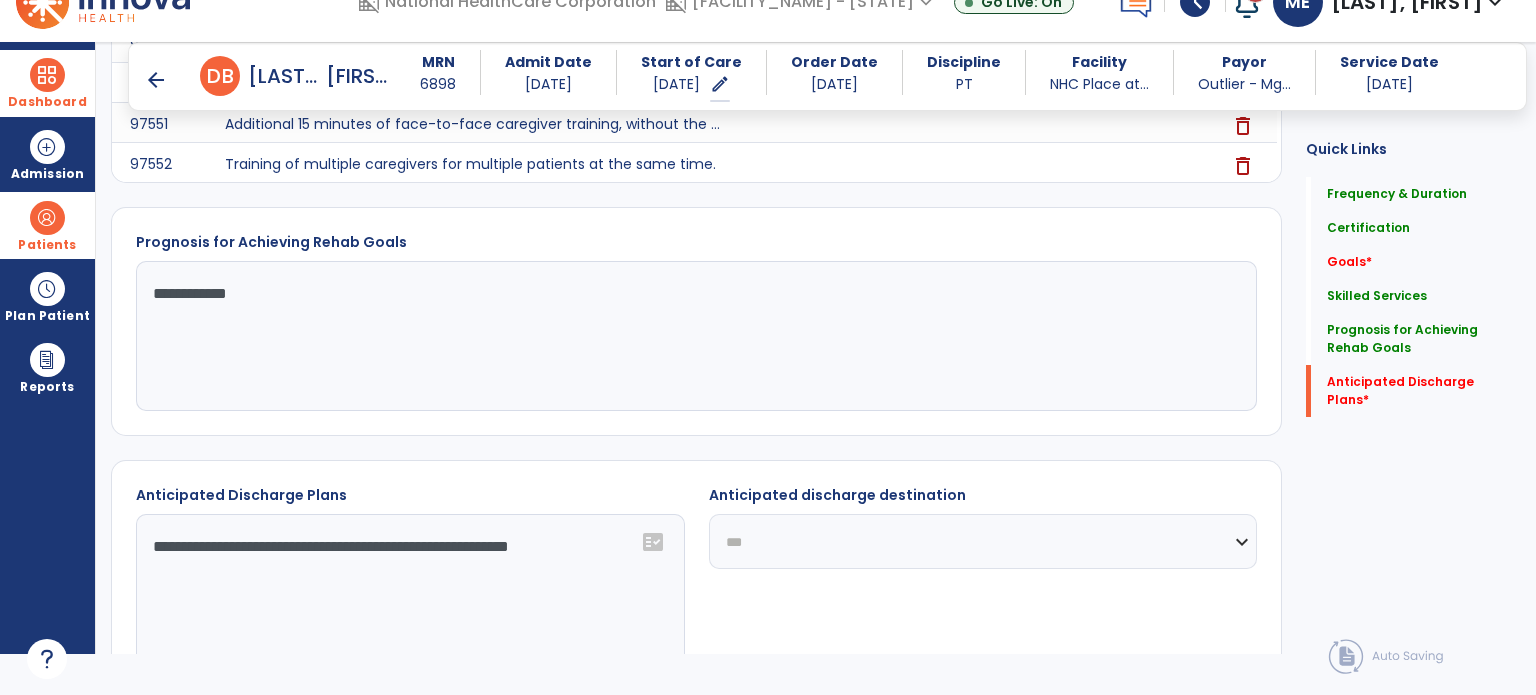 click on "**********" 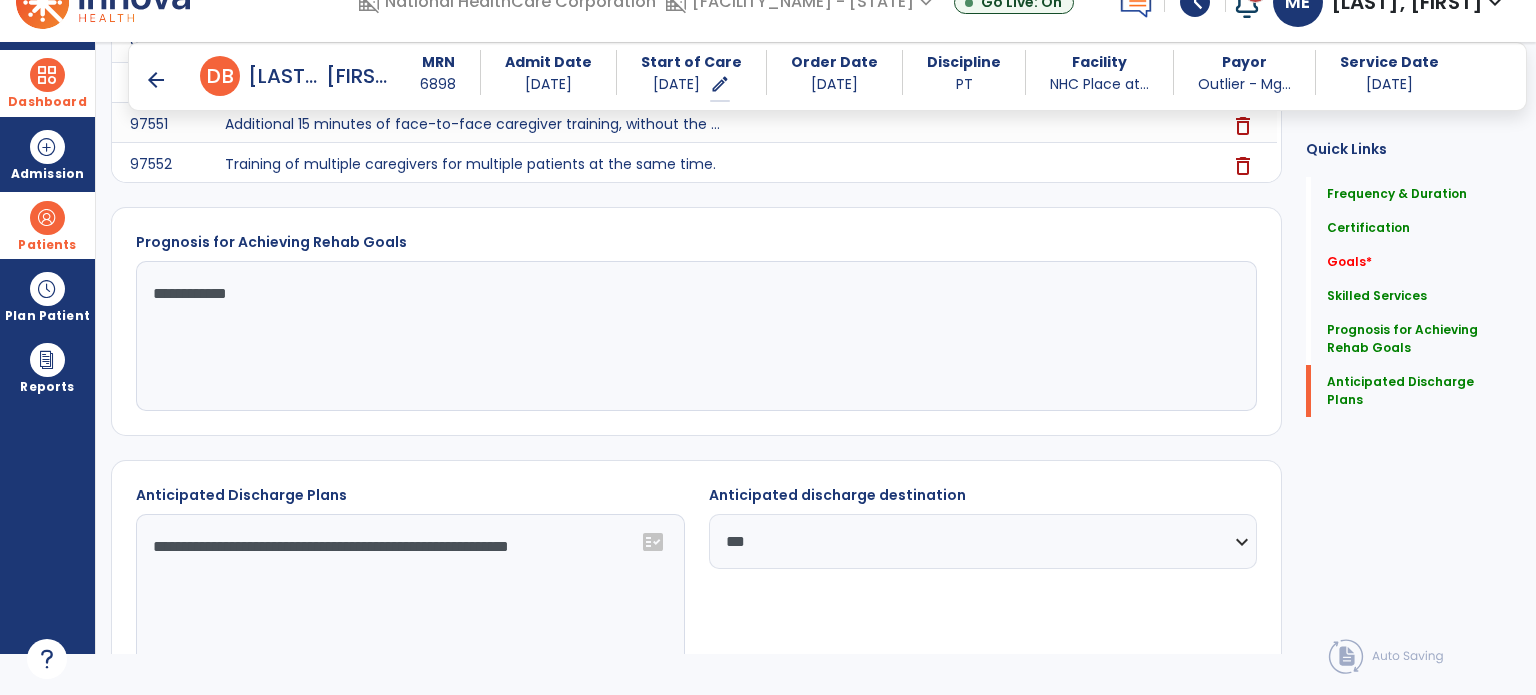 click on "**********" 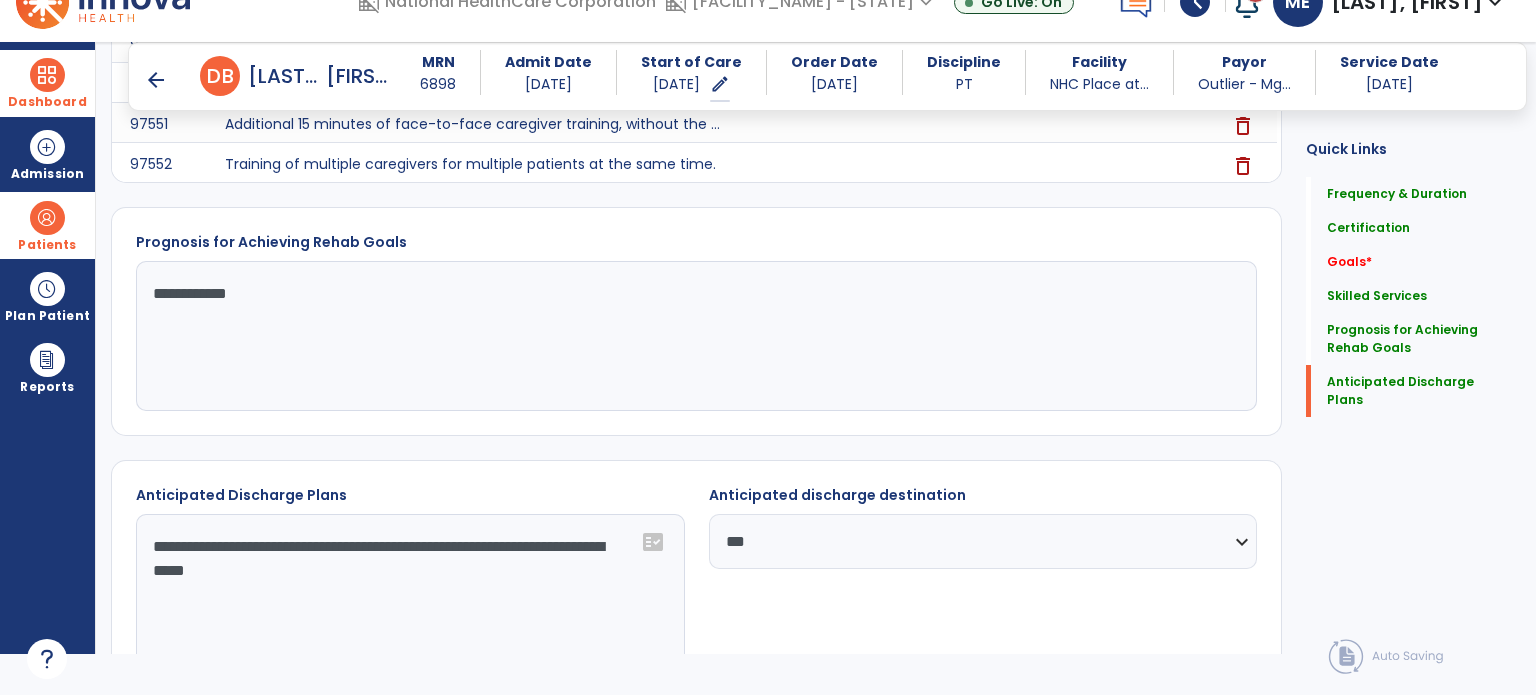 click on "**********" 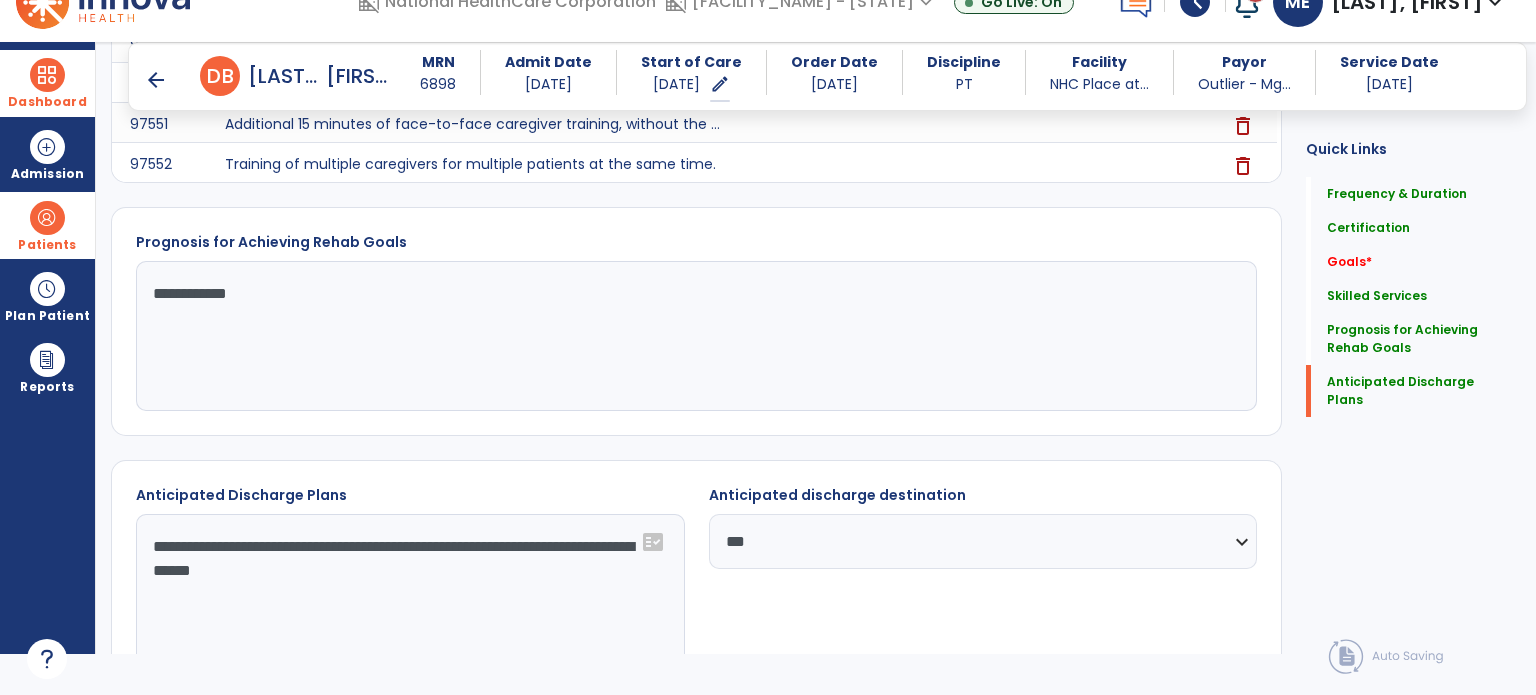 type on "**********" 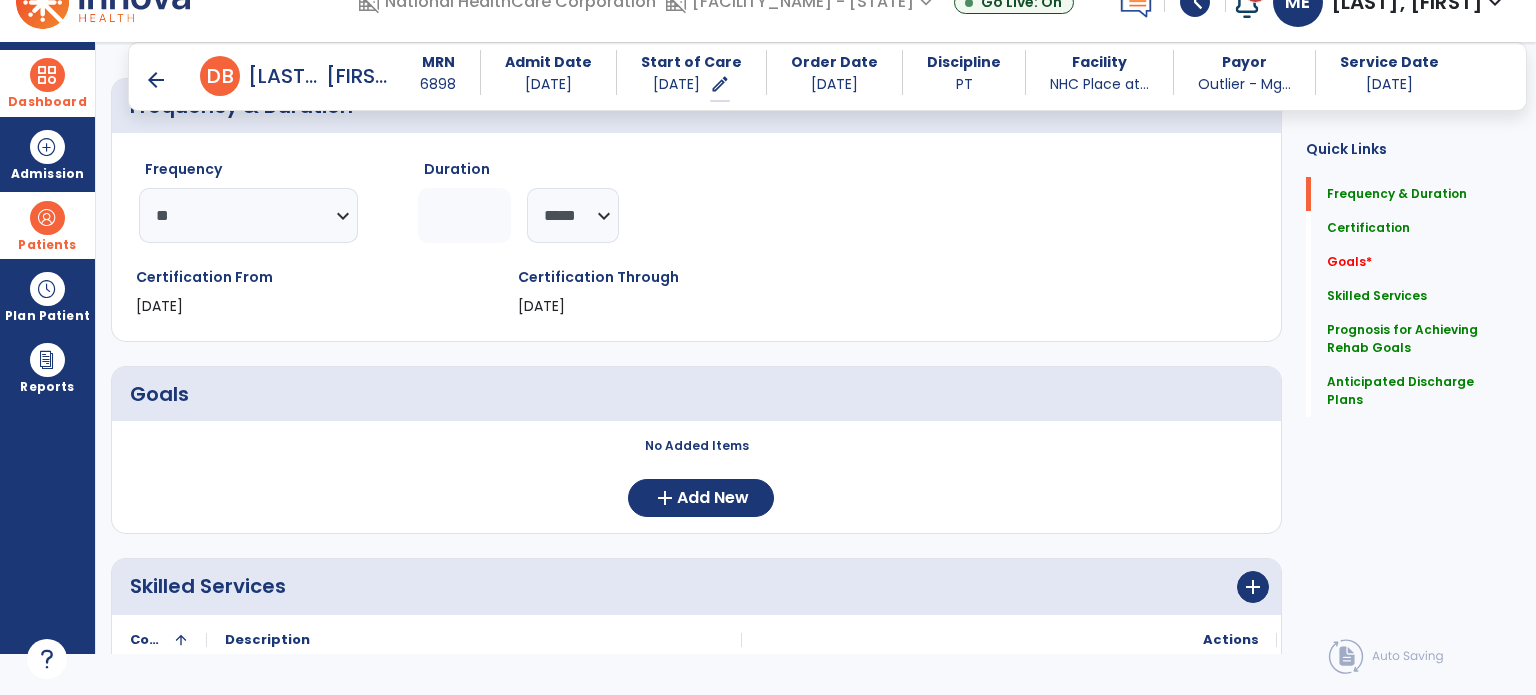 scroll, scrollTop: 0, scrollLeft: 0, axis: both 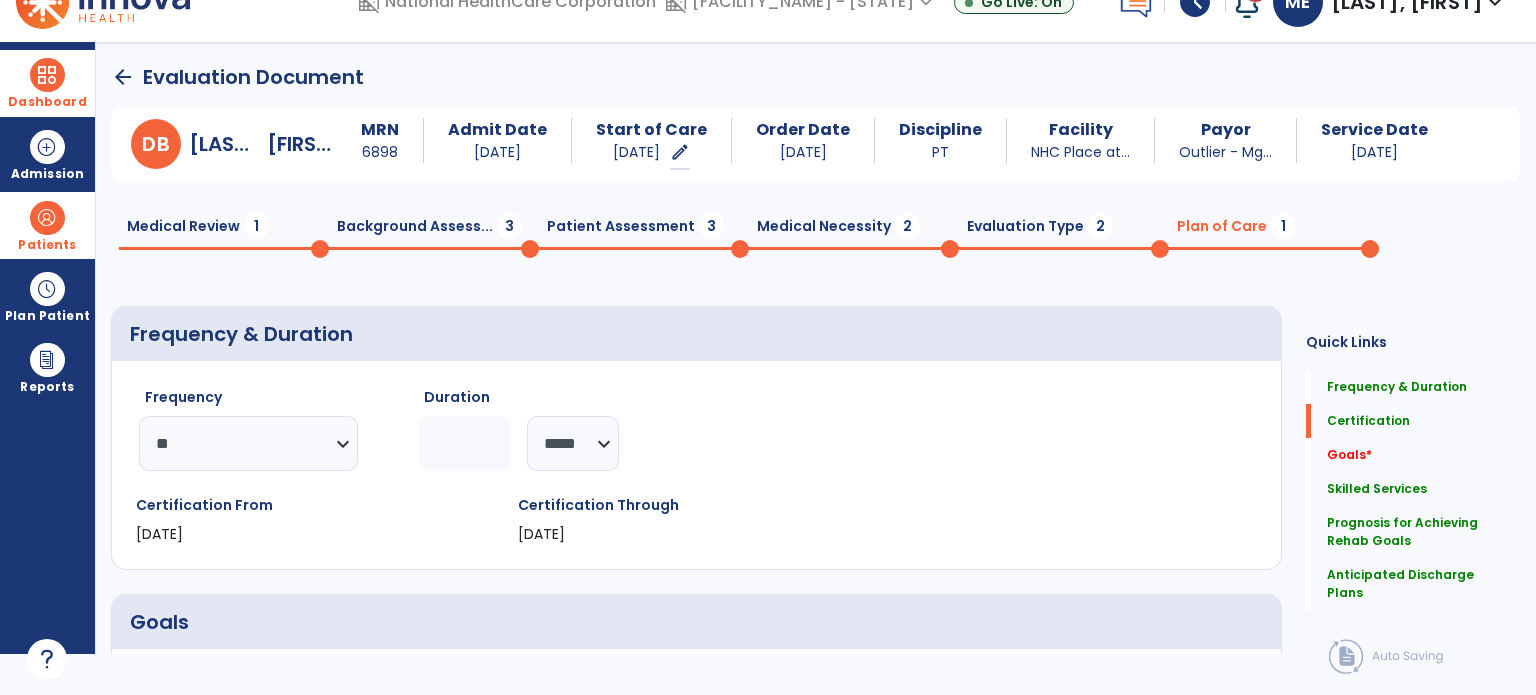 click on "Medical Review  1" 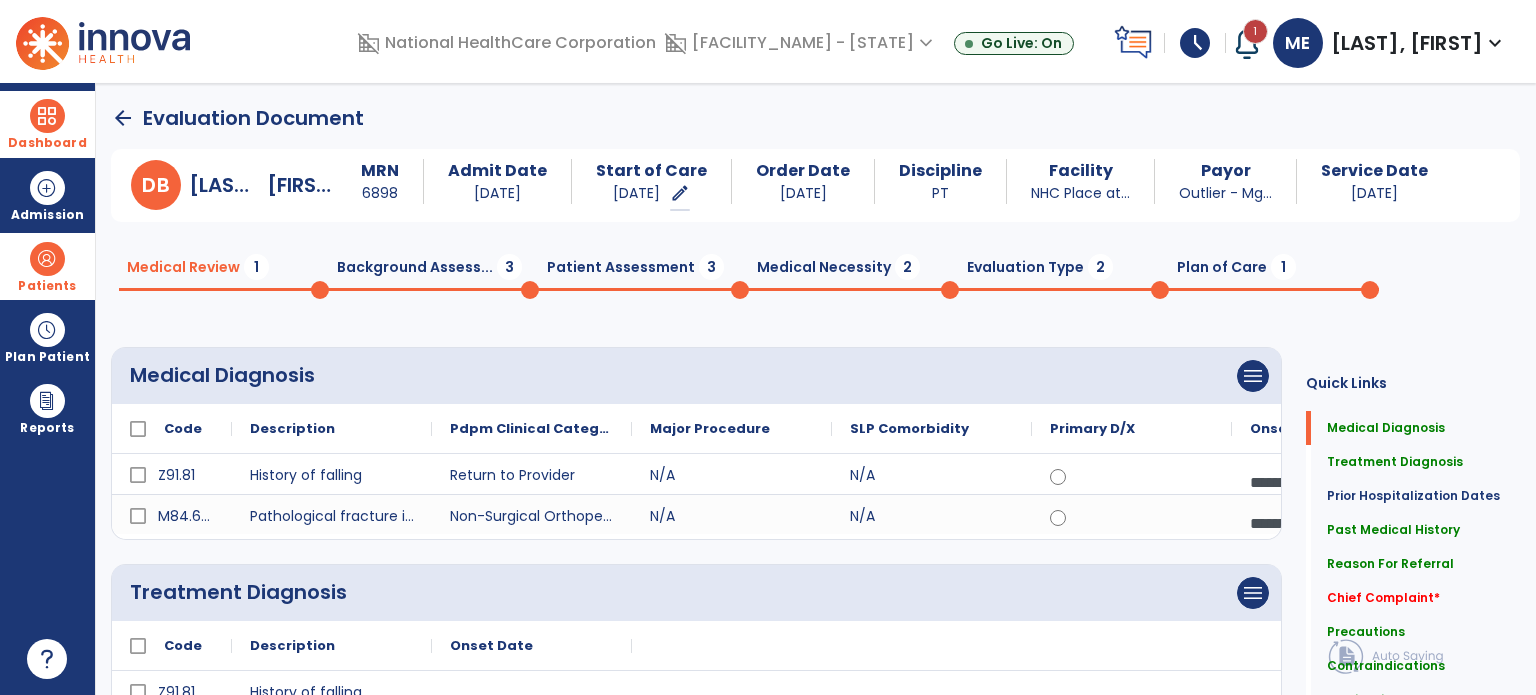 scroll, scrollTop: 0, scrollLeft: 0, axis: both 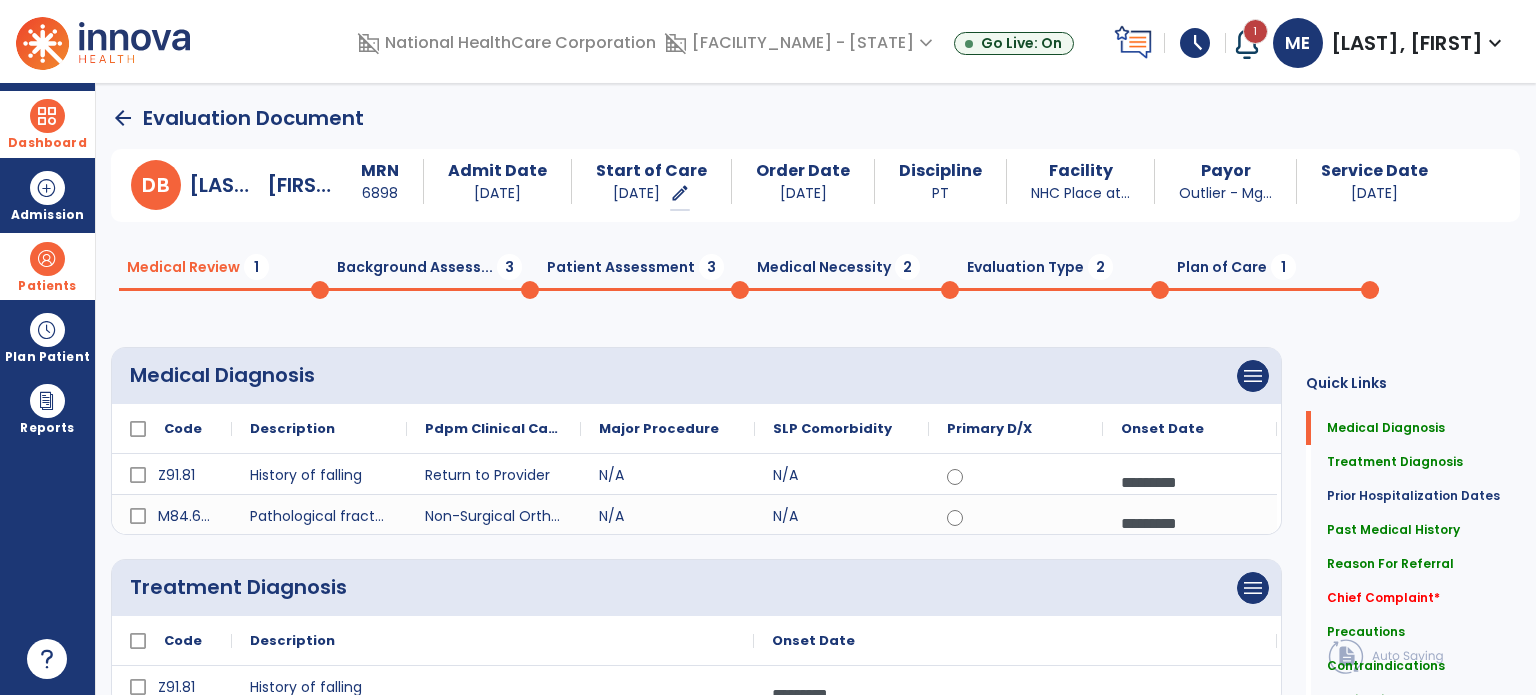 click on "Background Assess...  3" 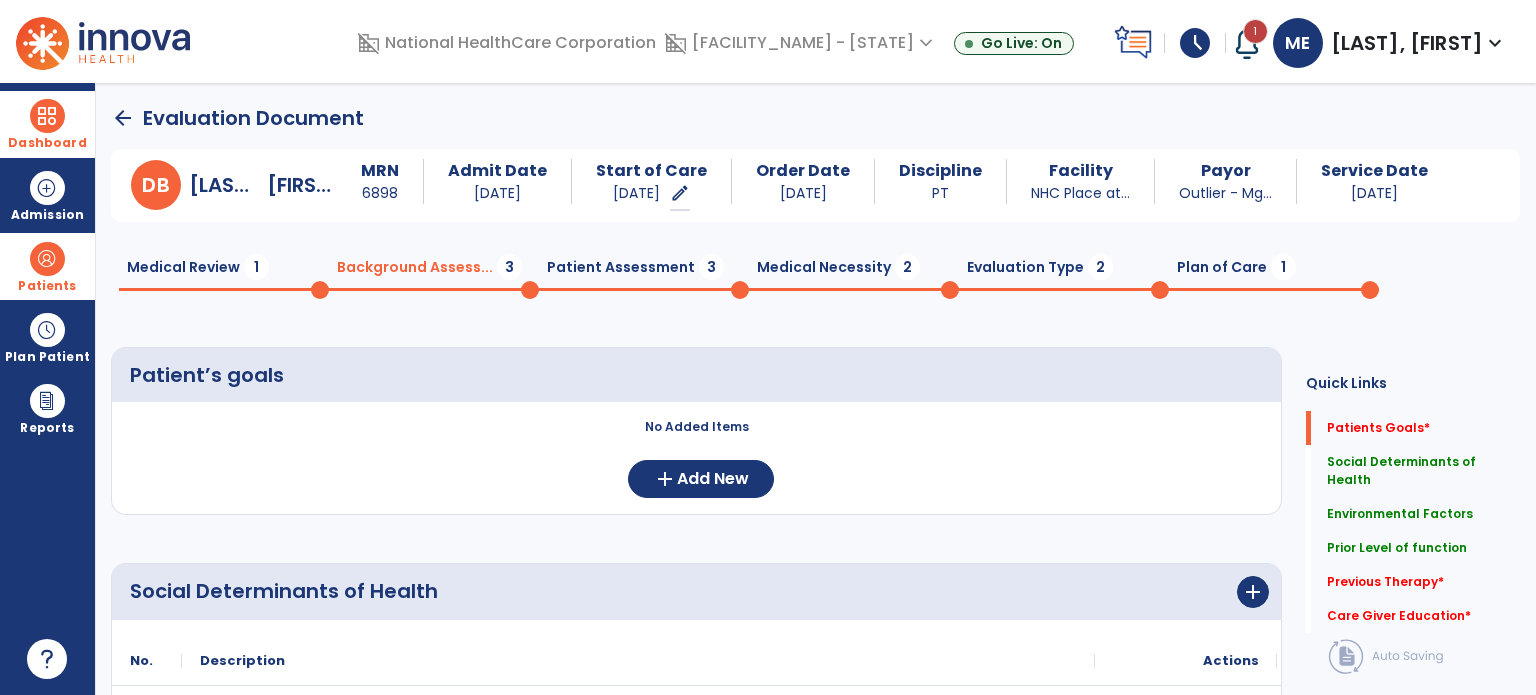 click on "Patient Assessment  3" 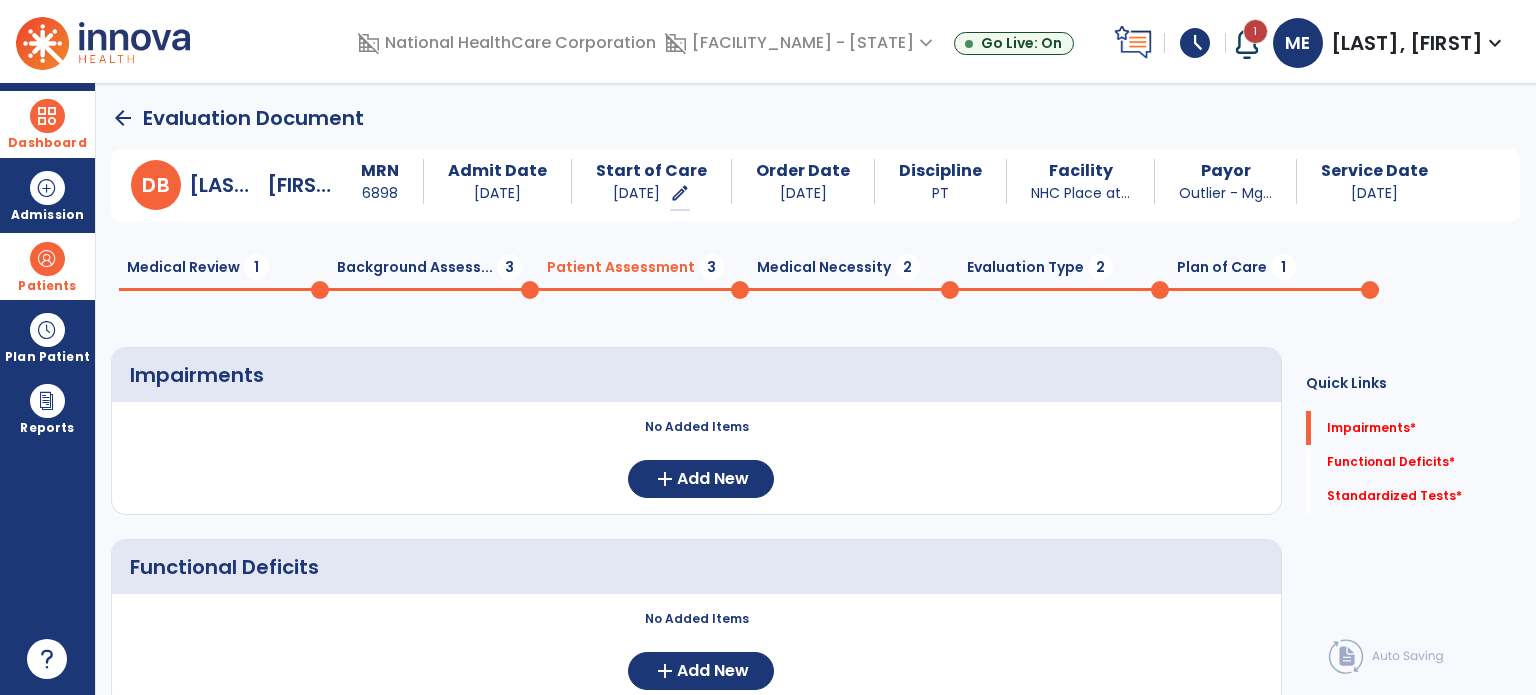 click on "Background Assess...  3" 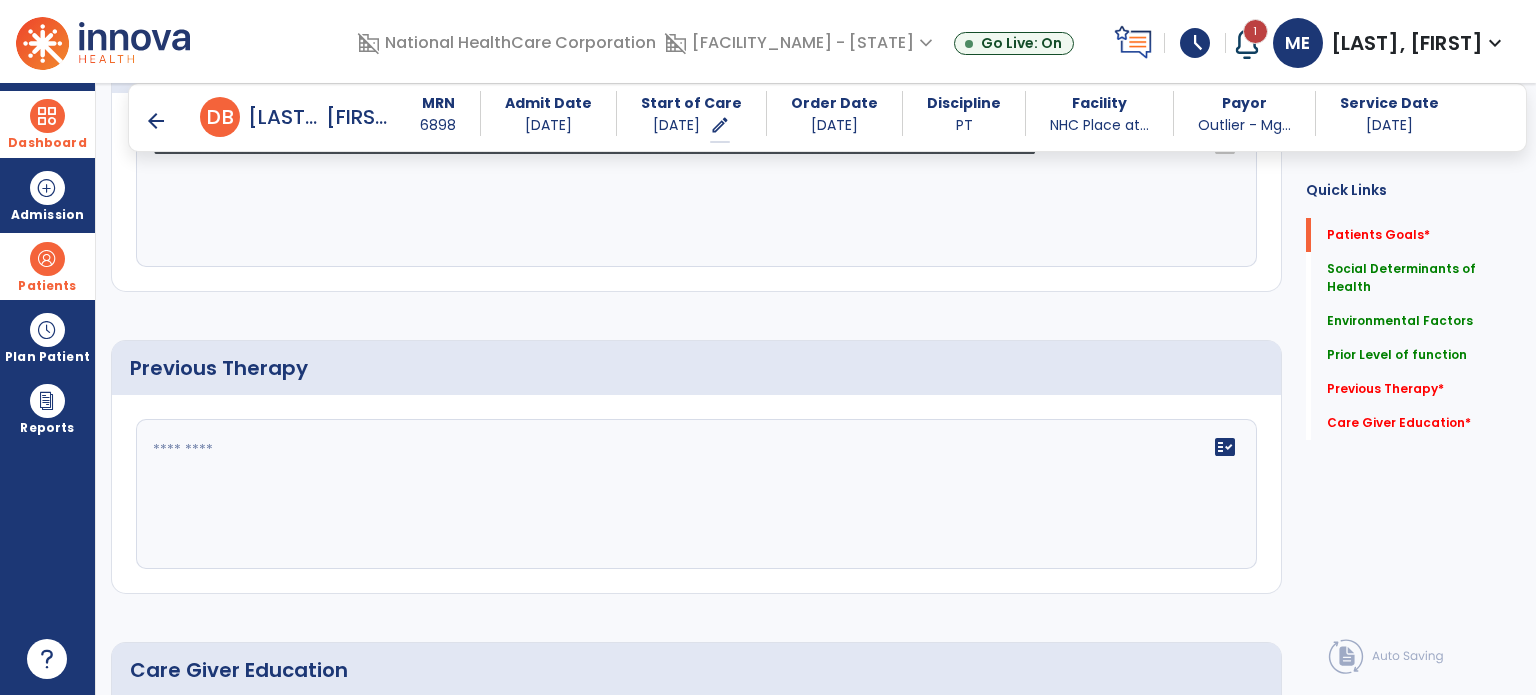 scroll, scrollTop: 943, scrollLeft: 0, axis: vertical 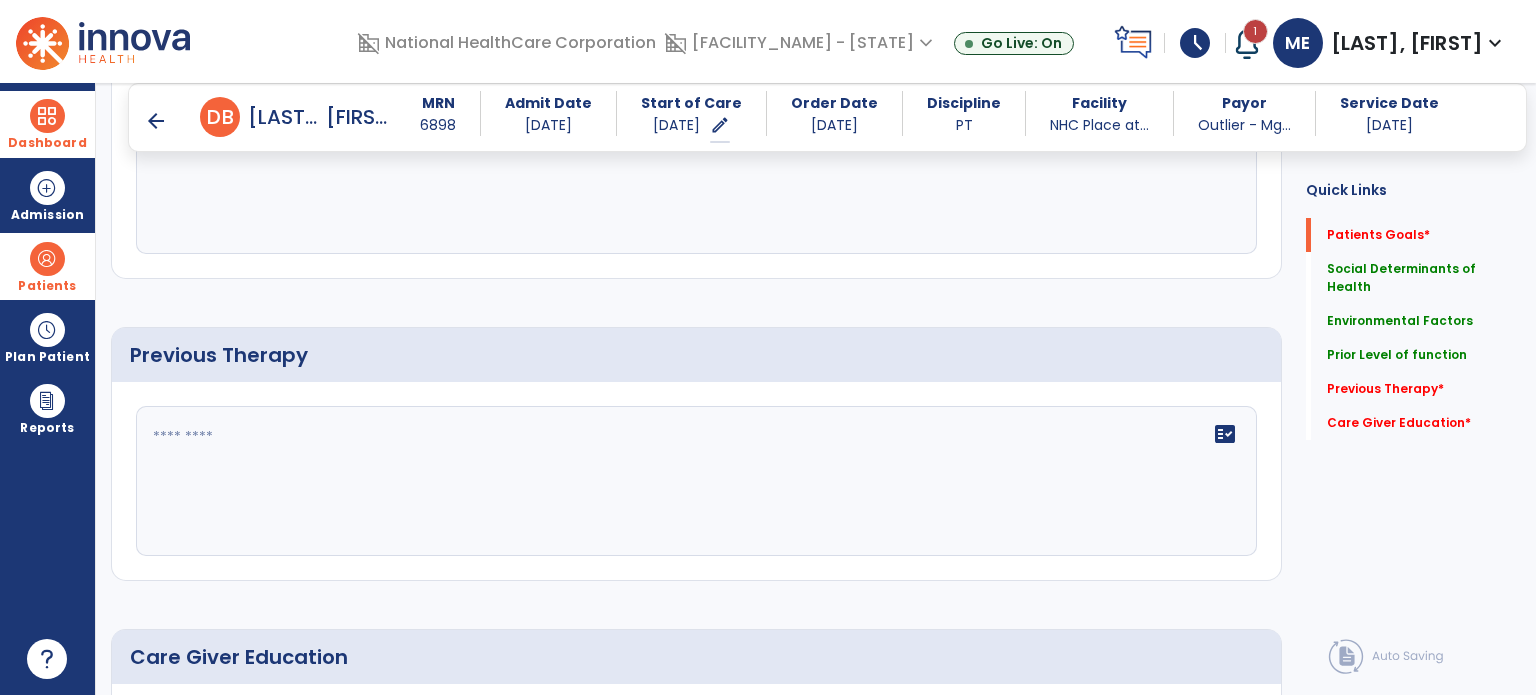 click on "fact_check" 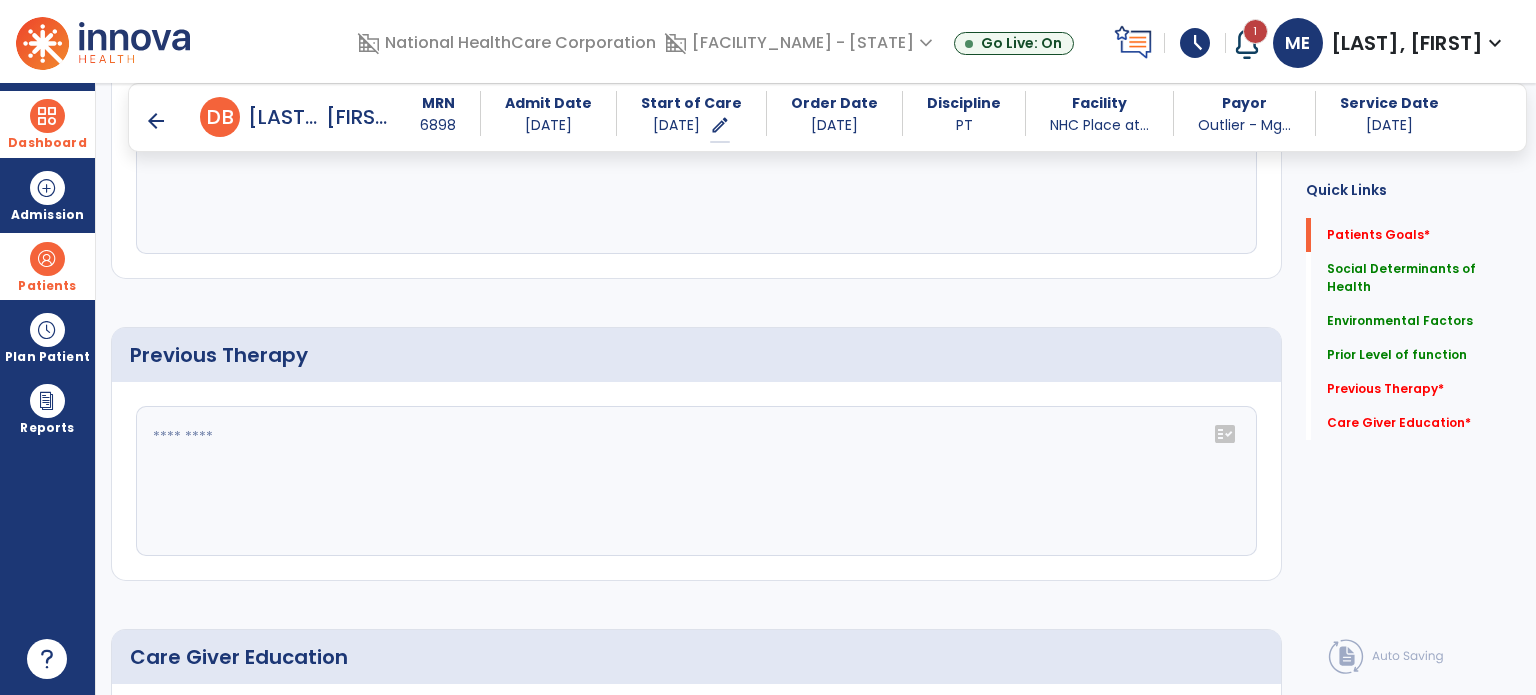 click on "fact_check" 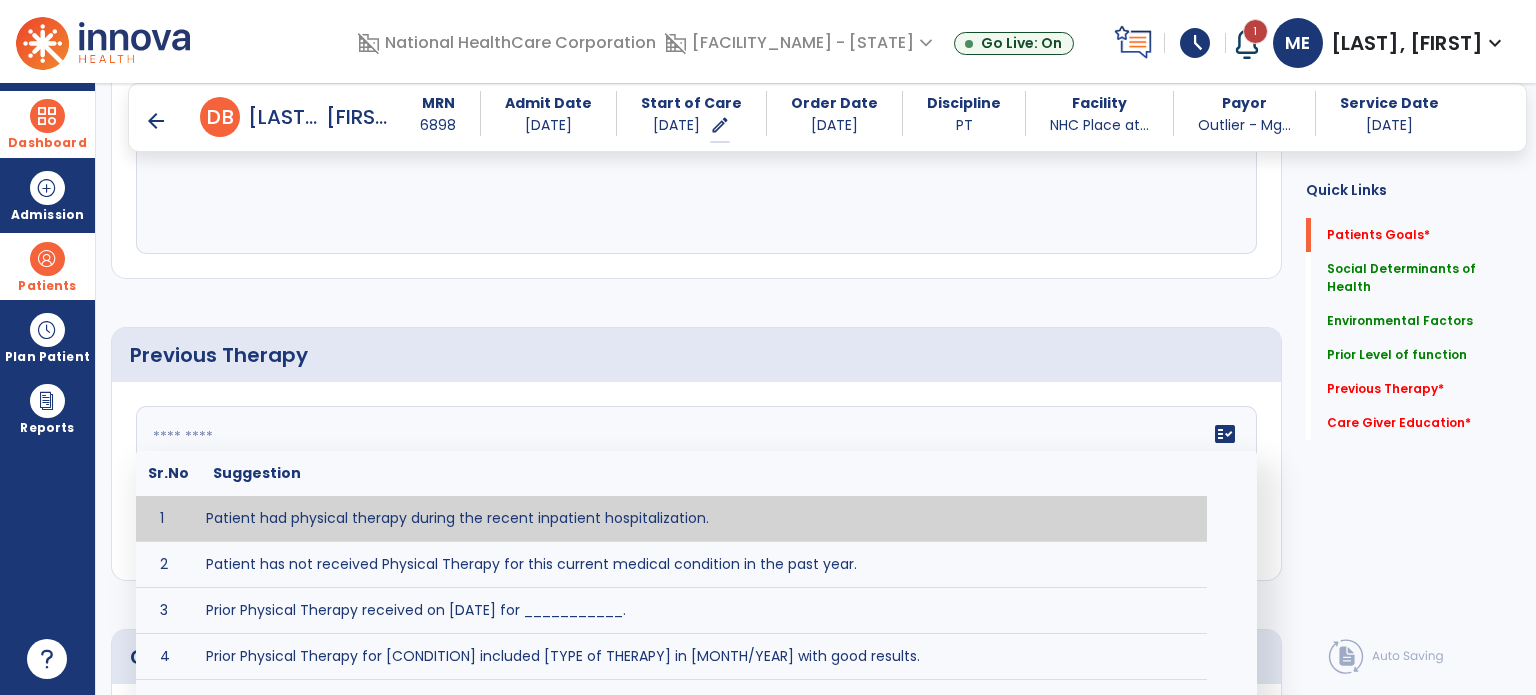 click on "fact_check" 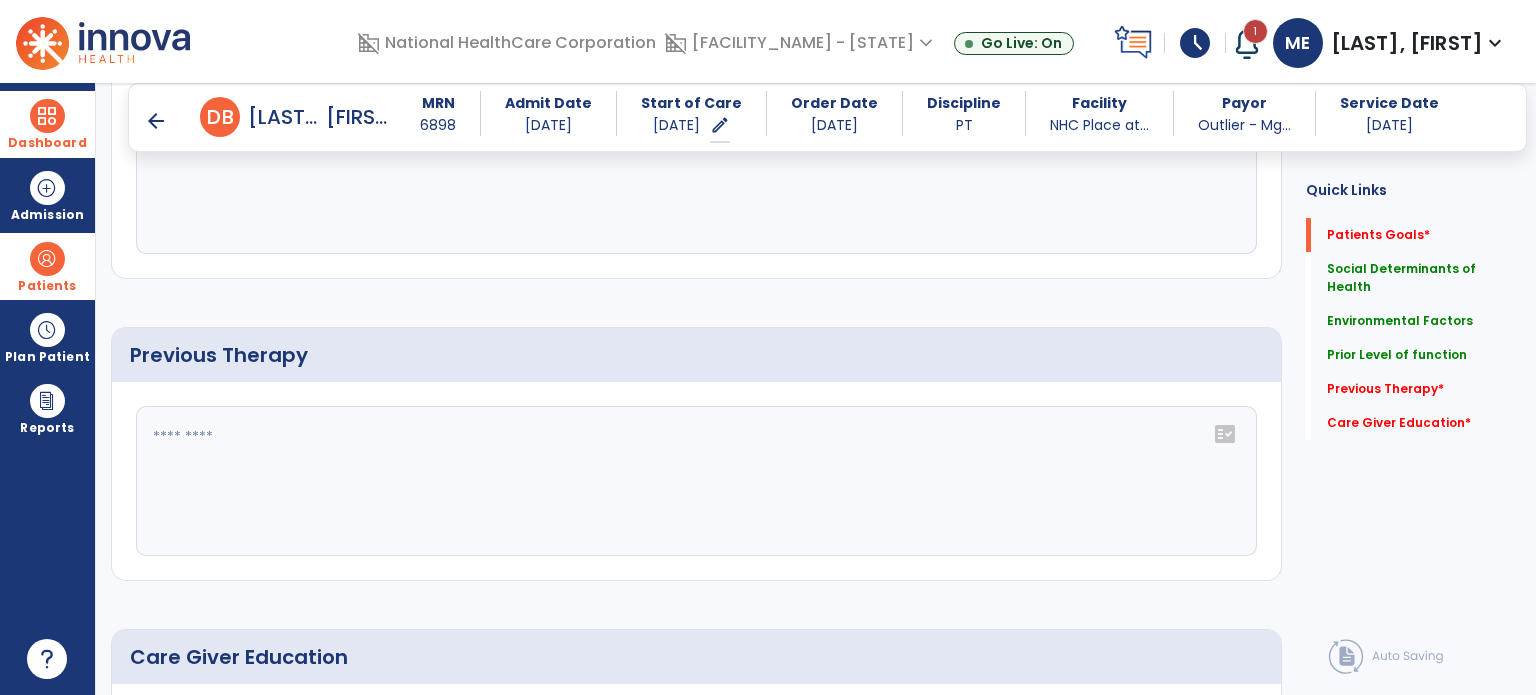 click on "fact_check" 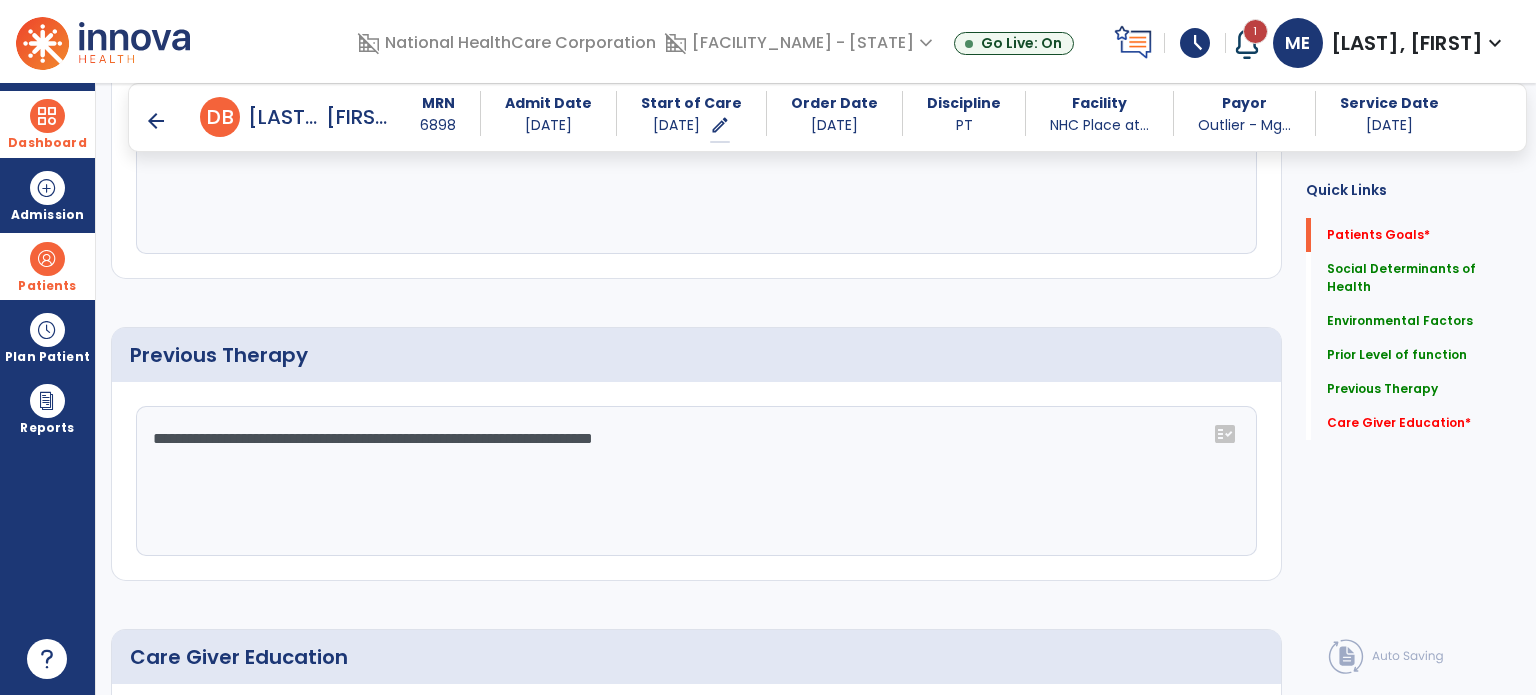 click on "**********" 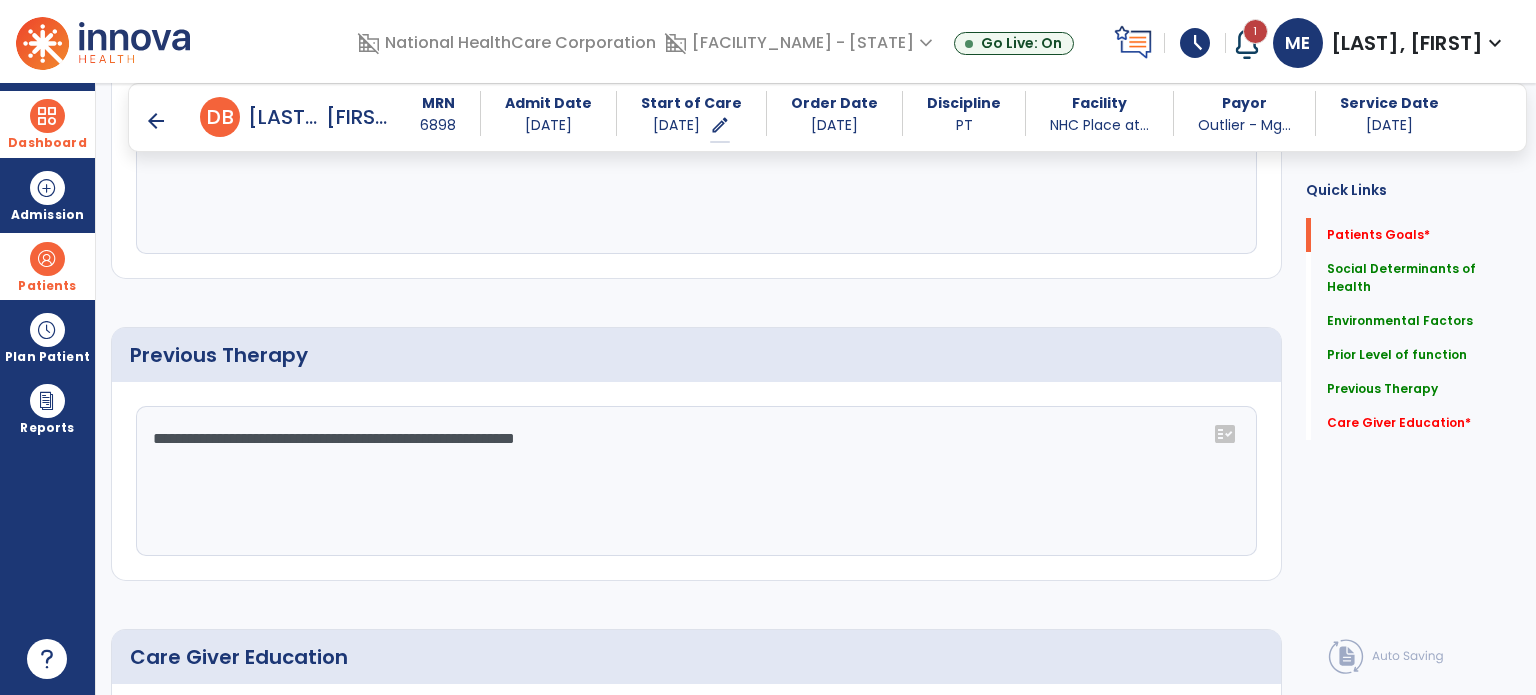 click on "**********" 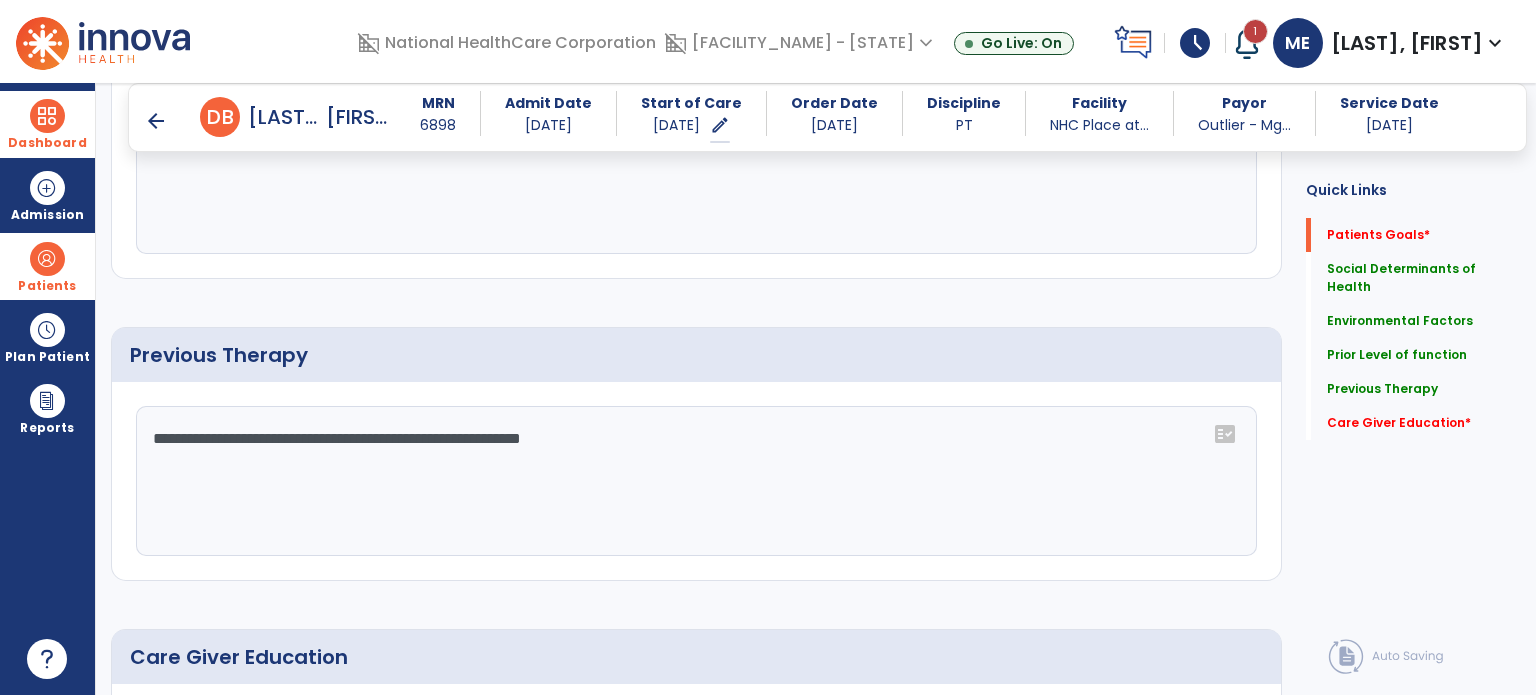 click on "**********" 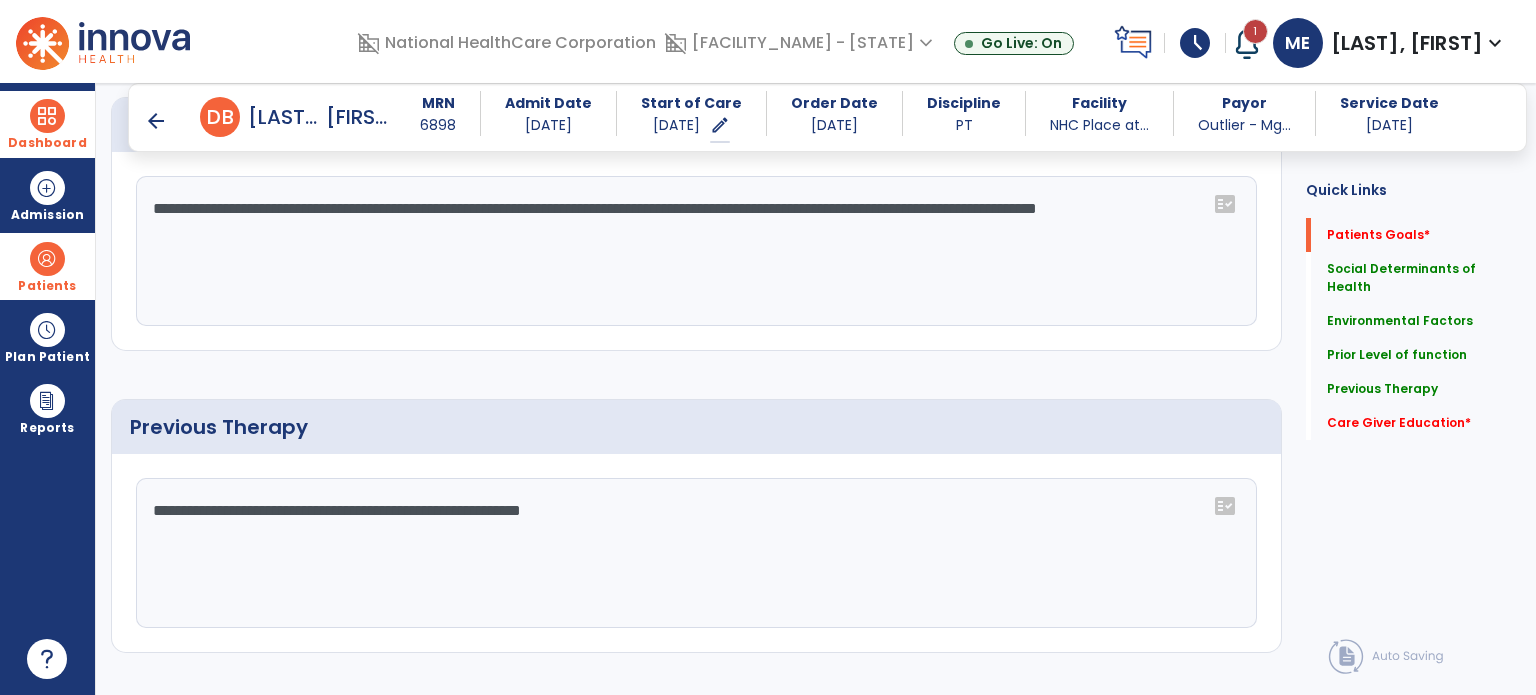 scroll, scrollTop: 868, scrollLeft: 0, axis: vertical 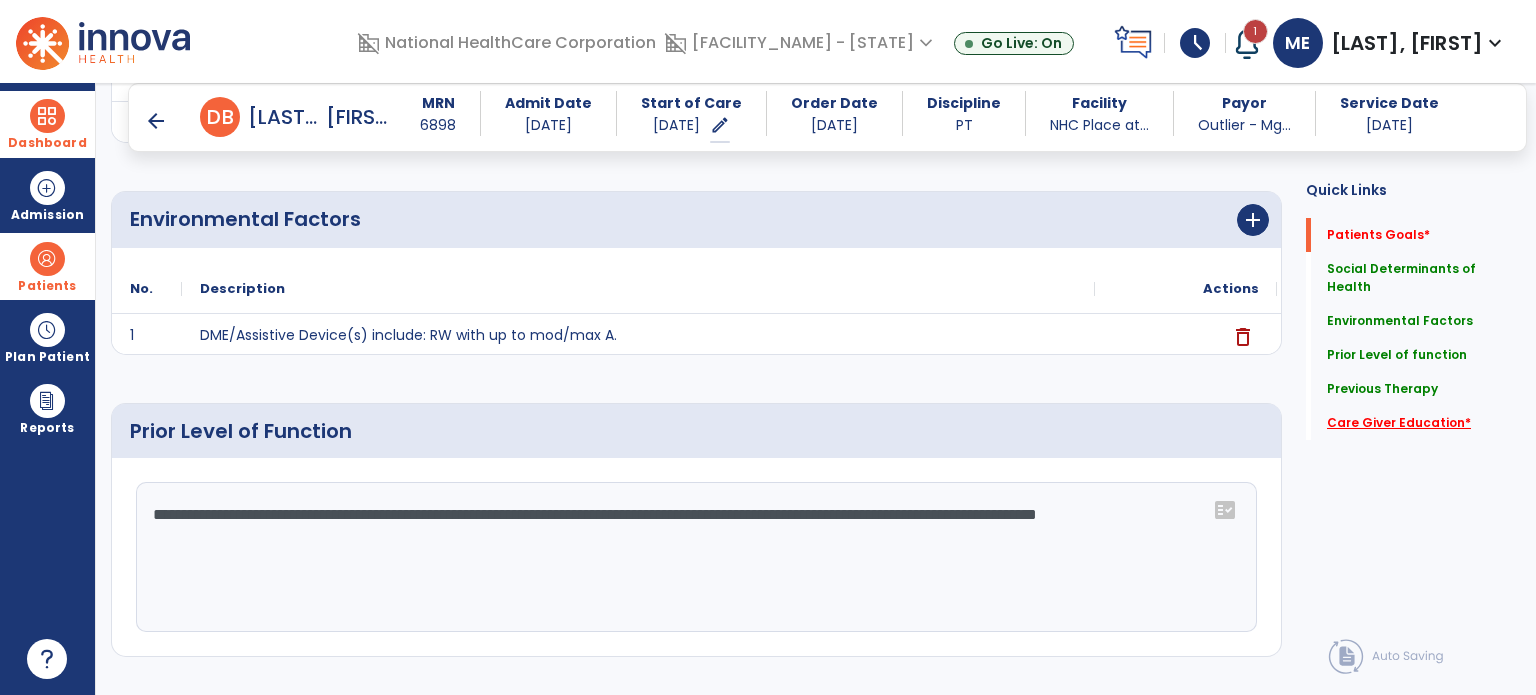 type on "**********" 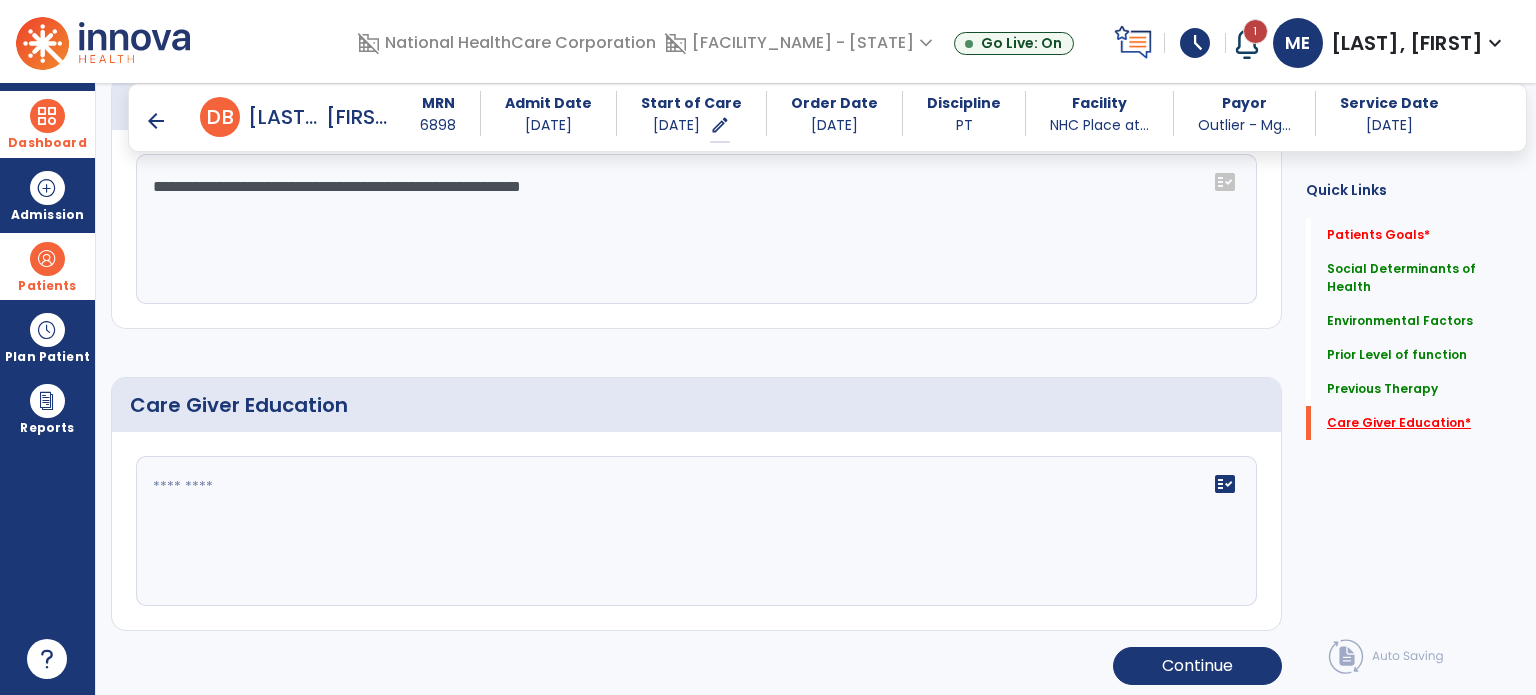 scroll, scrollTop: 1196, scrollLeft: 0, axis: vertical 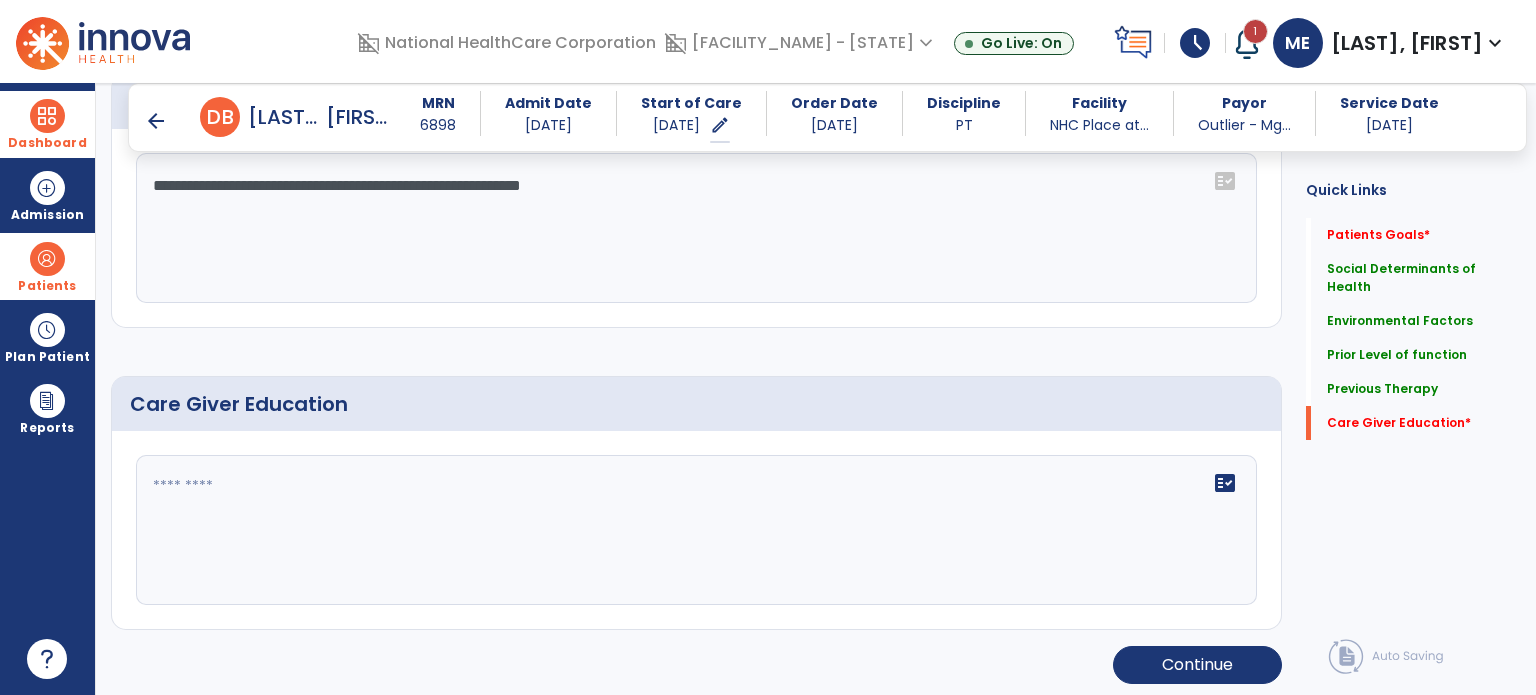 click on "fact_check" 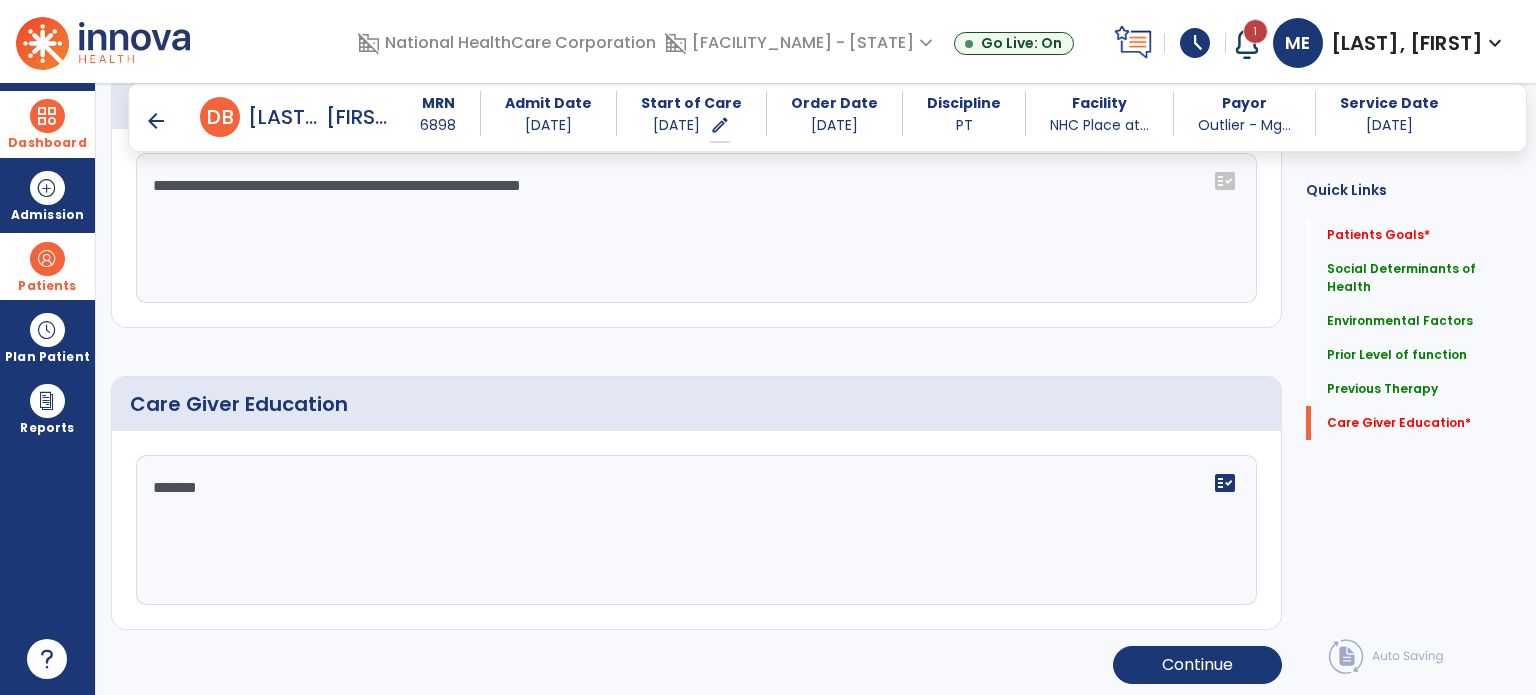 type on "********" 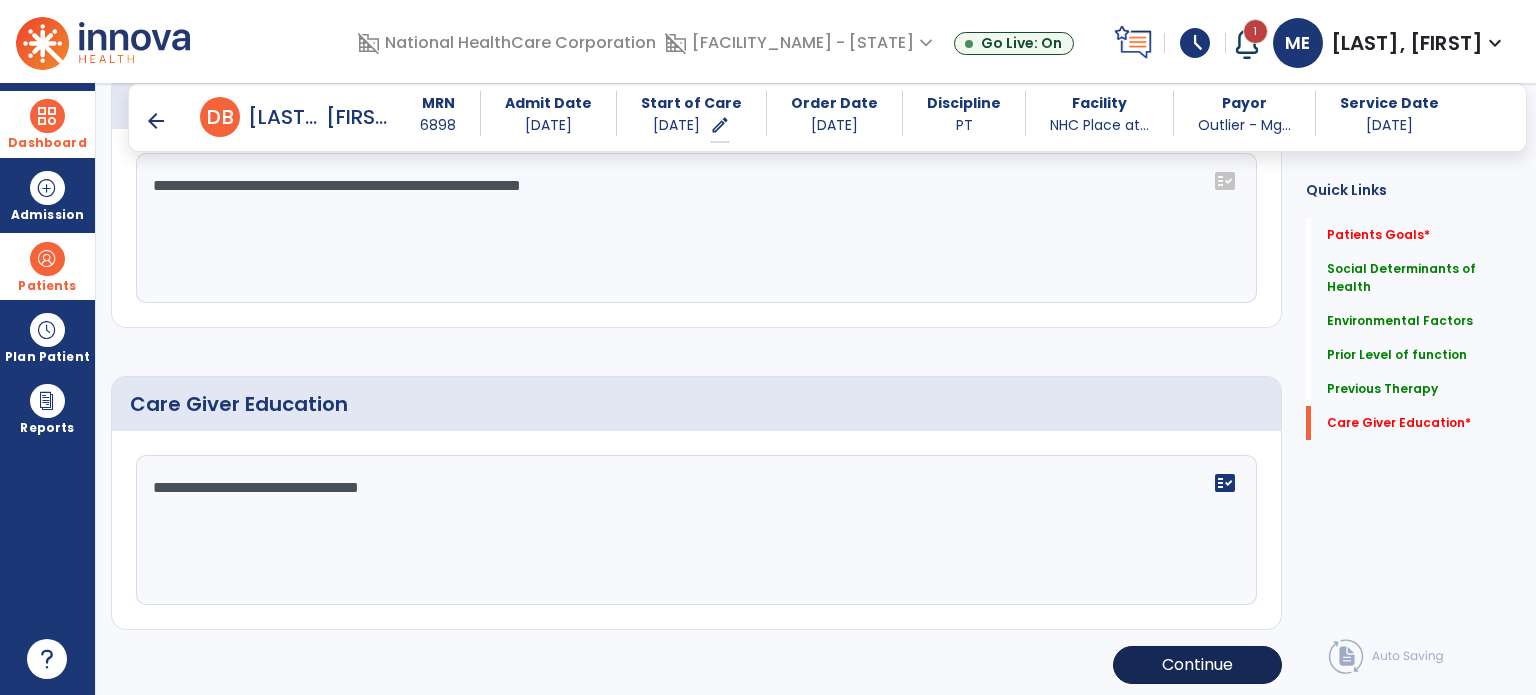 type on "**********" 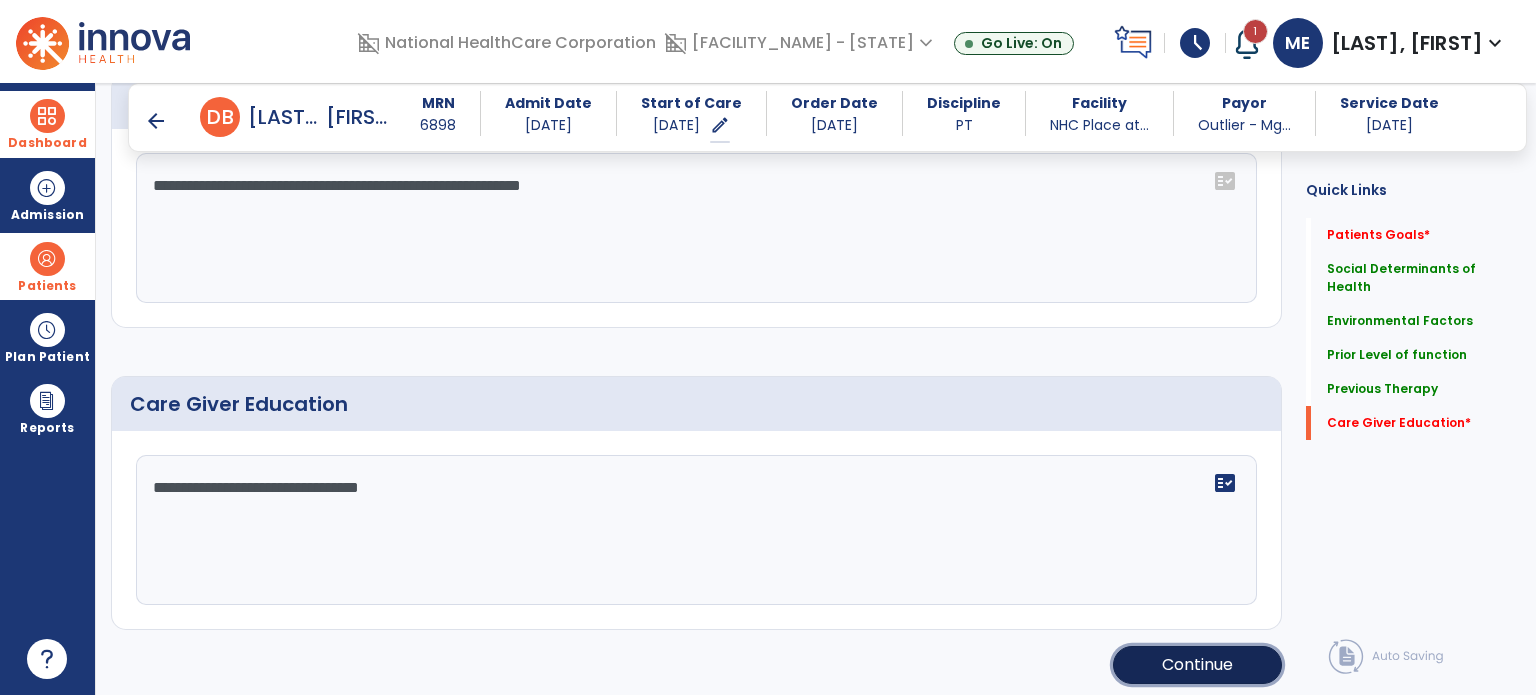 click on "Continue" 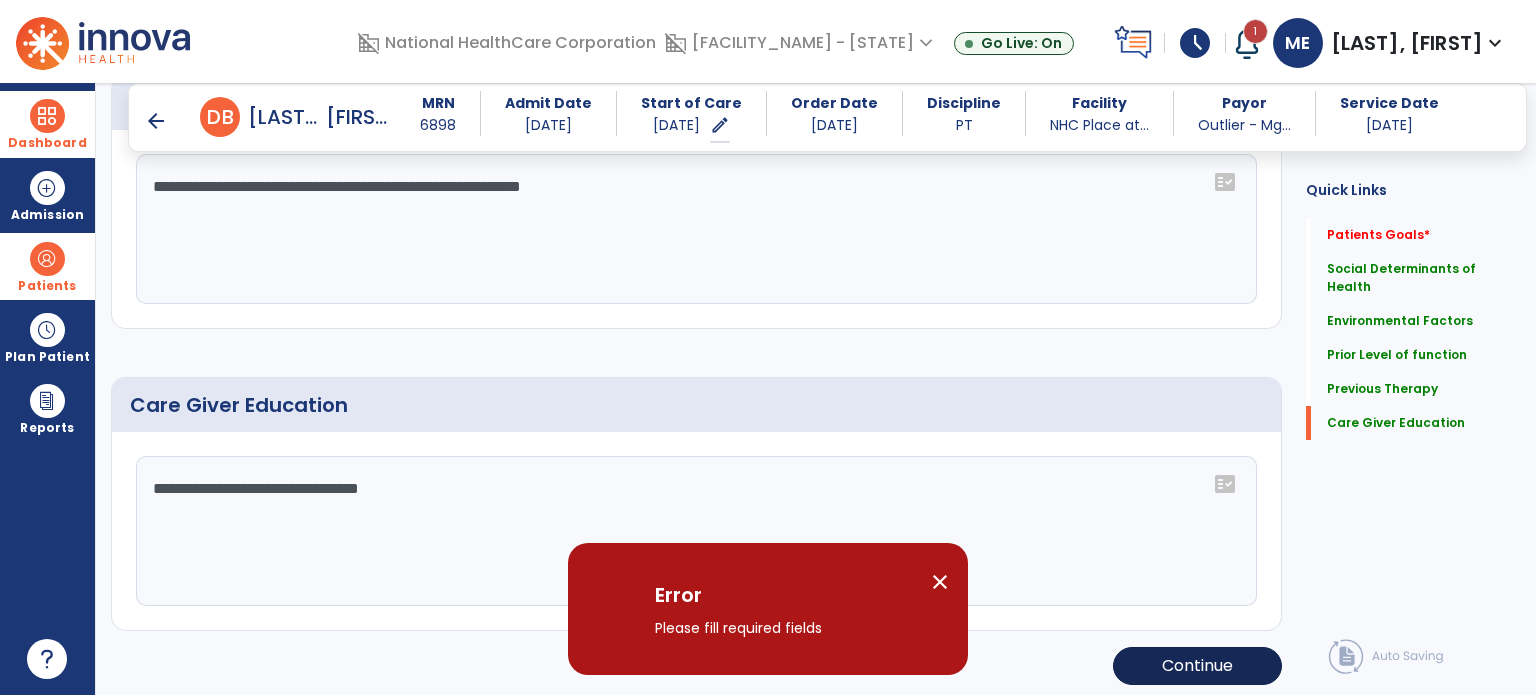 scroll, scrollTop: 1196, scrollLeft: 0, axis: vertical 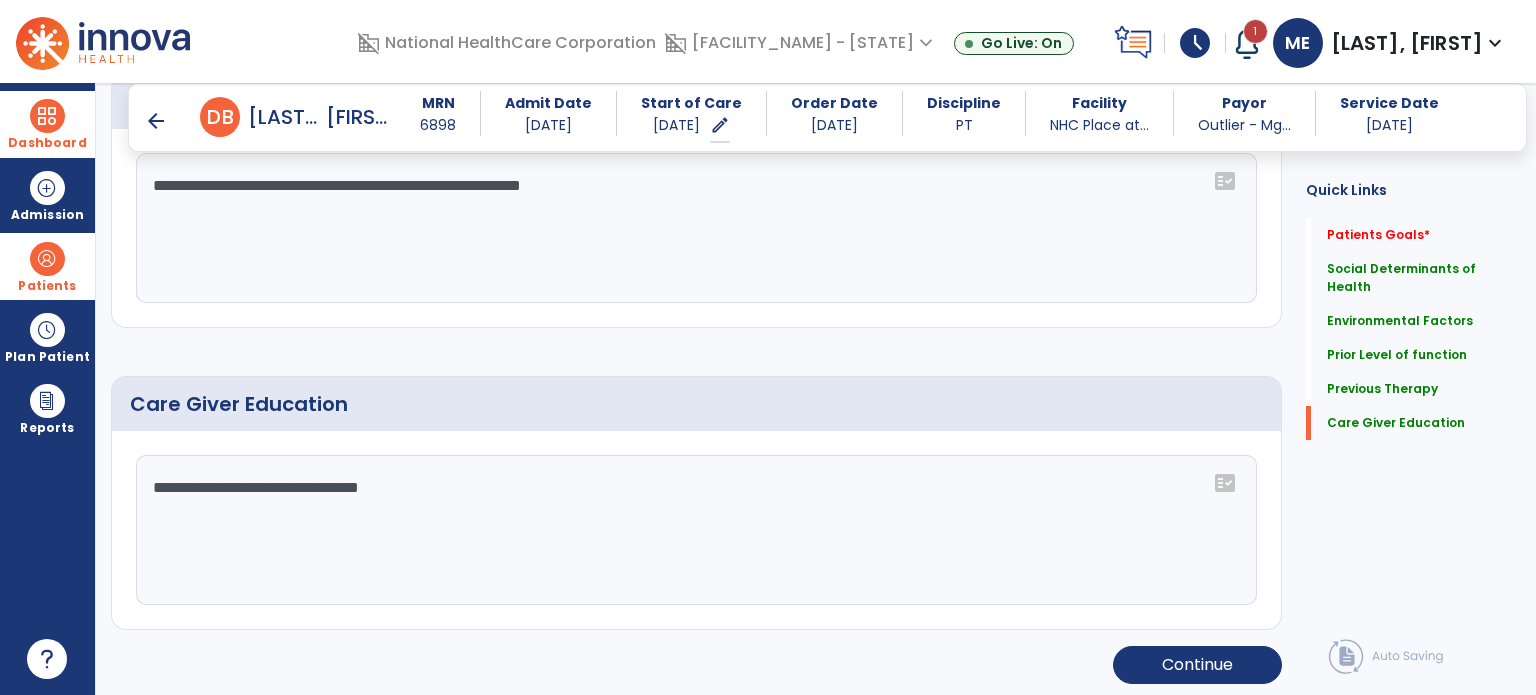 click on "arrow_back" at bounding box center (156, 121) 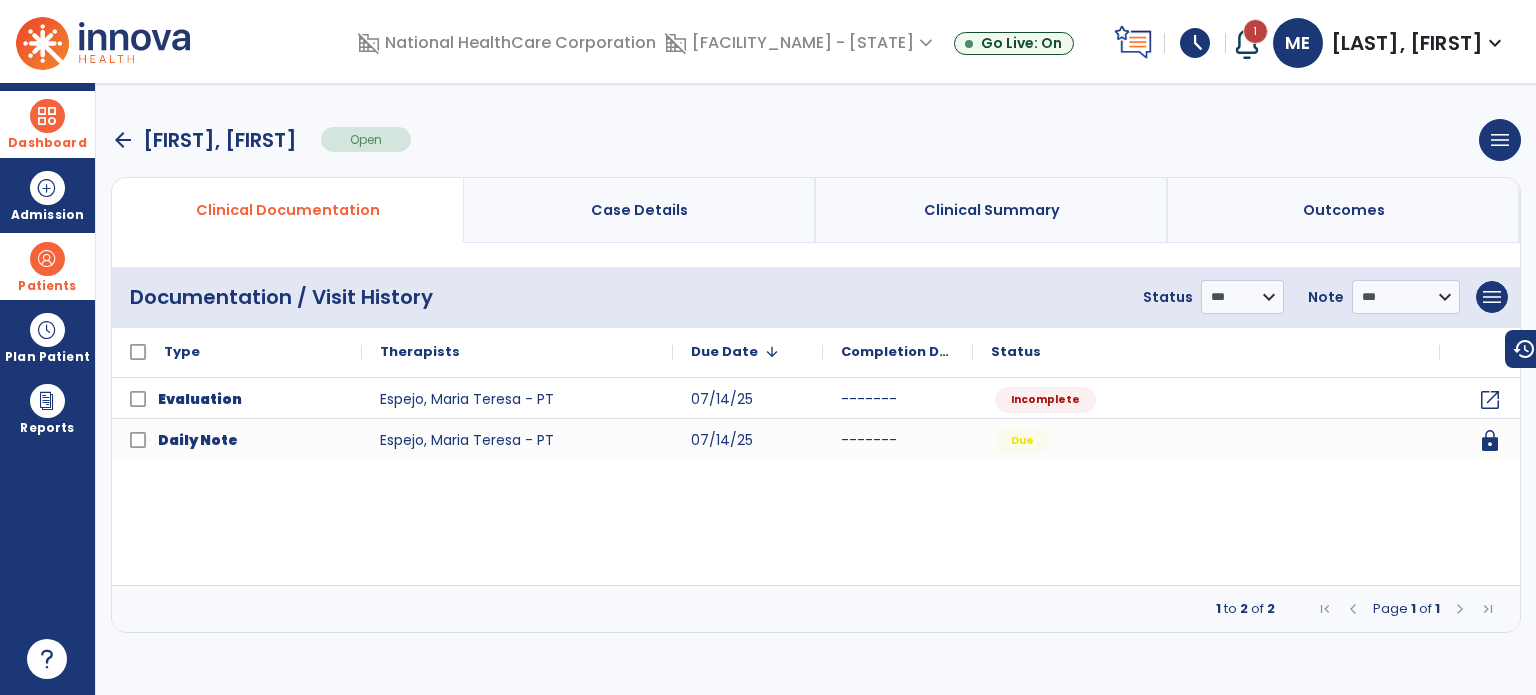scroll, scrollTop: 0, scrollLeft: 0, axis: both 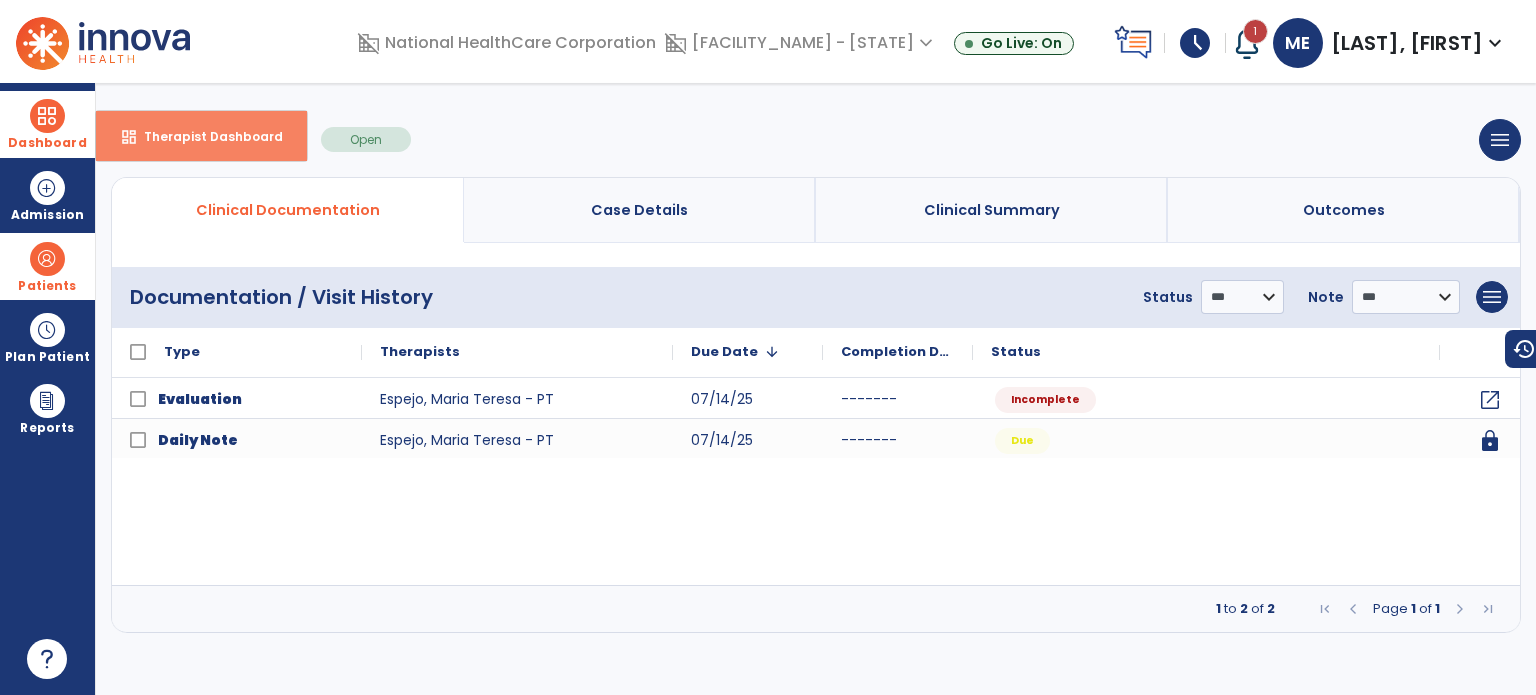 click on "dashboard  Therapist Dashboard" at bounding box center (201, 136) 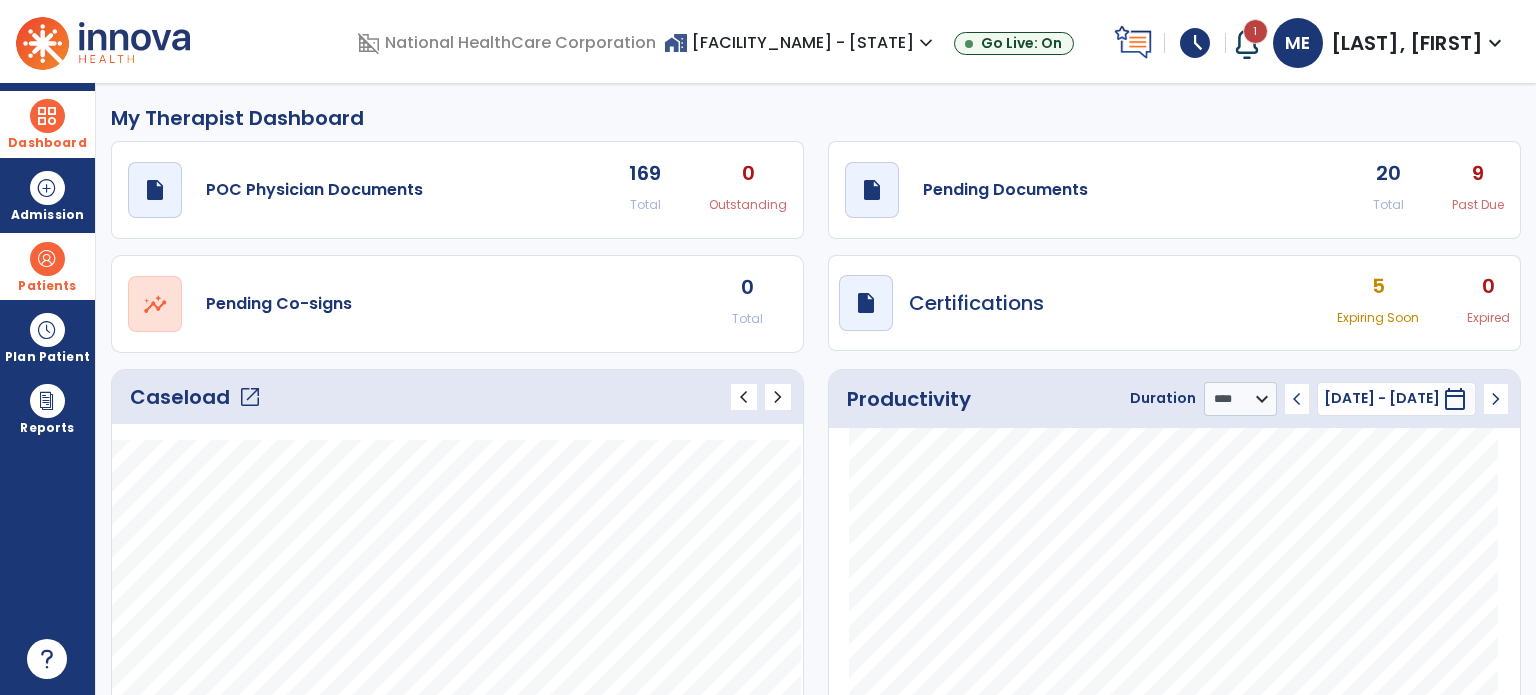 click on "open_in_new" 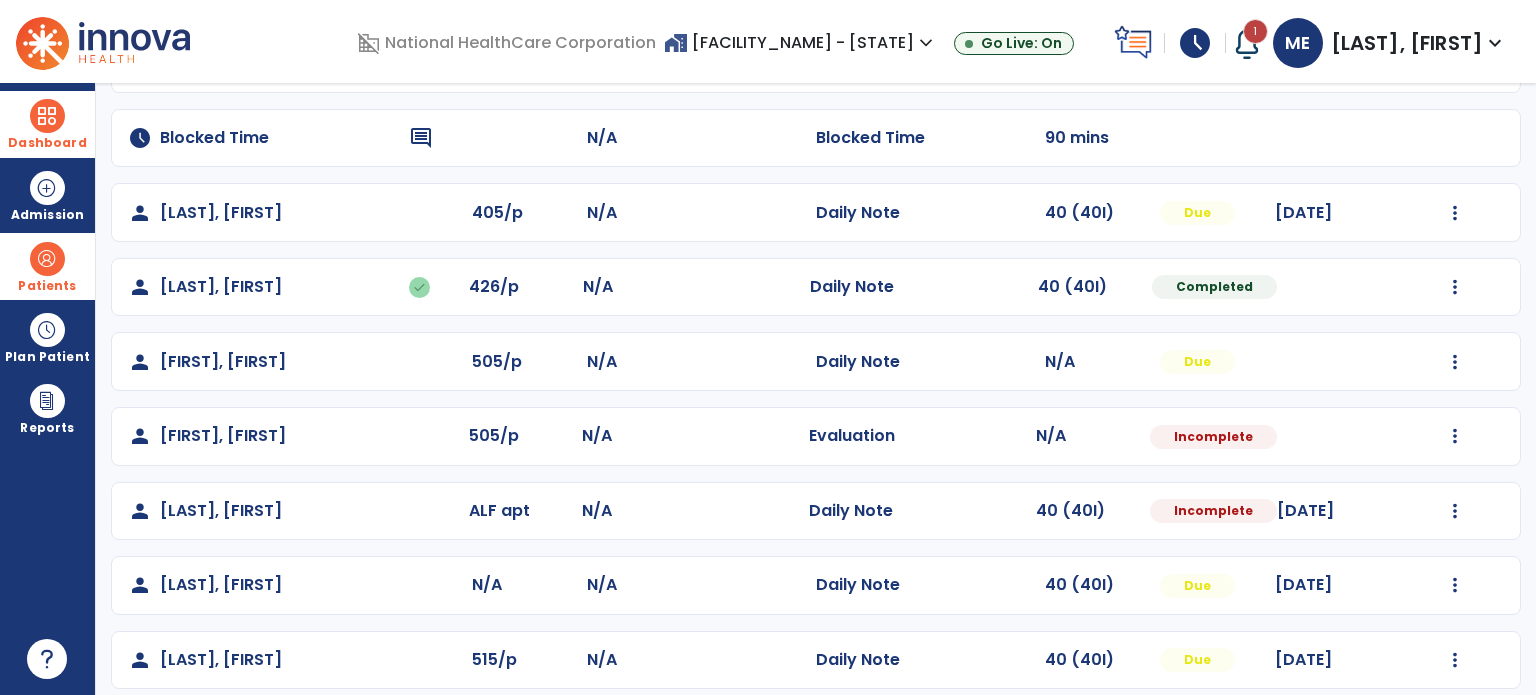 scroll, scrollTop: 229, scrollLeft: 0, axis: vertical 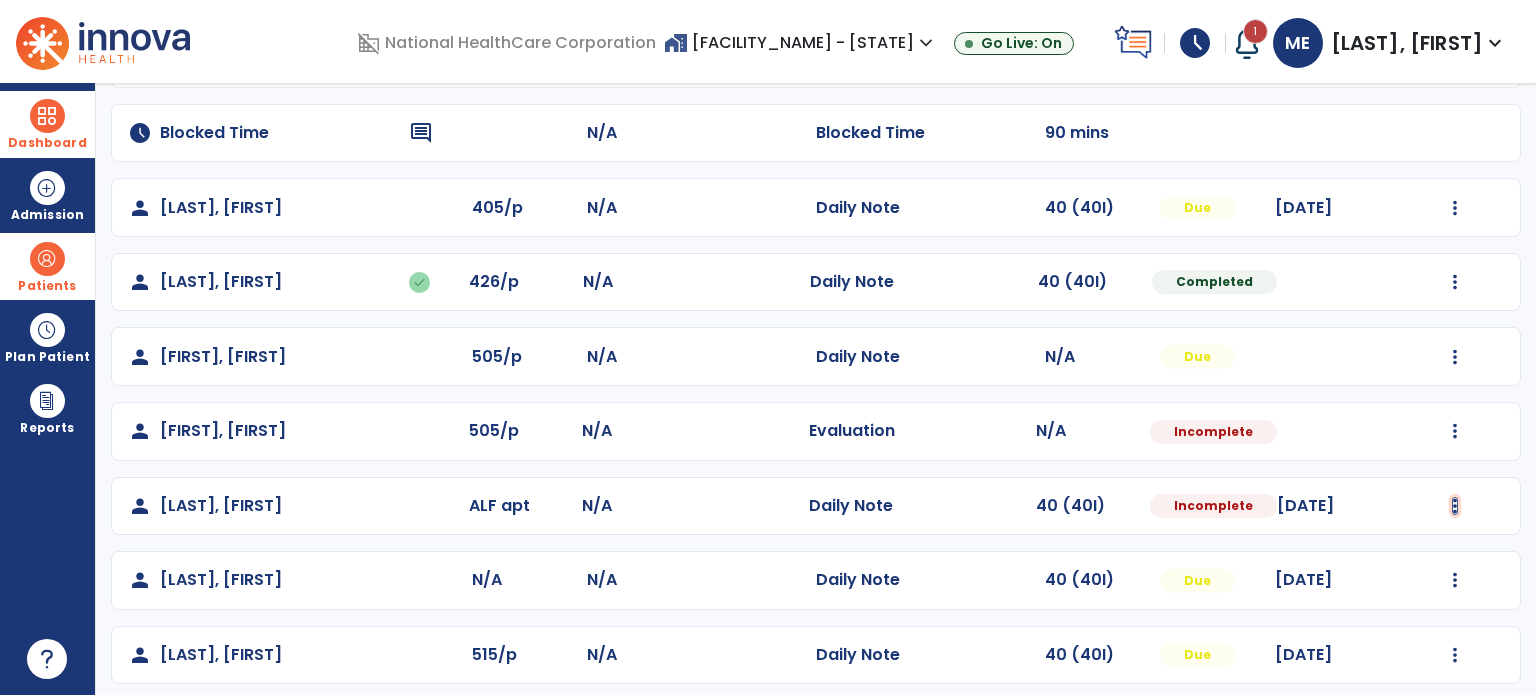 click at bounding box center [1455, 59] 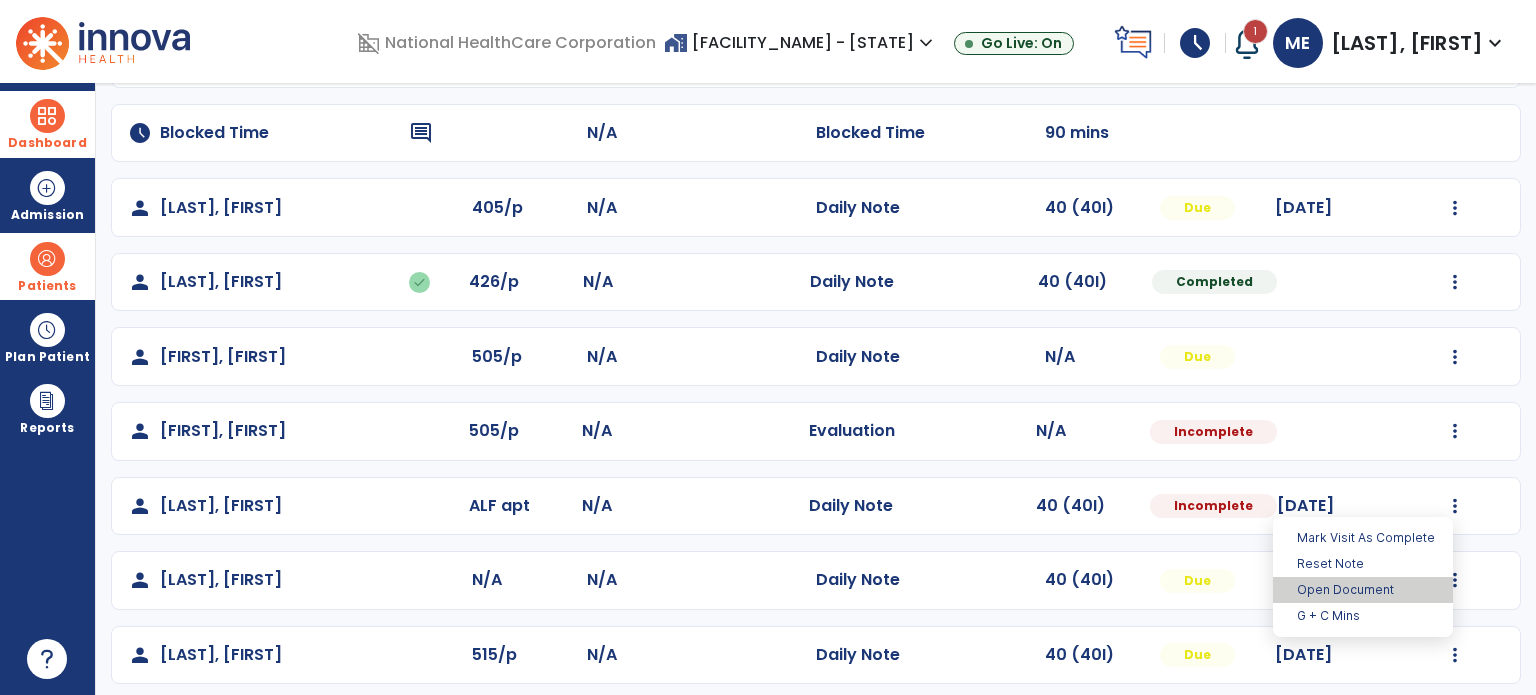 click on "Open Document" at bounding box center [1363, 590] 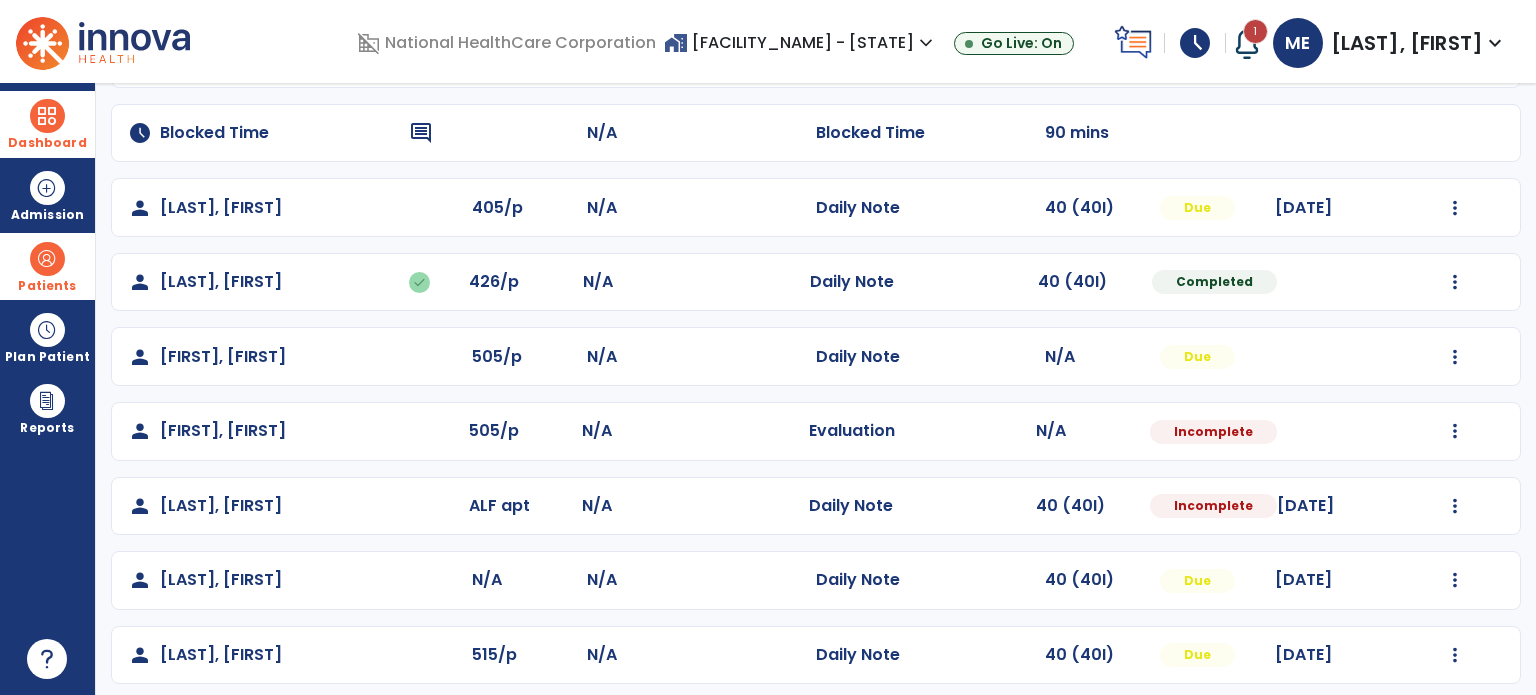 select on "*" 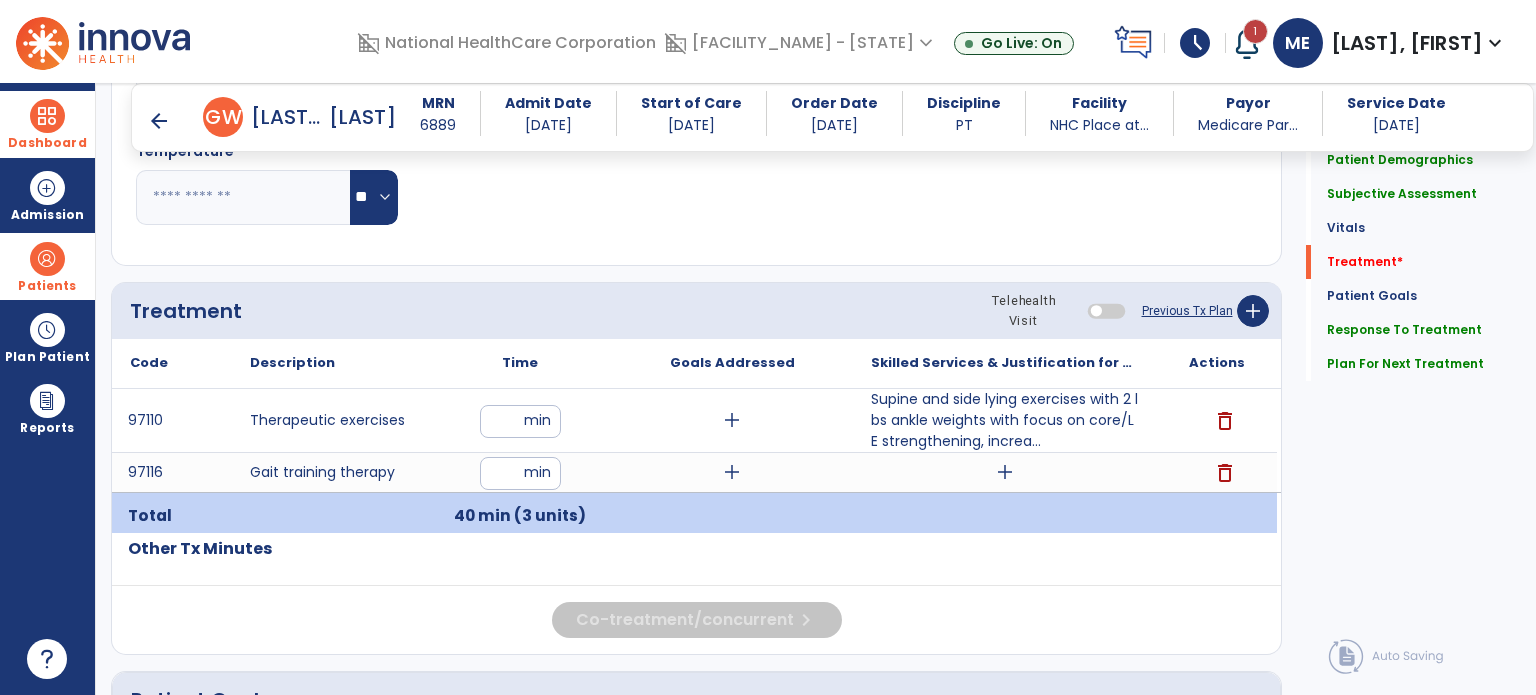 scroll, scrollTop: 1024, scrollLeft: 0, axis: vertical 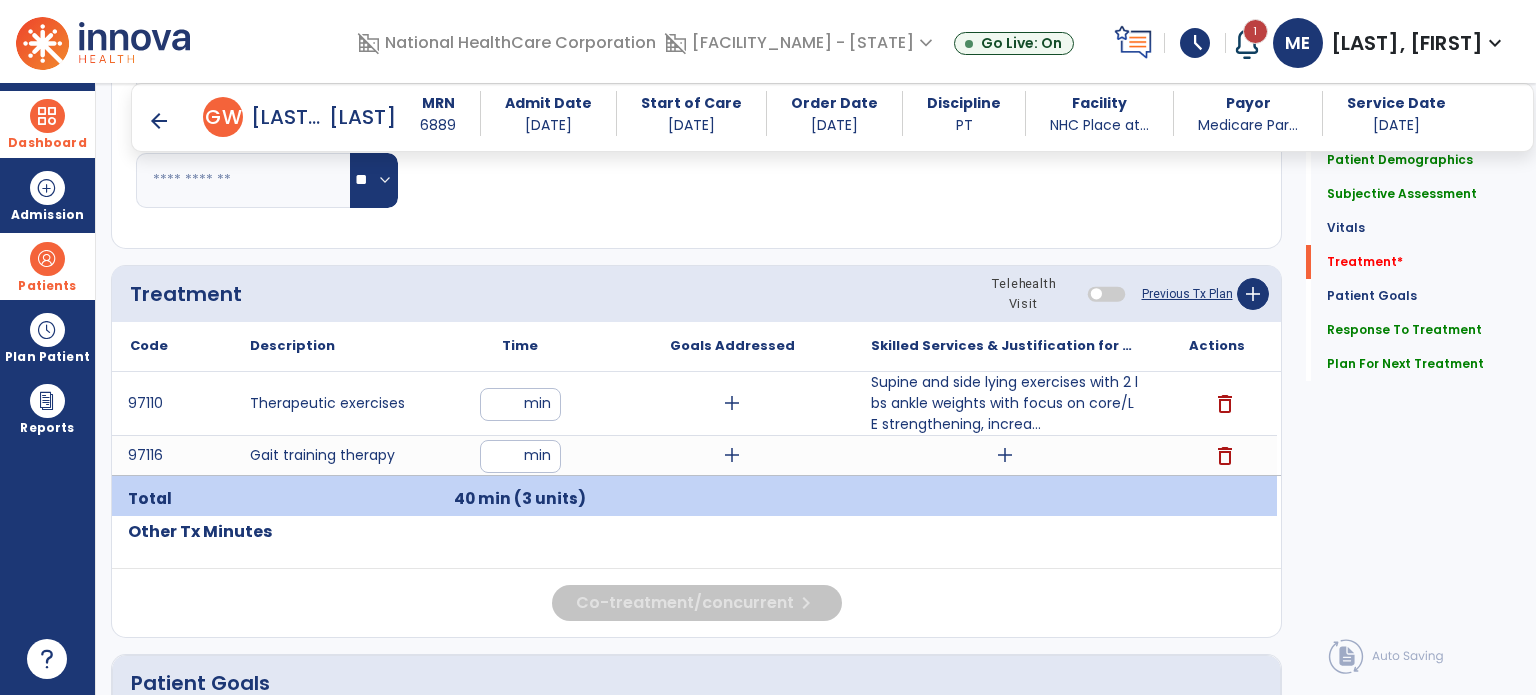click on "add" at bounding box center [1004, 455] 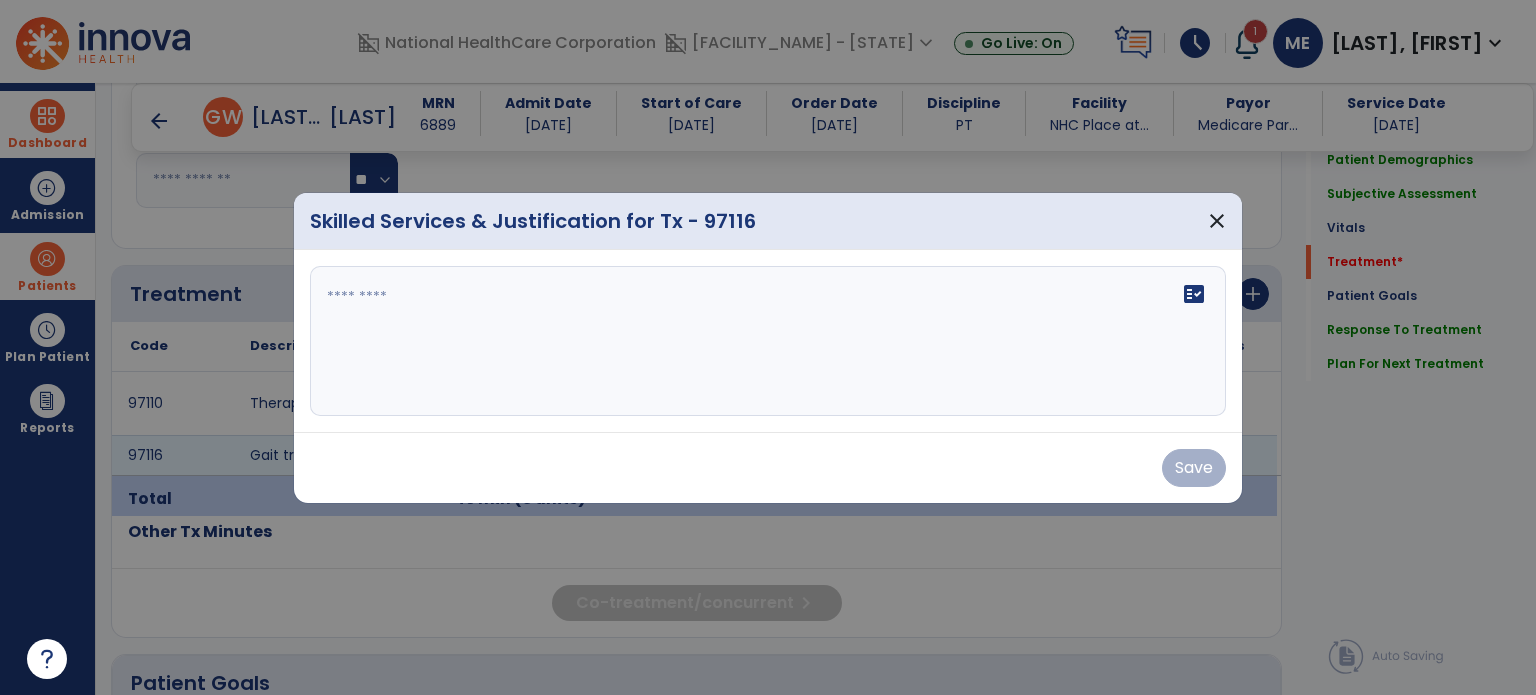click on "fact_check" at bounding box center [768, 341] 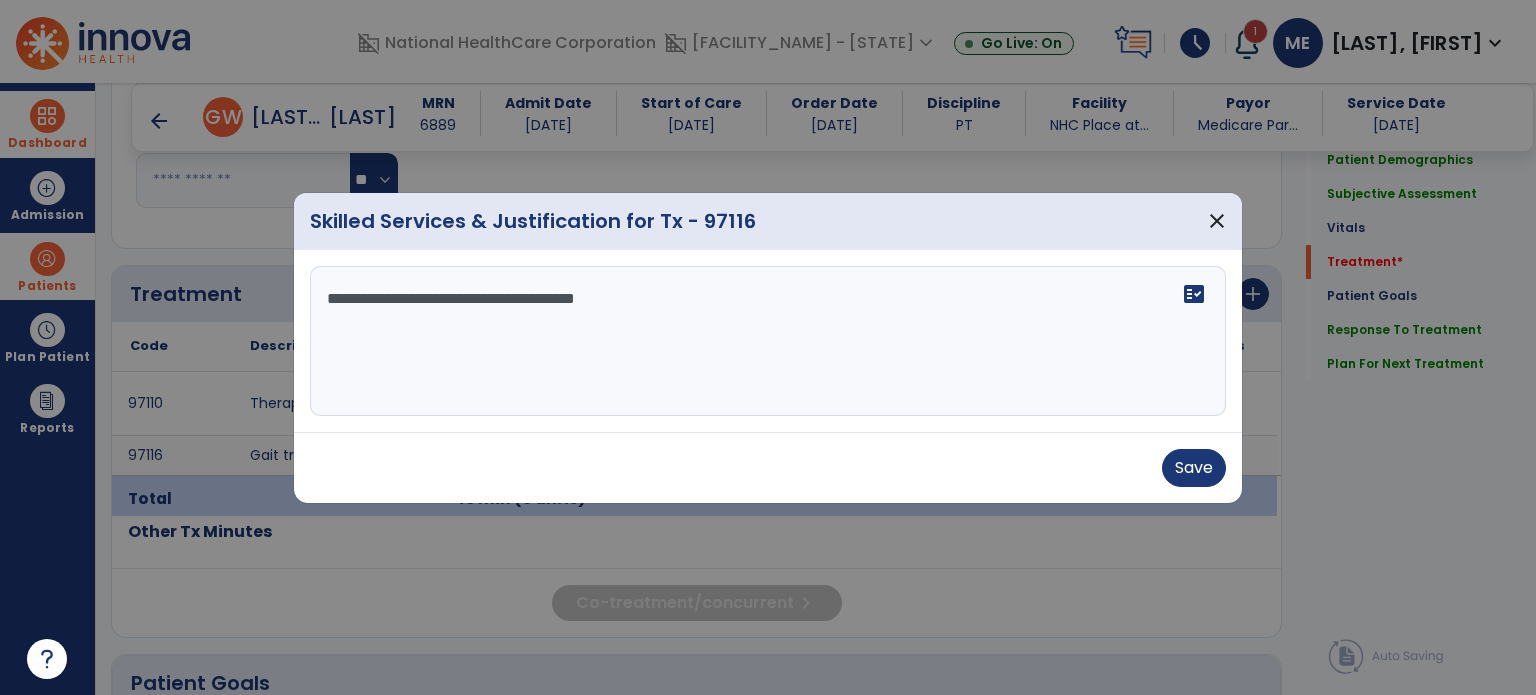 click on "**********" at bounding box center (768, 341) 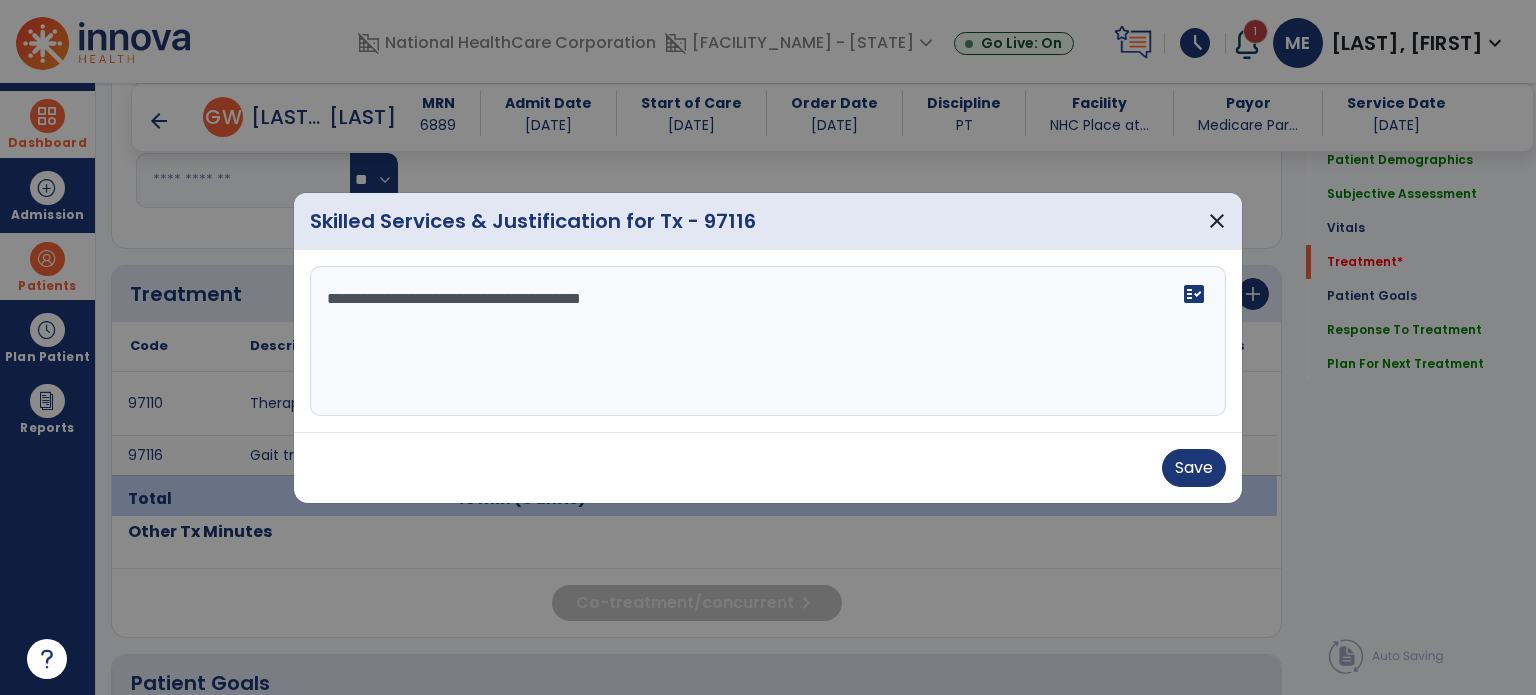 click on "**********" at bounding box center (768, 341) 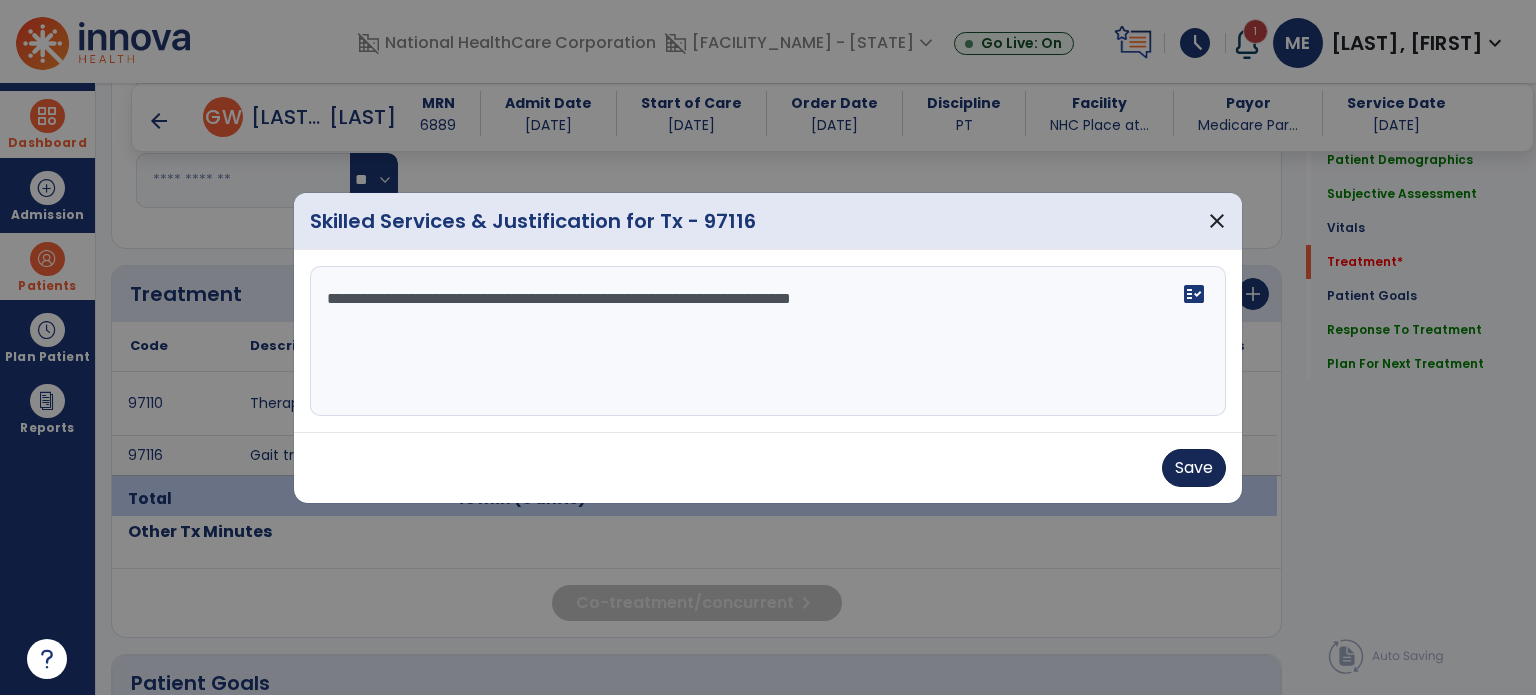 type on "**********" 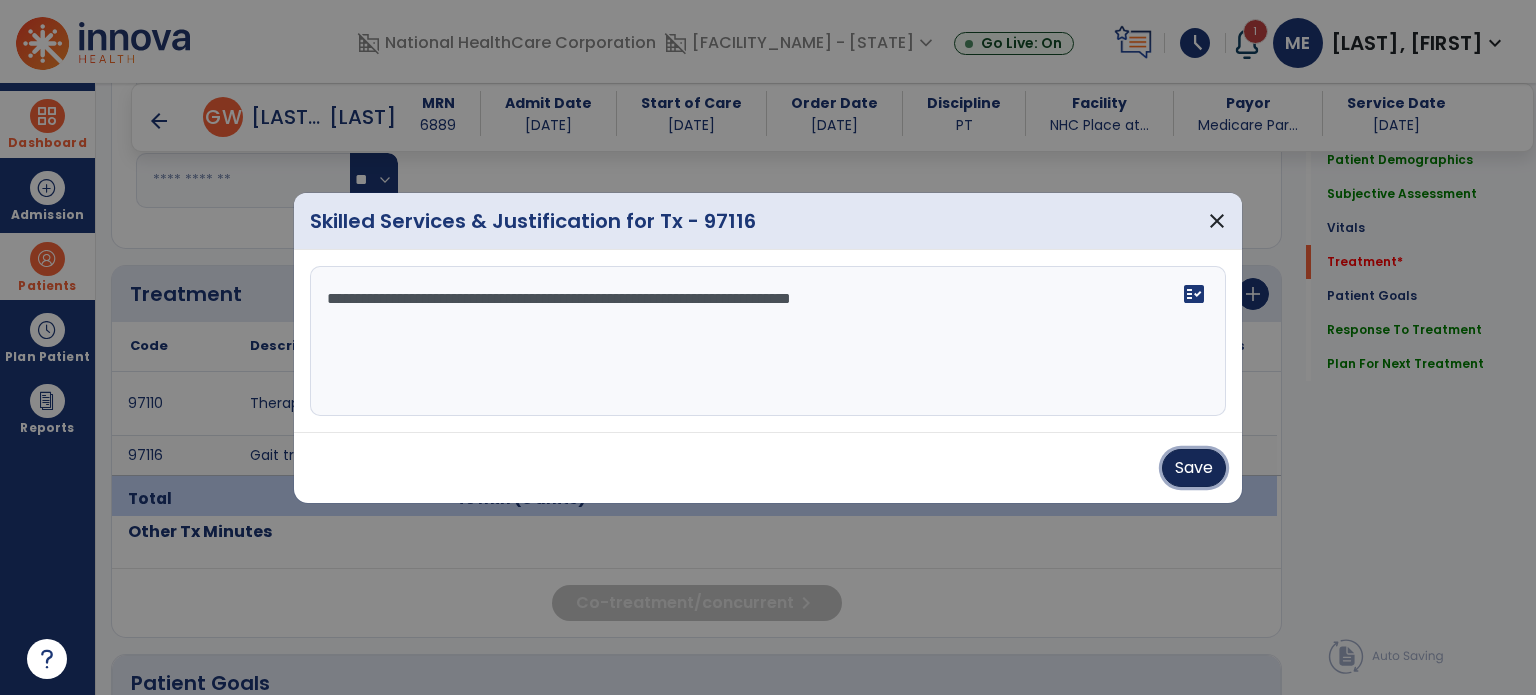 click on "Save" at bounding box center [1194, 468] 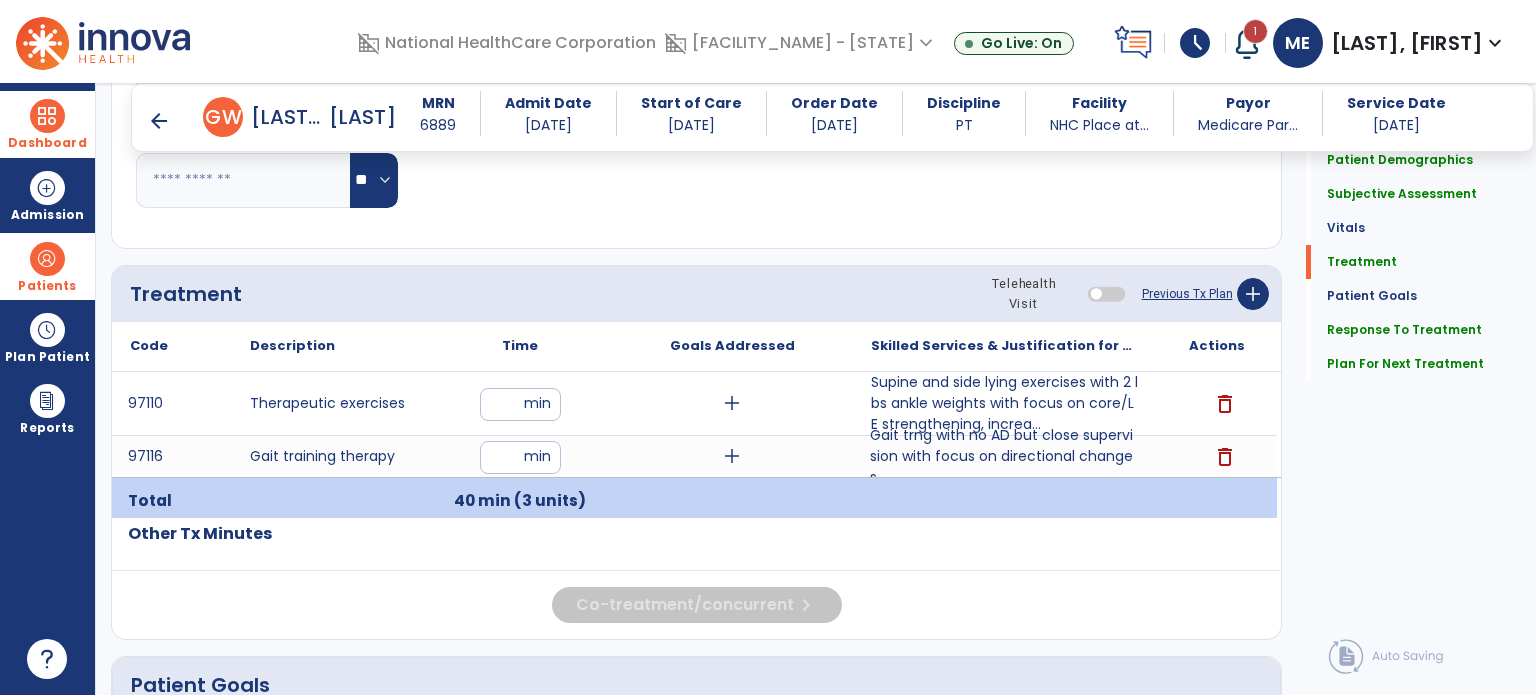 click at bounding box center [47, 259] 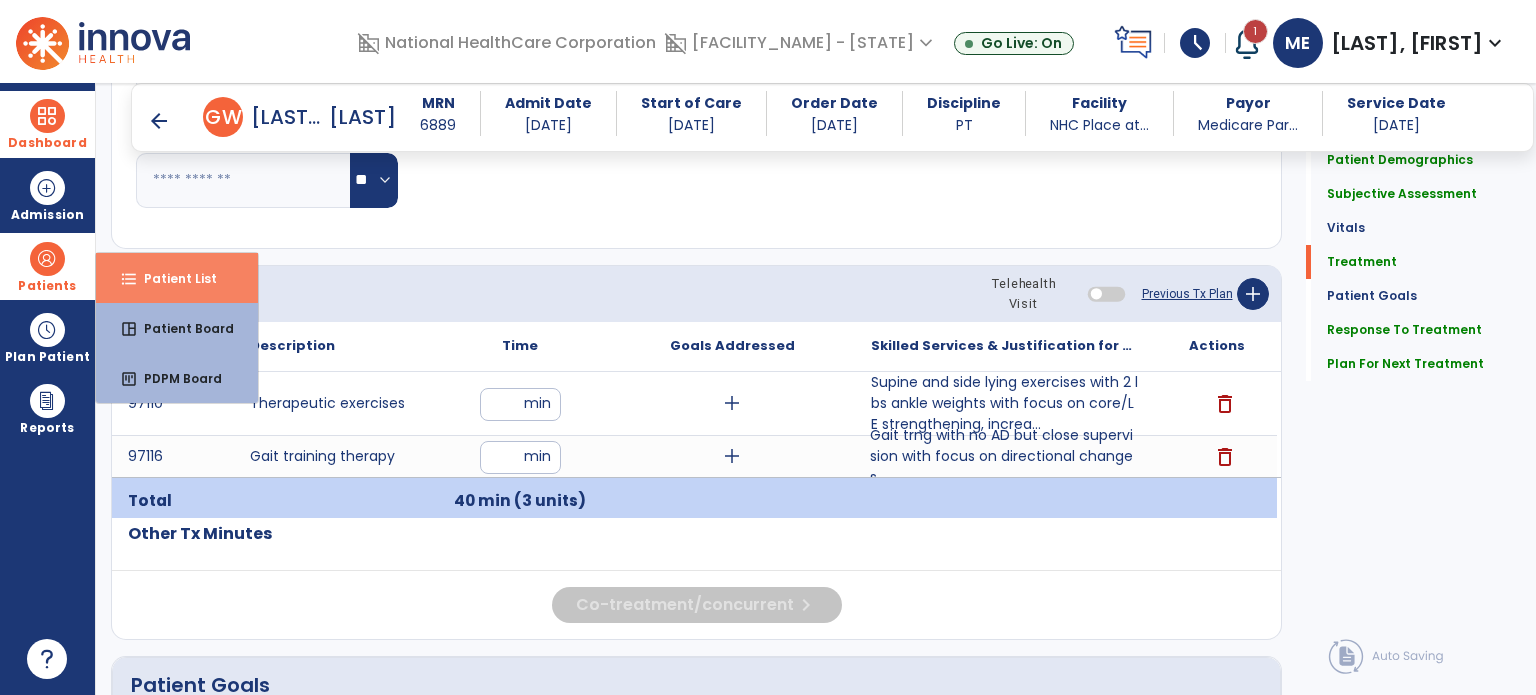 click on "format_list_bulleted  Patient List" at bounding box center [177, 278] 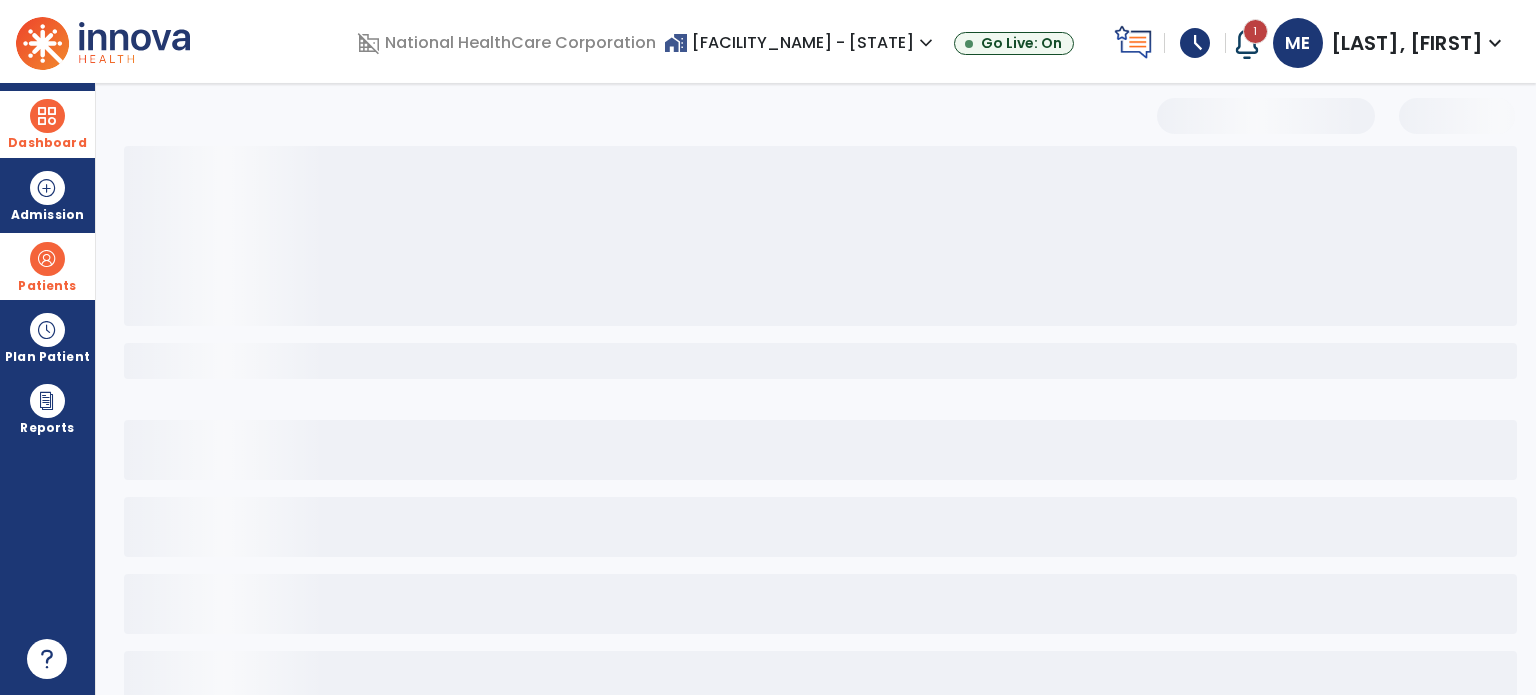 scroll, scrollTop: 46, scrollLeft: 0, axis: vertical 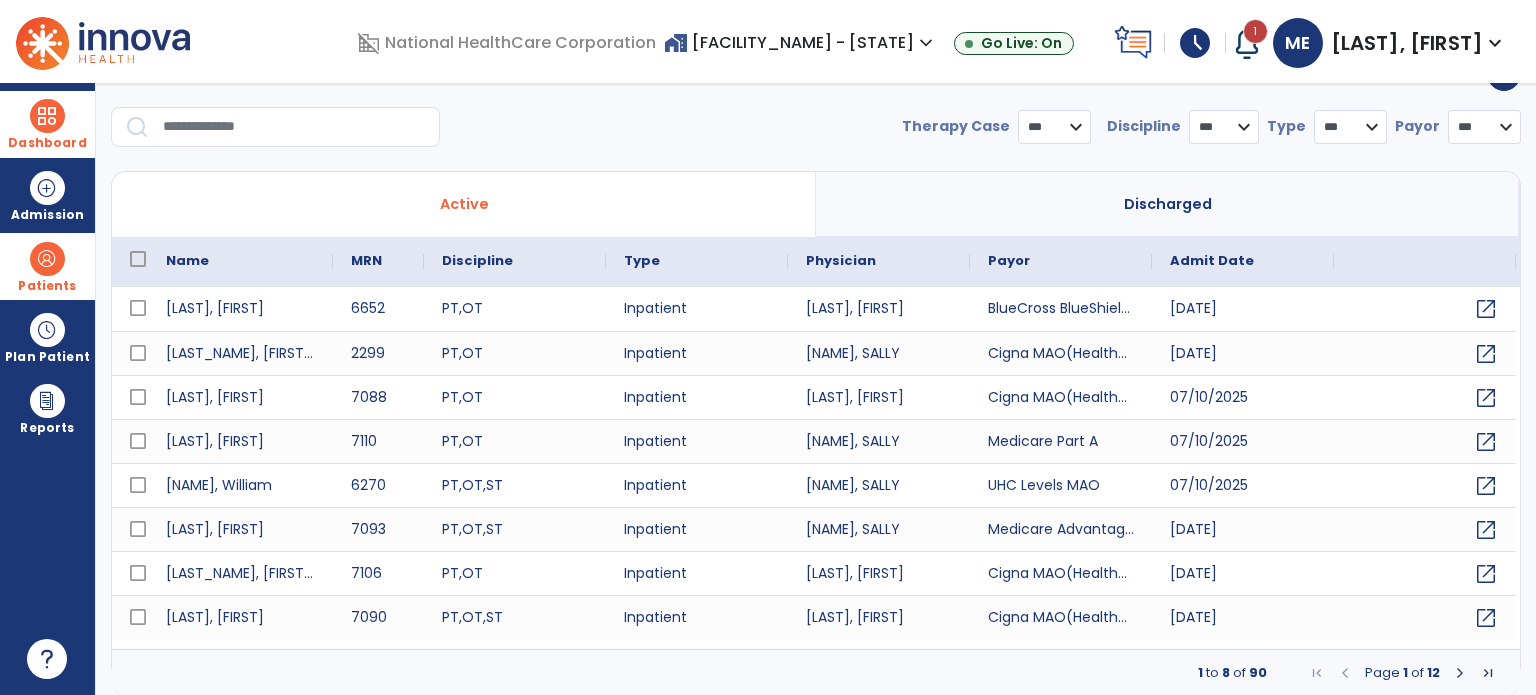 select on "***" 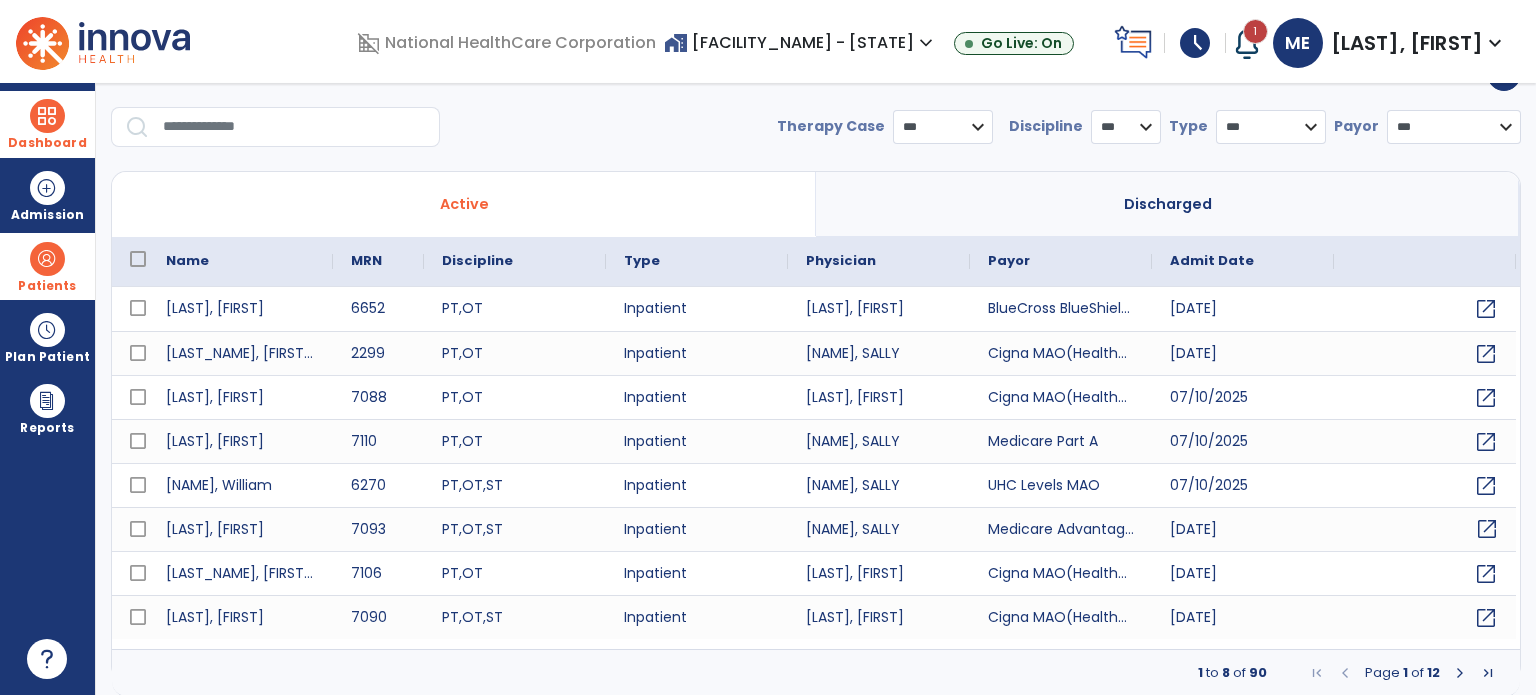 click on "open_in_new" at bounding box center (1487, 529) 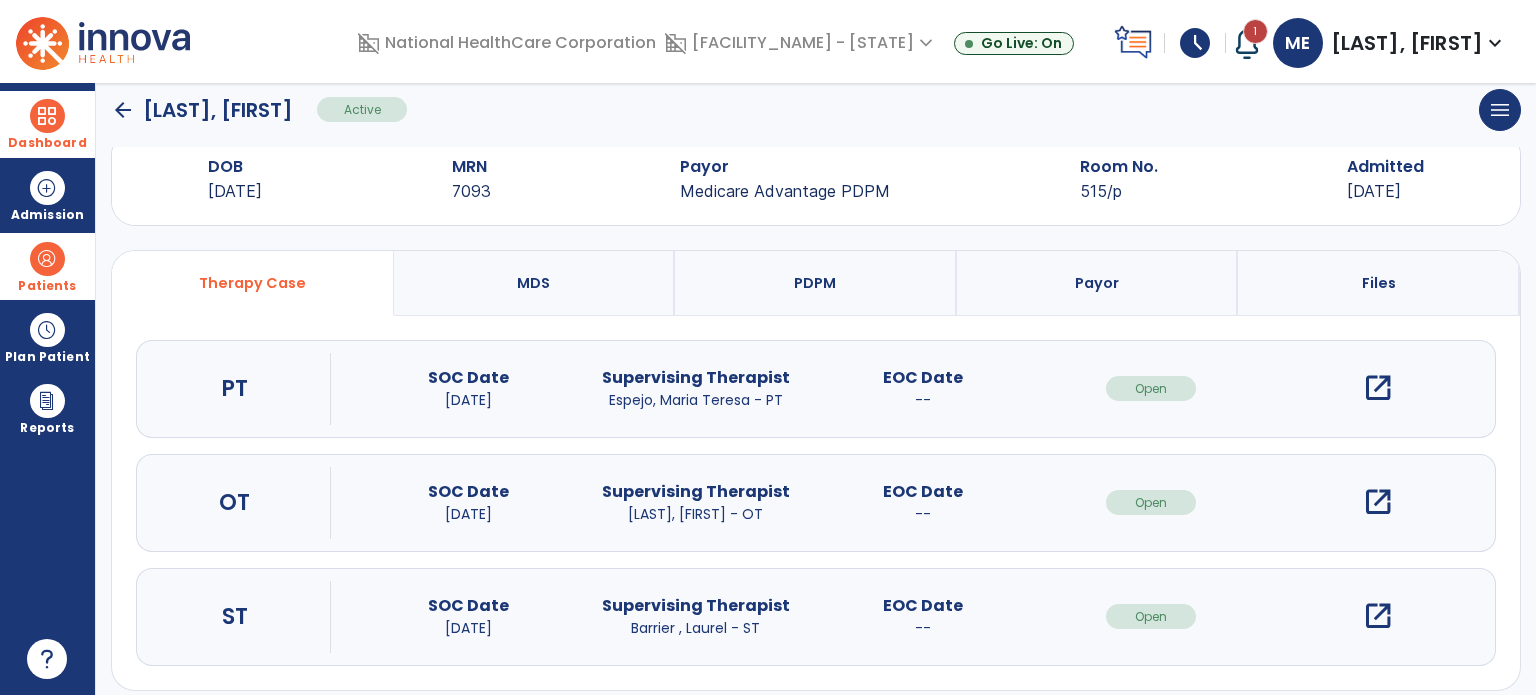 click on "open_in_new" at bounding box center [1378, 388] 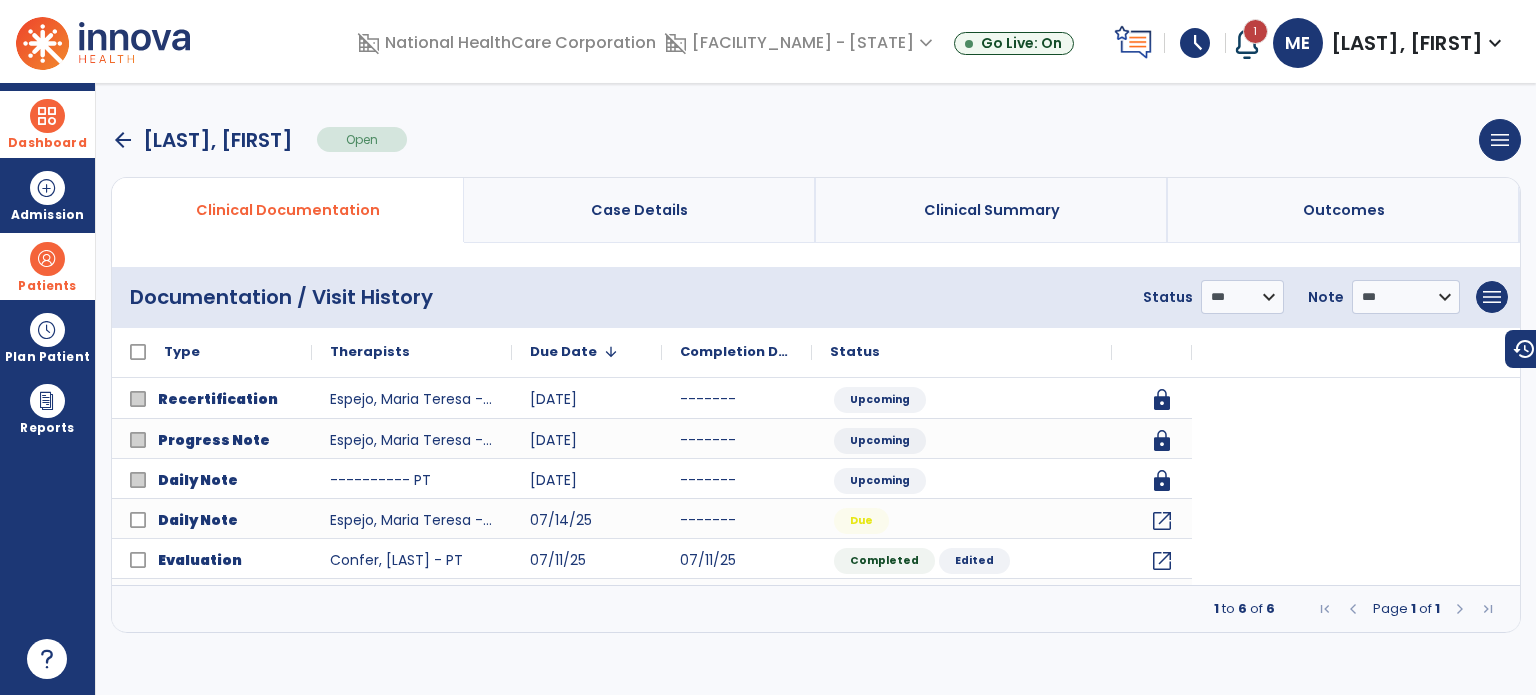 scroll, scrollTop: 0, scrollLeft: 0, axis: both 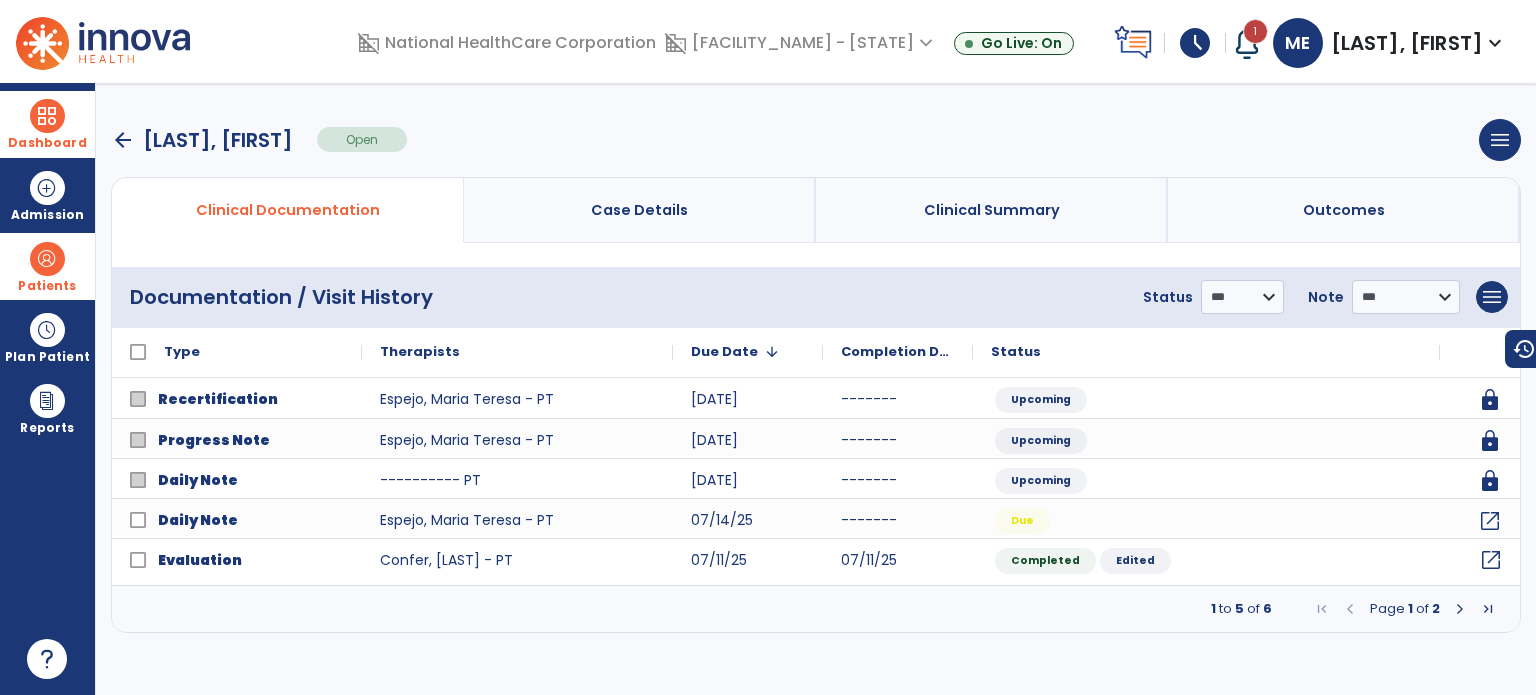 click on "open_in_new" 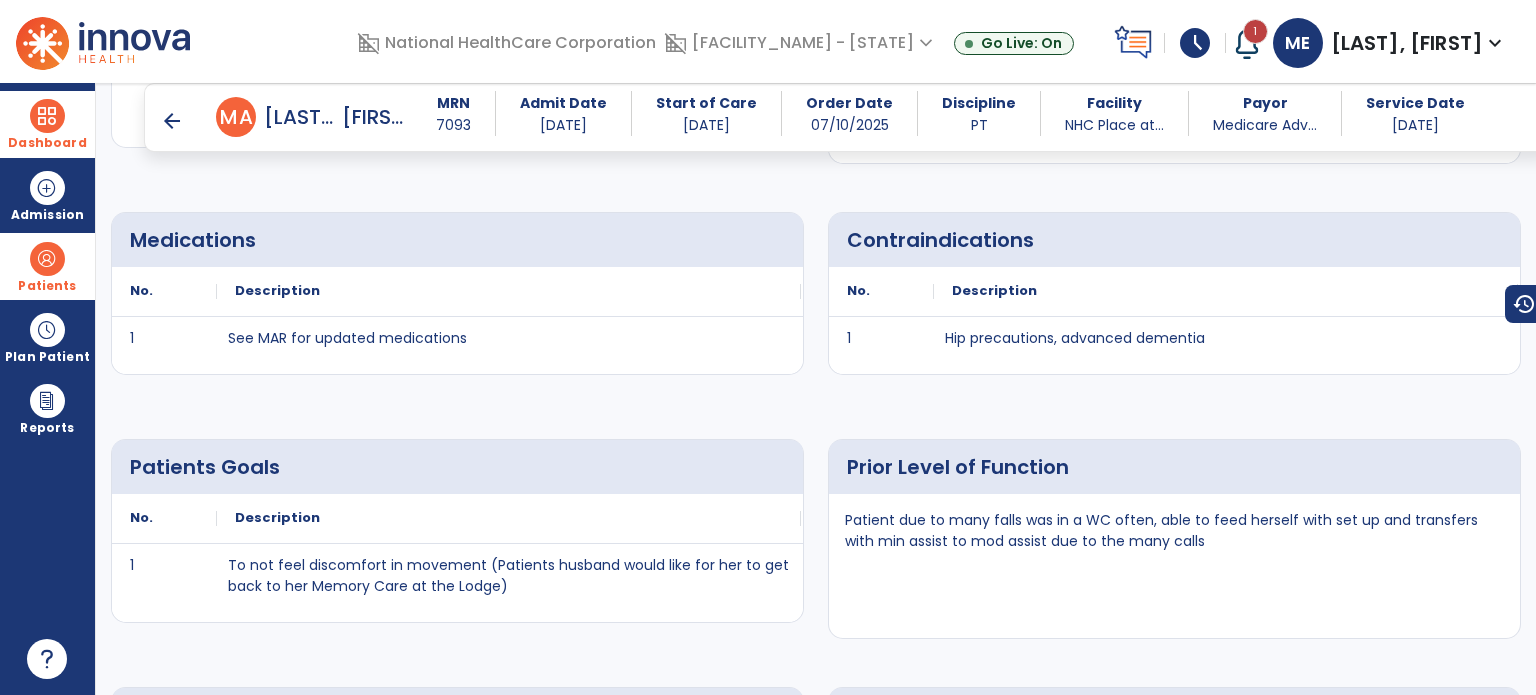 scroll, scrollTop: 1446, scrollLeft: 0, axis: vertical 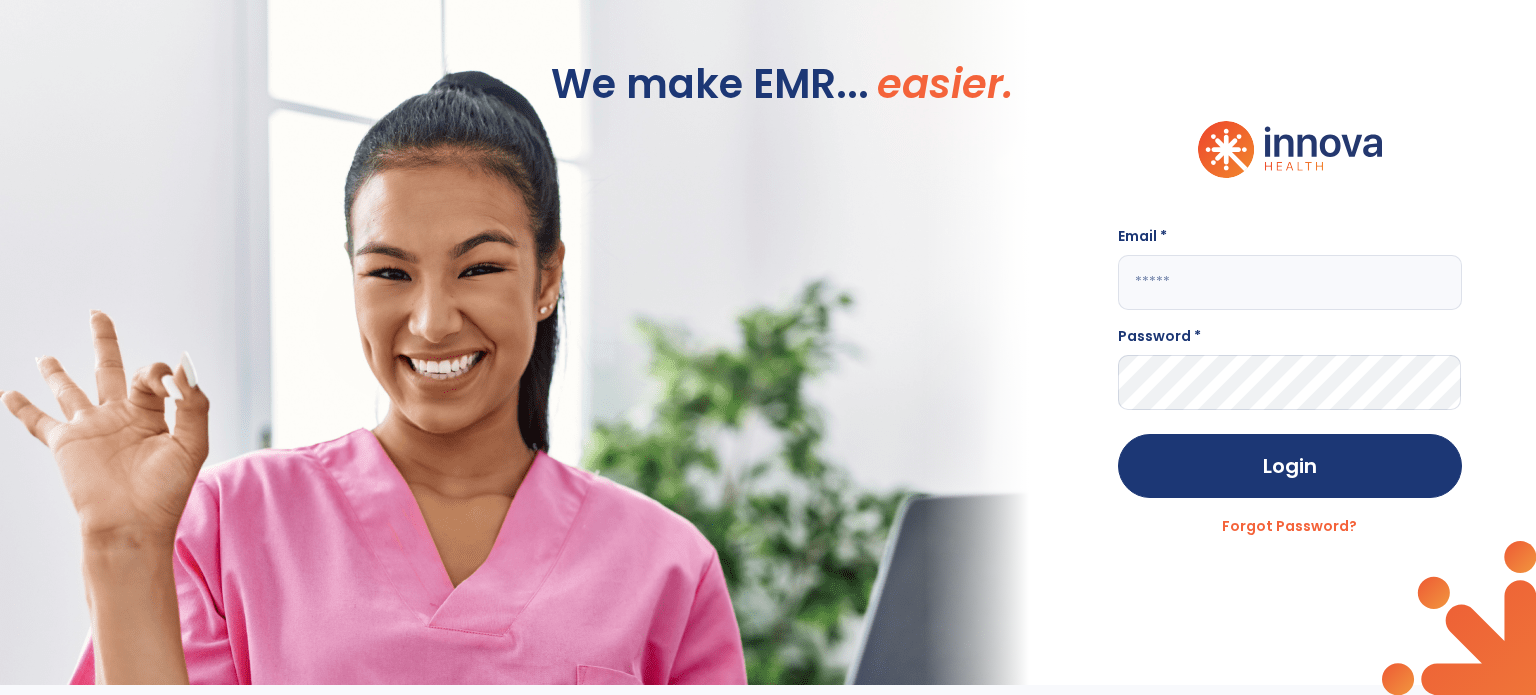 click 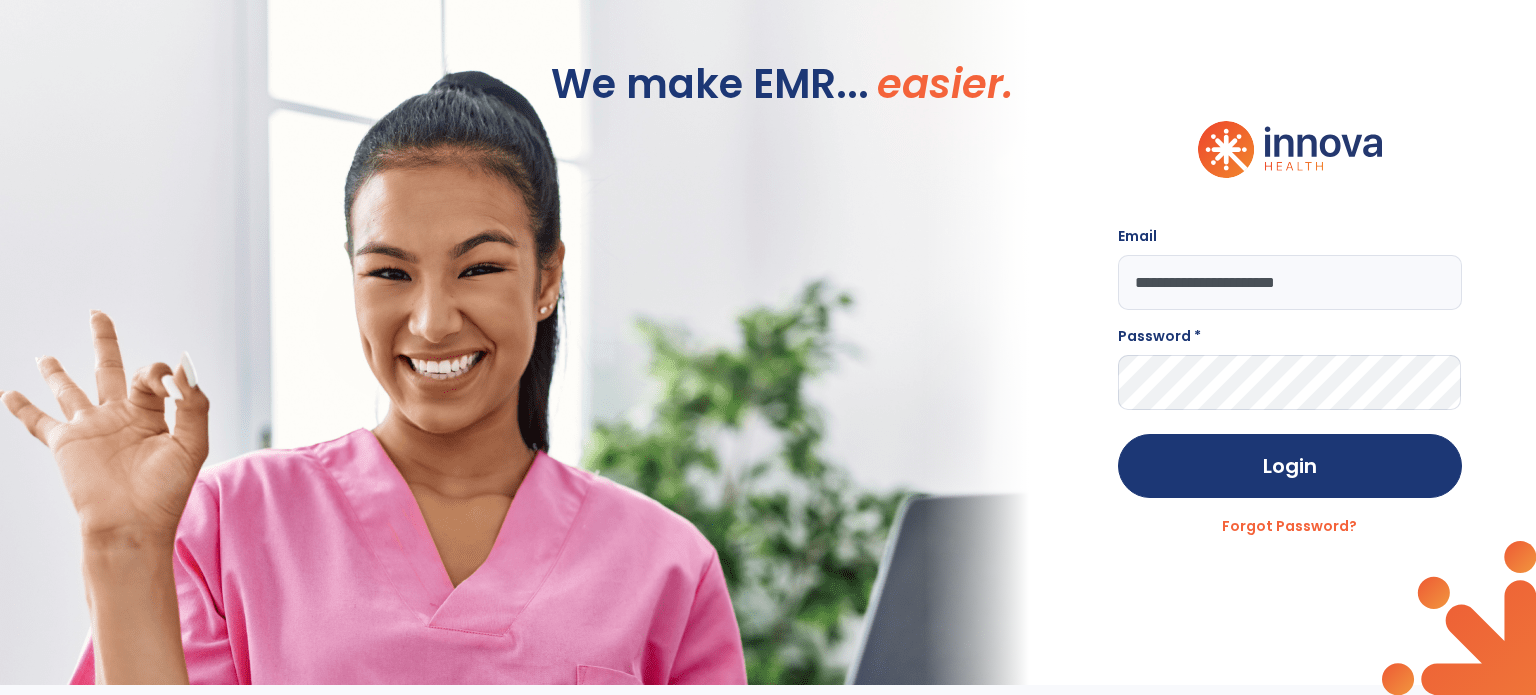 type on "**********" 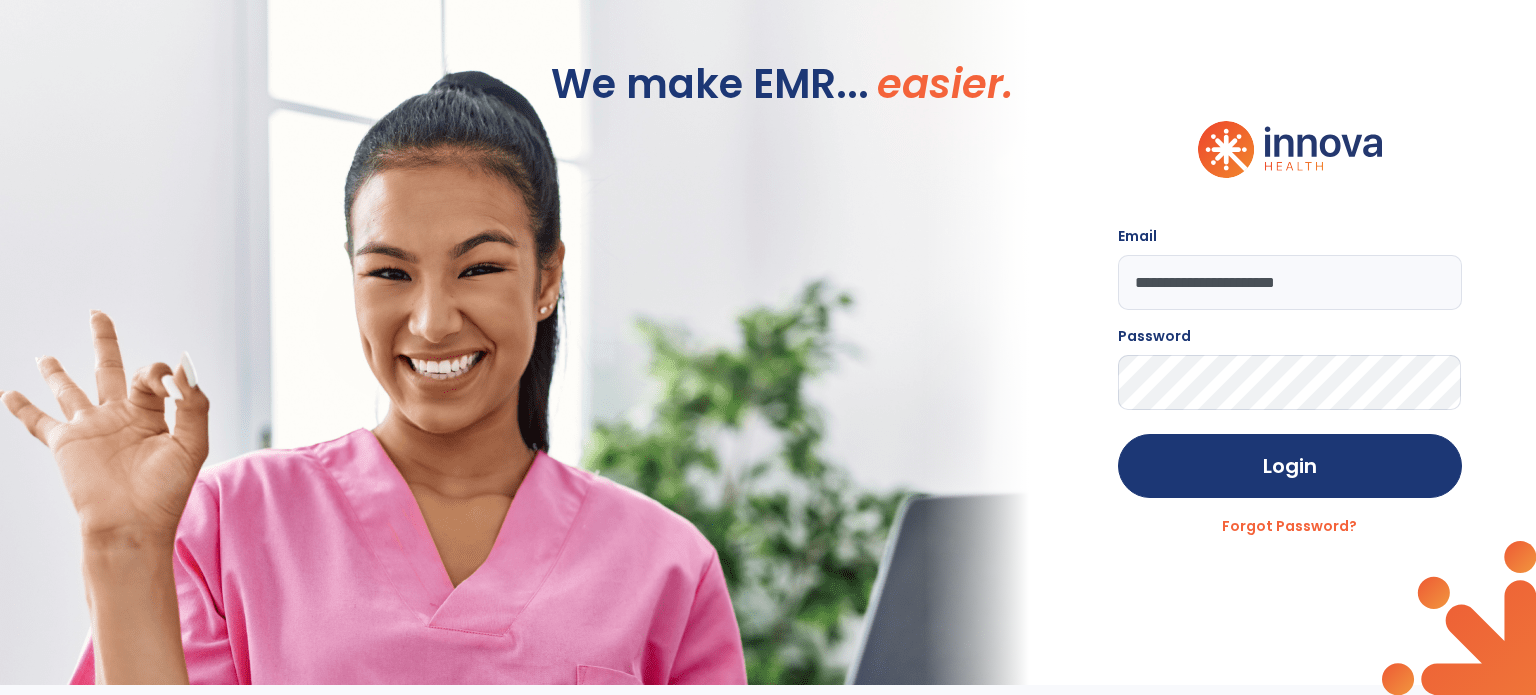 click on "Login" 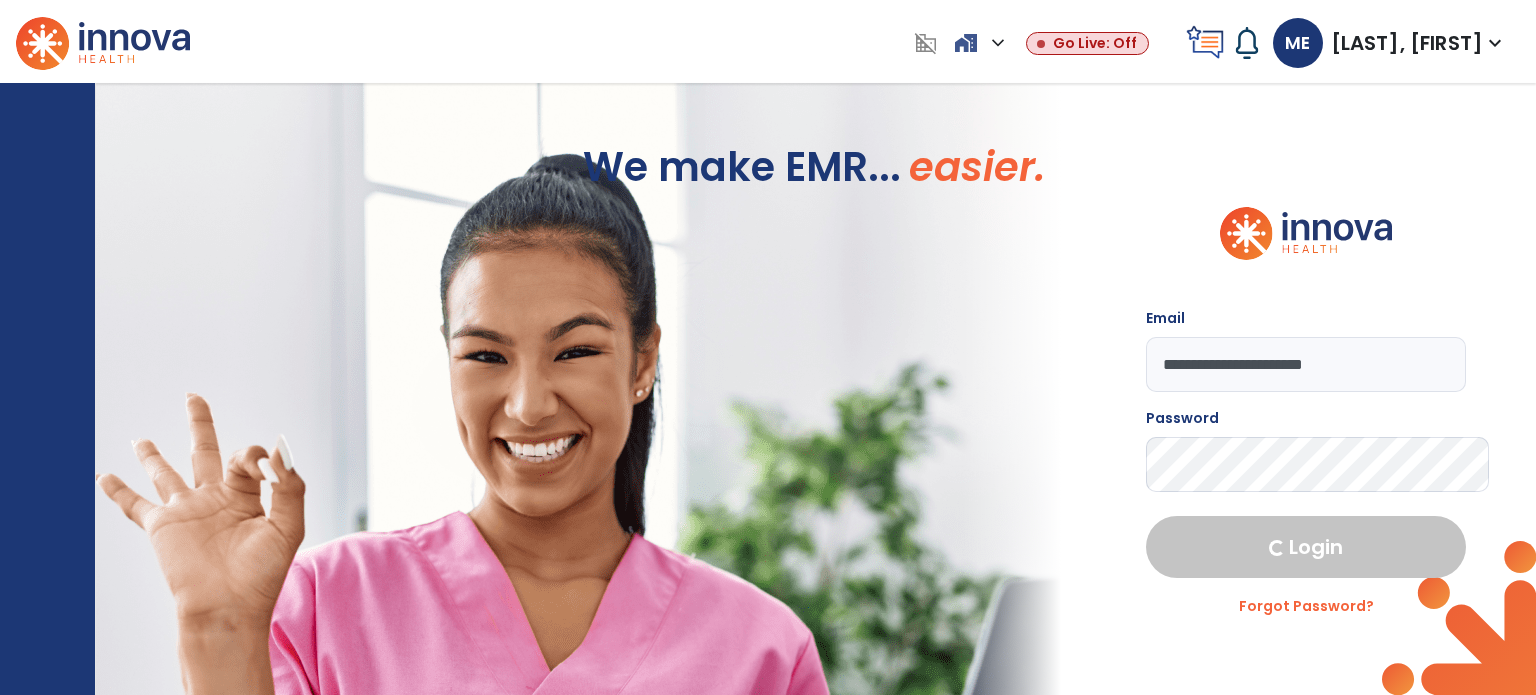 select on "****" 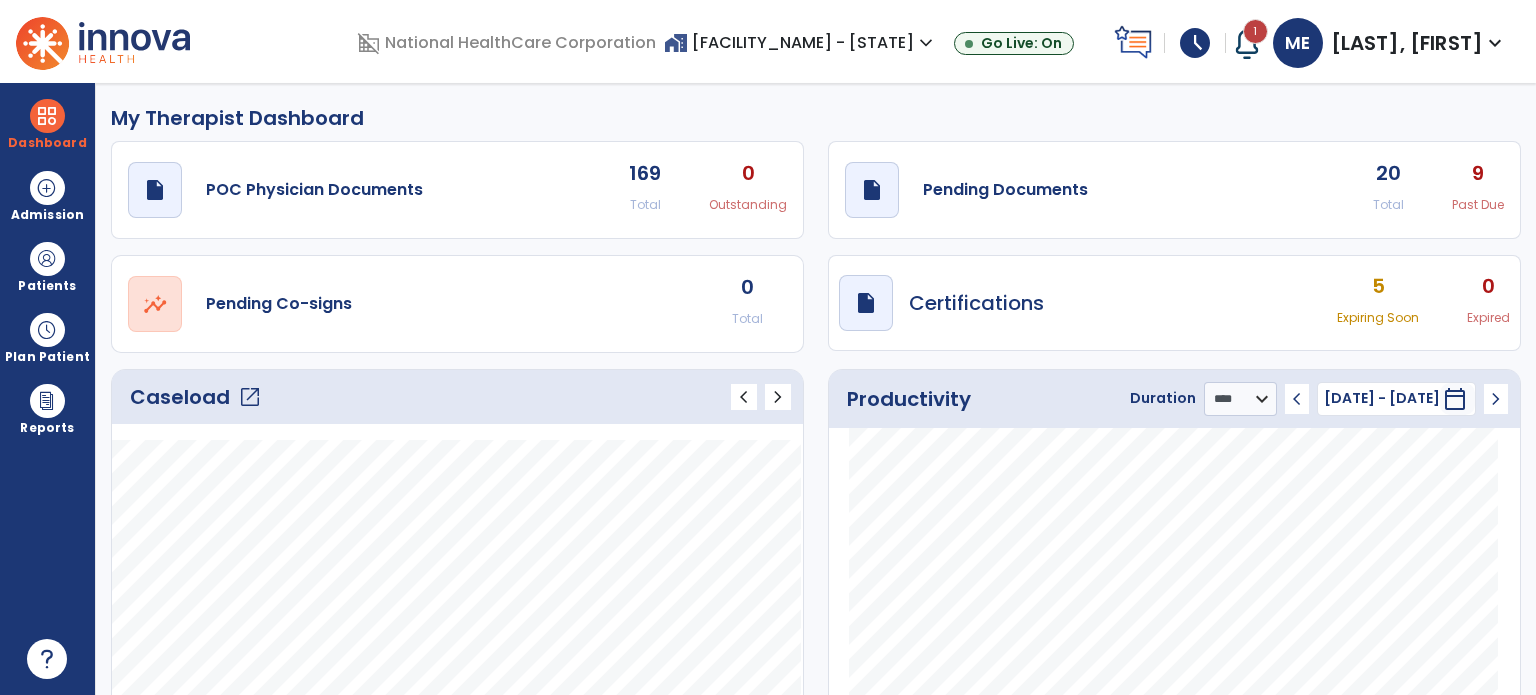 click on "open_in_new" 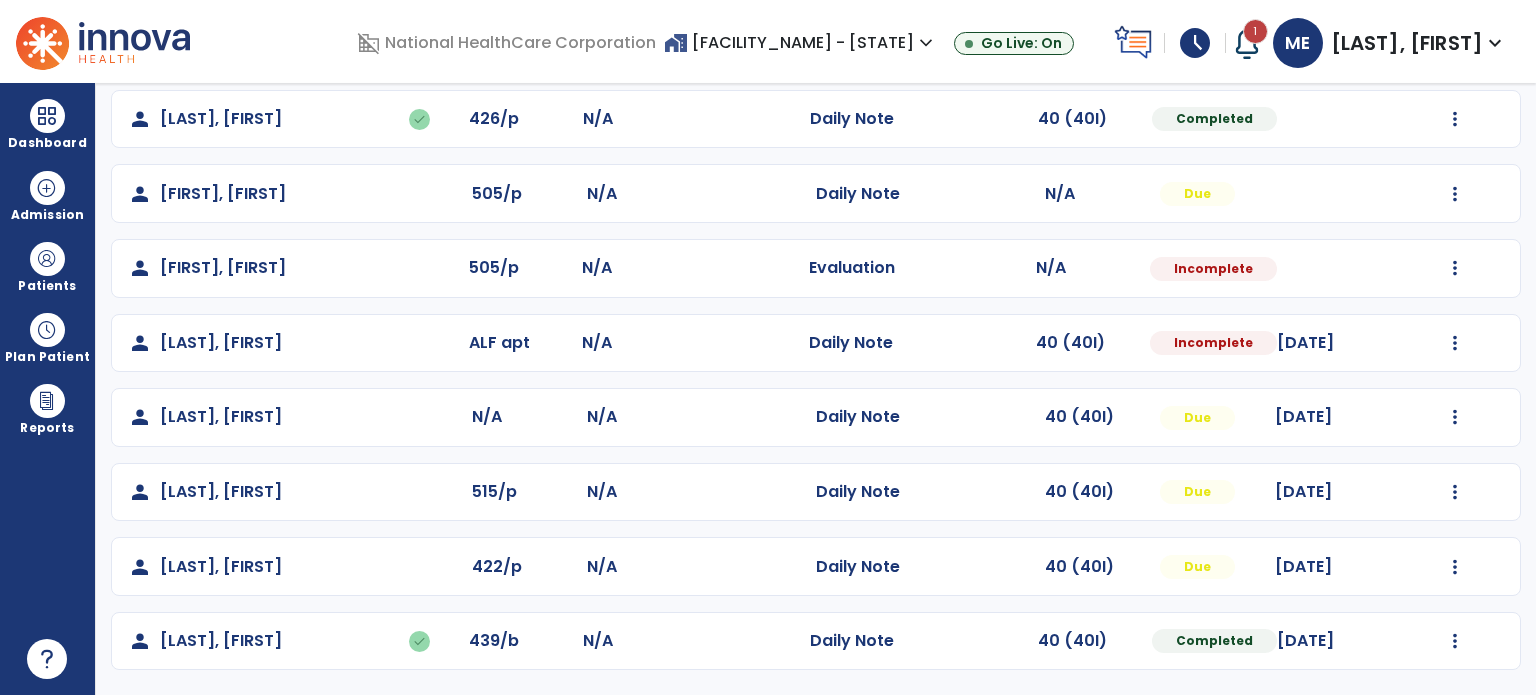 scroll, scrollTop: 391, scrollLeft: 0, axis: vertical 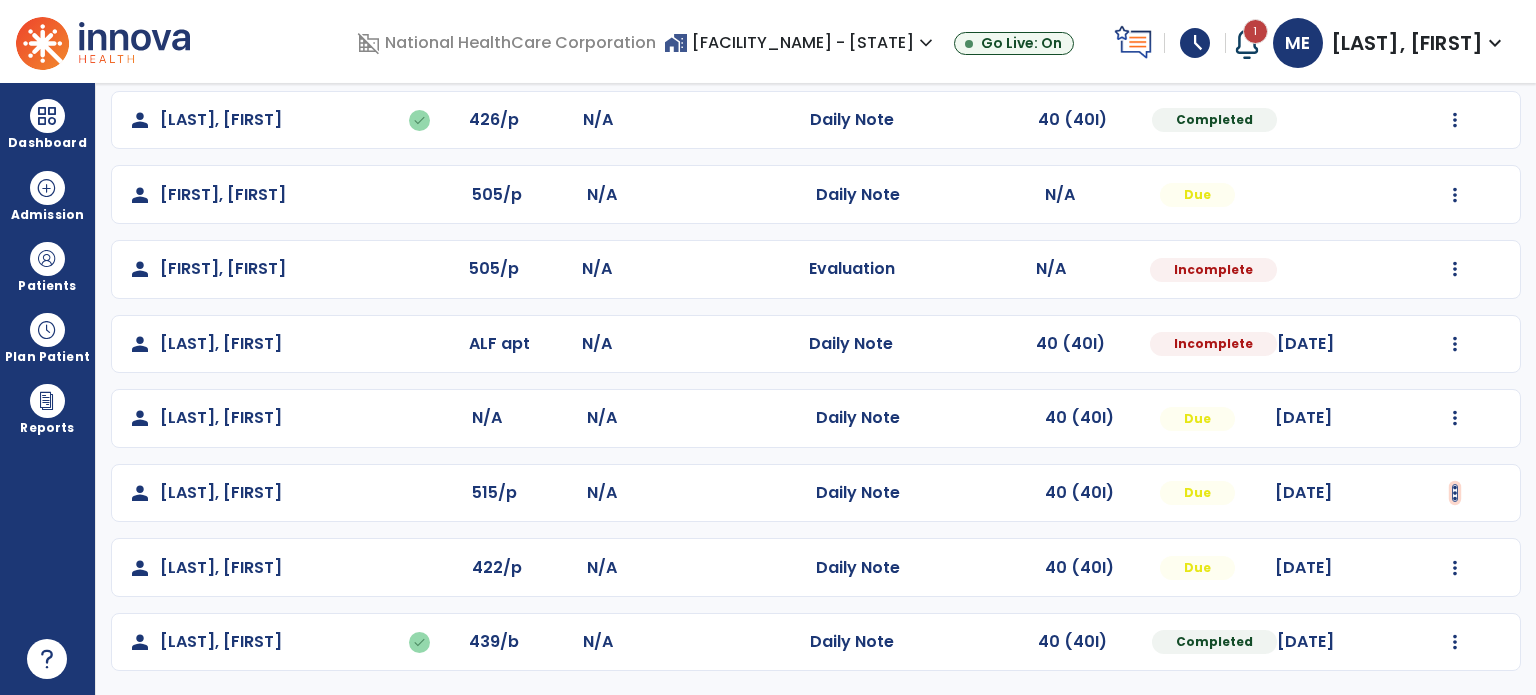 click at bounding box center [1455, -103] 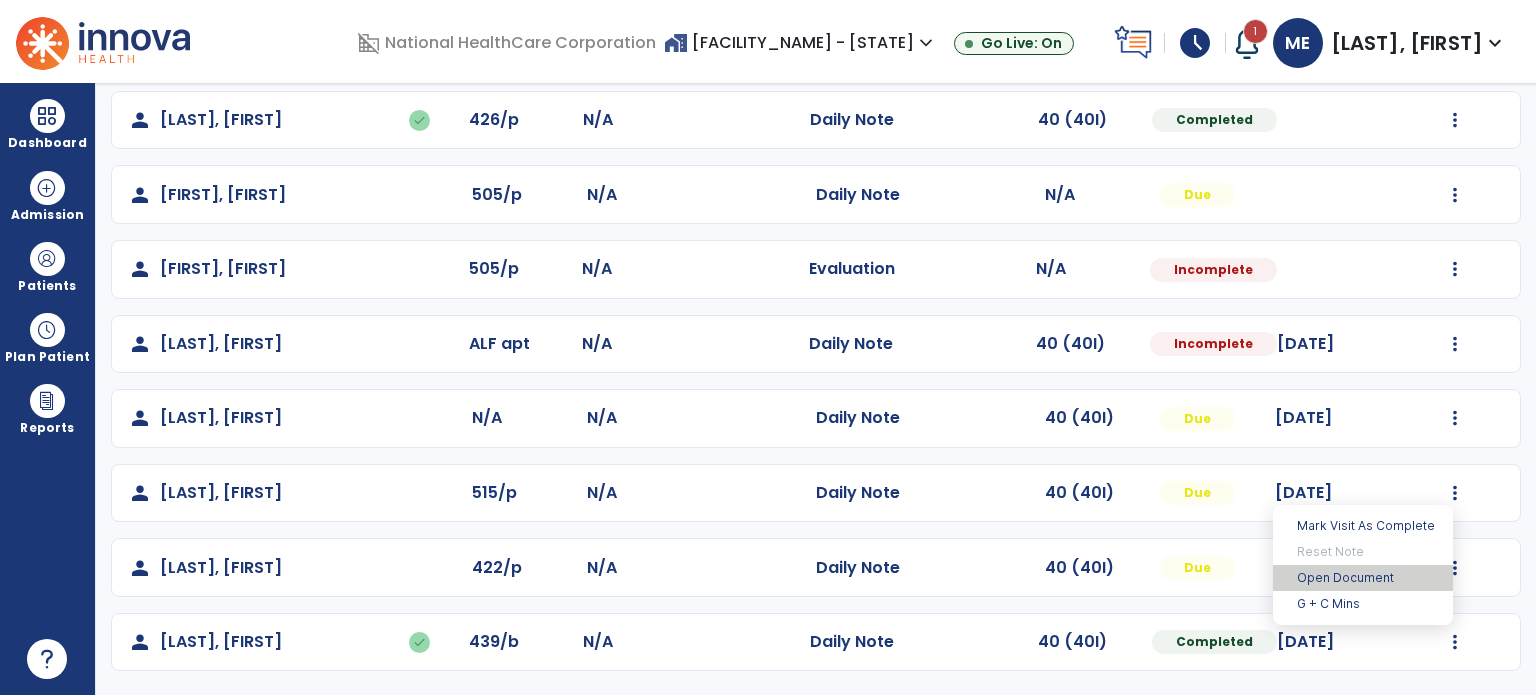 click on "Open Document" at bounding box center [1363, 578] 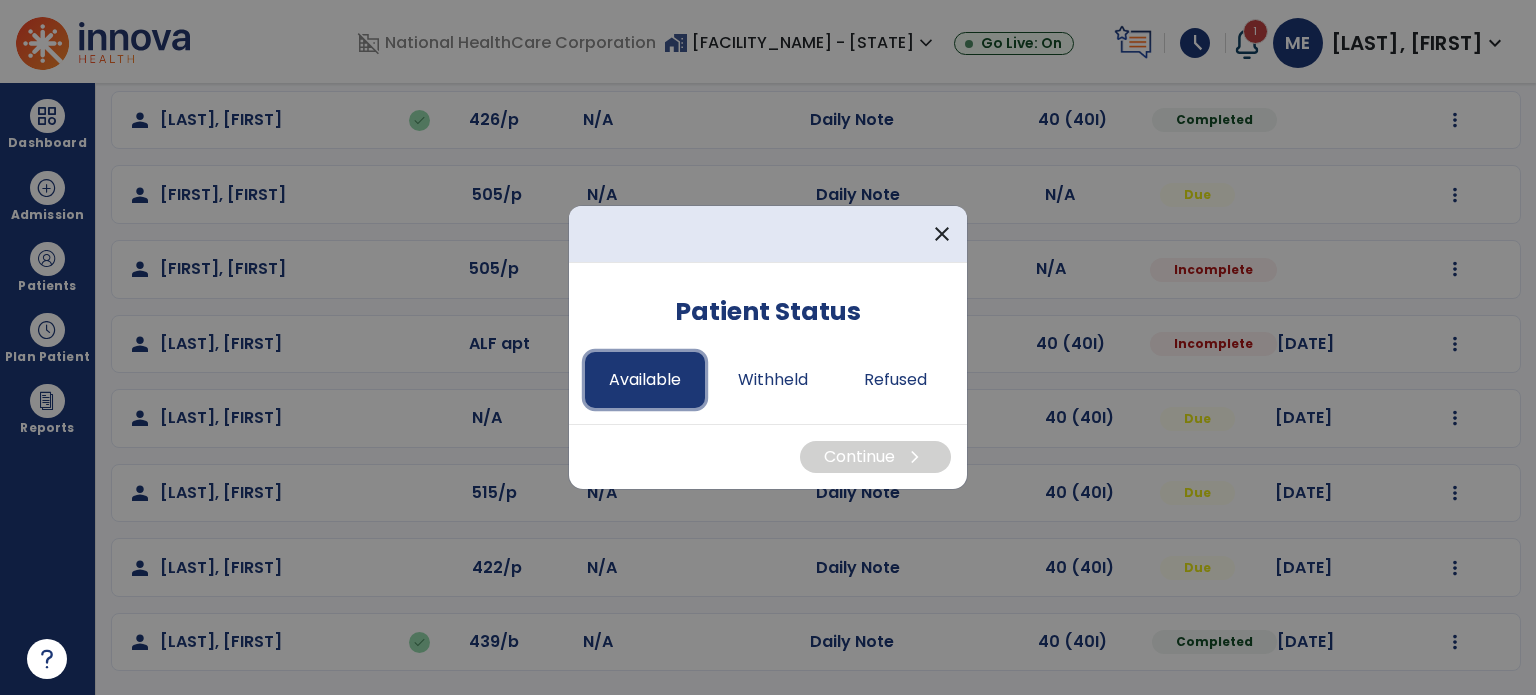 click on "Available" at bounding box center (645, 380) 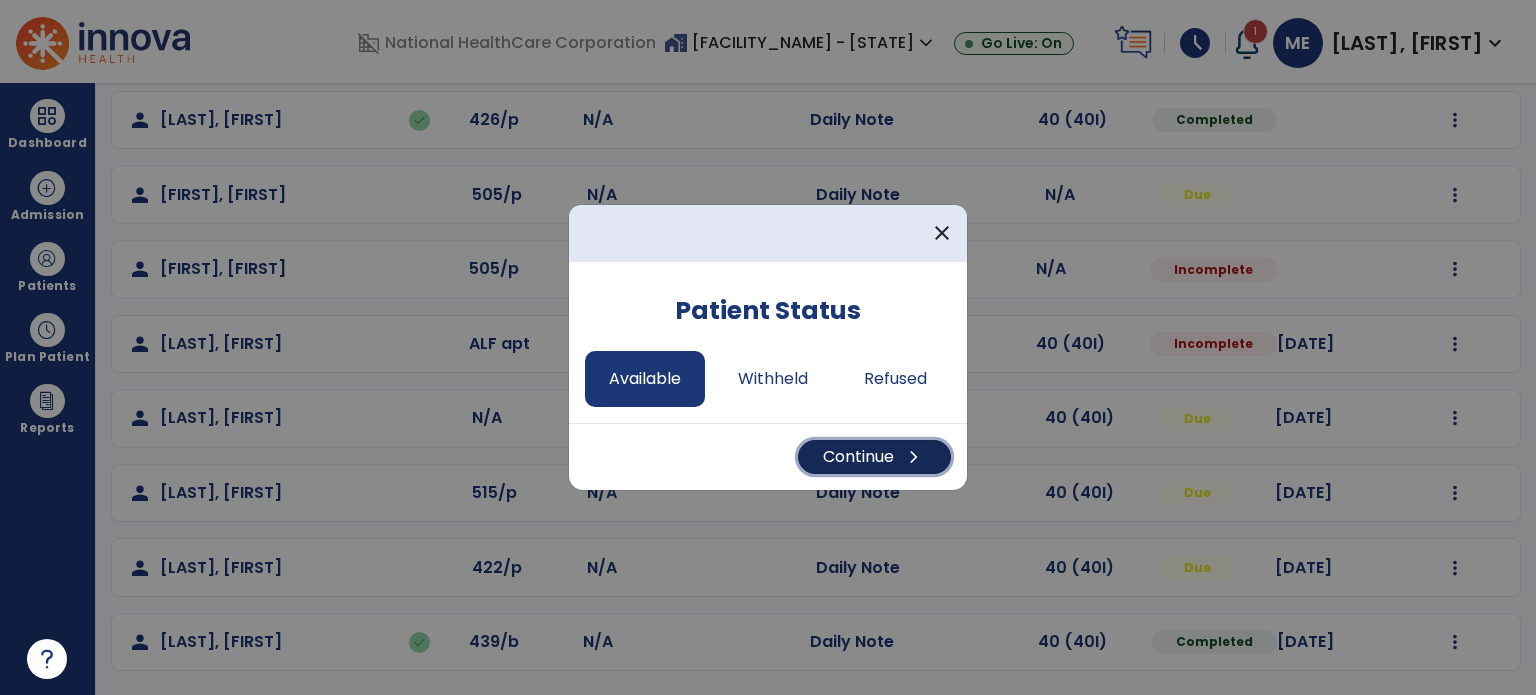 click on "Continue   chevron_right" at bounding box center [874, 457] 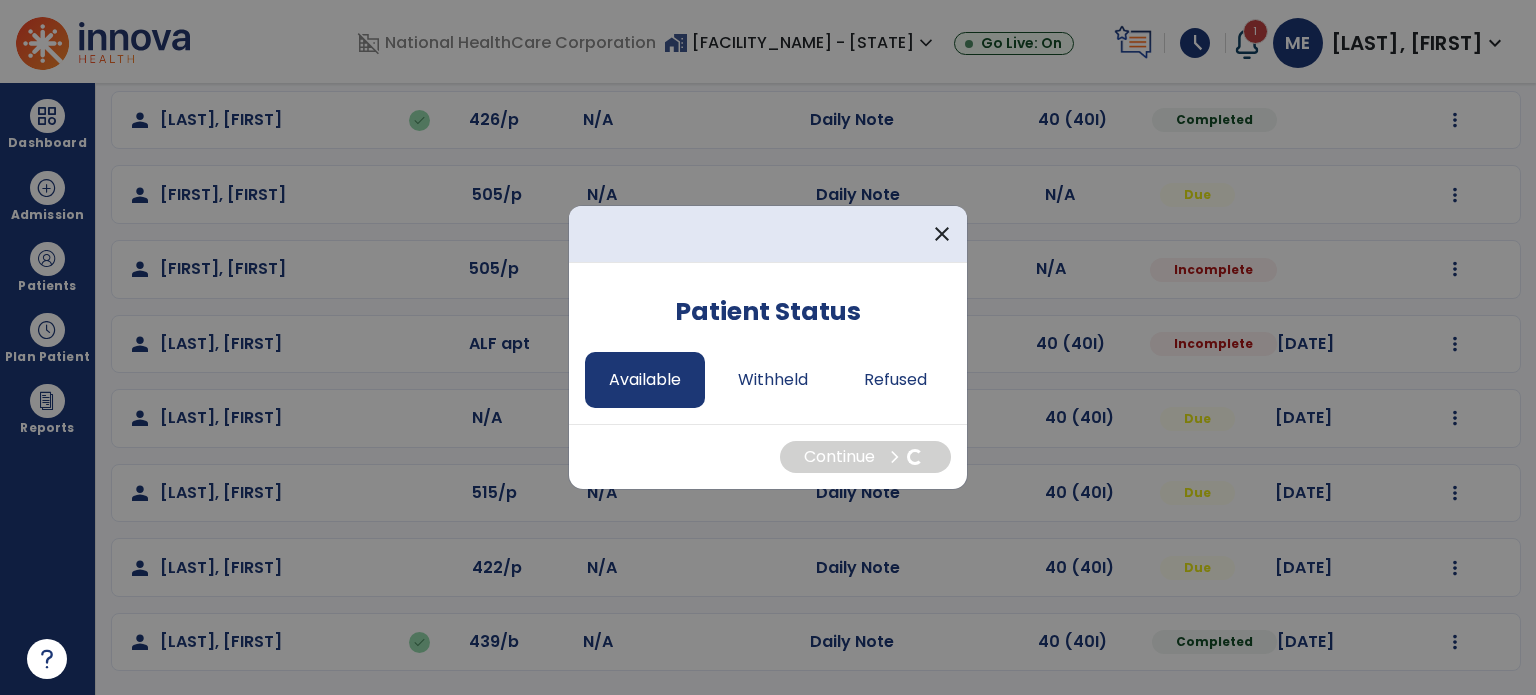 select on "*" 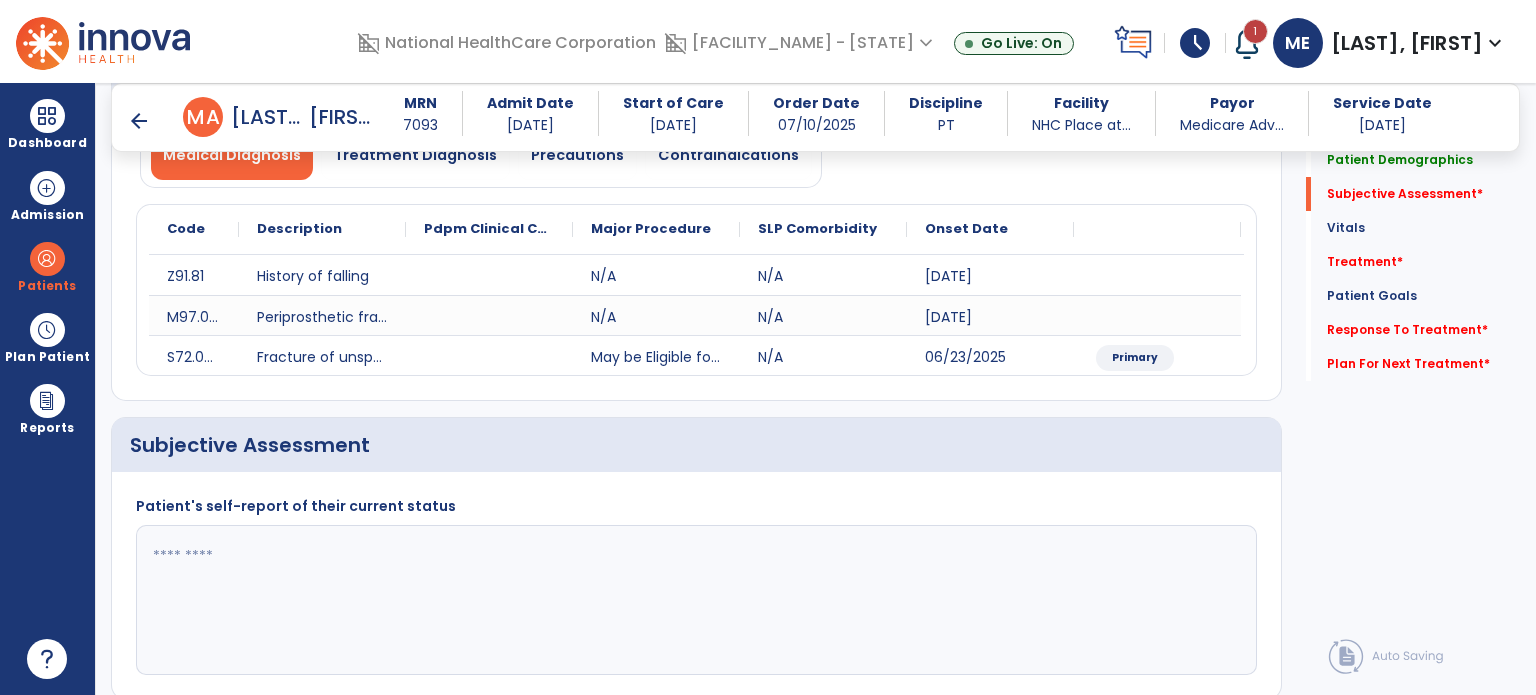 scroll, scrollTop: 0, scrollLeft: 0, axis: both 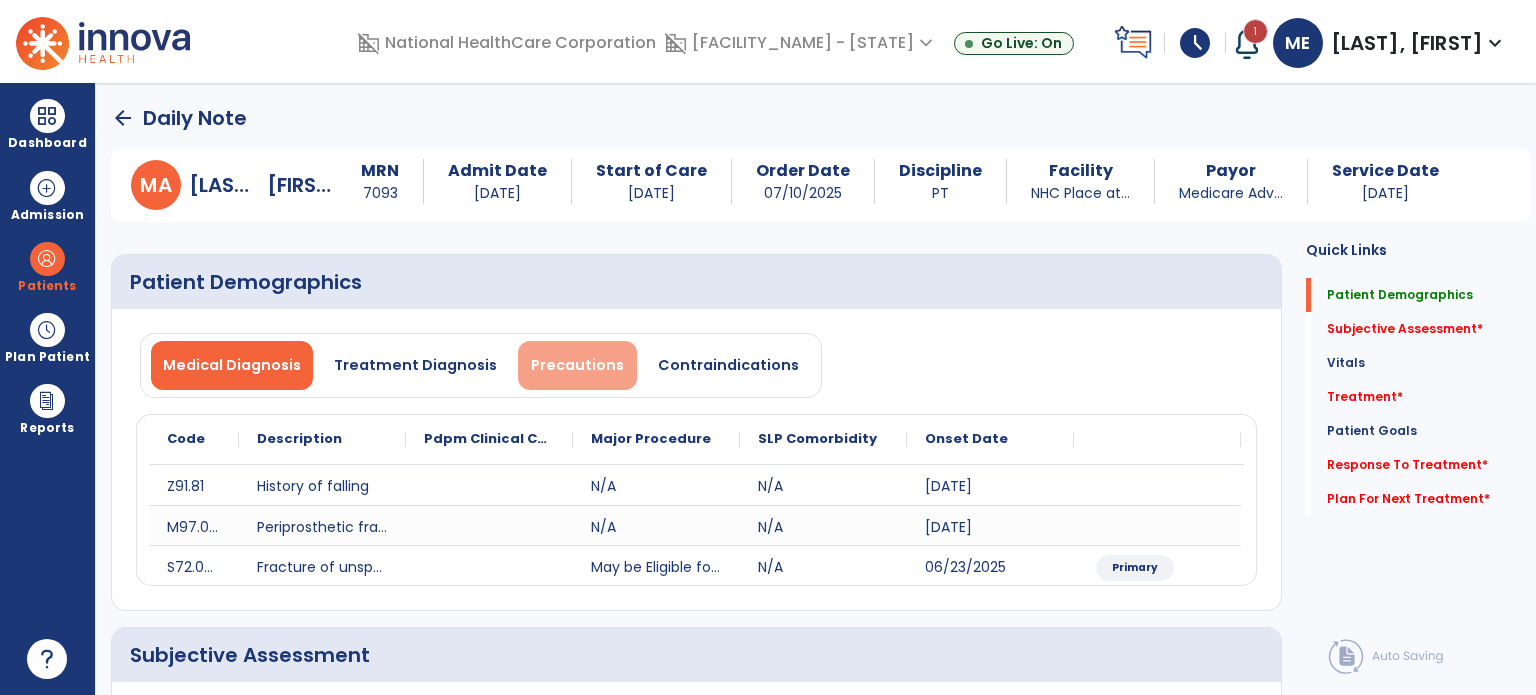 click on "Precautions" at bounding box center [577, 365] 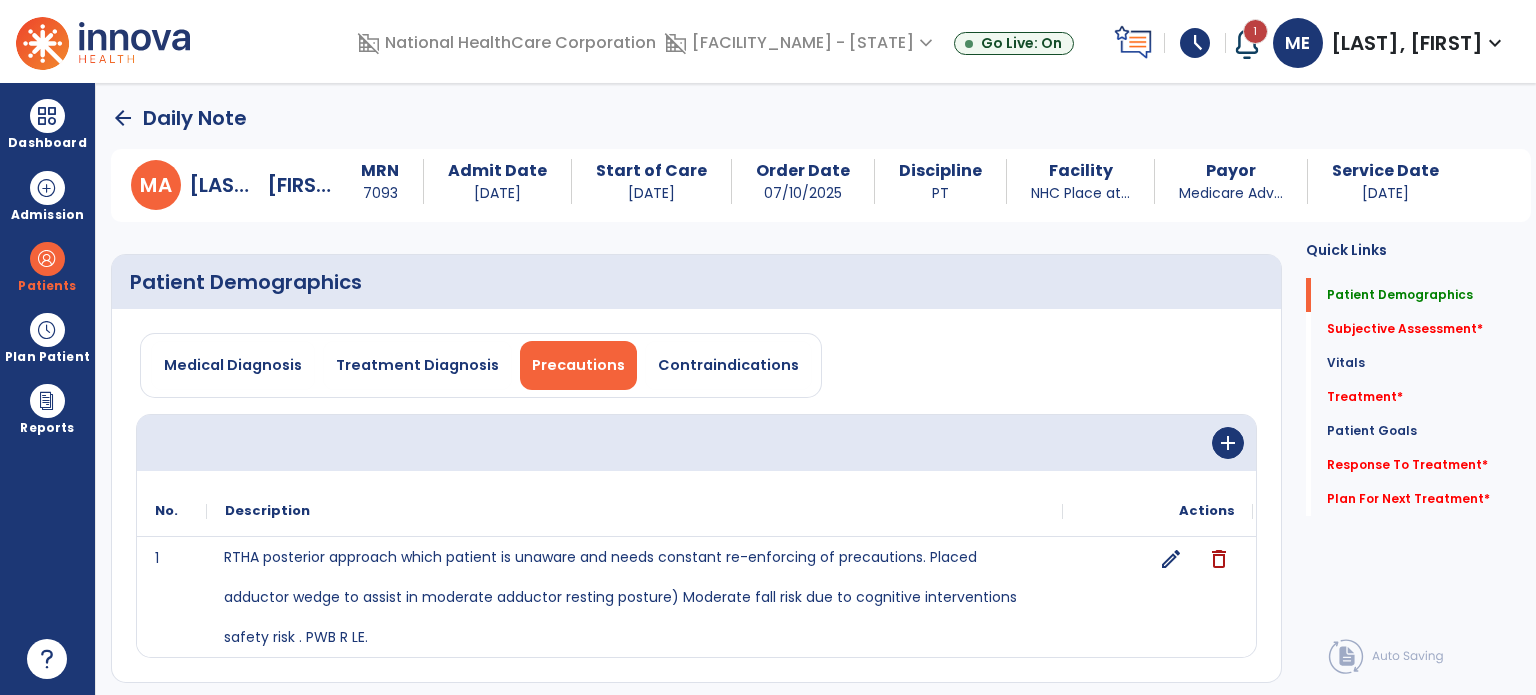 click on "RTHA posterior approach which patient is unaware and needs constant re-enforcing of precautions. Placed adductor wedge to assist in moderate adductor resting posture)   Moderate fall risk due to cognitive interventions   safety risk . PWB R LE." 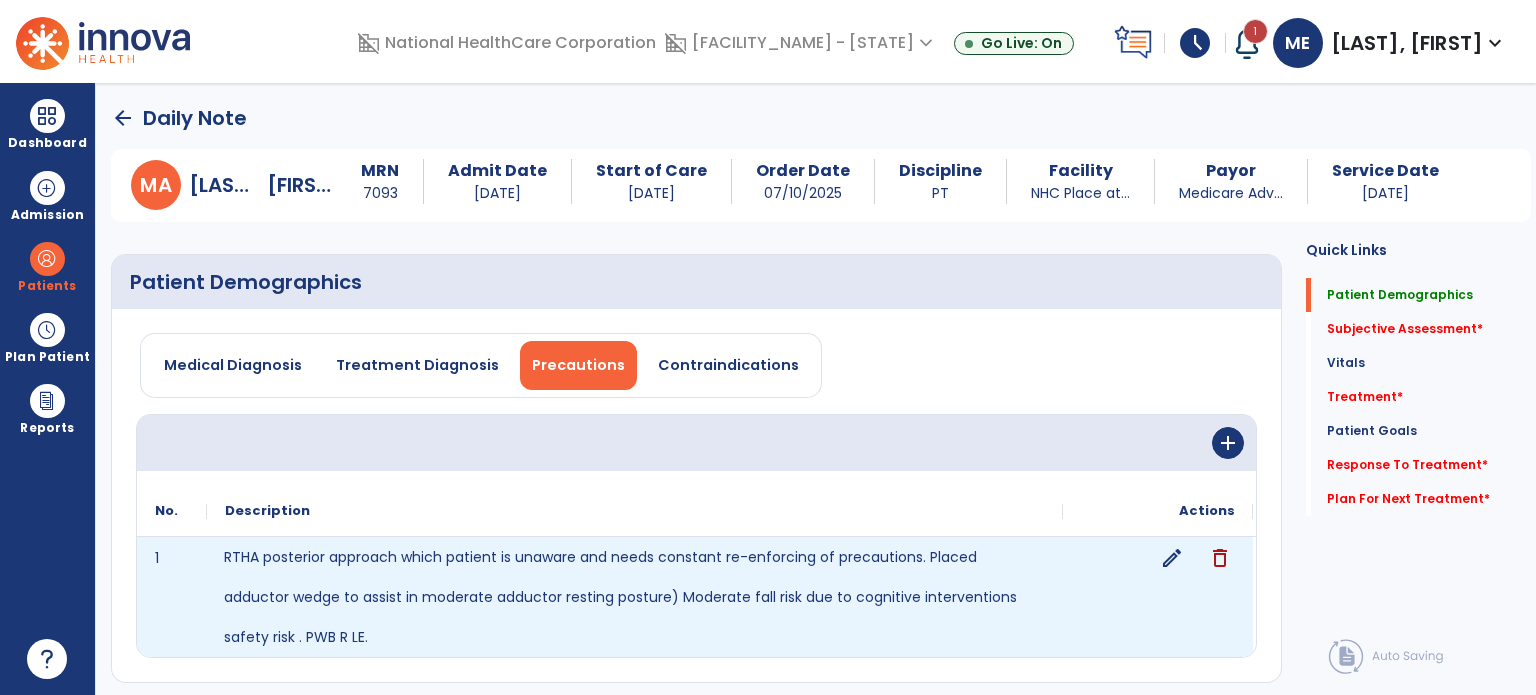 click on "edit" 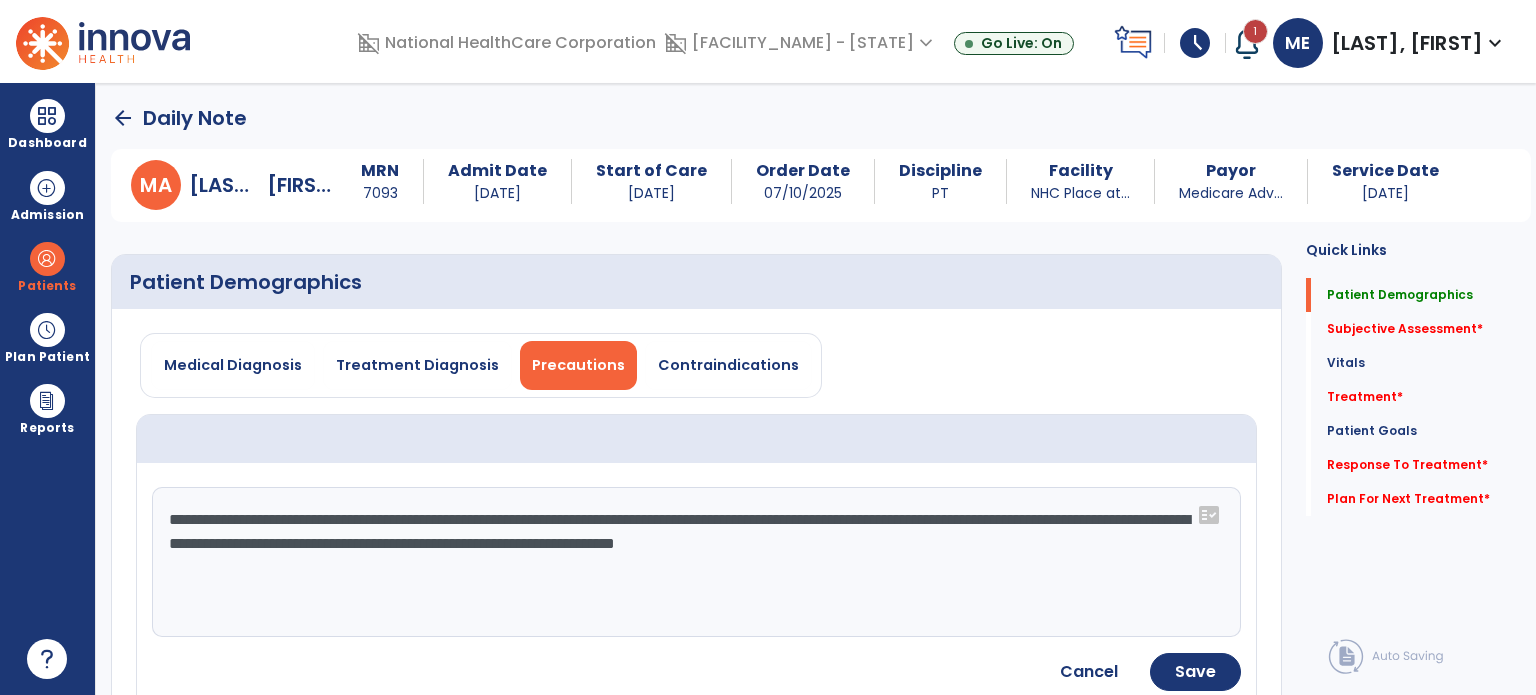 click on "**********" 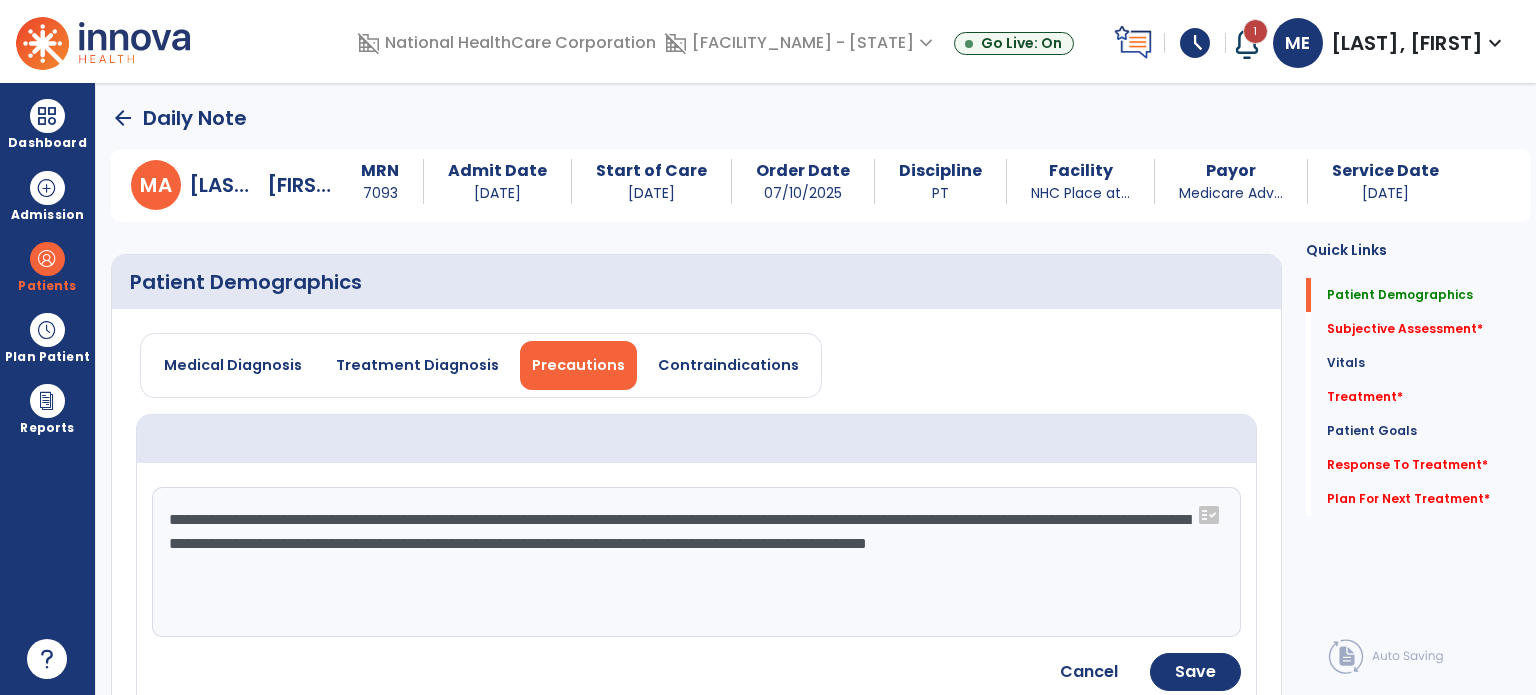 type on "**********" 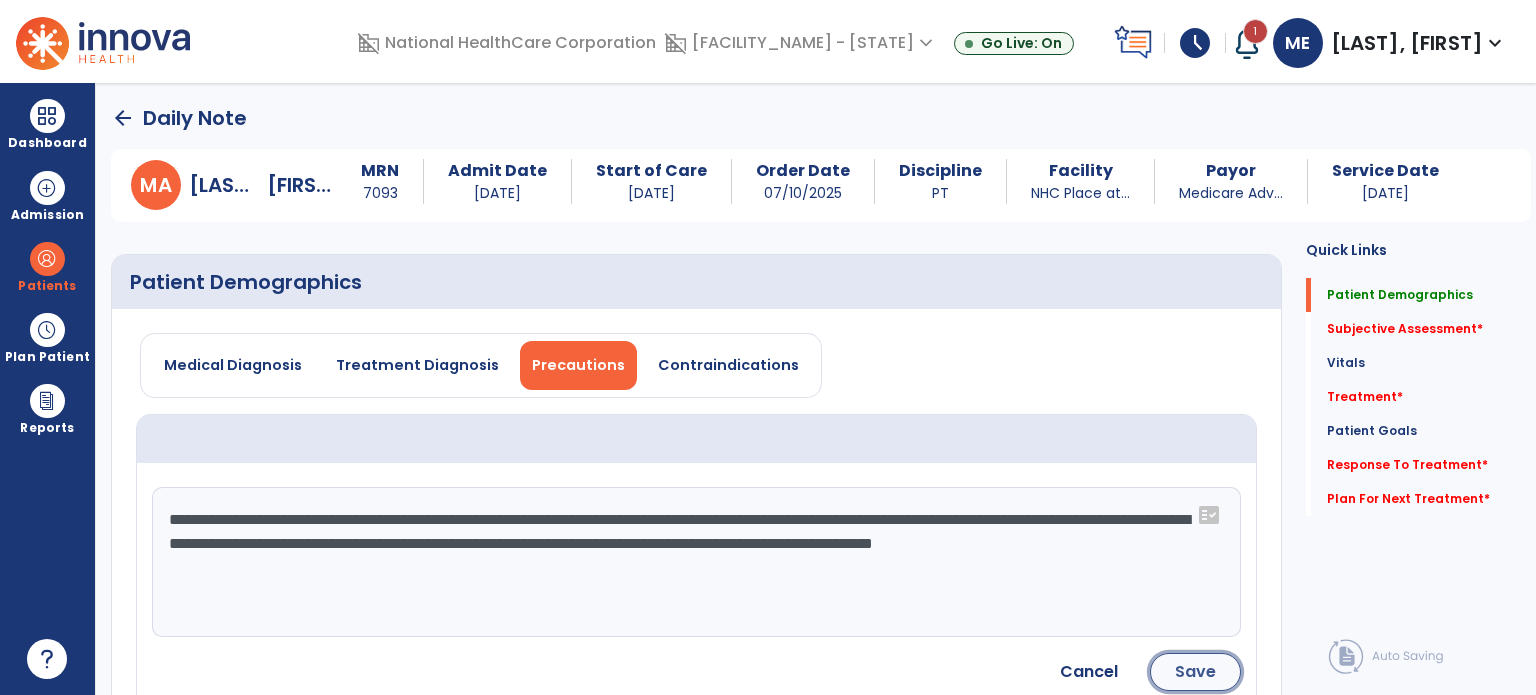 click on "Save" 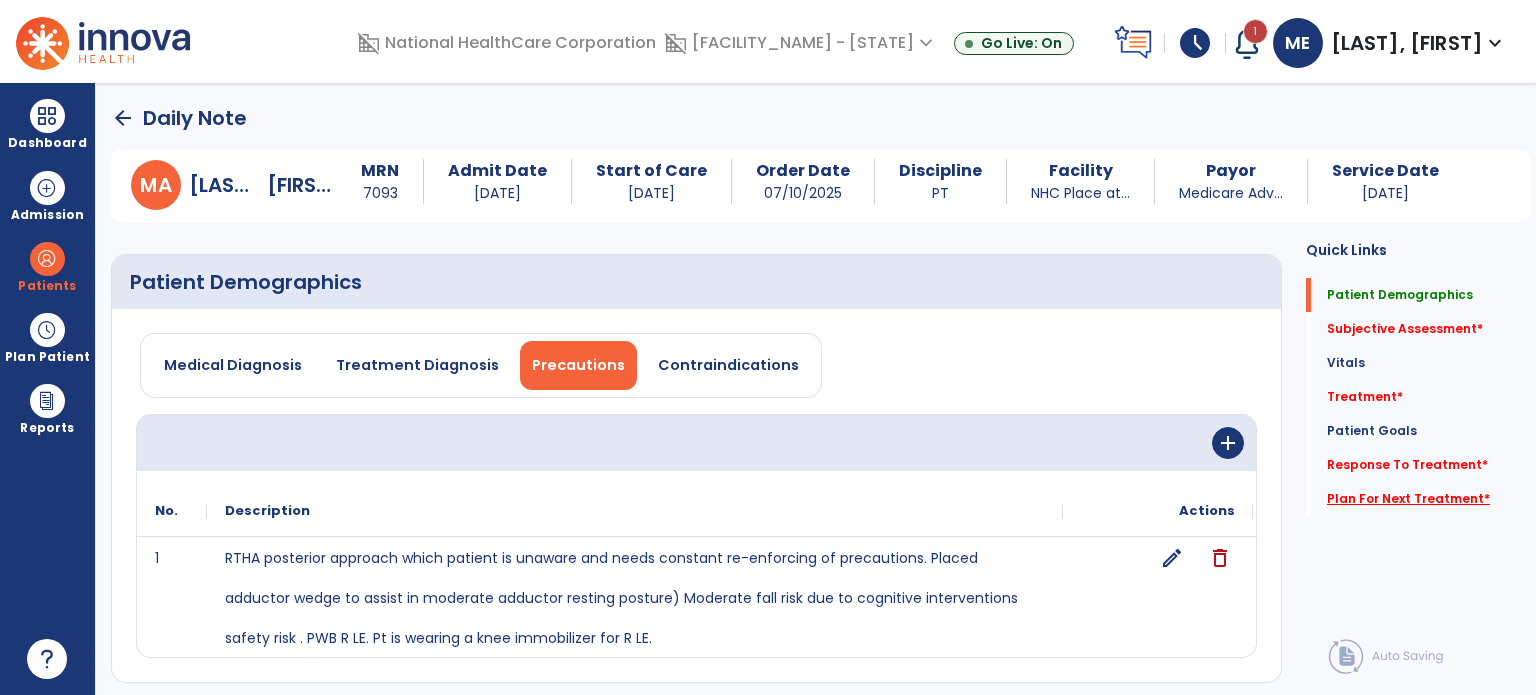 click on "Plan For Next Treatment   *" 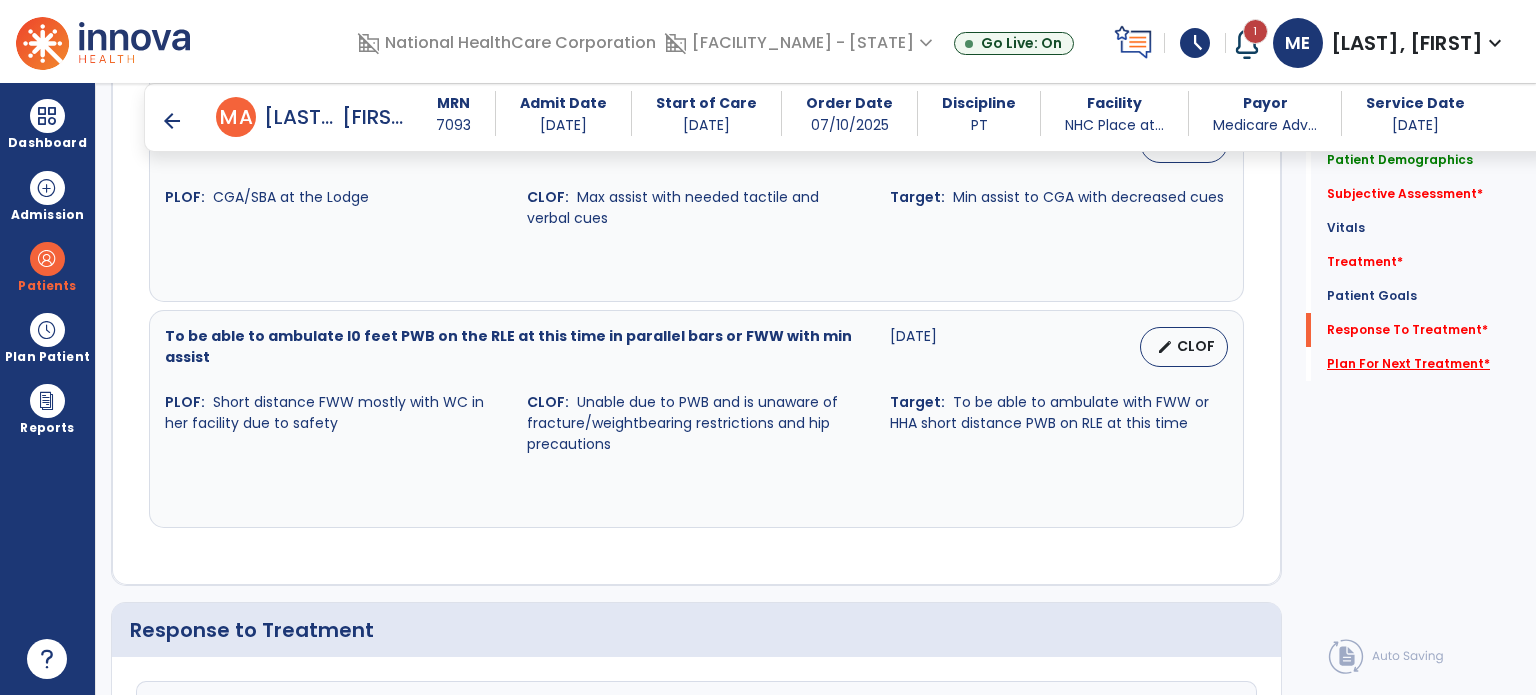 scroll, scrollTop: 2972, scrollLeft: 0, axis: vertical 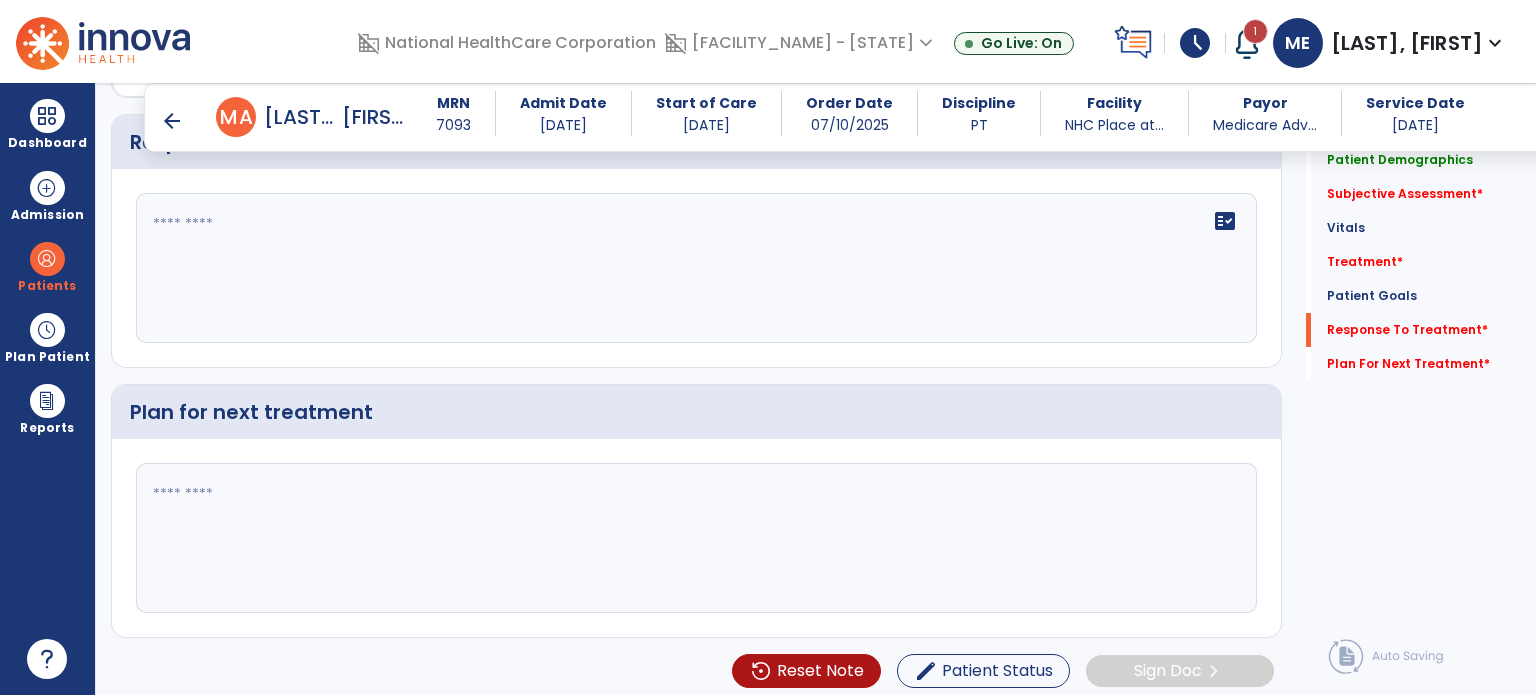click 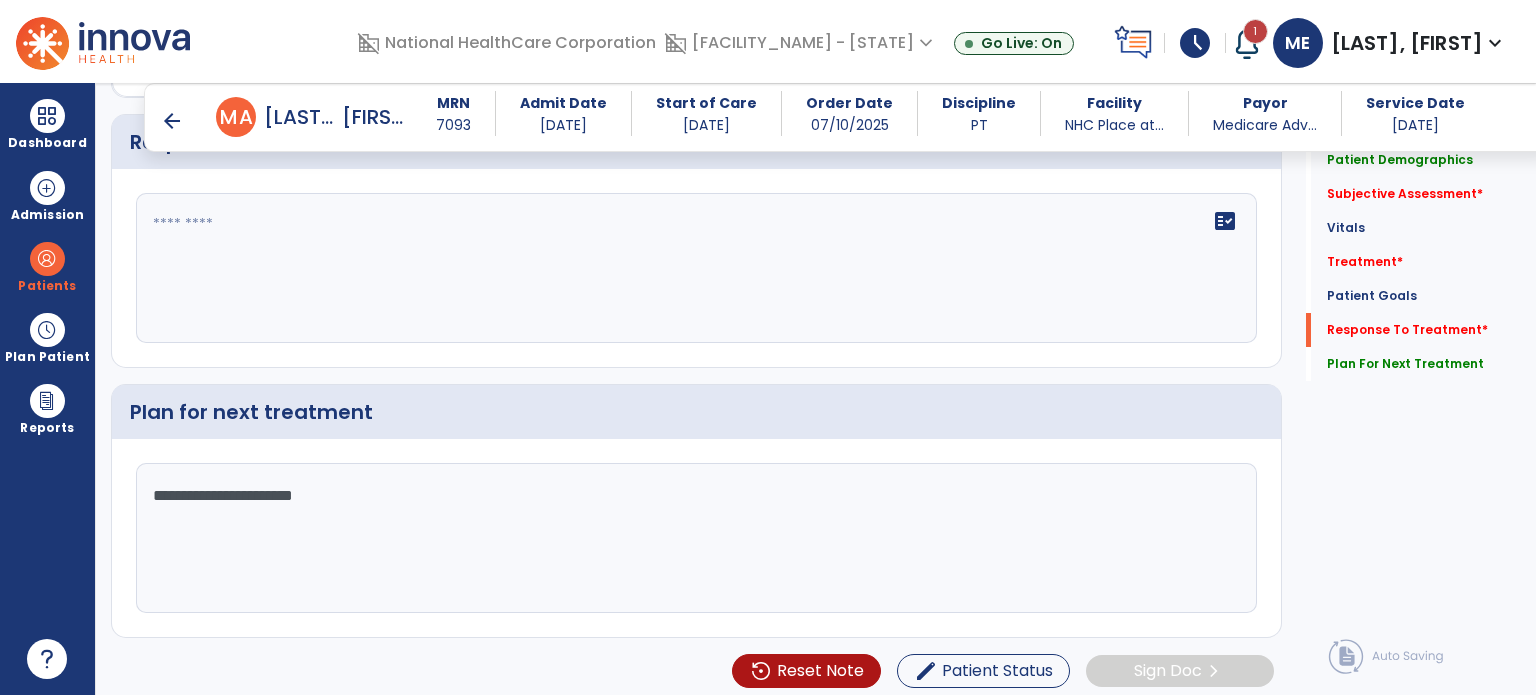 scroll, scrollTop: 2972, scrollLeft: 0, axis: vertical 